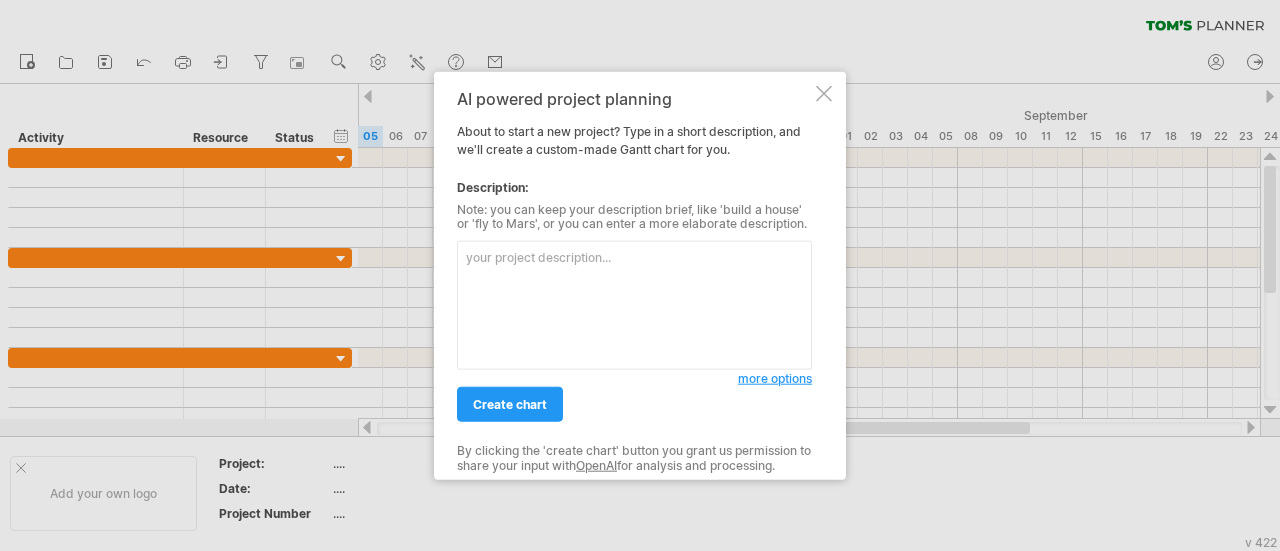 scroll, scrollTop: 0, scrollLeft: 0, axis: both 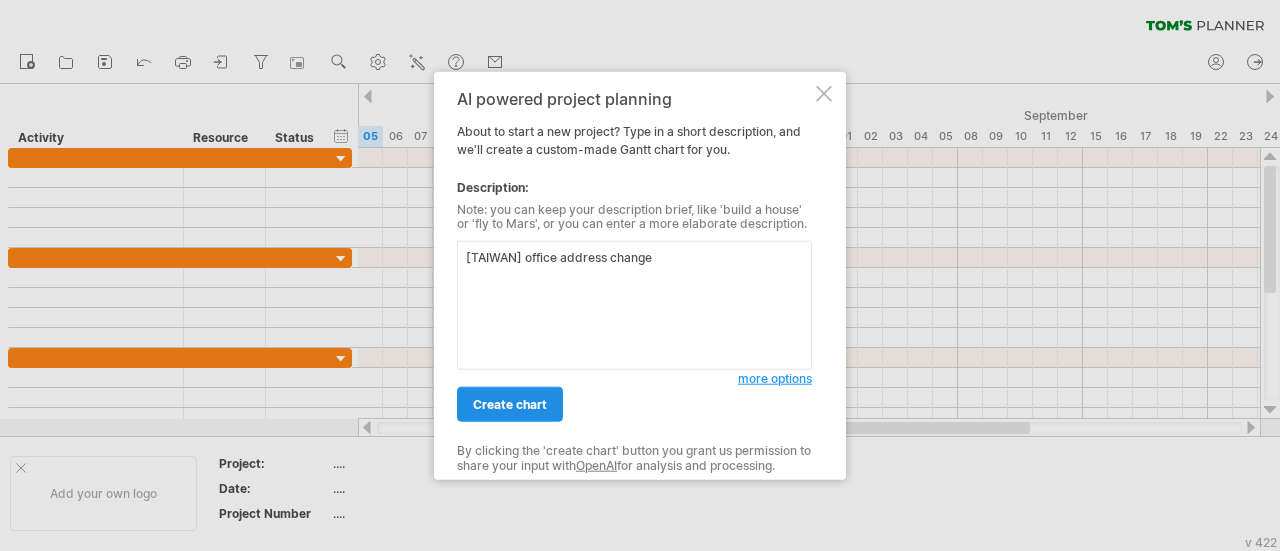 type on "Taiwan office address change" 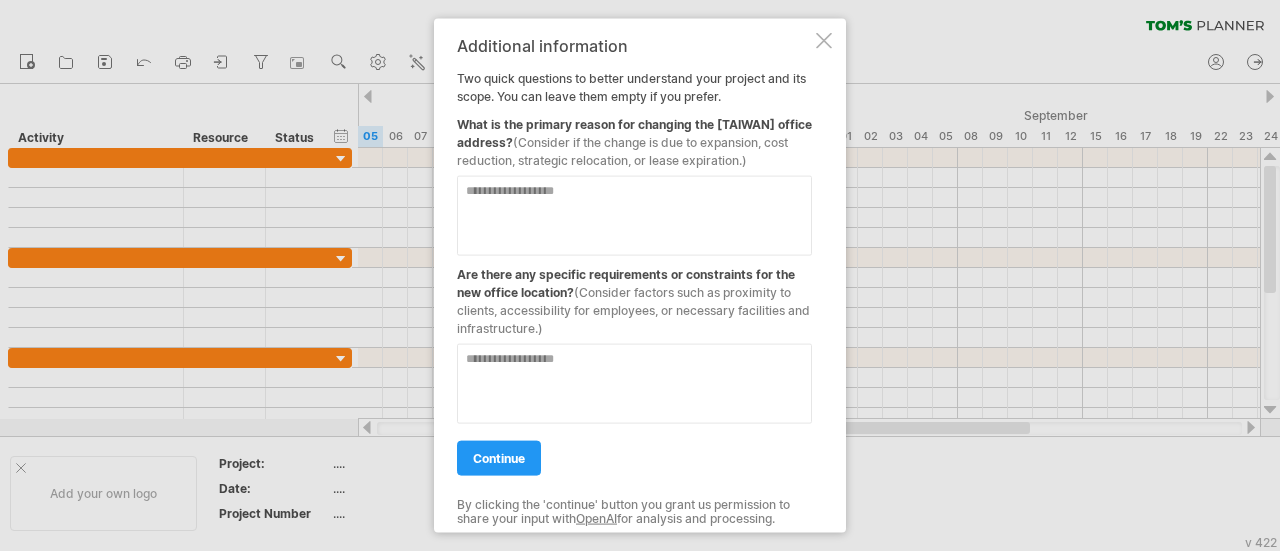 drag, startPoint x: 470, startPoint y: 80, endPoint x: 653, endPoint y: 138, distance: 191.97136 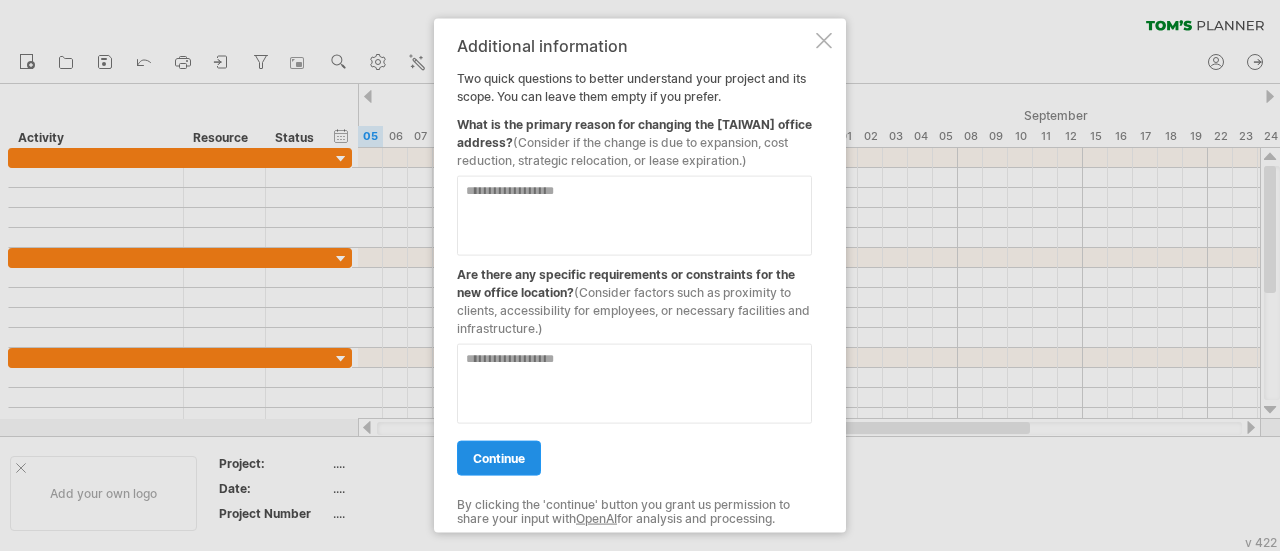 click on "continue" at bounding box center [499, 457] 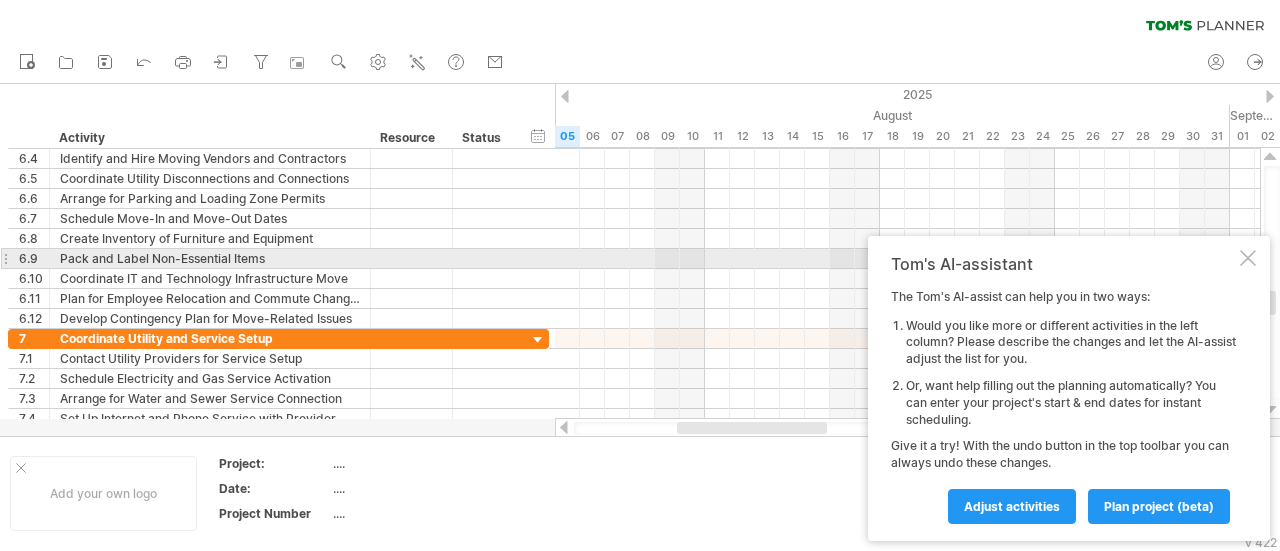 click on "Tom's AI-assistant The Tom's AI-assist can help you in two ways: Would you like more or different activities in the left column? Please describe the changes and let the AI-assist adjust the list for you. Or, want help filling out the planning automatically? You can enter your project's start & end dates for instant scheduling. Give it a try! With the undo button in the top toolbar you can always undo these changes. Adjust activities    plan project (beta)" at bounding box center [1069, 388] 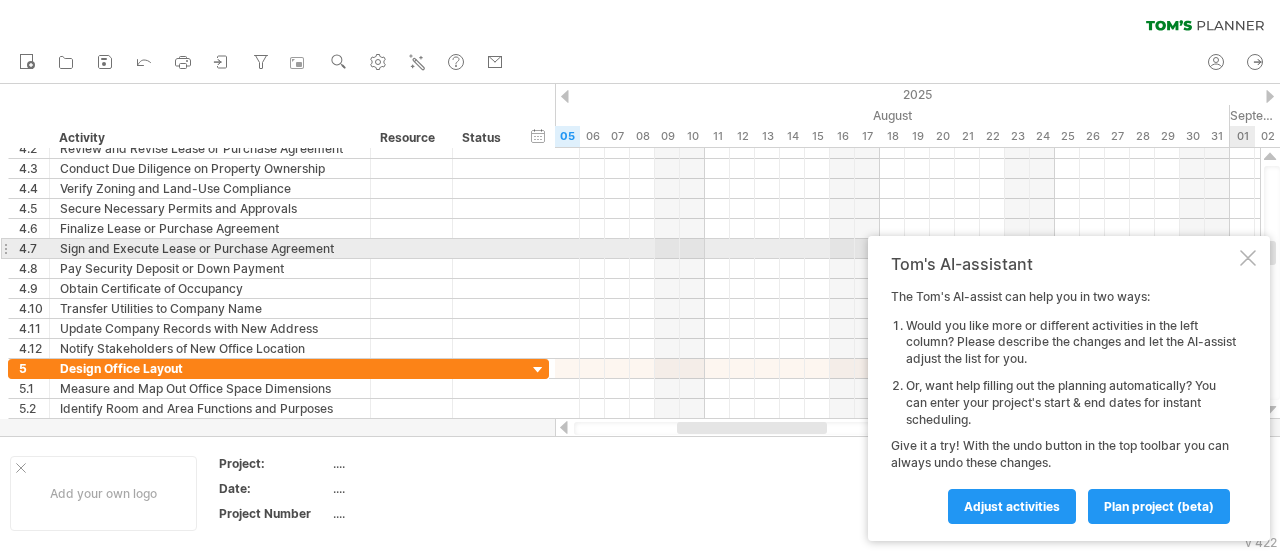 drag, startPoint x: 1248, startPoint y: 253, endPoint x: 1208, endPoint y: 435, distance: 186.34377 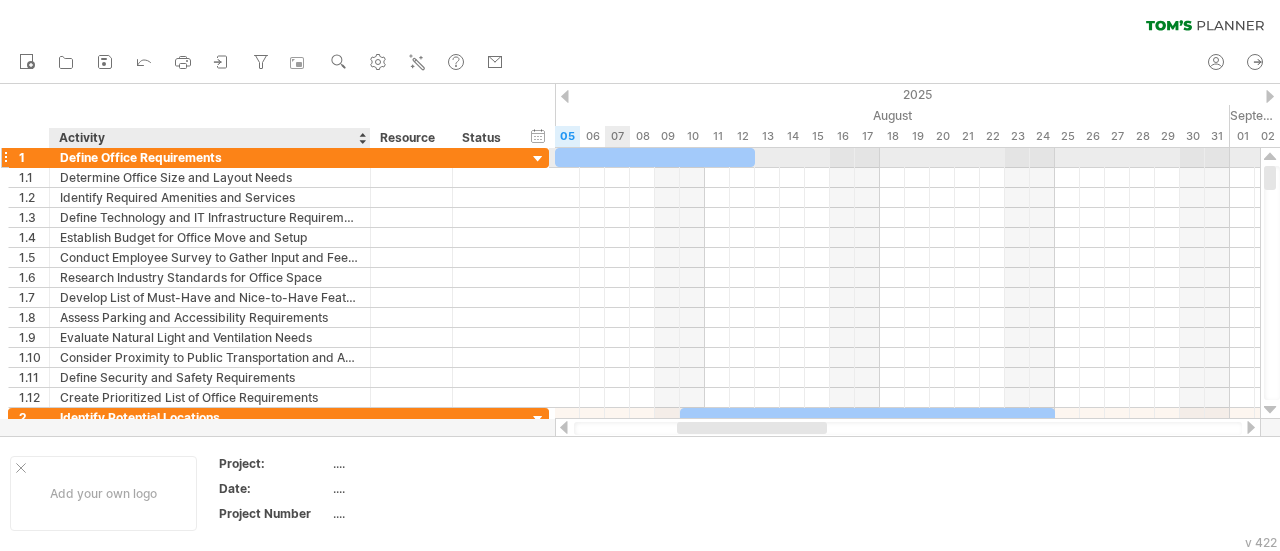 click on "Define Office Requirements" at bounding box center (210, 157) 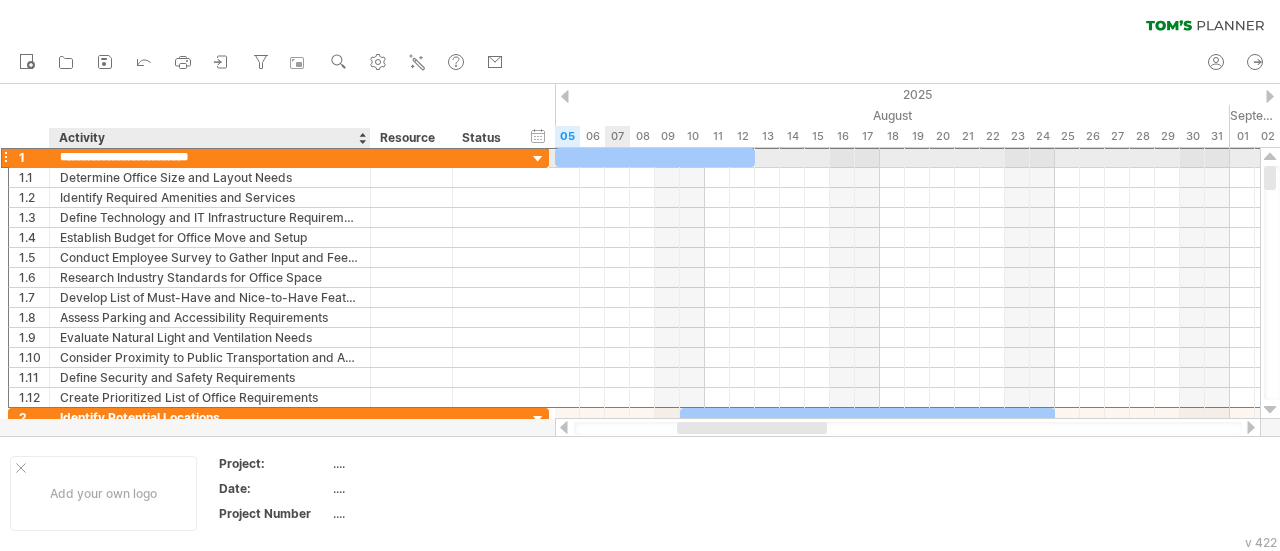 click on "**********" at bounding box center (210, 157) 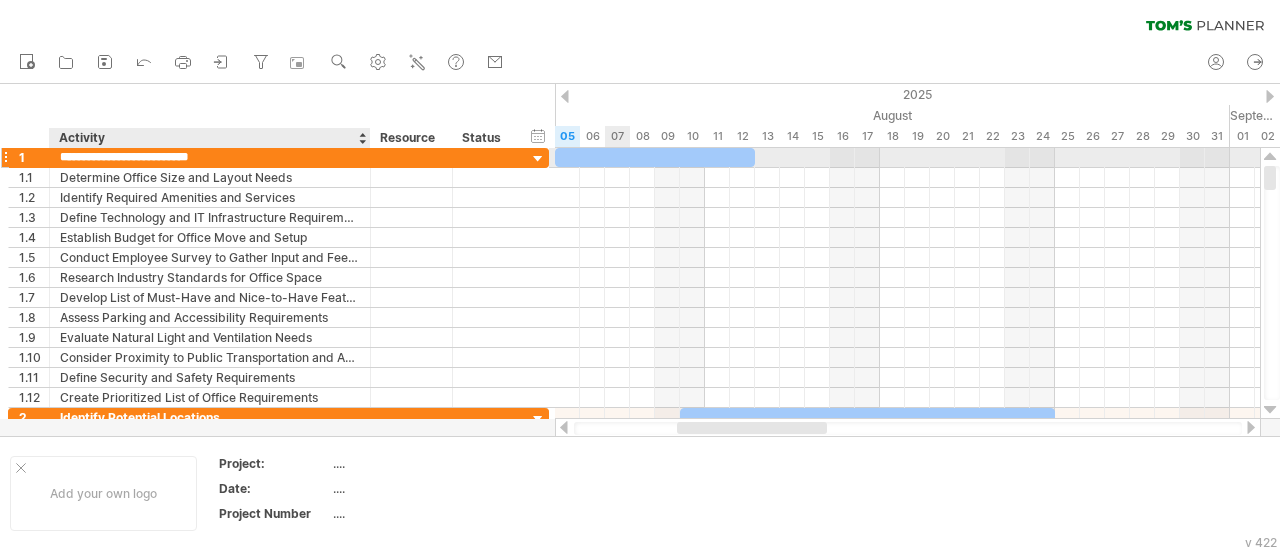click on "**********" at bounding box center (210, 157) 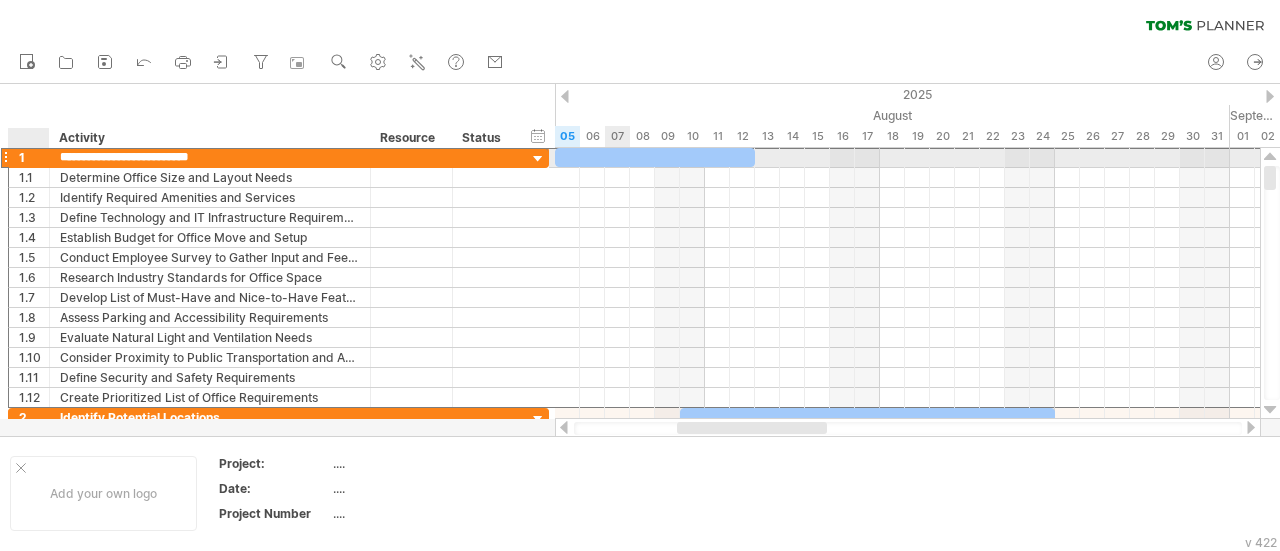drag, startPoint x: 292, startPoint y: 159, endPoint x: 50, endPoint y: 159, distance: 242 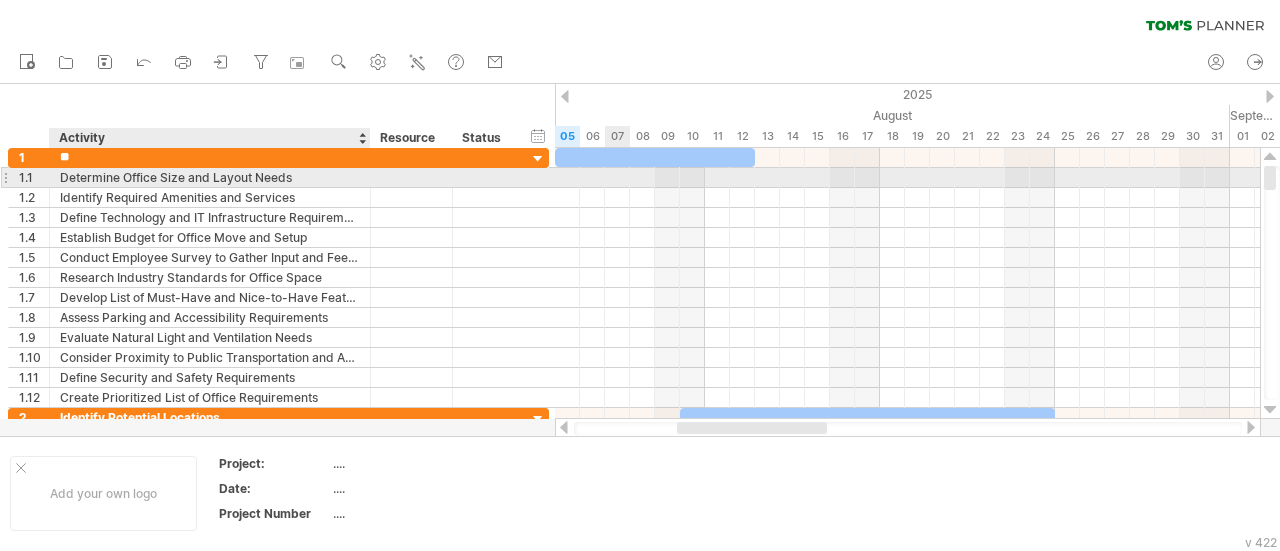 type on "*" 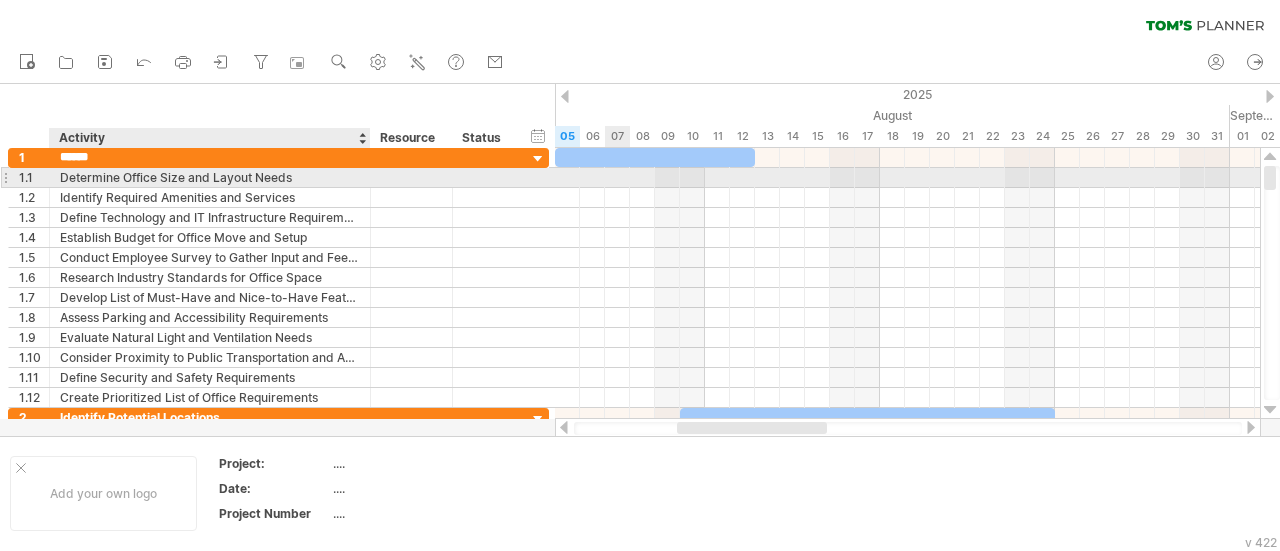 type on "*******" 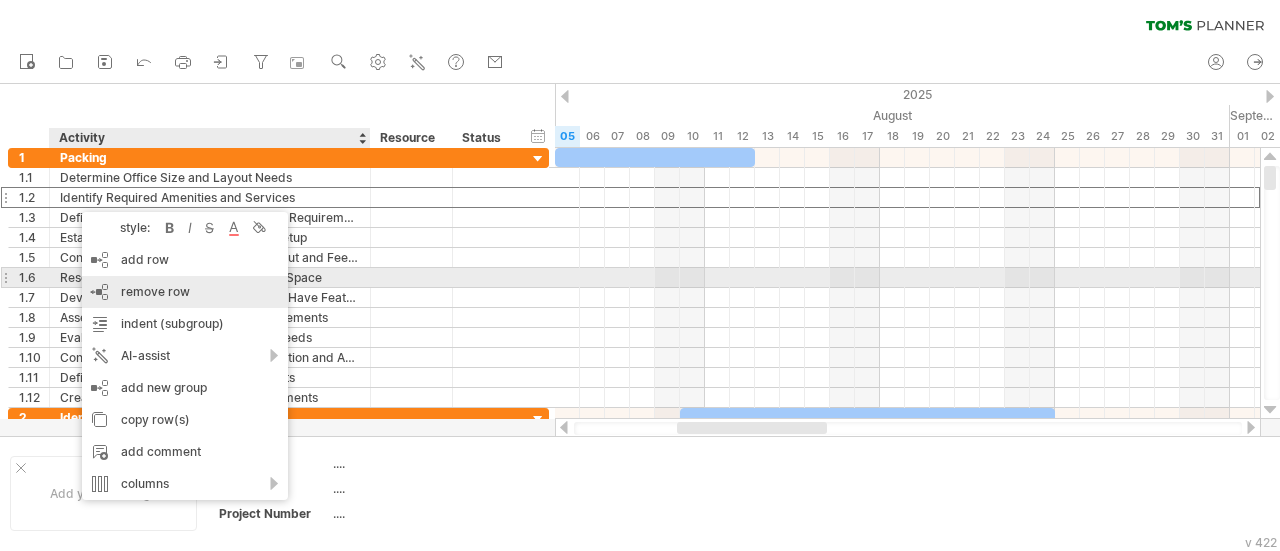 click on "remove row remove selected rows" at bounding box center [185, 292] 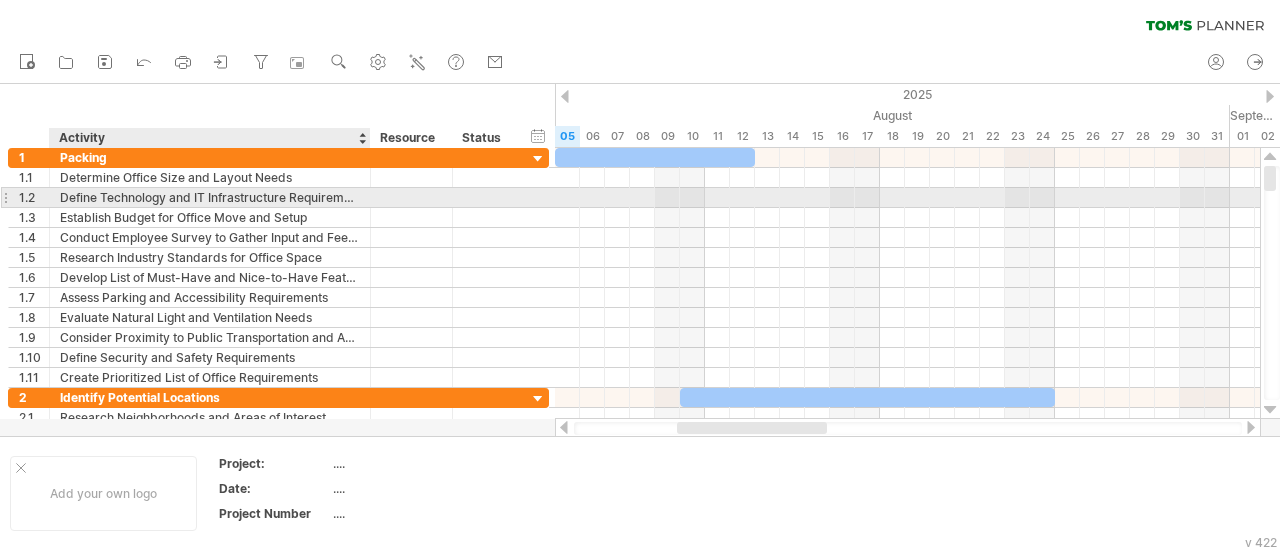 click on "Define Technology and IT Infrastructure Requirements" at bounding box center (210, 197) 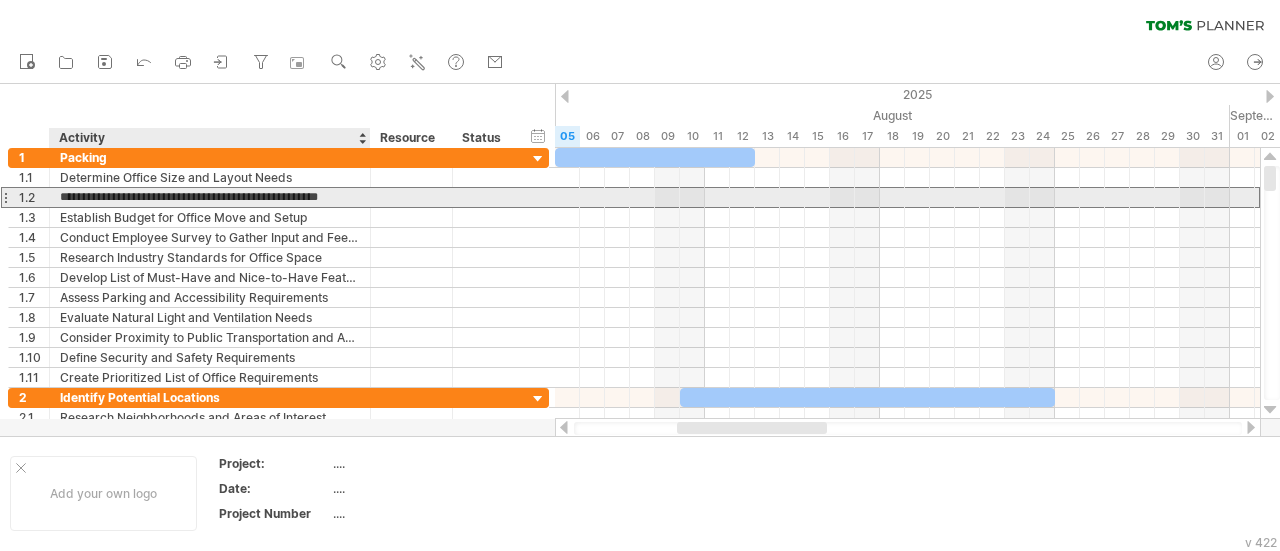 scroll, scrollTop: 0, scrollLeft: 0, axis: both 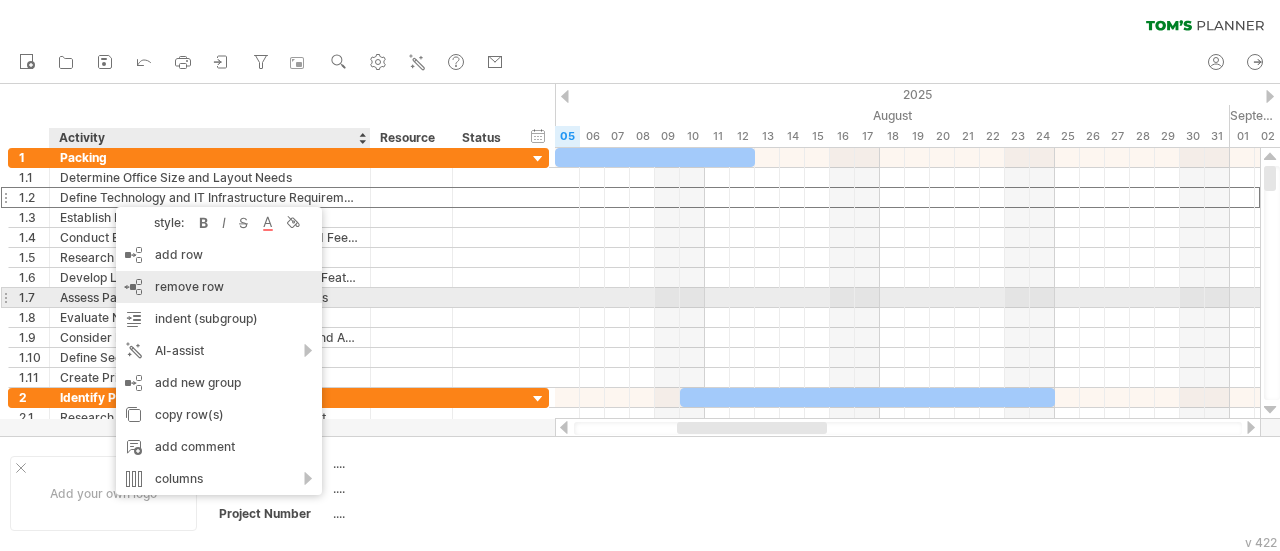 click on "remove row remove selected rows" at bounding box center (219, 287) 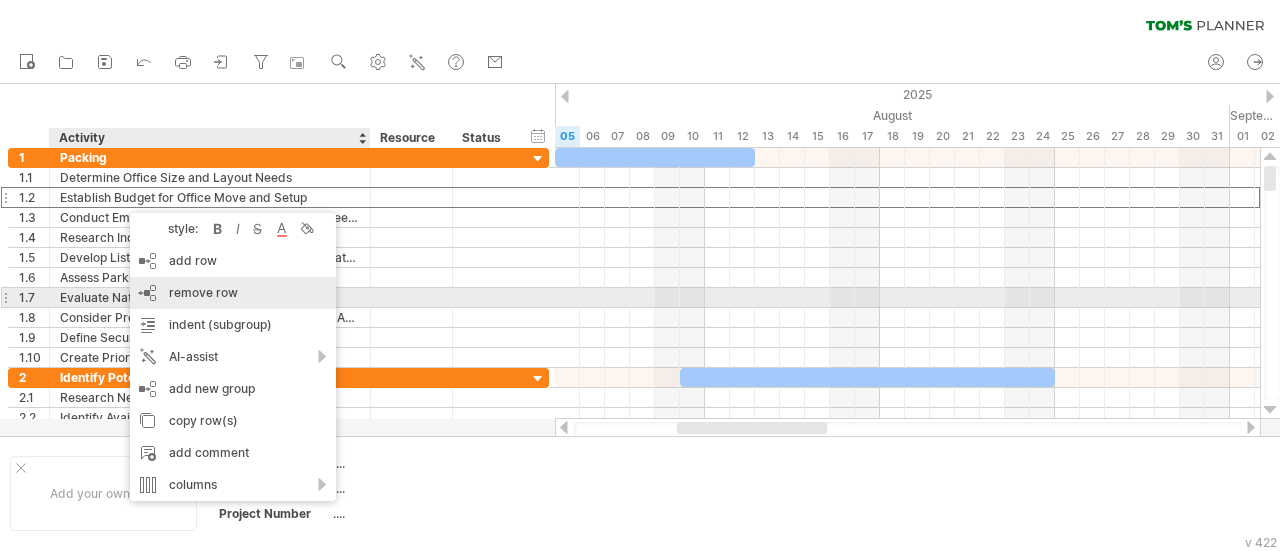 click on "remove row" at bounding box center [203, 292] 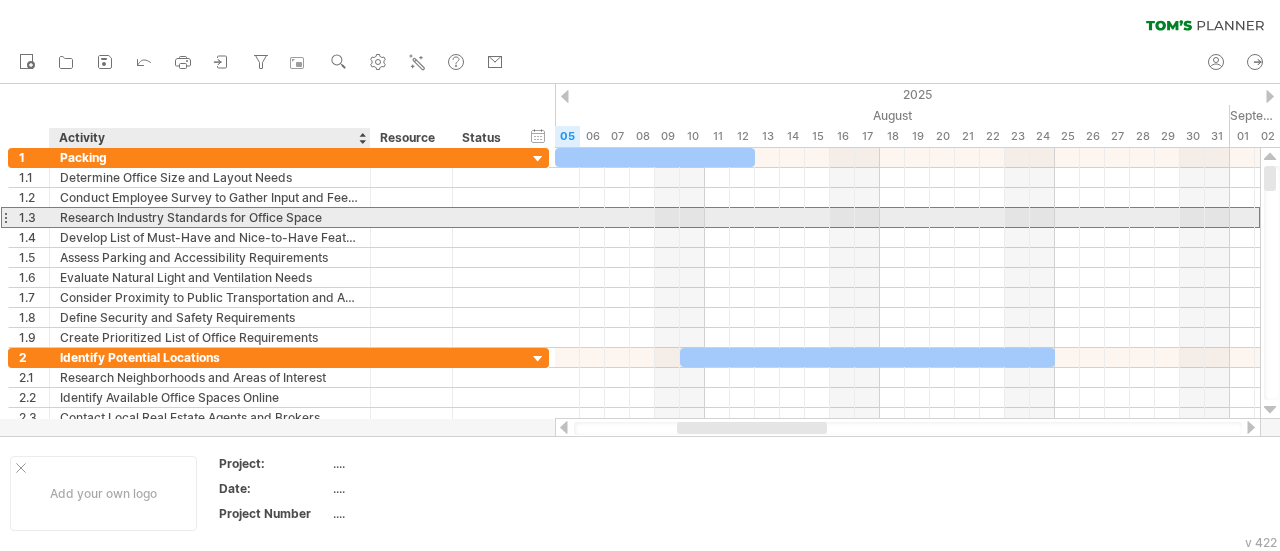 click on "Research Industry Standards for Office Space" at bounding box center (210, 217) 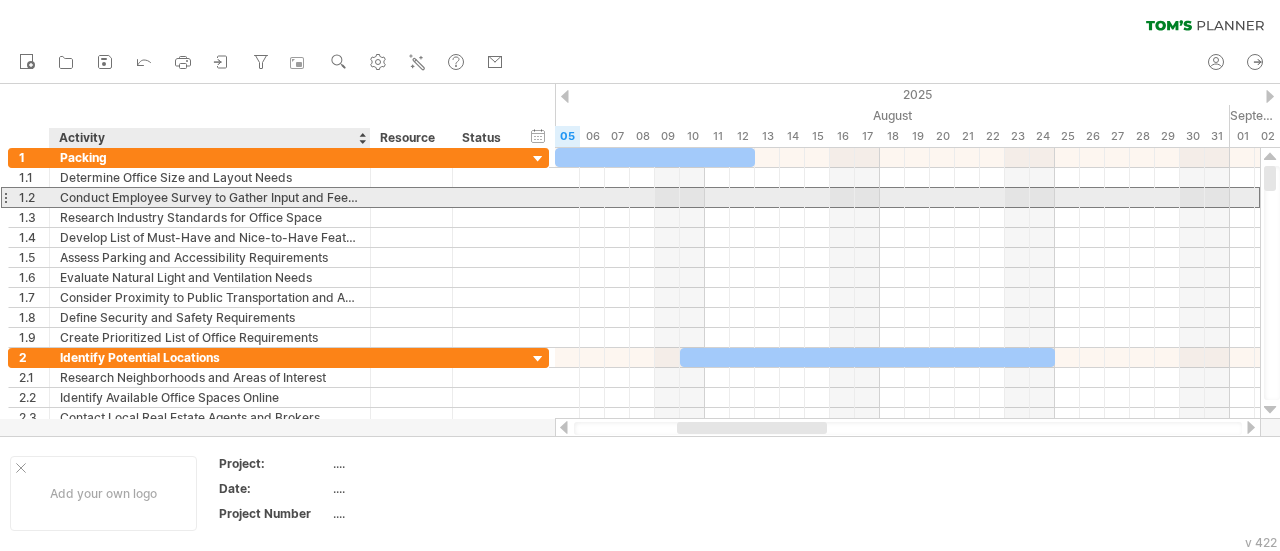 click on "Conduct Employee Survey to Gather Input and Feedback" at bounding box center (210, 197) 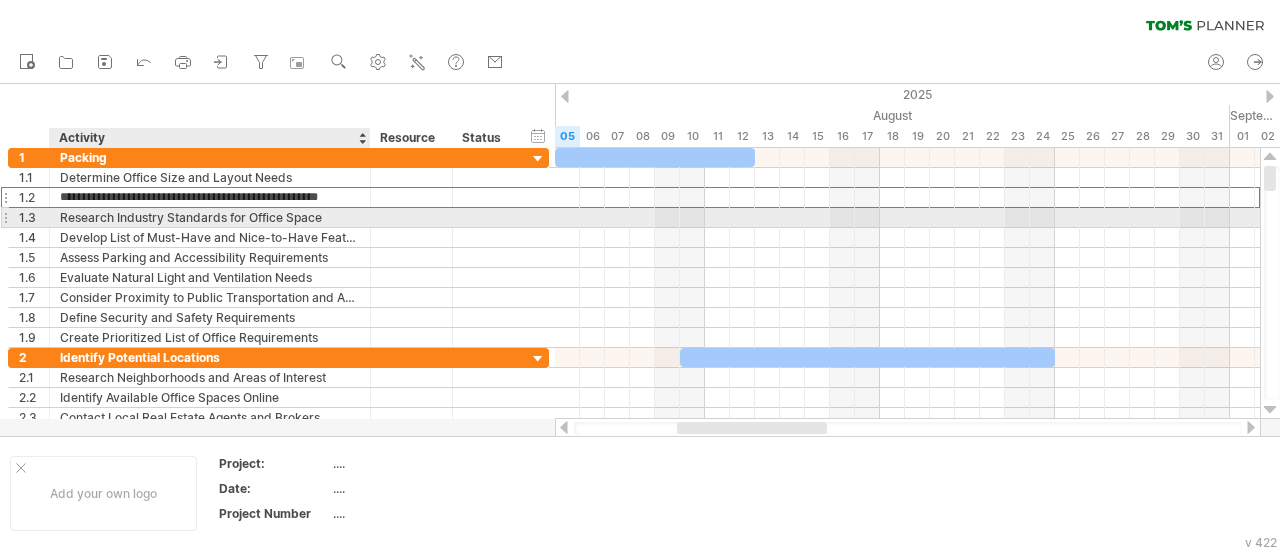 click on "Research Industry Standards for Office Space" at bounding box center [210, 217] 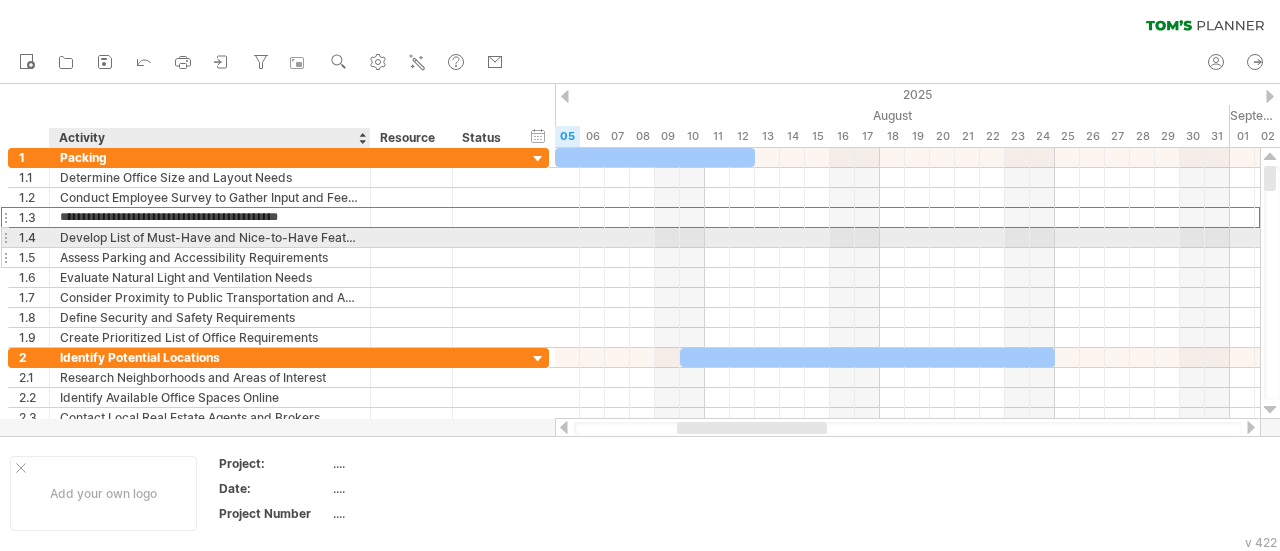 click on "Assess Parking and Accessibility Requirements" at bounding box center [210, 257] 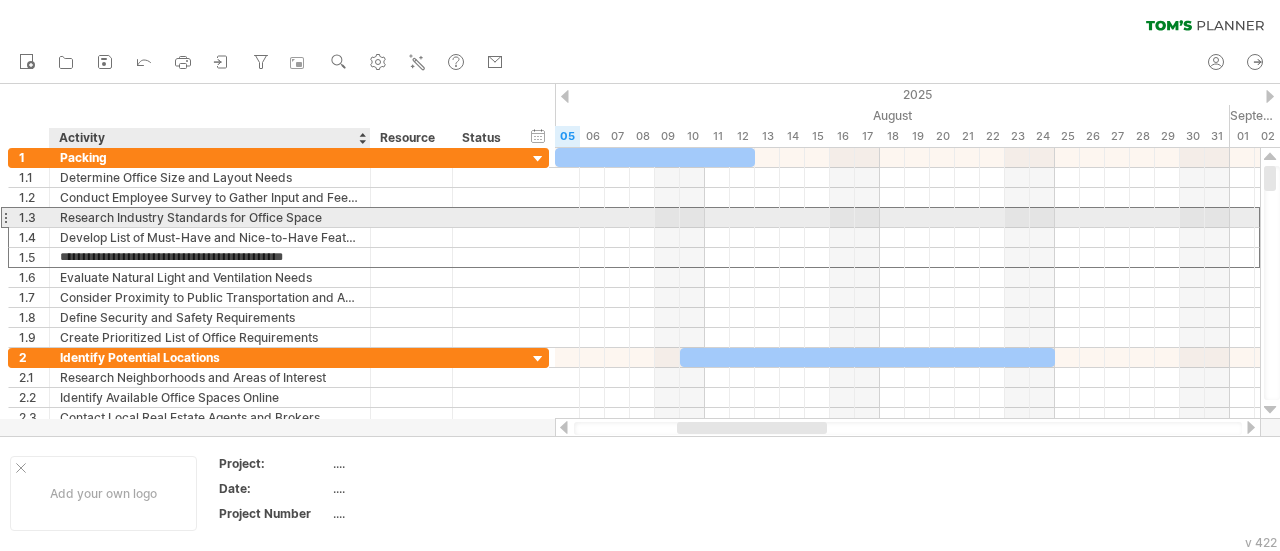 click on "Research Industry Standards for Office Space" at bounding box center (210, 217) 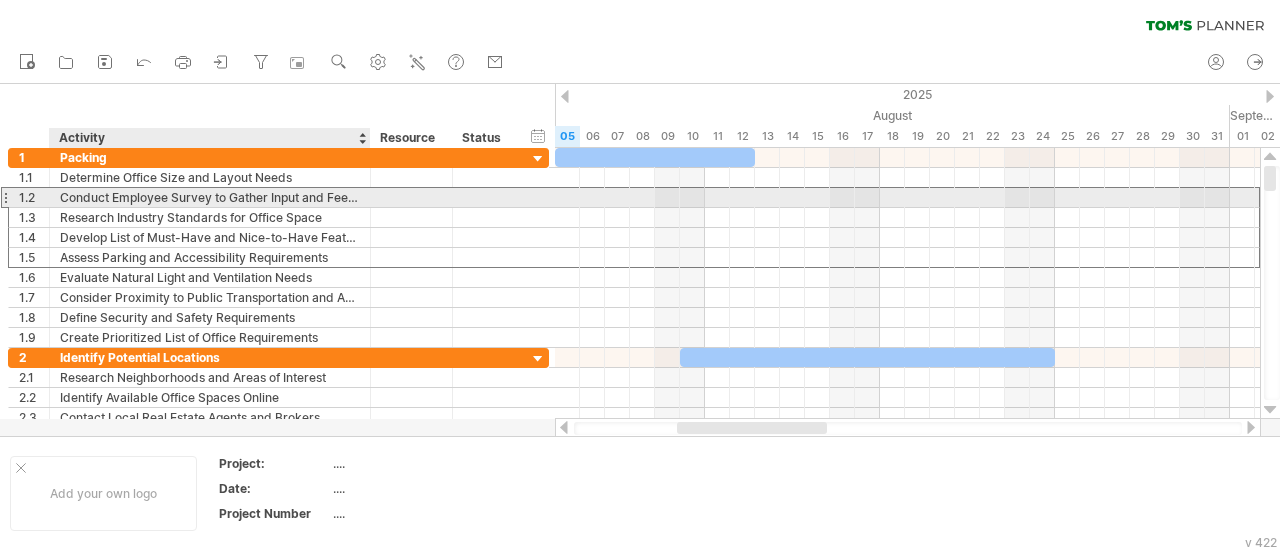 click on "Conduct Employee Survey to Gather Input and Feedback" at bounding box center (210, 197) 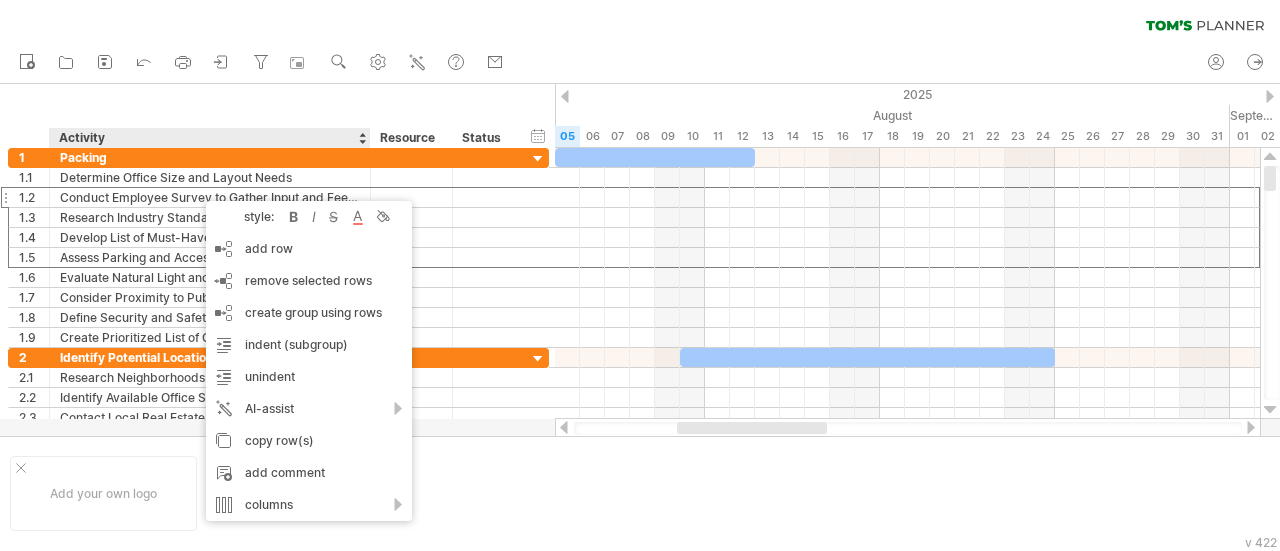 click 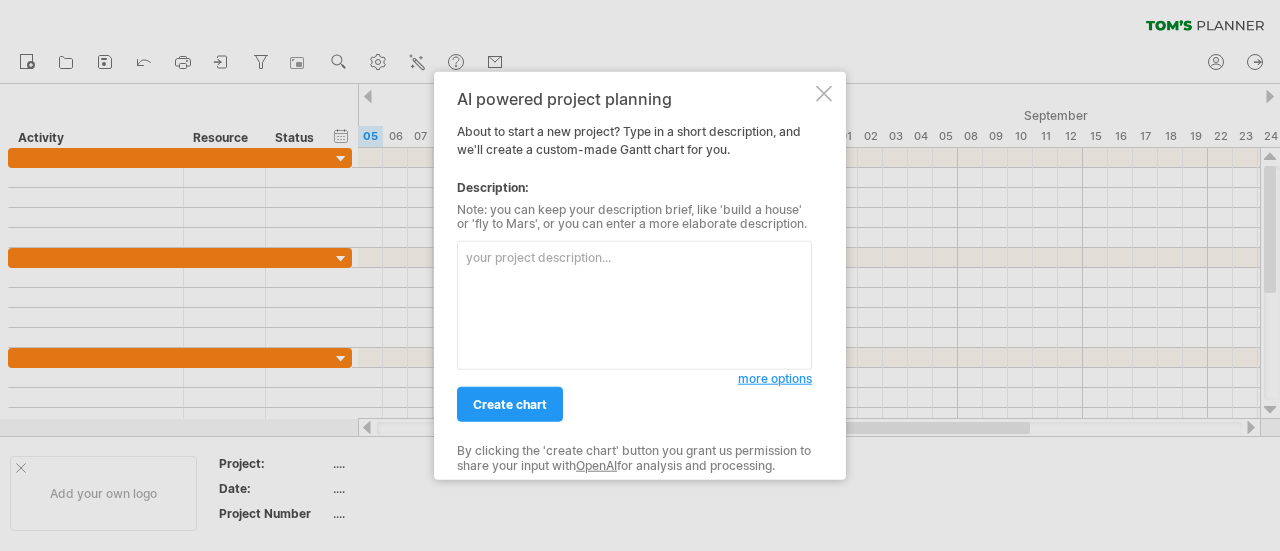 scroll, scrollTop: 0, scrollLeft: 0, axis: both 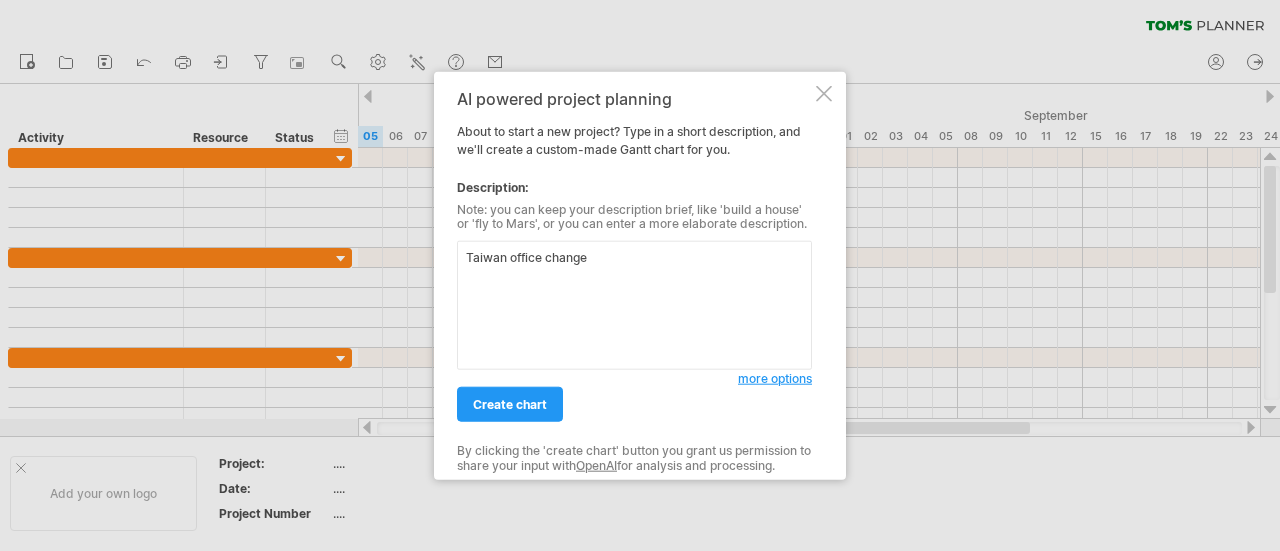 type on "Taiwan office change" 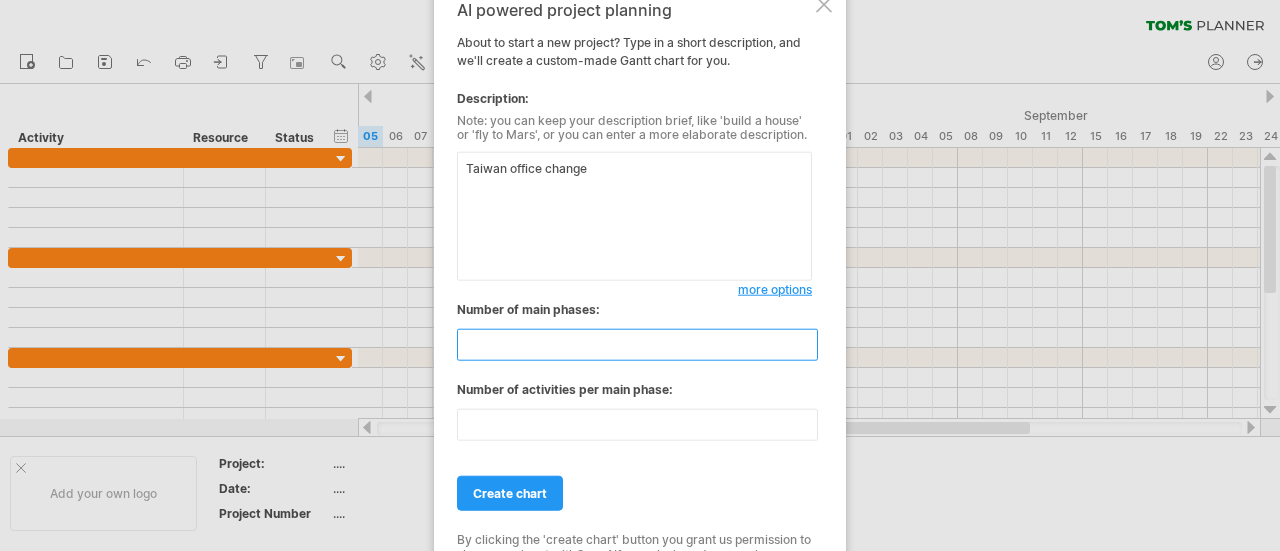 drag, startPoint x: 510, startPoint y: 350, endPoint x: 404, endPoint y: 350, distance: 106 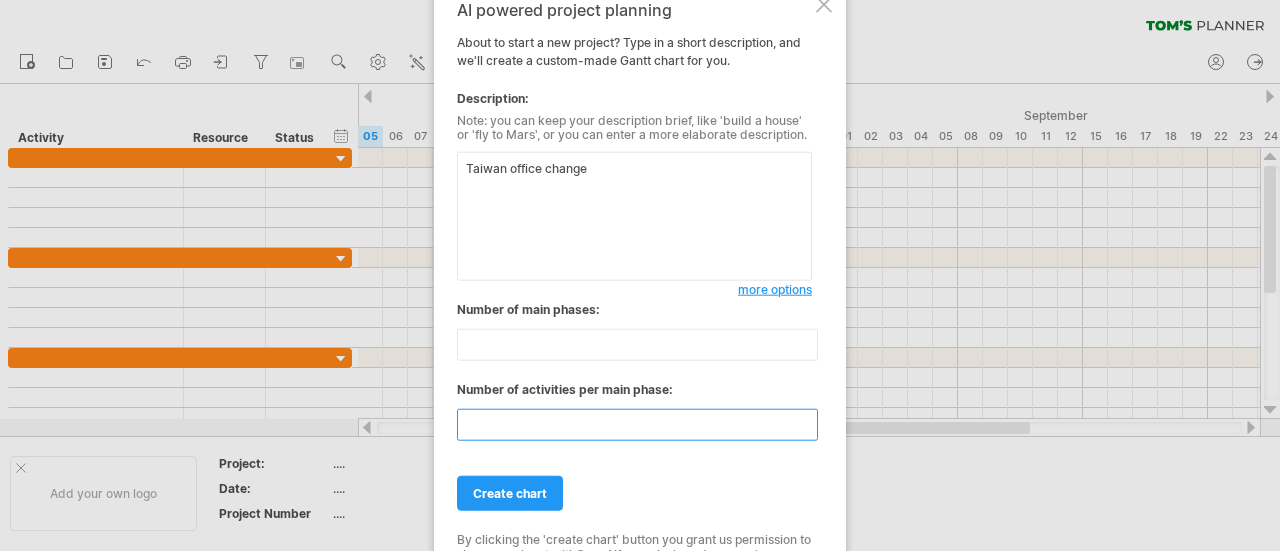 click on "**" at bounding box center [637, 425] 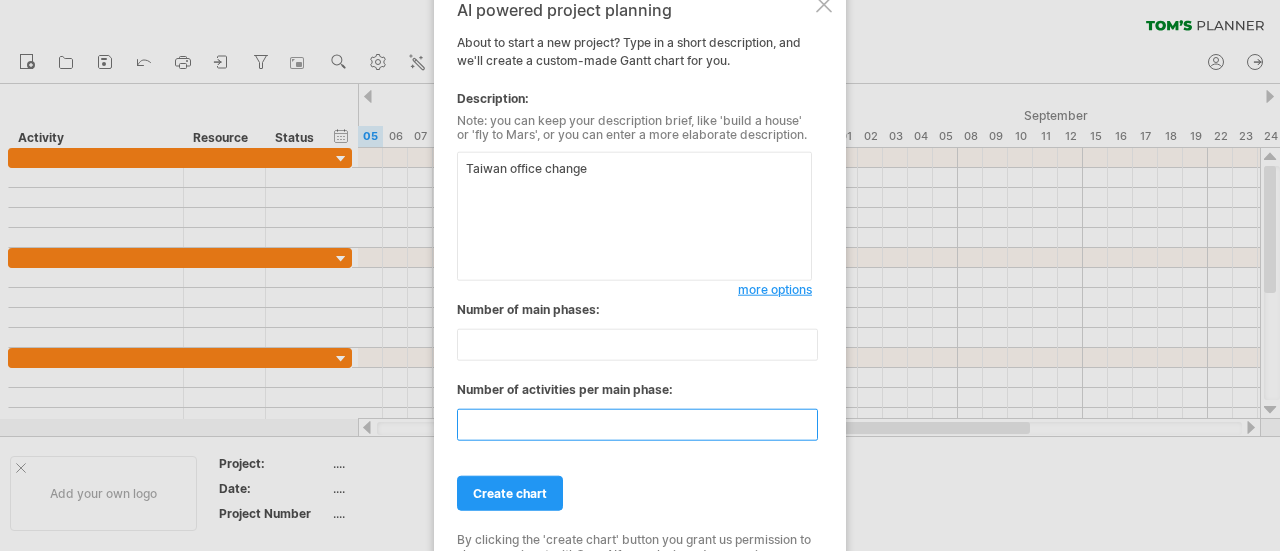 type on "*" 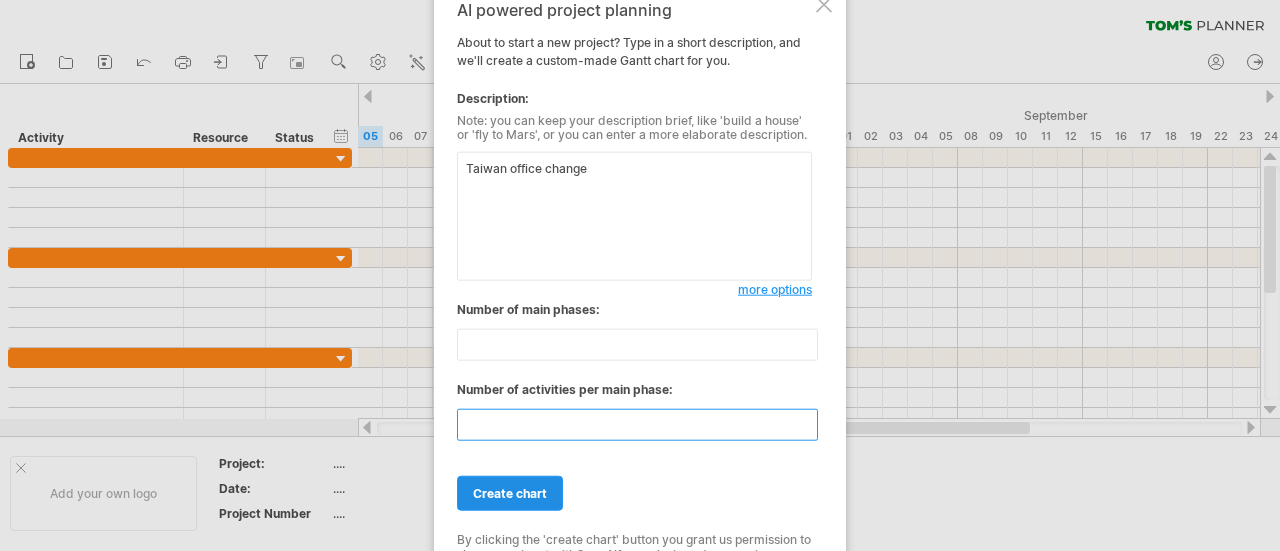 type on "*" 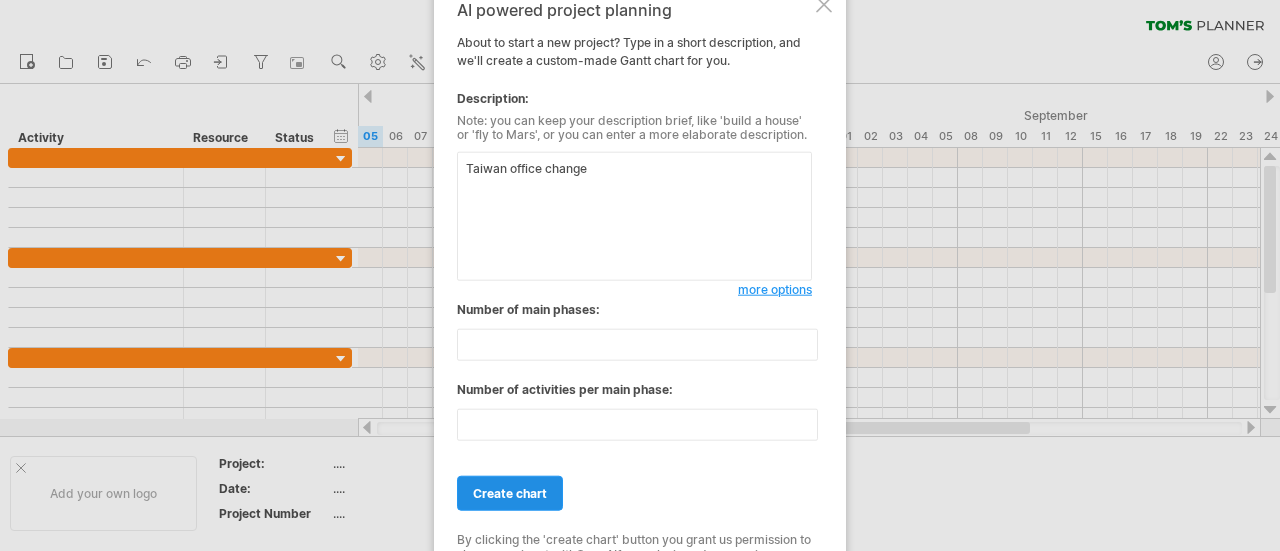 click on "create chart" at bounding box center [510, 493] 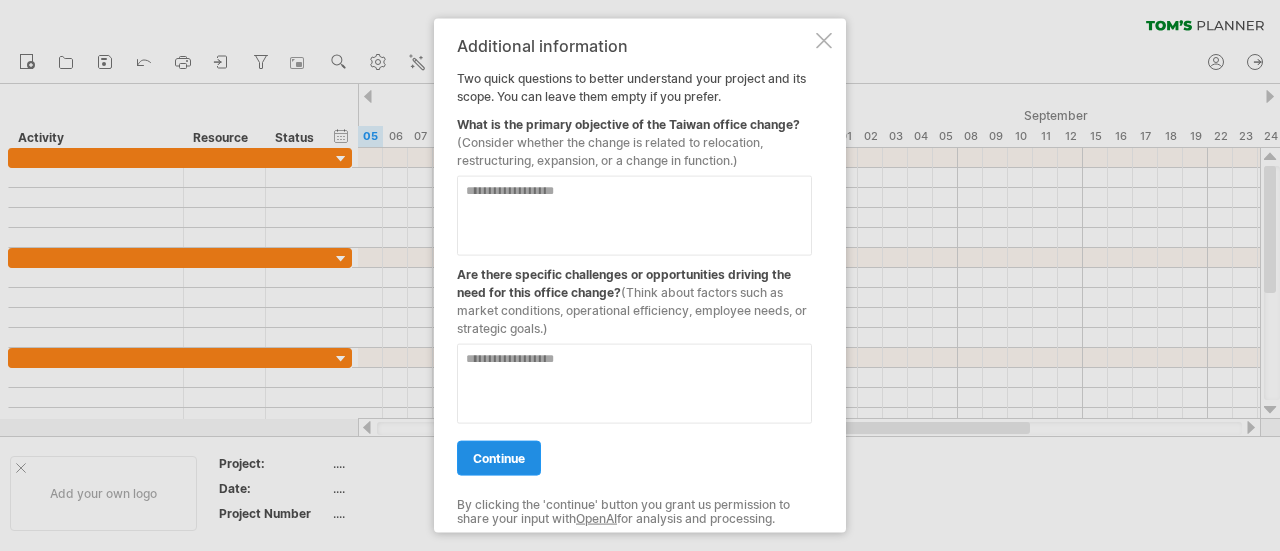 click on "continue" at bounding box center [499, 457] 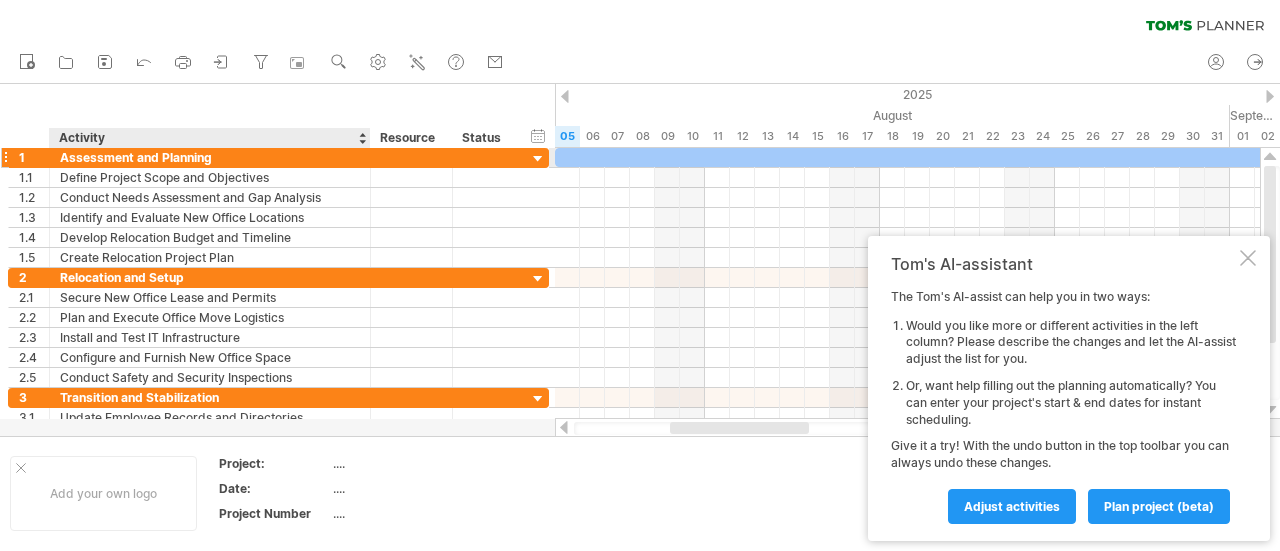 click on "Assessment and Planning" at bounding box center [210, 157] 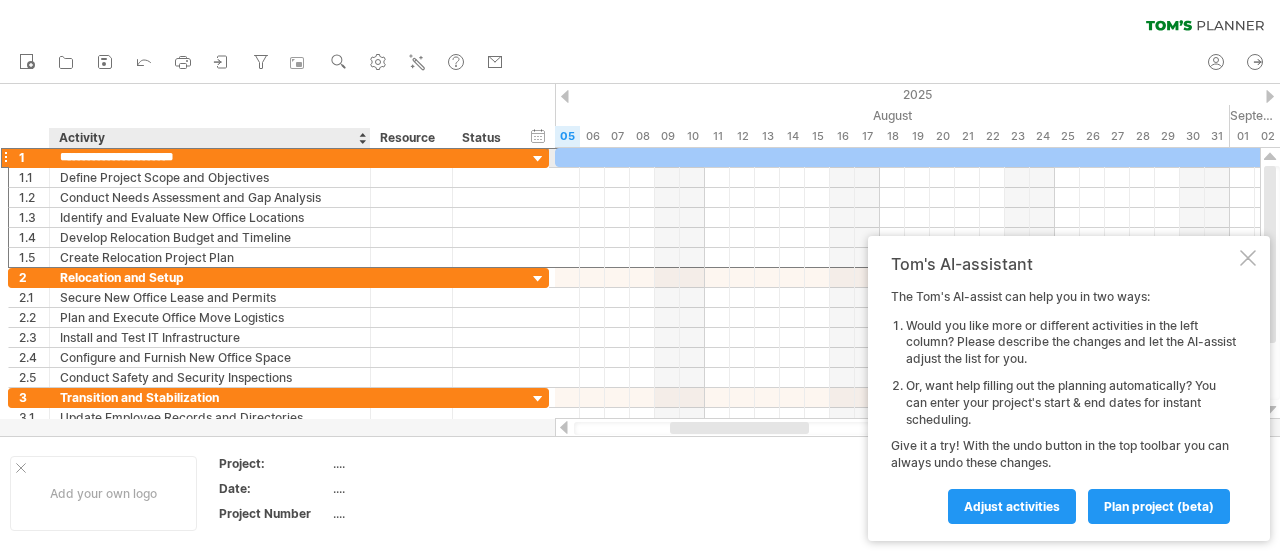 click on "**********" at bounding box center (210, 157) 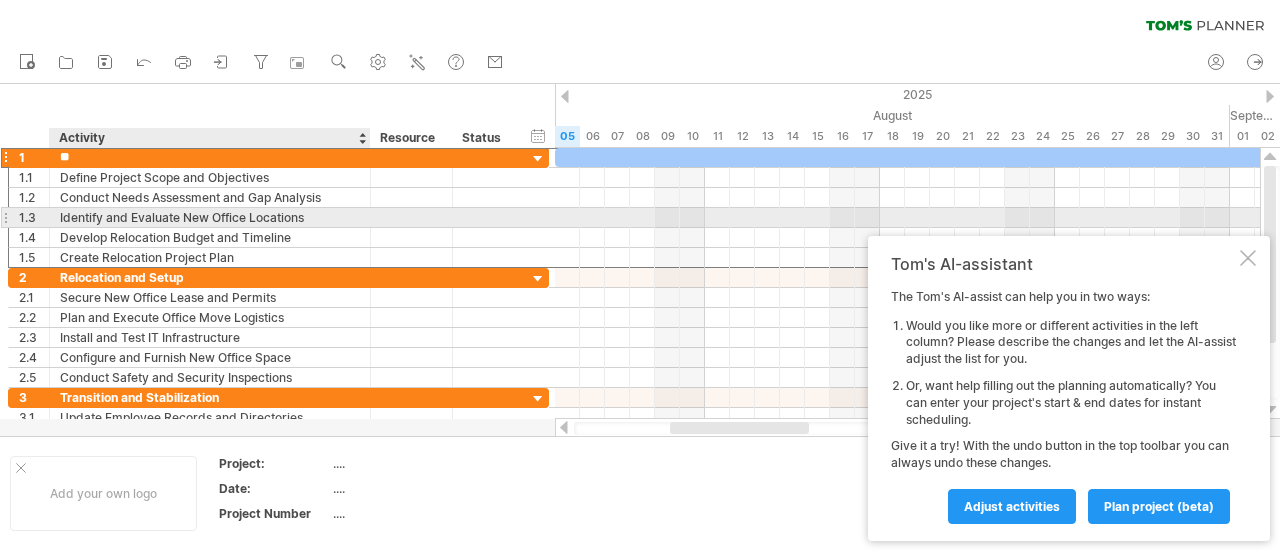type on "*" 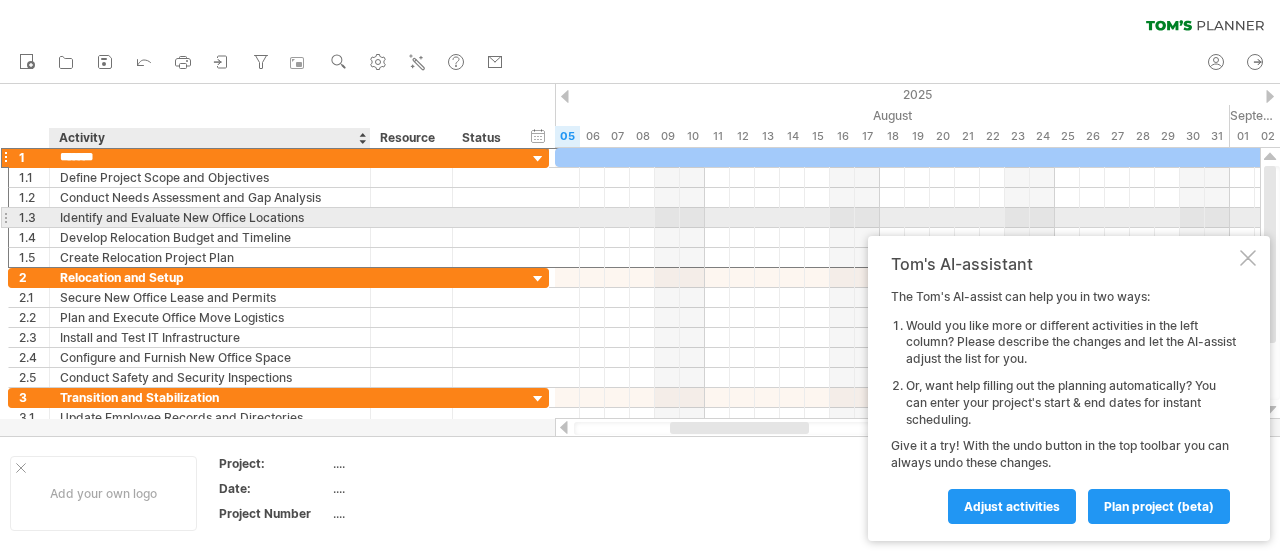 type on "*******" 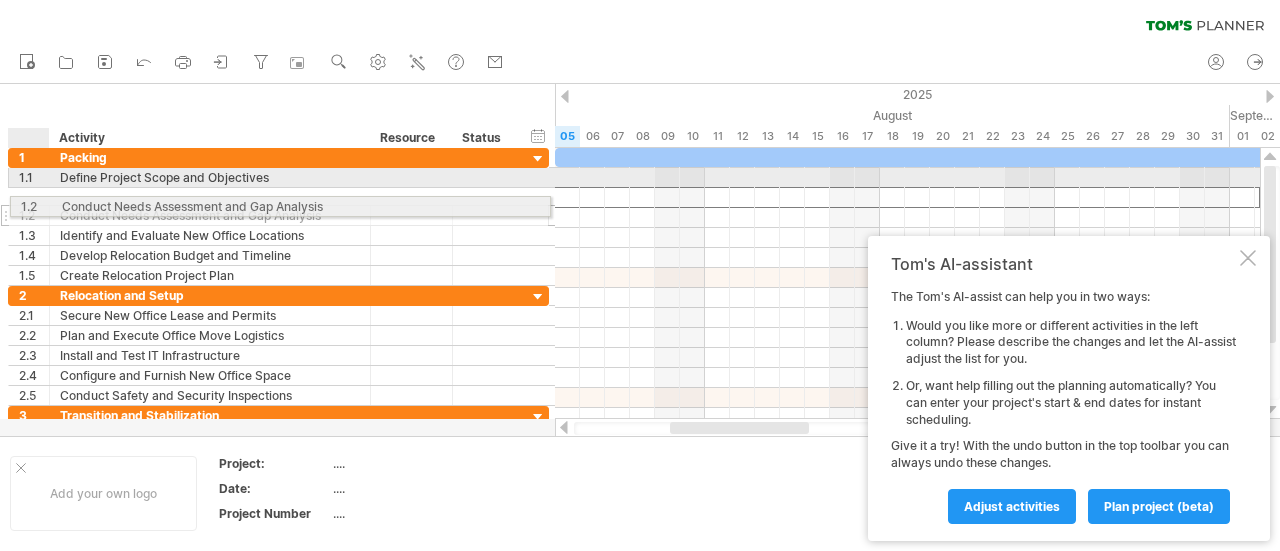 drag, startPoint x: 2, startPoint y: 197, endPoint x: 34, endPoint y: 203, distance: 32.55764 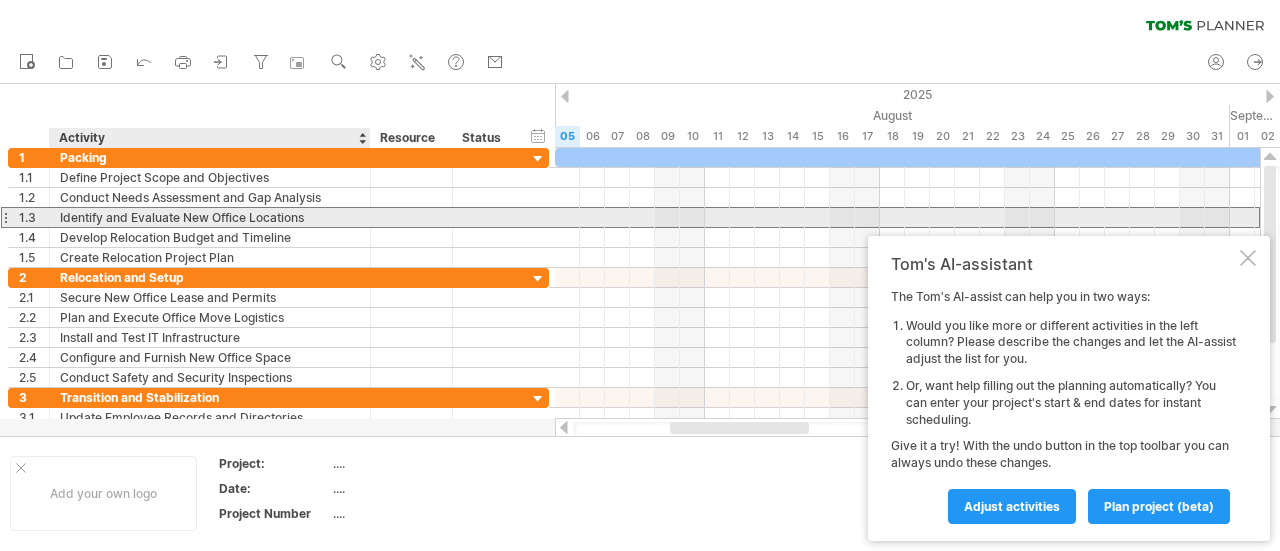 click on "Identify and Evaluate New Office Locations" at bounding box center [210, 217] 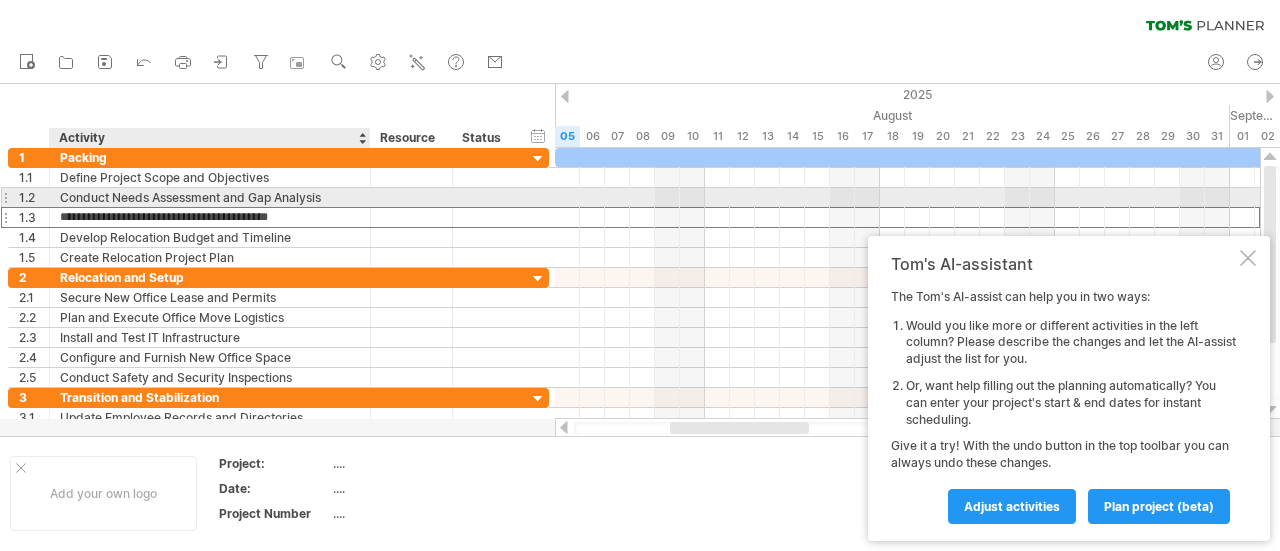 click on "Conduct Needs Assessment and Gap Analysis" at bounding box center [210, 197] 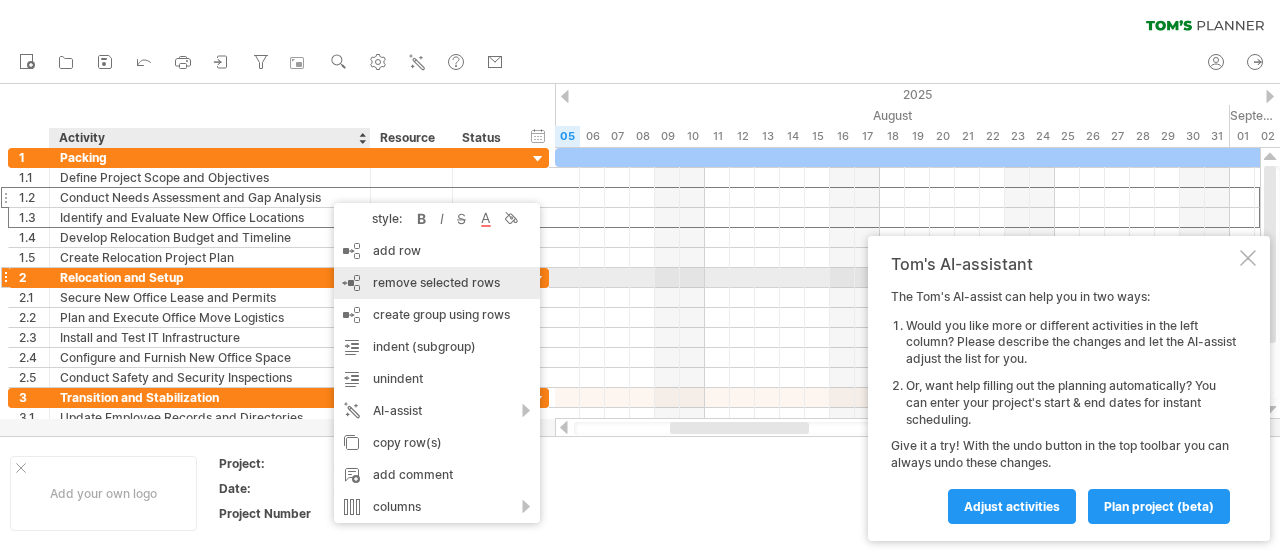 click on "remove selected rows" at bounding box center (436, 282) 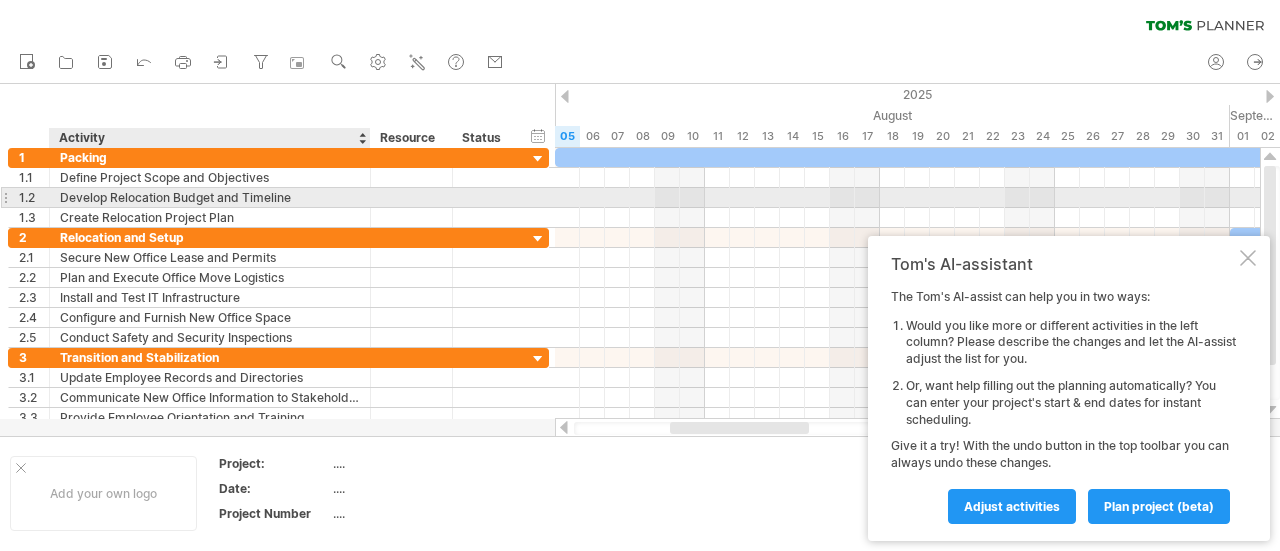 click on "Develop Relocation Budget and Timeline" at bounding box center [210, 197] 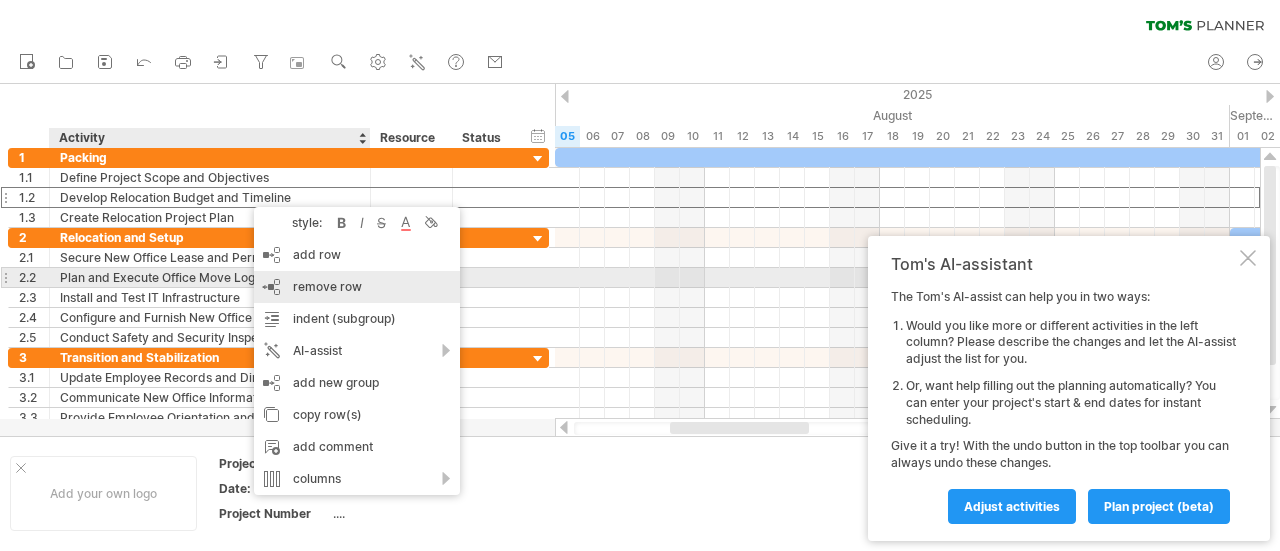 click on "remove row" at bounding box center (327, 286) 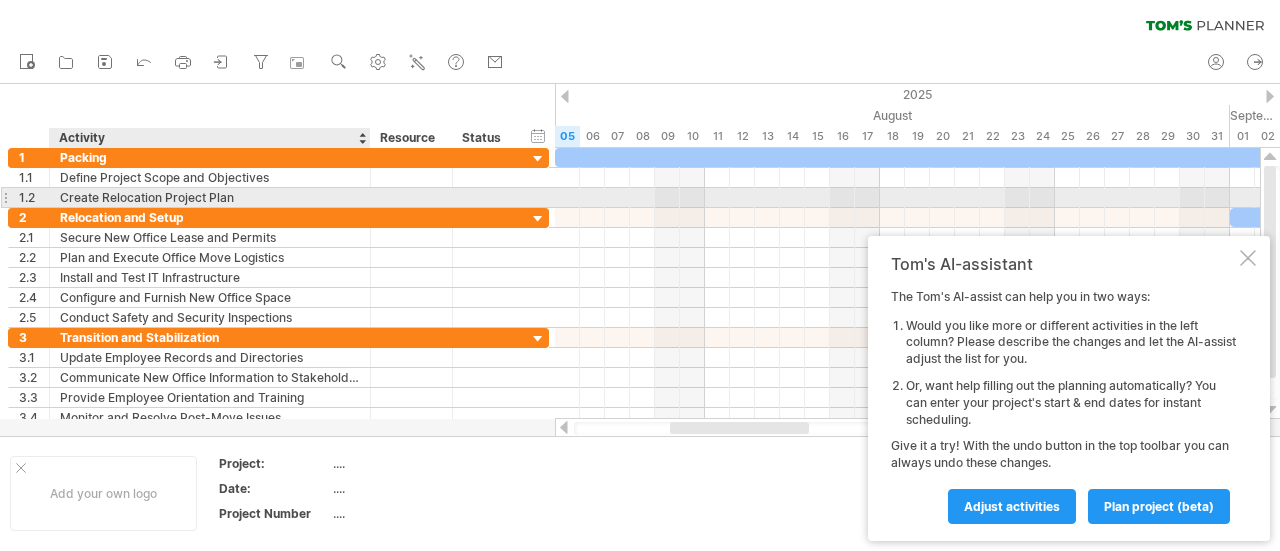 click on "Create Relocation Project Plan" at bounding box center [210, 197] 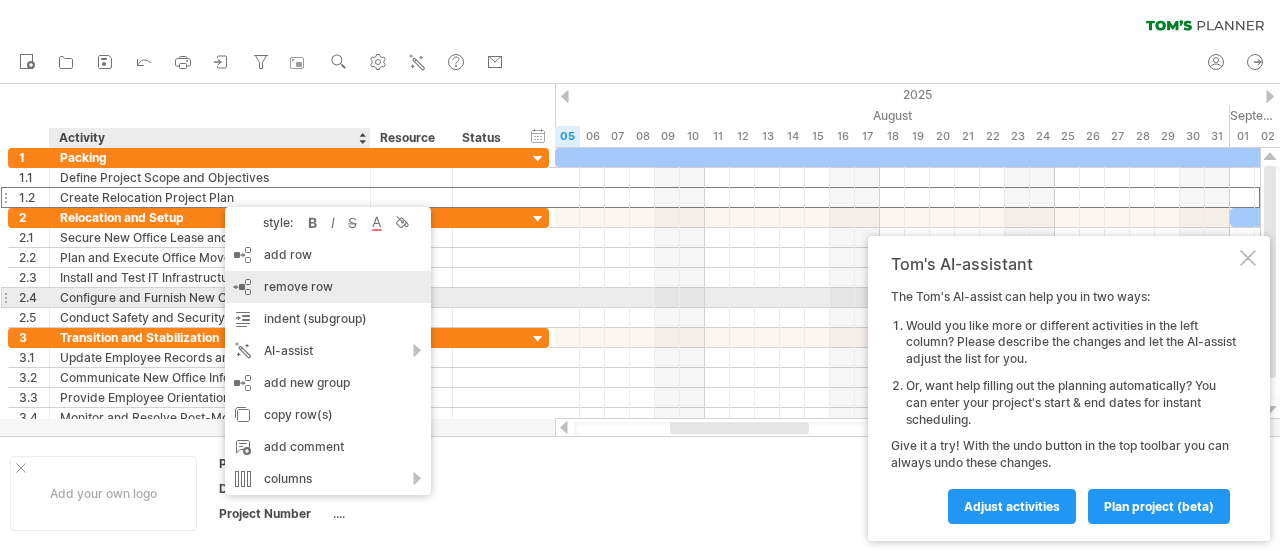 click on "remove row" at bounding box center (298, 286) 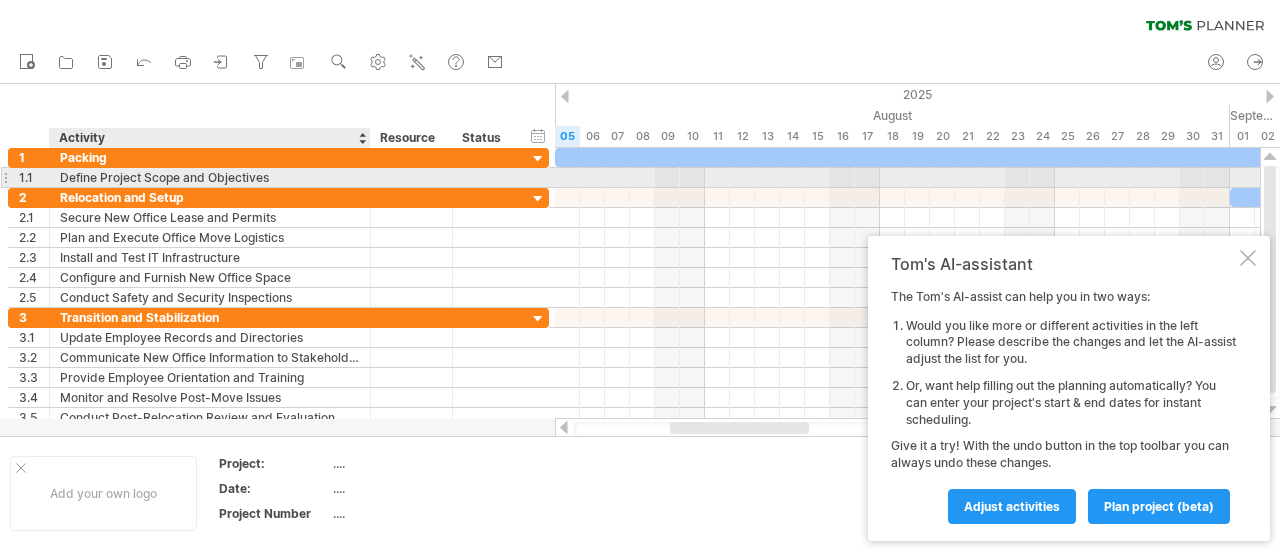 click on "Define Project Scope and Objectives" at bounding box center [210, 177] 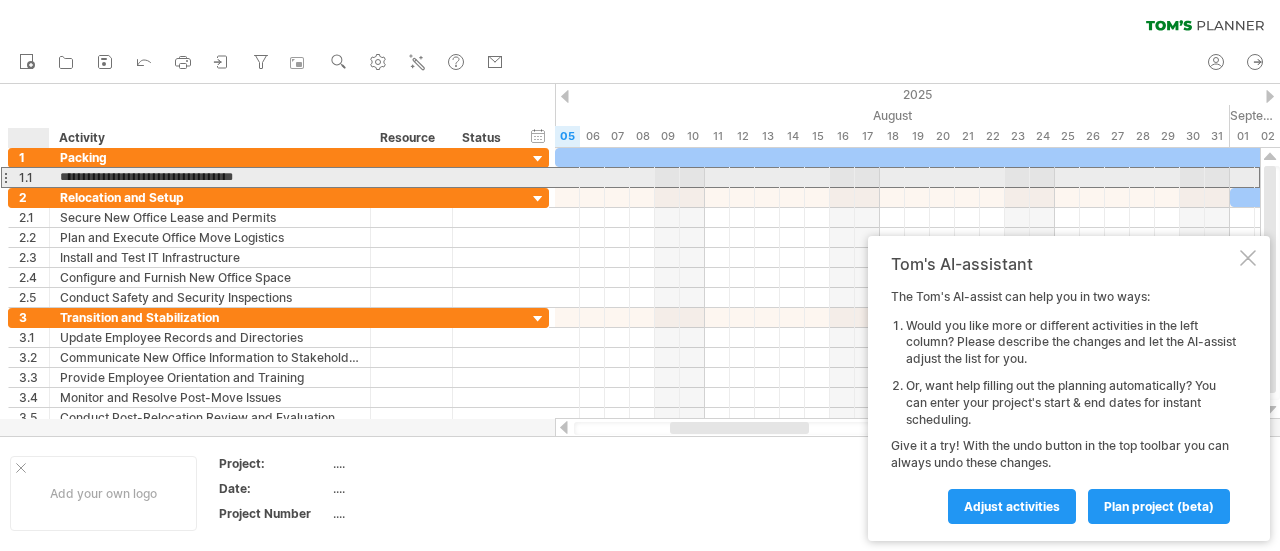 drag, startPoint x: 284, startPoint y: 176, endPoint x: 35, endPoint y: 169, distance: 249.09837 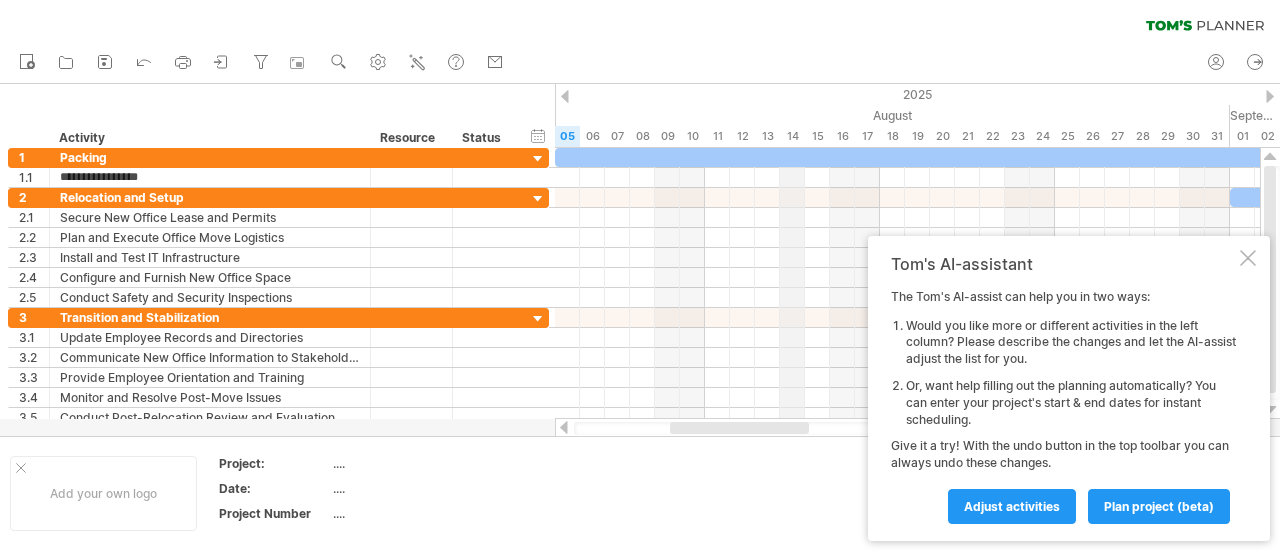 type on "**********" 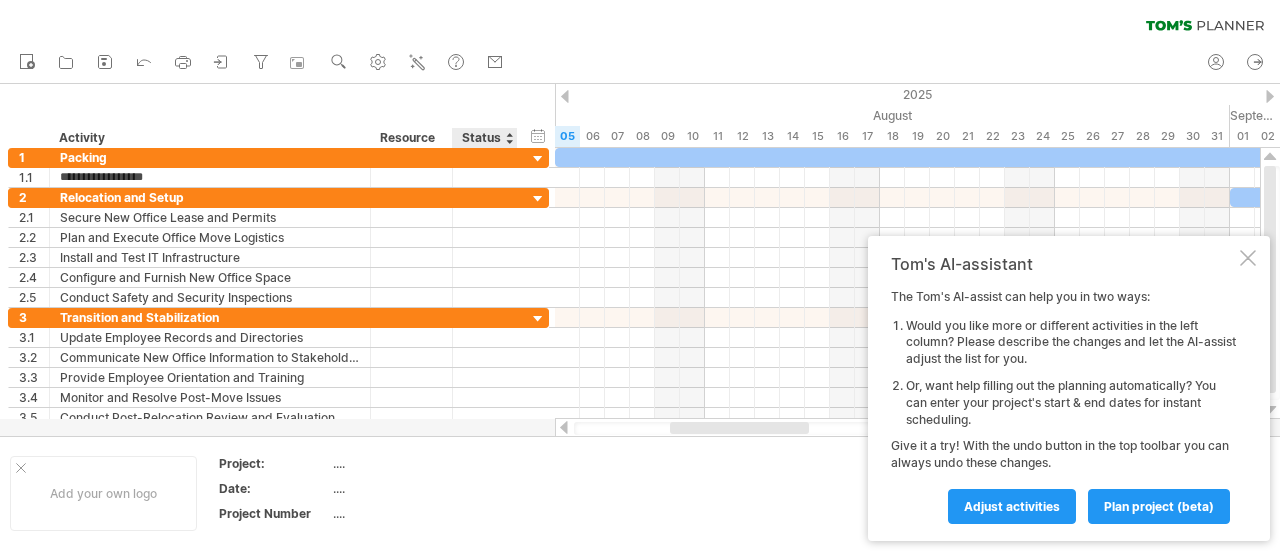 click at bounding box center (509, 138) 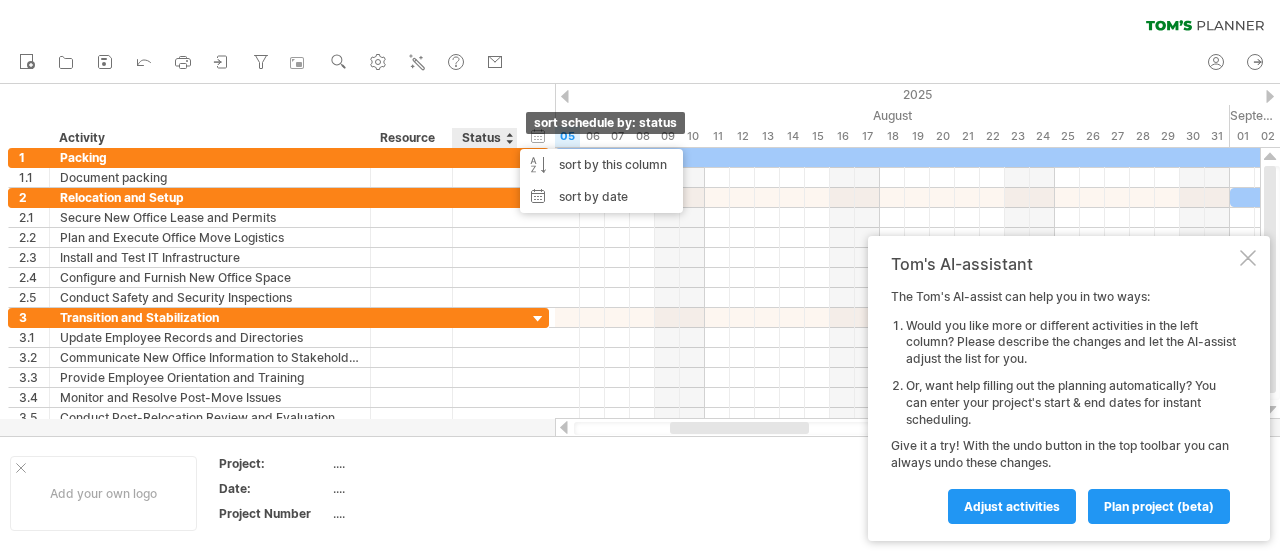 click at bounding box center (509, 138) 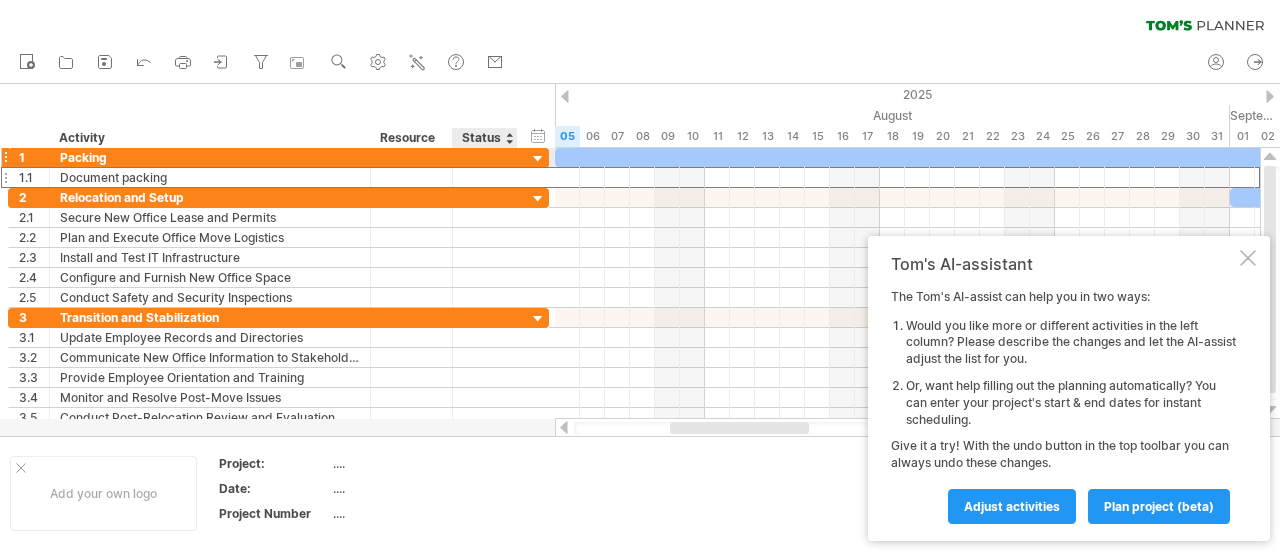 click at bounding box center [485, 177] 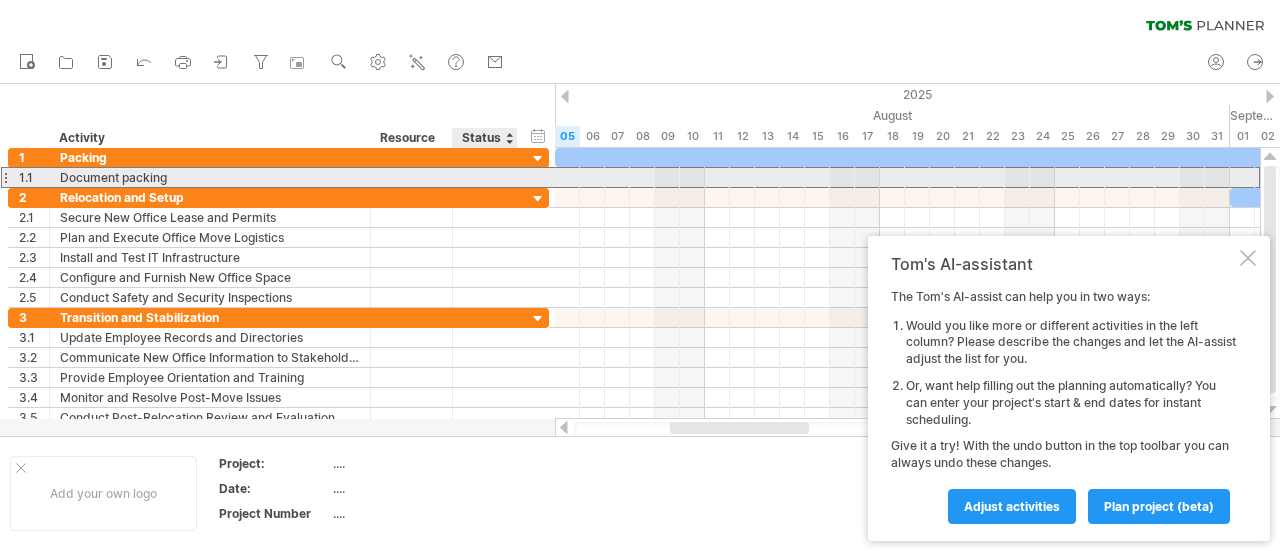 click at bounding box center [485, 177] 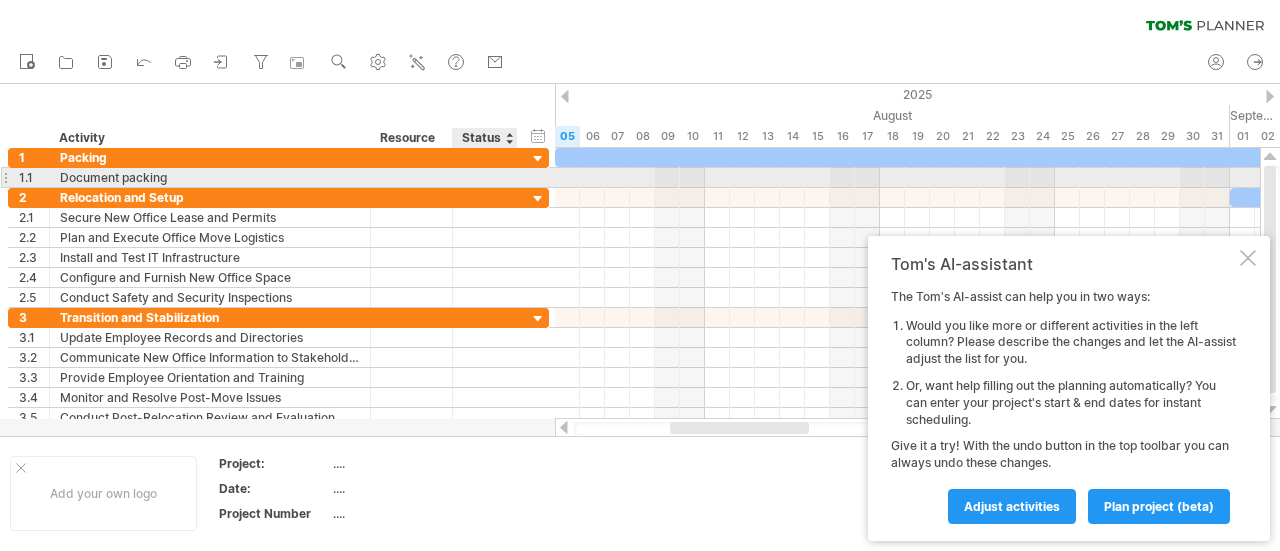 click at bounding box center [485, 177] 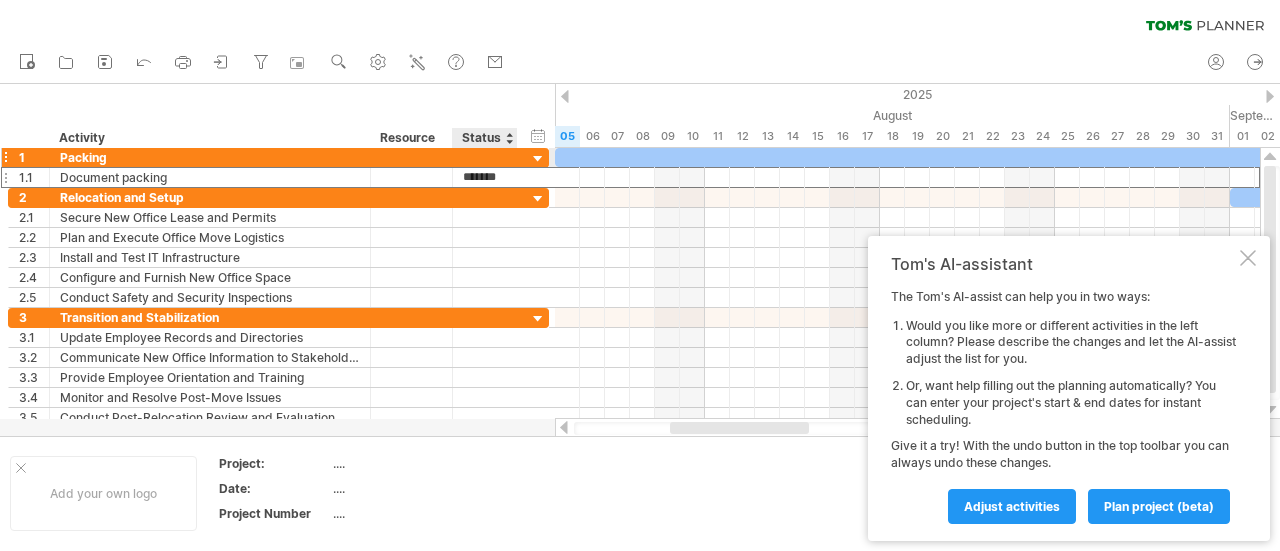 type on "********" 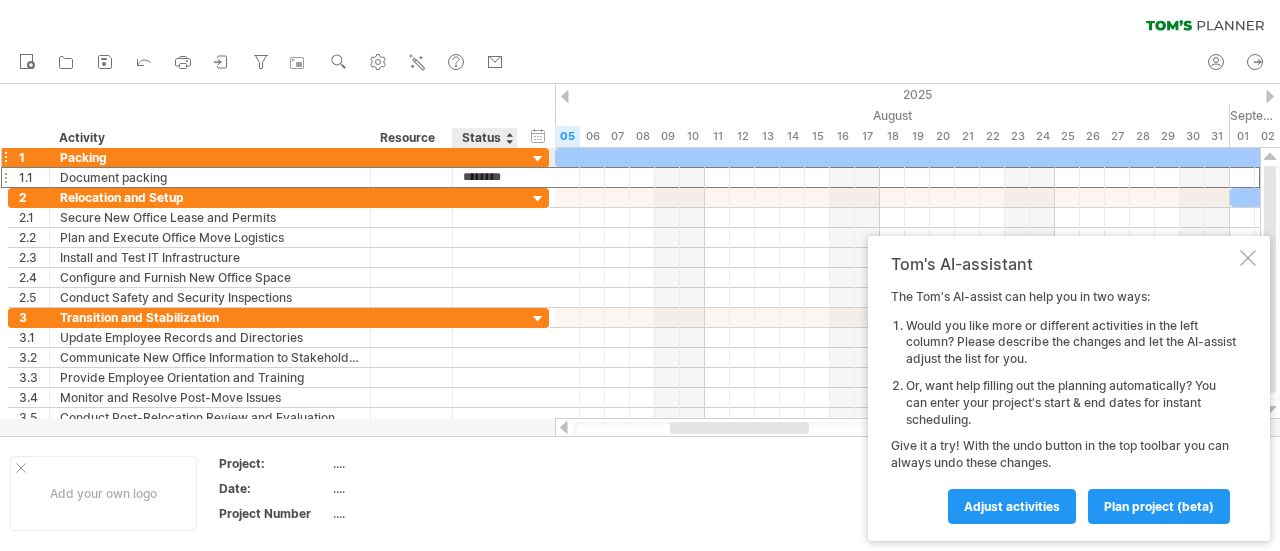 scroll, scrollTop: 0, scrollLeft: 9, axis: horizontal 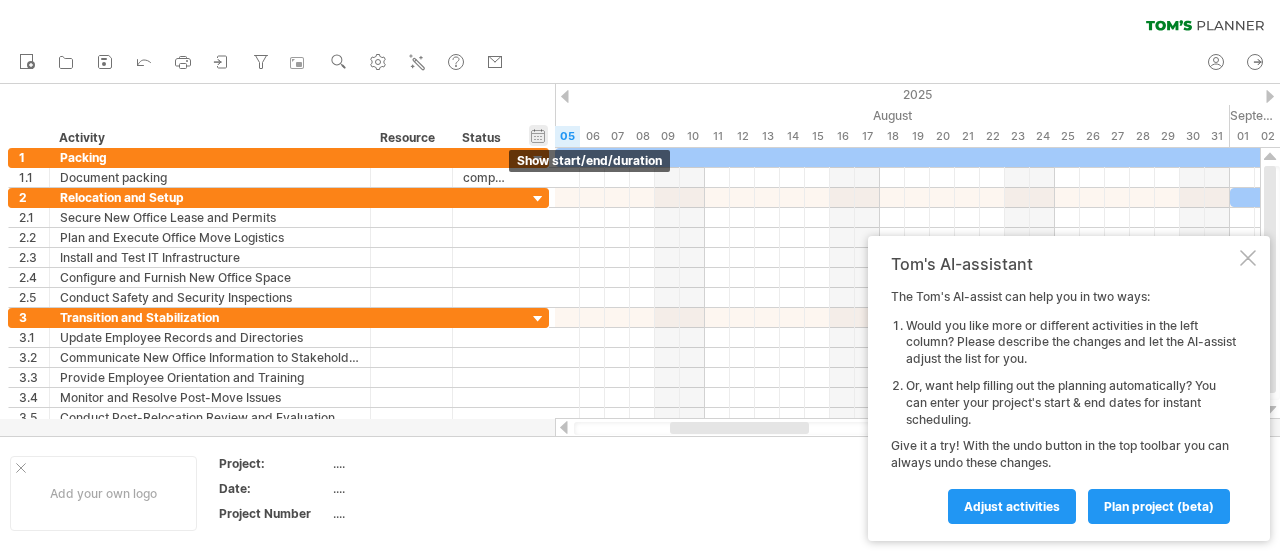 click on "hide start/end/duration show start/end/duration" at bounding box center [538, 135] 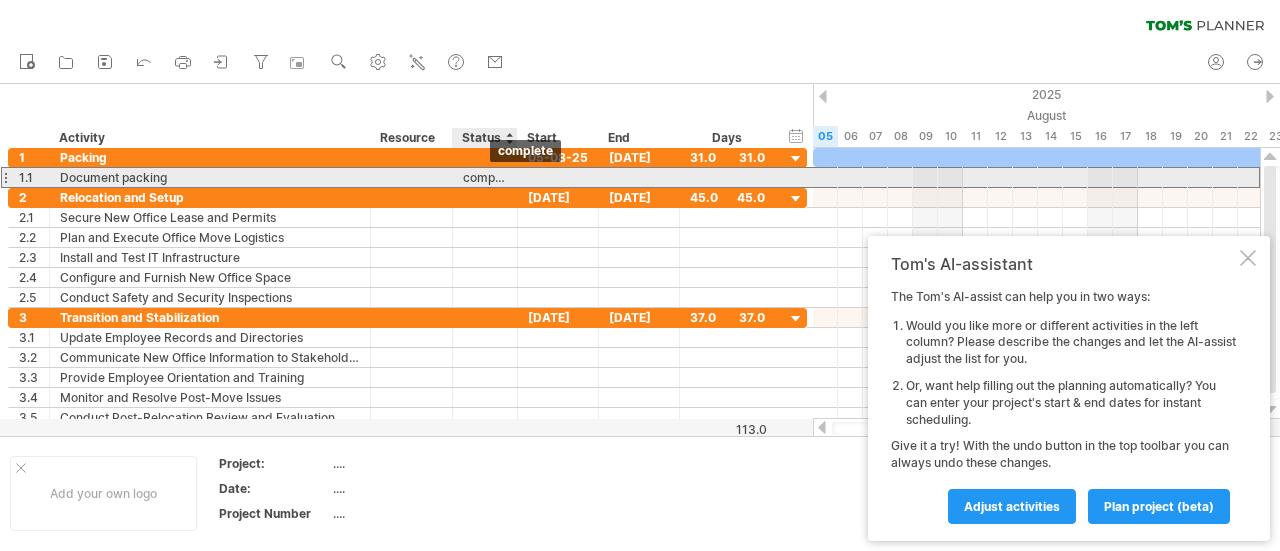 click on "complete" at bounding box center [485, 177] 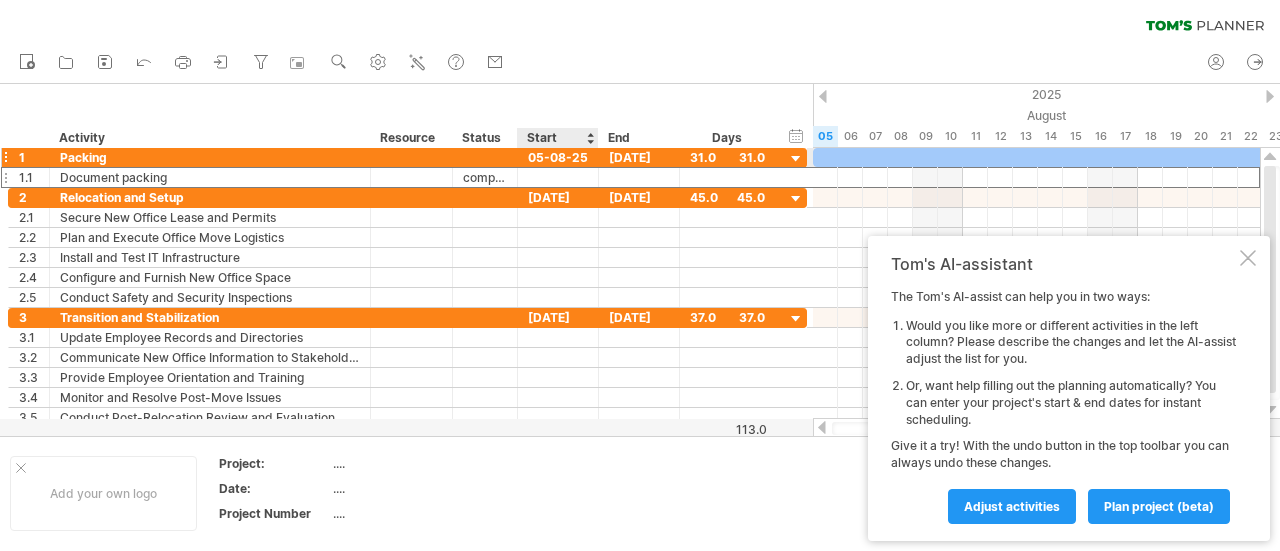 click on "05-08-25" at bounding box center (558, 157) 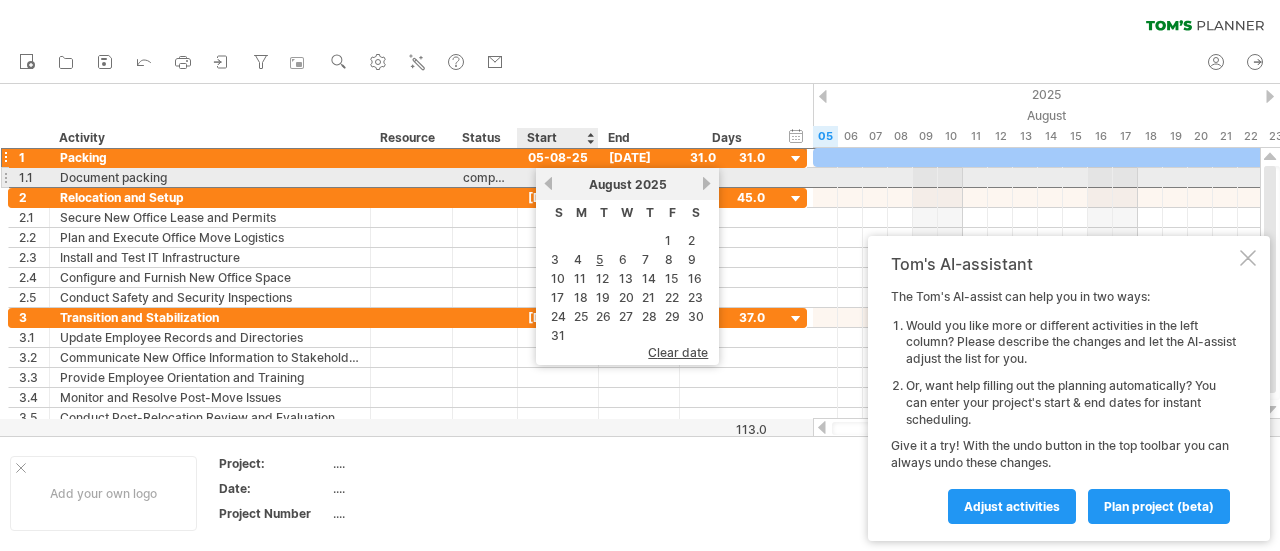 click on "previous" at bounding box center [548, 183] 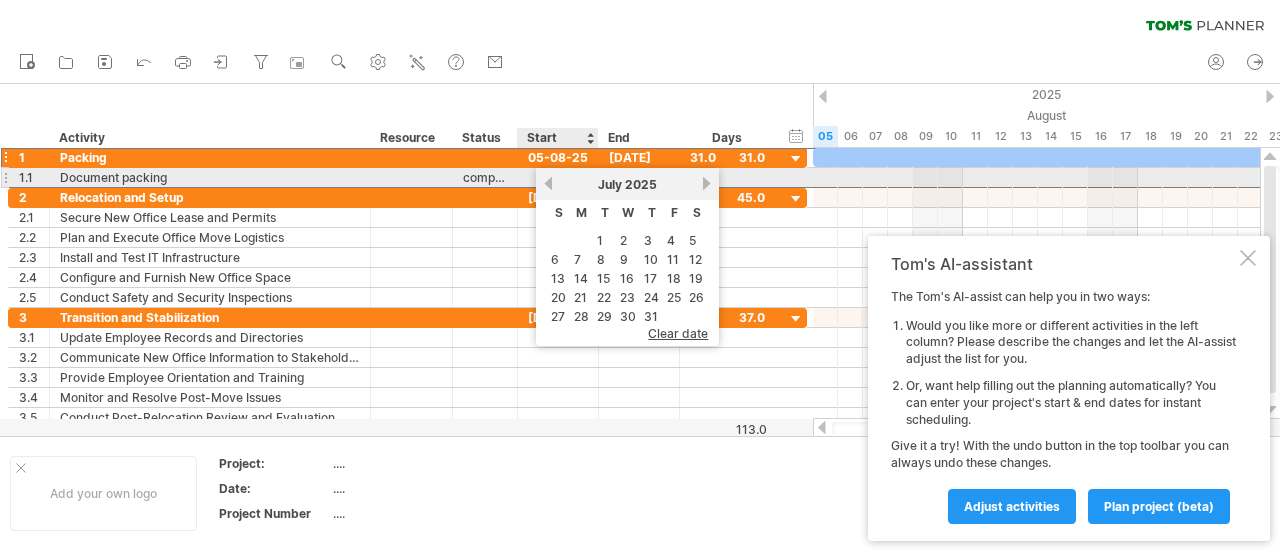 click on "previous" at bounding box center (548, 183) 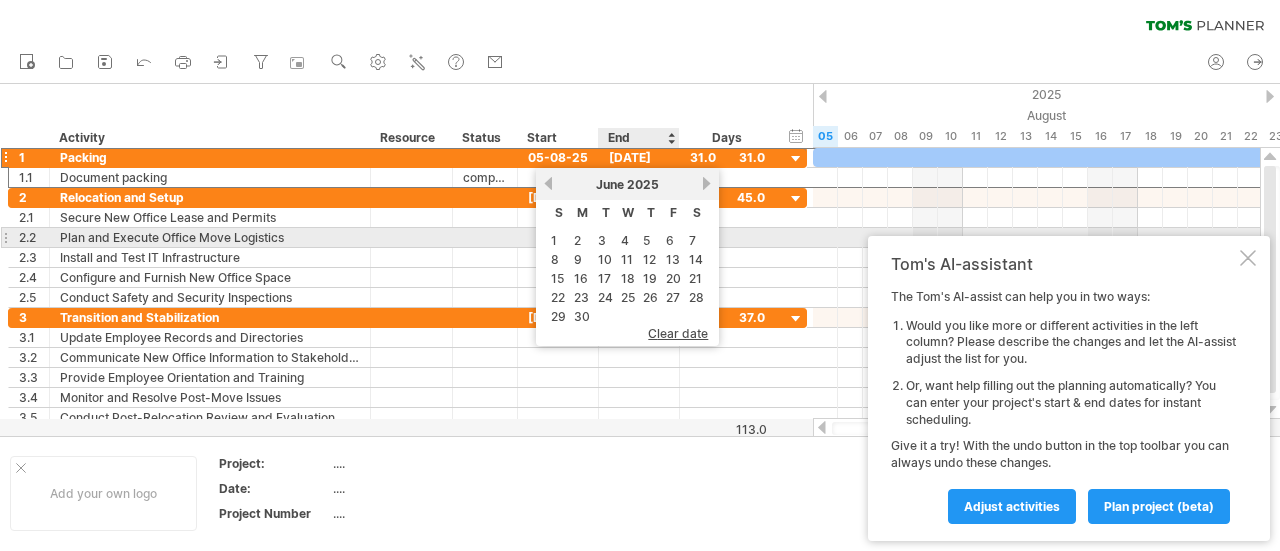 click on "6" at bounding box center (670, 240) 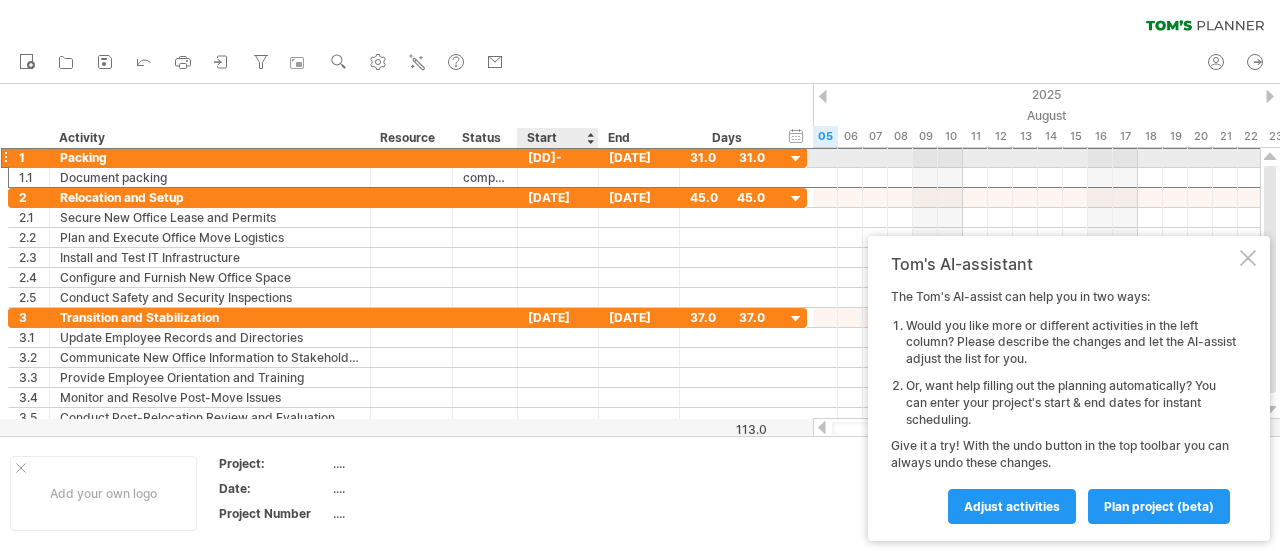 click on "[DD]-[MM]-25" at bounding box center [558, 157] 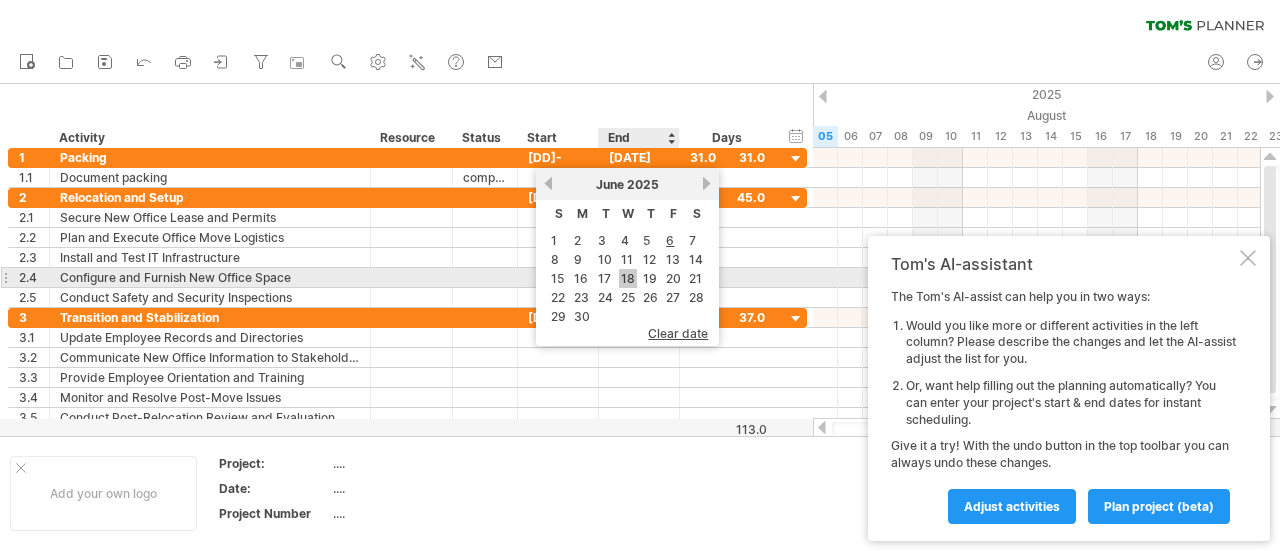 click on "18" at bounding box center [628, 278] 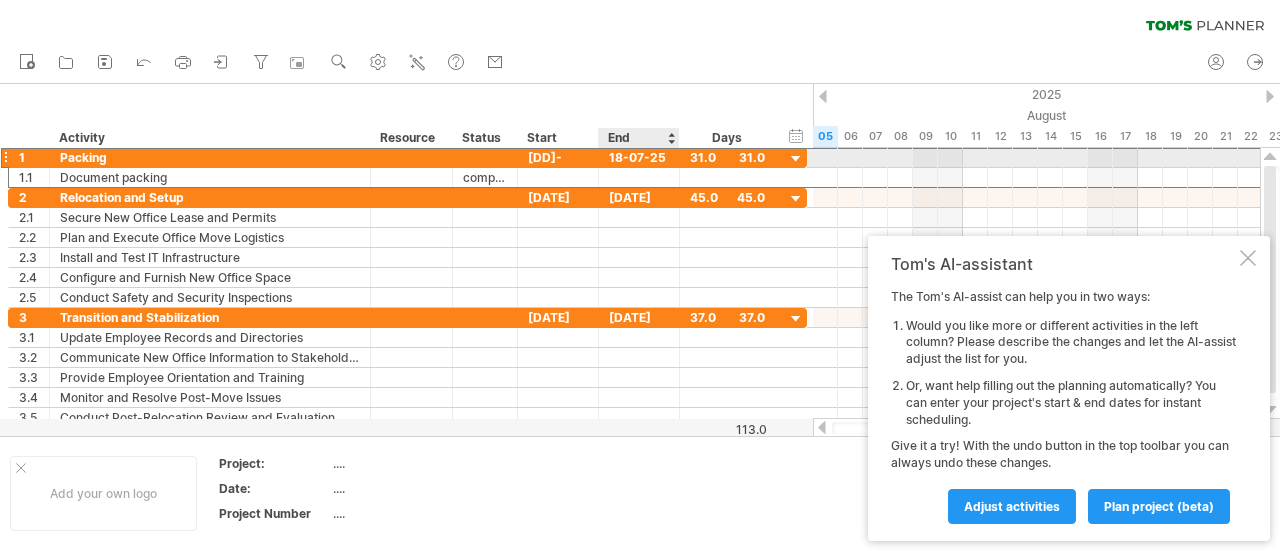 click on "18-07-25" at bounding box center [639, 157] 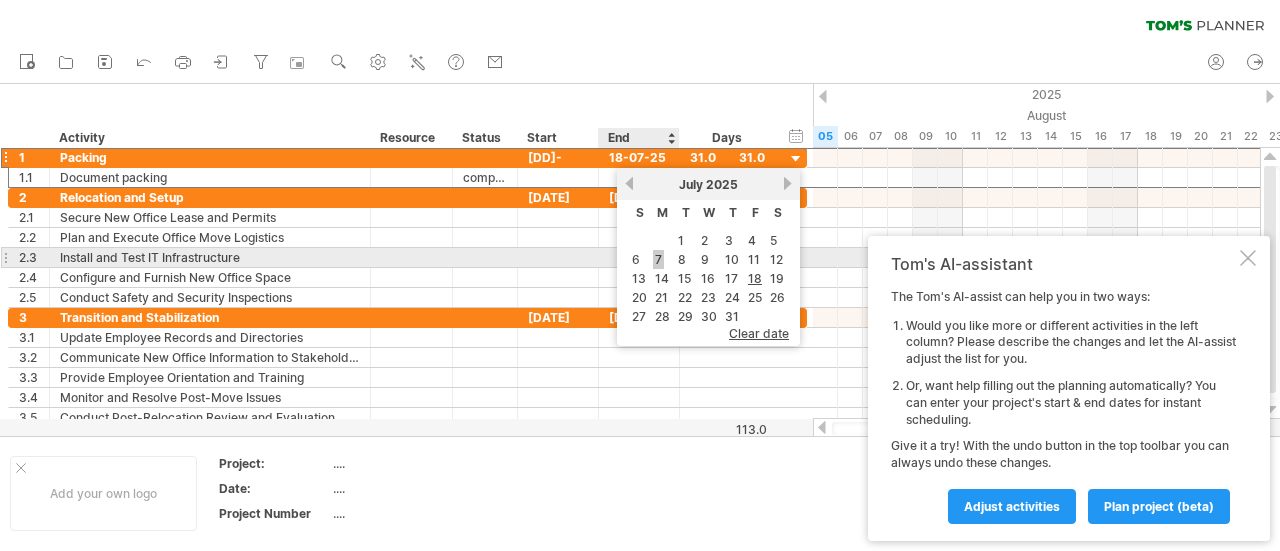 click on "7" at bounding box center (658, 259) 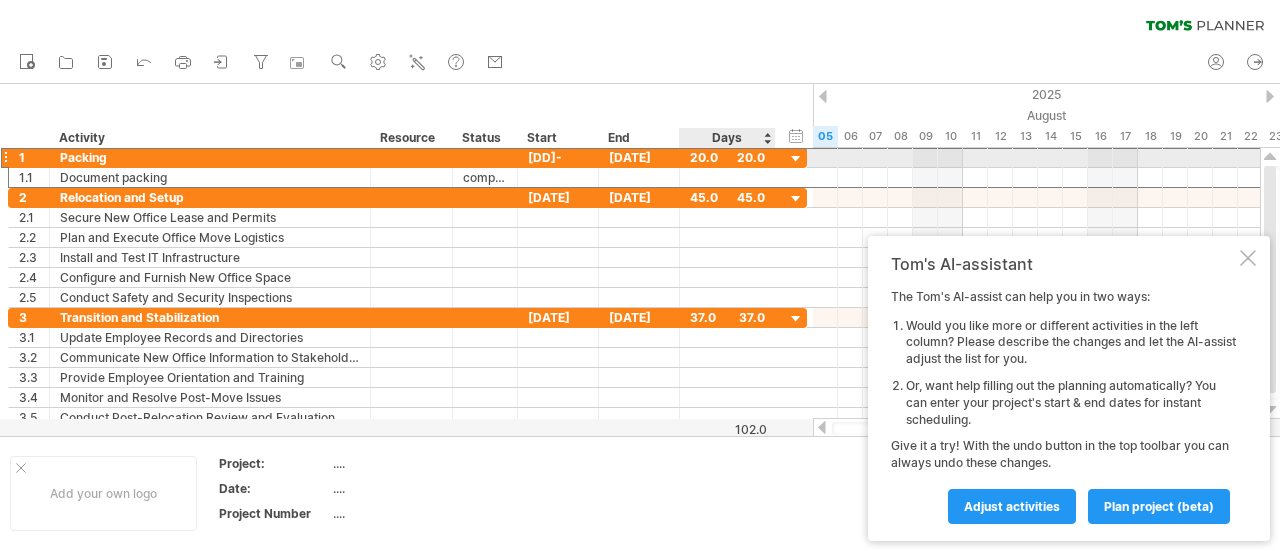 click on "20.0" at bounding box center (727, 157) 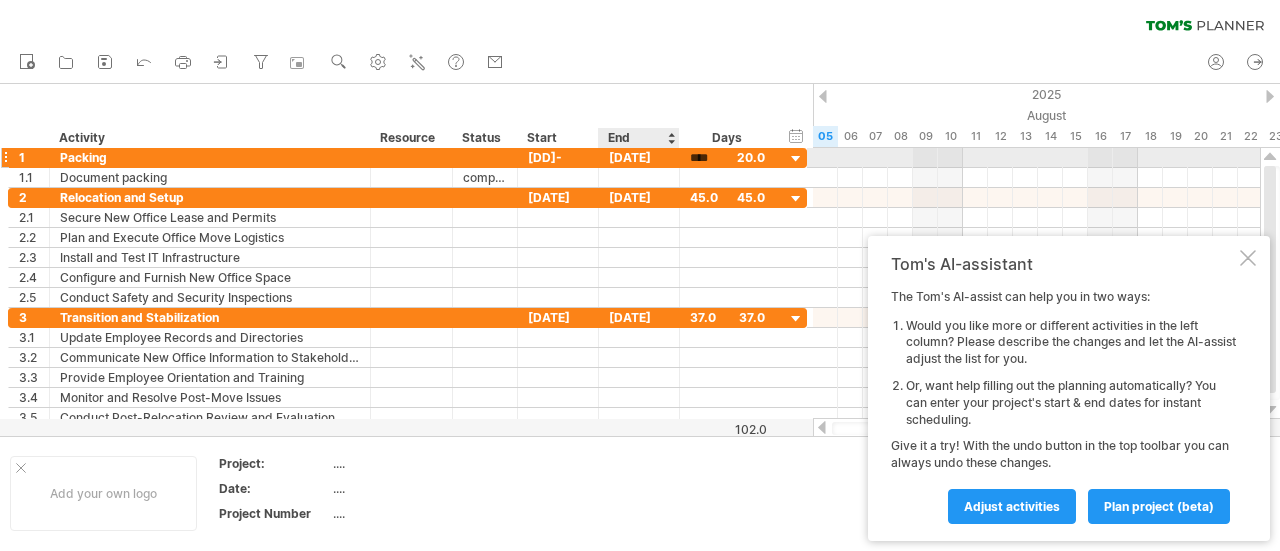 click on "[DATE]" at bounding box center (639, 157) 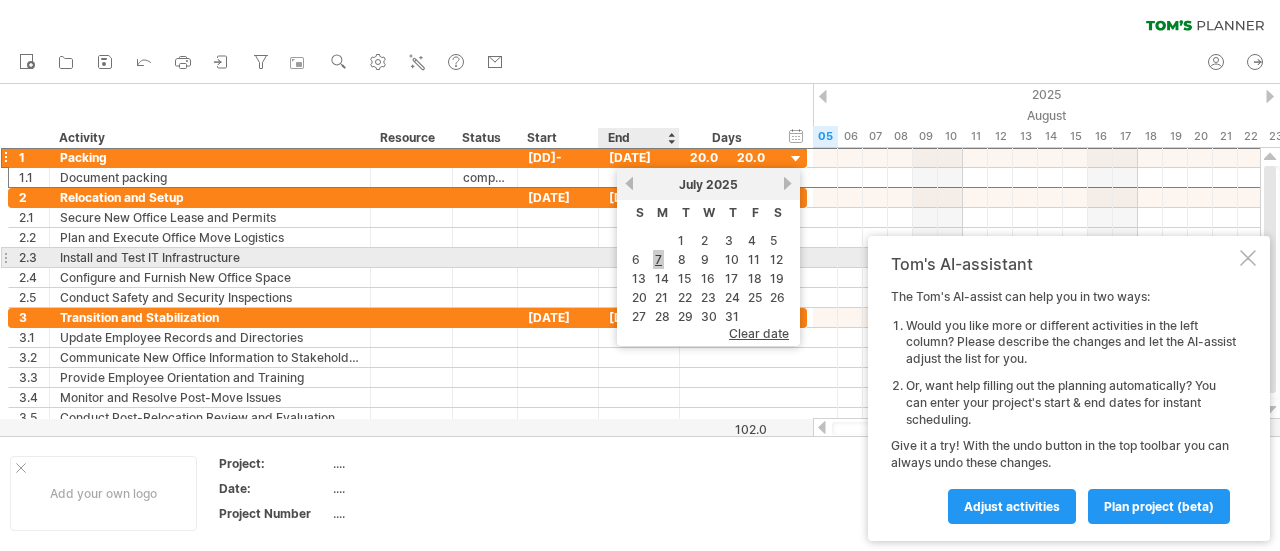 click on "7" at bounding box center [658, 259] 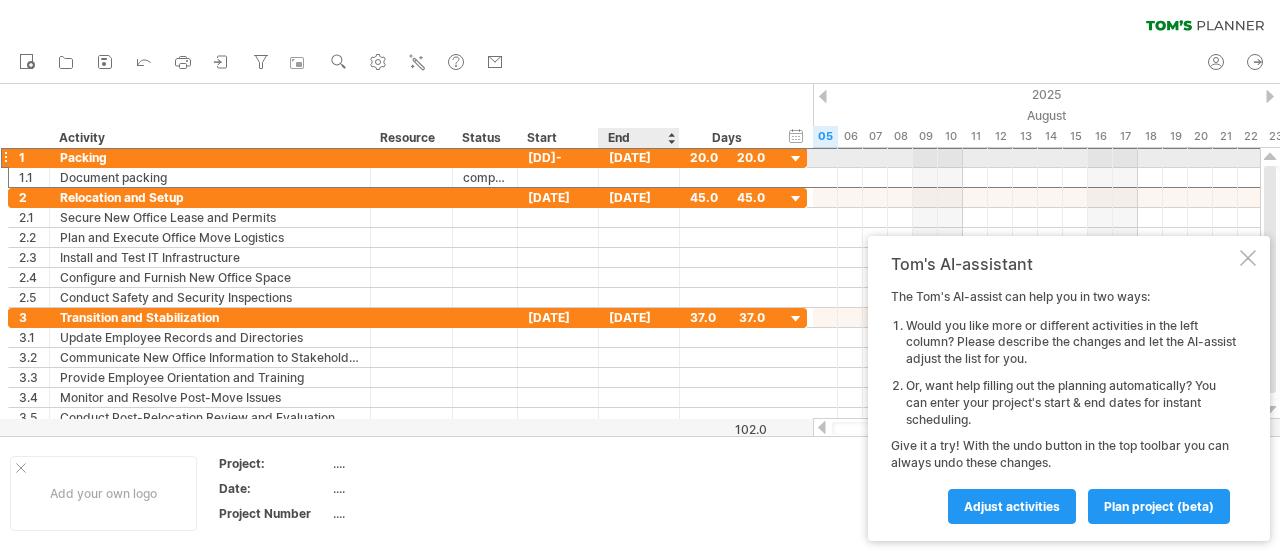 click on "[DATE]" at bounding box center (639, 157) 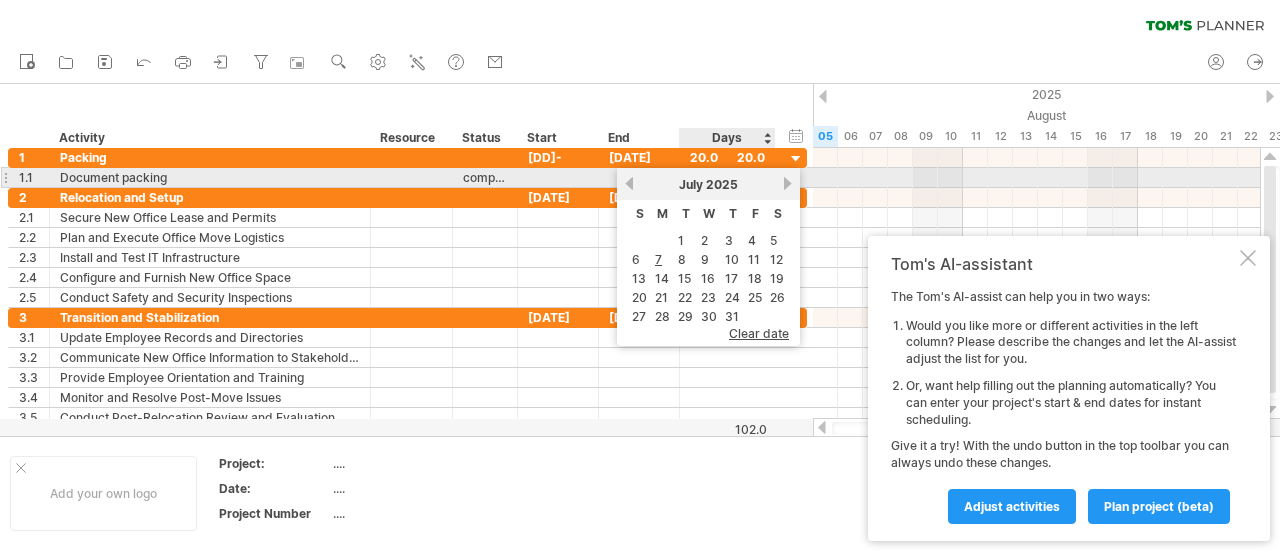 click on "[MONTH]   [YEAR]" at bounding box center (708, 184) 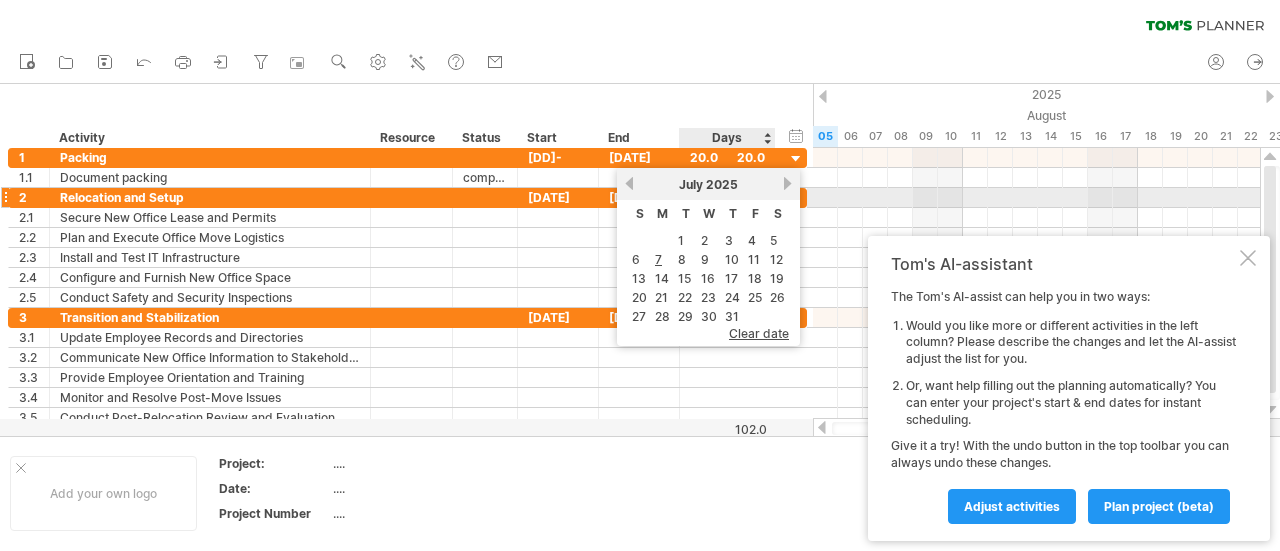 click on "previous next [MONTH]   [YEAR]" at bounding box center (708, 184) 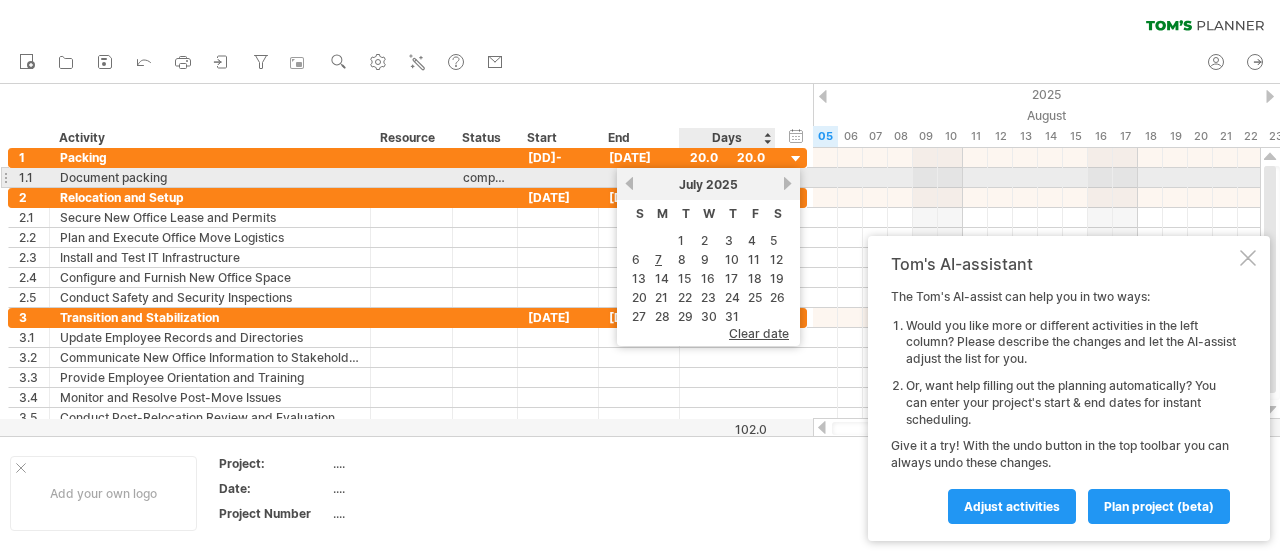 click on "next" at bounding box center (787, 183) 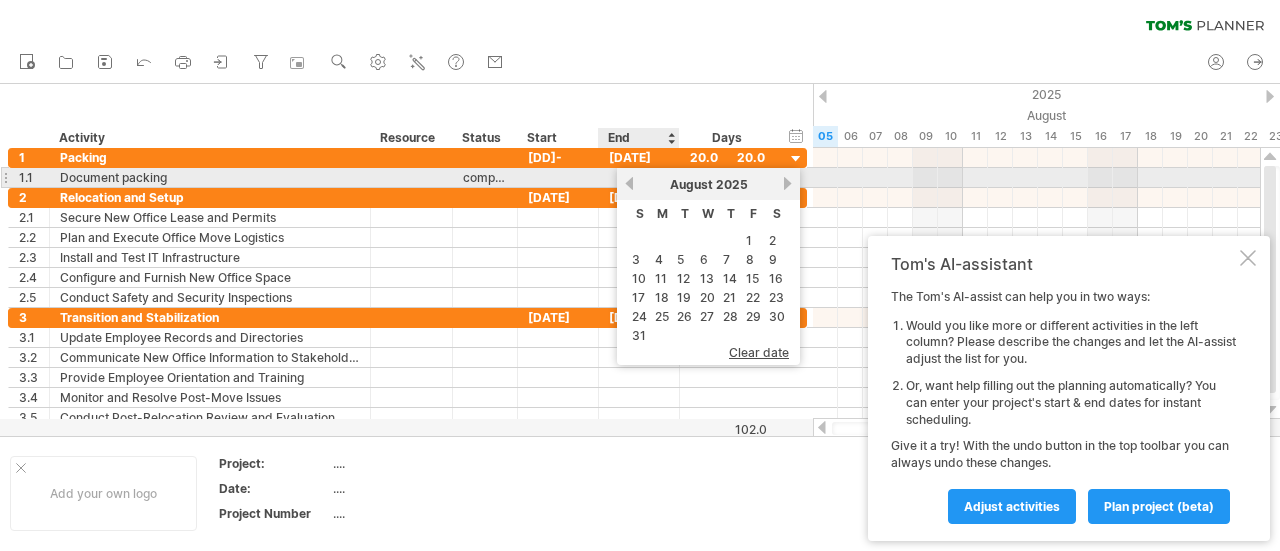 click on "previous" at bounding box center [629, 183] 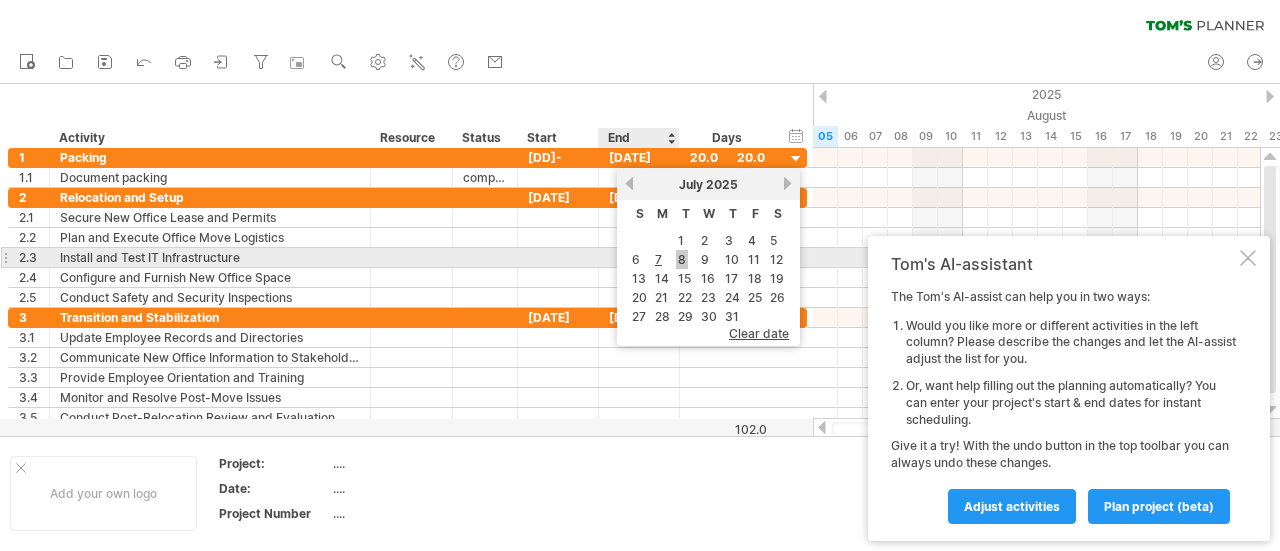 click on "8" at bounding box center (682, 259) 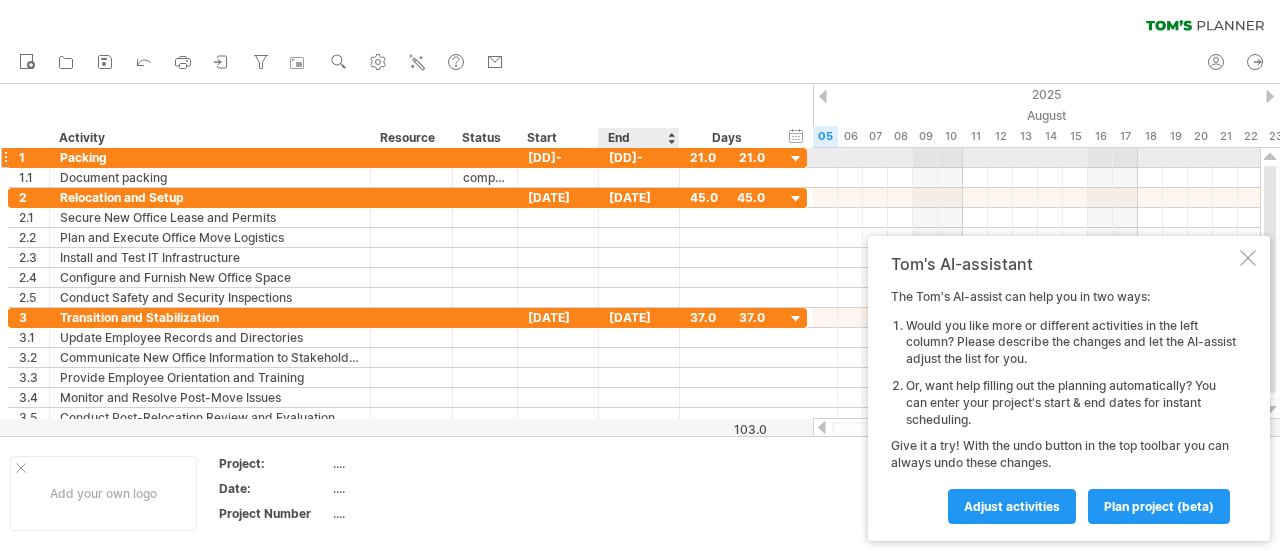 click on "[DD]-[MM]-25" at bounding box center (639, 157) 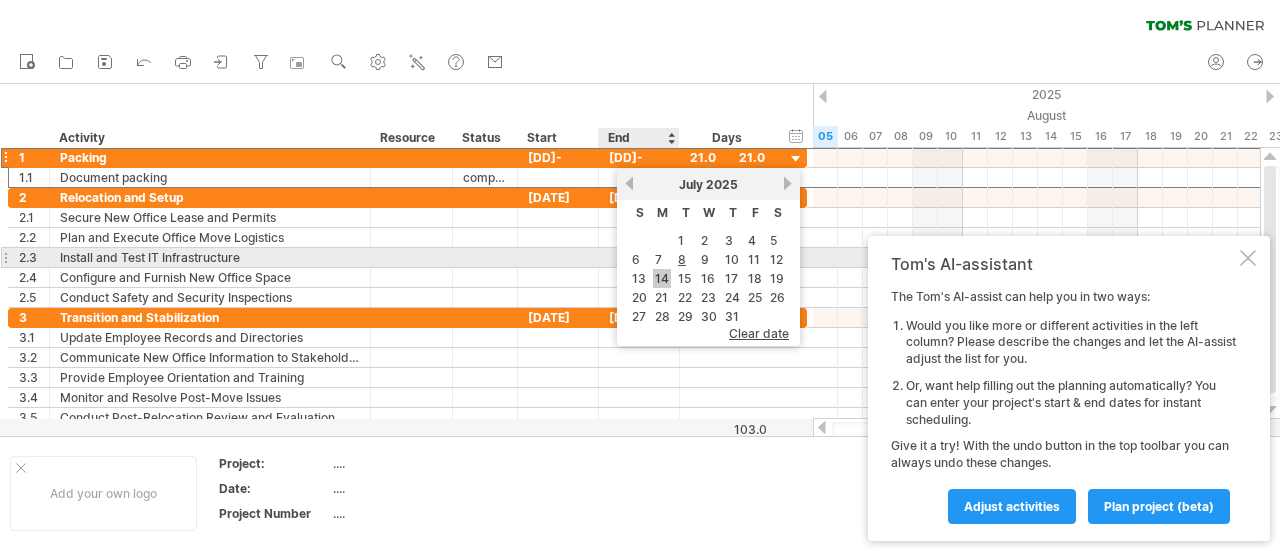click on "7" at bounding box center [658, 259] 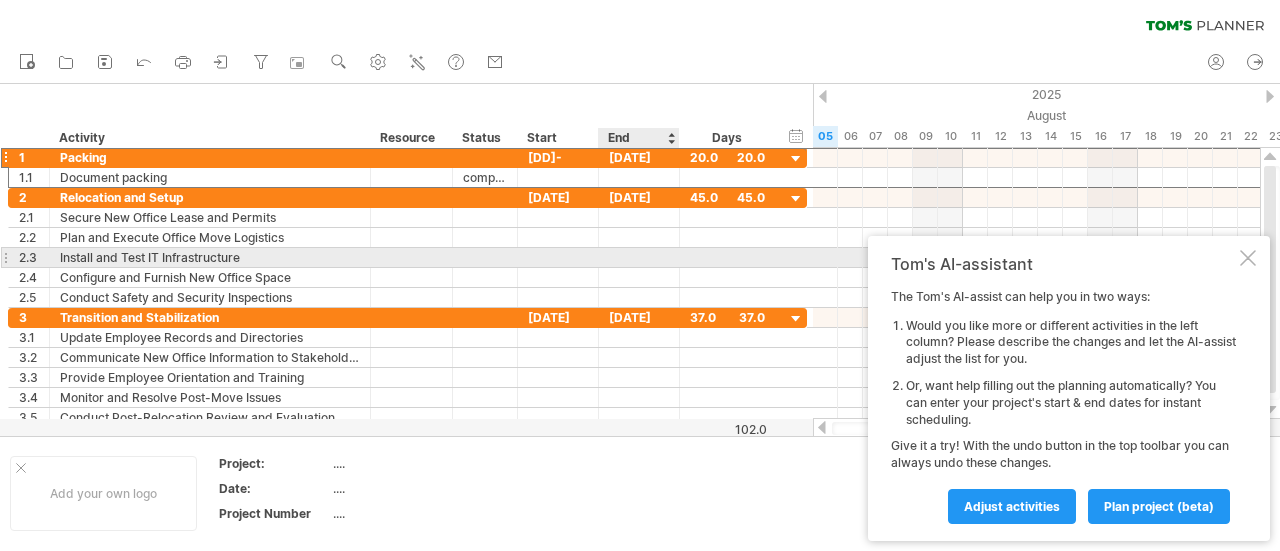 click at bounding box center [639, 257] 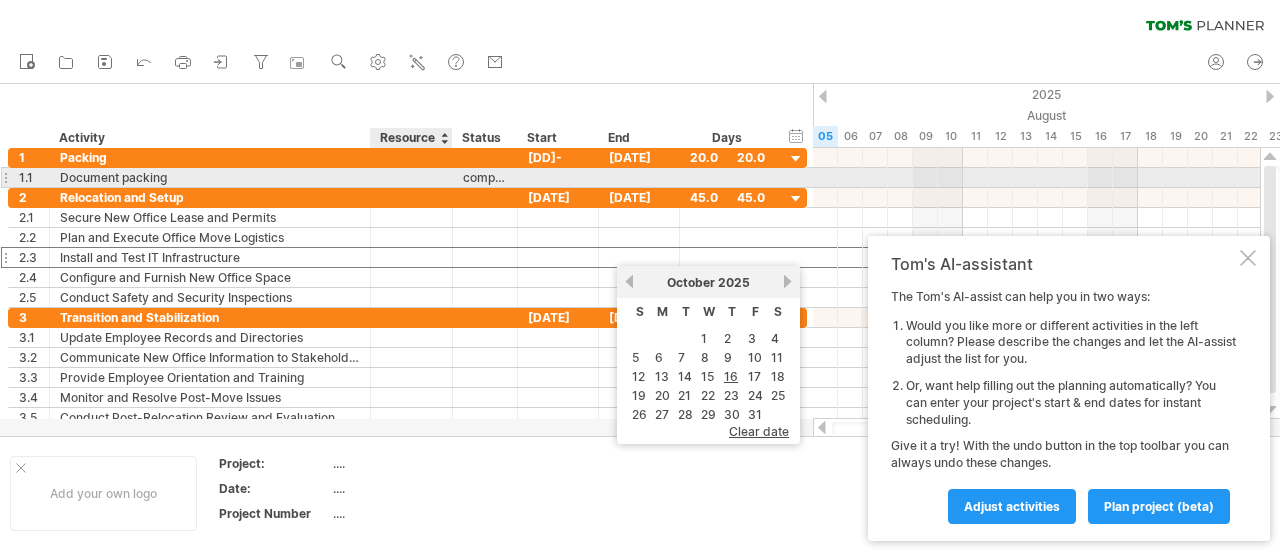 click at bounding box center (411, 177) 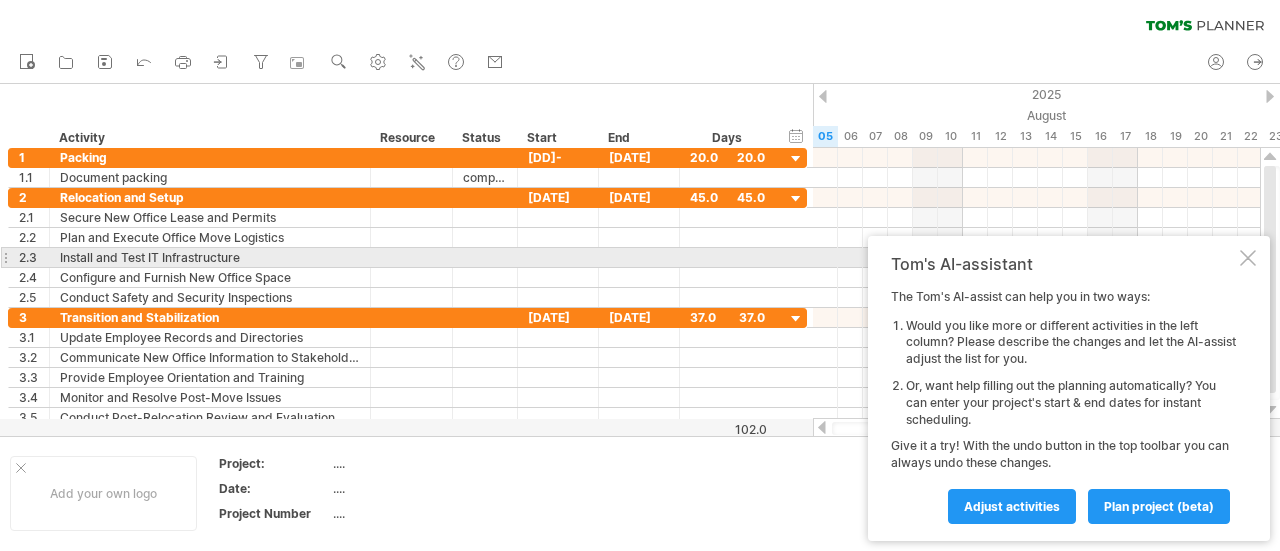 click at bounding box center [1248, 258] 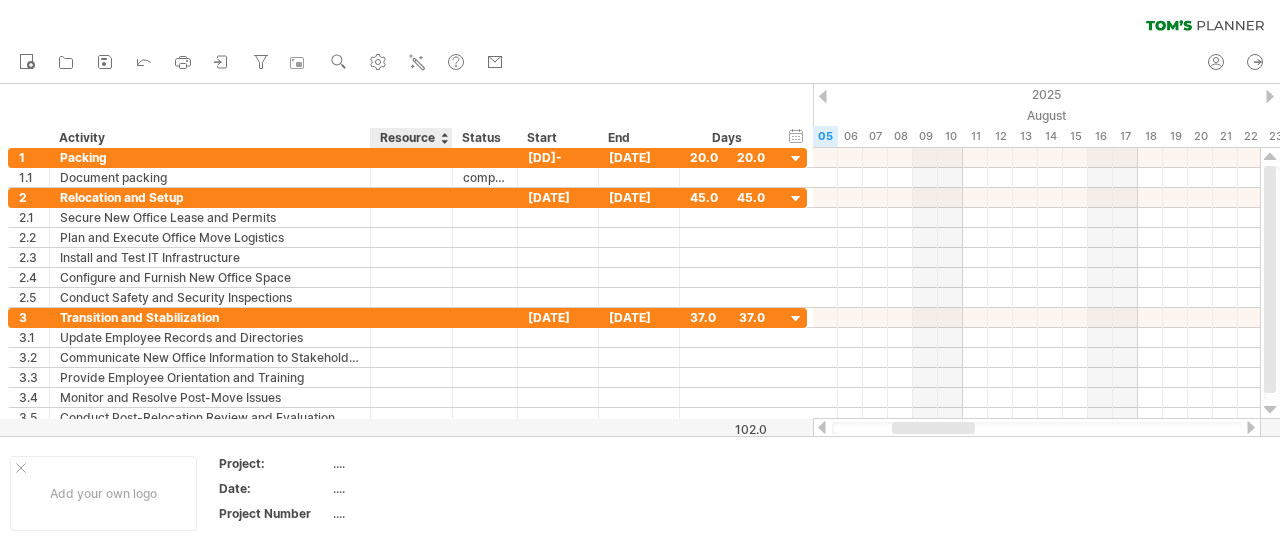 click on "Resource" at bounding box center [410, 138] 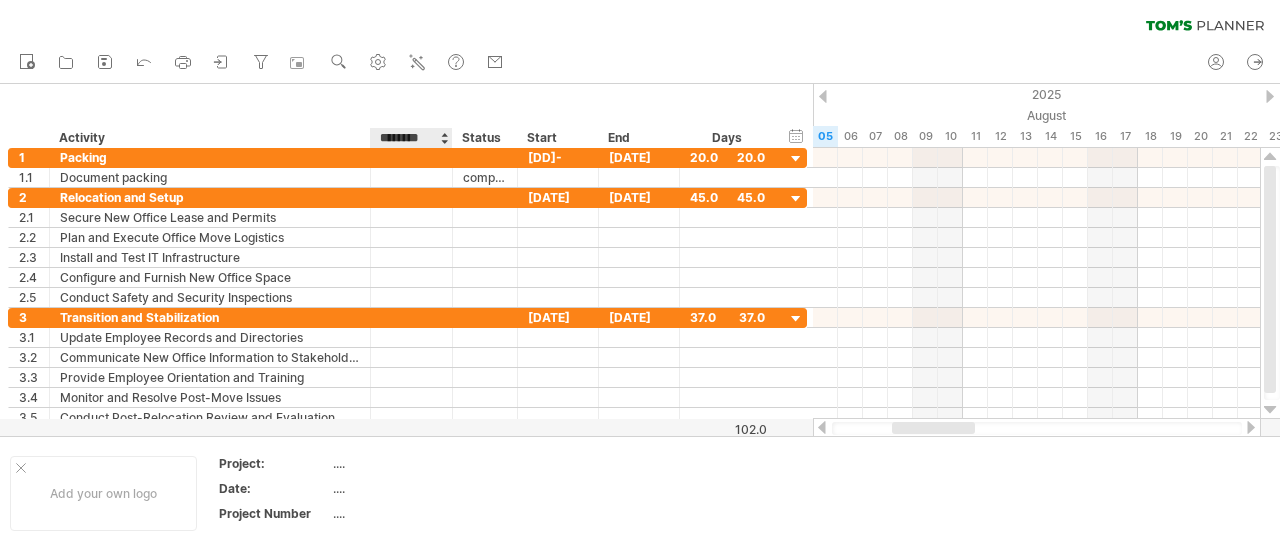 click at bounding box center [444, 138] 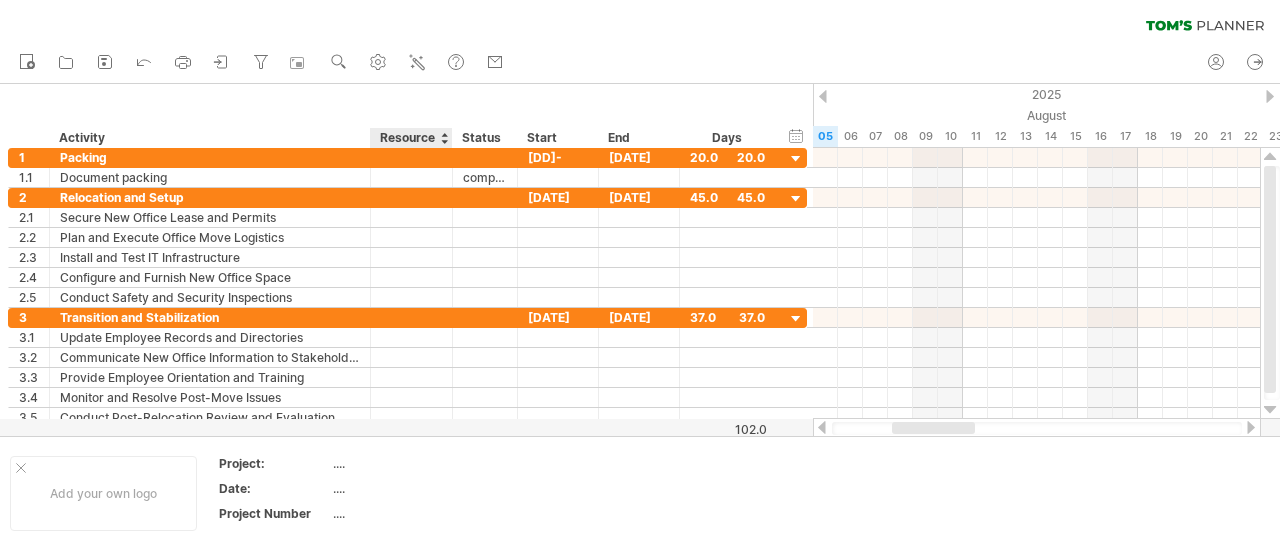 click on "Resource" at bounding box center [410, 138] 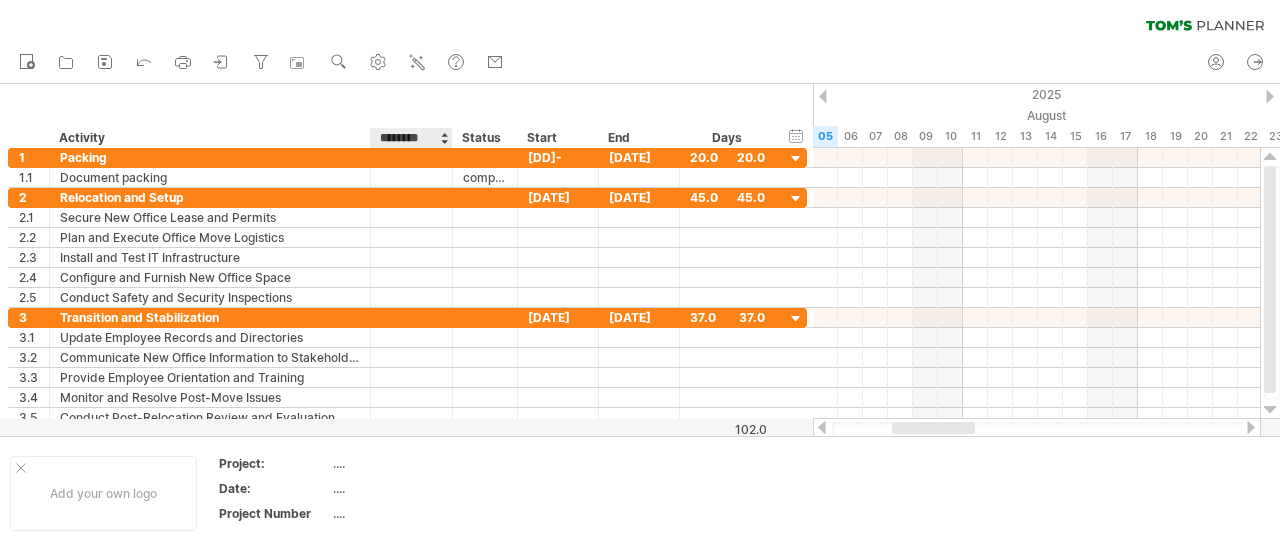 click on "********" at bounding box center (410, 138) 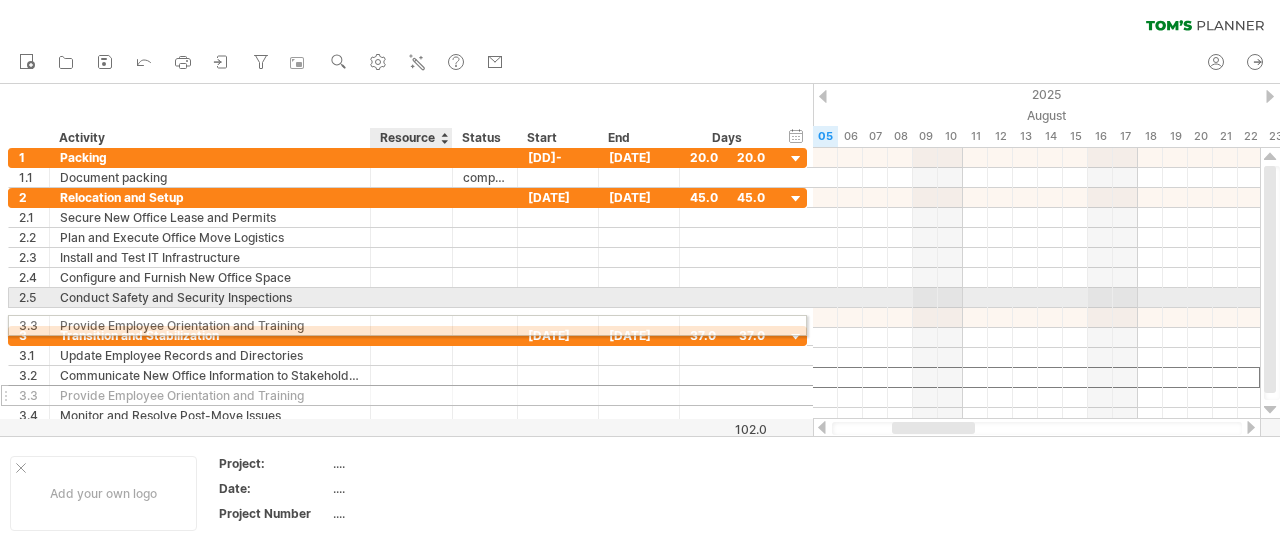 drag, startPoint x: 434, startPoint y: 357, endPoint x: 428, endPoint y: 317, distance: 40.4475 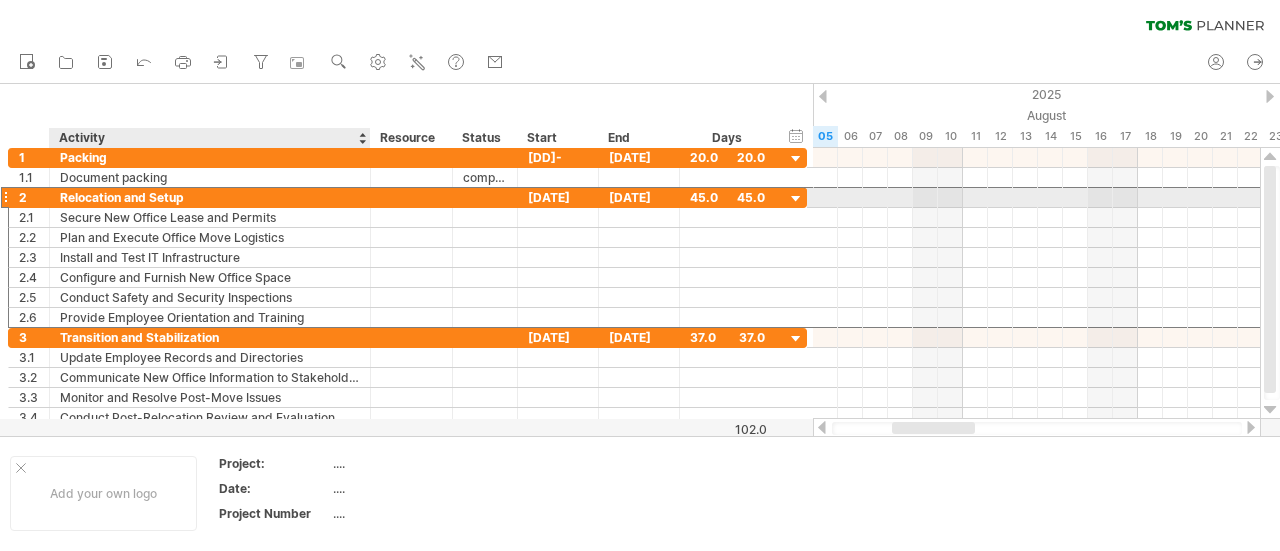 click on "Relocation and Setup" at bounding box center [210, 197] 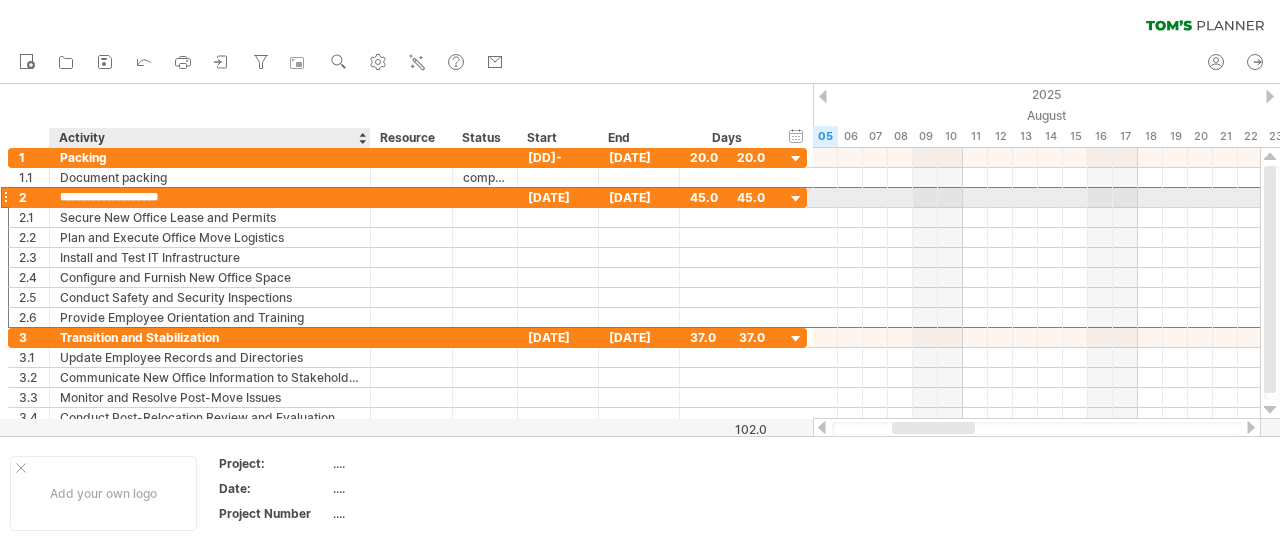 click on "**********" at bounding box center (210, 197) 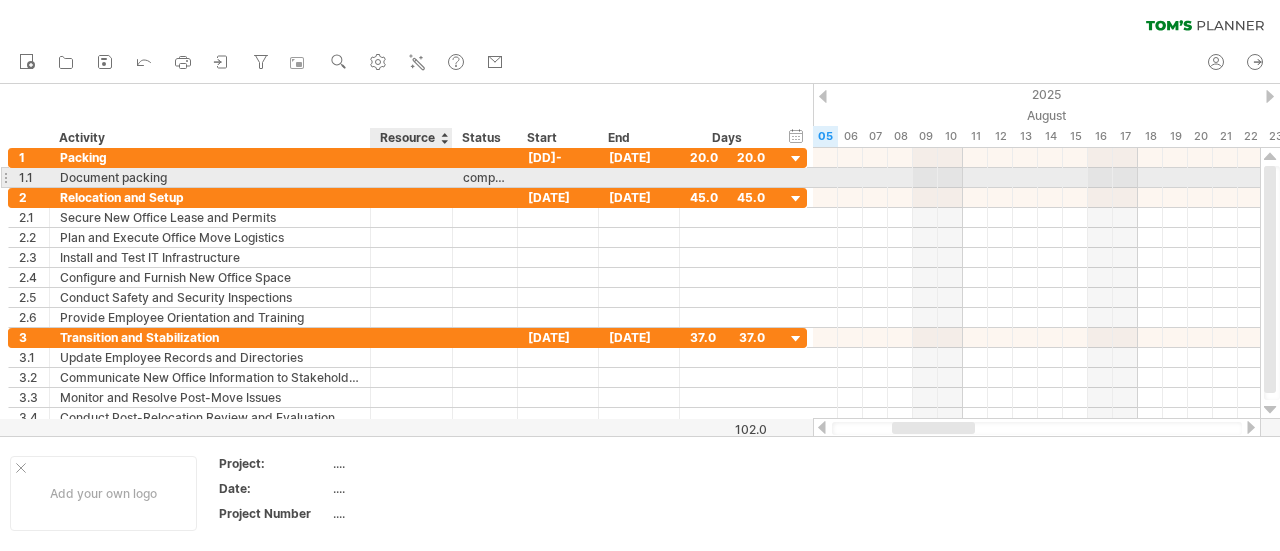 click at bounding box center [411, 177] 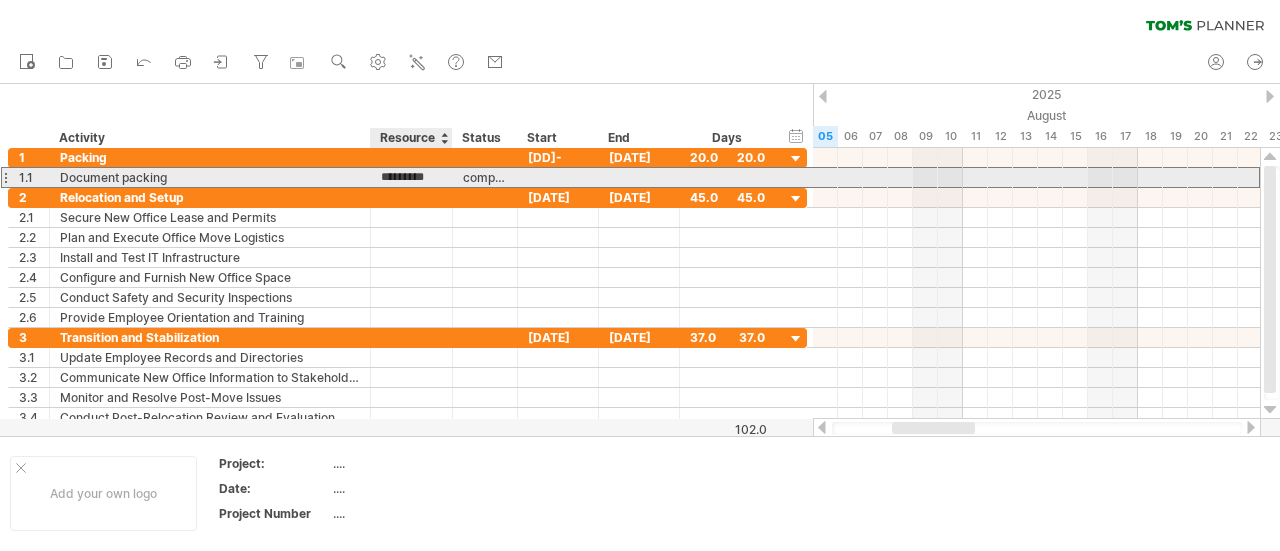 type on "**********" 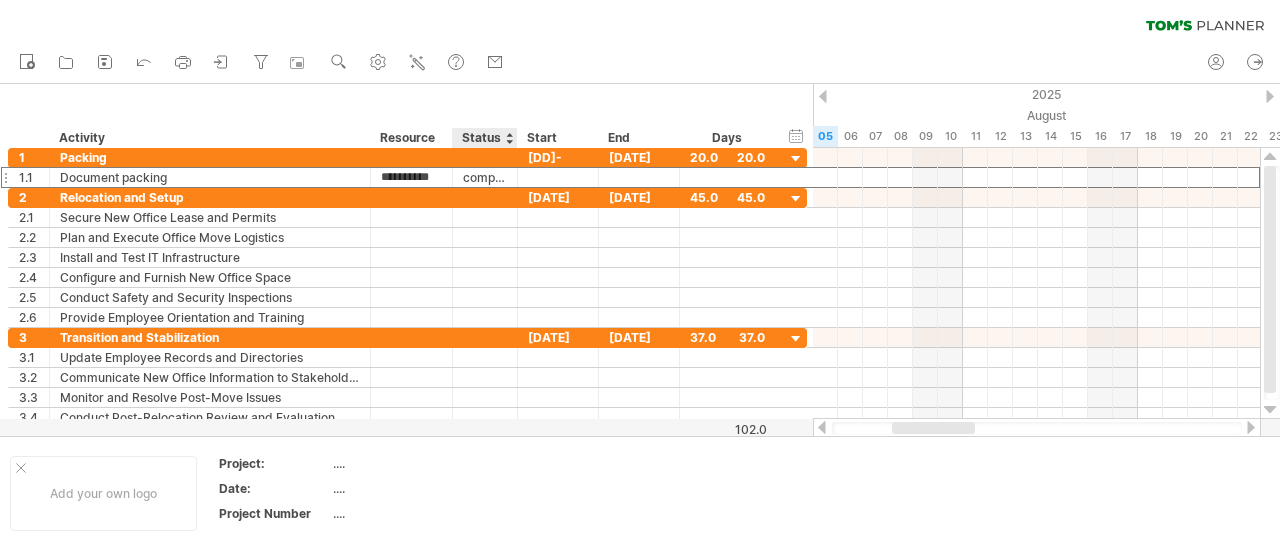 scroll, scrollTop: 0, scrollLeft: 0, axis: both 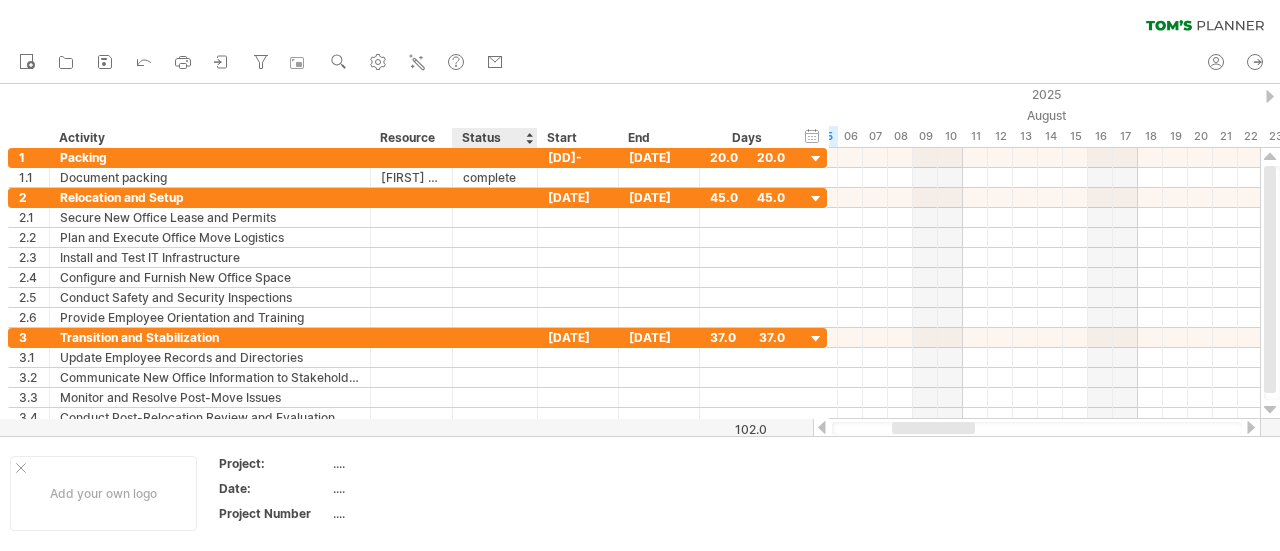 drag, startPoint x: 513, startPoint y: 147, endPoint x: 529, endPoint y: 145, distance: 16.124516 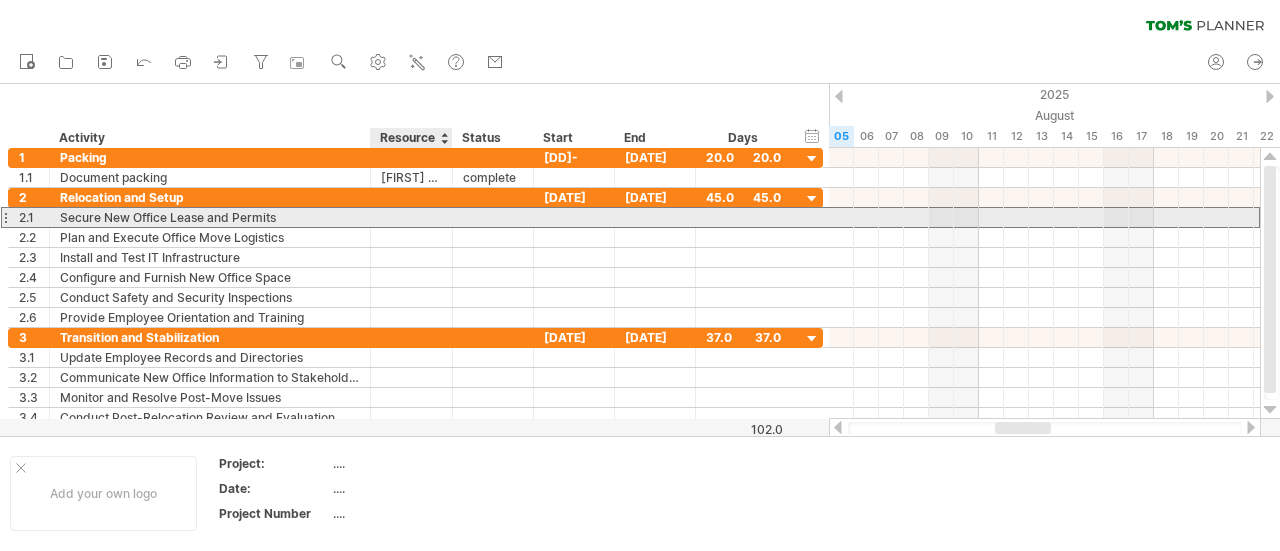 click at bounding box center [411, 217] 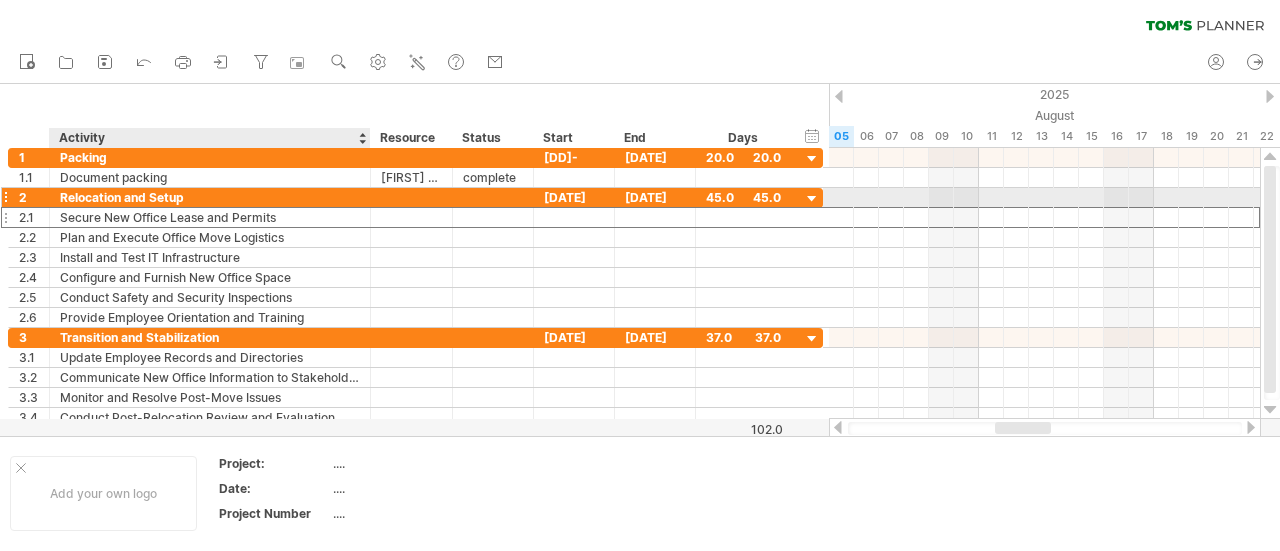 click on "Relocation and Setup" at bounding box center [210, 197] 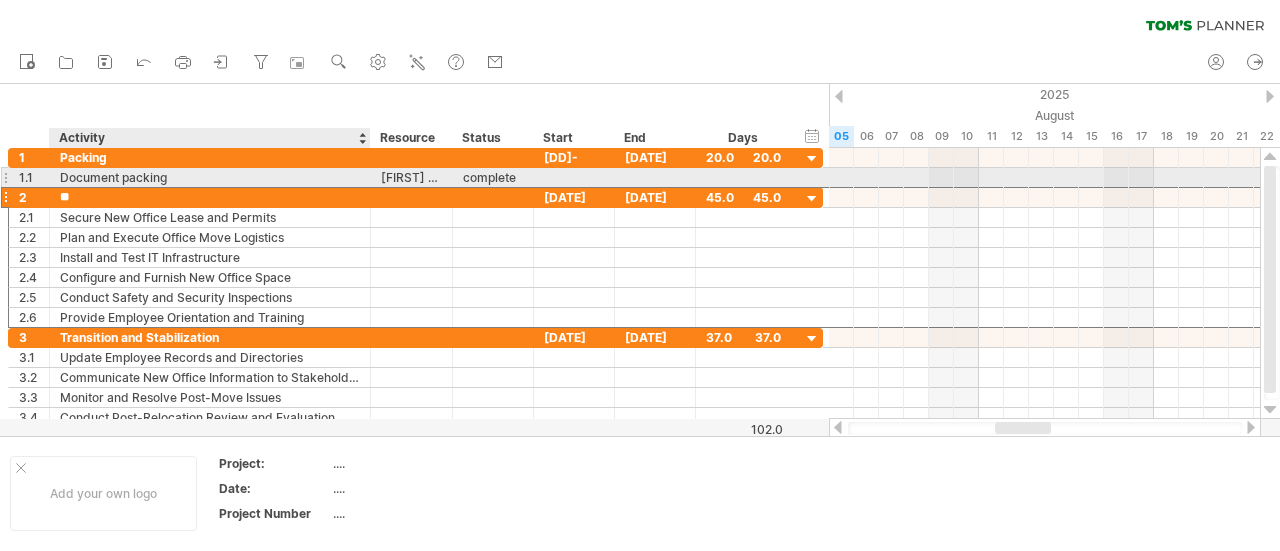 type on "*" 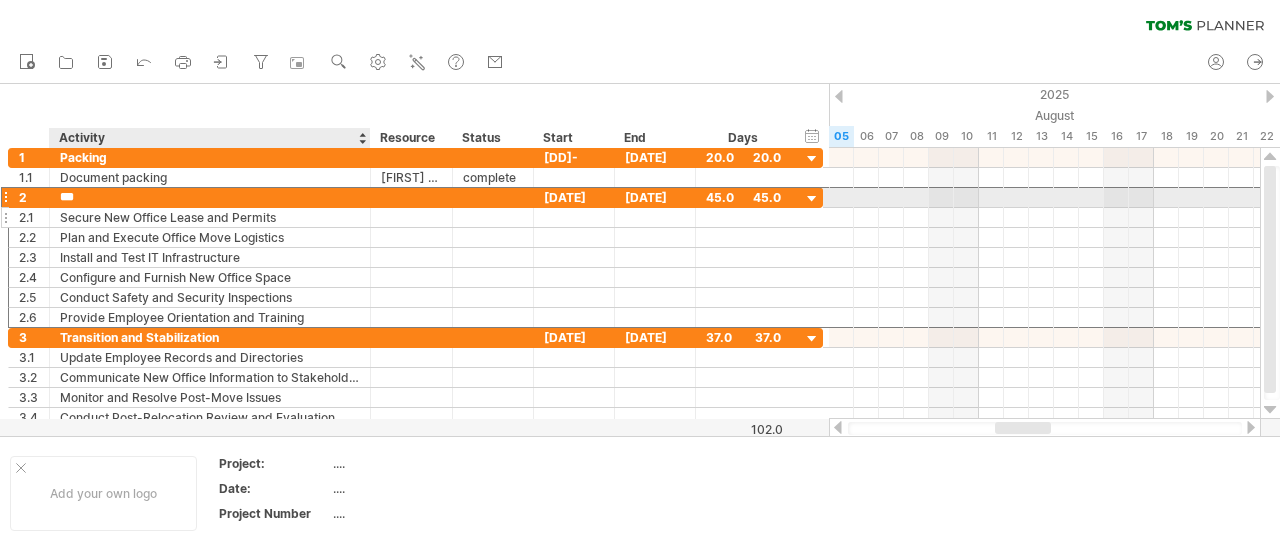 click on "Secure New Office Lease and Permits" at bounding box center (210, 217) 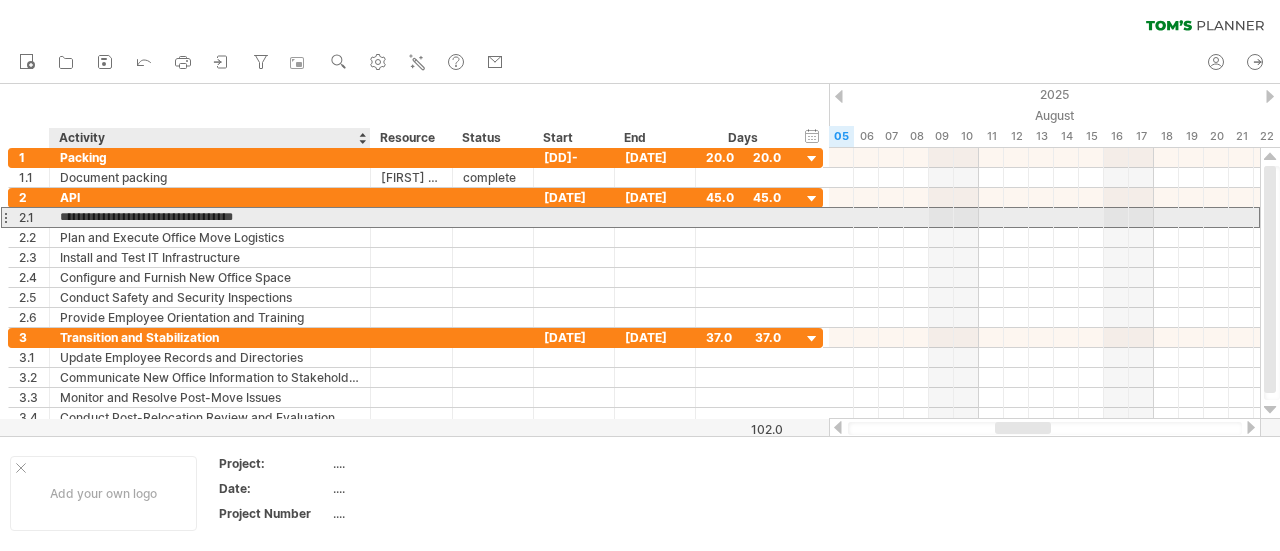 click on "**********" at bounding box center [210, 217] 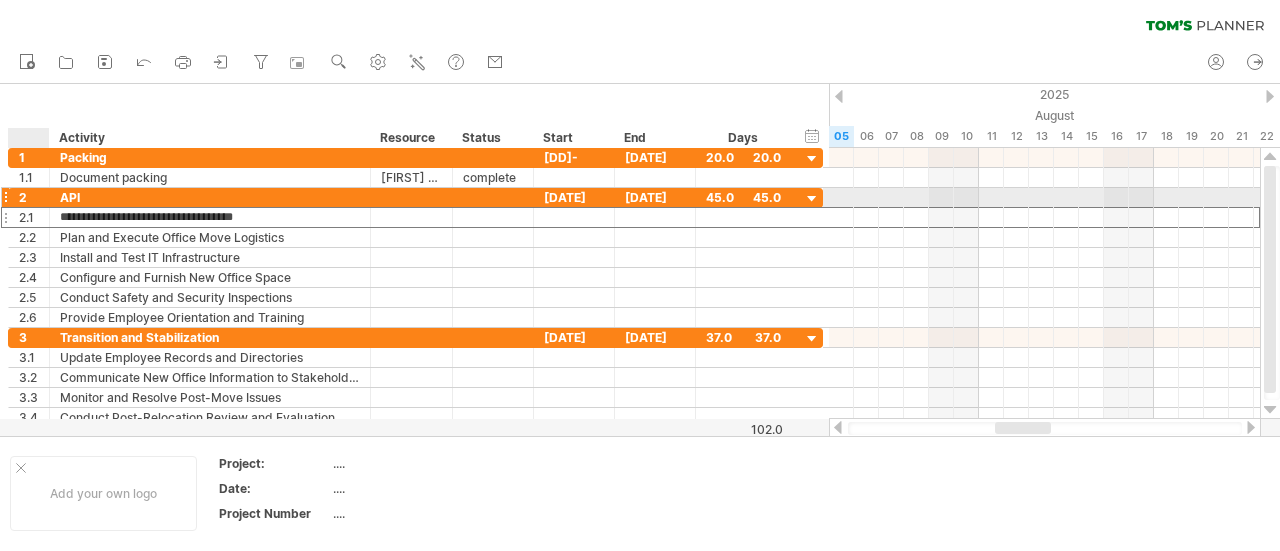 drag, startPoint x: 277, startPoint y: 215, endPoint x: 50, endPoint y: 207, distance: 227.14093 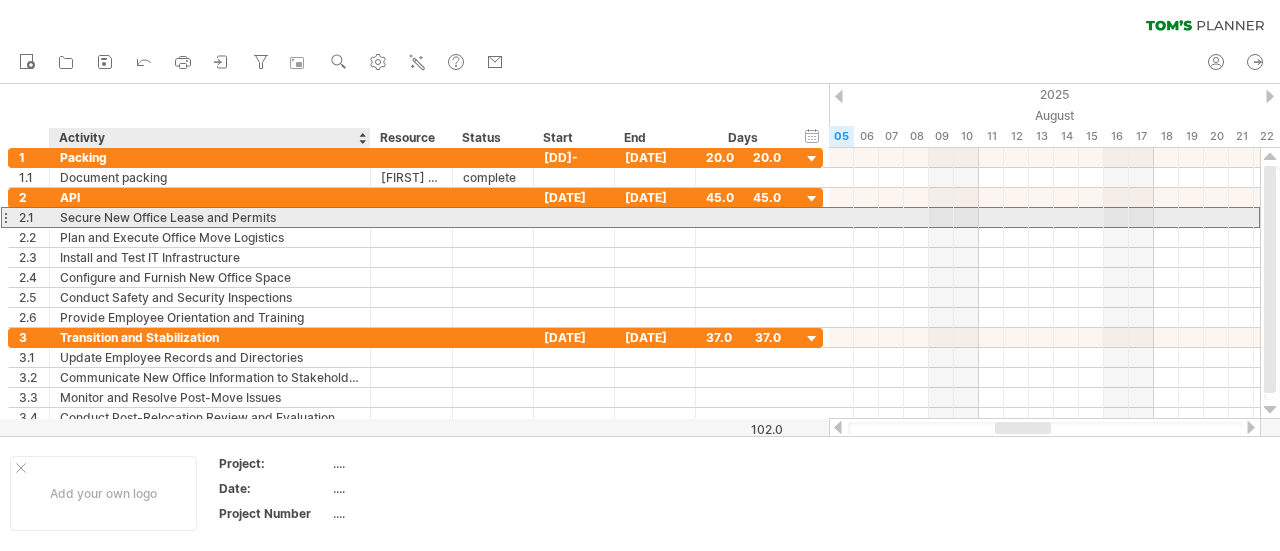 click on "Secure New Office Lease and Permits" at bounding box center (210, 217) 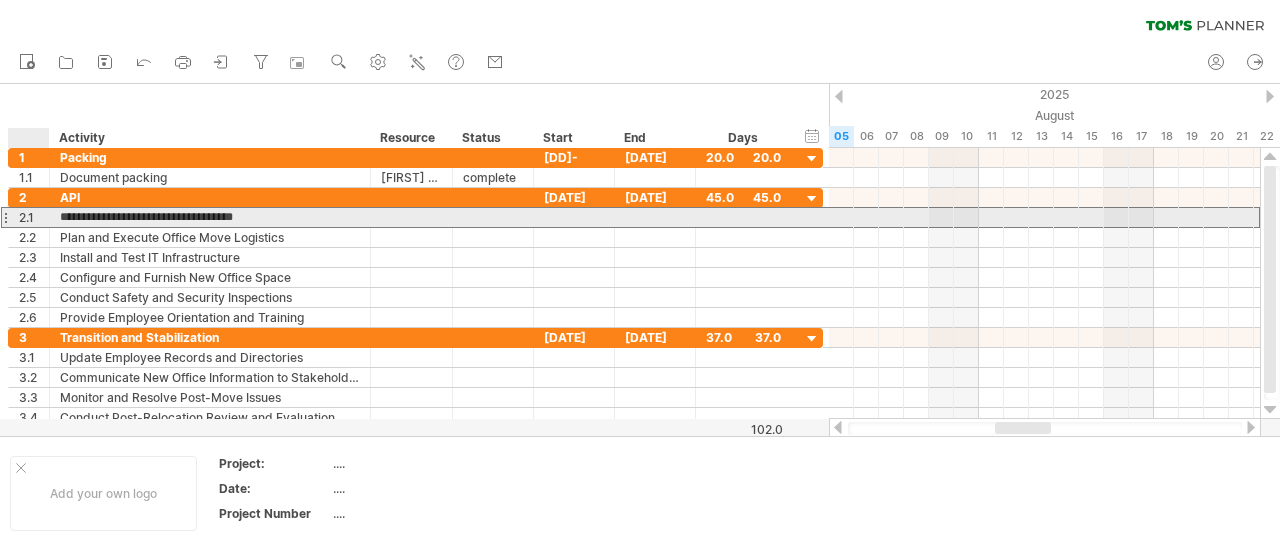 drag, startPoint x: 283, startPoint y: 219, endPoint x: 56, endPoint y: 223, distance: 227.03523 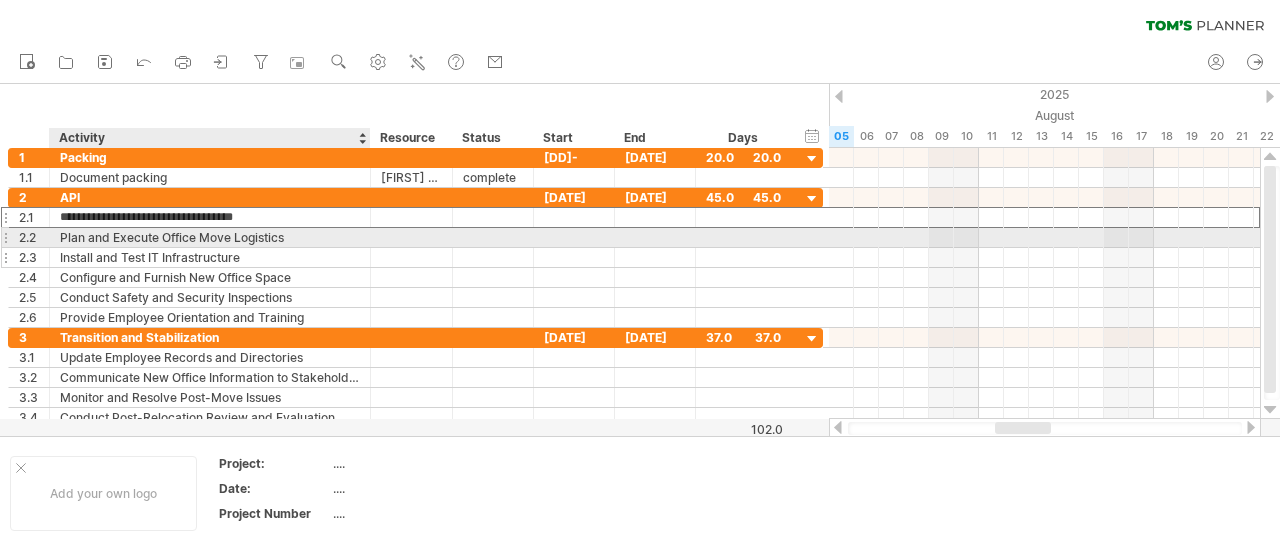paste 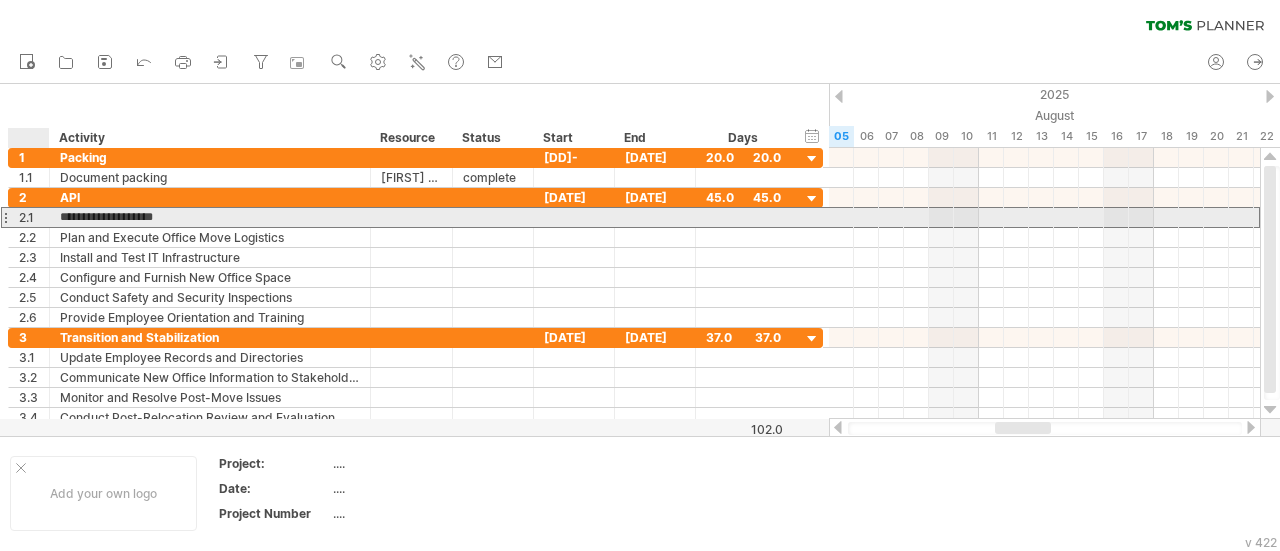 click on "**********" at bounding box center (210, 217) 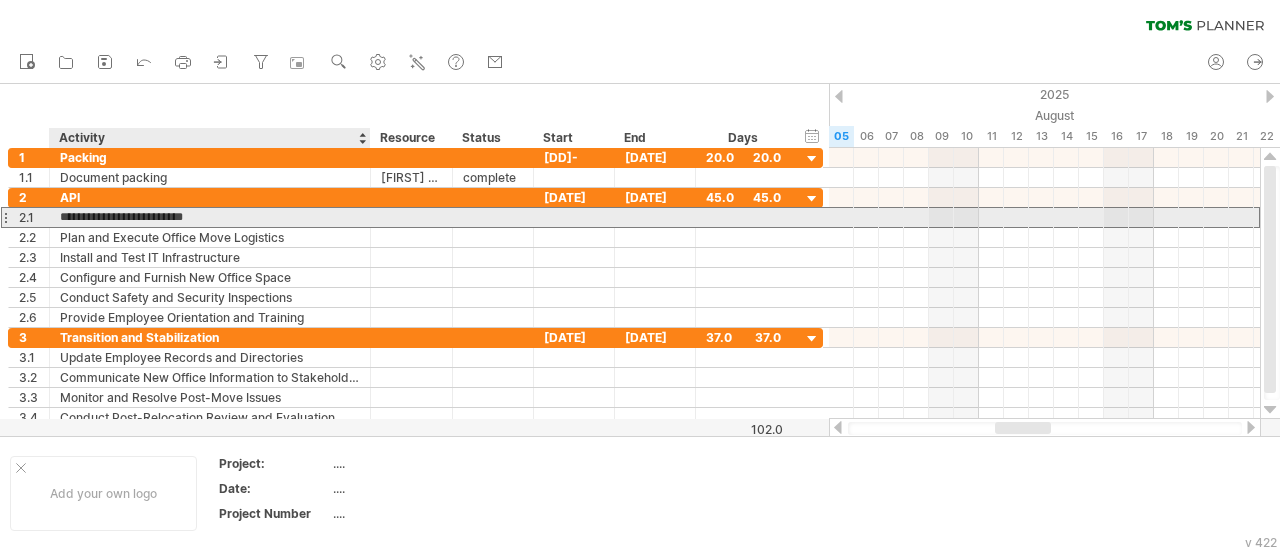 click on "**********" at bounding box center [210, 217] 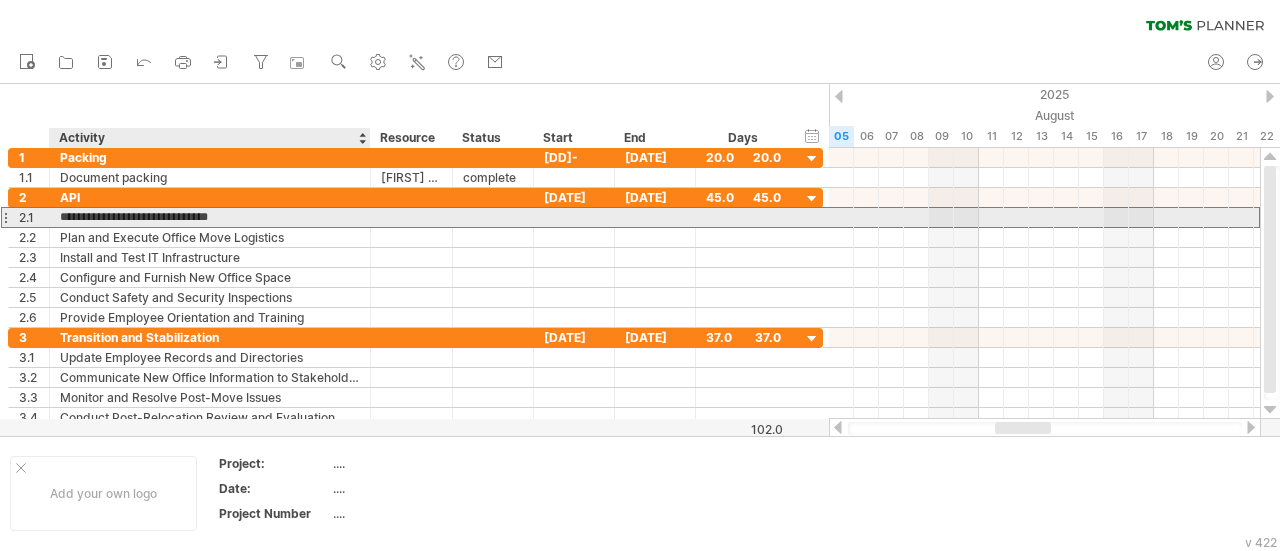drag, startPoint x: 168, startPoint y: 215, endPoint x: 129, endPoint y: 219, distance: 39.20459 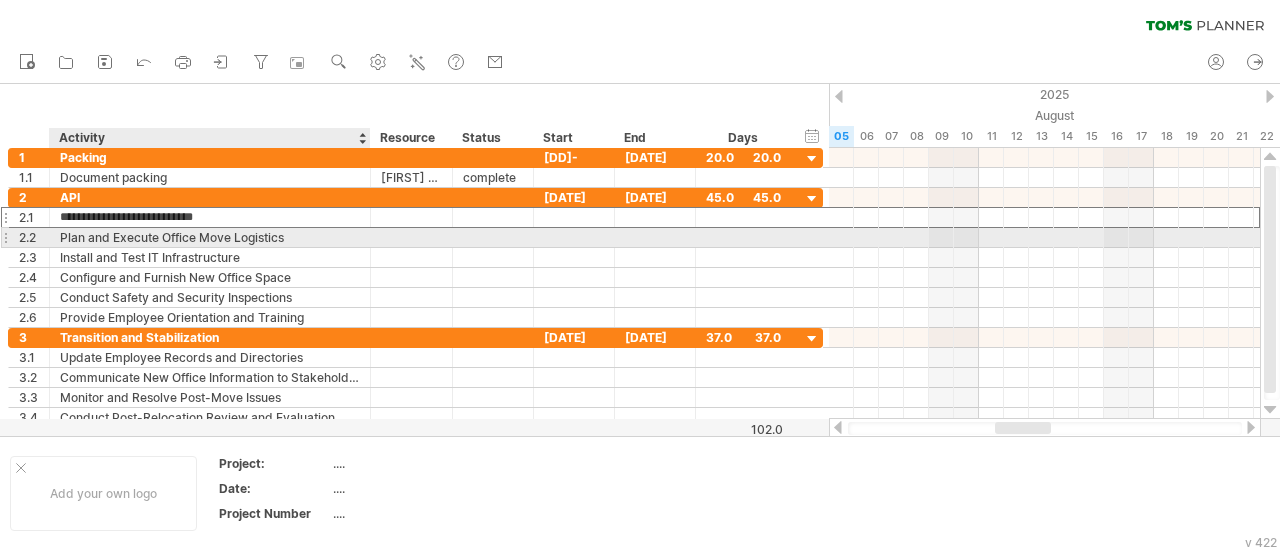 type on "**********" 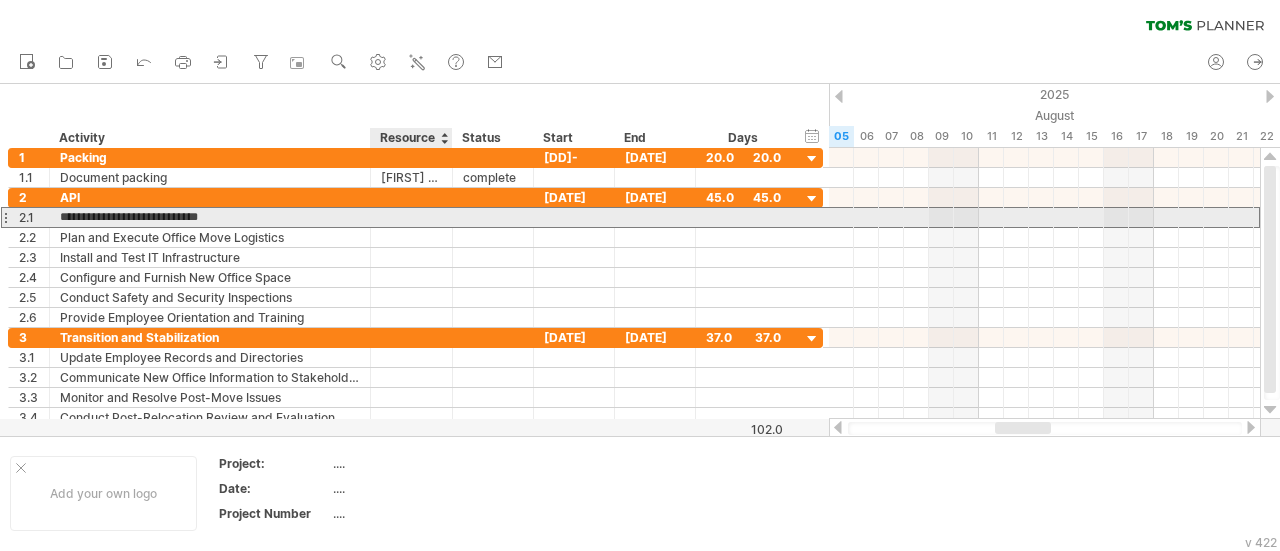 click at bounding box center [411, 217] 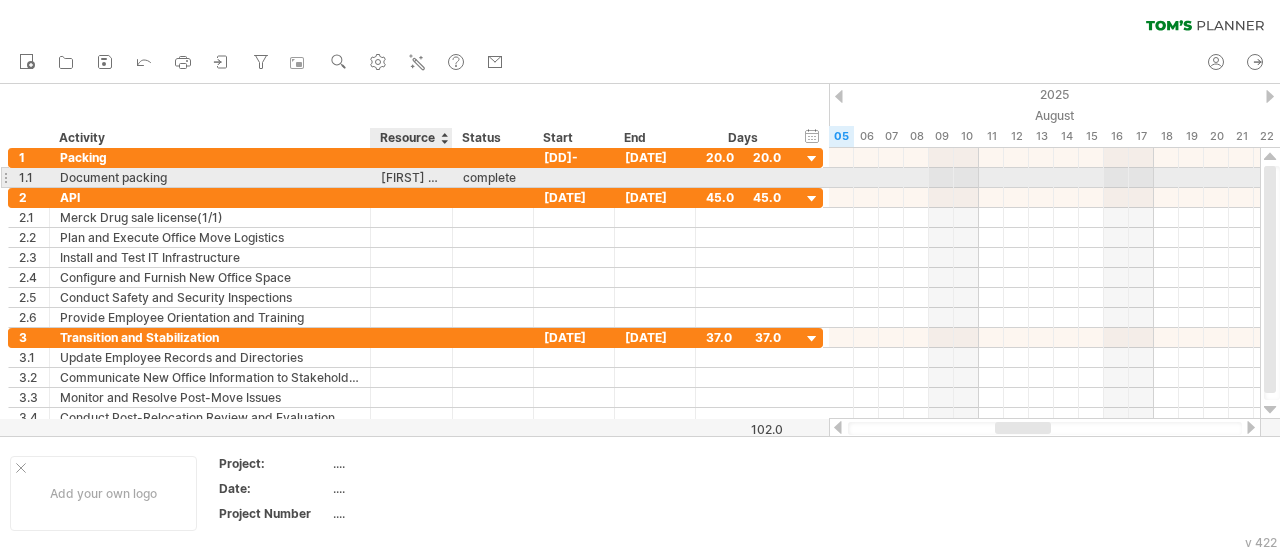 click on "[FIRST] [LAST]" at bounding box center [411, 177] 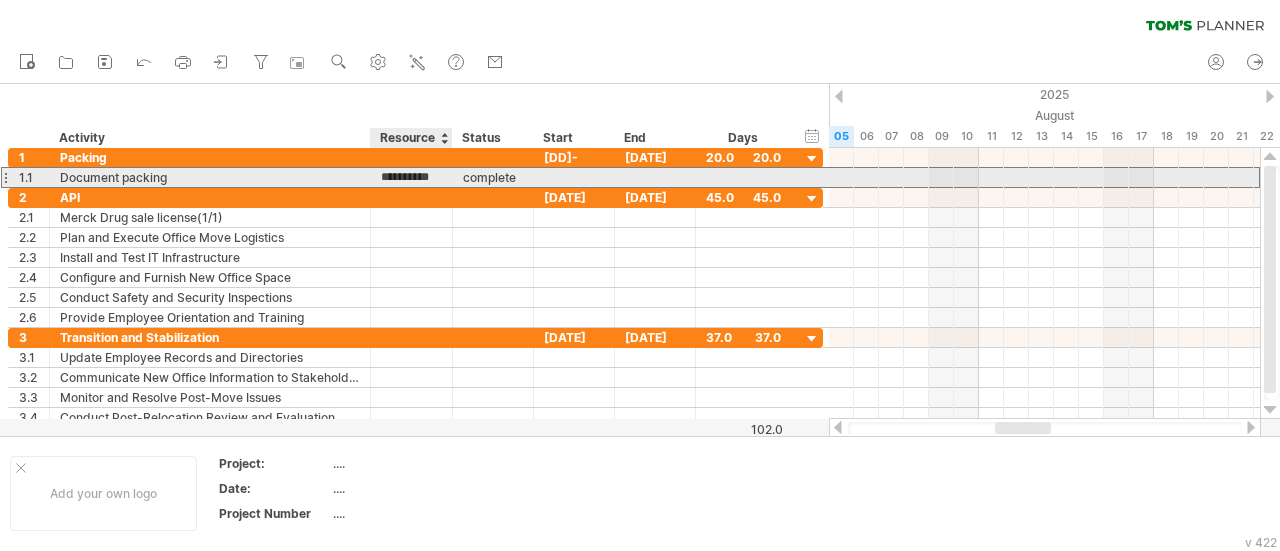 scroll, scrollTop: 0, scrollLeft: 0, axis: both 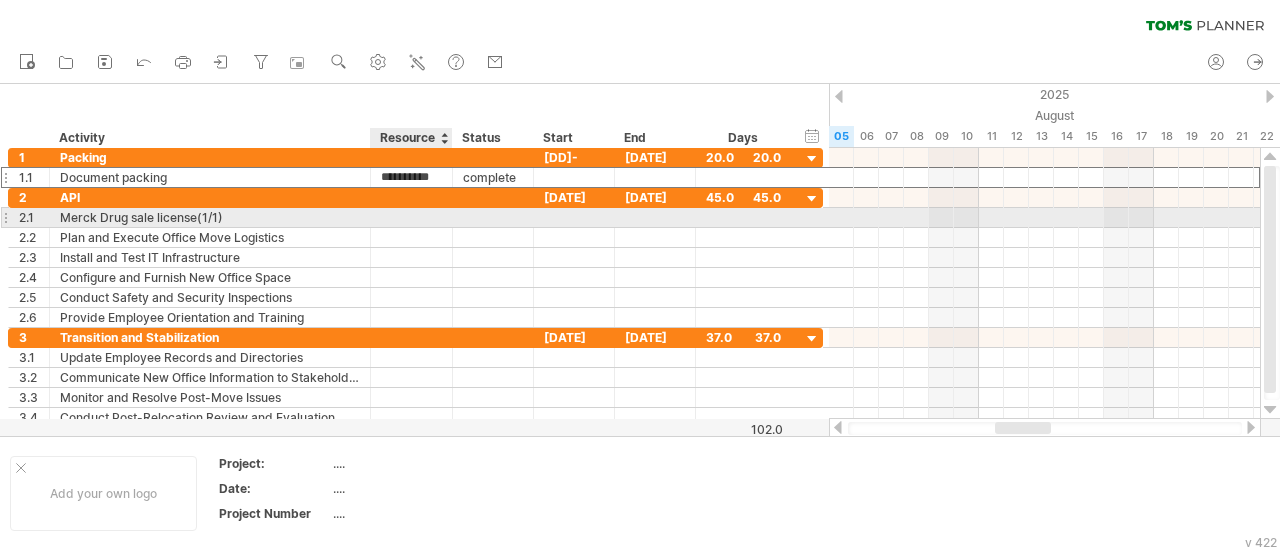 click at bounding box center [411, 217] 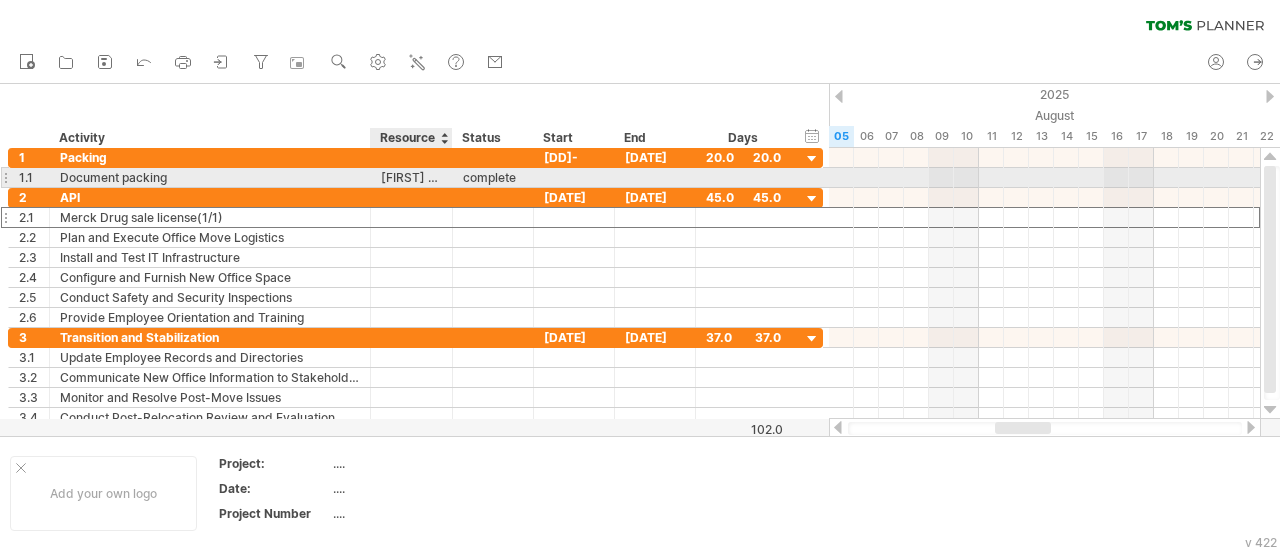 click on "[FIRST] [LAST]" at bounding box center [411, 177] 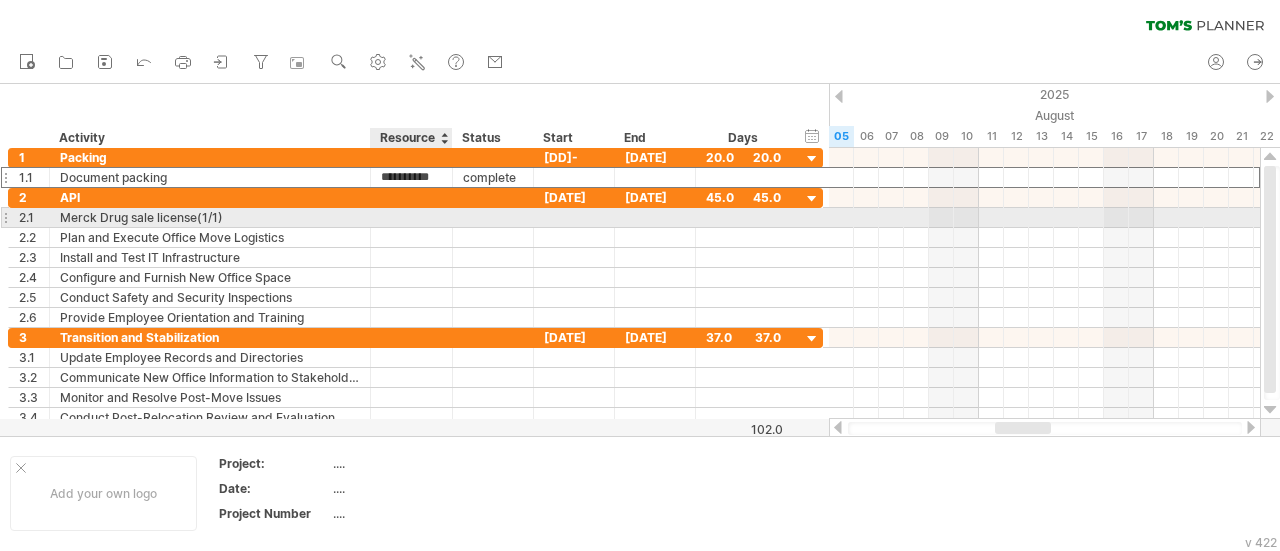 click at bounding box center (411, 217) 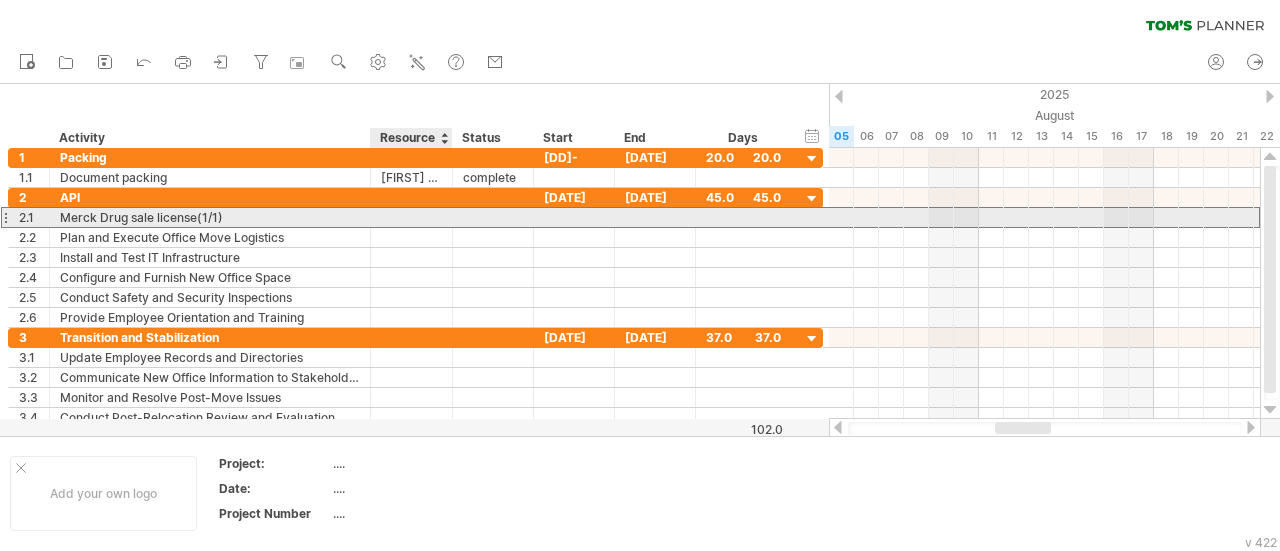 paste on "**********" 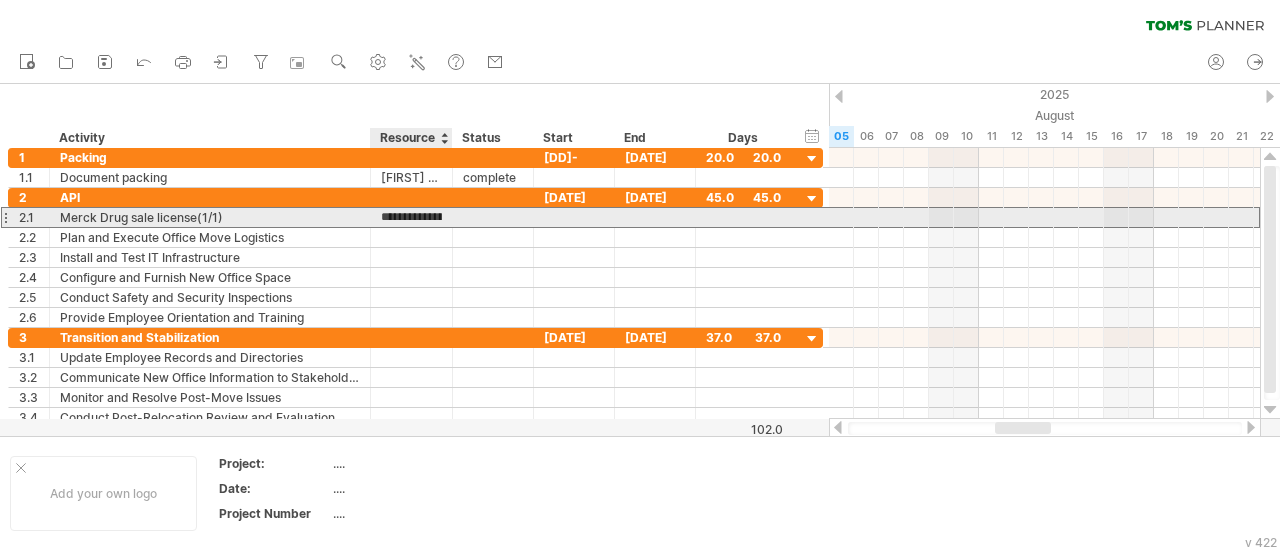scroll, scrollTop: 0, scrollLeft: 49, axis: horizontal 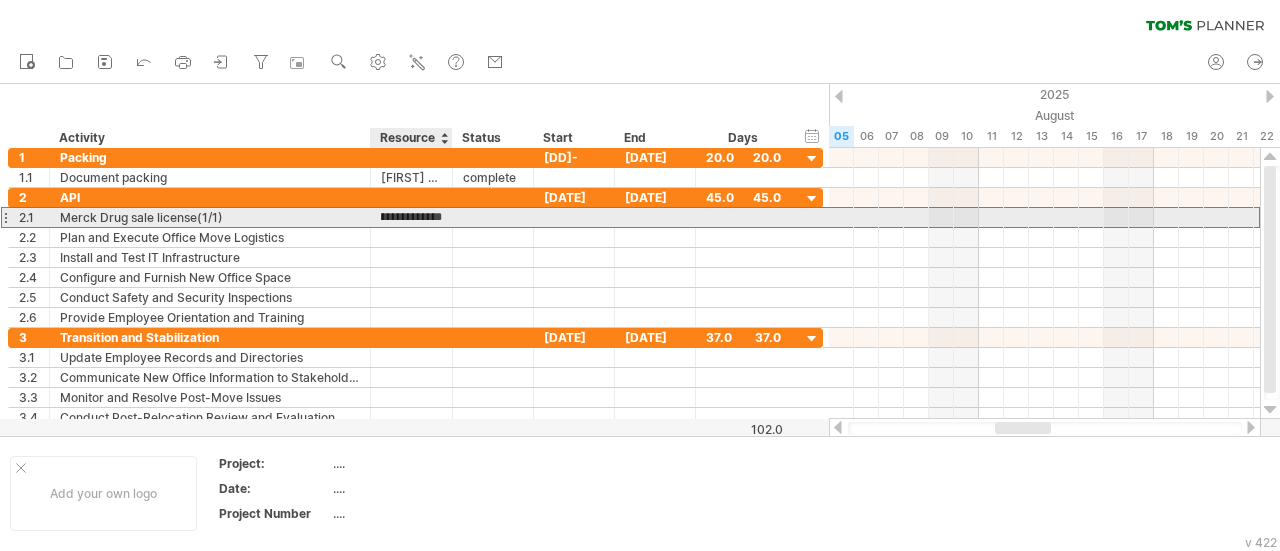 click on "**********" at bounding box center (412, 217) 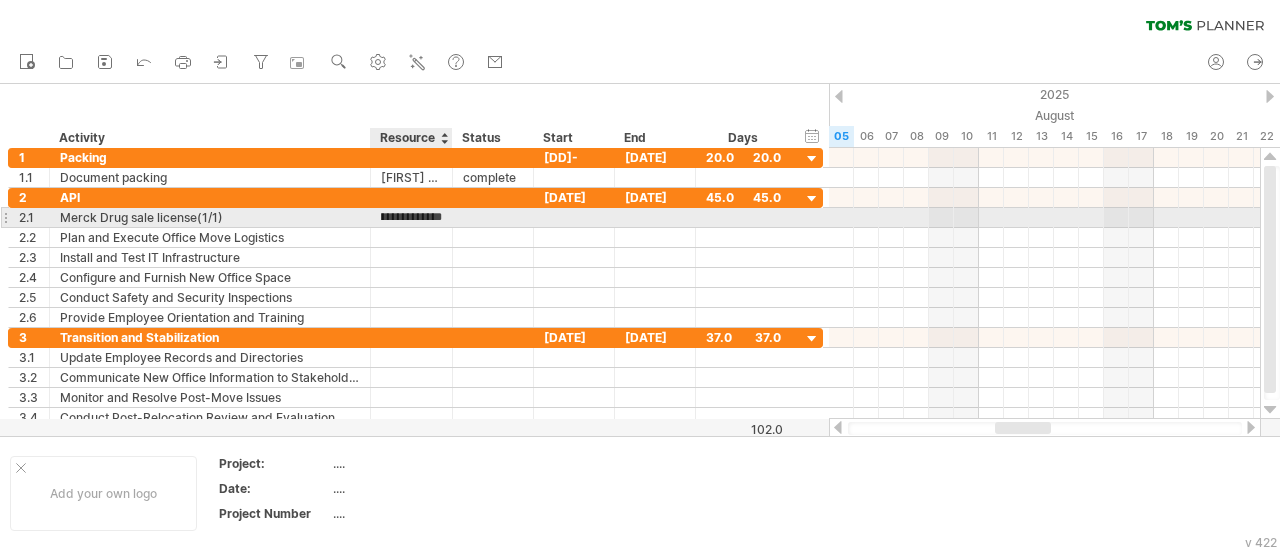 scroll, scrollTop: 0, scrollLeft: 0, axis: both 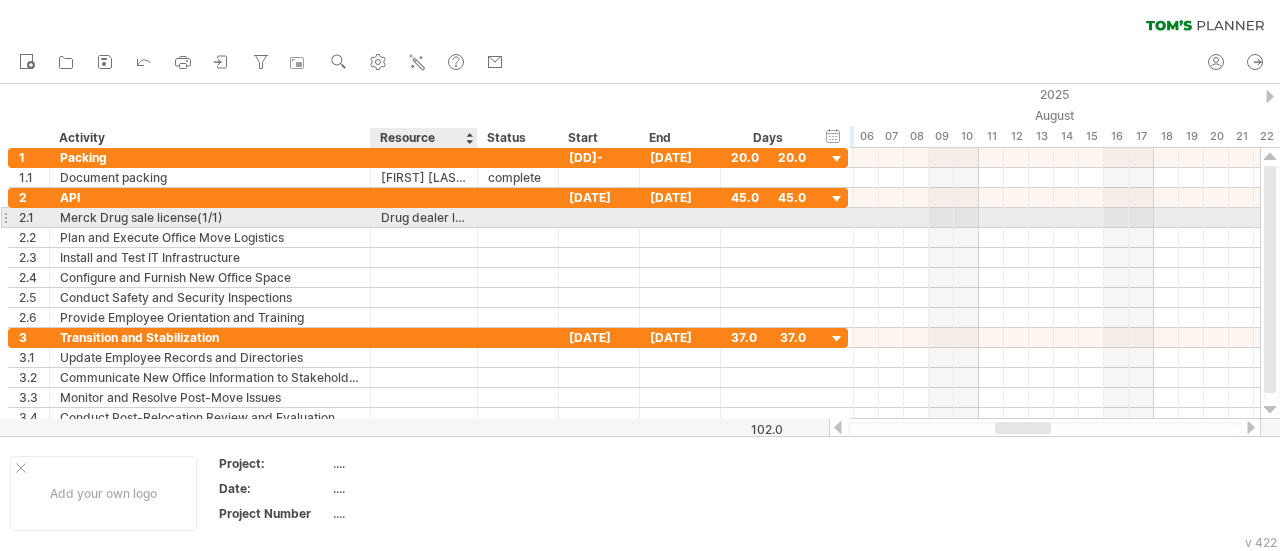 drag, startPoint x: 444, startPoint y: 214, endPoint x: 474, endPoint y: 215, distance: 30.016663 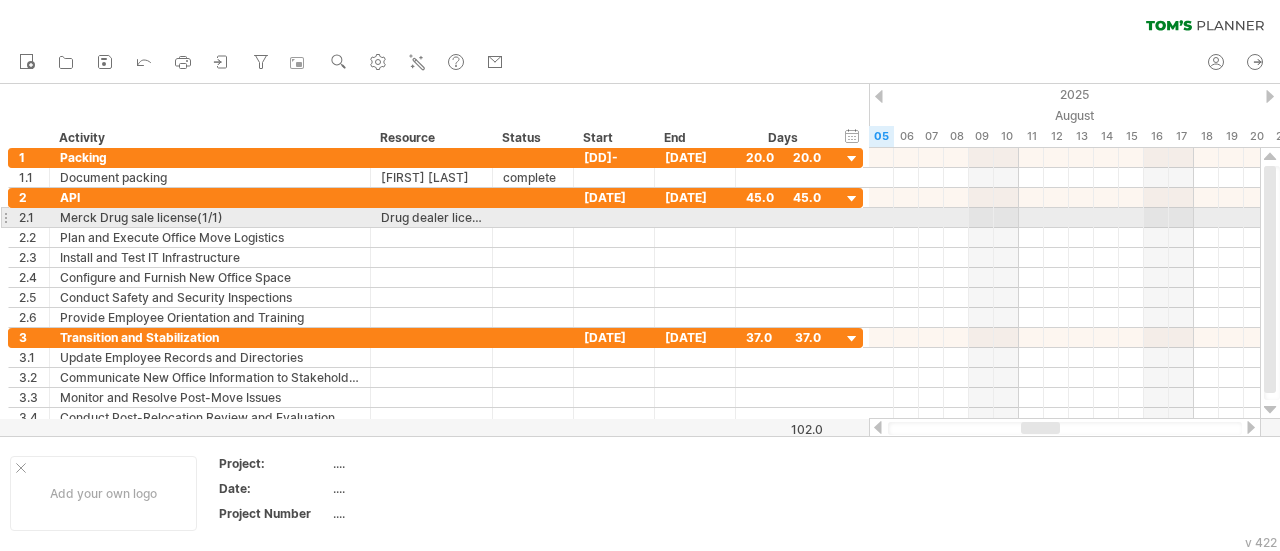 click on "Drug dealer license" at bounding box center [431, 217] 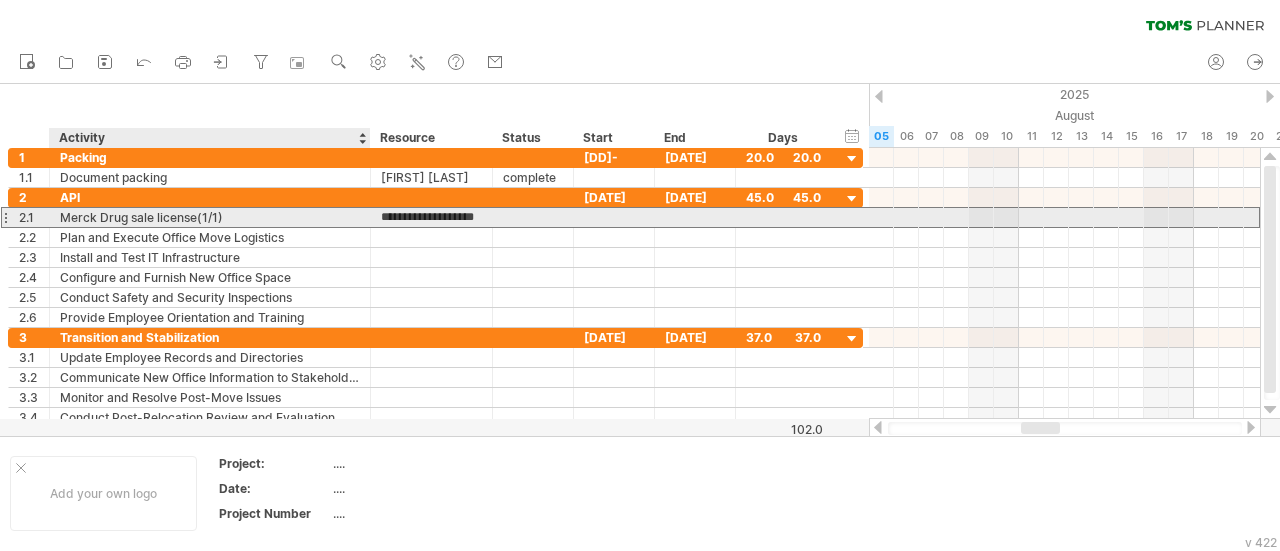 drag, startPoint x: 473, startPoint y: 215, endPoint x: 366, endPoint y: 217, distance: 107.01869 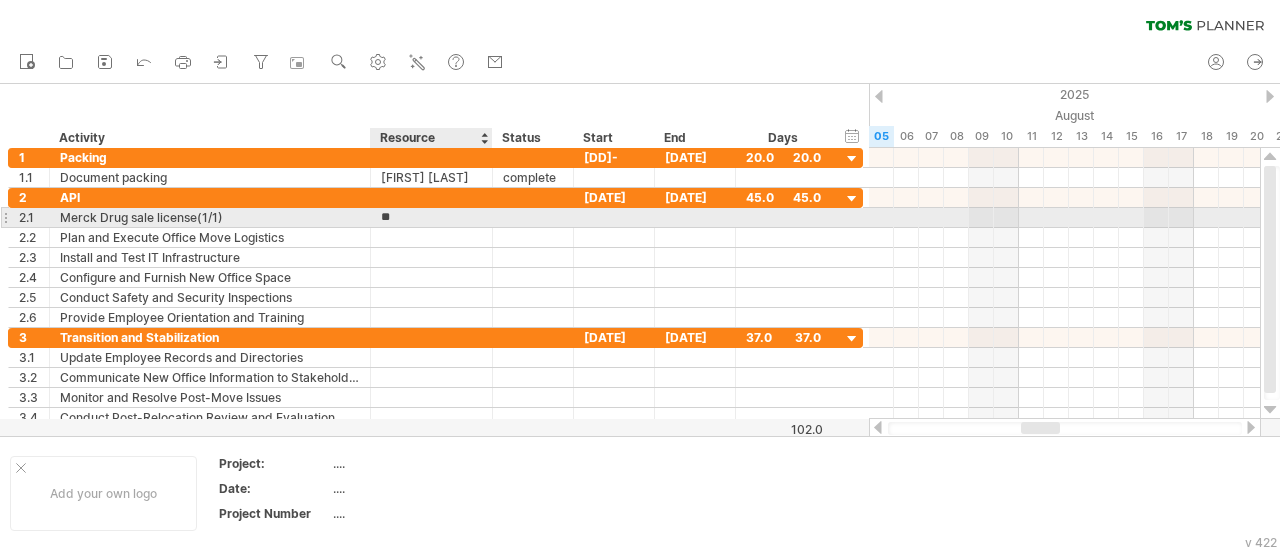 type on "*" 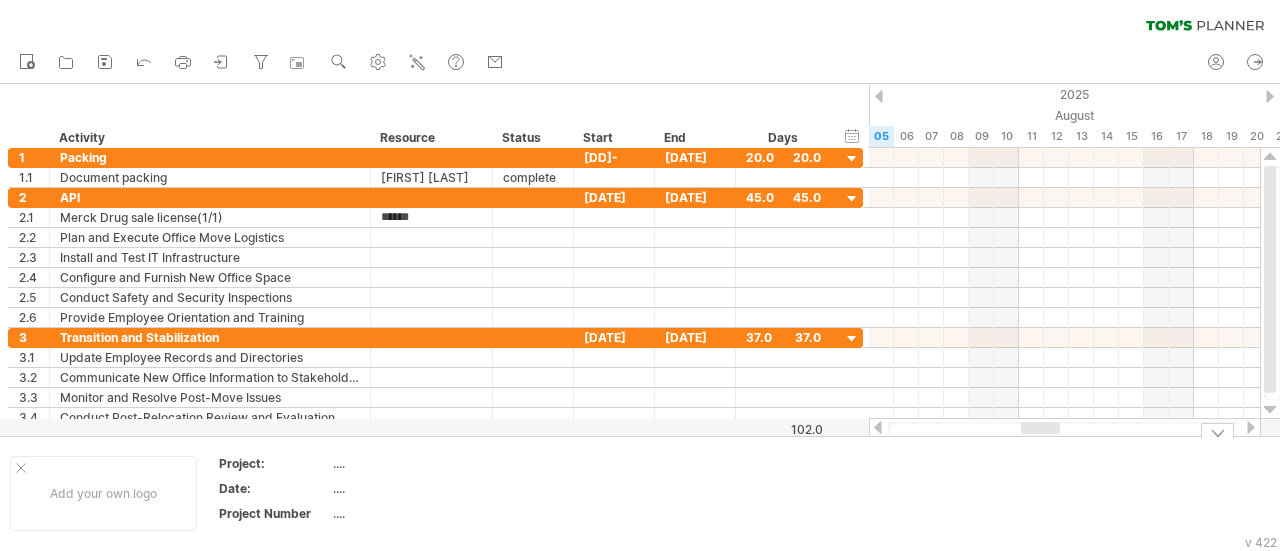 type on "*******" 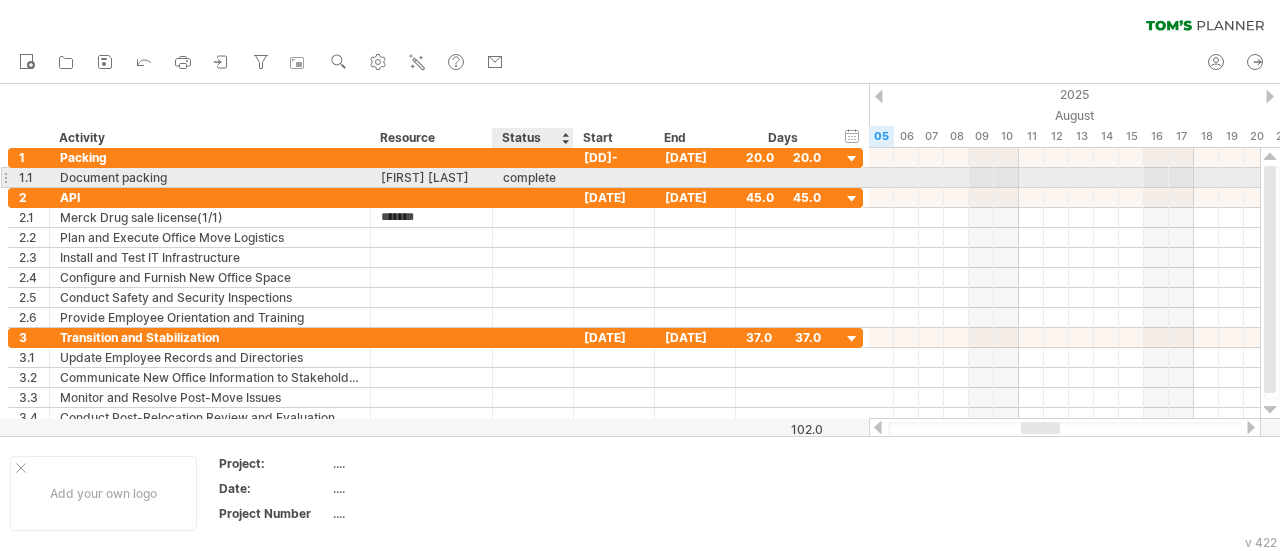 click on "complete" at bounding box center (533, 177) 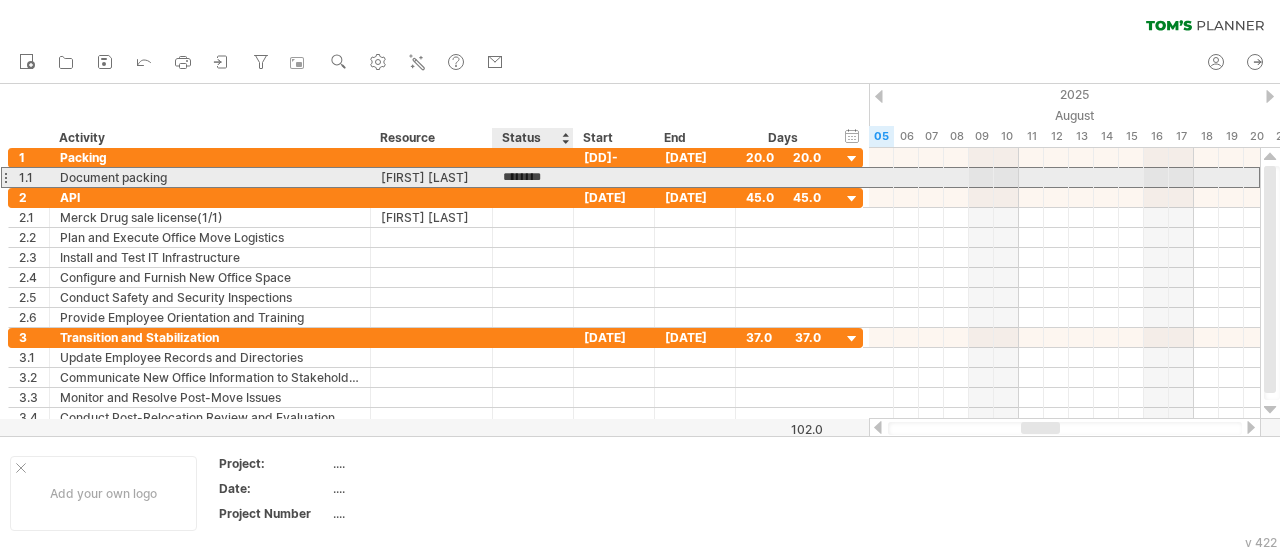 click on "********" at bounding box center (533, 177) 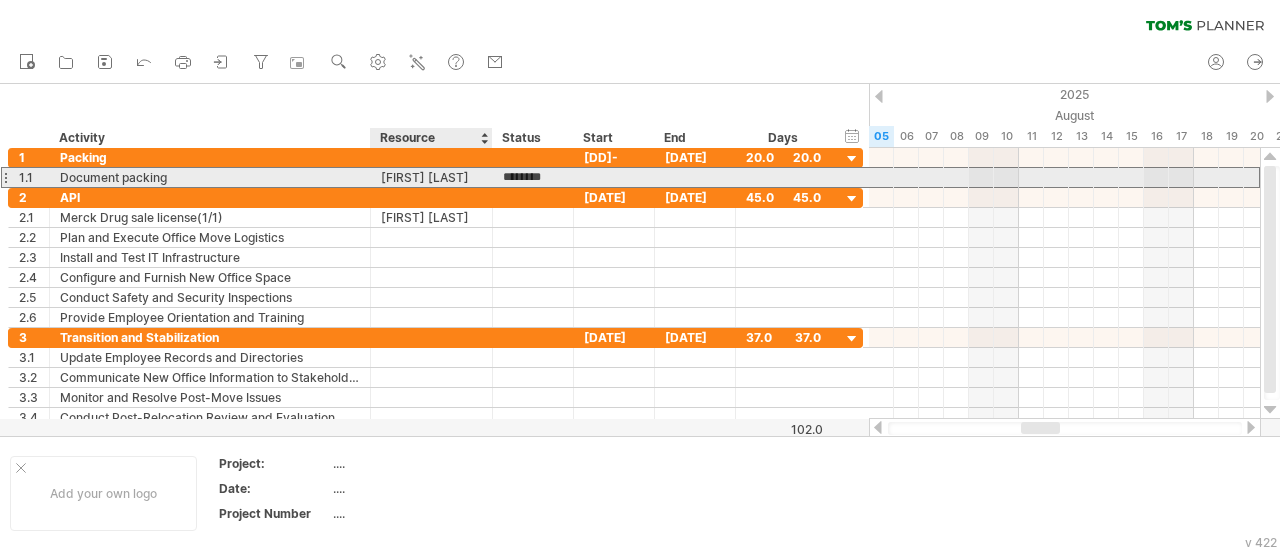 drag, startPoint x: 556, startPoint y: 181, endPoint x: 496, endPoint y: 177, distance: 60.133186 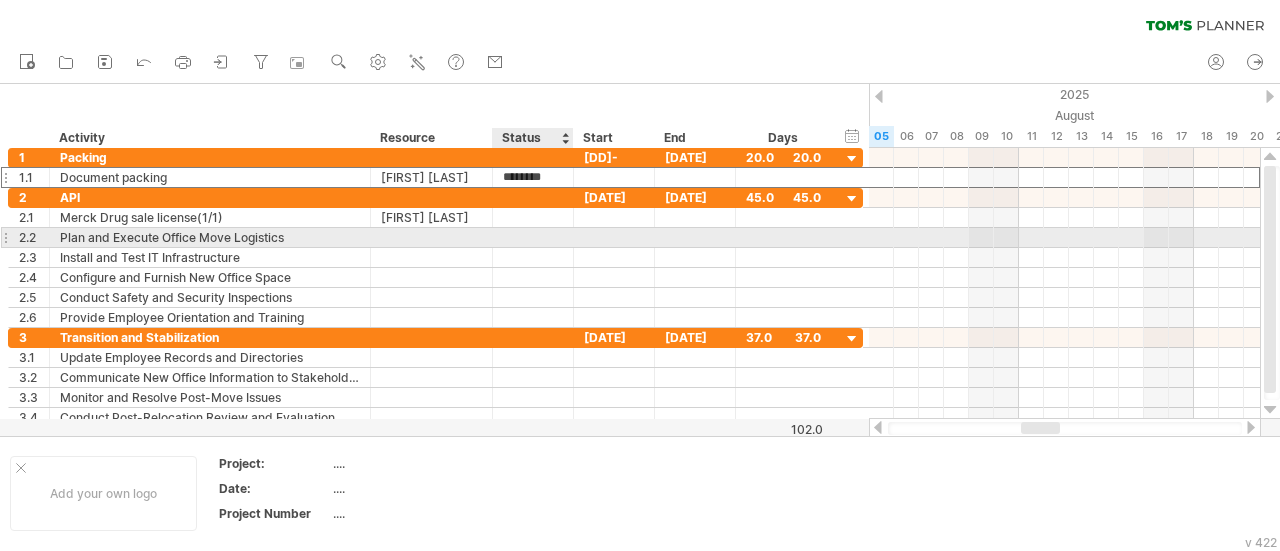 click at bounding box center [533, 237] 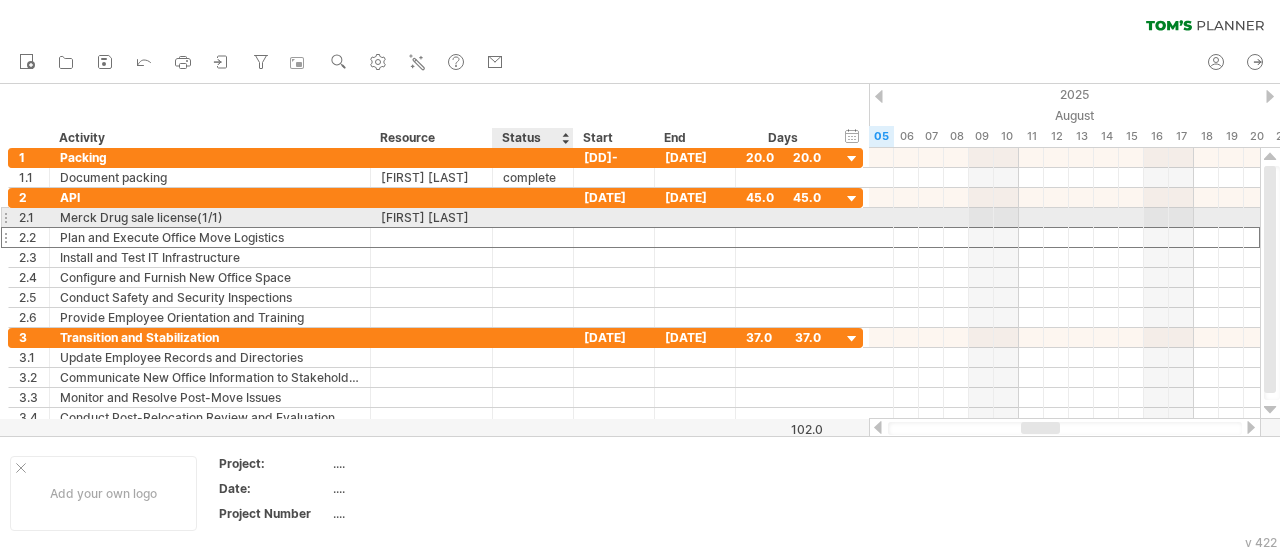 click at bounding box center (533, 217) 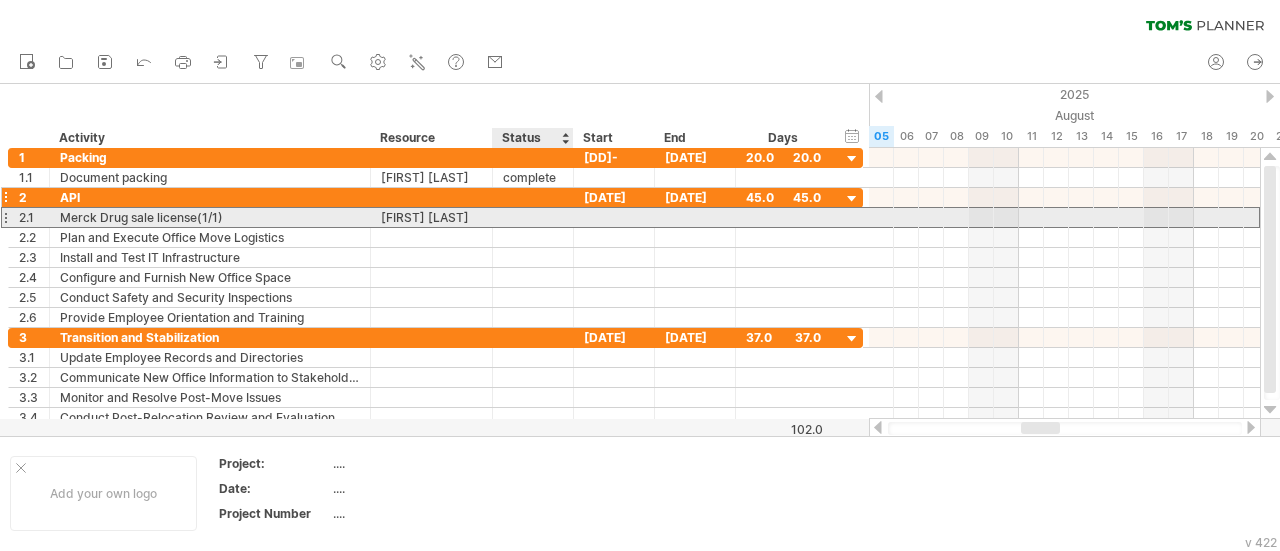 paste on "********" 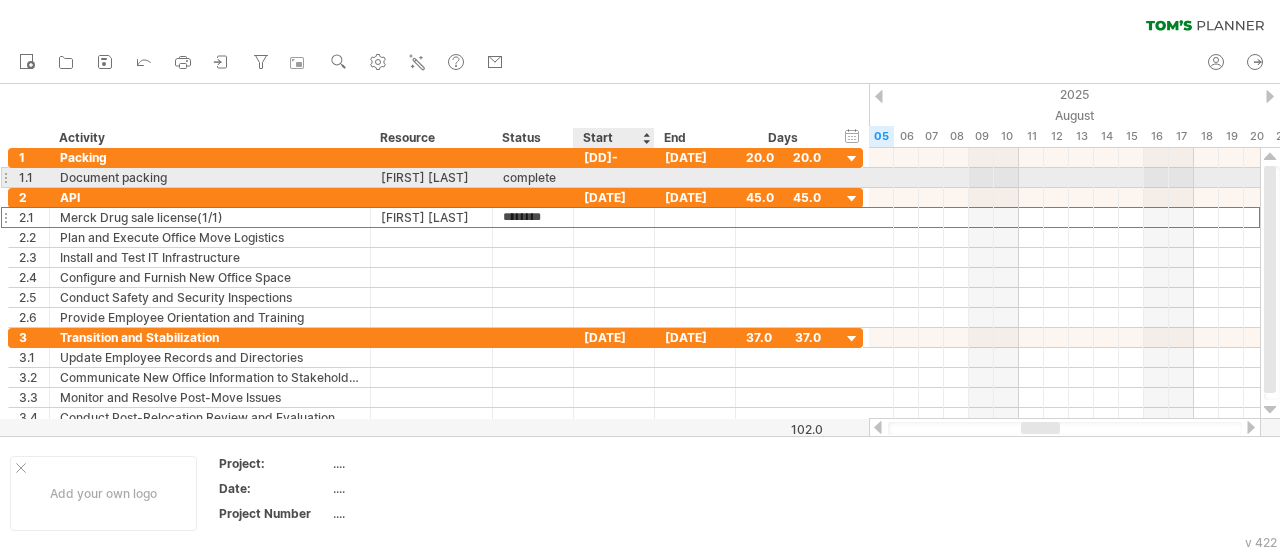 click at bounding box center [614, 177] 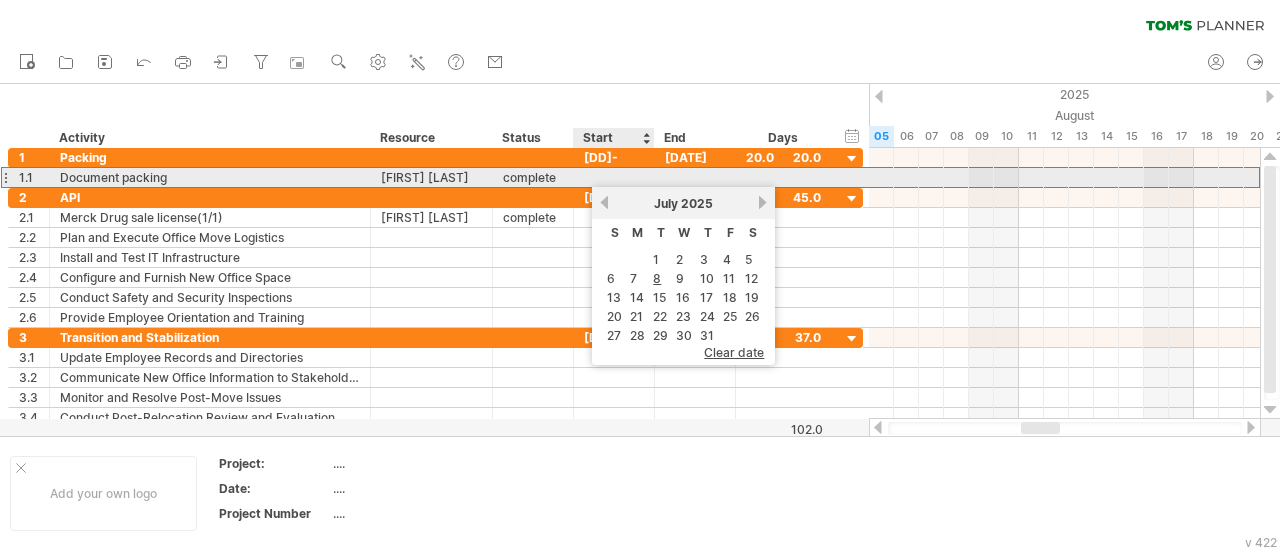 click at bounding box center [614, 177] 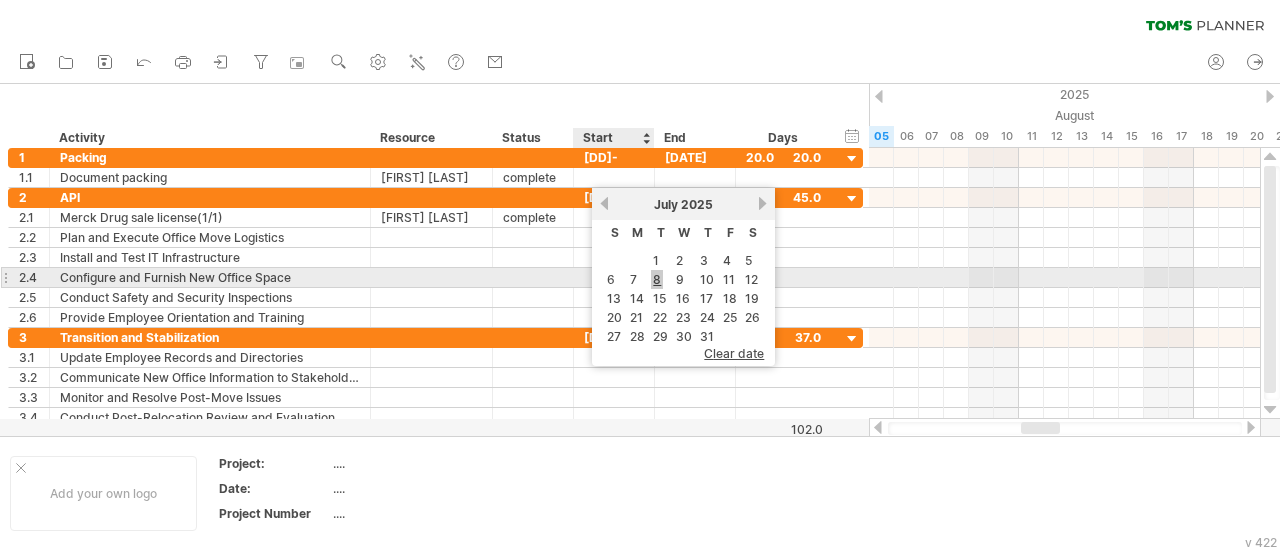 click on "8" at bounding box center (657, 279) 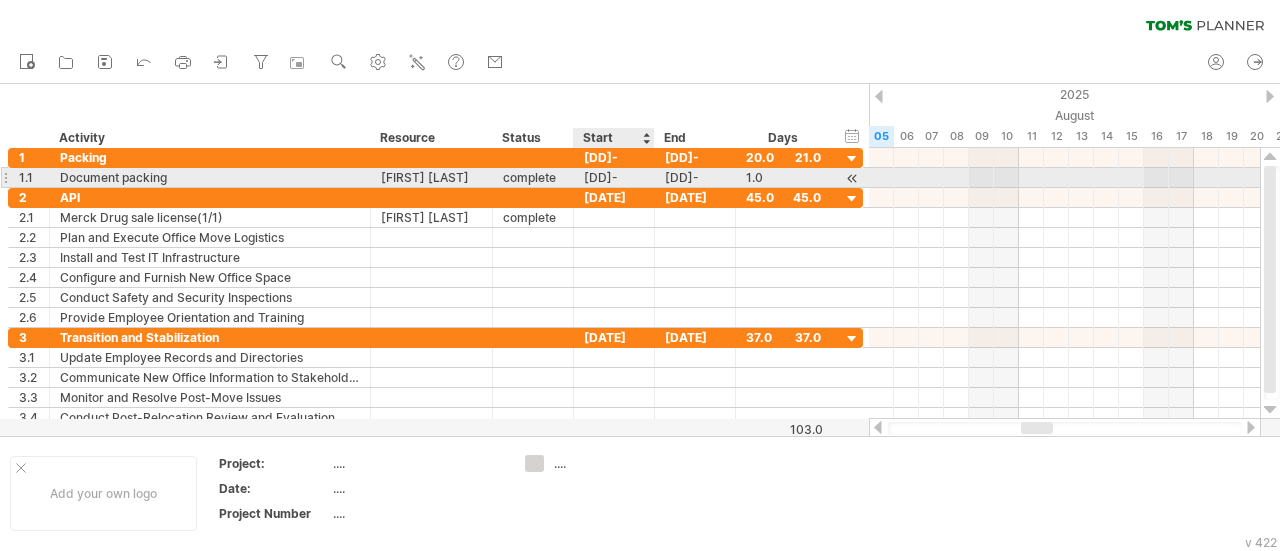 click on "[DD]-[MM]-25" at bounding box center [614, 177] 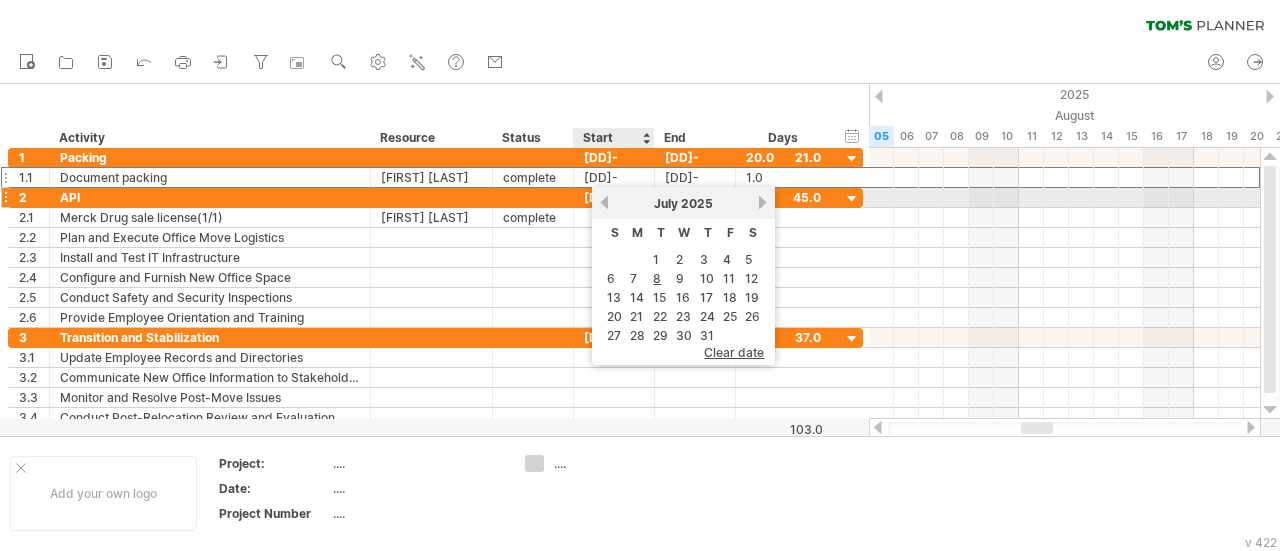 click on "previous" at bounding box center (604, 202) 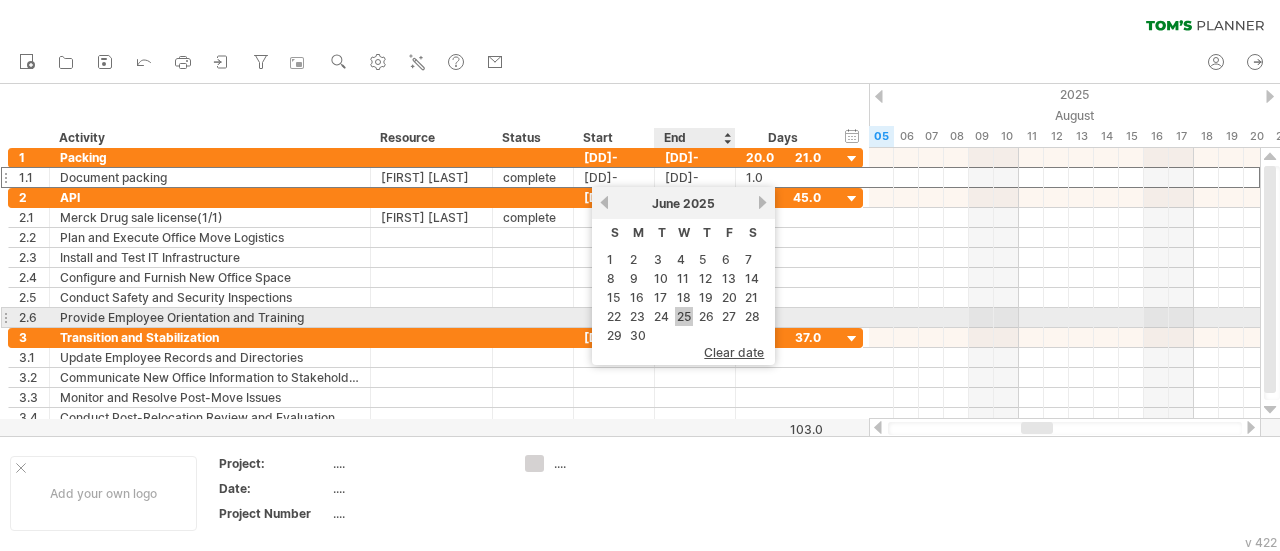 click on "25" at bounding box center (684, 316) 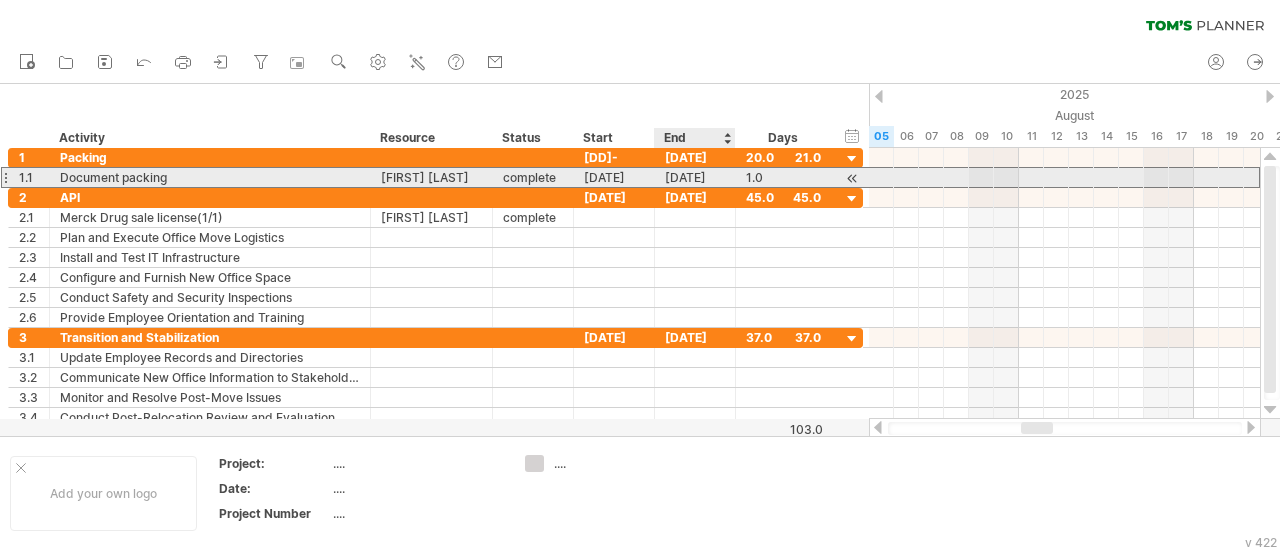 click on "[DATE]" at bounding box center (695, 177) 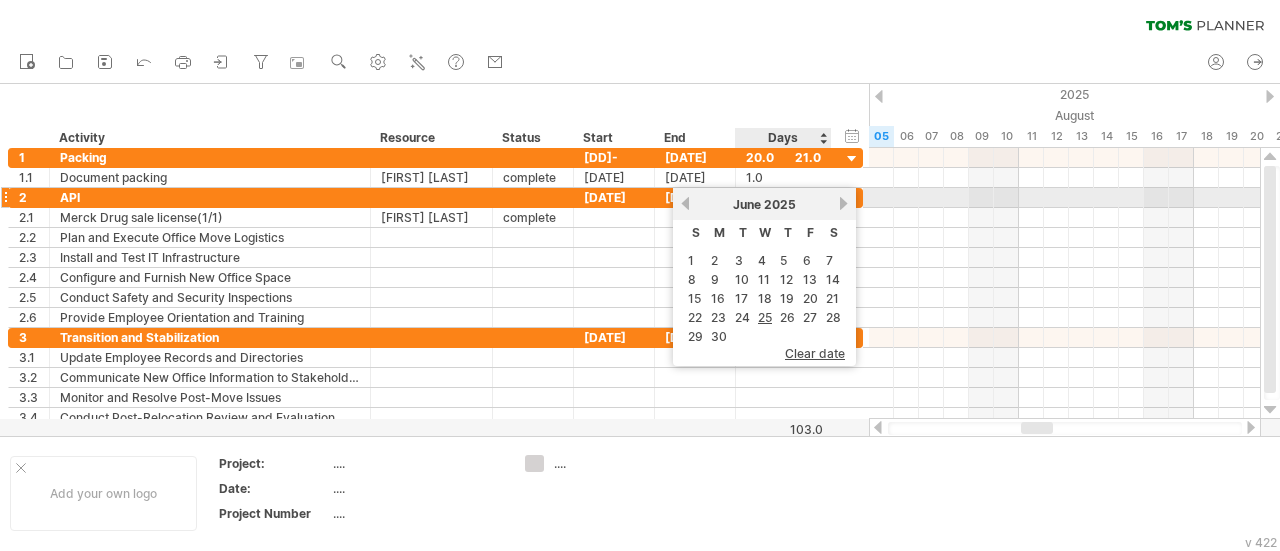 click on "[MONTH]   [YEAR]" at bounding box center (764, 204) 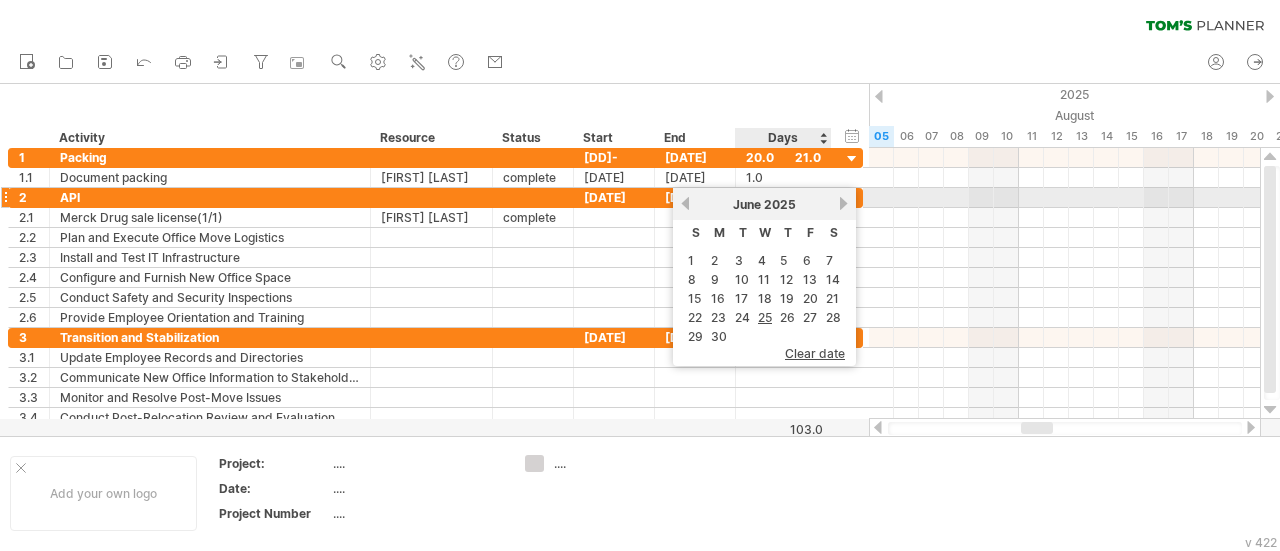 click on "next" at bounding box center (843, 203) 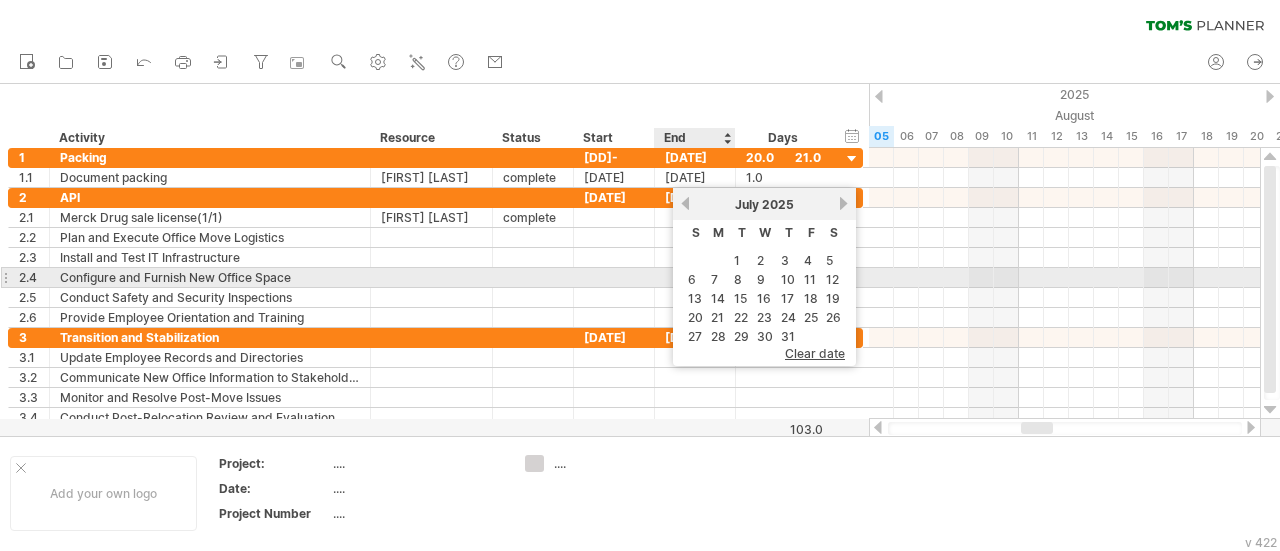 click on "7" at bounding box center (718, 279) 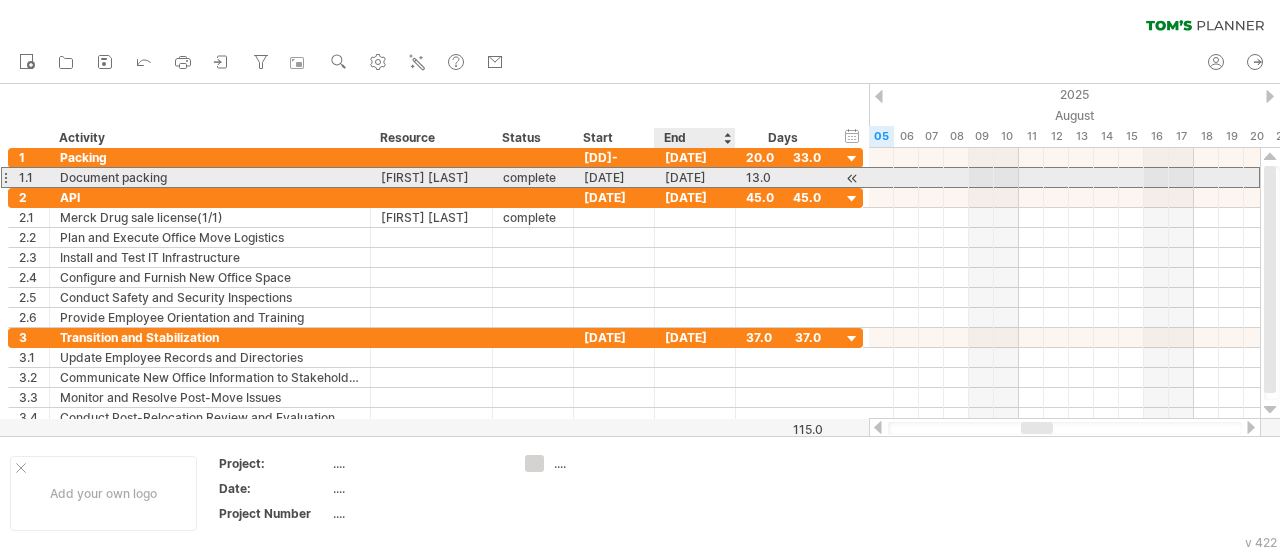 click on "[DATE]" at bounding box center [695, 177] 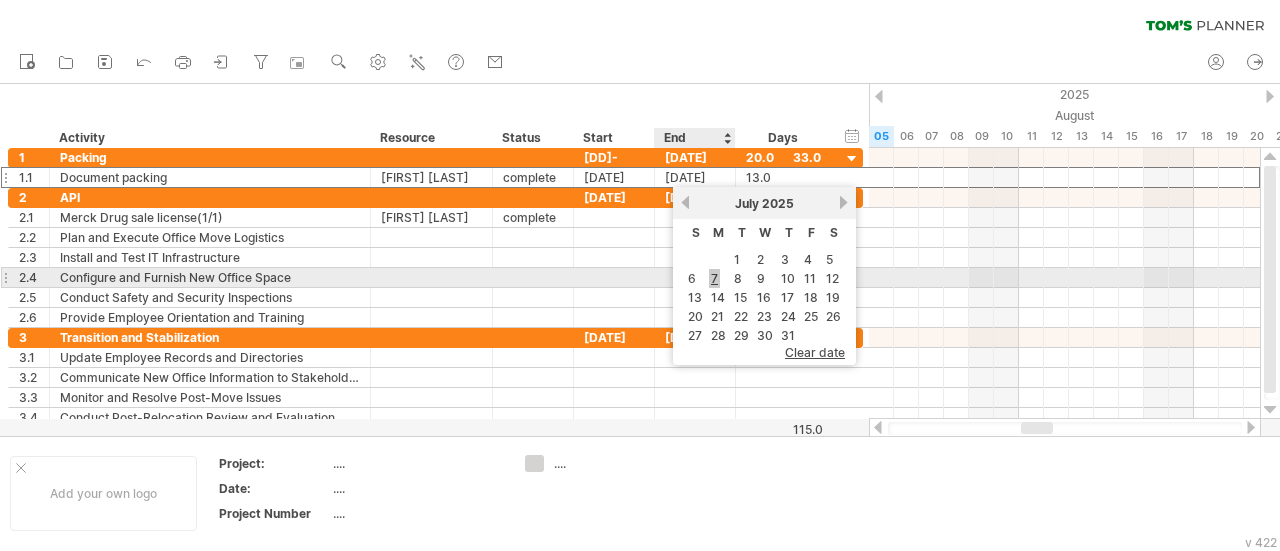 click on "7" at bounding box center [714, 278] 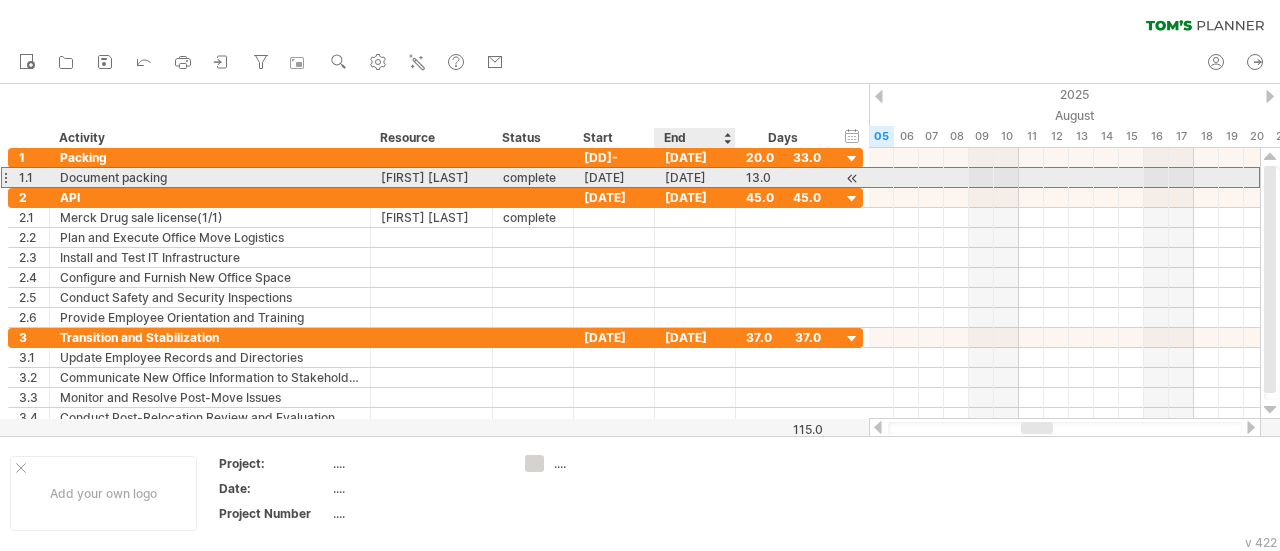 click on "[DATE]" at bounding box center [695, 177] 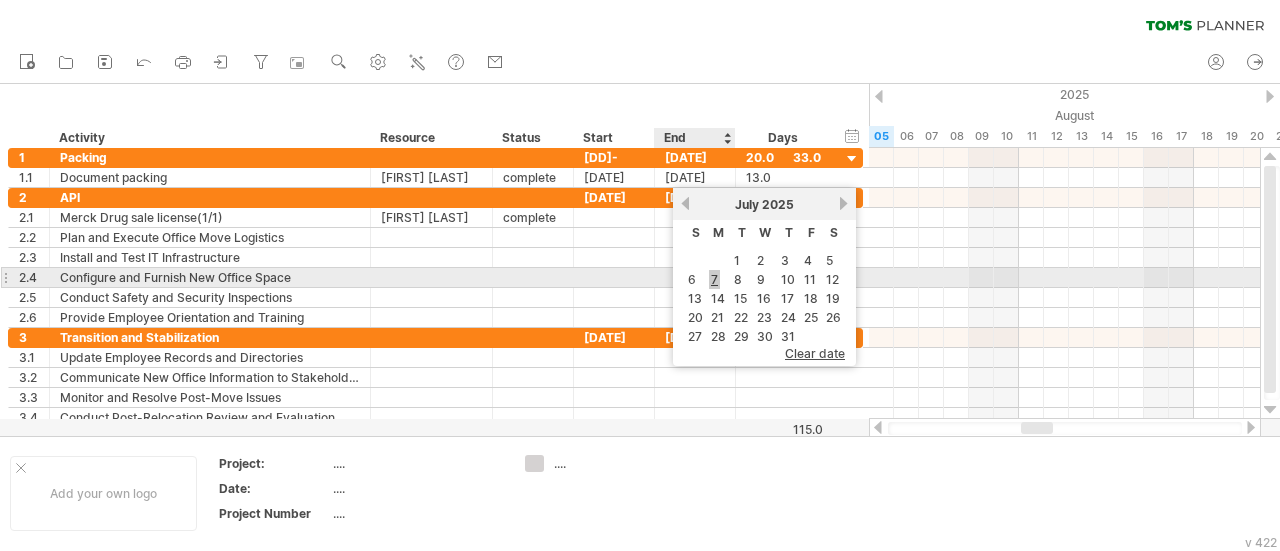 click on "7" at bounding box center (714, 279) 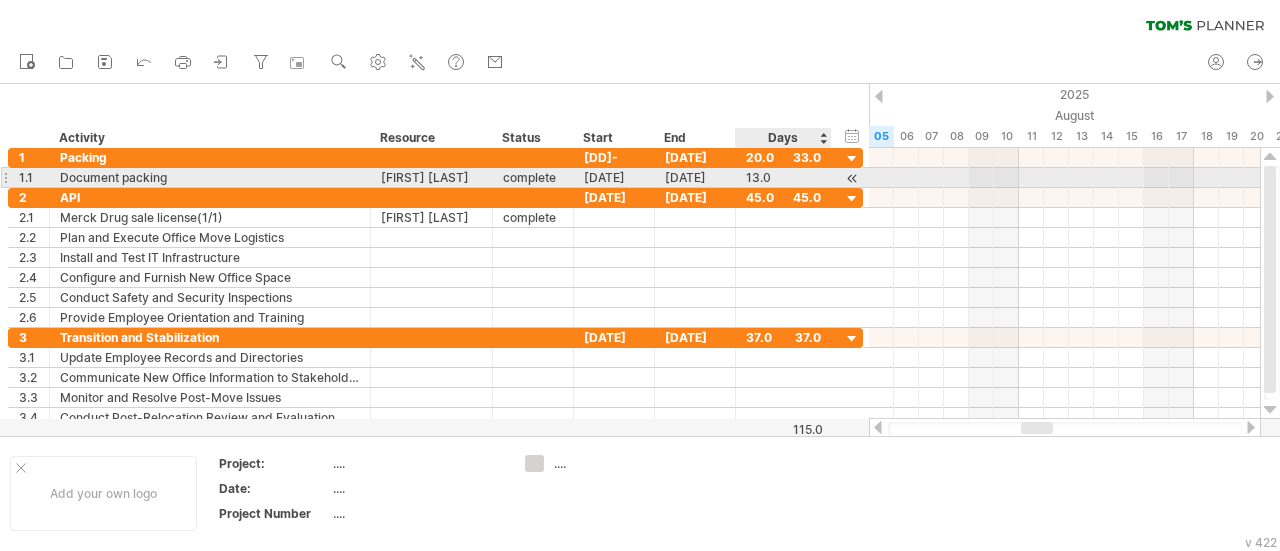 click on "13.0" at bounding box center (783, 177) 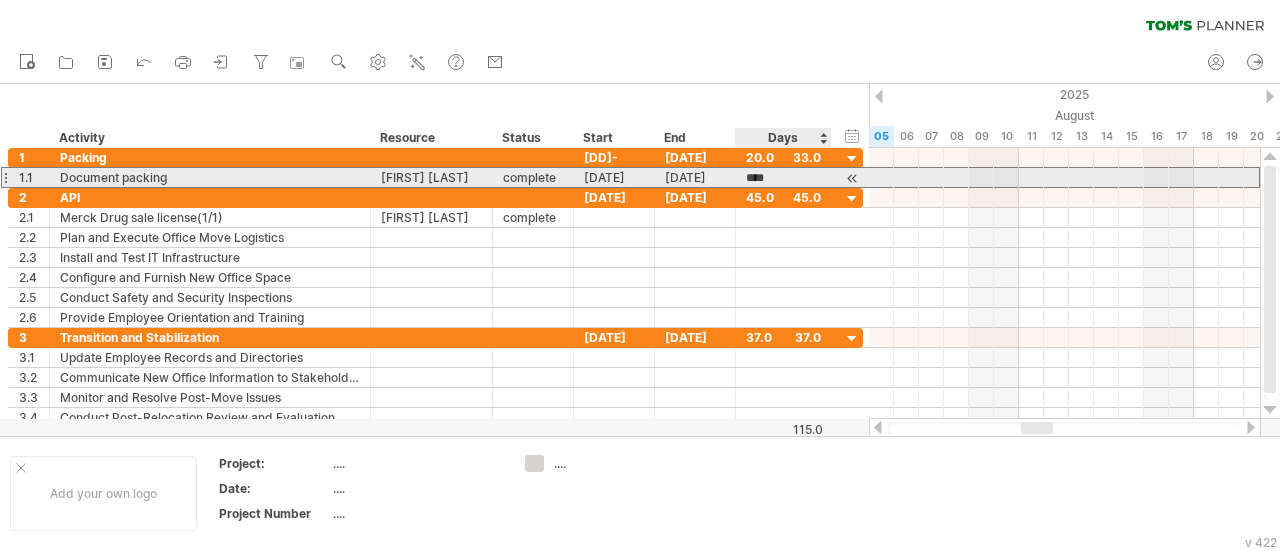 scroll, scrollTop: 0, scrollLeft: 0, axis: both 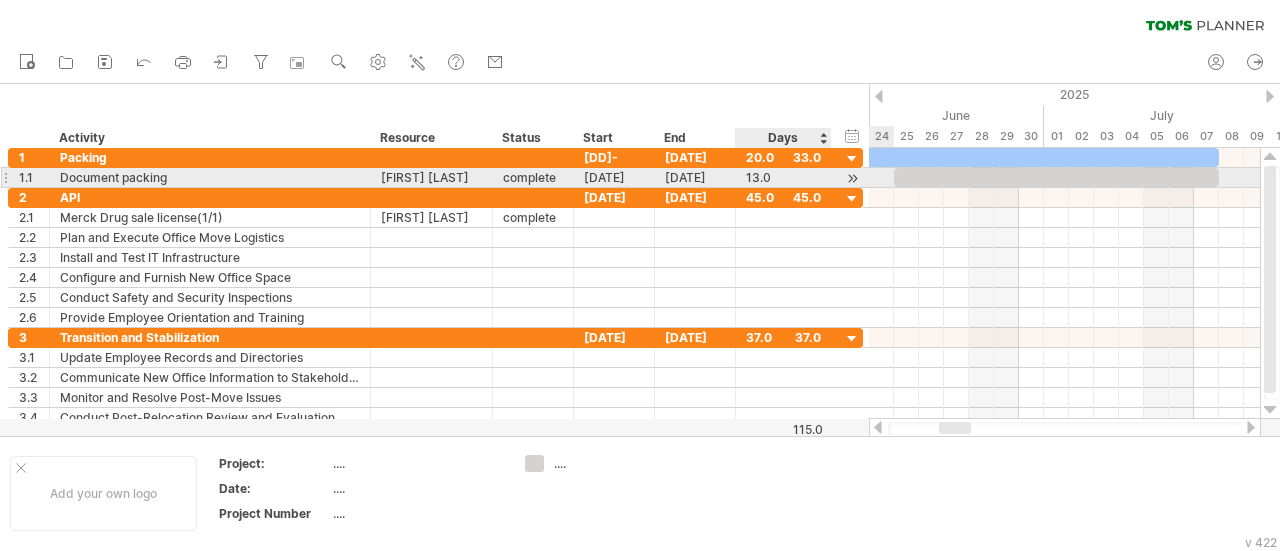 click at bounding box center [852, 178] 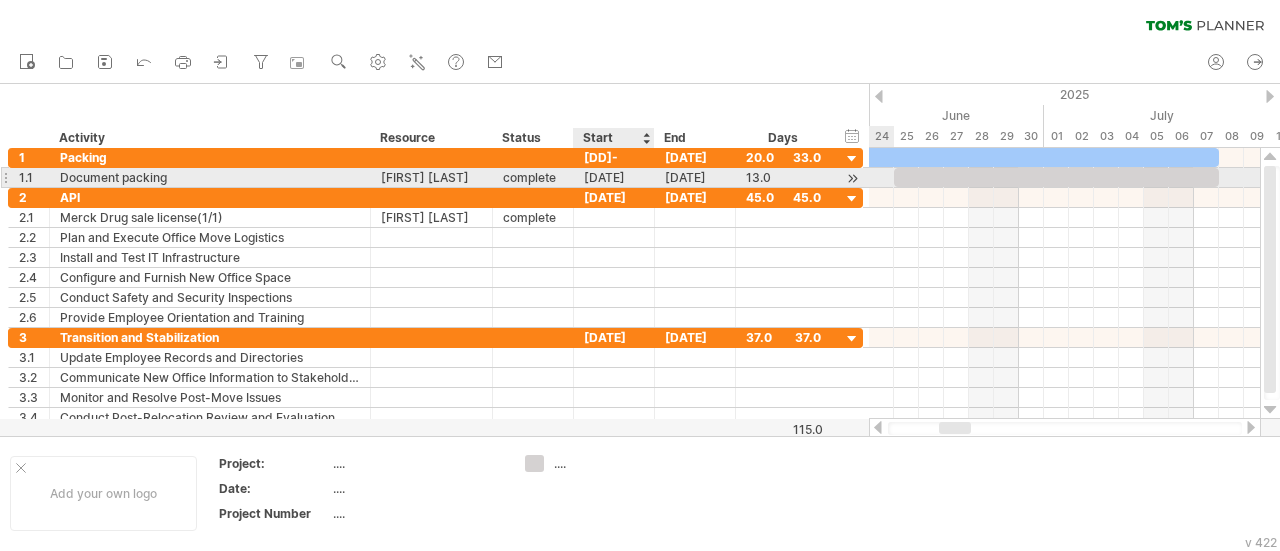 click on "[DATE]" at bounding box center [614, 177] 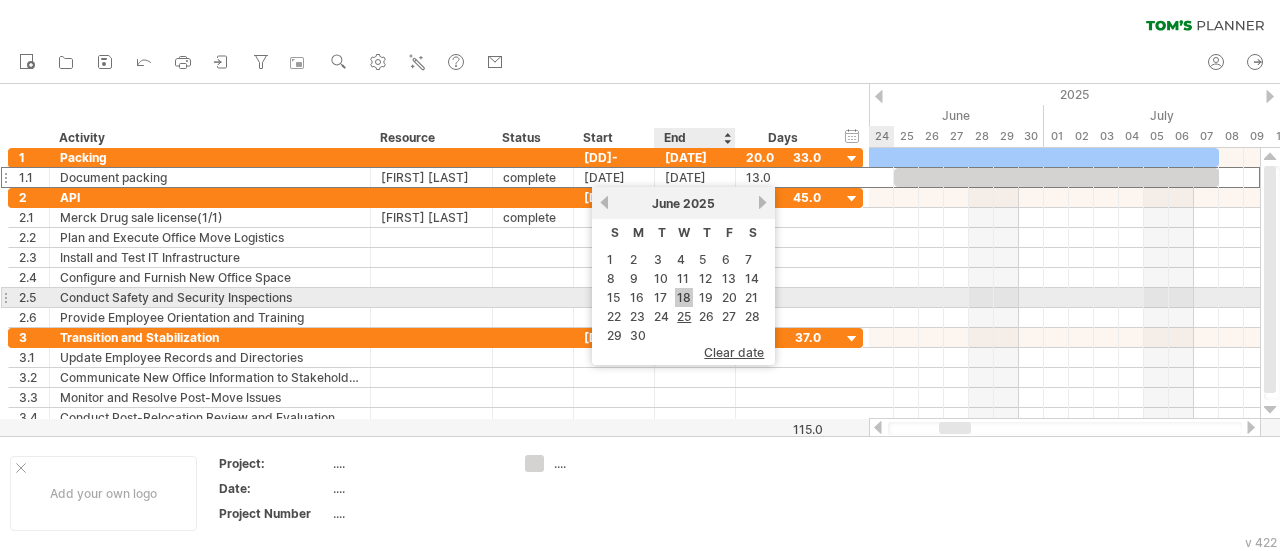 click on "18" at bounding box center (684, 297) 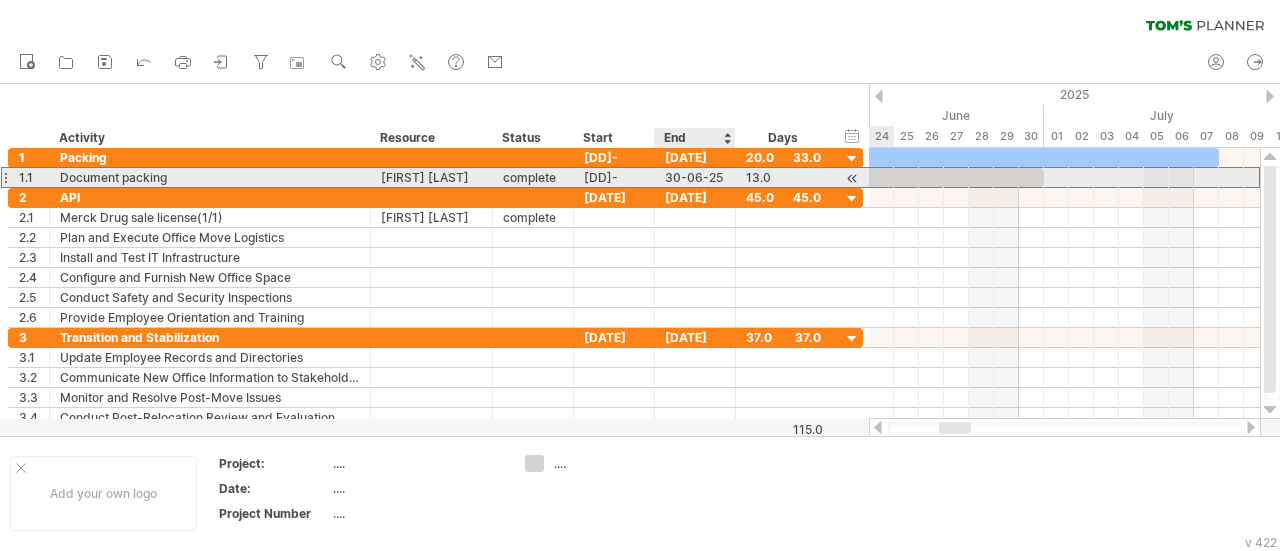 click on "30-06-25" at bounding box center (695, 177) 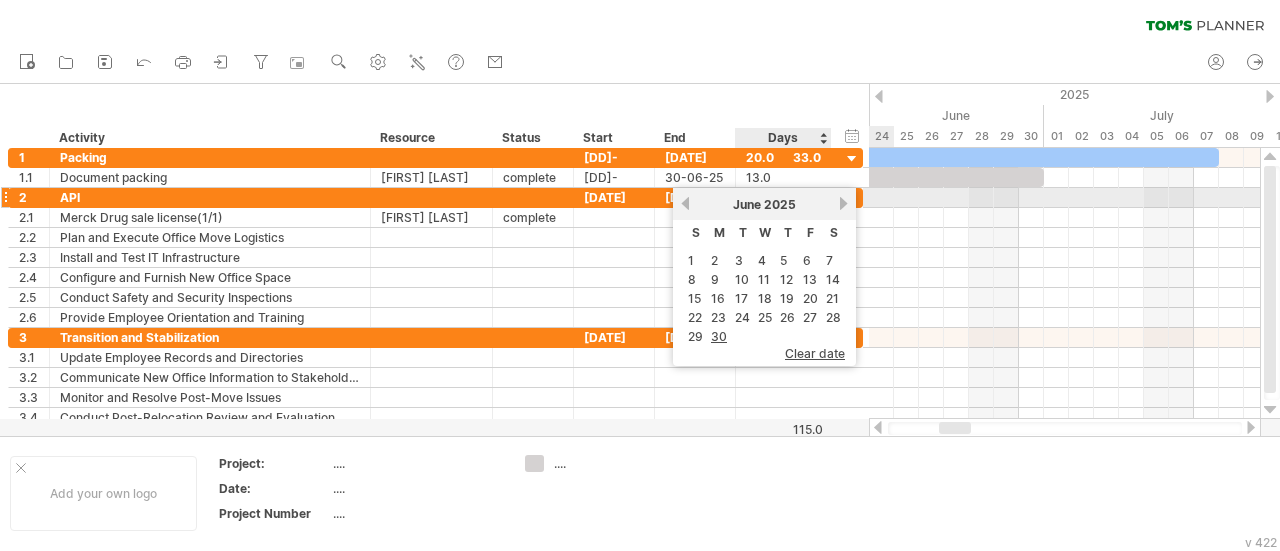 click on "next" at bounding box center (843, 203) 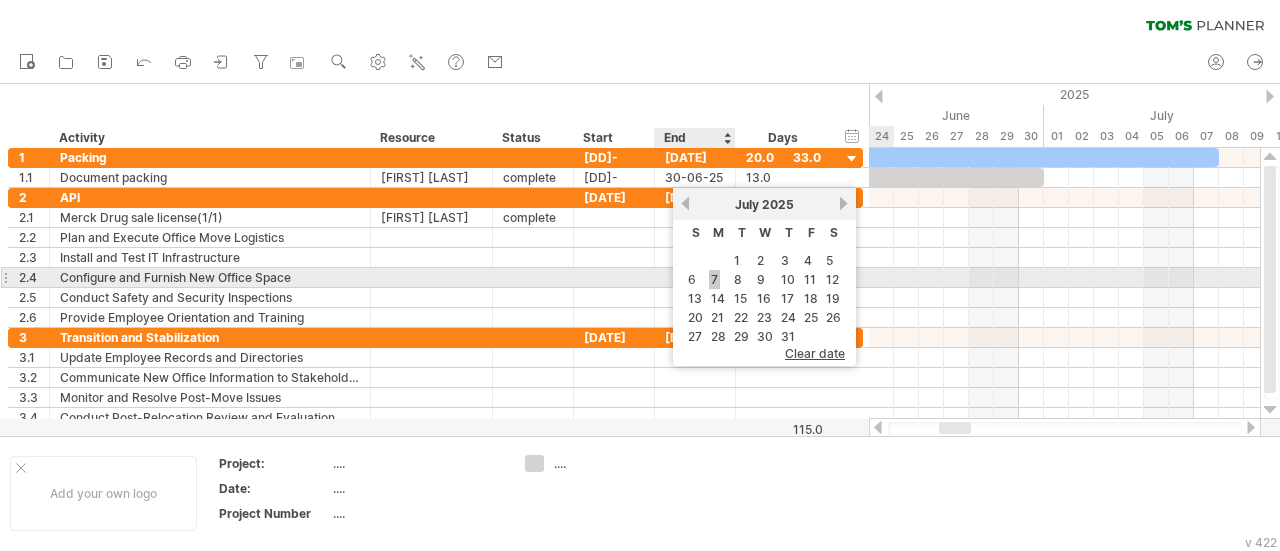 click on "7" at bounding box center [714, 279] 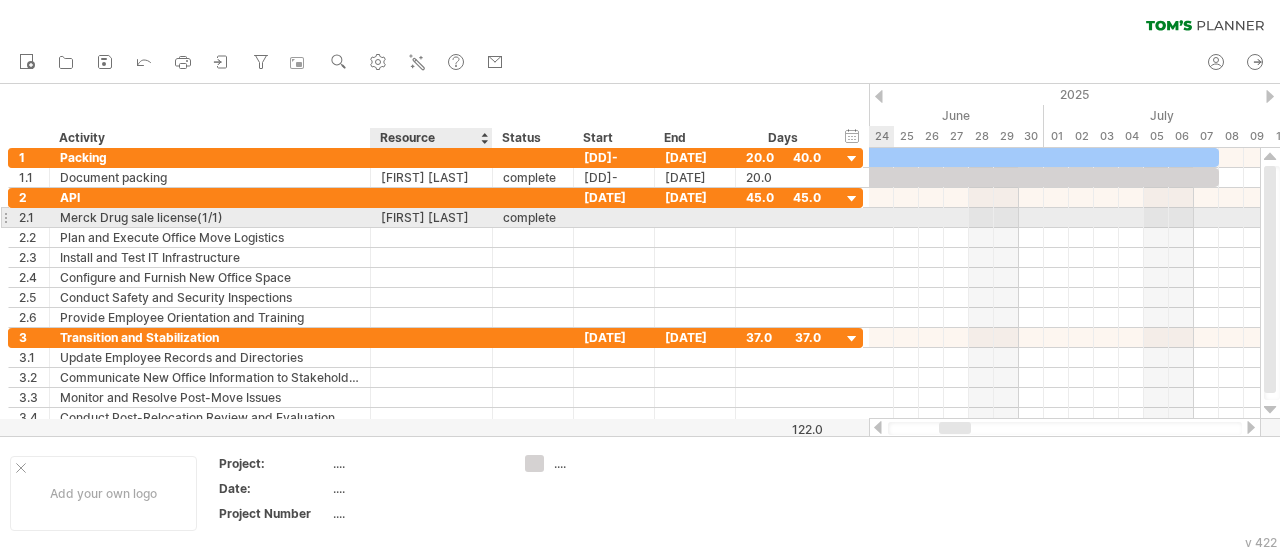 click on "[FIRST] [LAST]" at bounding box center (431, 217) 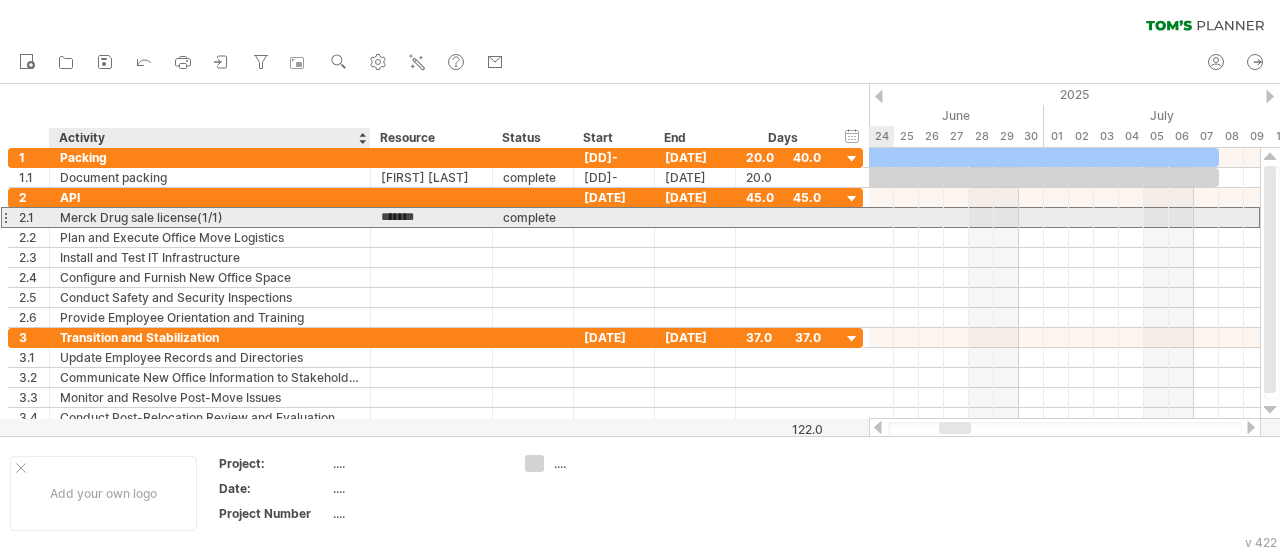 drag, startPoint x: 424, startPoint y: 215, endPoint x: 346, endPoint y: 217, distance: 78.025635 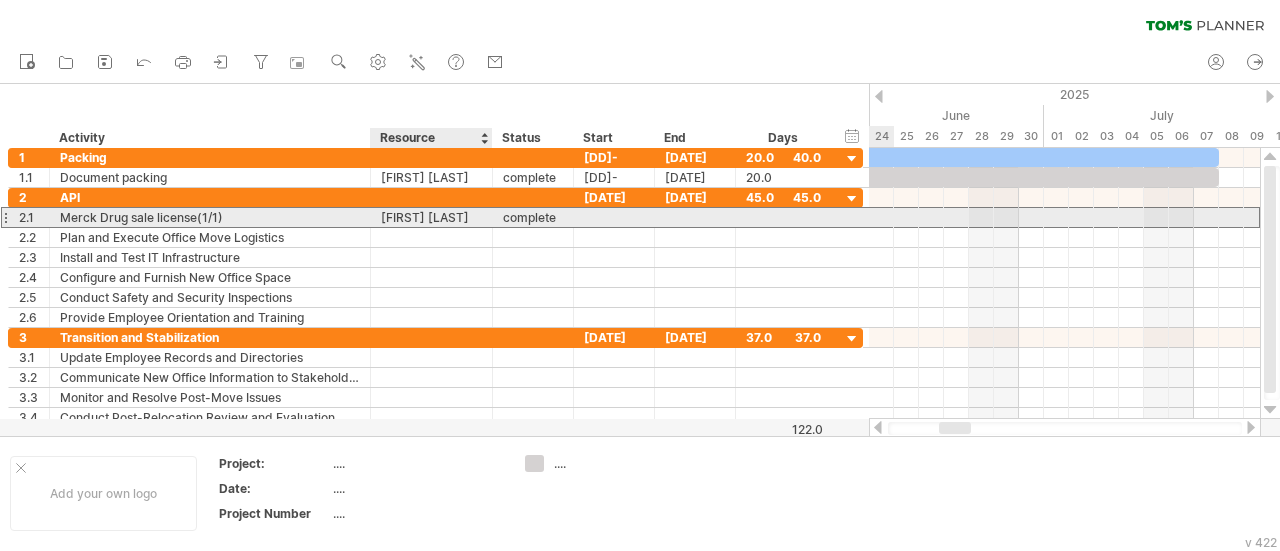 click on "[FIRST] [LAST]" at bounding box center [431, 217] 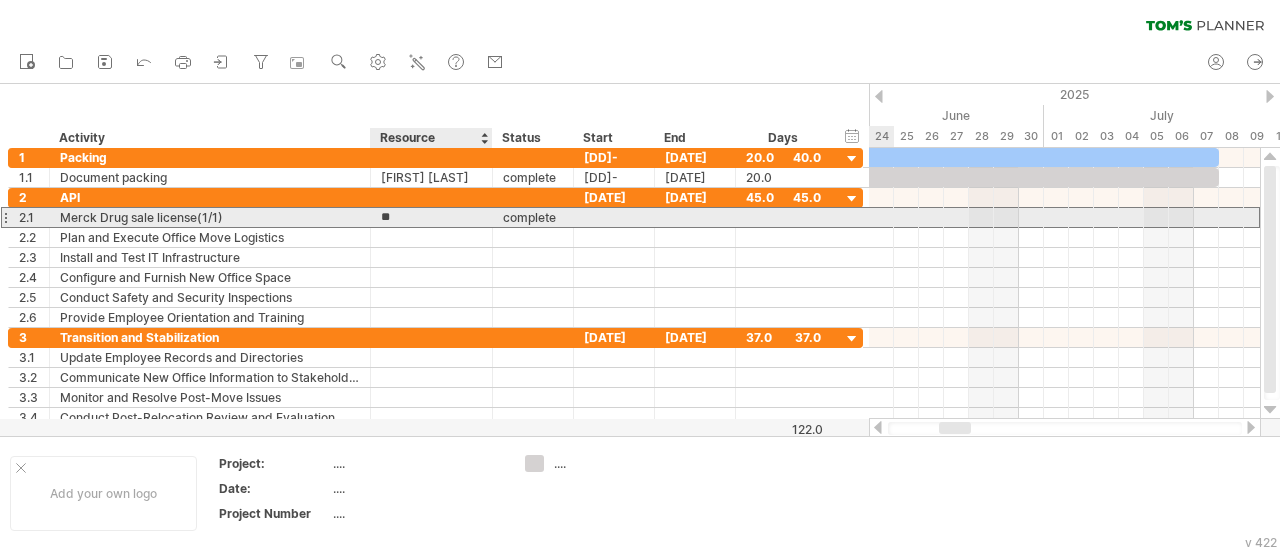type on "*" 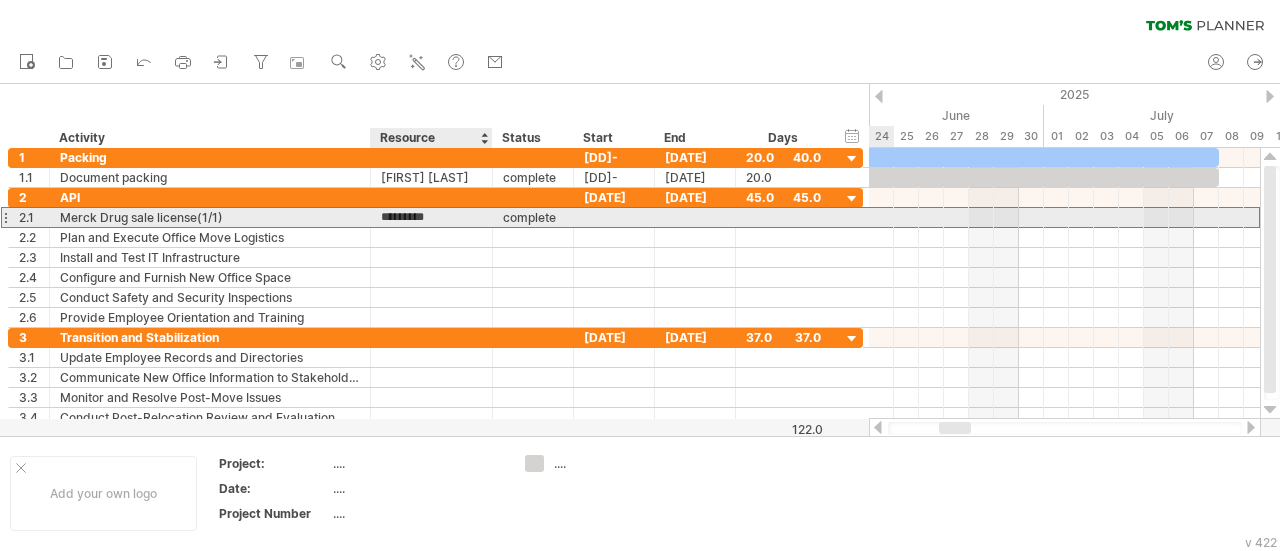 type on "**********" 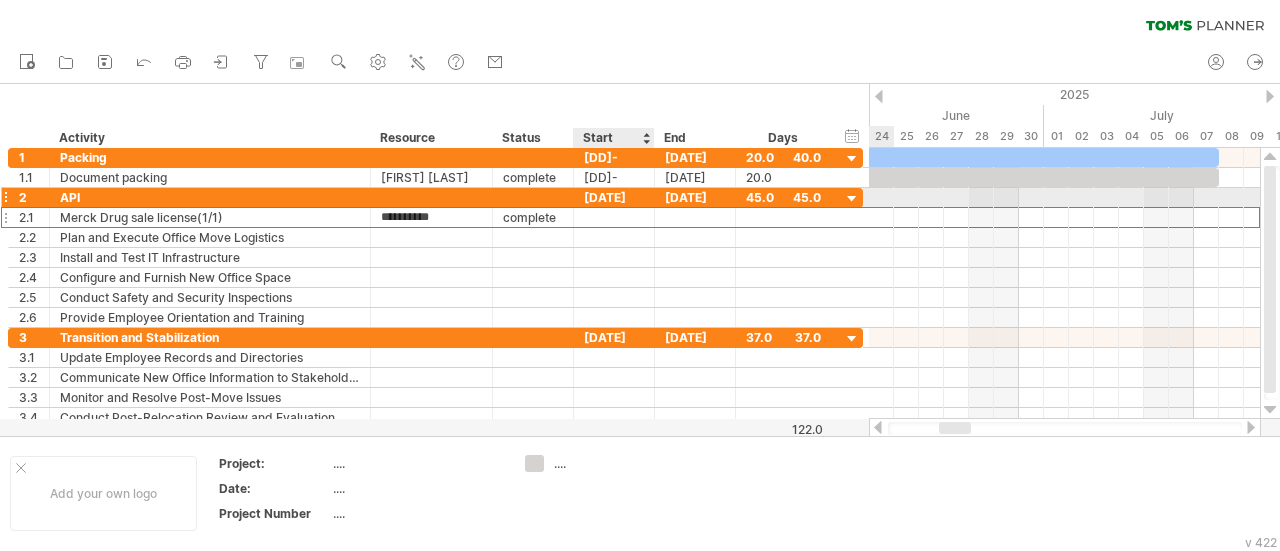 click on "[DATE]" at bounding box center [614, 197] 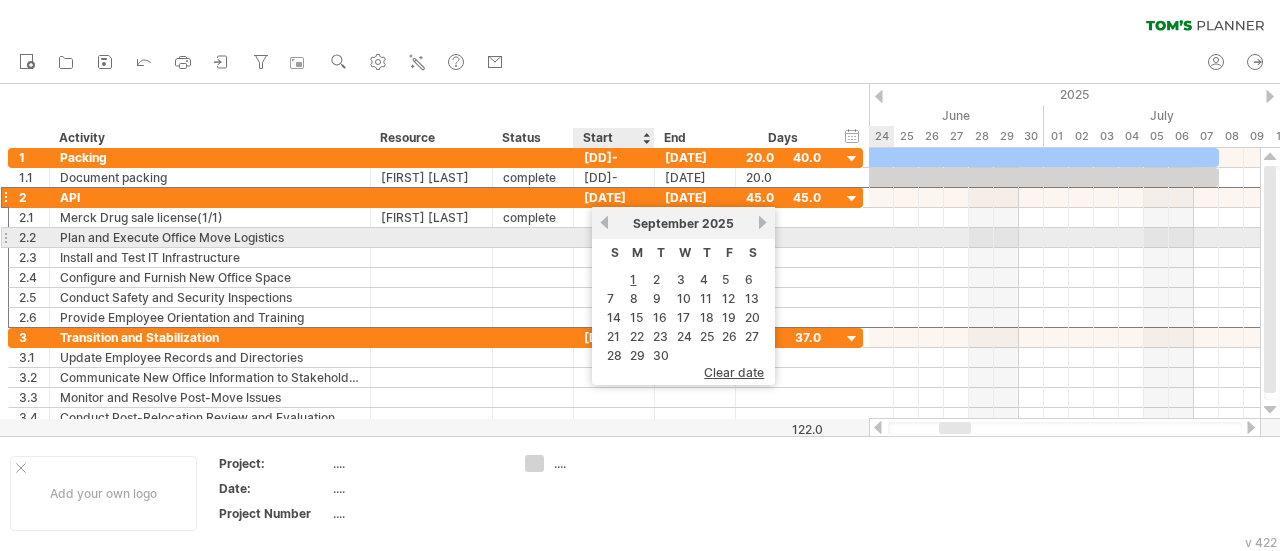 click on "previous" at bounding box center [604, 222] 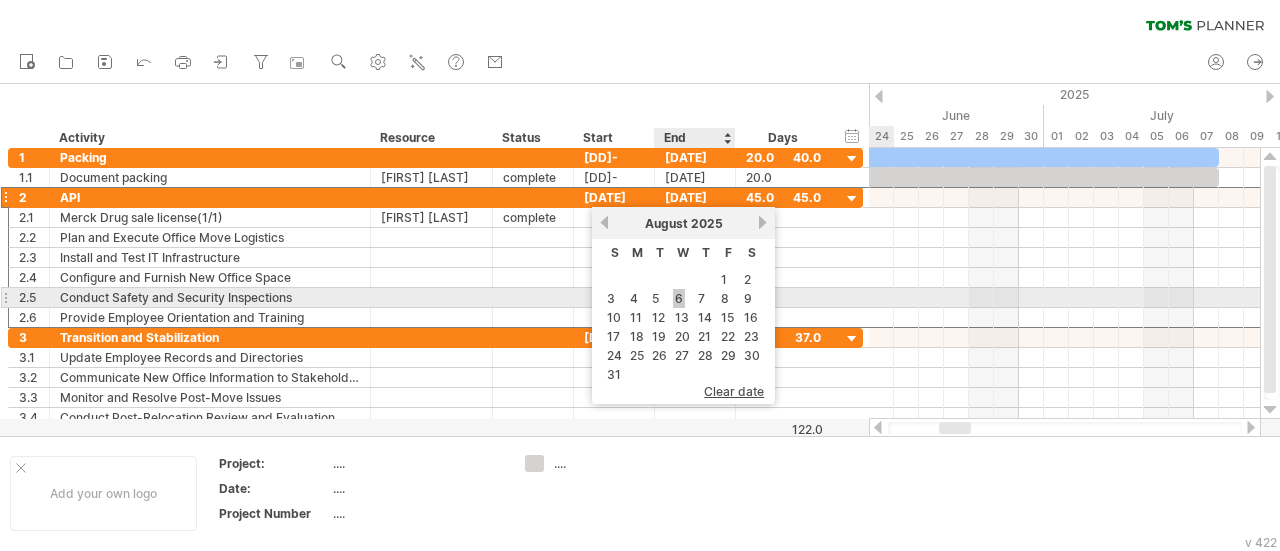 click on "6" at bounding box center (679, 298) 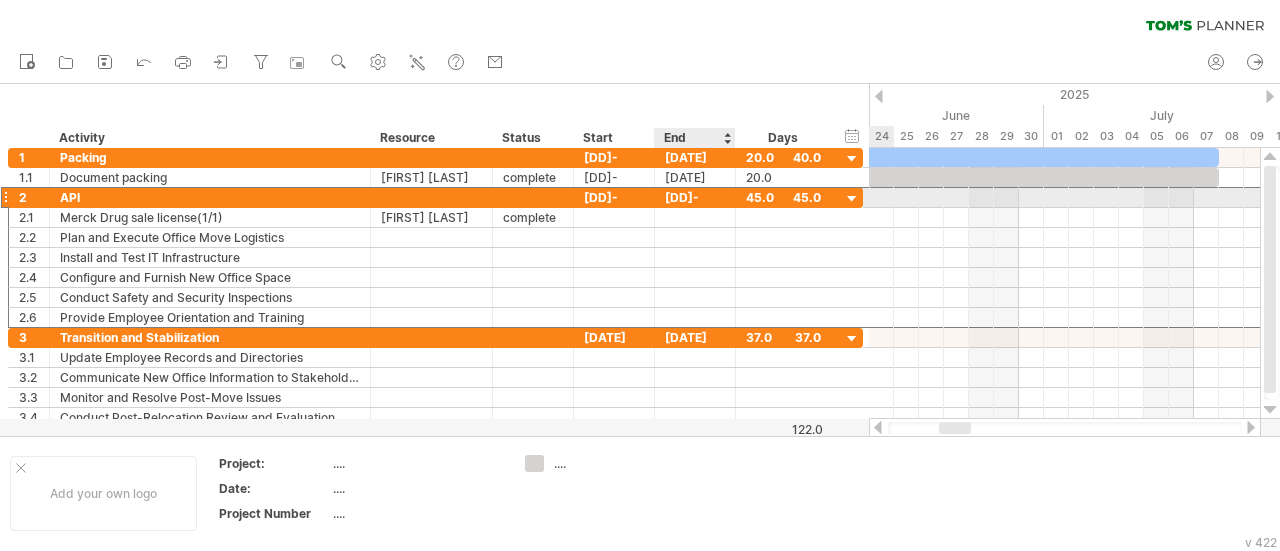 click on "[DD]-[MM]-25" at bounding box center (695, 197) 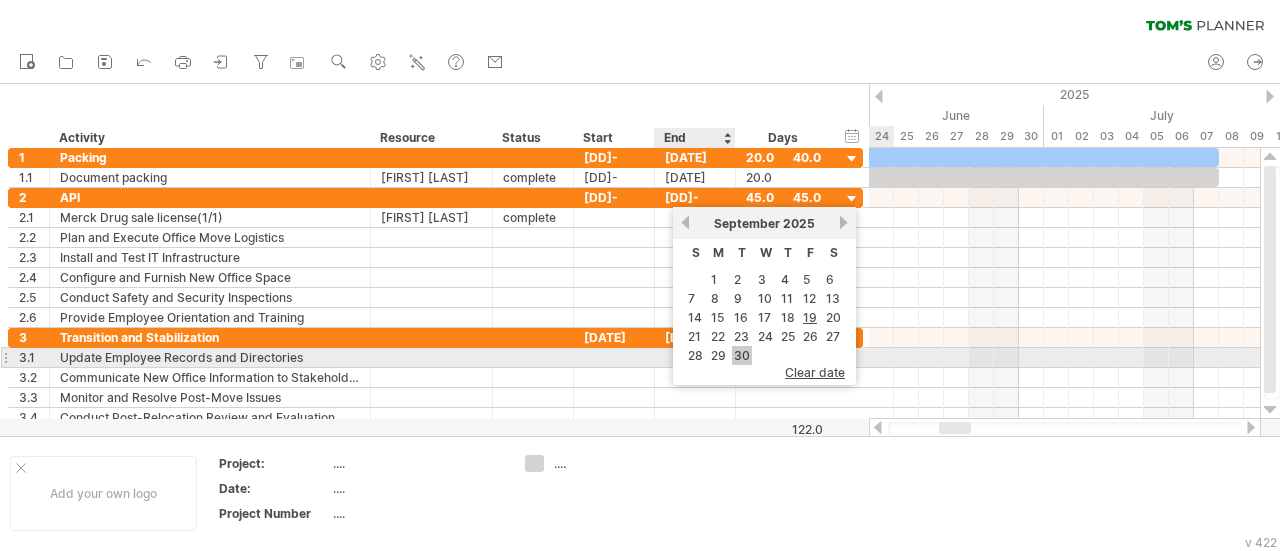 click on "30" at bounding box center [742, 355] 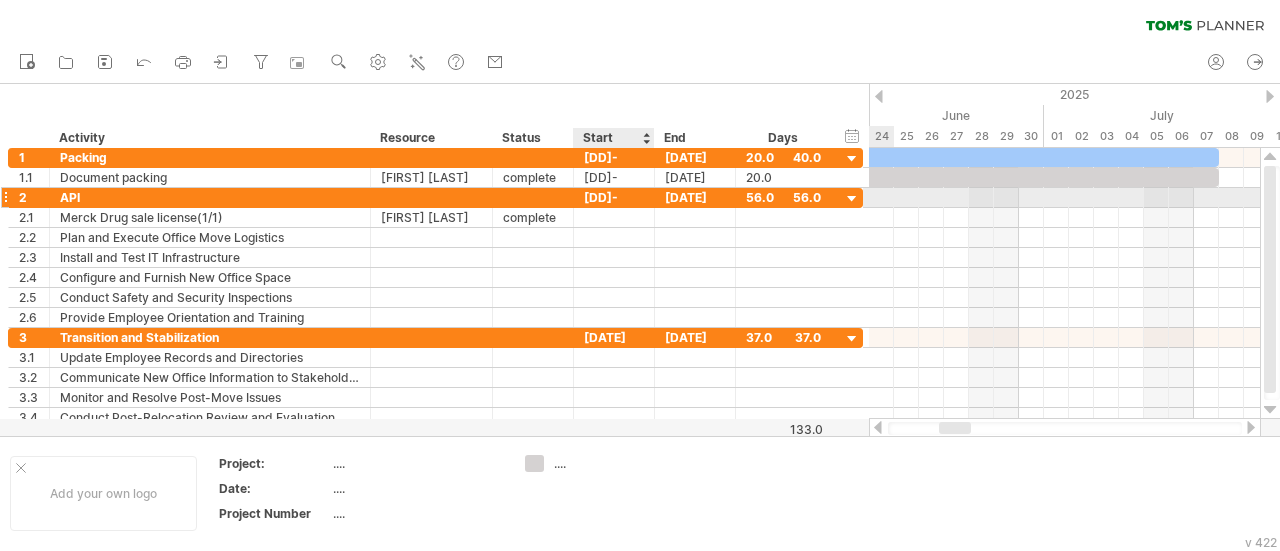 click on "[DD]-[MM]-25" at bounding box center [614, 197] 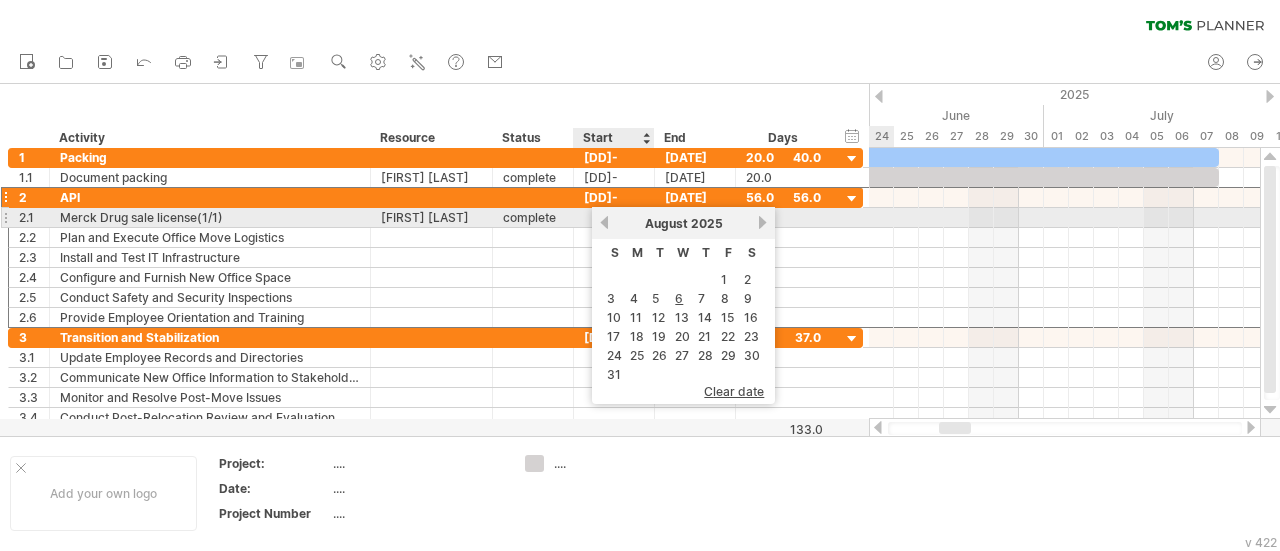 click on "previous" at bounding box center [604, 222] 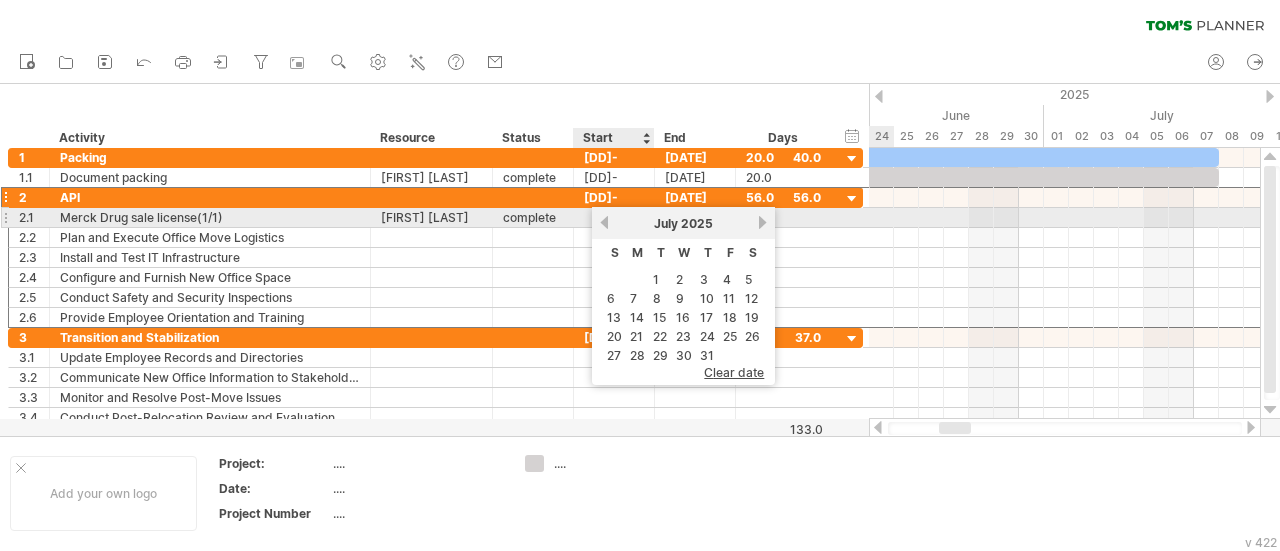 click on "previous" at bounding box center [604, 222] 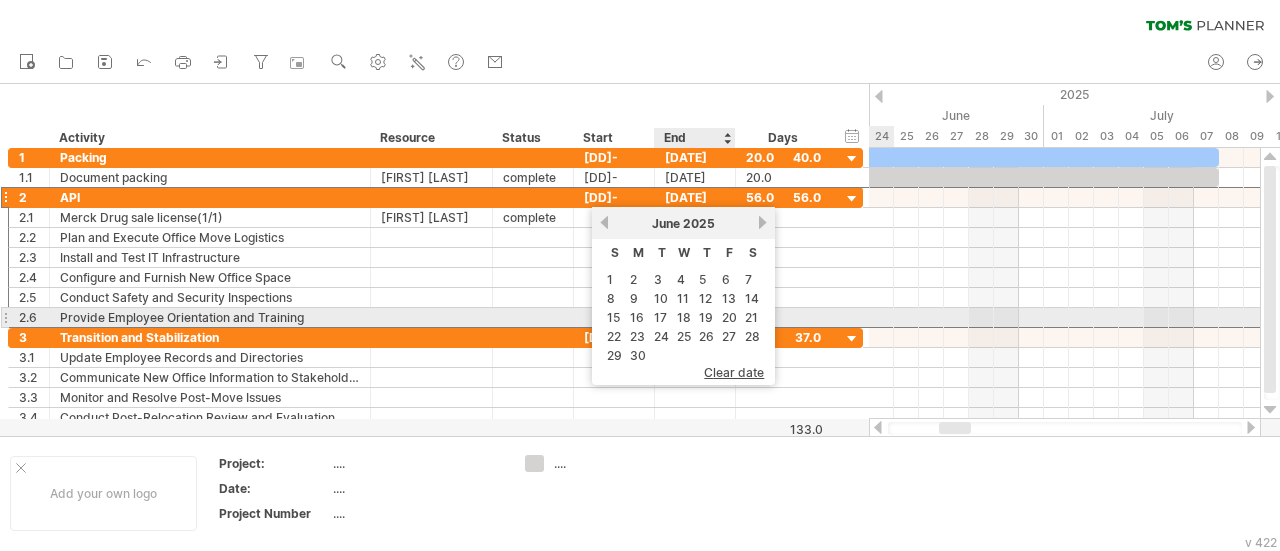 drag, startPoint x: 732, startPoint y: 317, endPoint x: 722, endPoint y: 311, distance: 11.661903 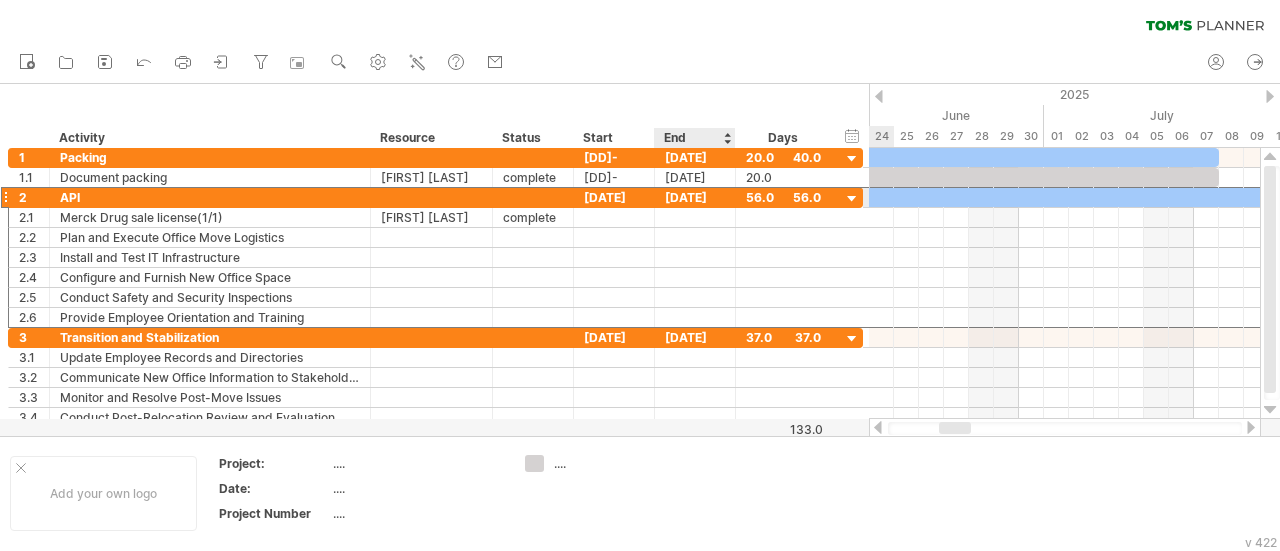 click on "[DATE]" at bounding box center [695, 197] 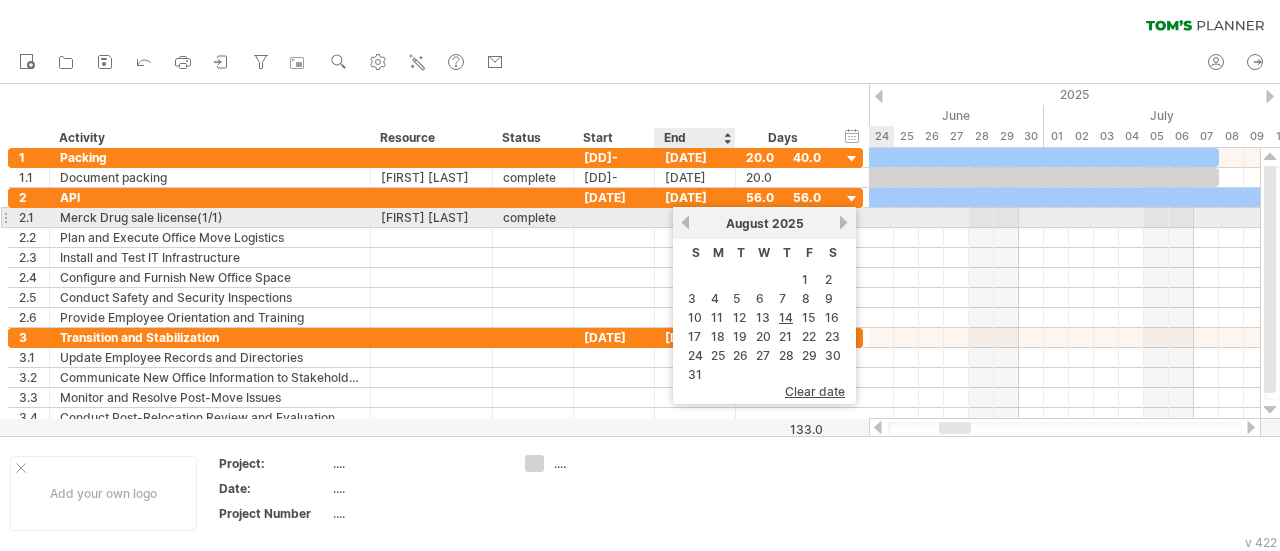 click on "previous" at bounding box center (685, 222) 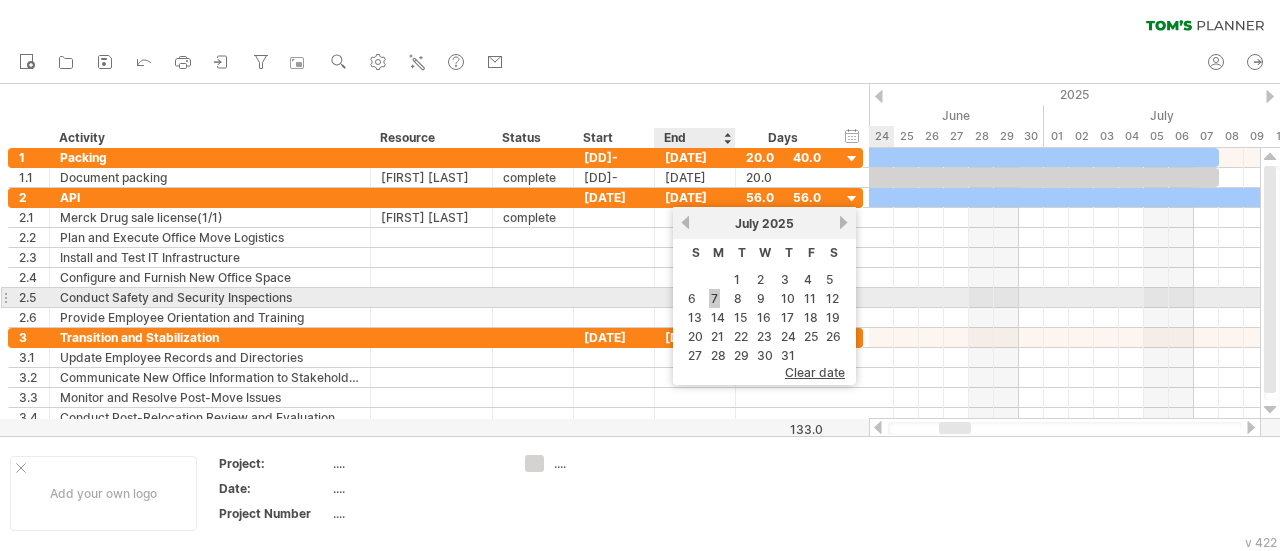 click on "7" at bounding box center (718, 298) 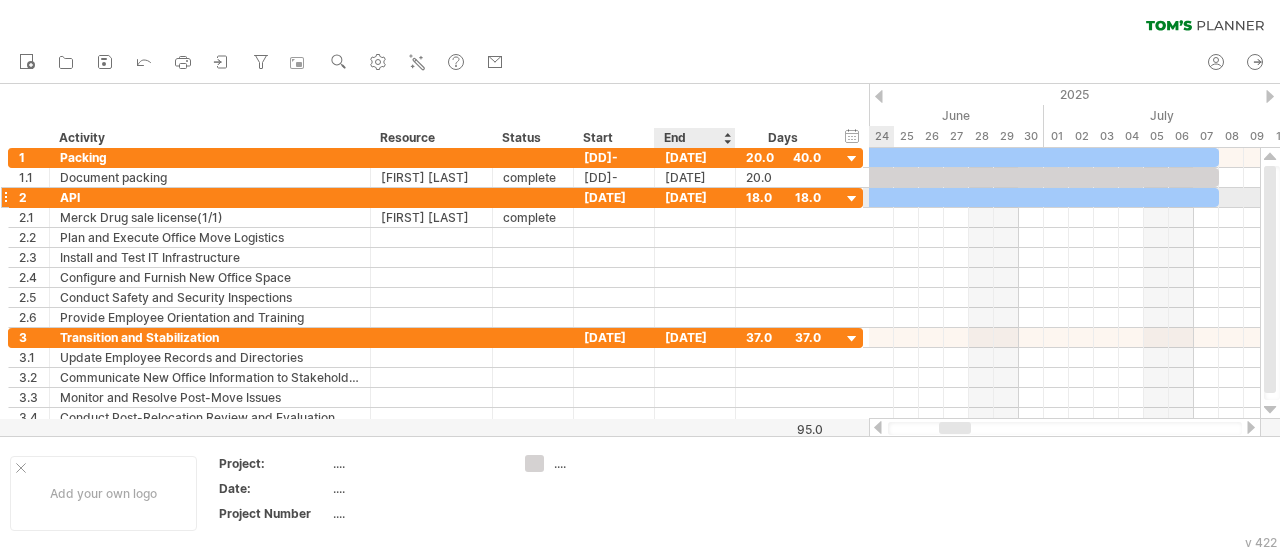 click on "[DATE]" at bounding box center [695, 197] 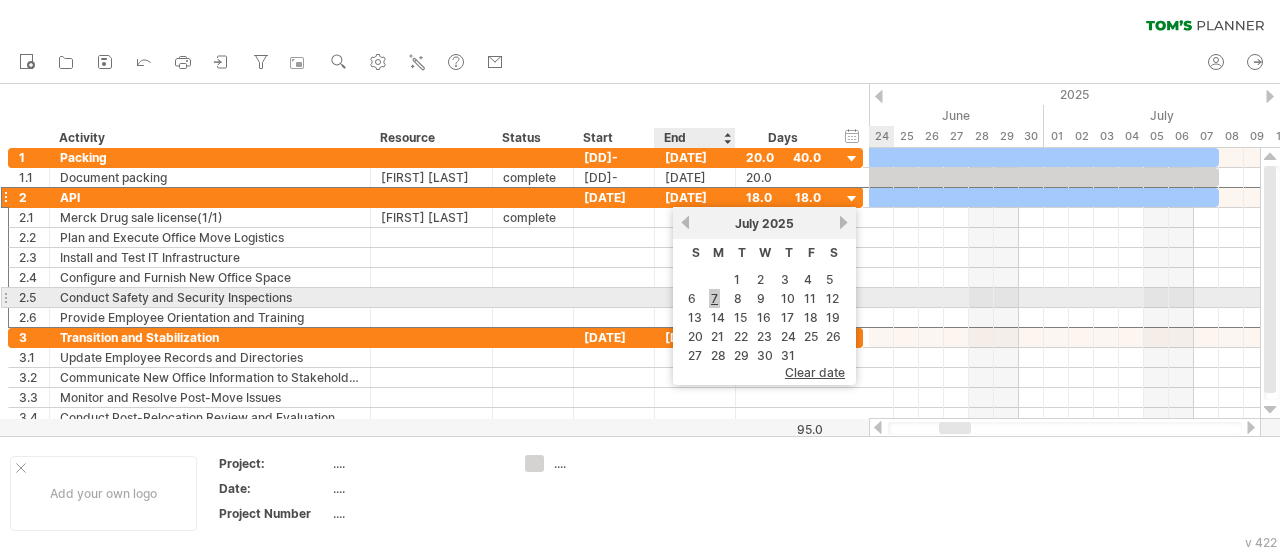 click on "7" at bounding box center (714, 298) 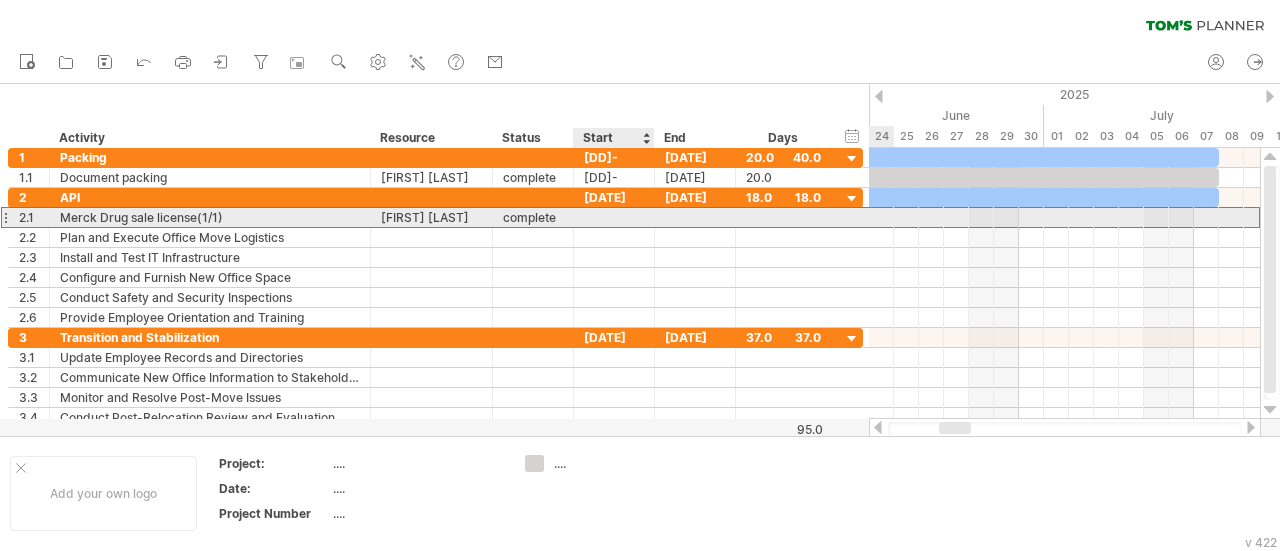 click at bounding box center (614, 217) 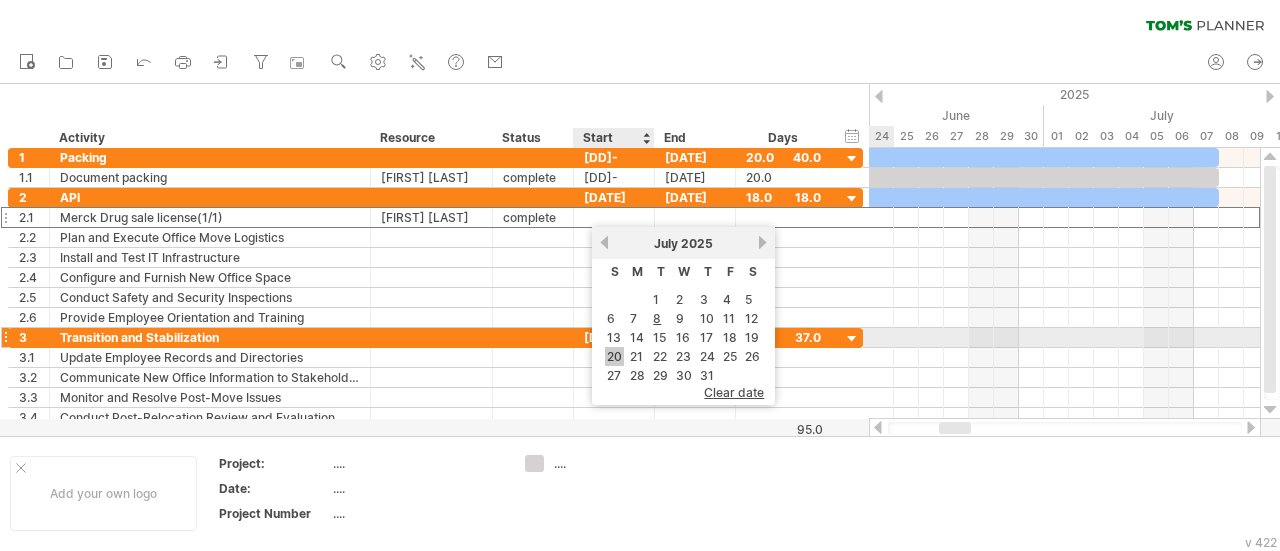 click on "20" at bounding box center (614, 356) 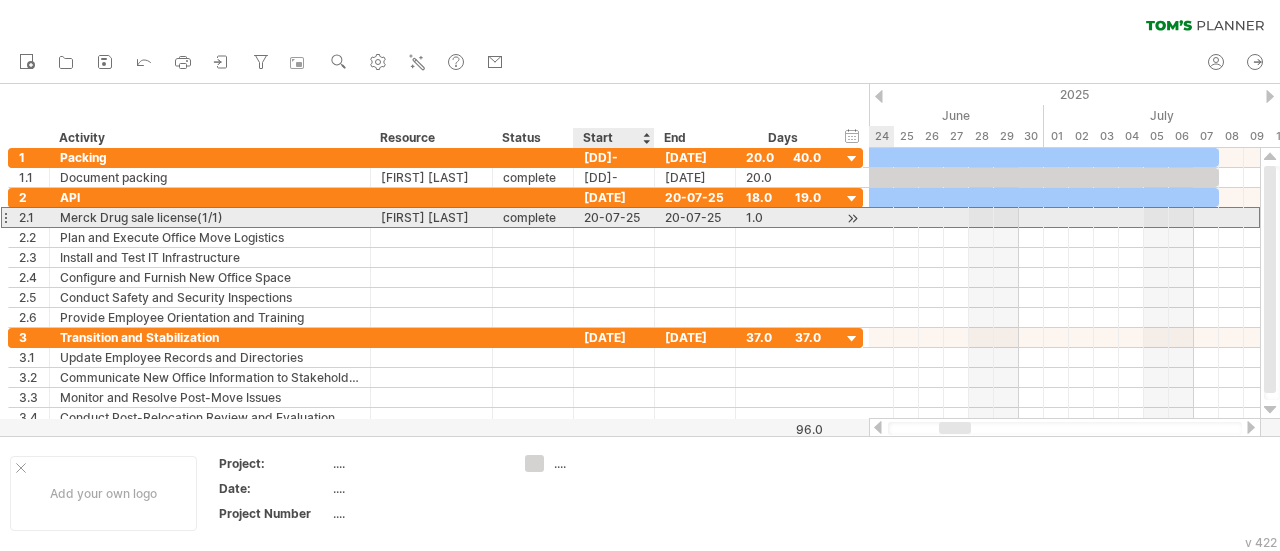 click on "20-07-25" at bounding box center (614, 217) 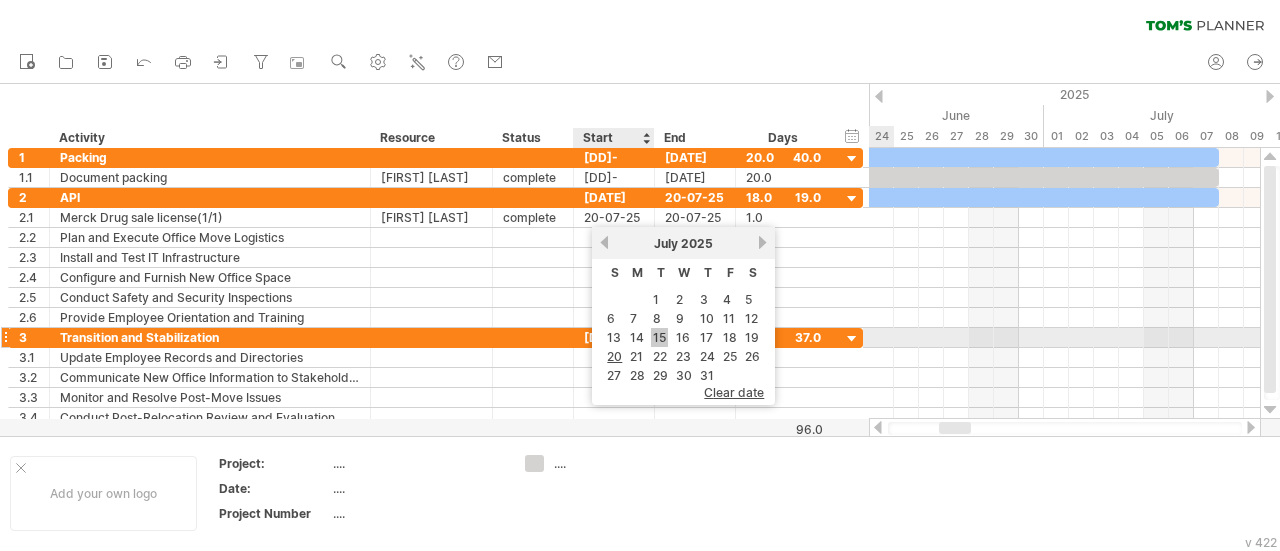 click on "15" at bounding box center (659, 337) 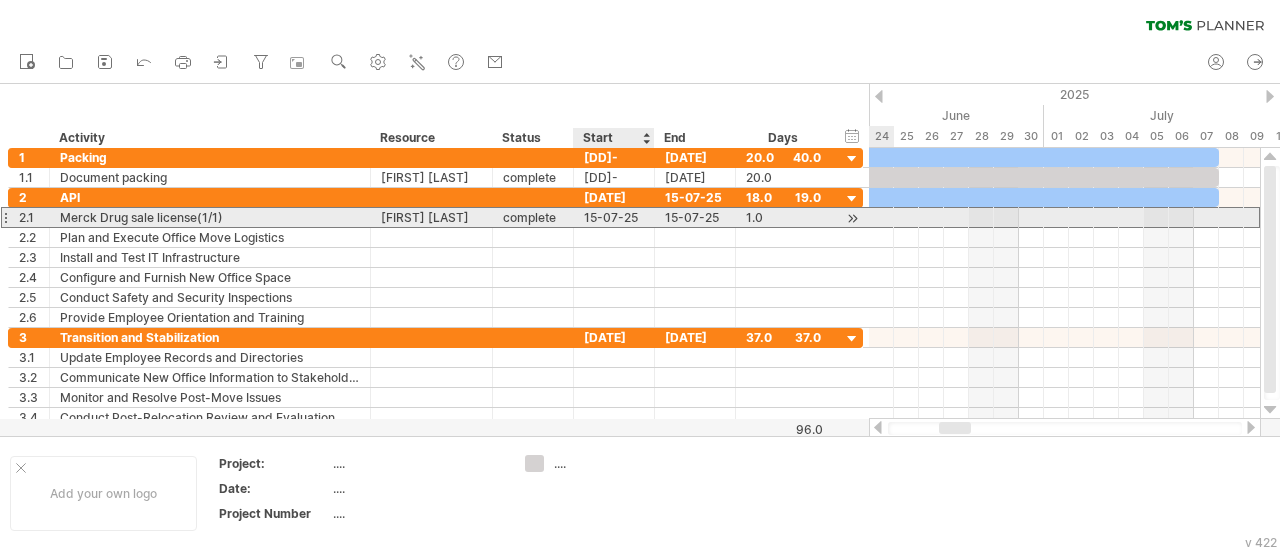 click on "15-07-25" at bounding box center [614, 217] 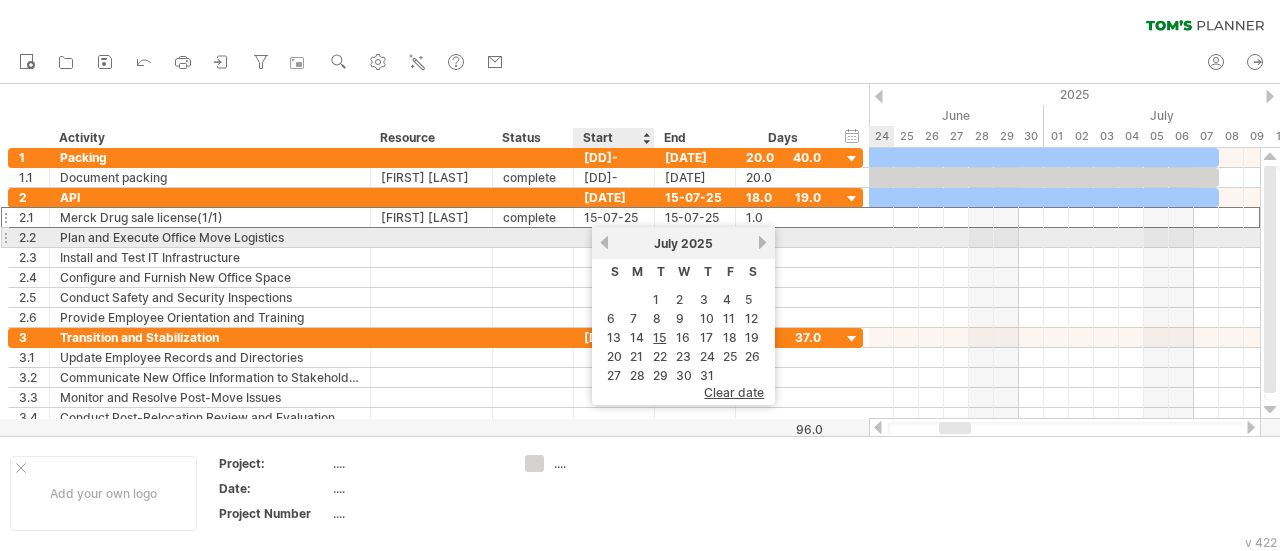 click on "previous" at bounding box center [604, 242] 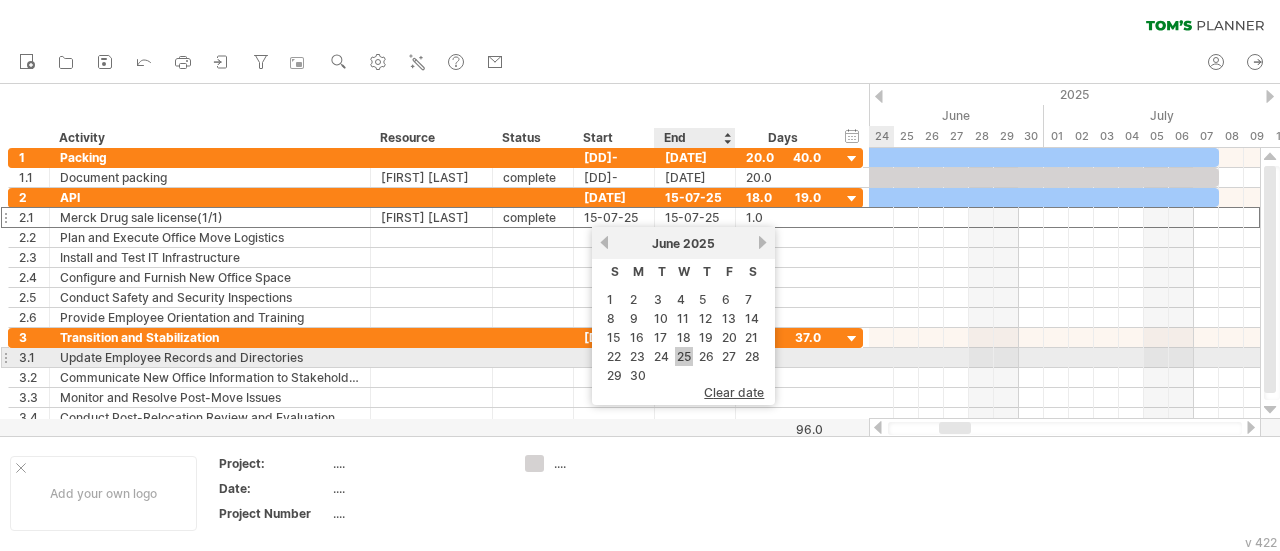 click on "25" at bounding box center [684, 356] 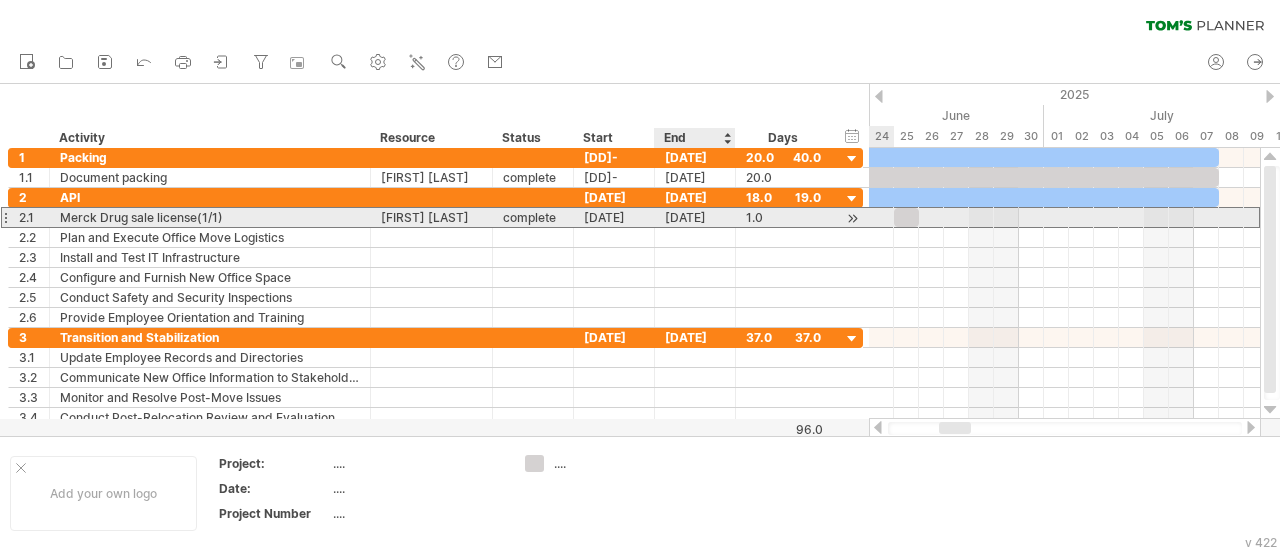 click on "[DATE]" at bounding box center (695, 217) 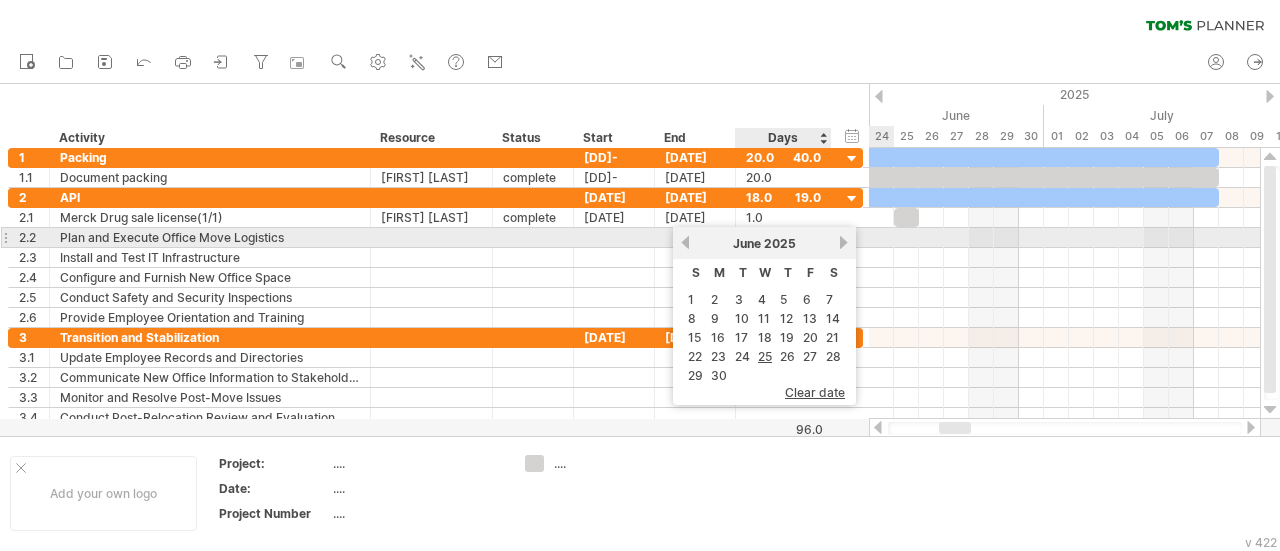 click on "previous next [MONTH]   [YEAR]" at bounding box center [764, 243] 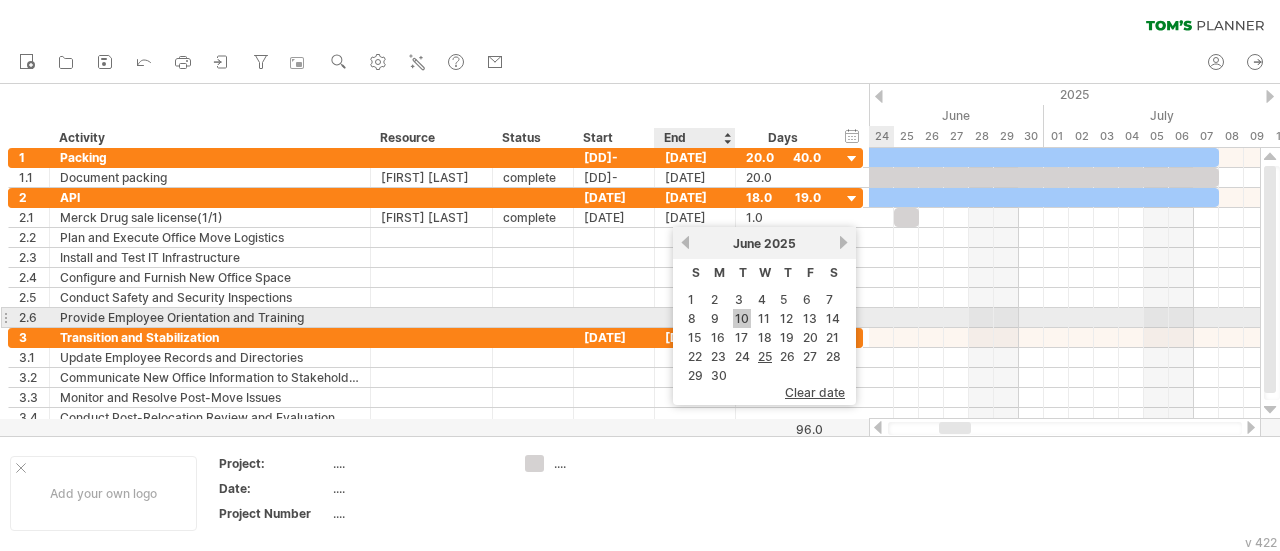 click on "10" at bounding box center (742, 318) 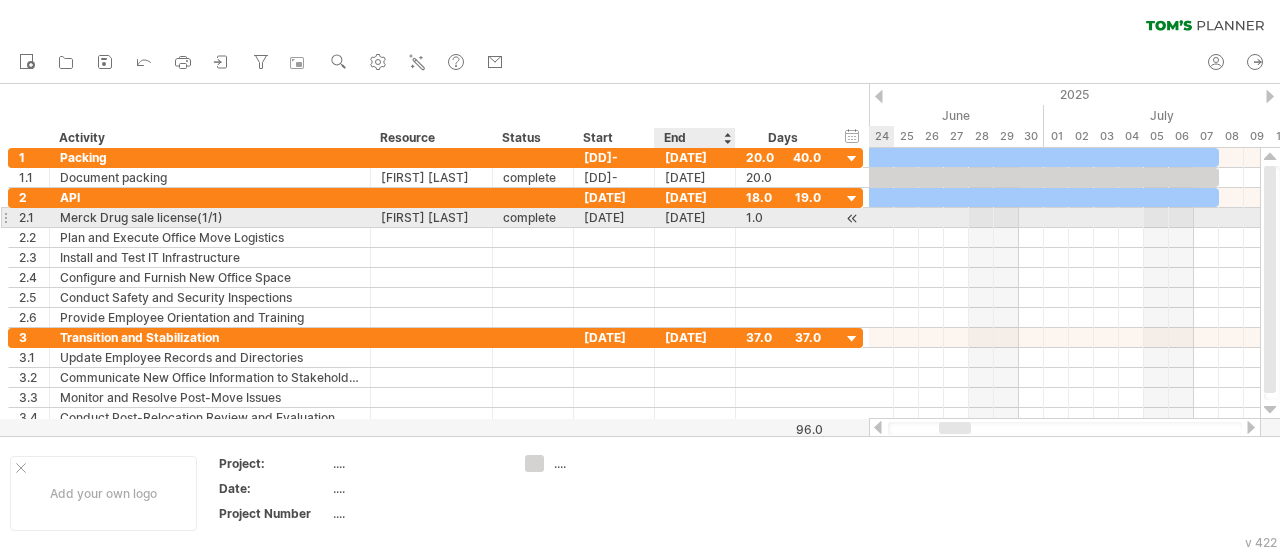 click on "[DATE]" at bounding box center (695, 217) 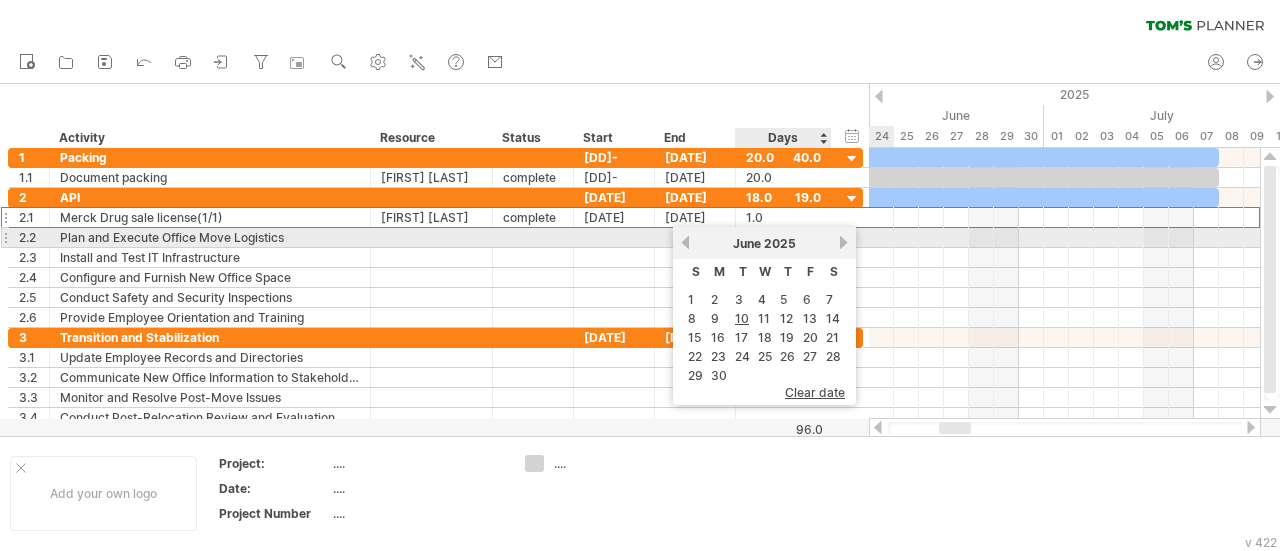 click on "[MONTH]   [YEAR]" at bounding box center [764, 243] 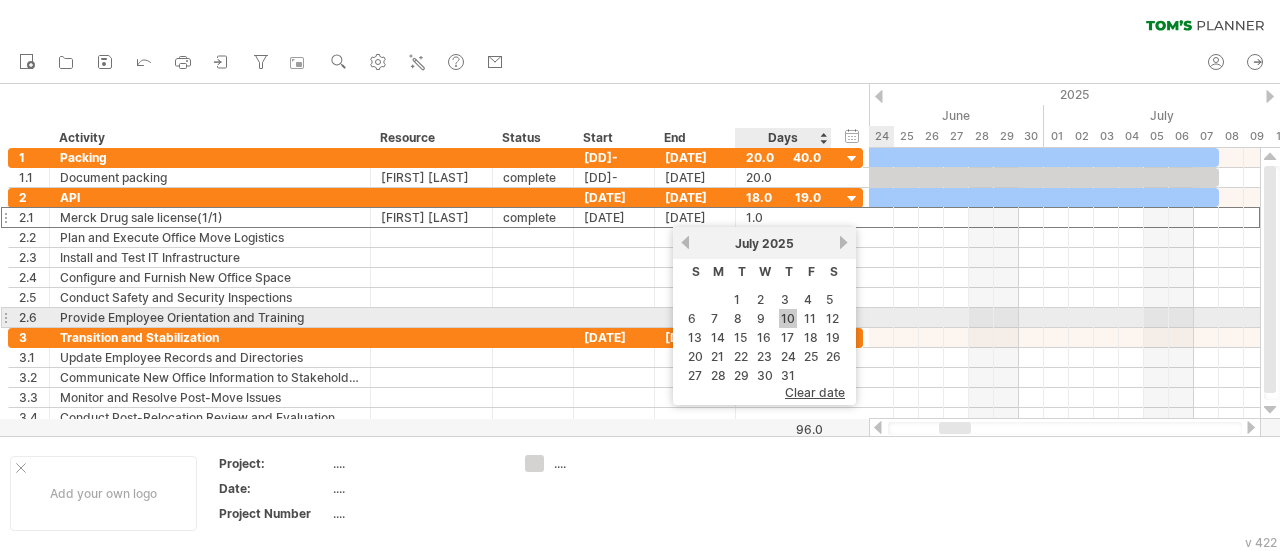 click on "10" at bounding box center (788, 318) 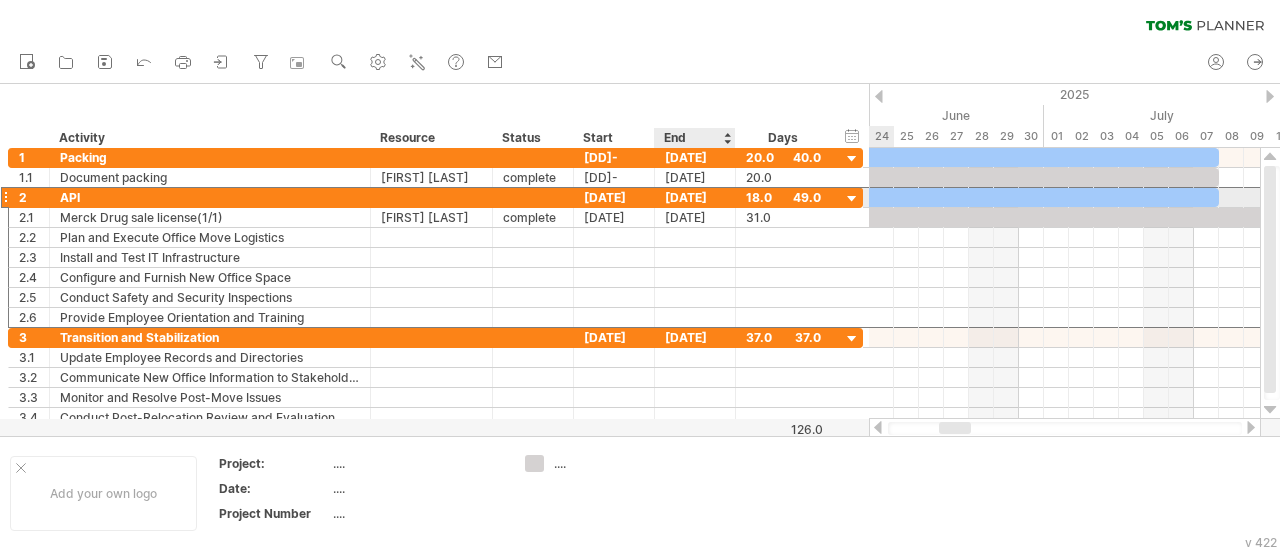click on "[DATE]" at bounding box center [695, 197] 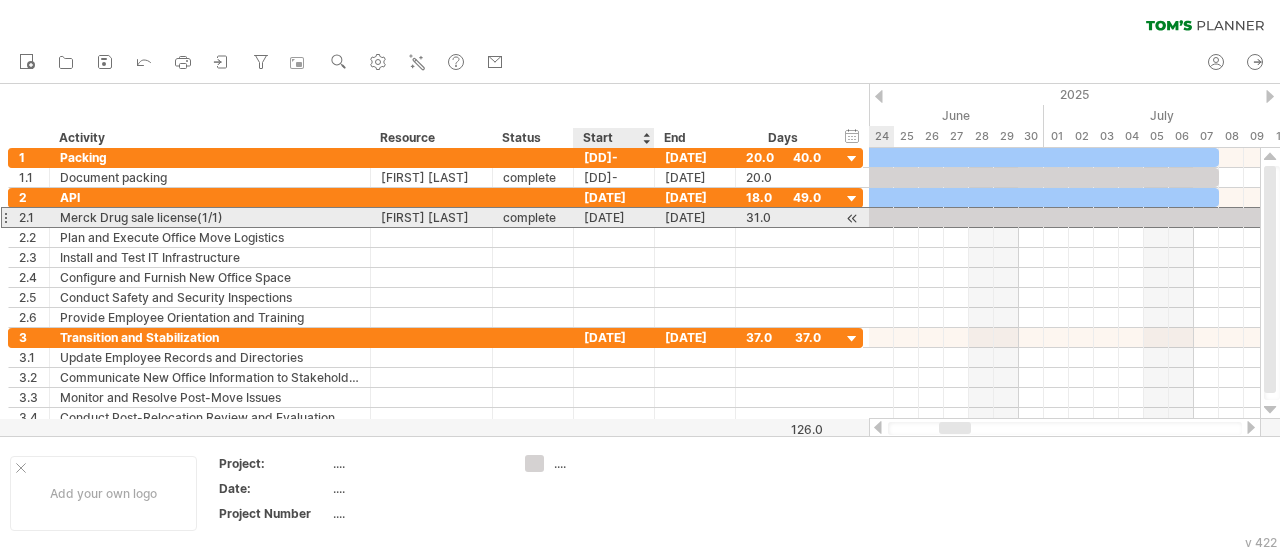click on "[DATE]" at bounding box center [614, 217] 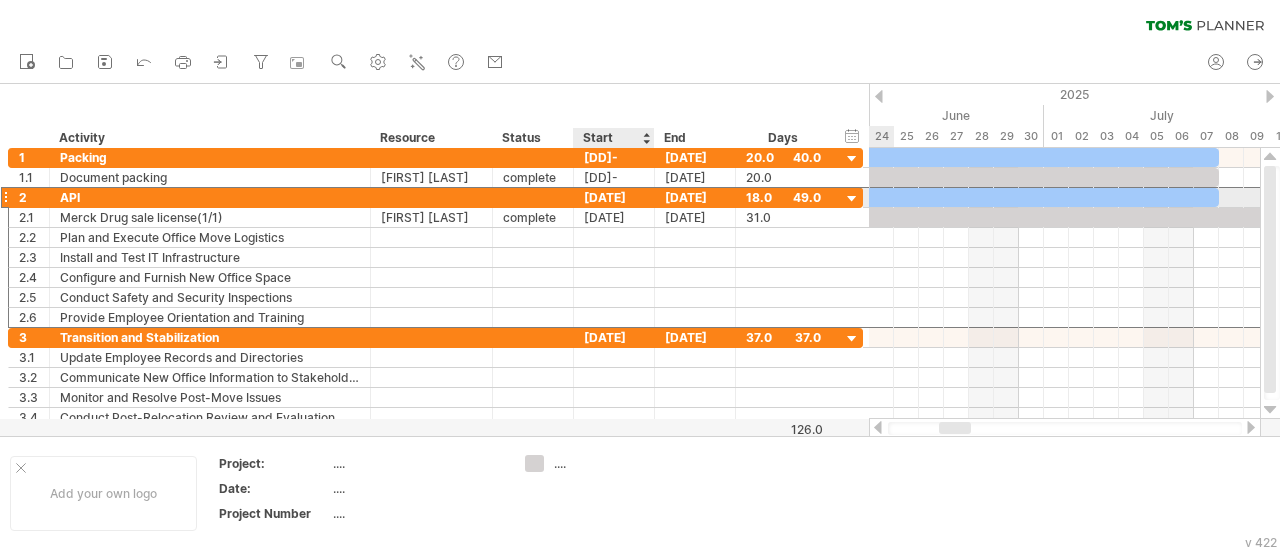 click on "[DATE]" at bounding box center [614, 197] 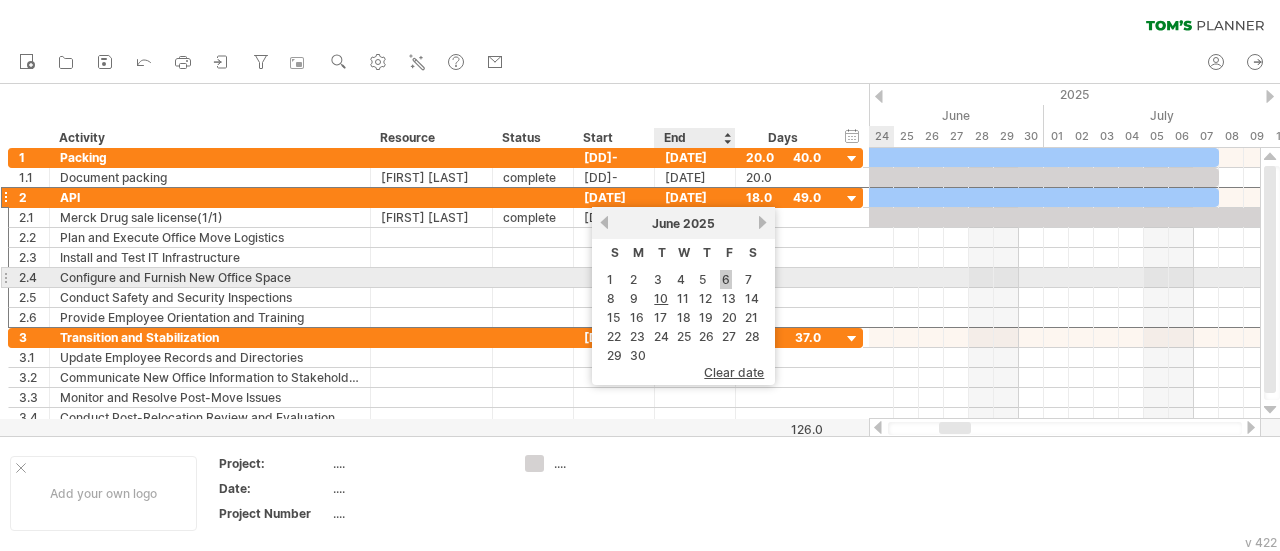click on "6" at bounding box center [726, 279] 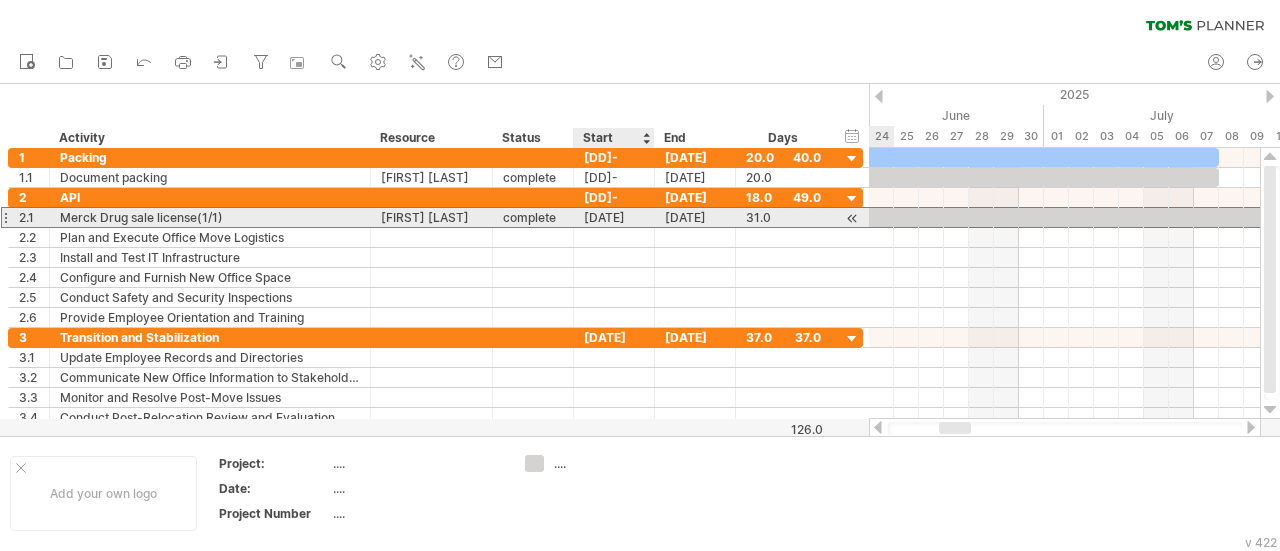 click on "[DATE]" at bounding box center (614, 217) 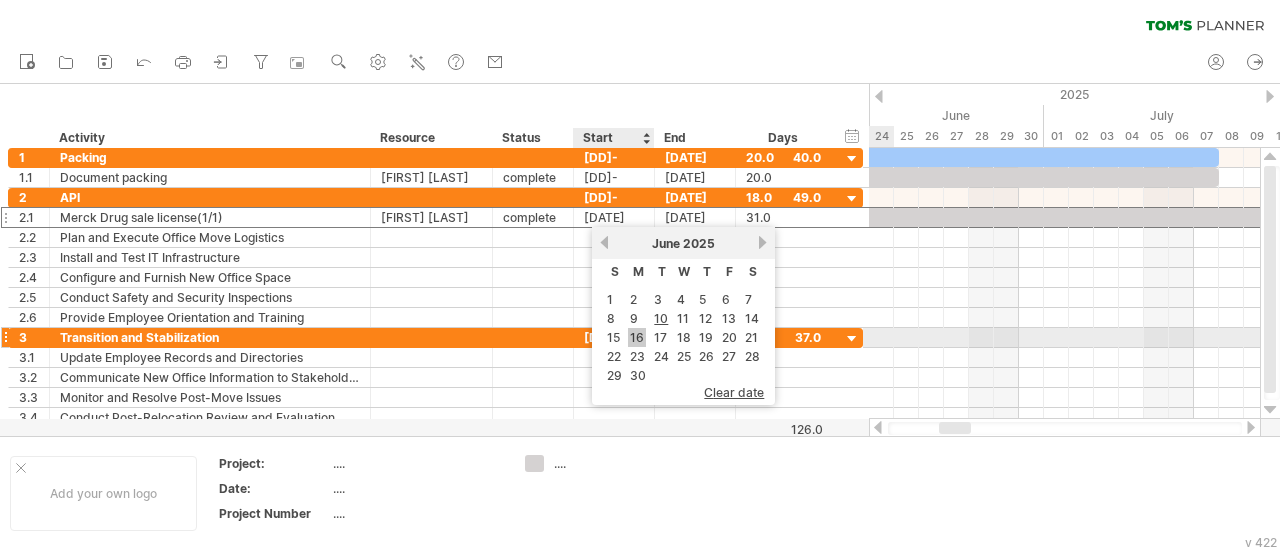 click on "16" at bounding box center (637, 337) 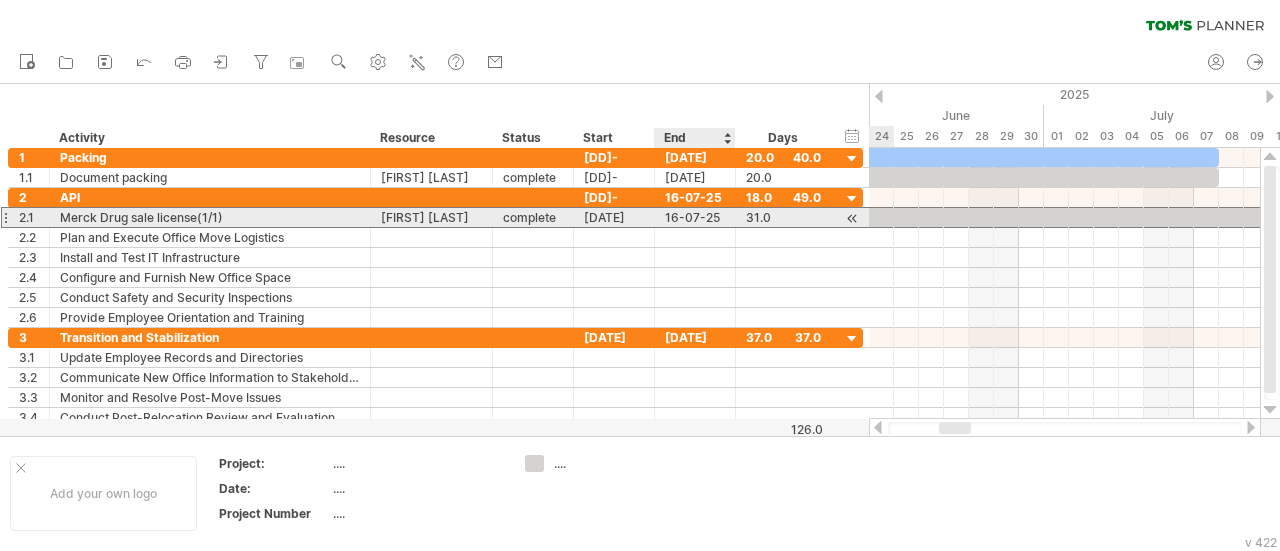 click on "16-07-25" at bounding box center (695, 217) 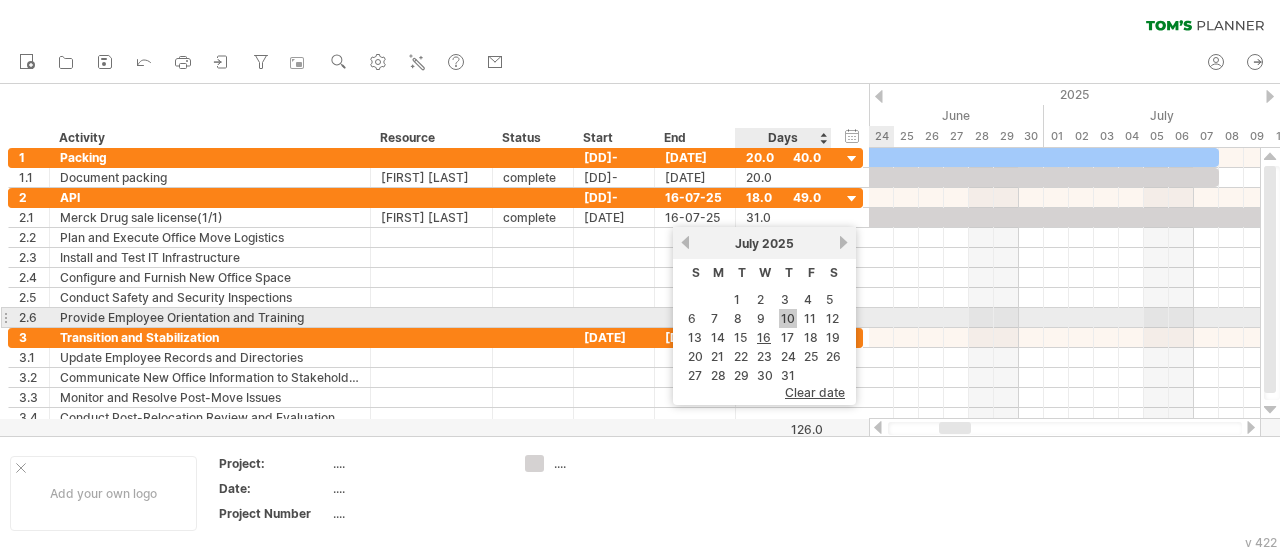 click on "10" at bounding box center (788, 318) 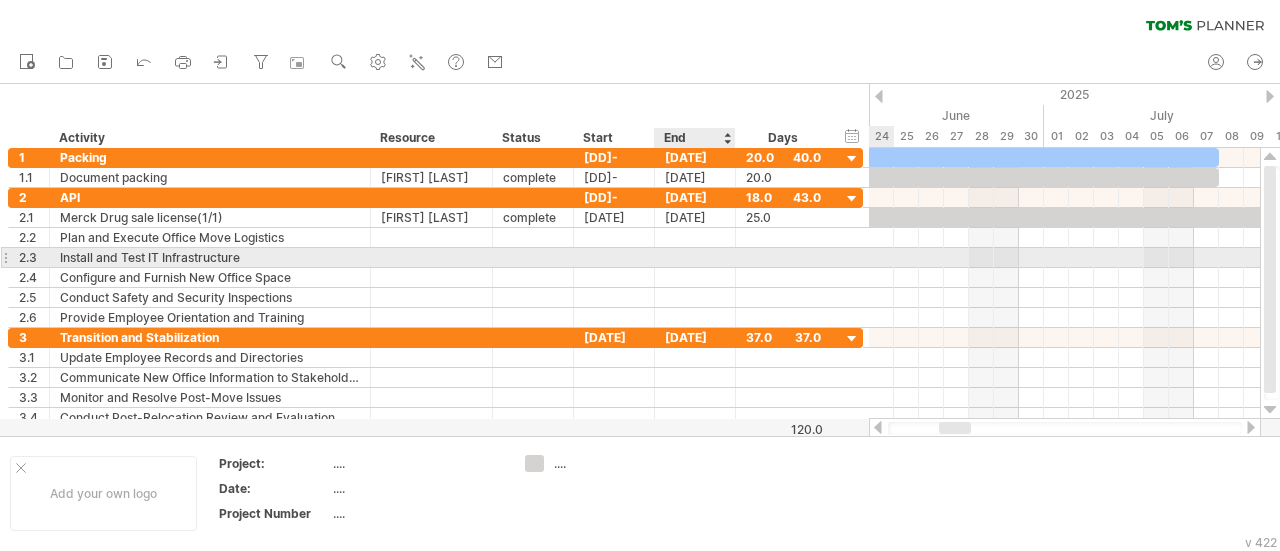 click at bounding box center [695, 257] 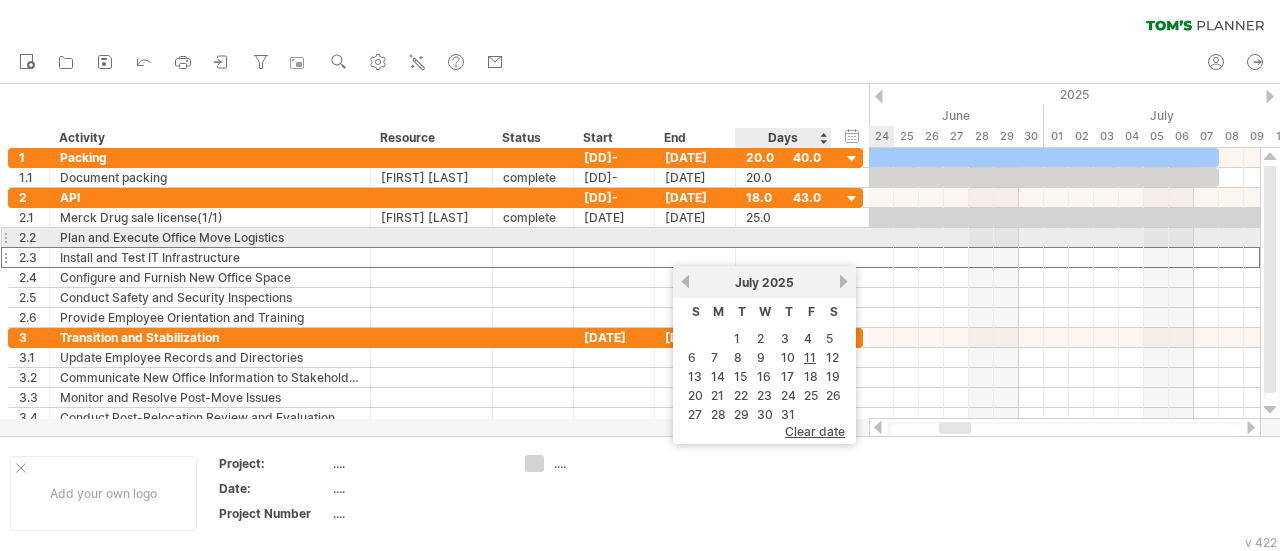click at bounding box center [783, 237] 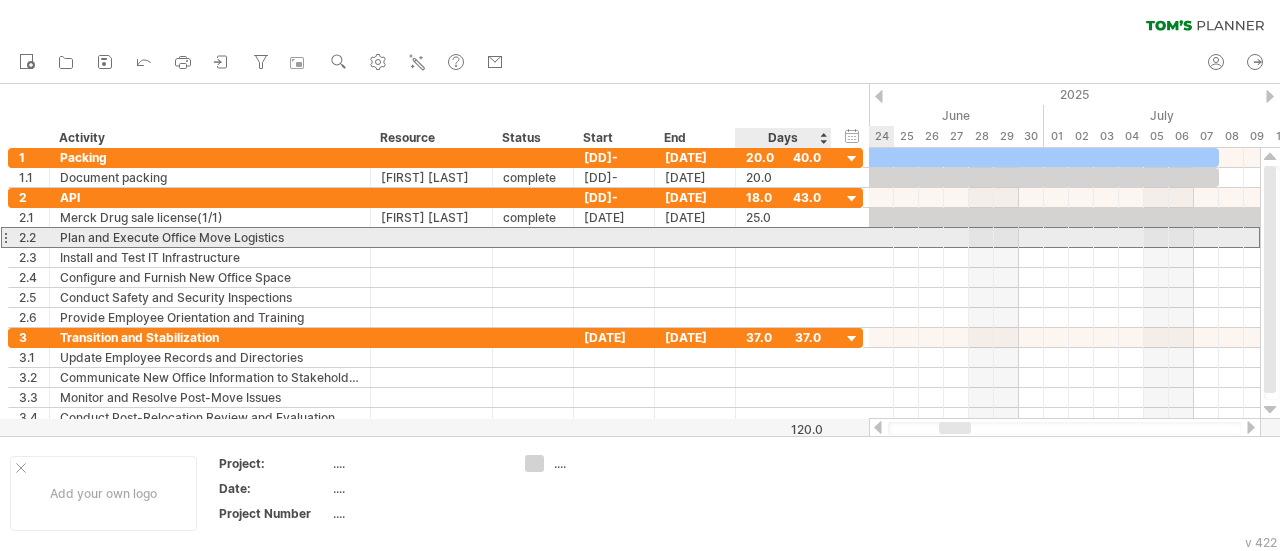scroll, scrollTop: 0, scrollLeft: 0, axis: both 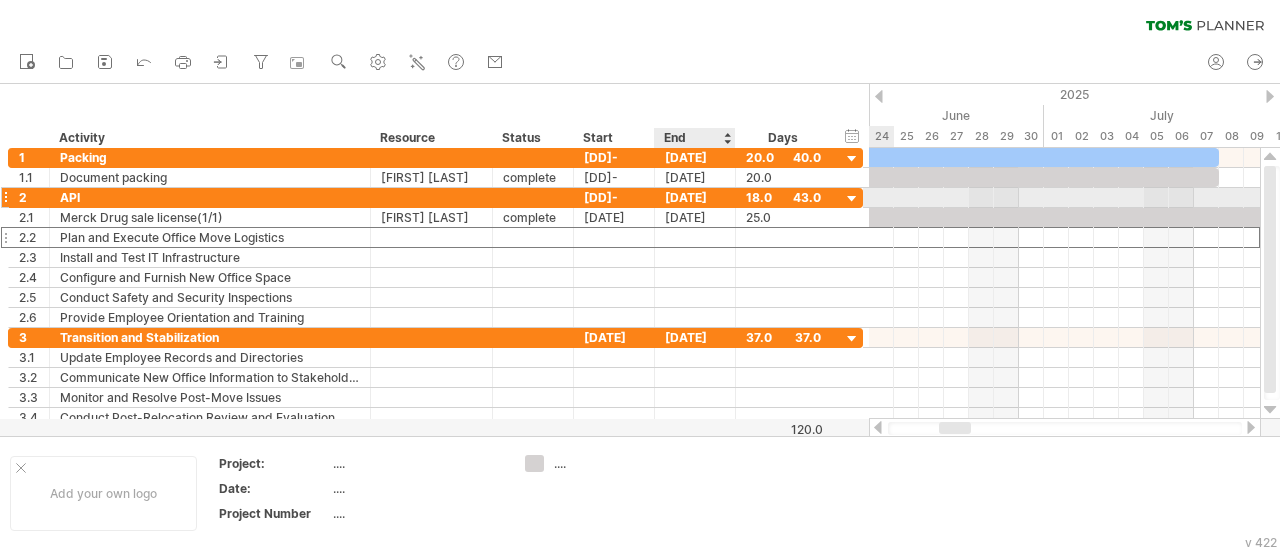 click on "[DATE]" at bounding box center (695, 197) 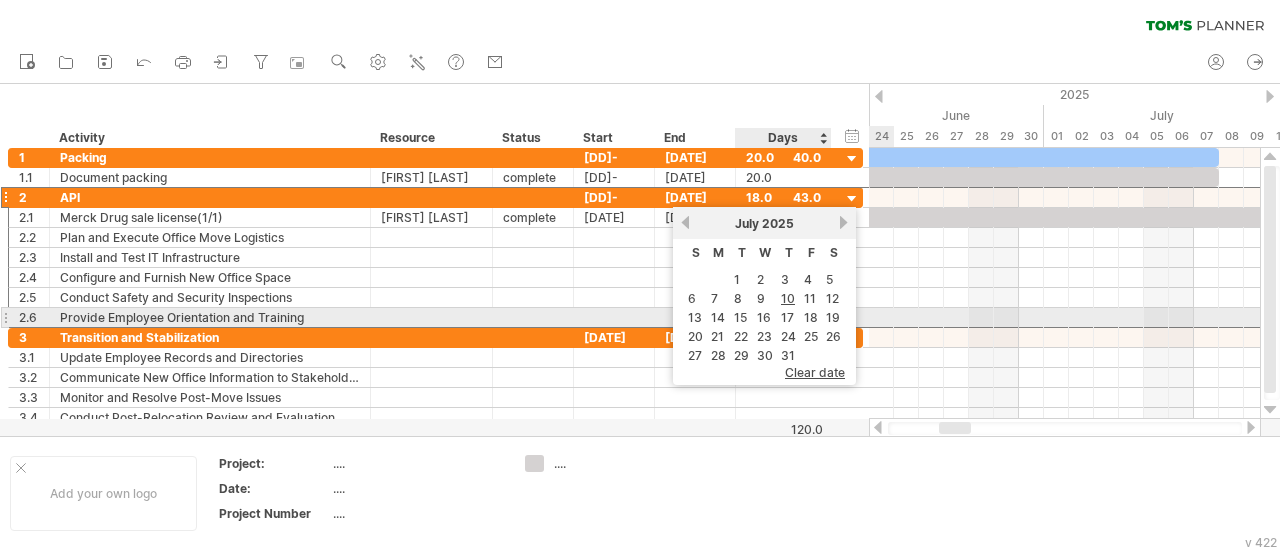 click on "18" at bounding box center (811, 317) 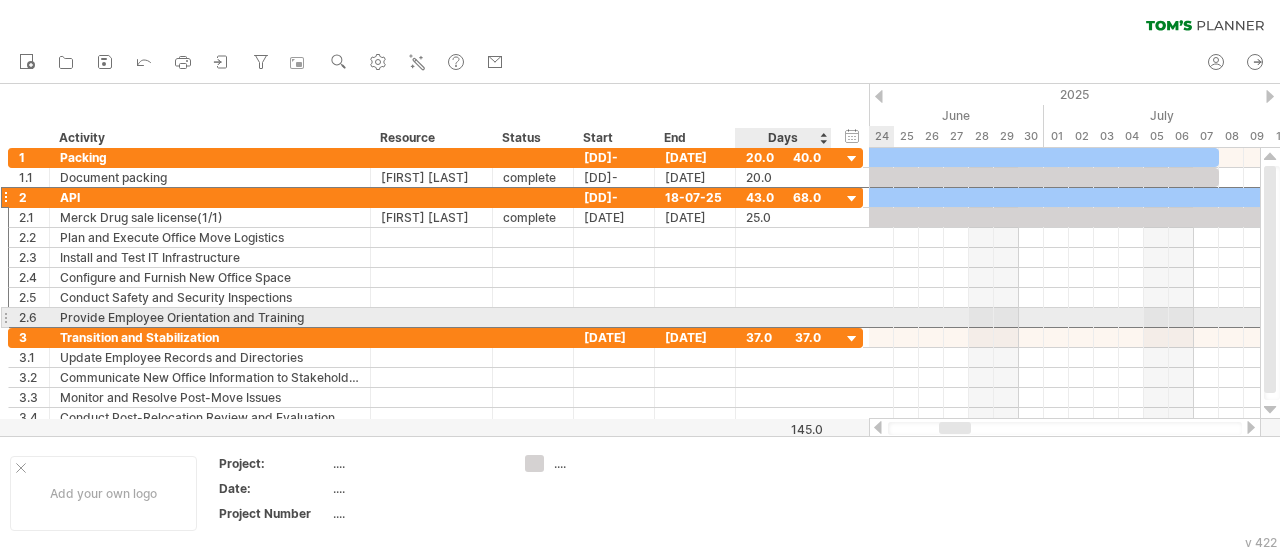 click at bounding box center (783, 317) 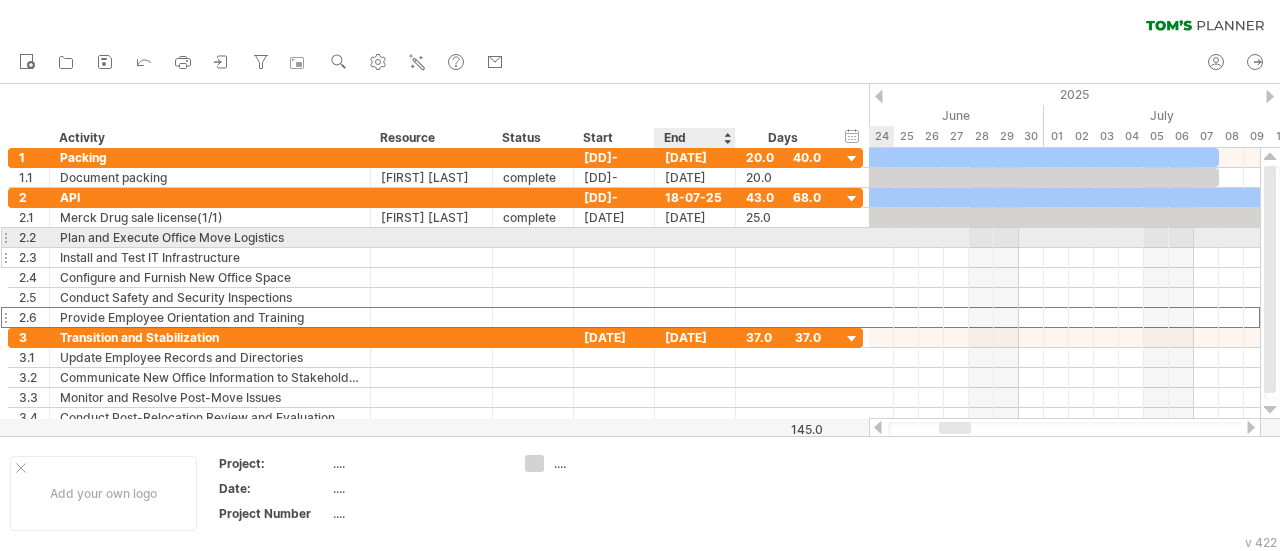 scroll, scrollTop: 0, scrollLeft: 0, axis: both 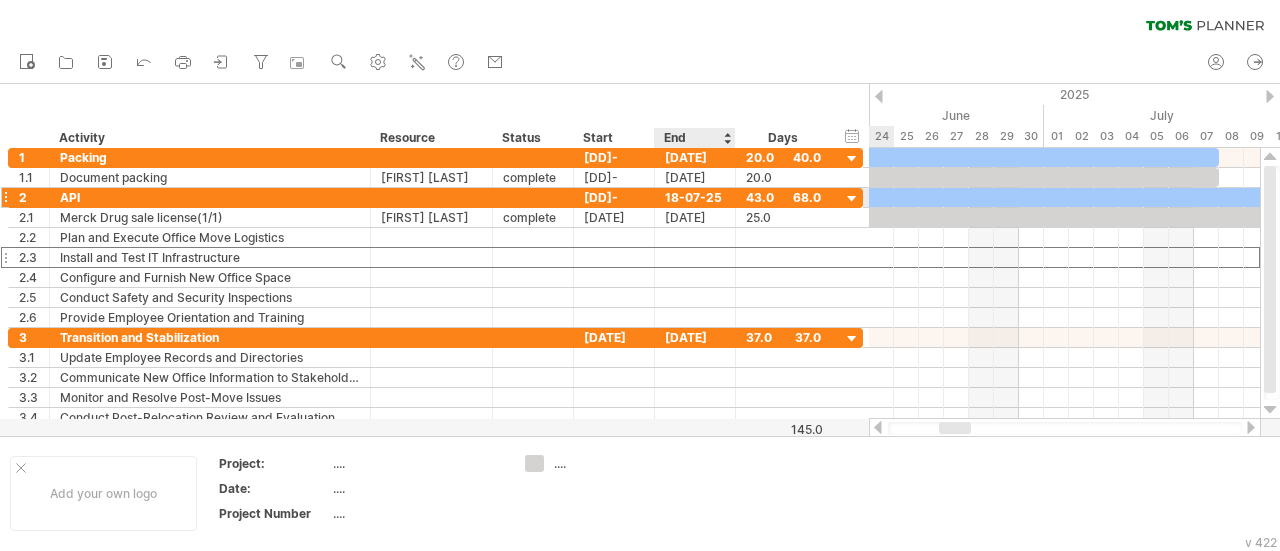 click on "18-07-25" at bounding box center (695, 197) 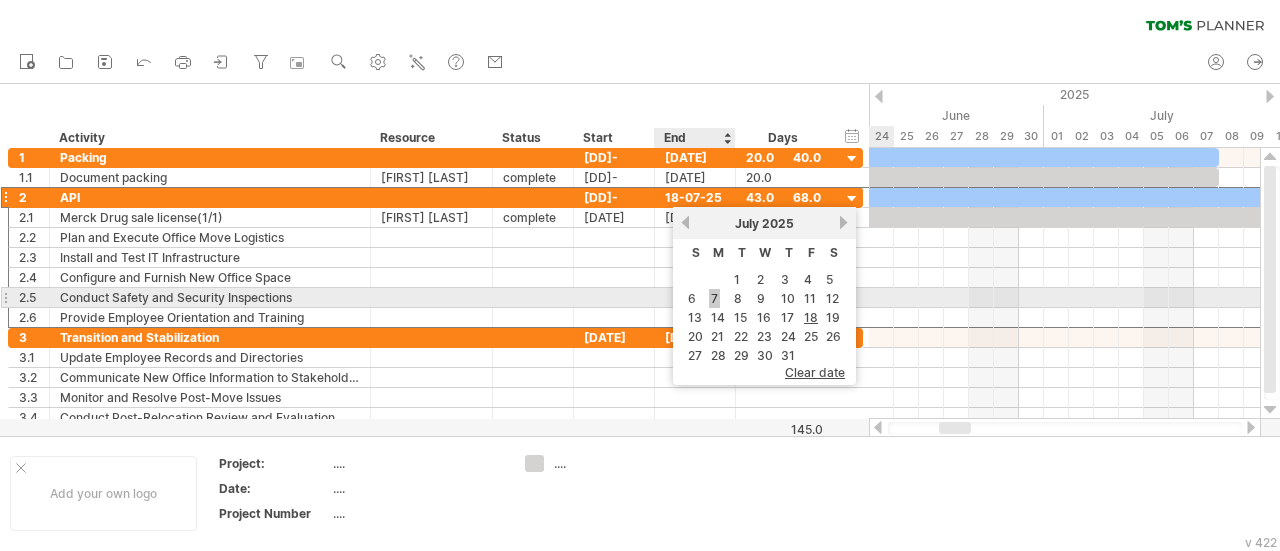 click on "7" at bounding box center (714, 298) 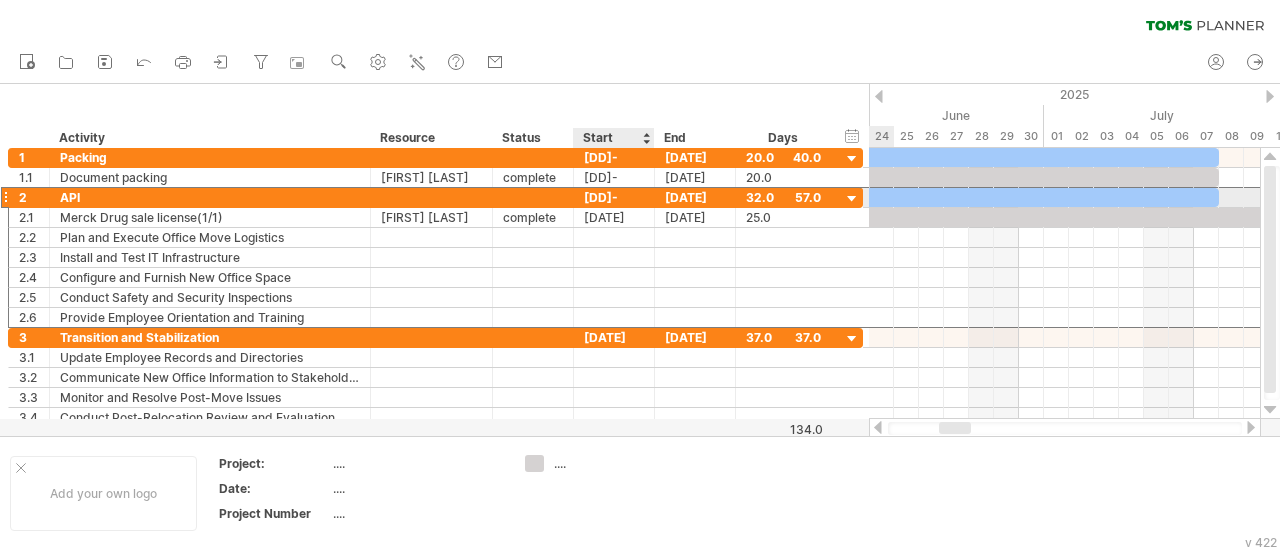 click on "[DD]-[MM]-25" at bounding box center (614, 197) 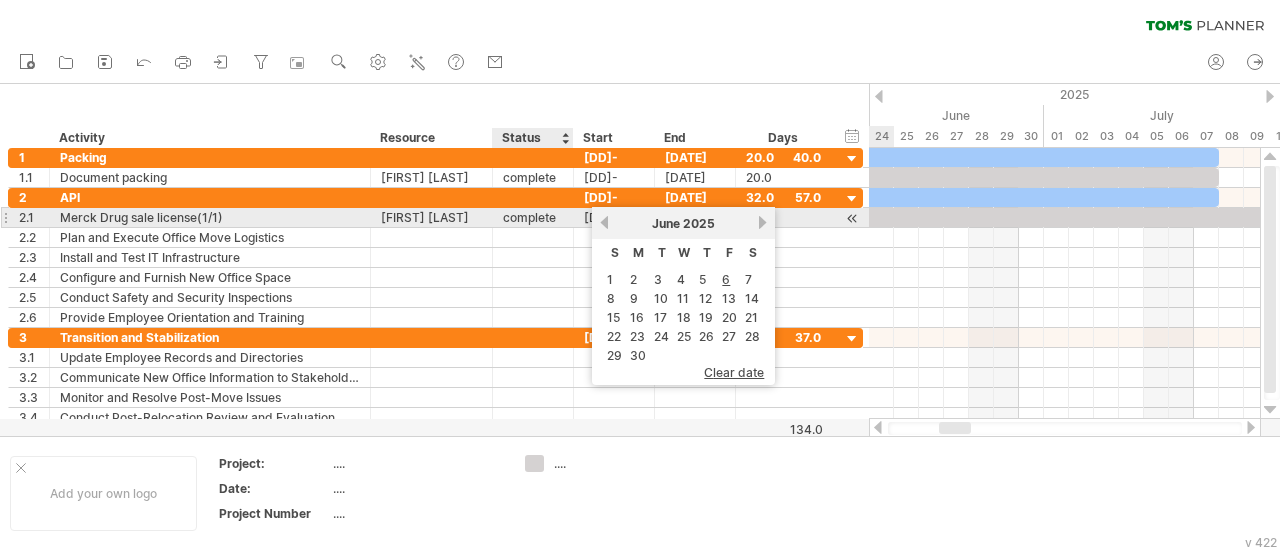 drag, startPoint x: 544, startPoint y: 217, endPoint x: 566, endPoint y: 219, distance: 22.090721 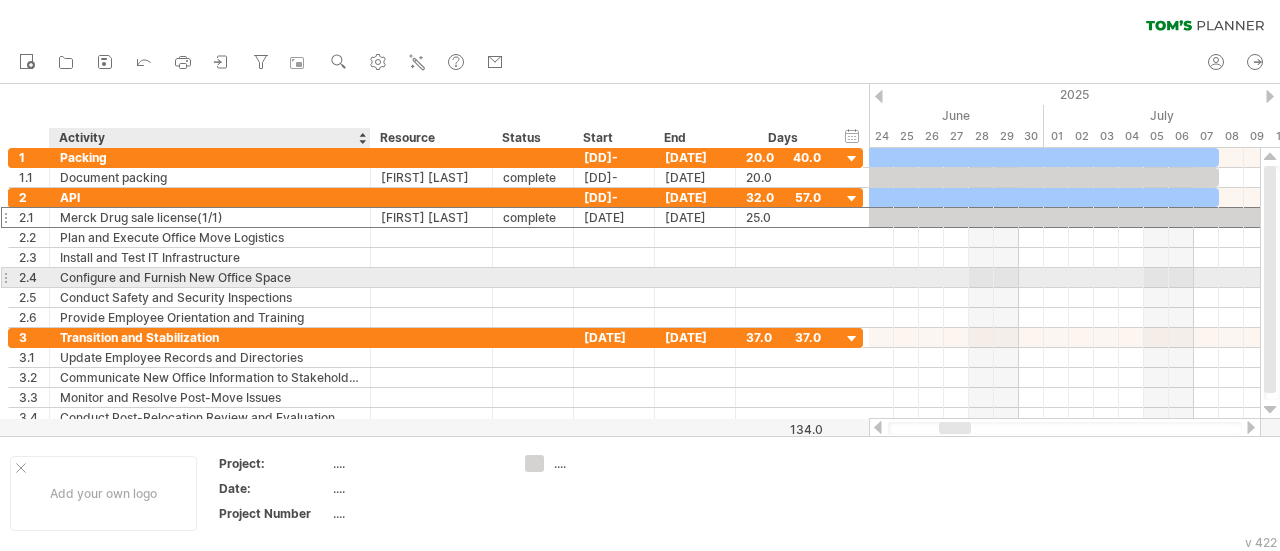 drag, startPoint x: 265, startPoint y: 271, endPoint x: 318, endPoint y: 267, distance: 53.15073 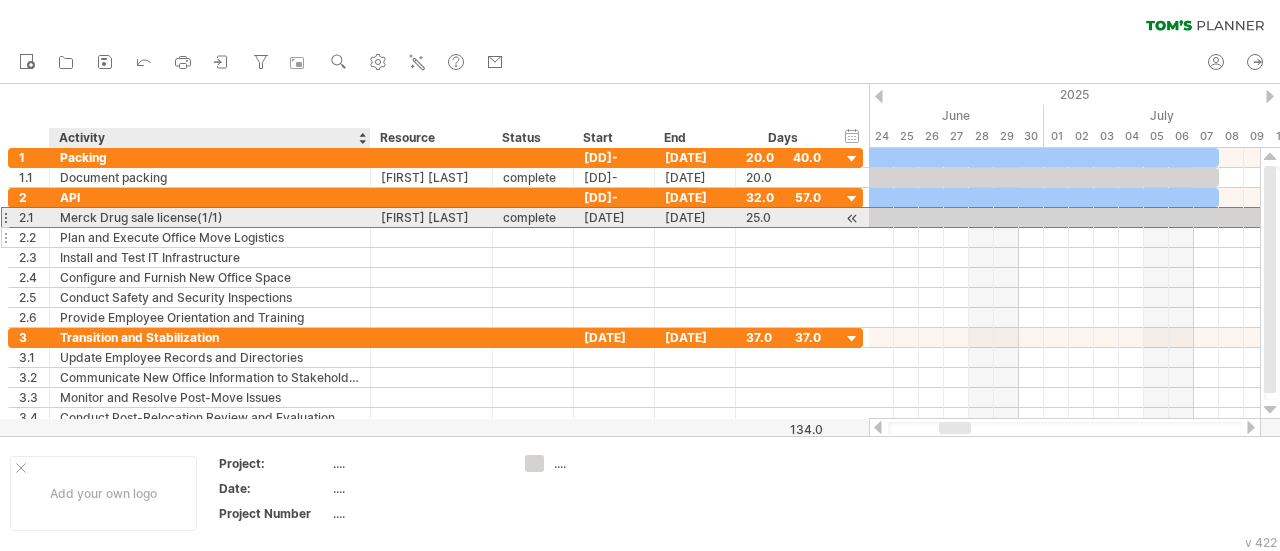 drag, startPoint x: 262, startPoint y: 225, endPoint x: 274, endPoint y: 235, distance: 15.6205 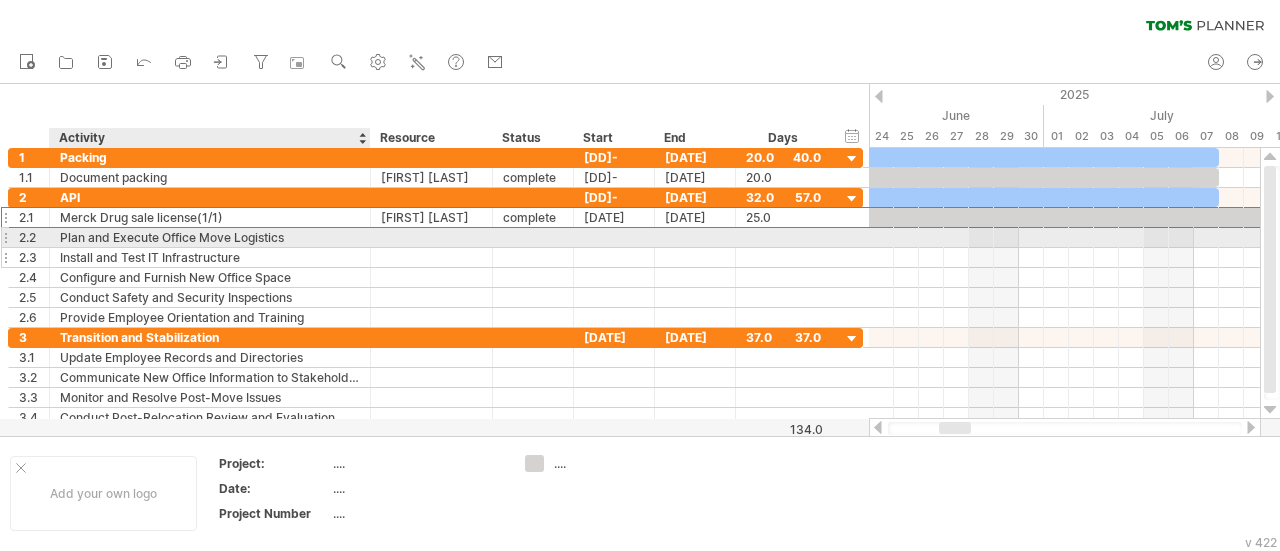 click on "Install and Test IT Infrastructure" at bounding box center (210, 257) 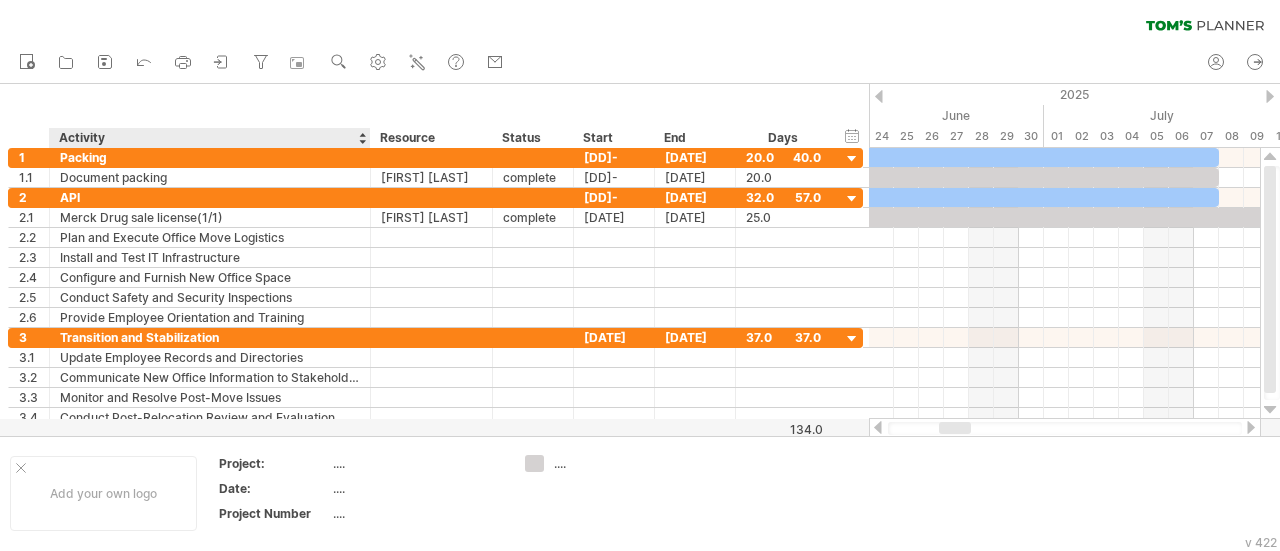 click on "Activity" at bounding box center (209, 138) 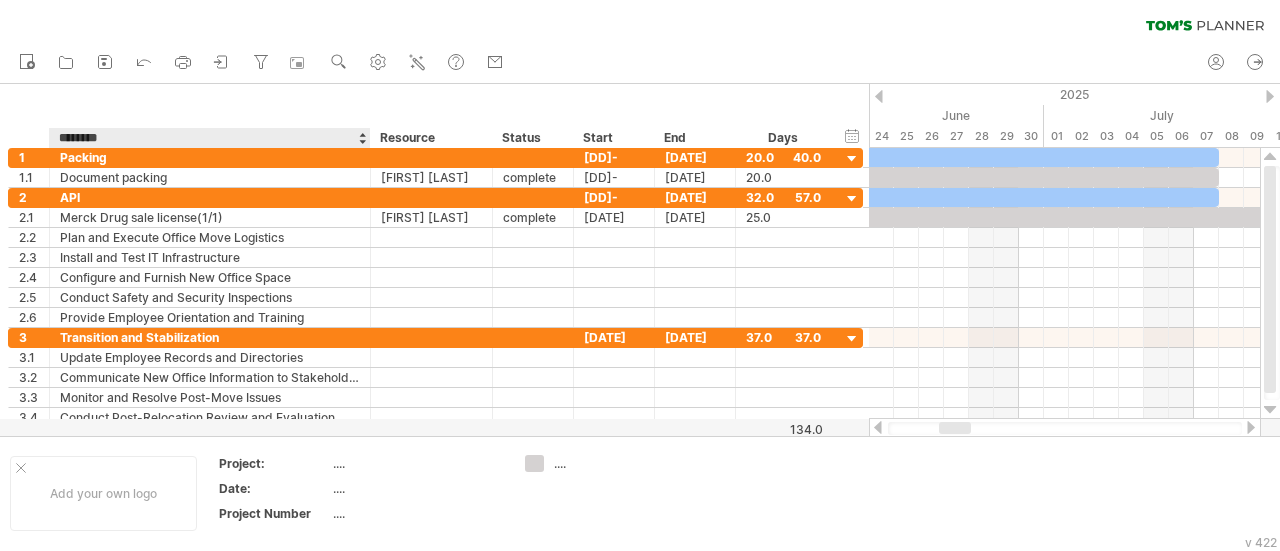 drag, startPoint x: 114, startPoint y: 139, endPoint x: 47, endPoint y: 137, distance: 67.02985 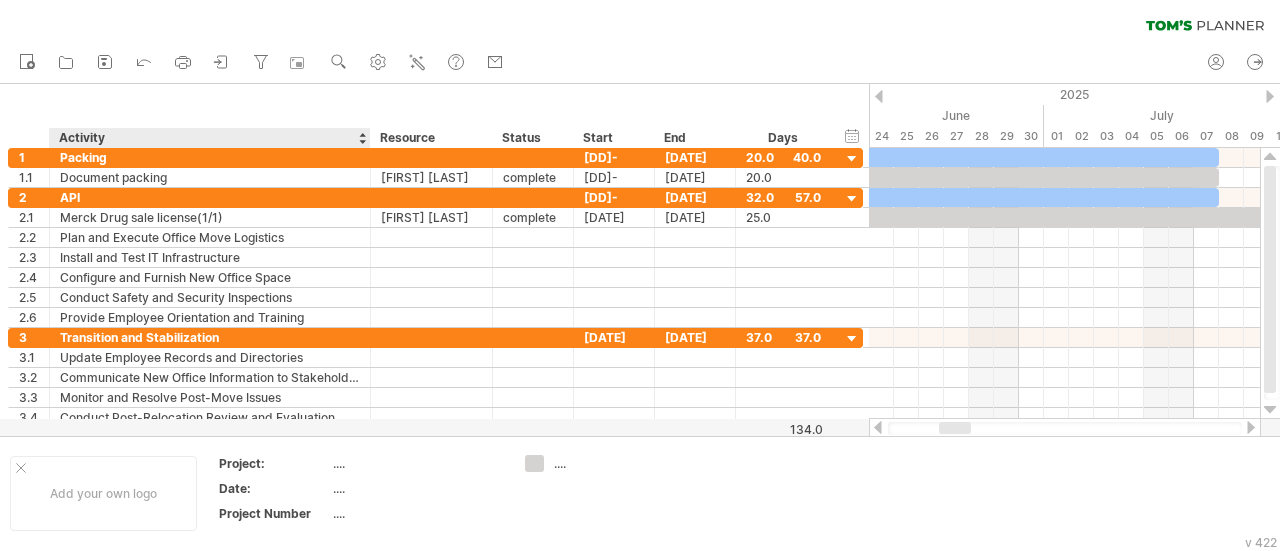click on "Activity" at bounding box center [209, 138] 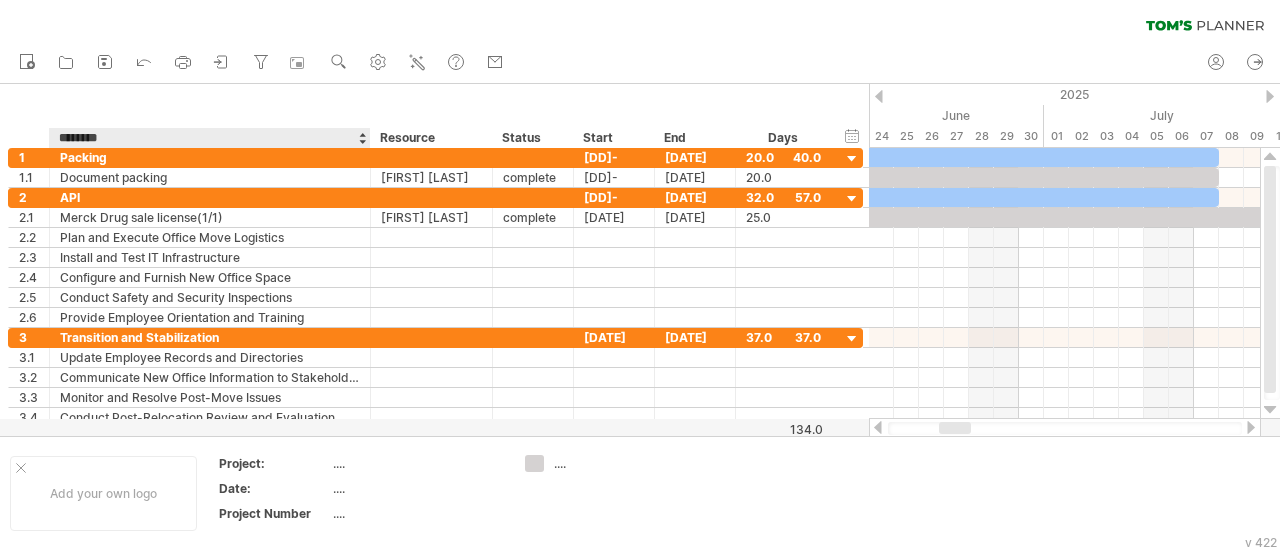 click on "********" at bounding box center [209, 138] 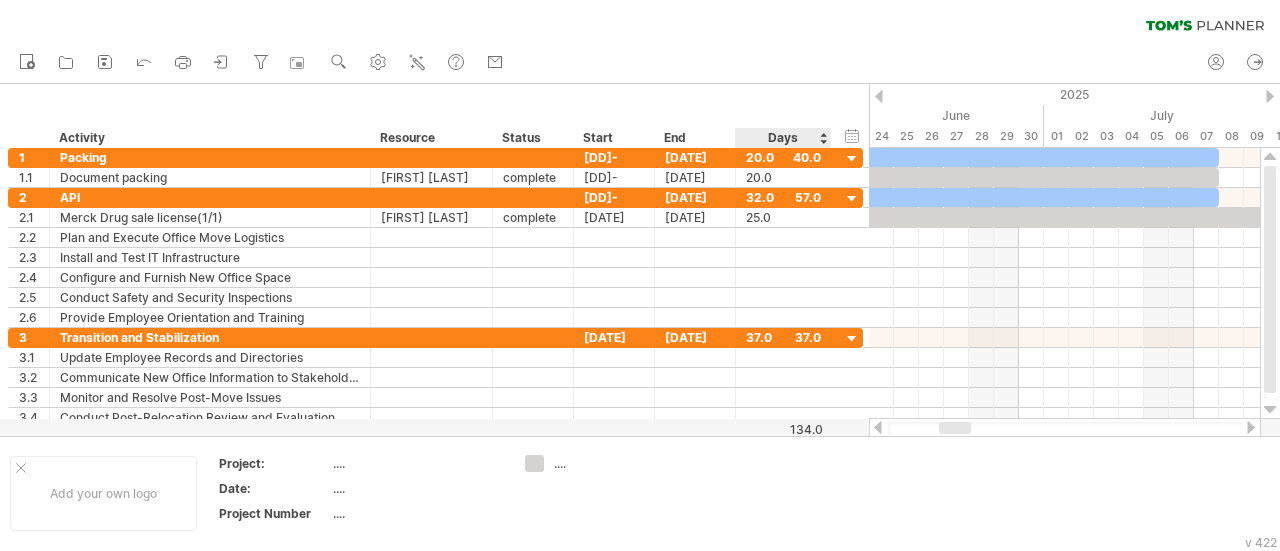 type on "*" 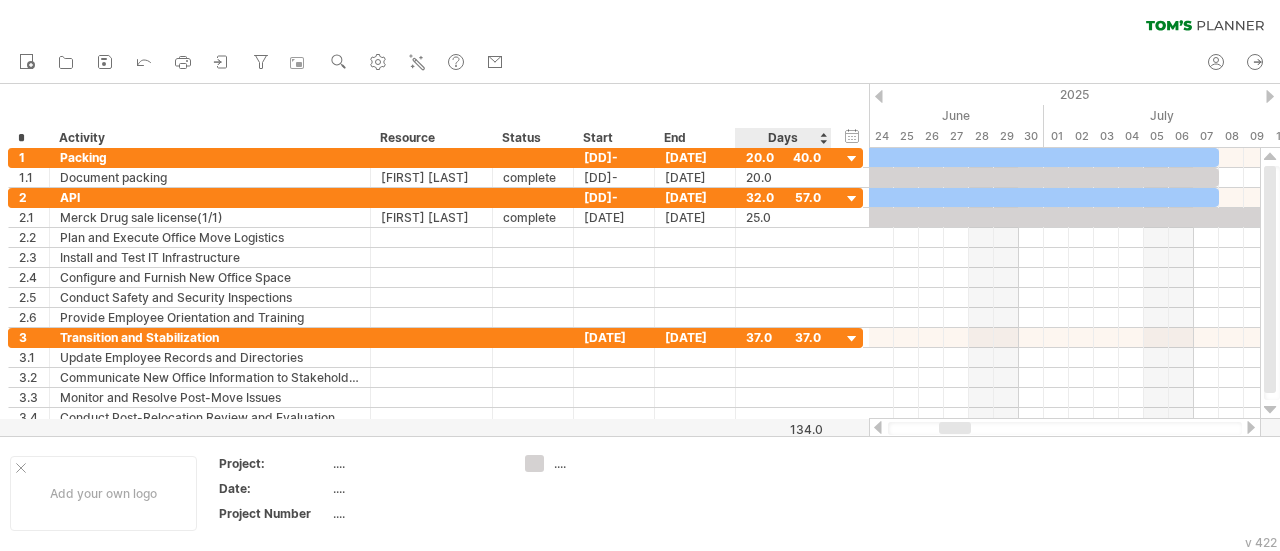 type 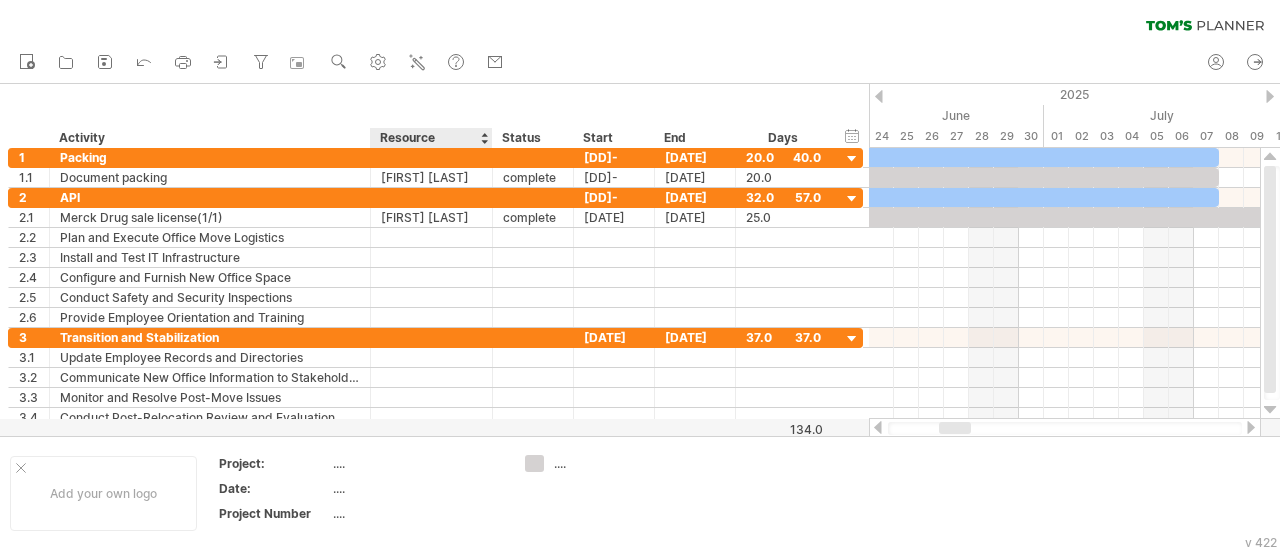 click on "Resource" at bounding box center [430, 138] 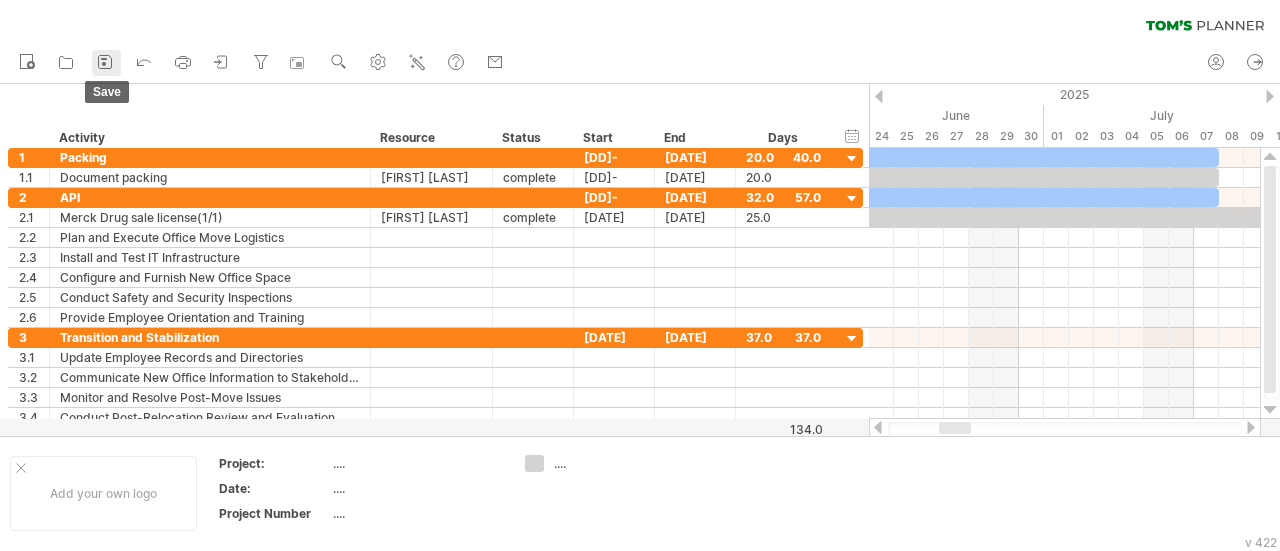 click 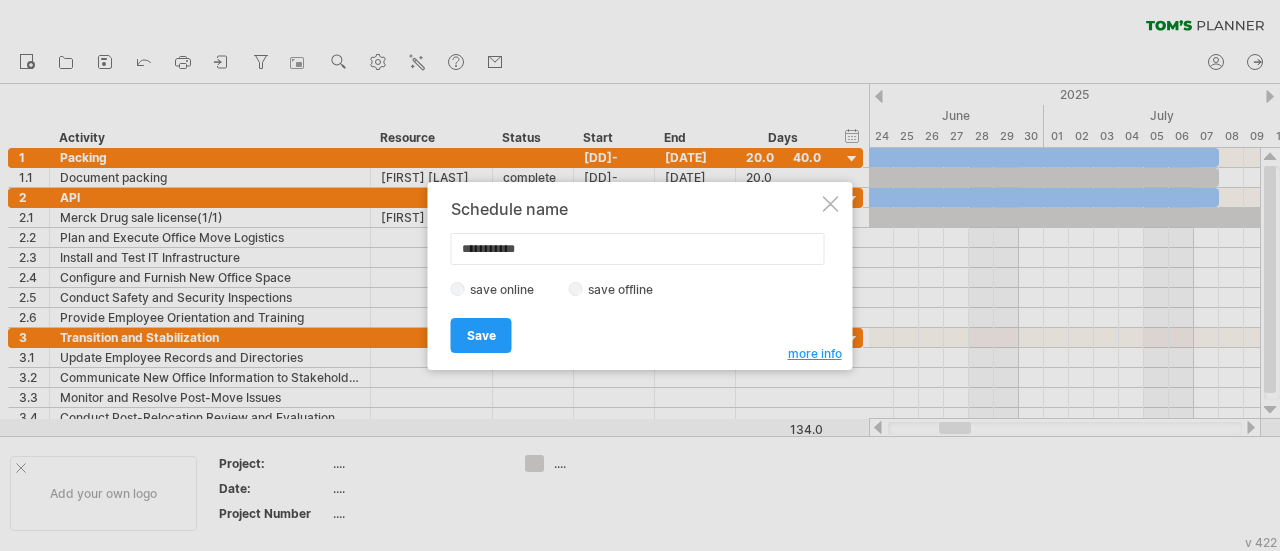drag, startPoint x: 570, startPoint y: 254, endPoint x: 430, endPoint y: 247, distance: 140.1749 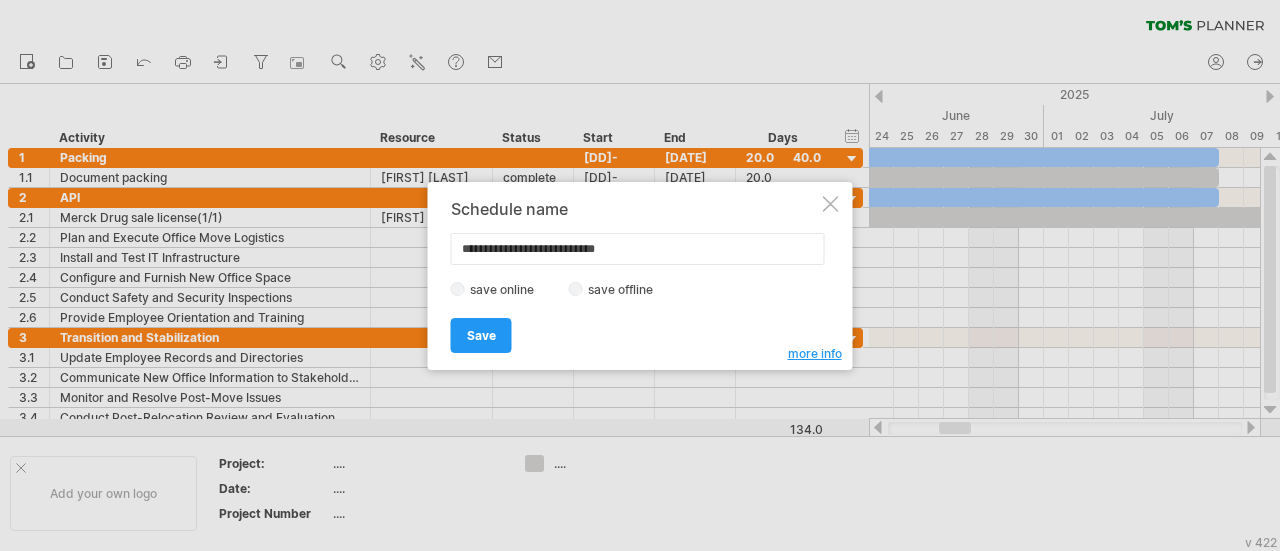type on "**********" 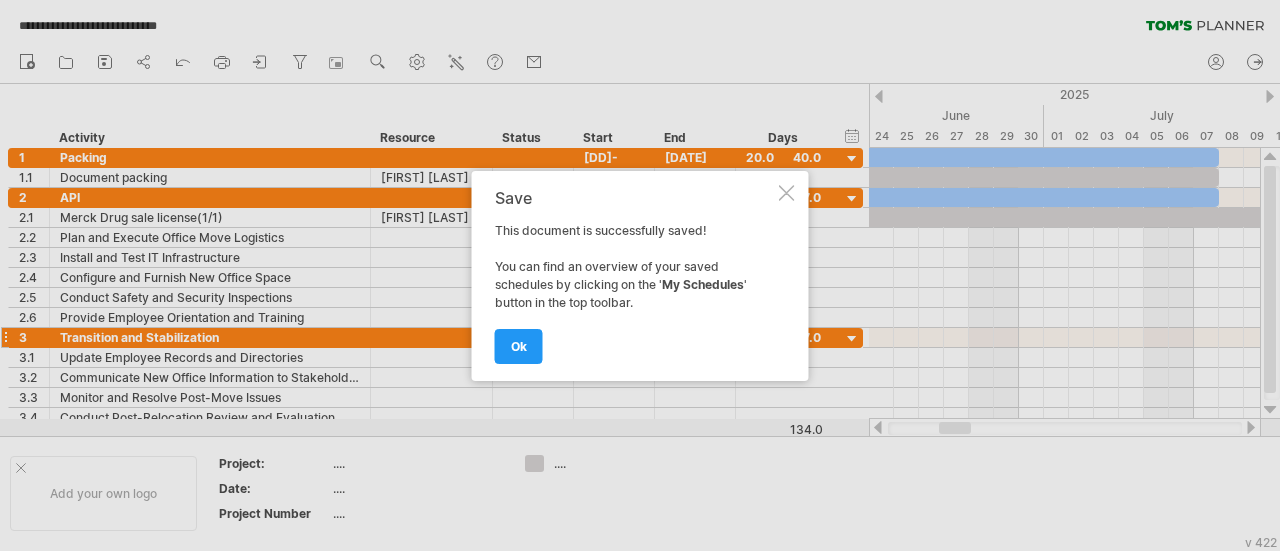 click on "ok" at bounding box center [519, 346] 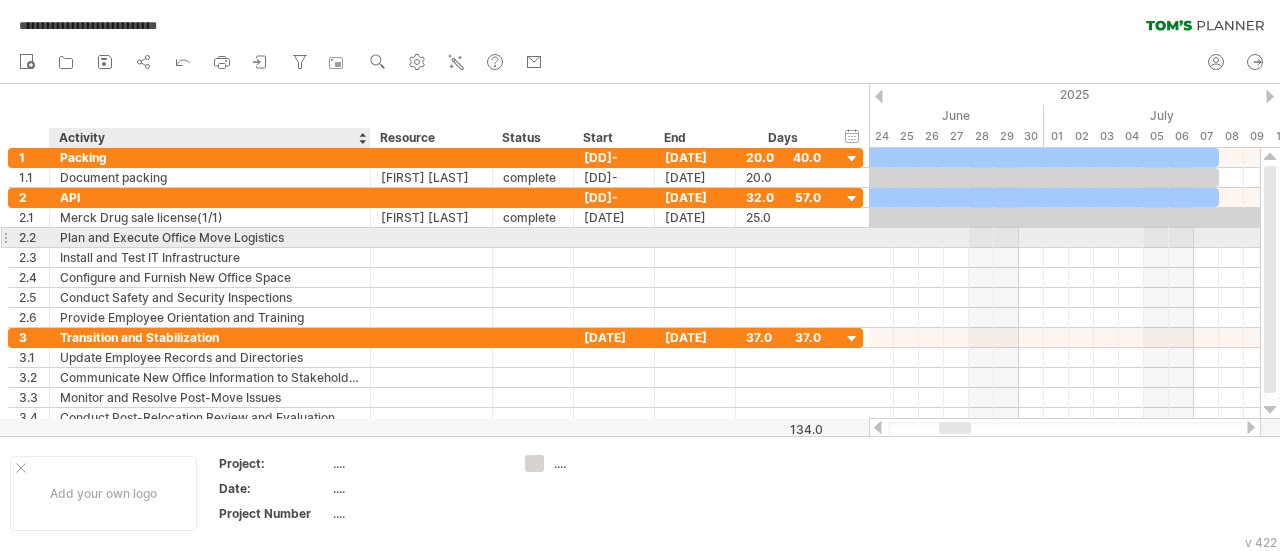 click on "Plan and Execute Office Move Logistics" at bounding box center [210, 237] 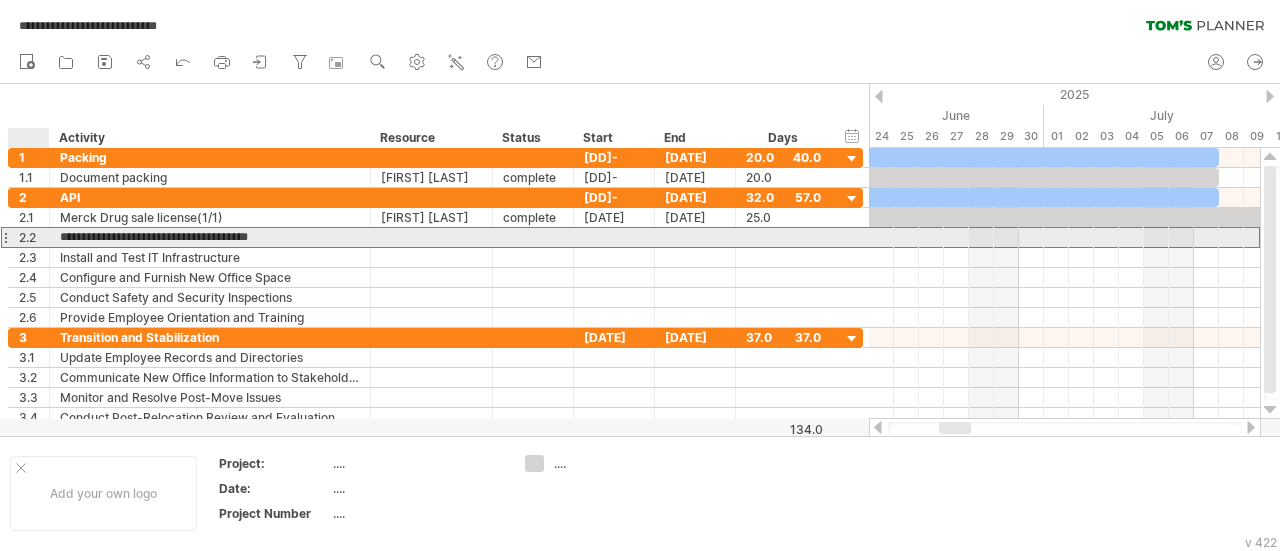 drag, startPoint x: 309, startPoint y: 231, endPoint x: 52, endPoint y: 228, distance: 257.01752 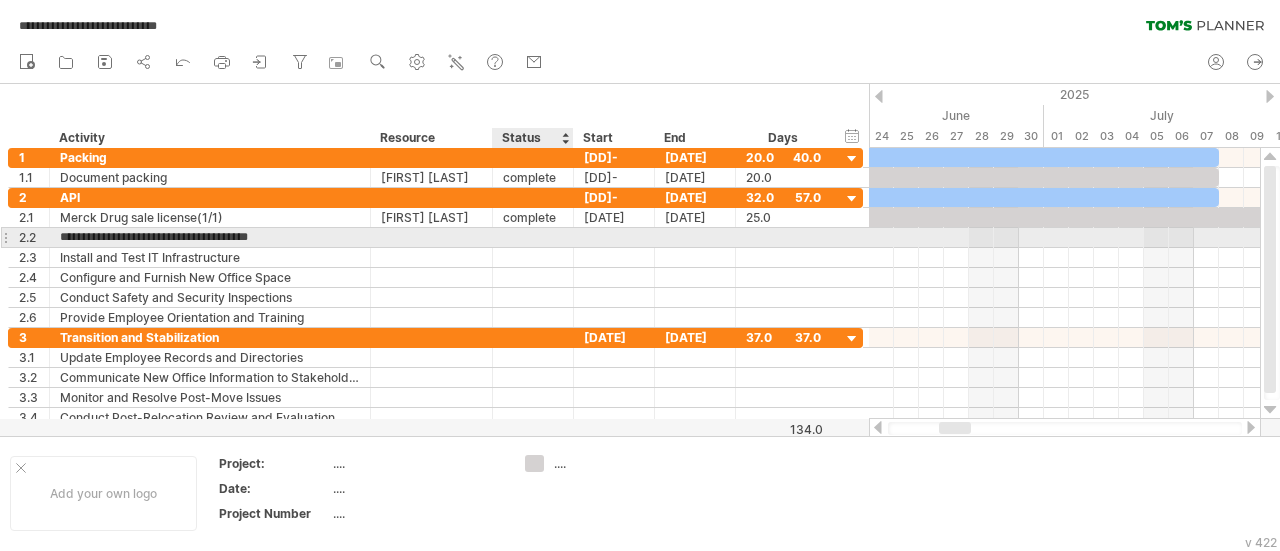 paste 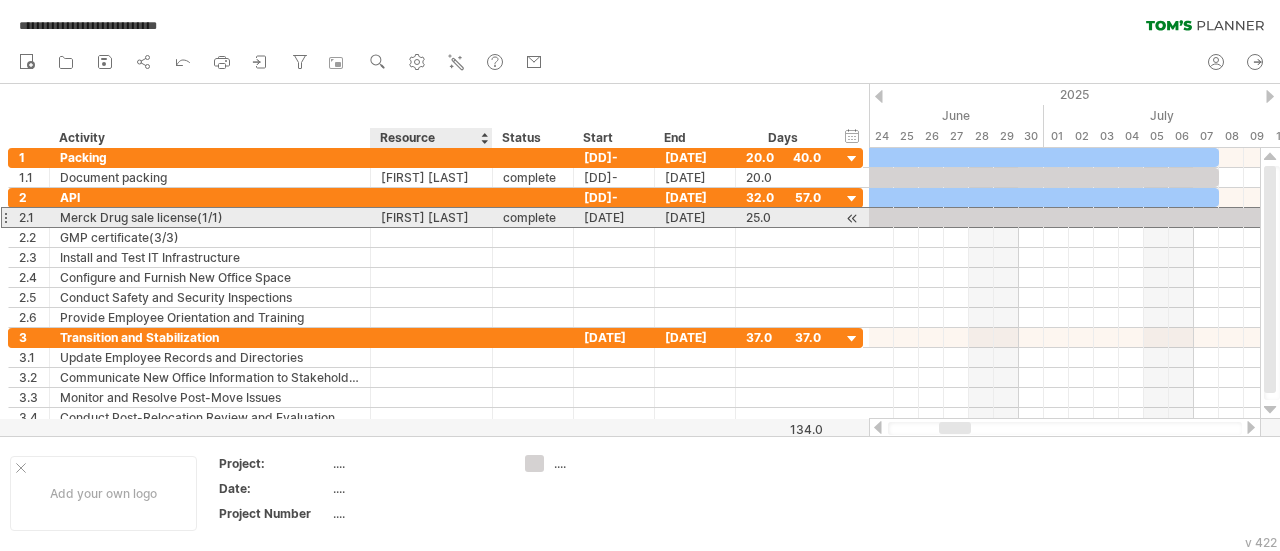 click on "[FIRST] [LAST]" at bounding box center (431, 217) 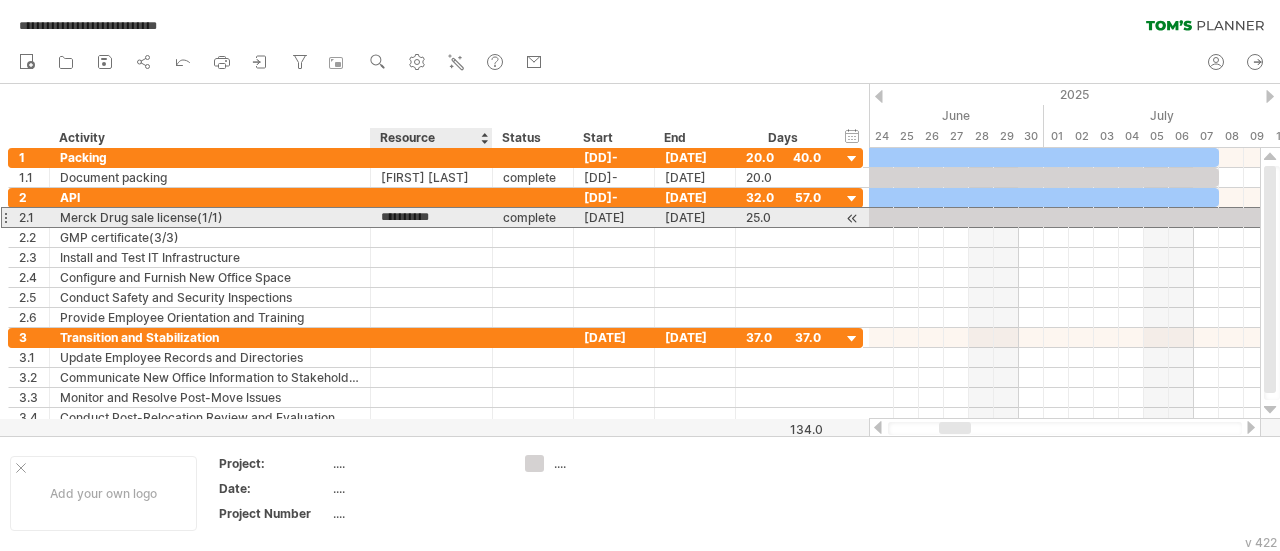 drag, startPoint x: 450, startPoint y: 221, endPoint x: 362, endPoint y: 221, distance: 88 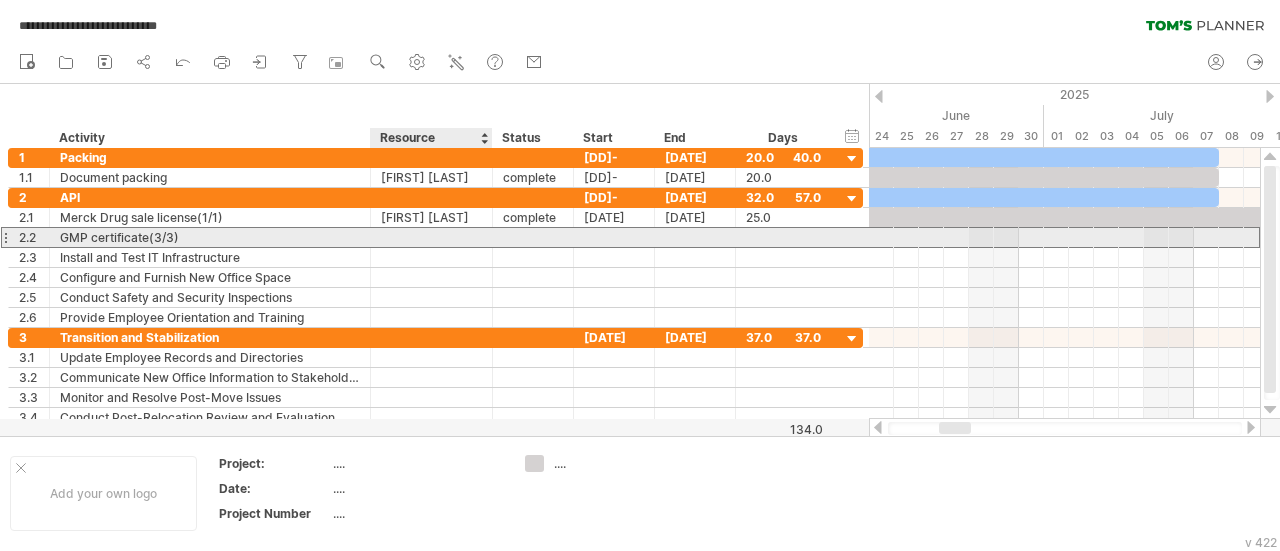 click at bounding box center [431, 237] 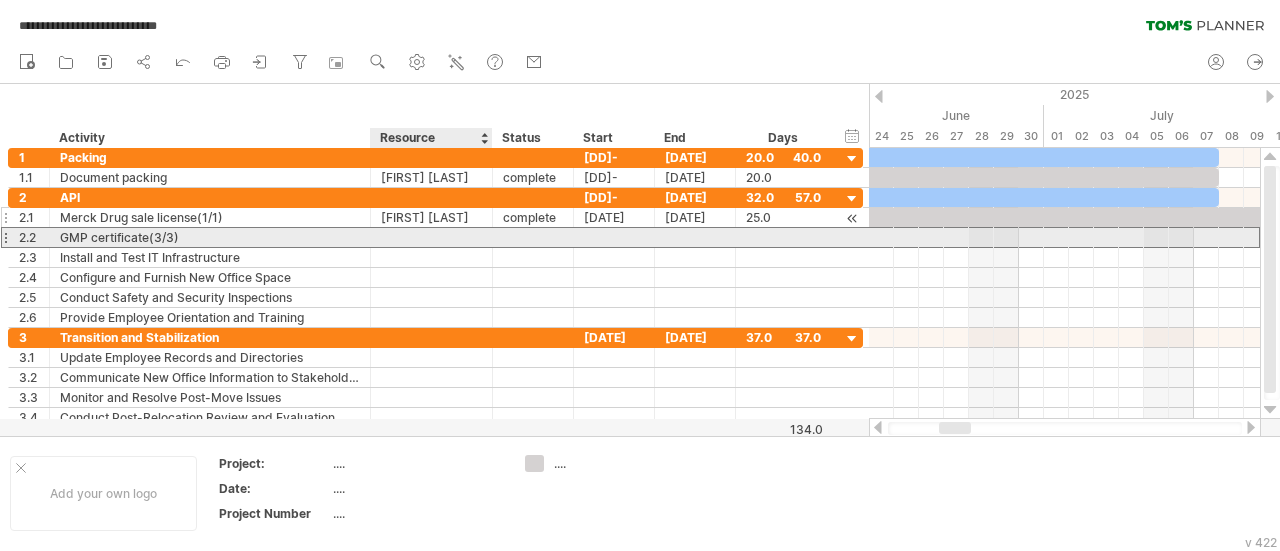 paste on "**********" 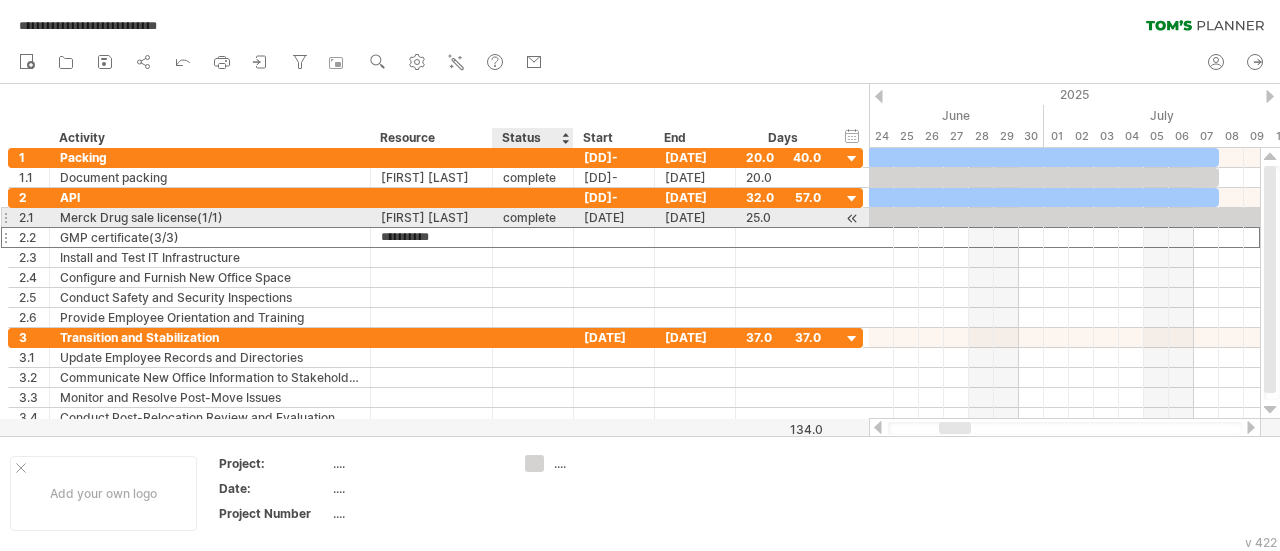 click on "complete" at bounding box center (533, 217) 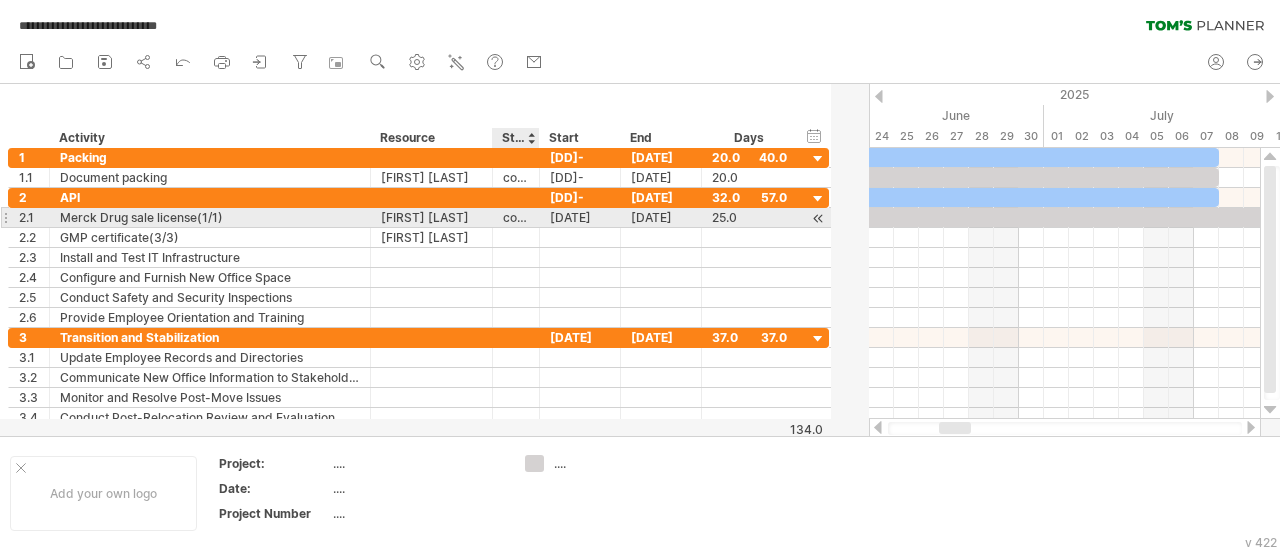 drag, startPoint x: 559, startPoint y: 213, endPoint x: 505, endPoint y: 215, distance: 54.037025 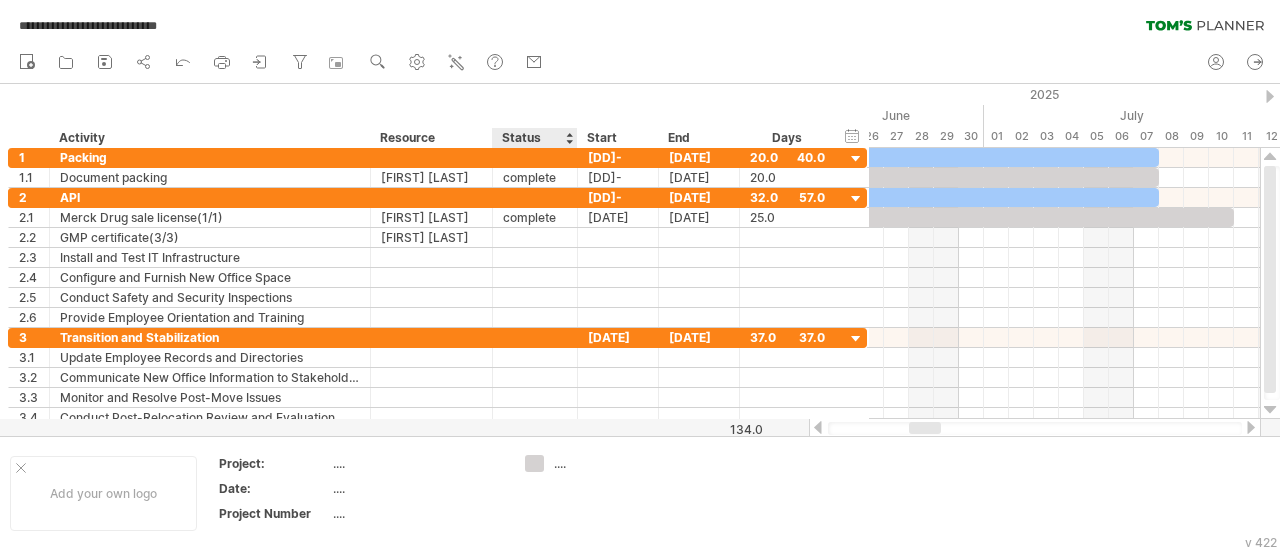 drag, startPoint x: 509, startPoint y: 144, endPoint x: 572, endPoint y: 140, distance: 63.126858 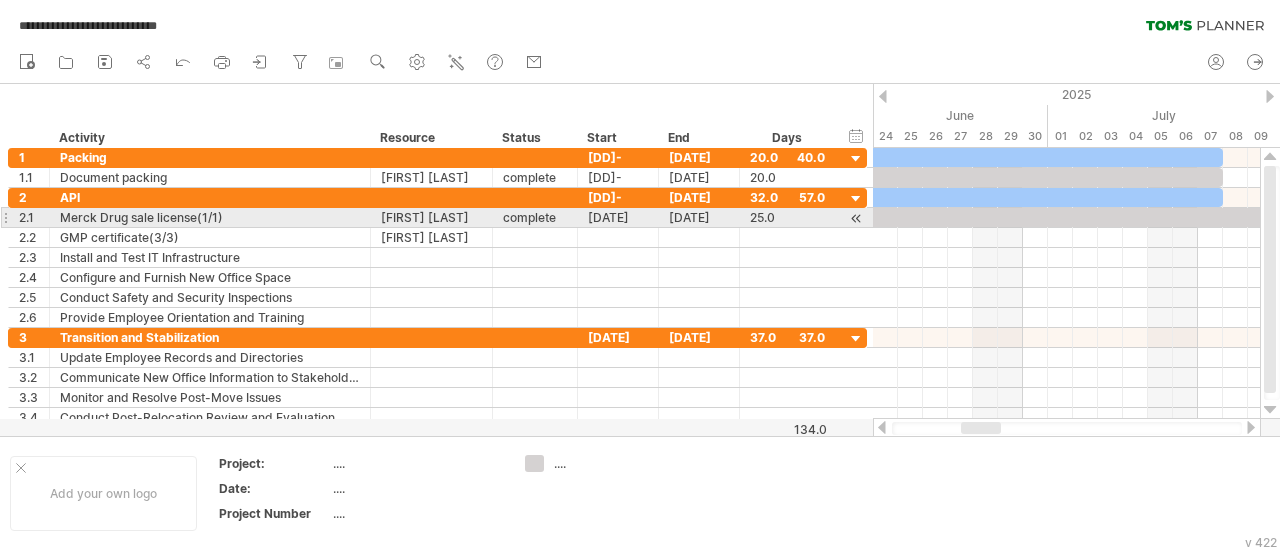 click on "complete" at bounding box center [535, 217] 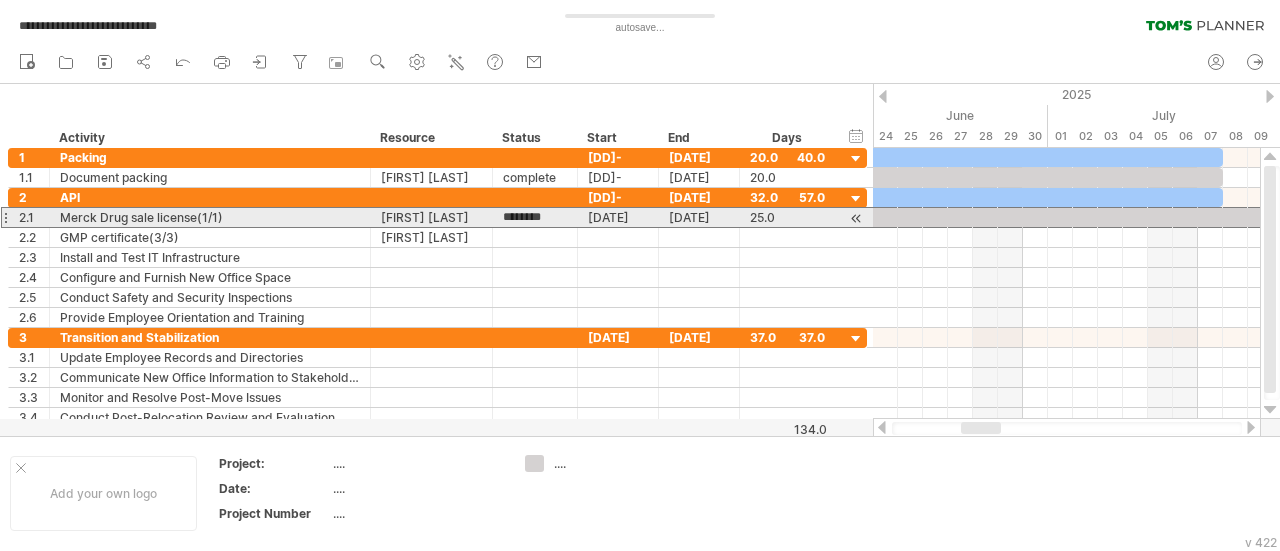 click on "********" at bounding box center [535, 217] 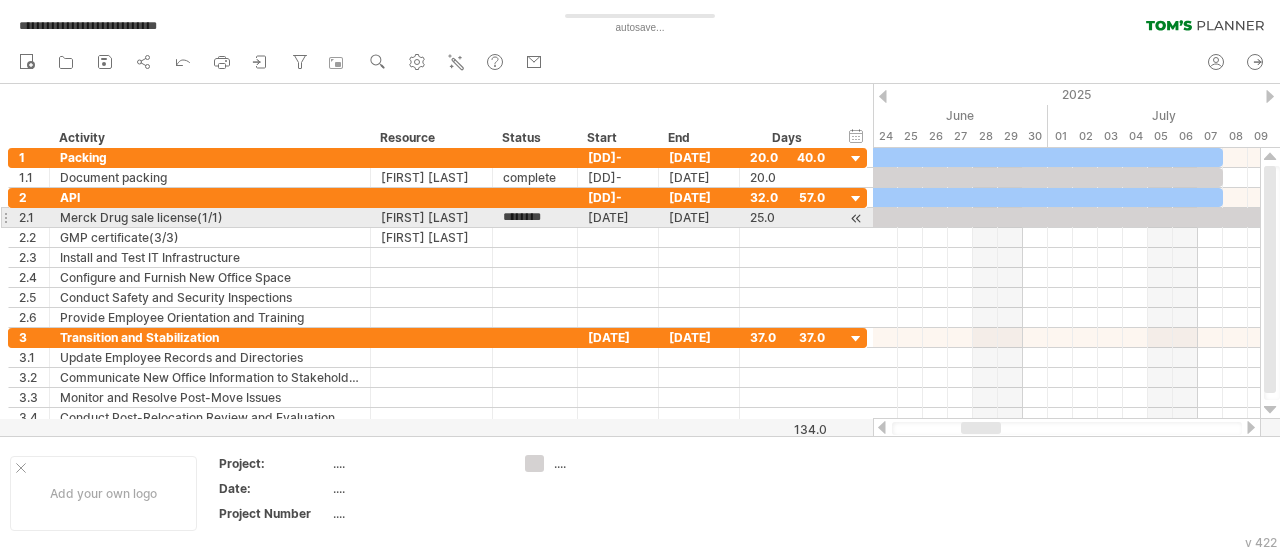 click on "********" at bounding box center (535, 217) 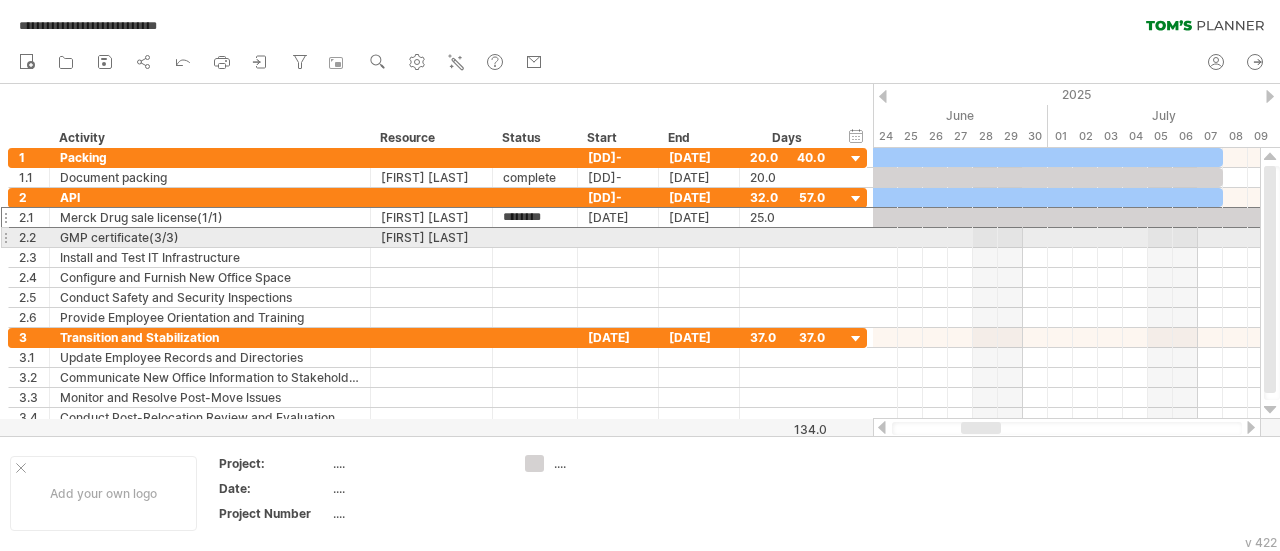 click at bounding box center [535, 237] 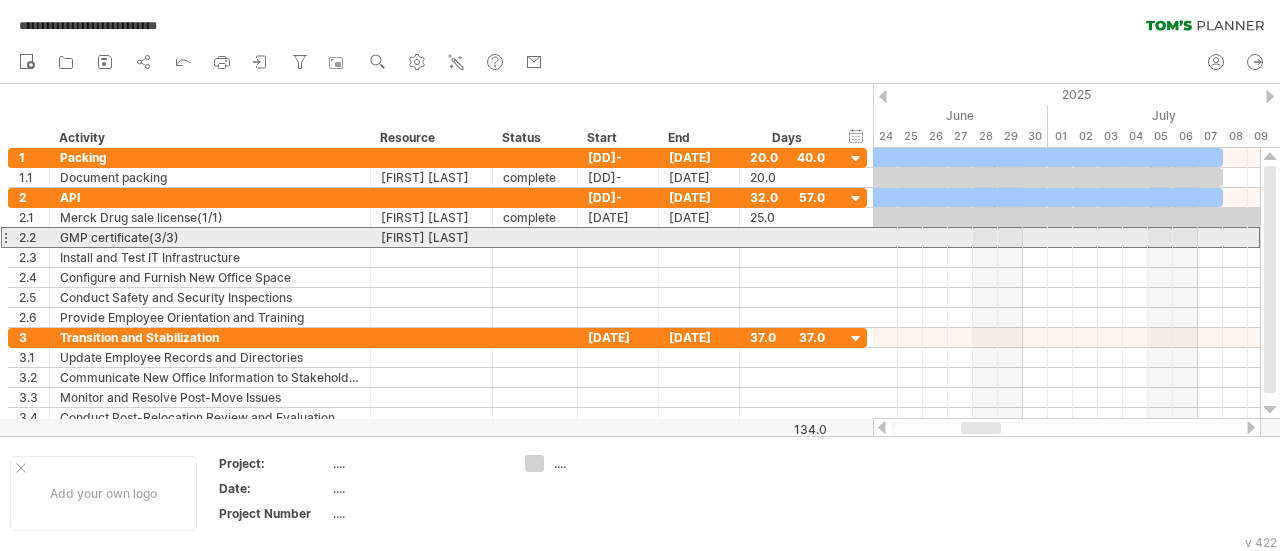 paste on "********" 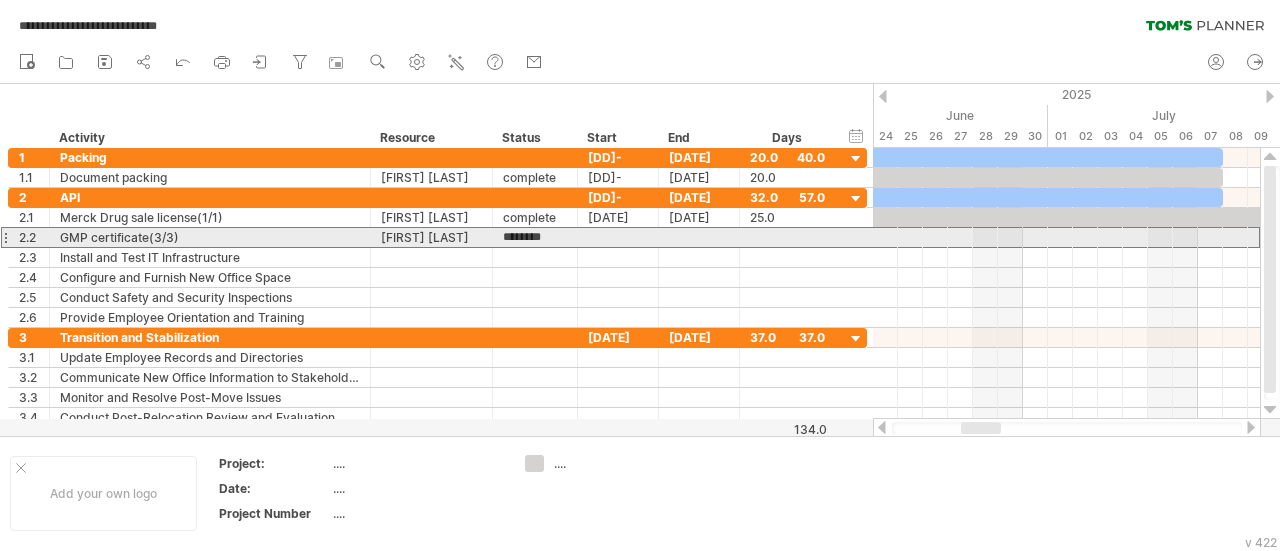 click at bounding box center [618, 237] 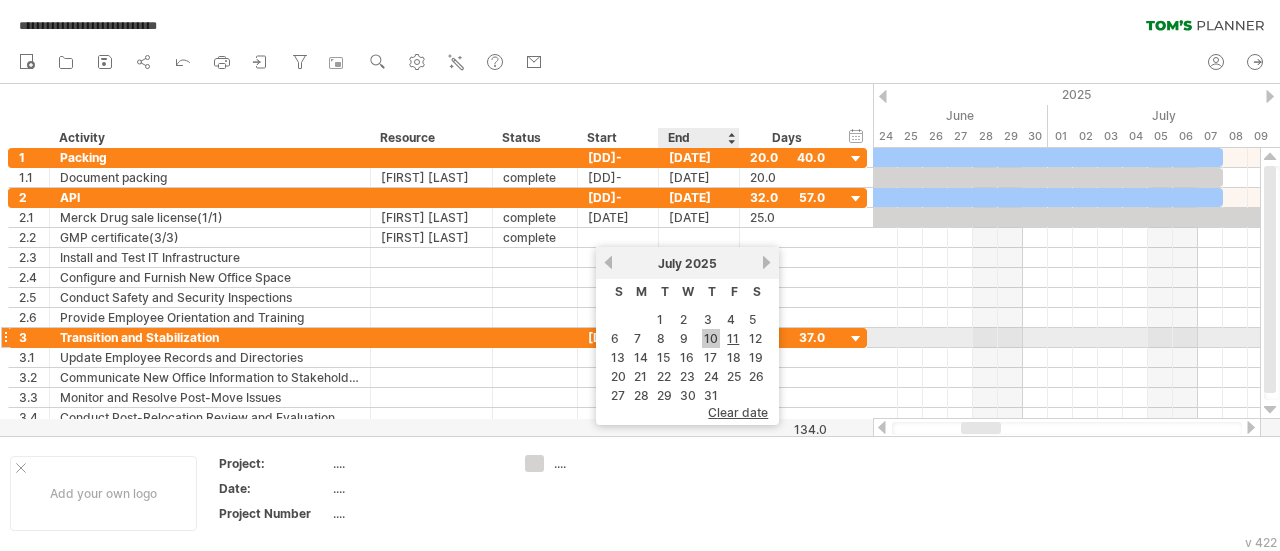 click on "10" at bounding box center [711, 338] 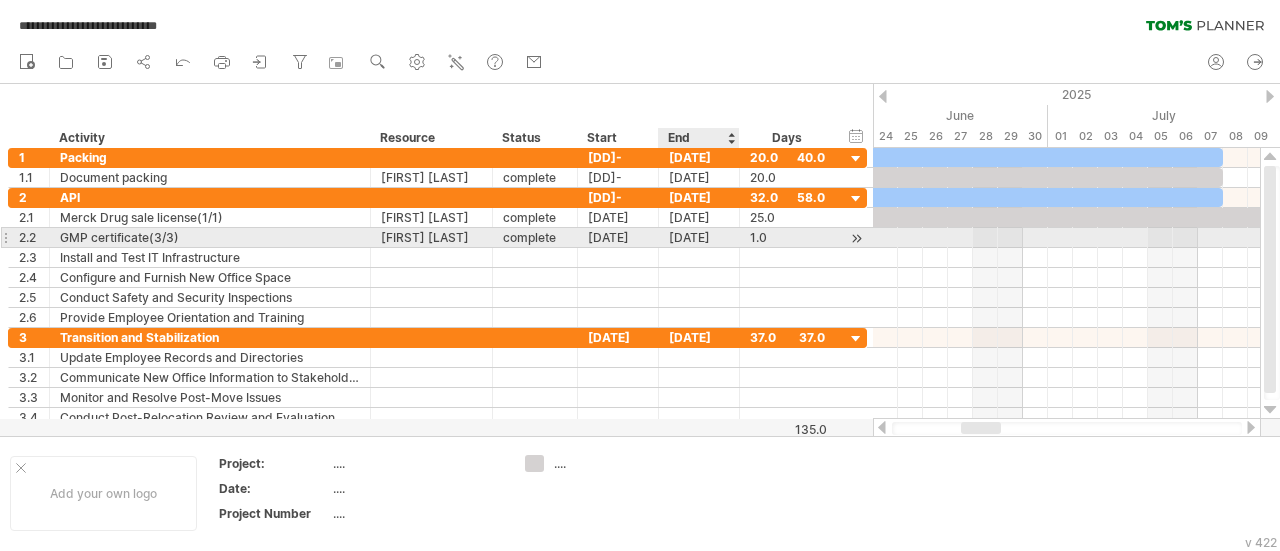 click on "[DATE]" at bounding box center [699, 237] 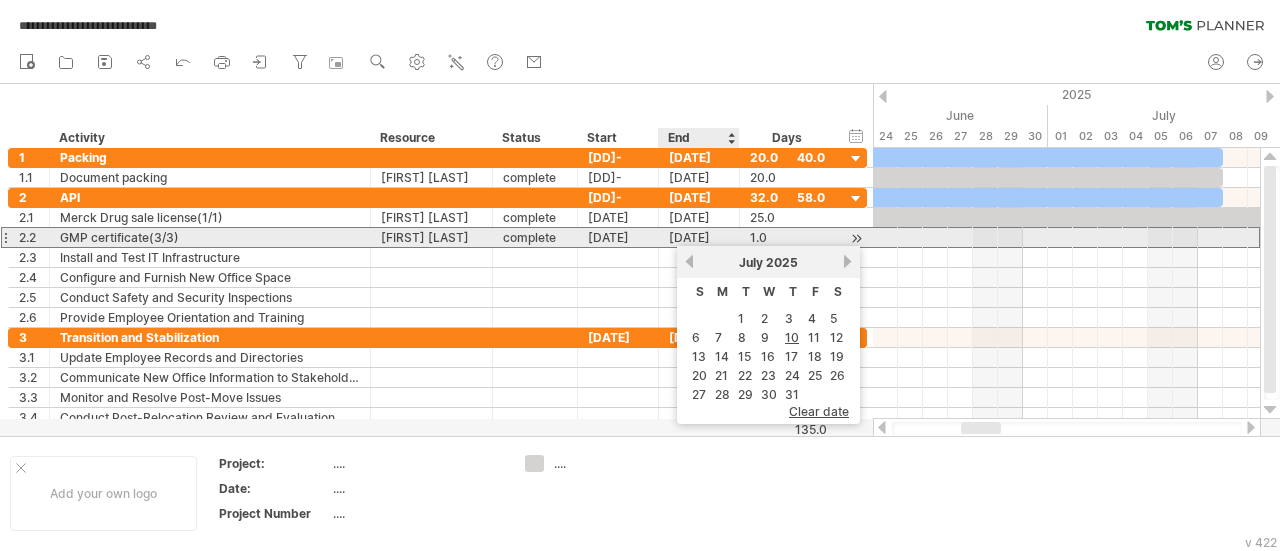 click on "[DATE]" at bounding box center (699, 237) 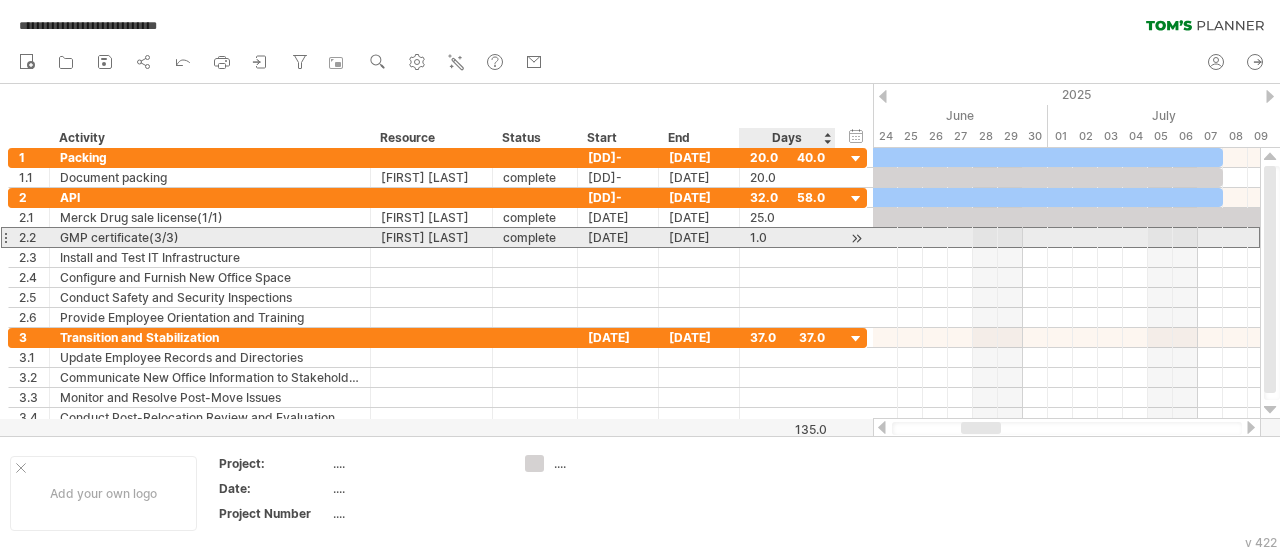 click on "1.0" at bounding box center [787, 237] 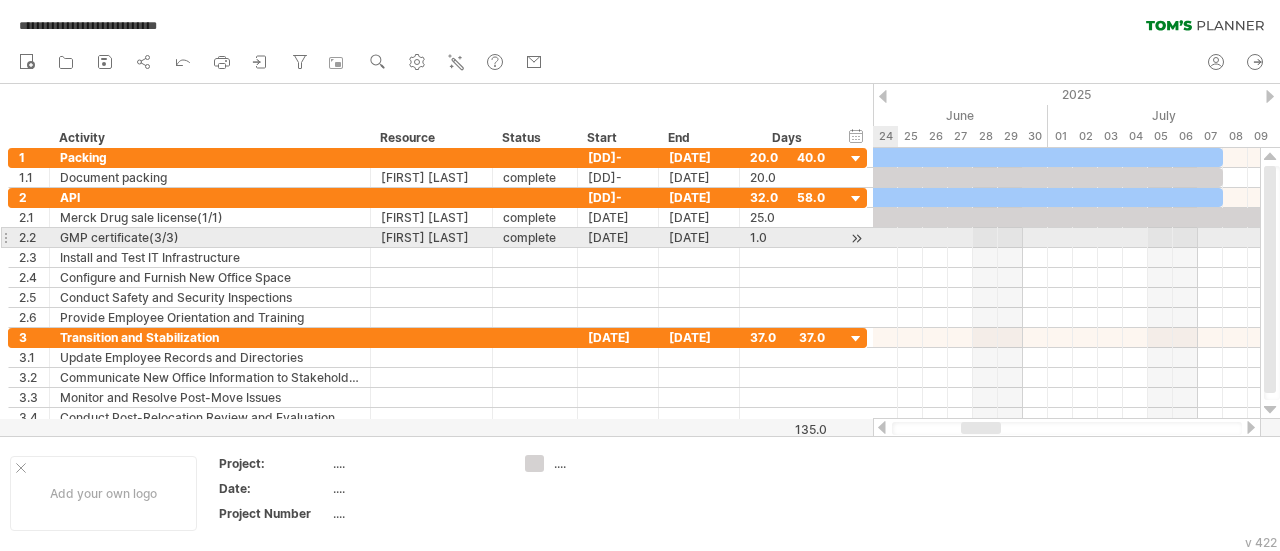 click at bounding box center (1066, 238) 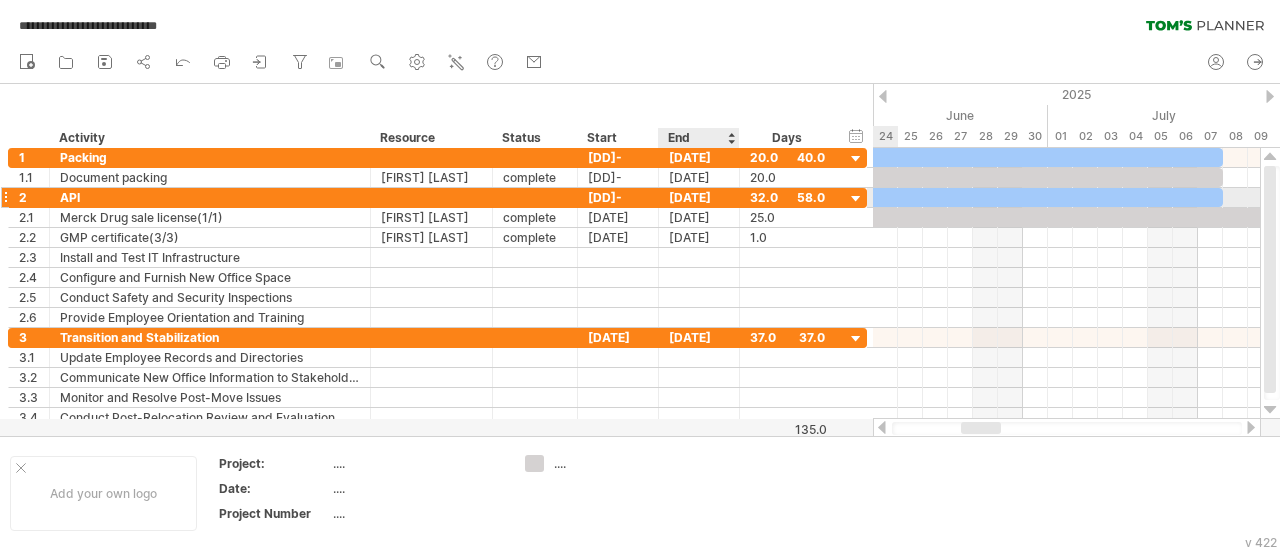 click on "[DATE]" at bounding box center (699, 197) 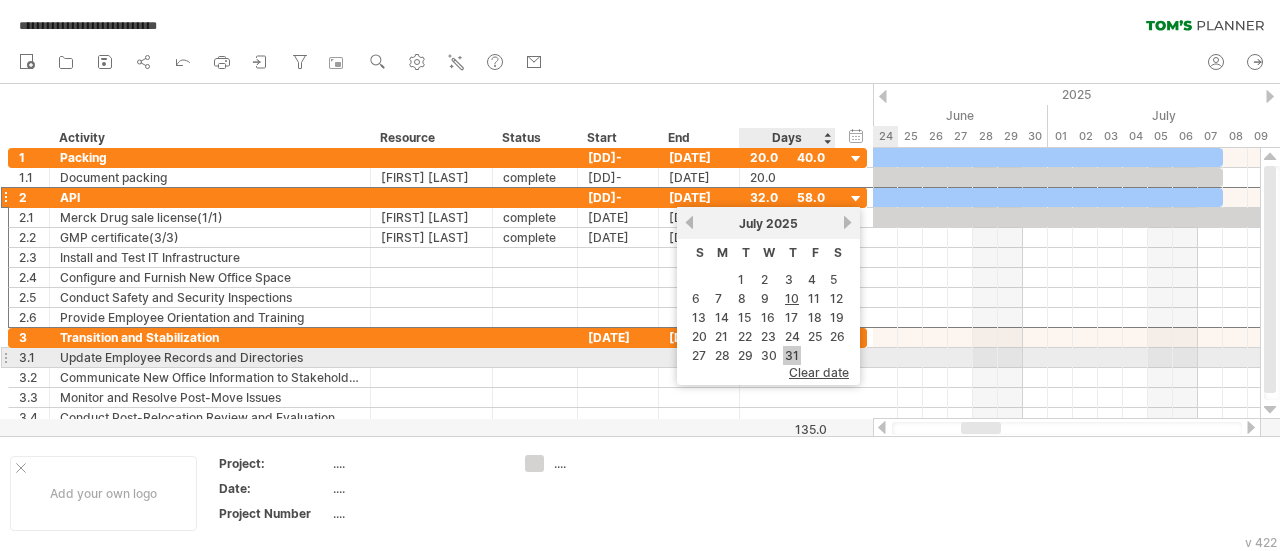 click on "31" at bounding box center [792, 355] 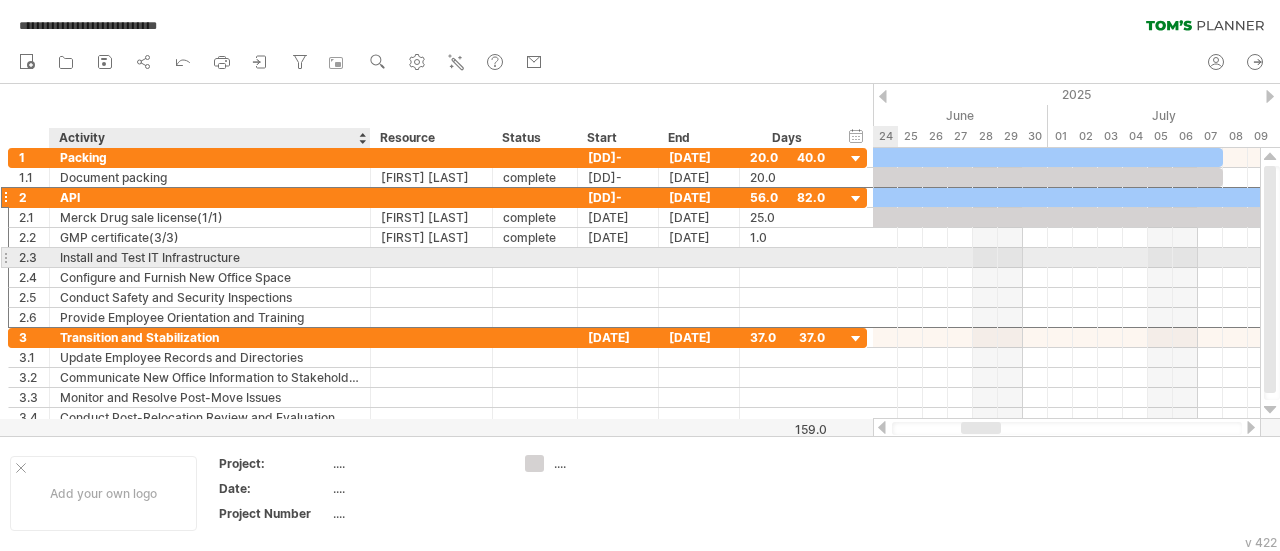 click on "Install and Test IT Infrastructure" at bounding box center (210, 257) 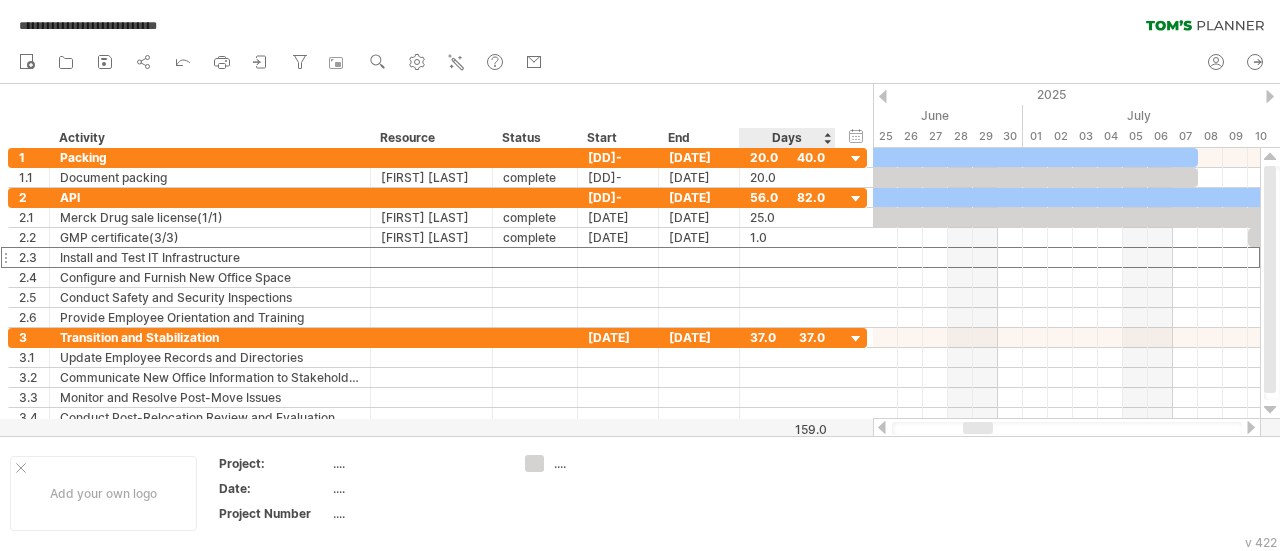 drag, startPoint x: 873, startPoint y: 89, endPoint x: 843, endPoint y: 89, distance: 30 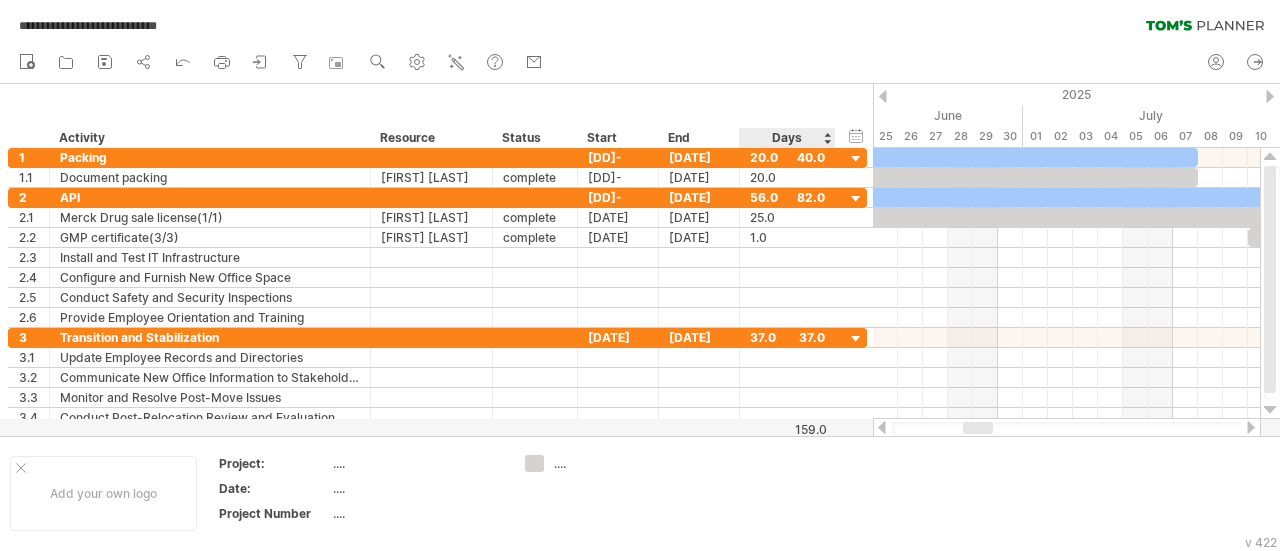 click on "hide start/end/duration show start/end/duration
******** Activity ******** Resource ****** Status Start   End   Days" at bounding box center (436, 116) 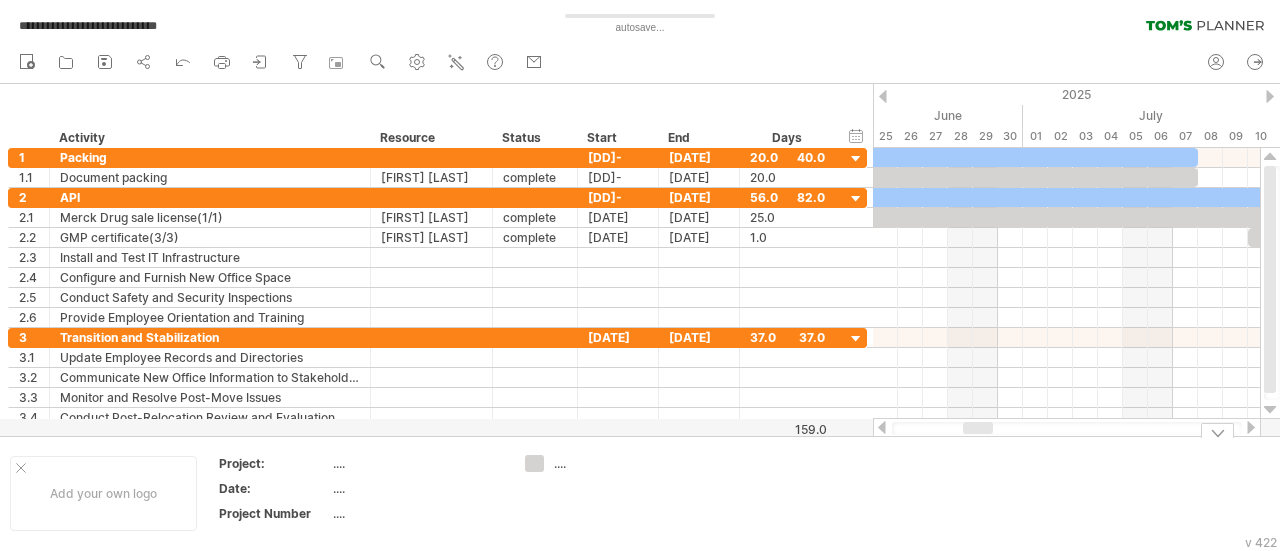 click at bounding box center [1067, 428] 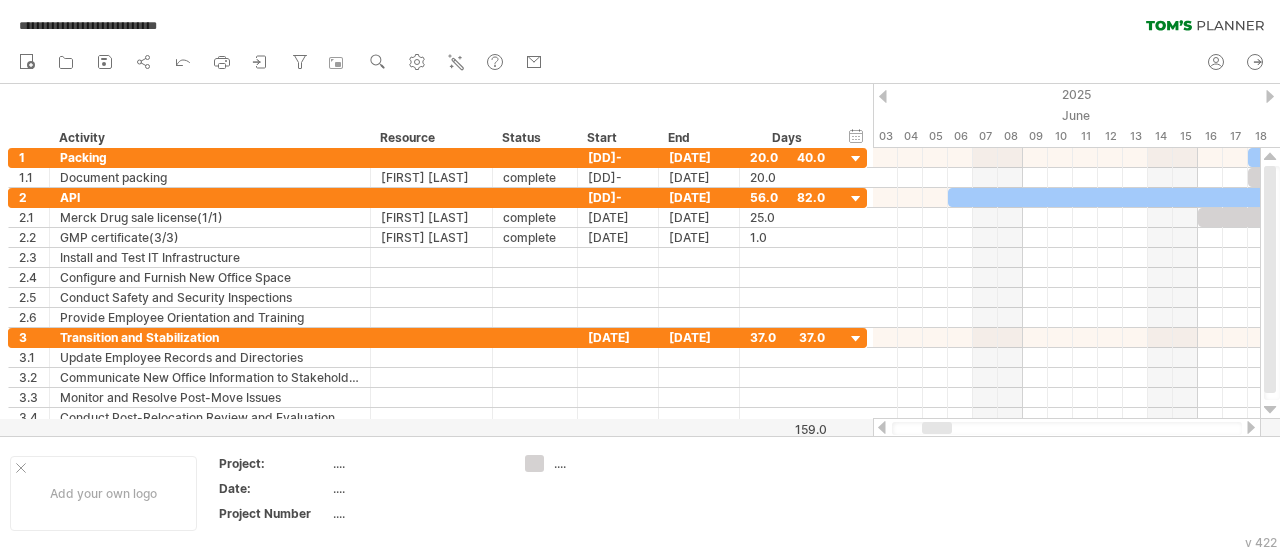 drag, startPoint x: 969, startPoint y: 428, endPoint x: 928, endPoint y: 423, distance: 41.303753 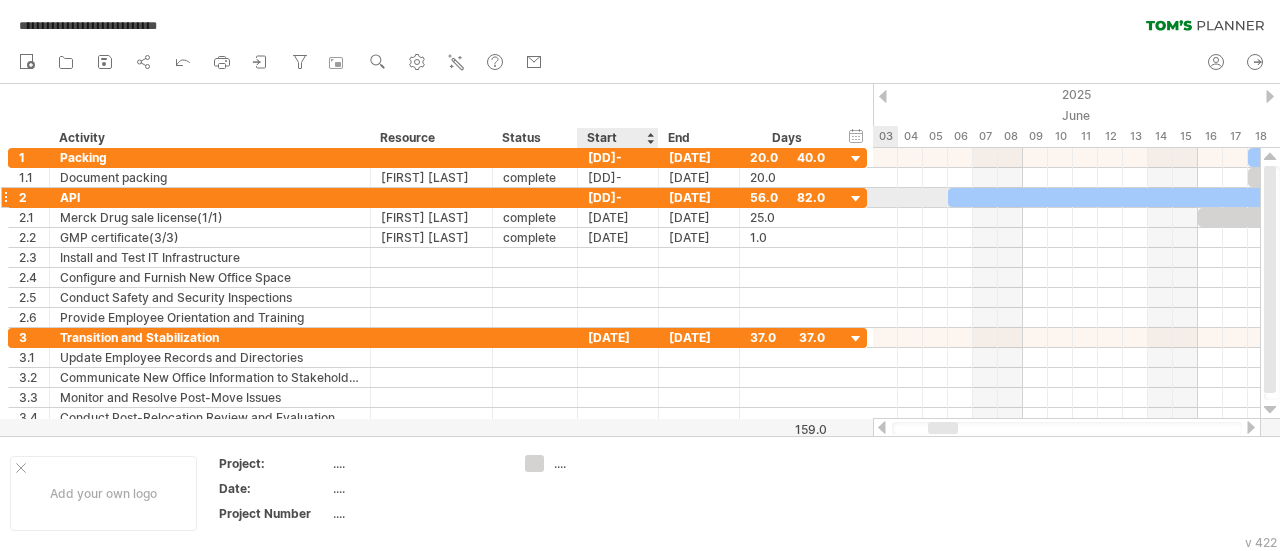 click on "[DD]-[MM]-25" at bounding box center [618, 197] 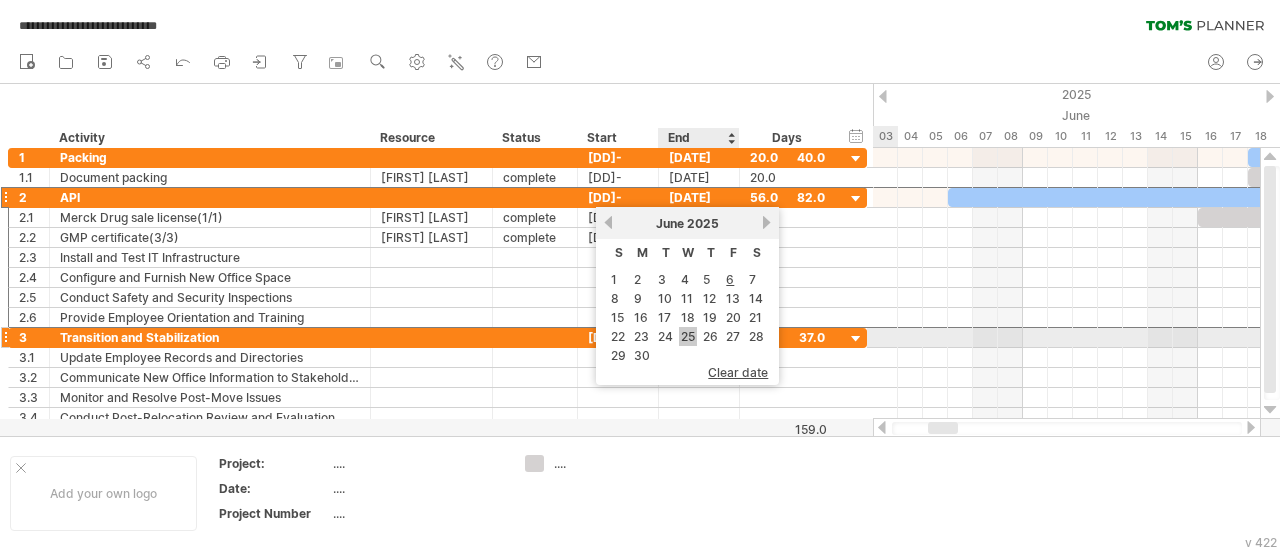 click on "25" at bounding box center [688, 336] 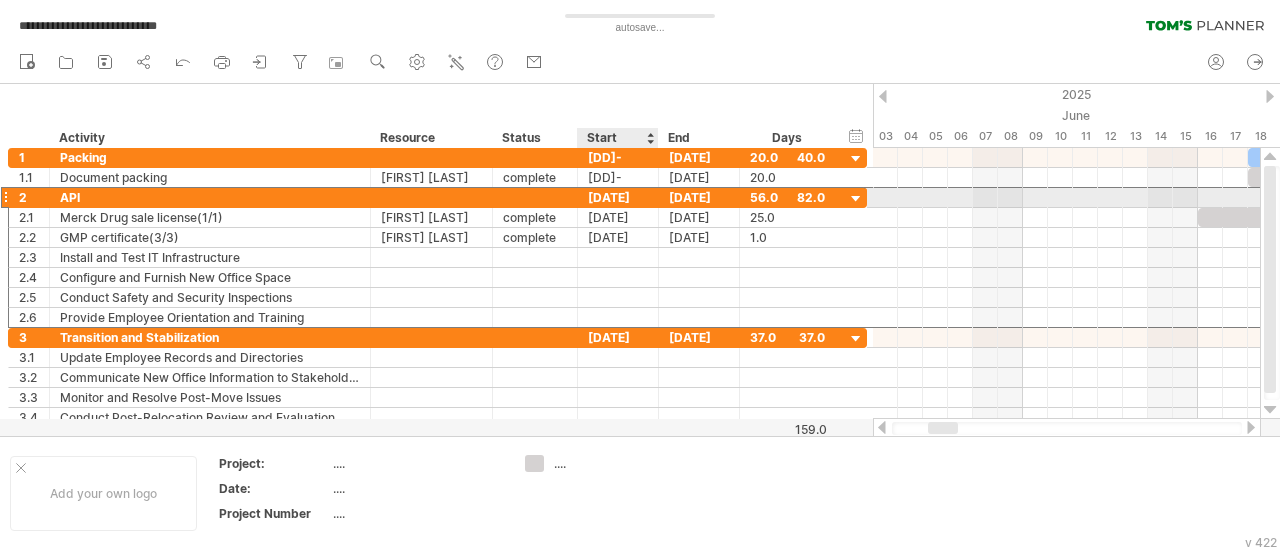 click on "[DATE]" at bounding box center [618, 197] 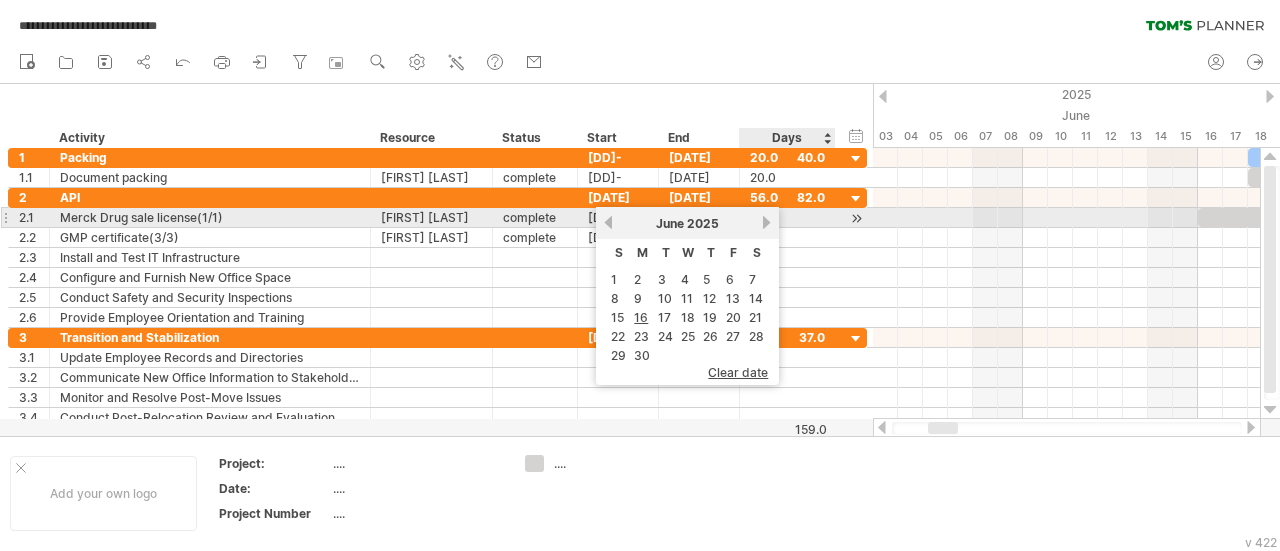 click on "next" at bounding box center [766, 222] 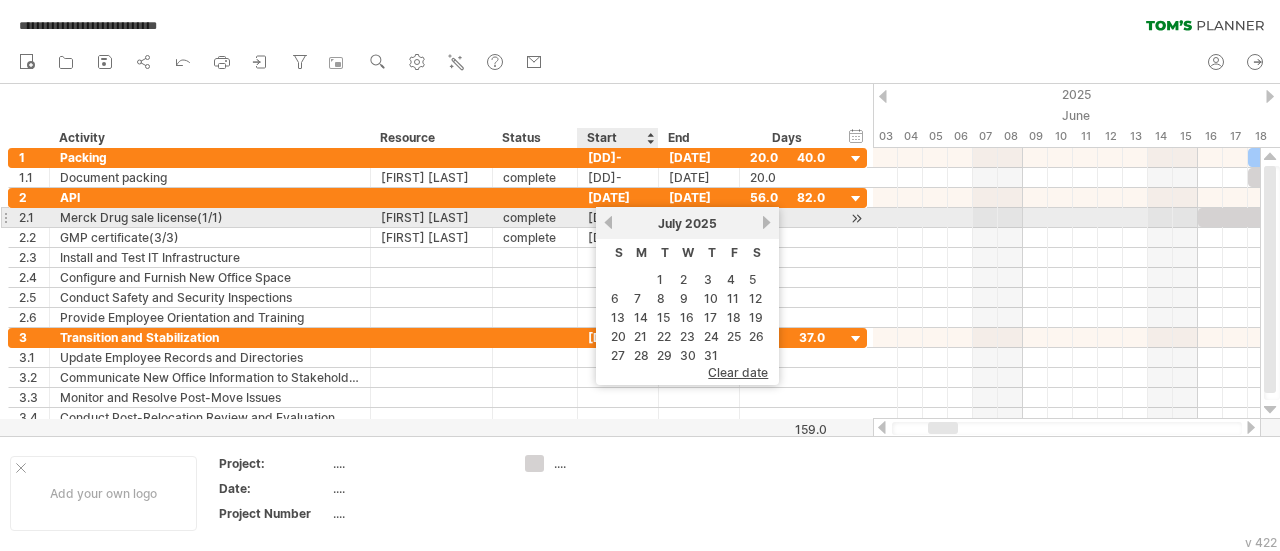click on "previous" at bounding box center (608, 222) 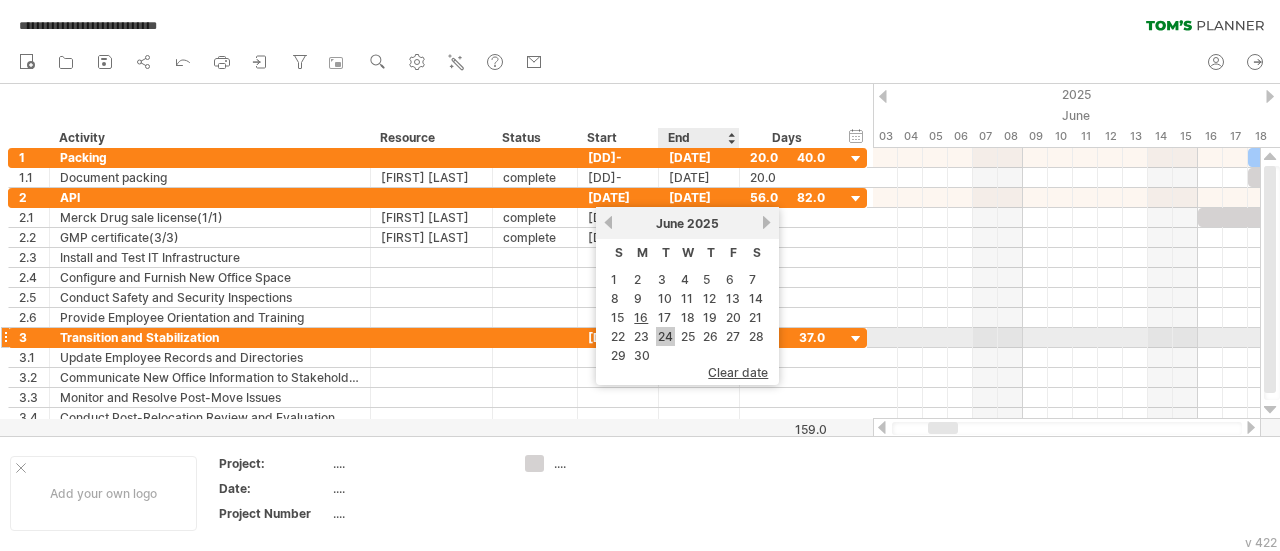 click on "24" at bounding box center (665, 336) 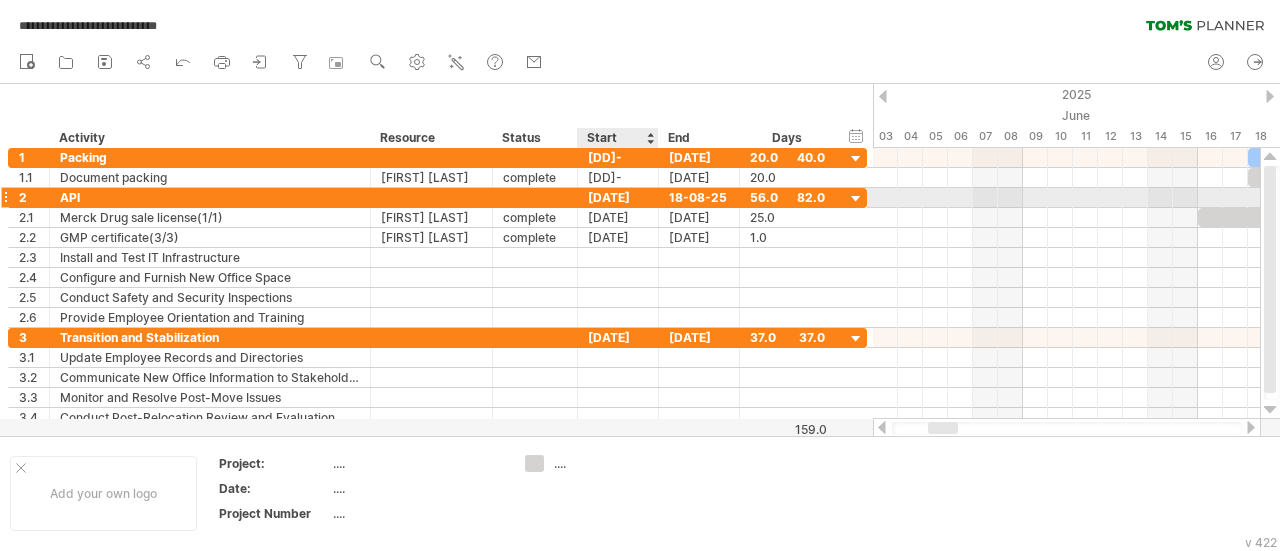click on "[DATE]" at bounding box center [618, 197] 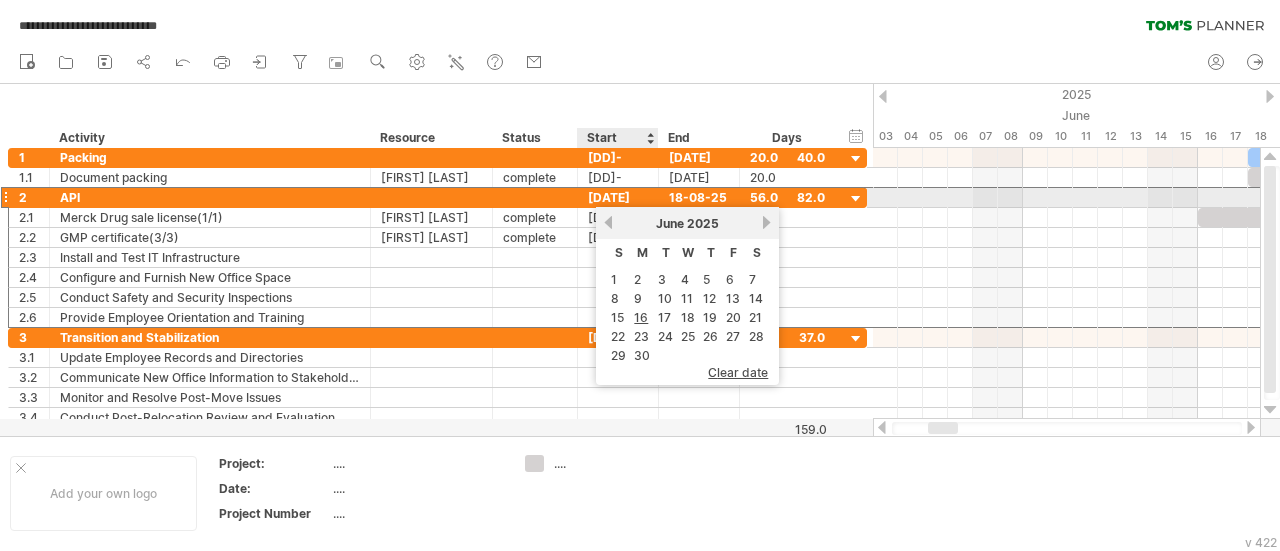 click on "[DATE]" at bounding box center (618, 197) 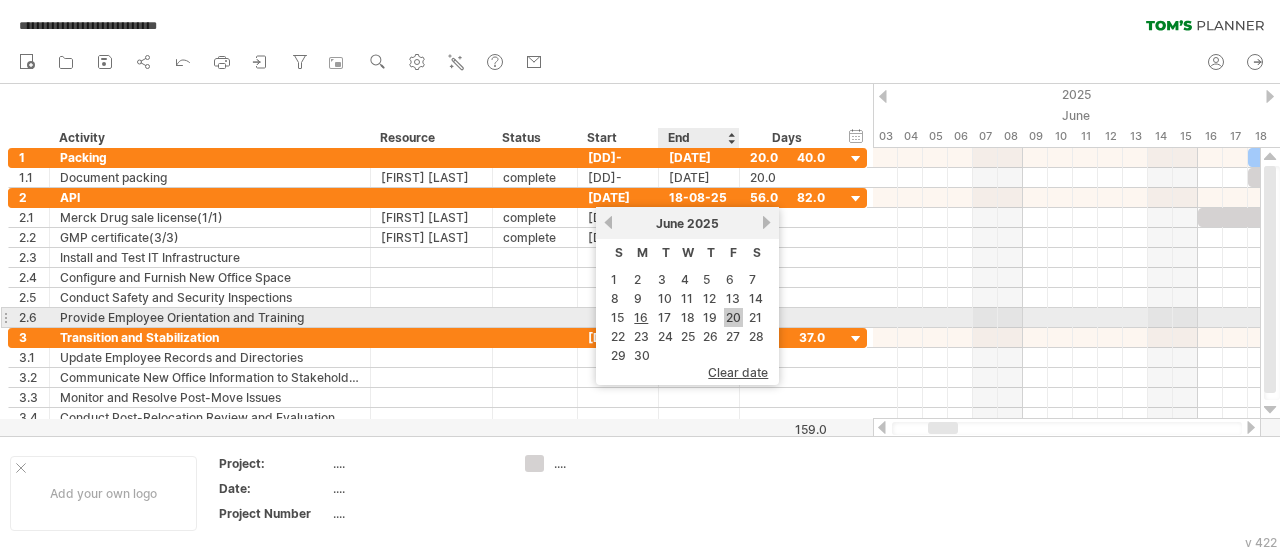 click on "20" at bounding box center [733, 317] 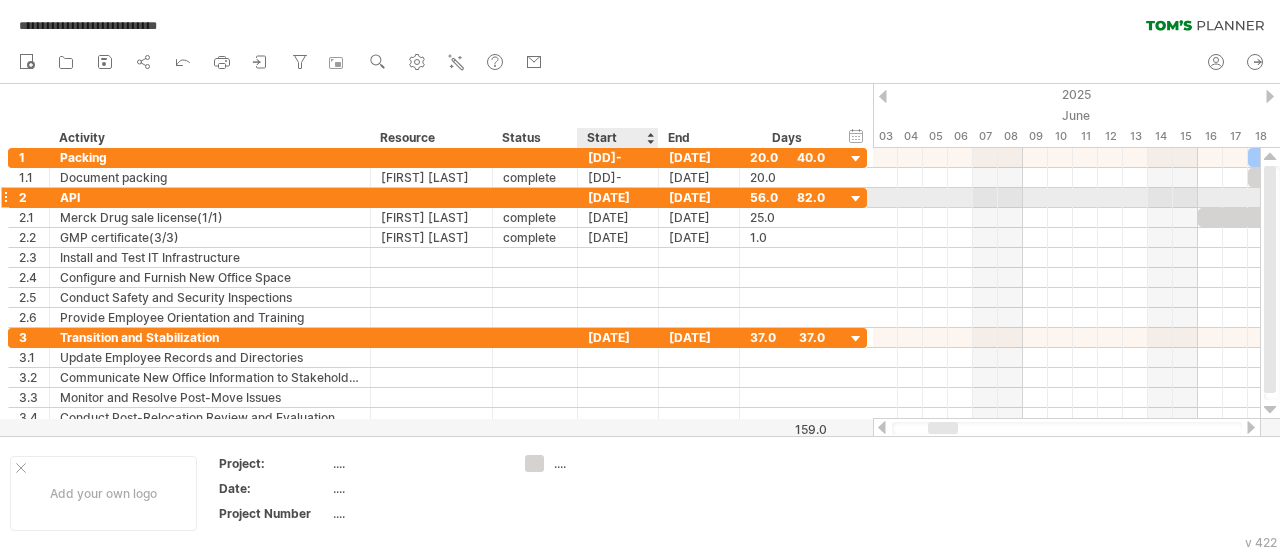 click on "[DATE]" at bounding box center [618, 197] 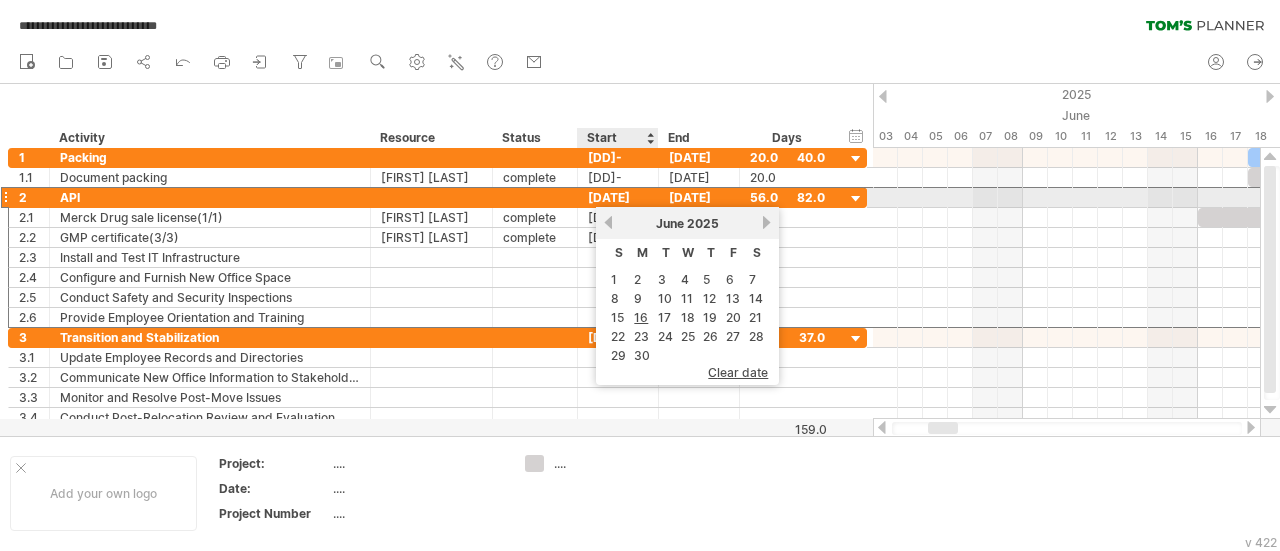 click on "[DATE]" at bounding box center (618, 197) 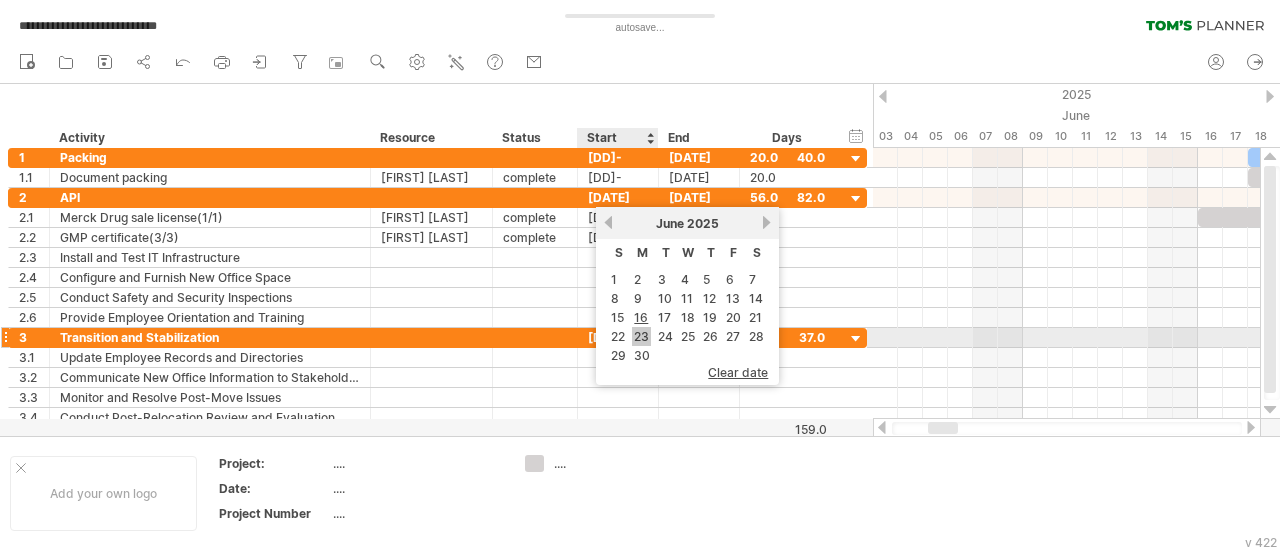 click on "23" at bounding box center [641, 336] 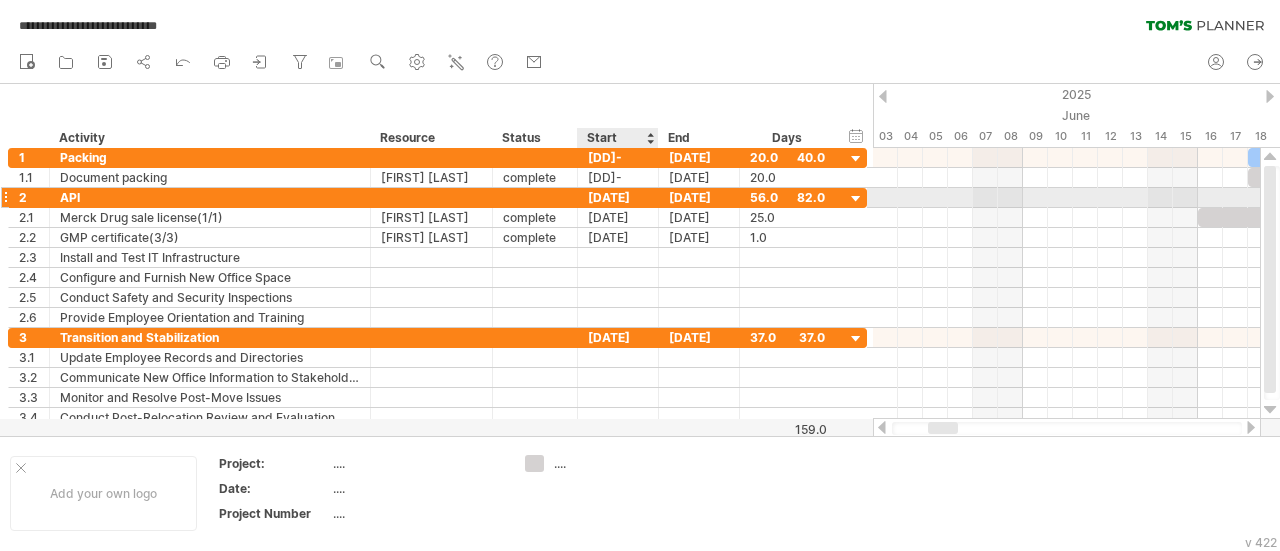 click on "[DATE]" at bounding box center [618, 197] 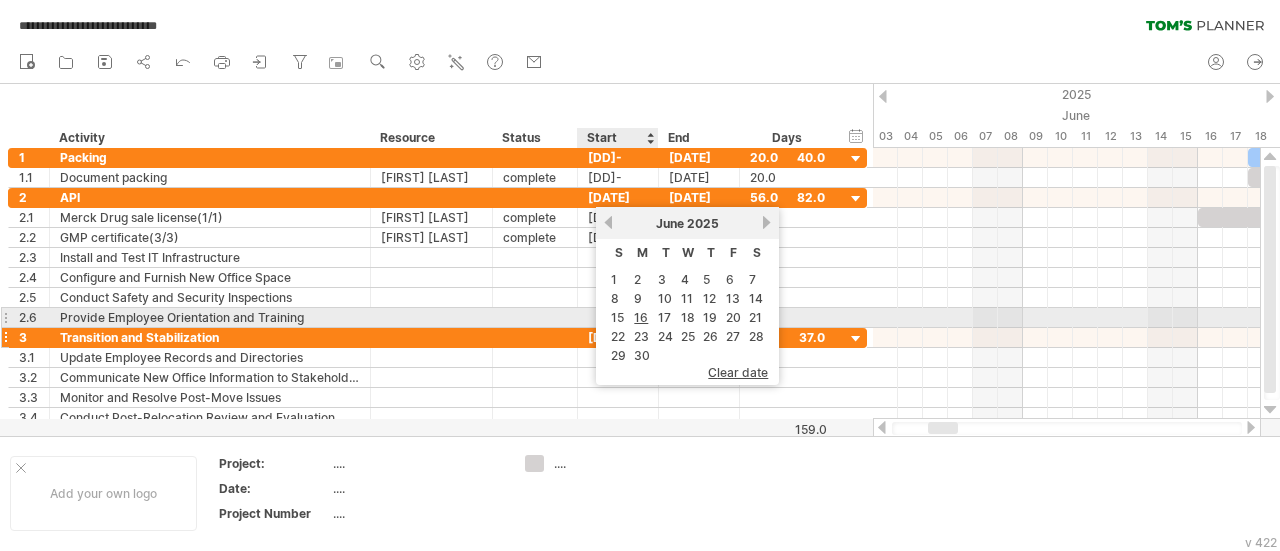 click on "23" at bounding box center (641, 336) 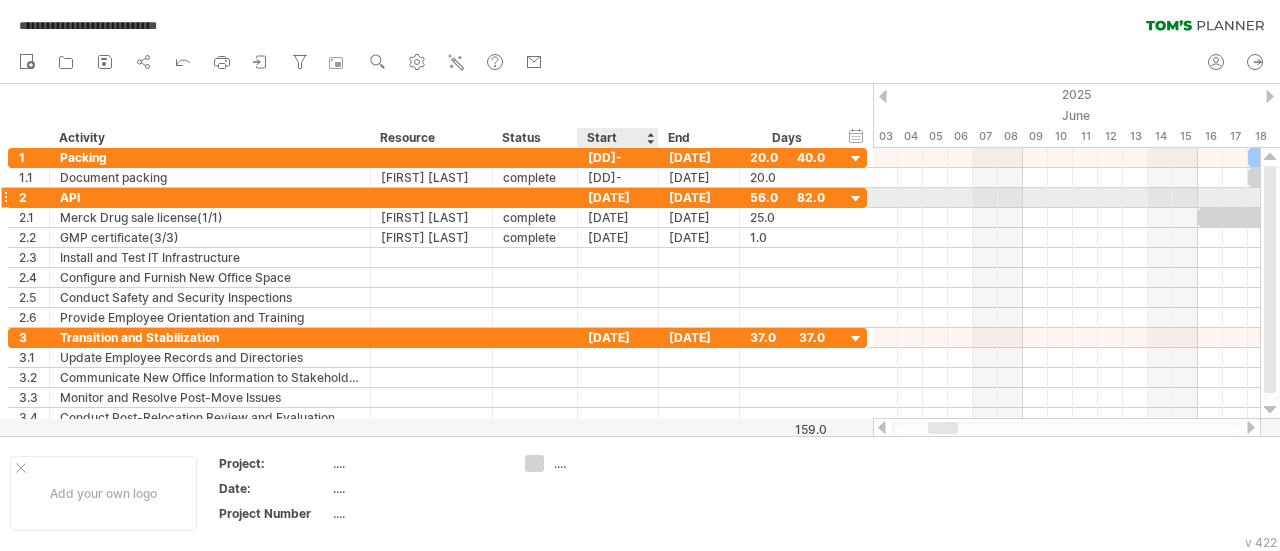 click on "[DATE]" at bounding box center [618, 197] 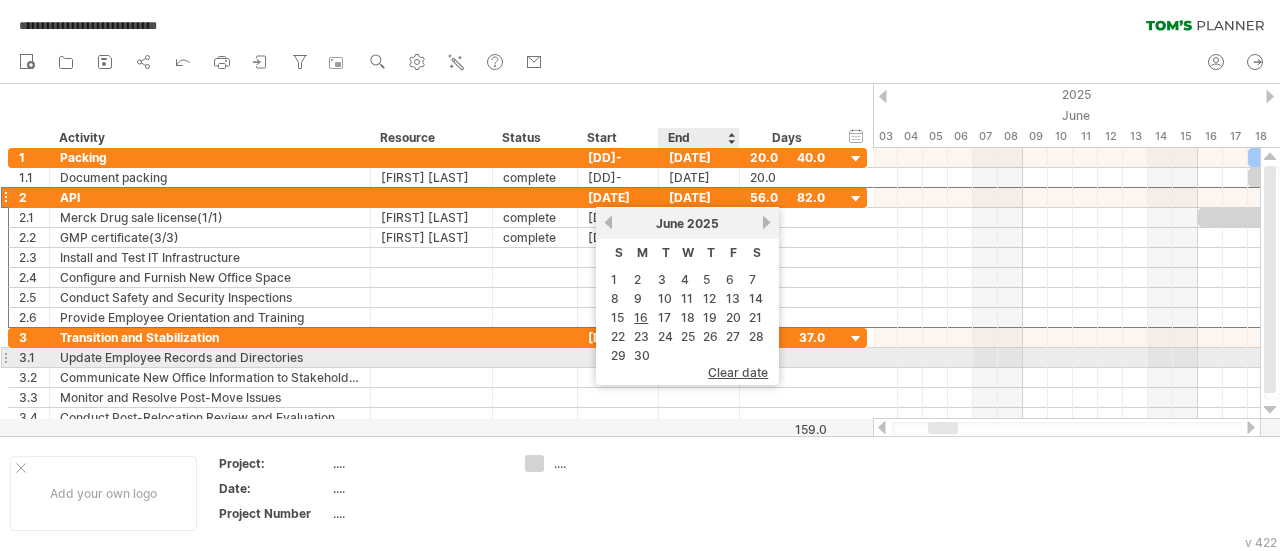 click on "clear date" at bounding box center [738, 372] 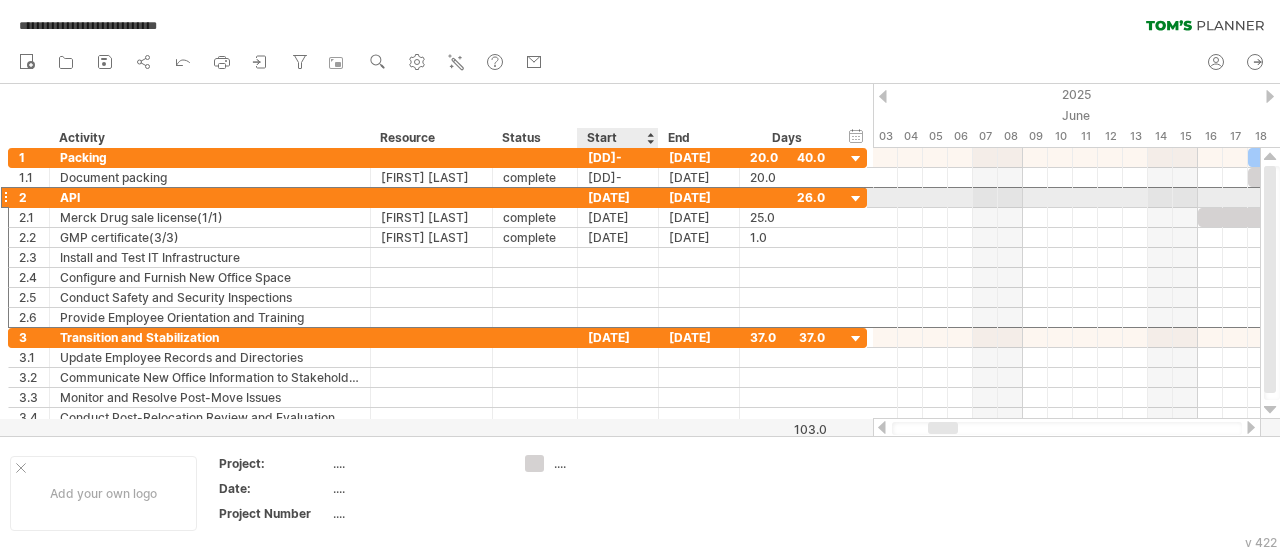 click on "[DATE]" at bounding box center (618, 197) 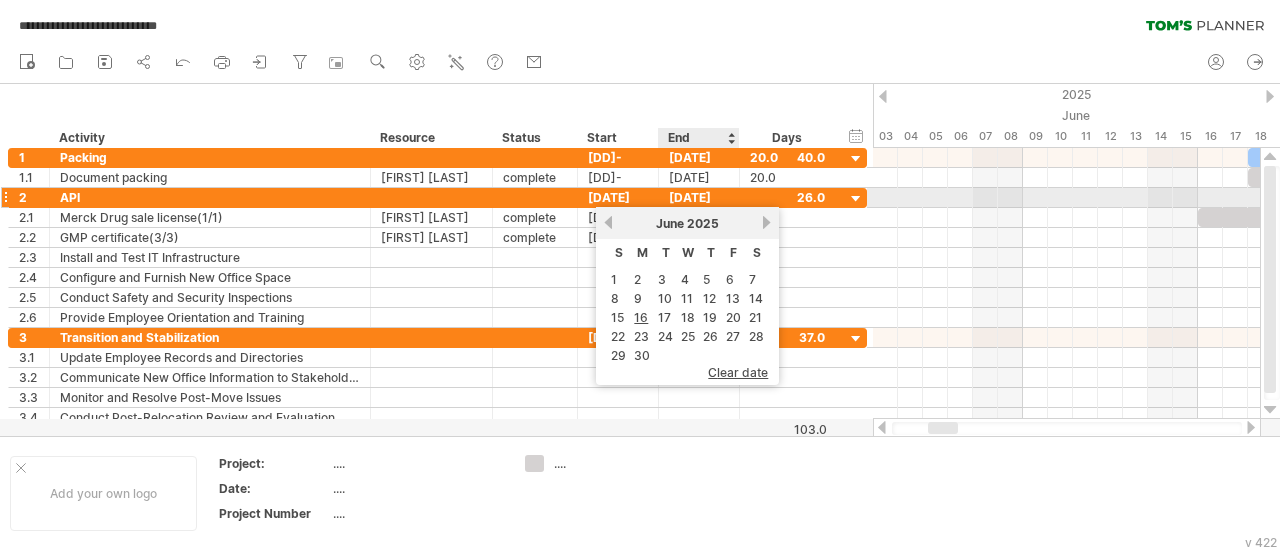 click on "[DATE]" at bounding box center (699, 197) 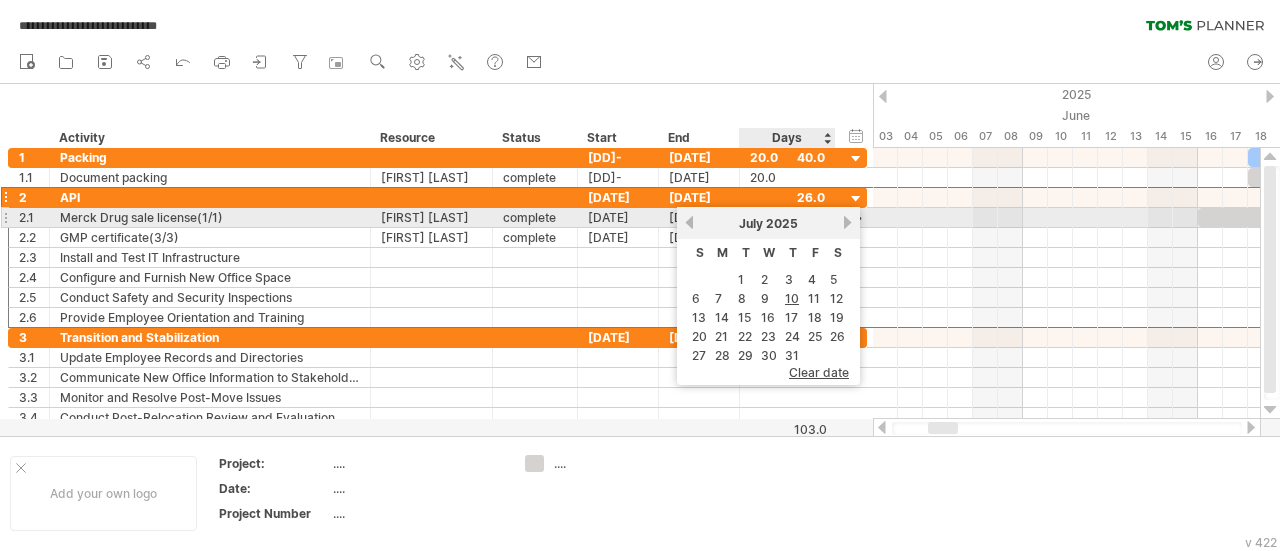 click on "next" at bounding box center (847, 222) 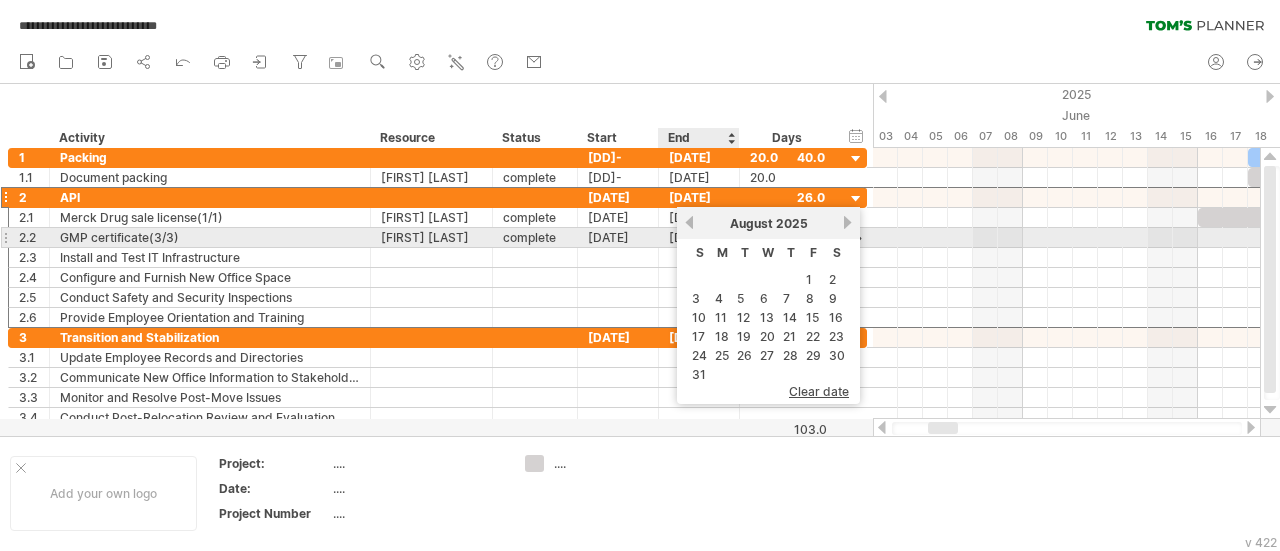 click on "previous" at bounding box center [689, 222] 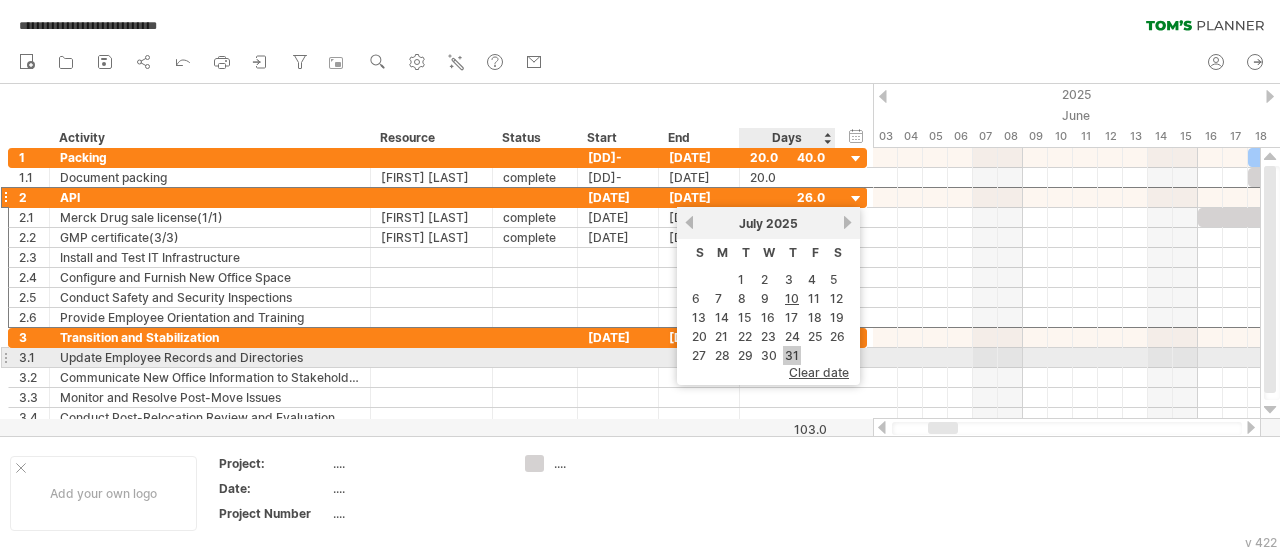 click on "31" at bounding box center [792, 355] 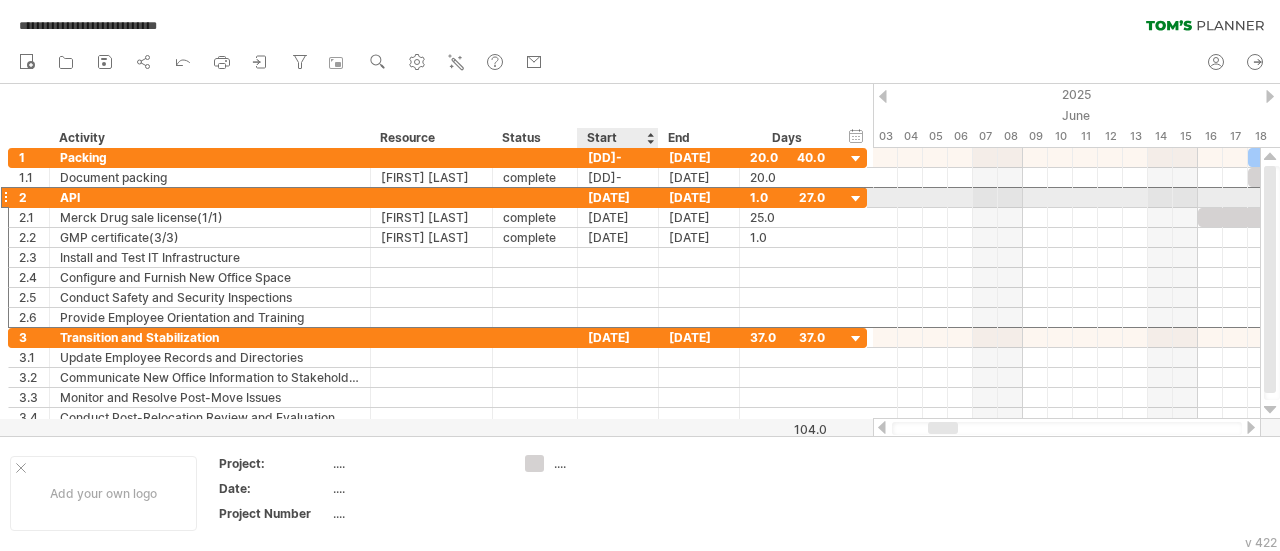 click on "[DATE]" at bounding box center [618, 197] 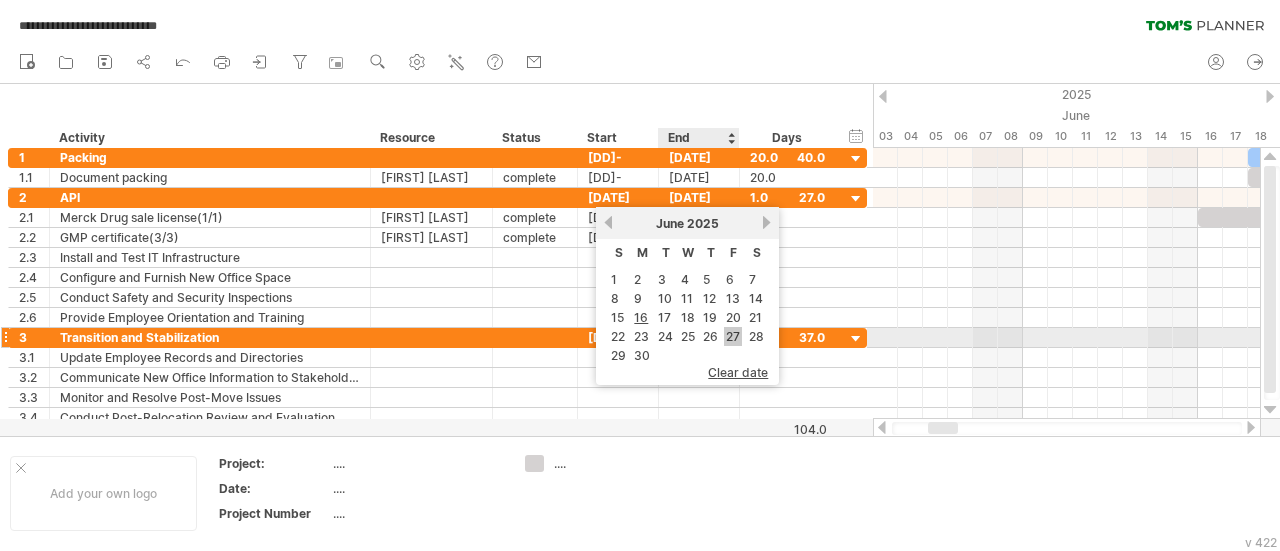 click on "27" at bounding box center (733, 336) 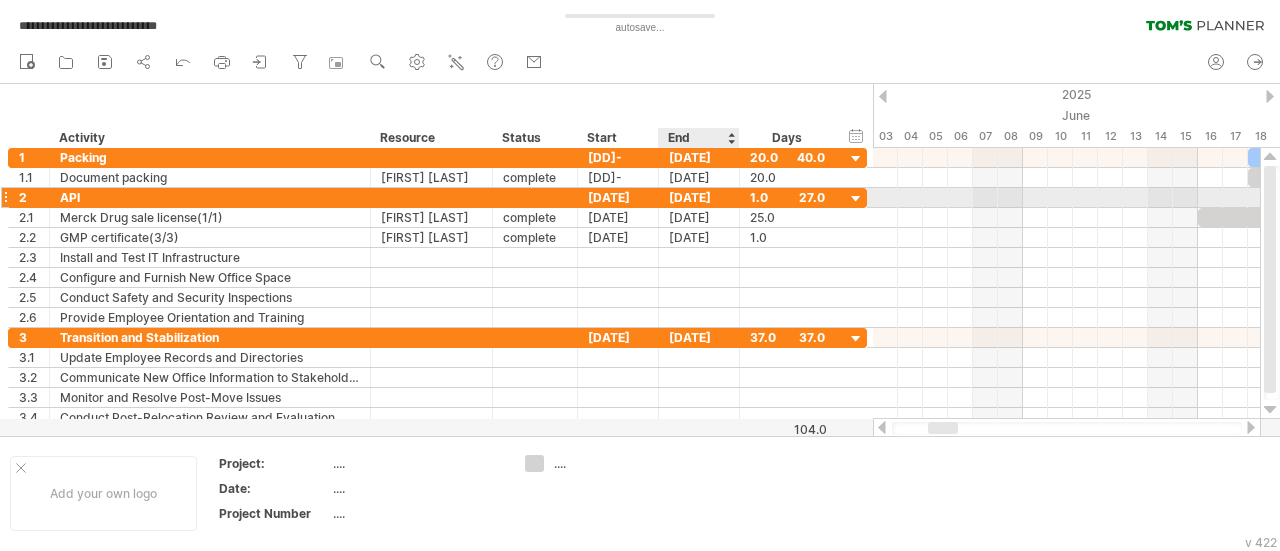 click on "[DATE]" at bounding box center (699, 197) 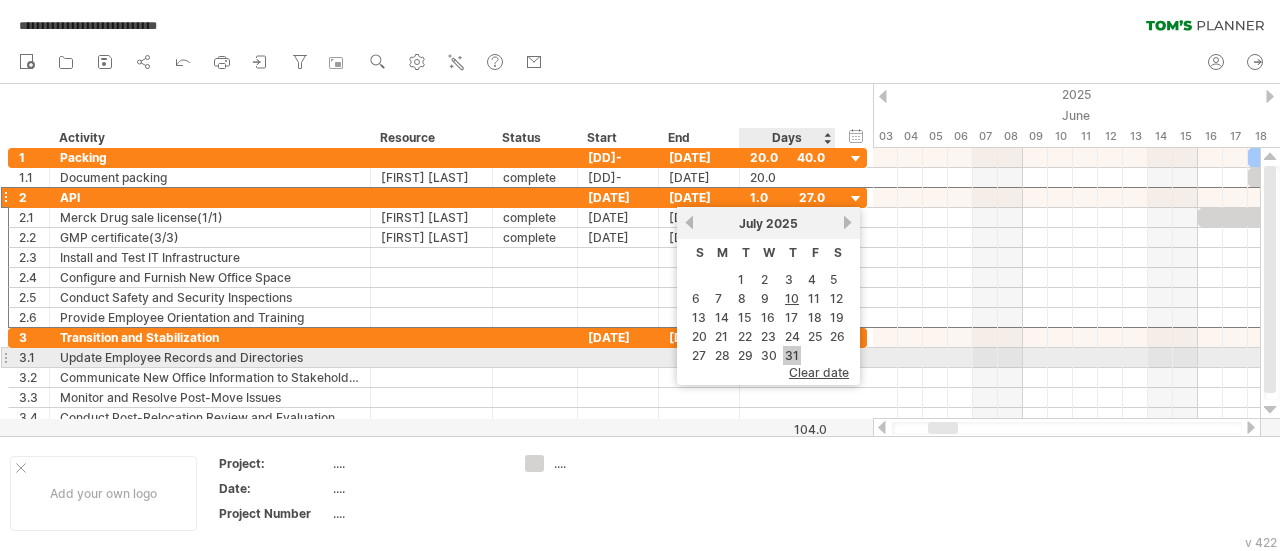 click on "31" at bounding box center (792, 355) 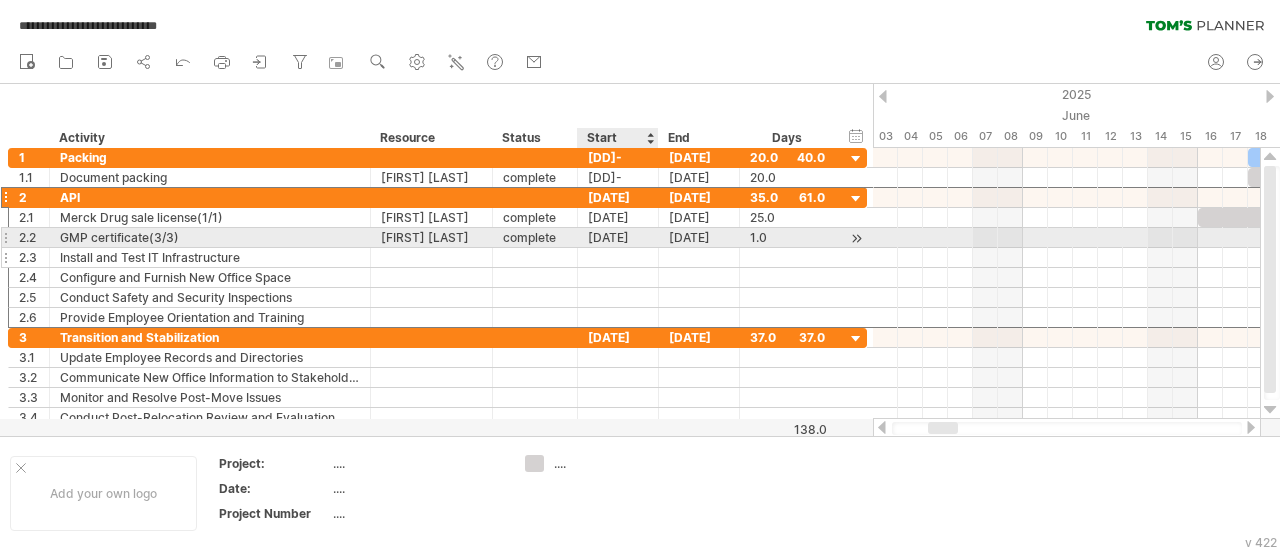 click at bounding box center (618, 257) 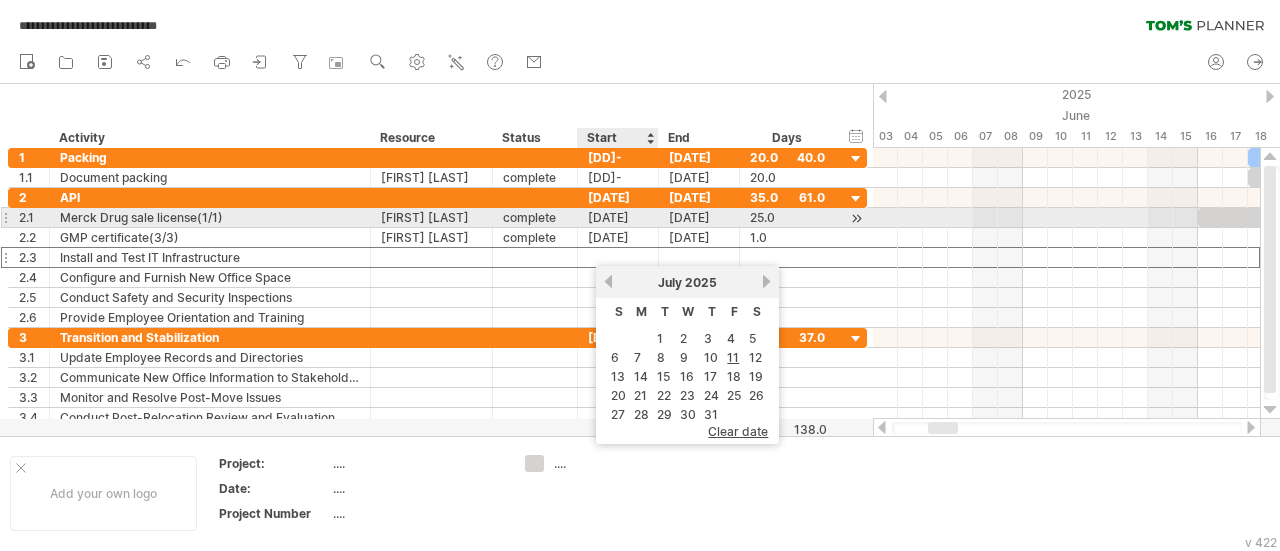 click on "[DATE]" at bounding box center [618, 217] 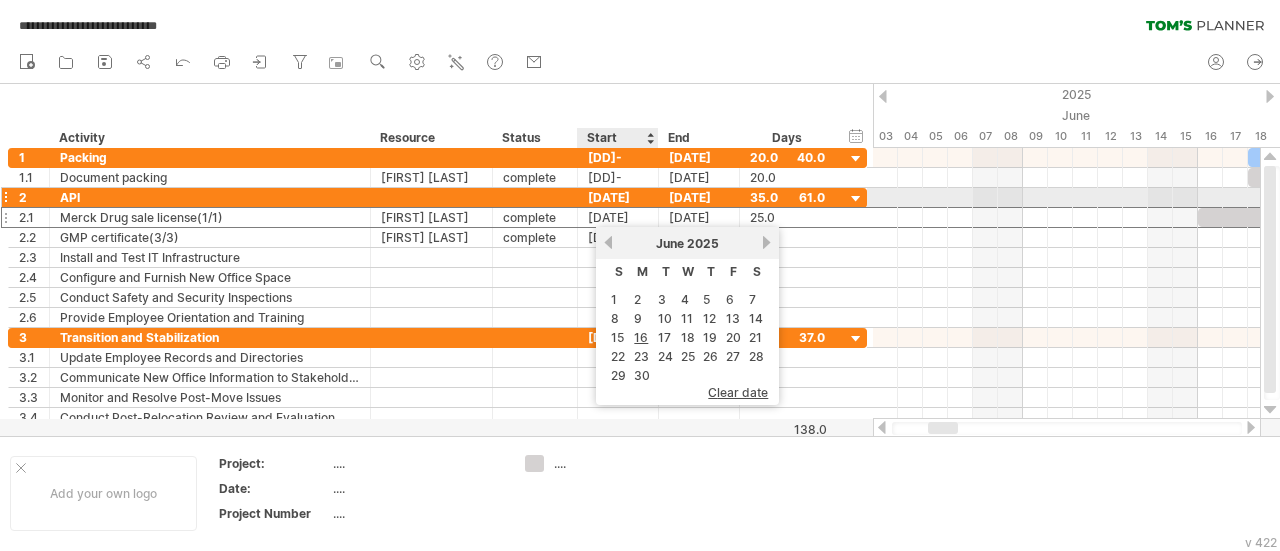 click on "[DATE]" at bounding box center (618, 197) 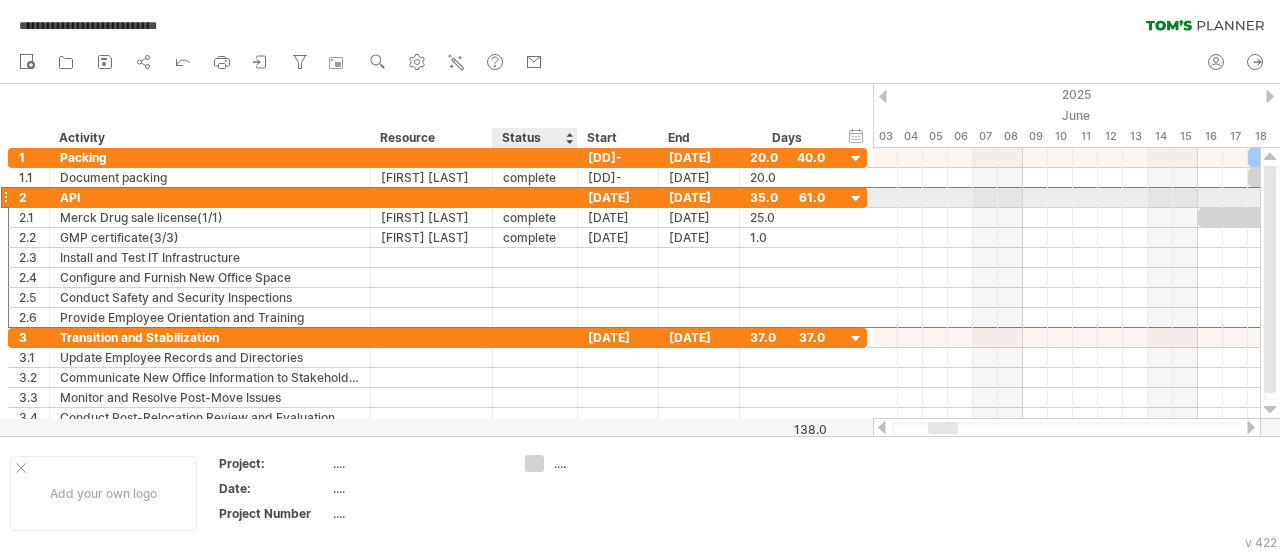 click at bounding box center [535, 197] 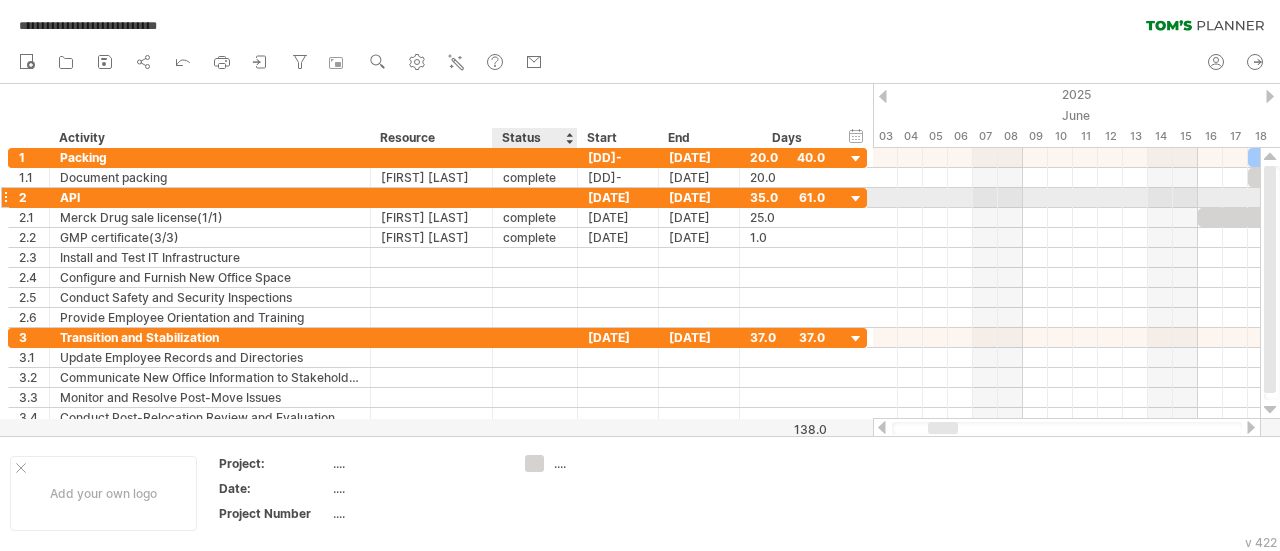 click at bounding box center (535, 197) 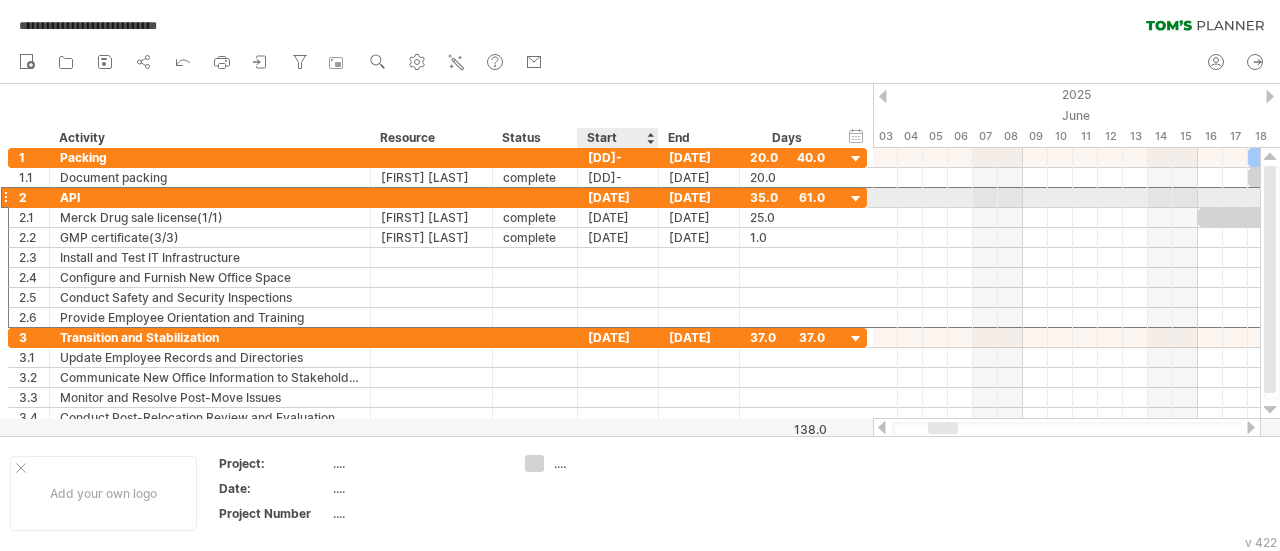 click on "[DATE]" at bounding box center [618, 197] 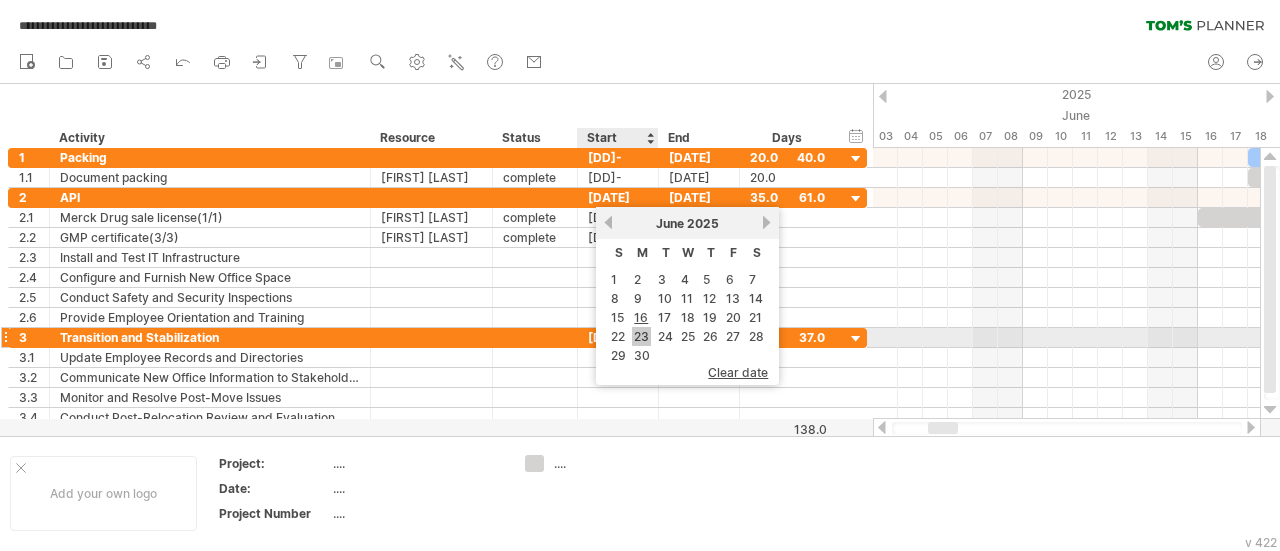 click on "23" at bounding box center (641, 336) 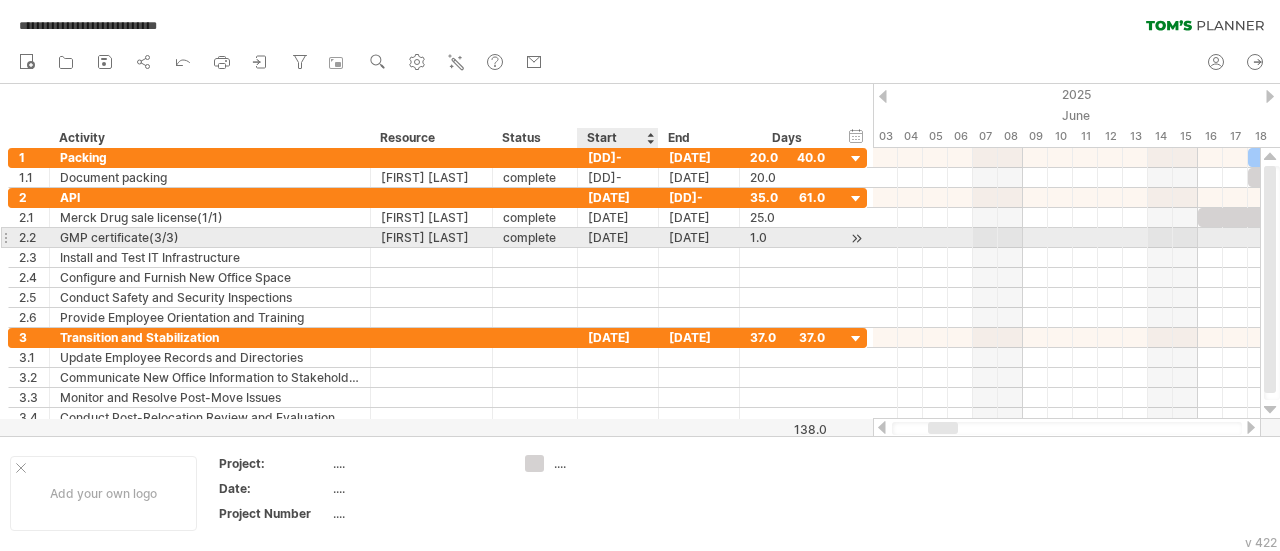 click on "[DATE]" at bounding box center (618, 237) 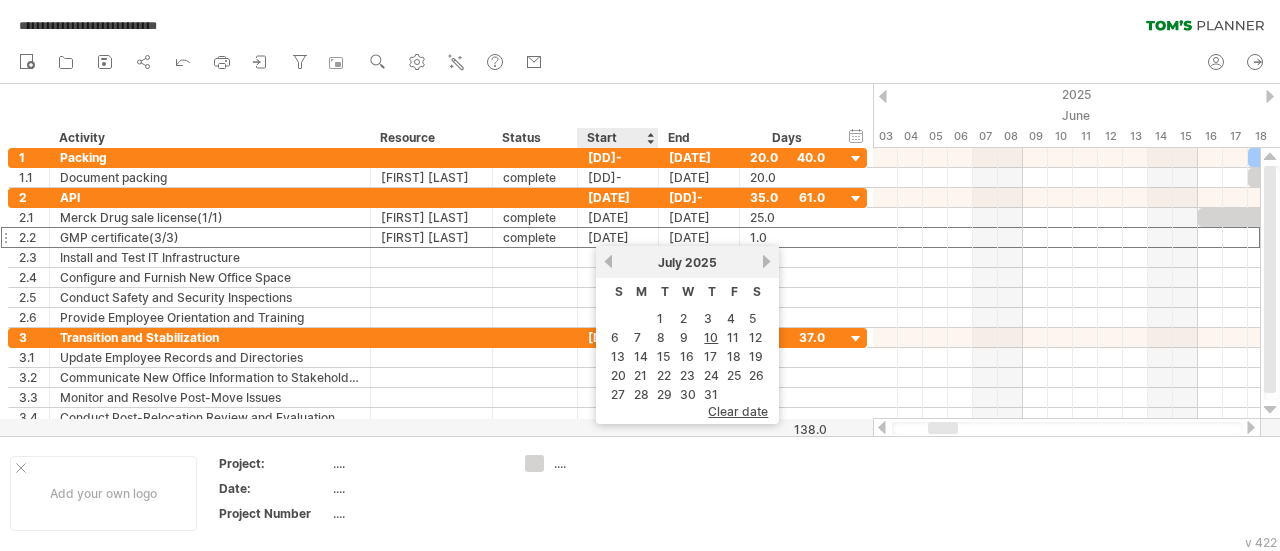 click on "new" at bounding box center [640, 63] 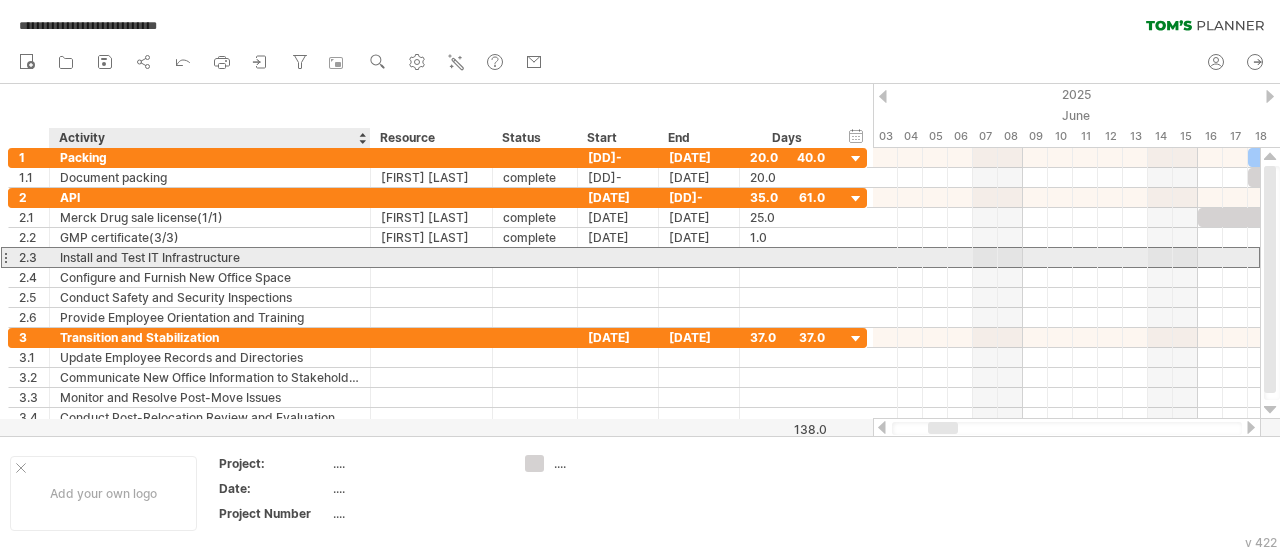 click on "Install and Test IT Infrastructure" at bounding box center (210, 257) 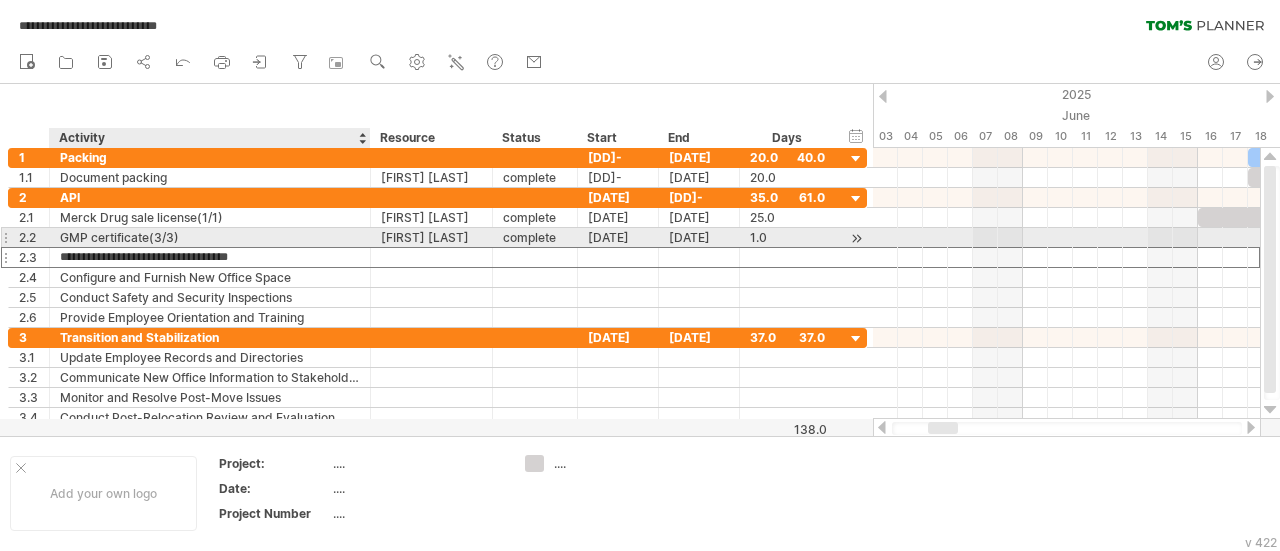 drag, startPoint x: 250, startPoint y: 252, endPoint x: 38, endPoint y: 245, distance: 212.11554 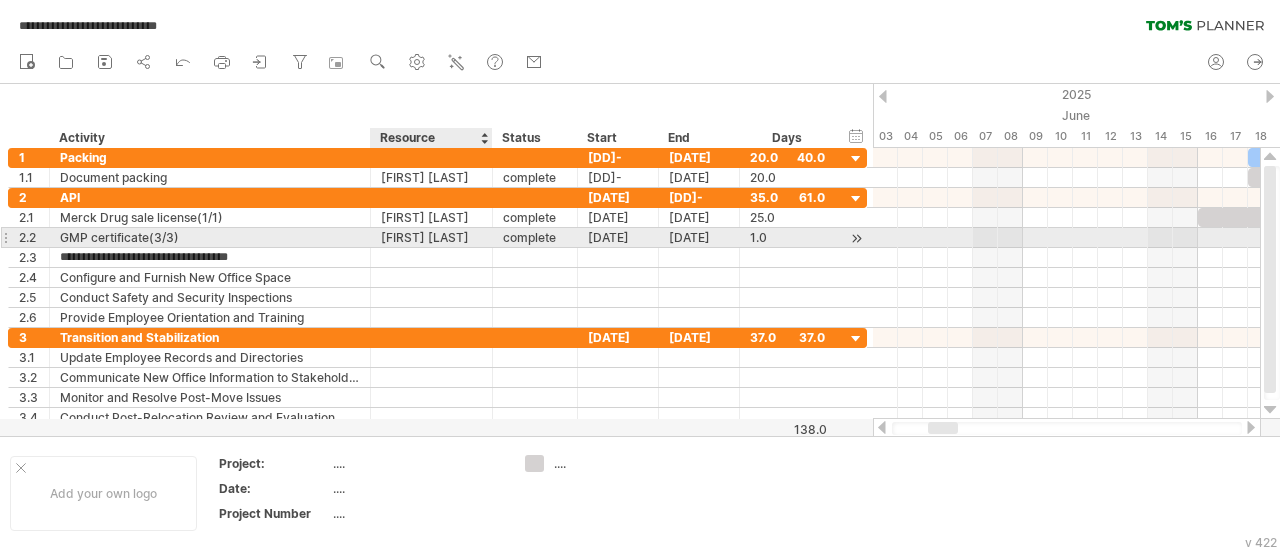 paste 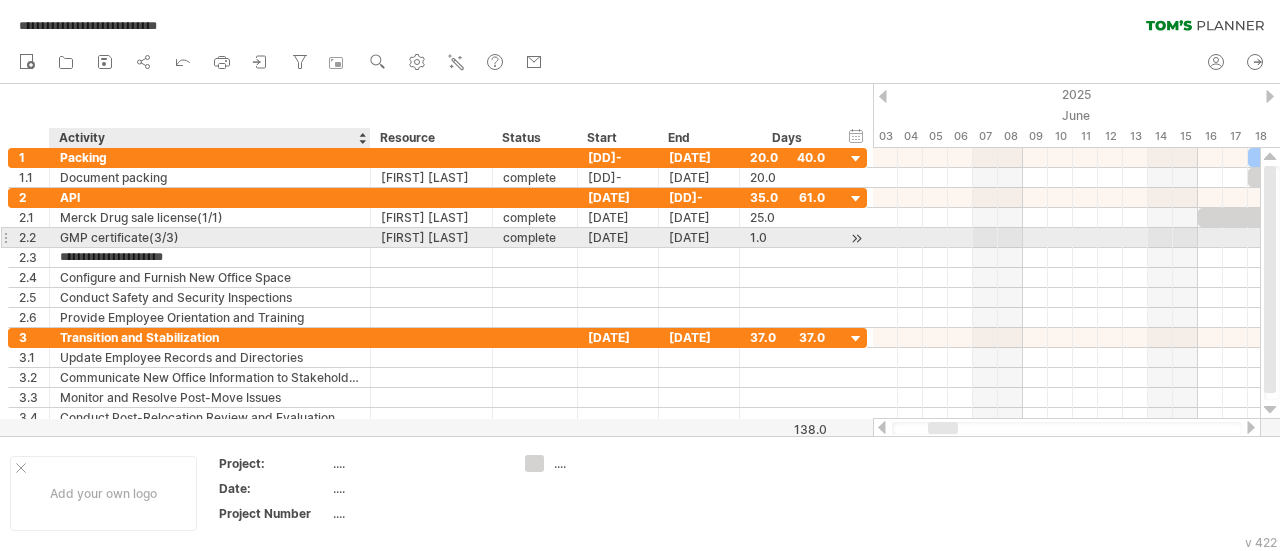 type on "**********" 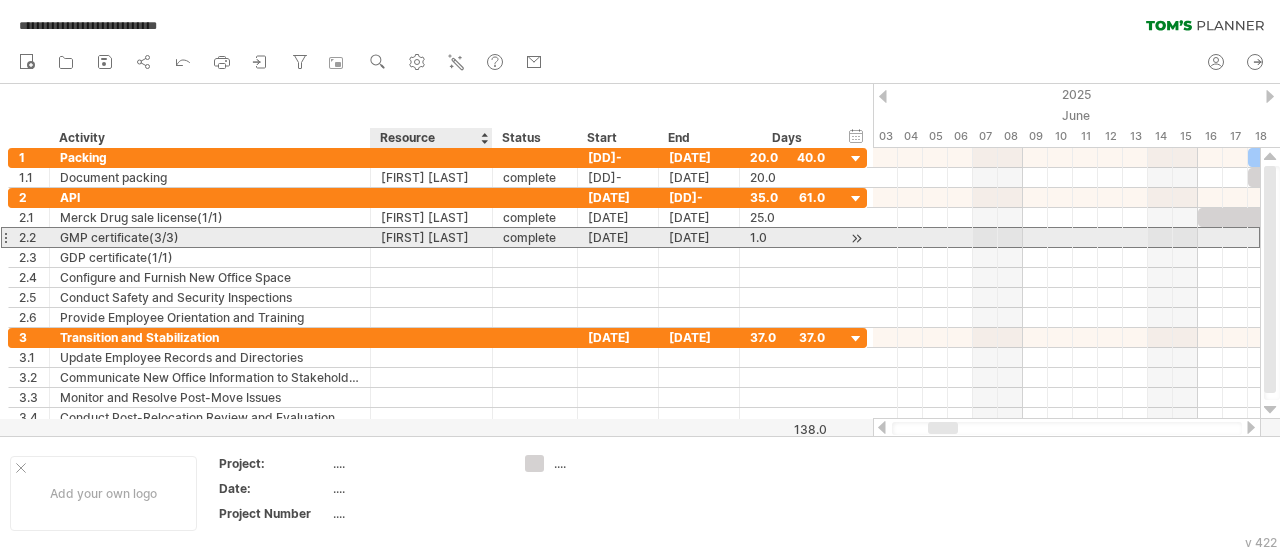 click on "[FIRST] [LAST]" at bounding box center (431, 237) 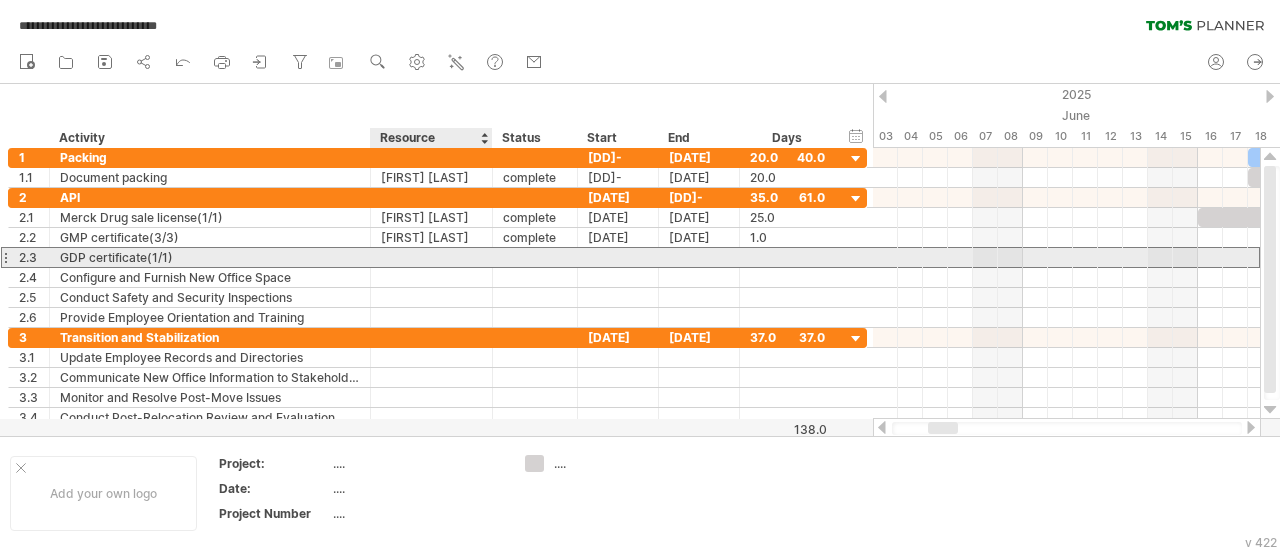 click at bounding box center [431, 257] 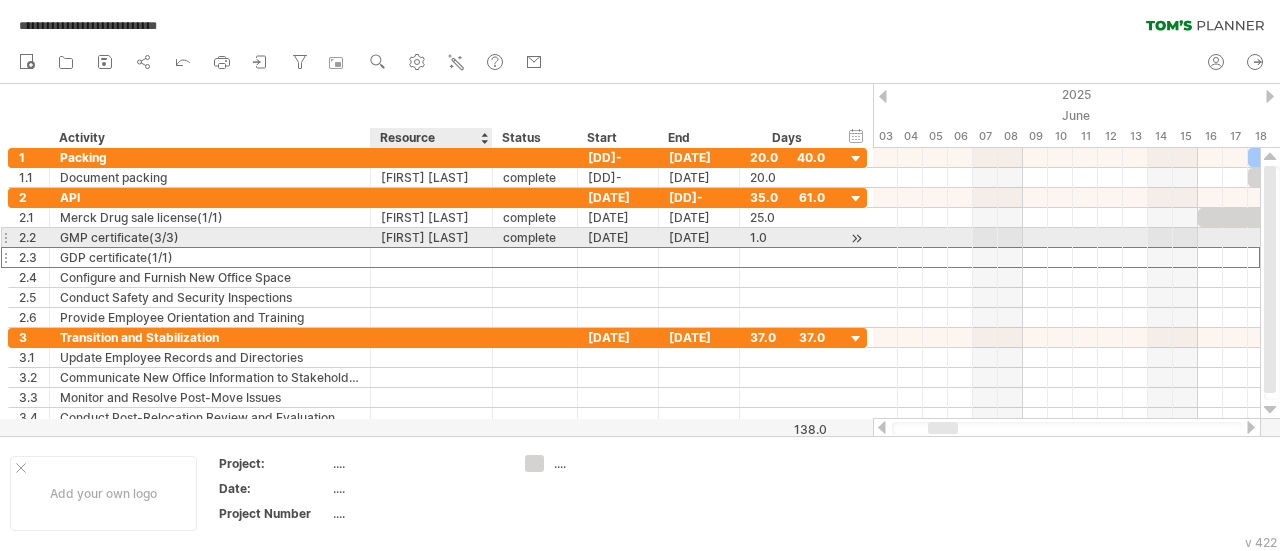 paste on "**********" 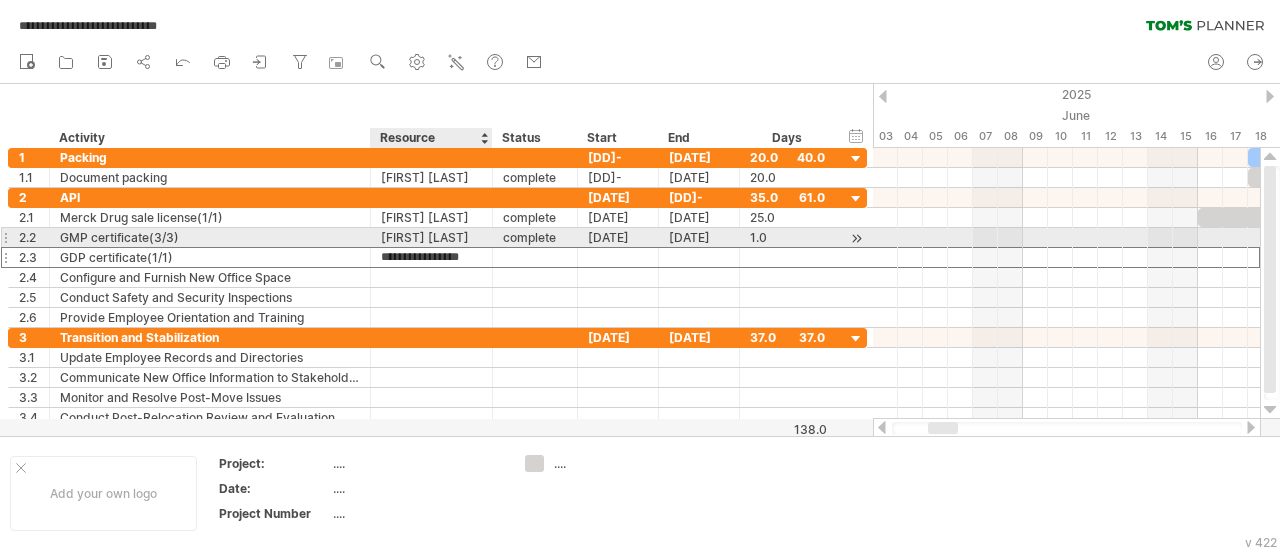 scroll, scrollTop: 0, scrollLeft: 0, axis: both 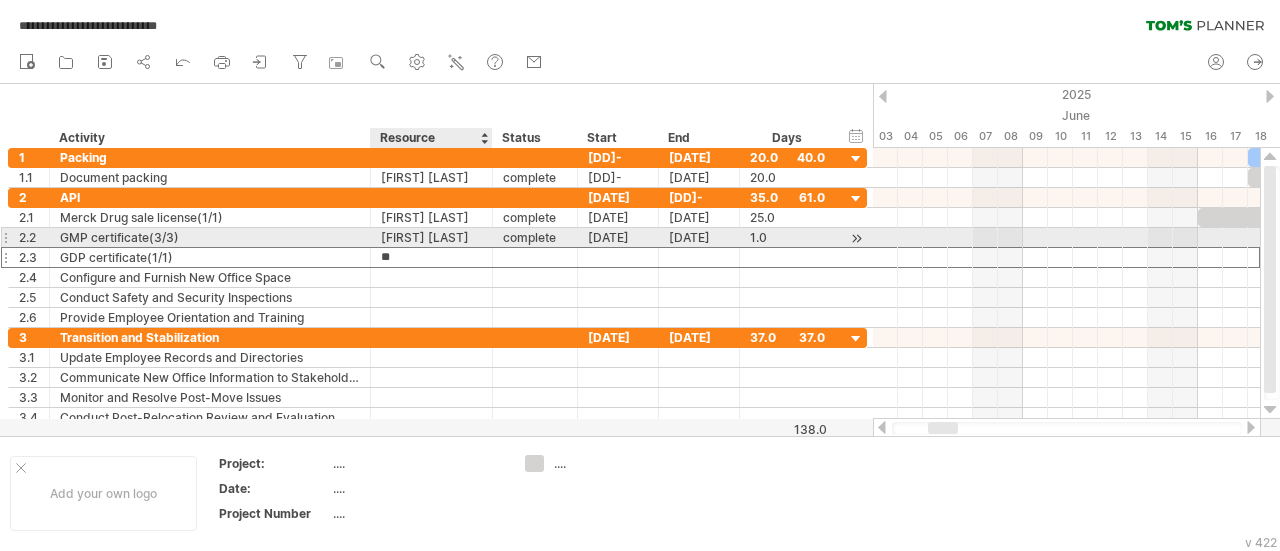 type on "*" 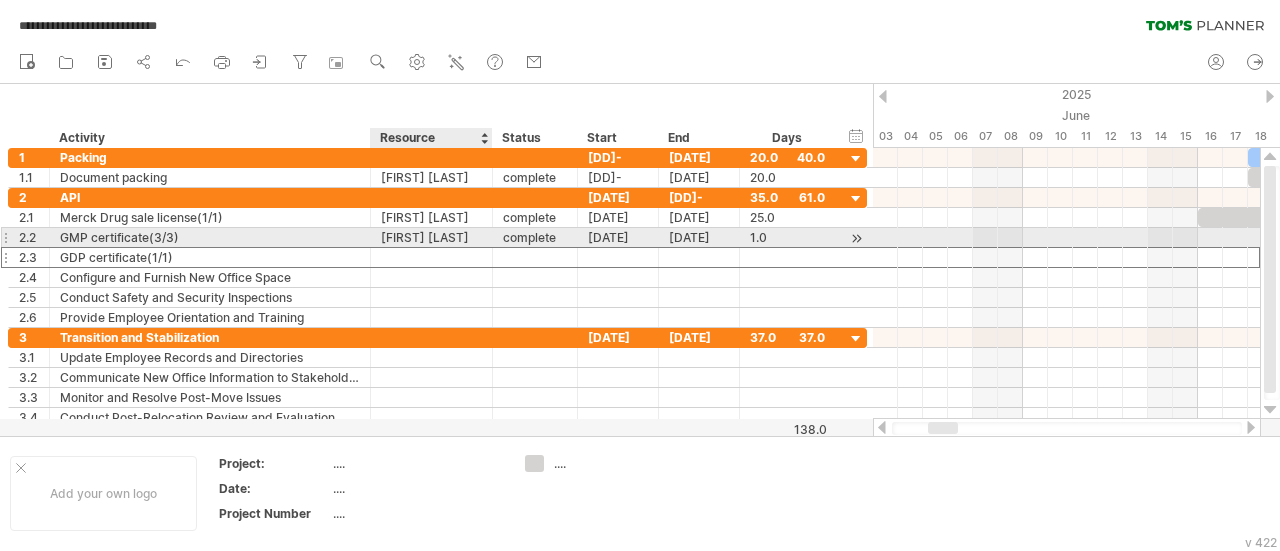 click on "[FIRST] [LAST]" at bounding box center [431, 237] 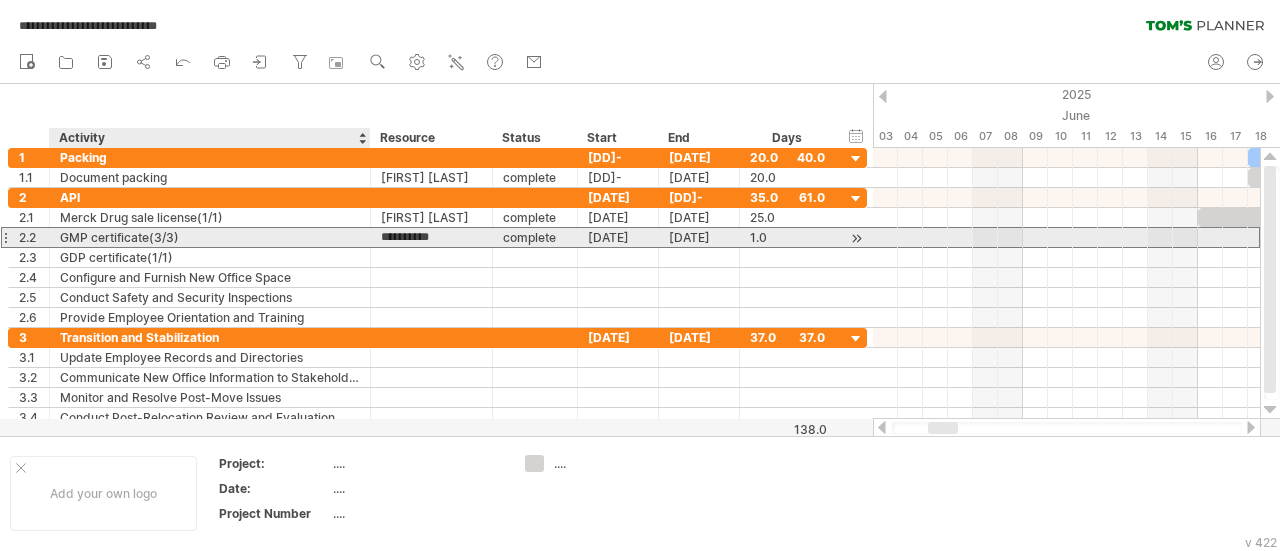 drag, startPoint x: 402, startPoint y: 241, endPoint x: 338, endPoint y: 245, distance: 64.12488 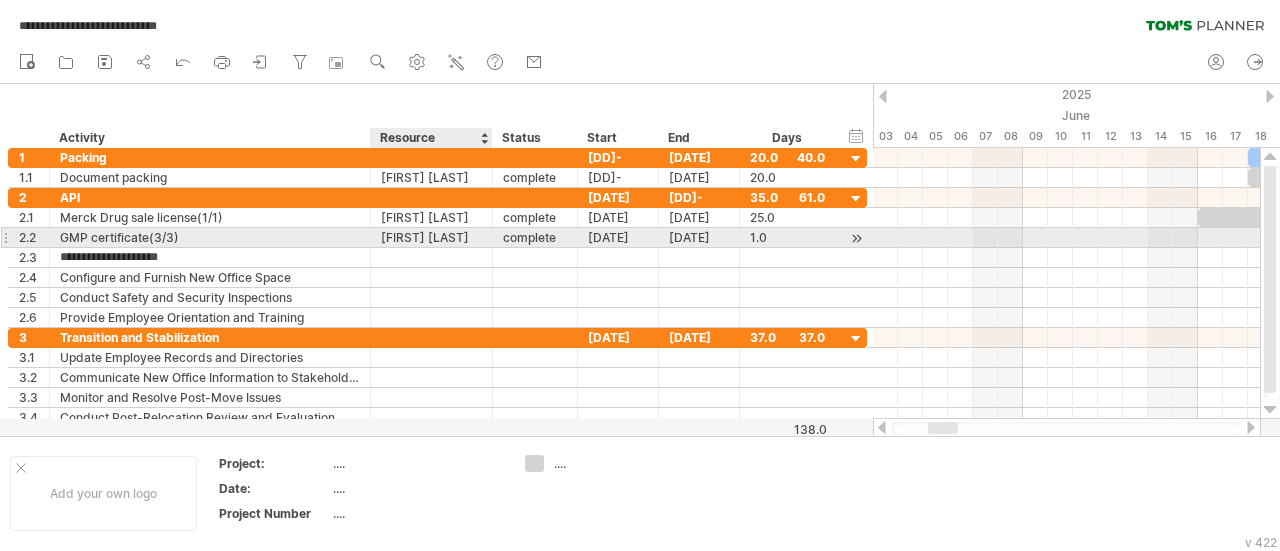 click on "[FIRST] [LAST]" at bounding box center (431, 237) 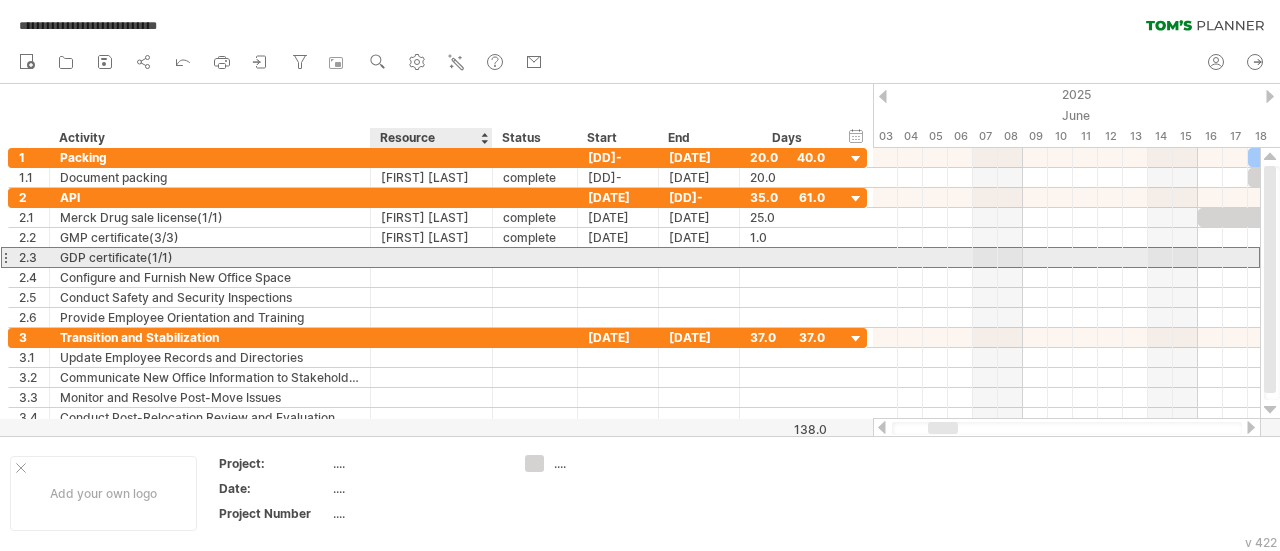click at bounding box center (431, 257) 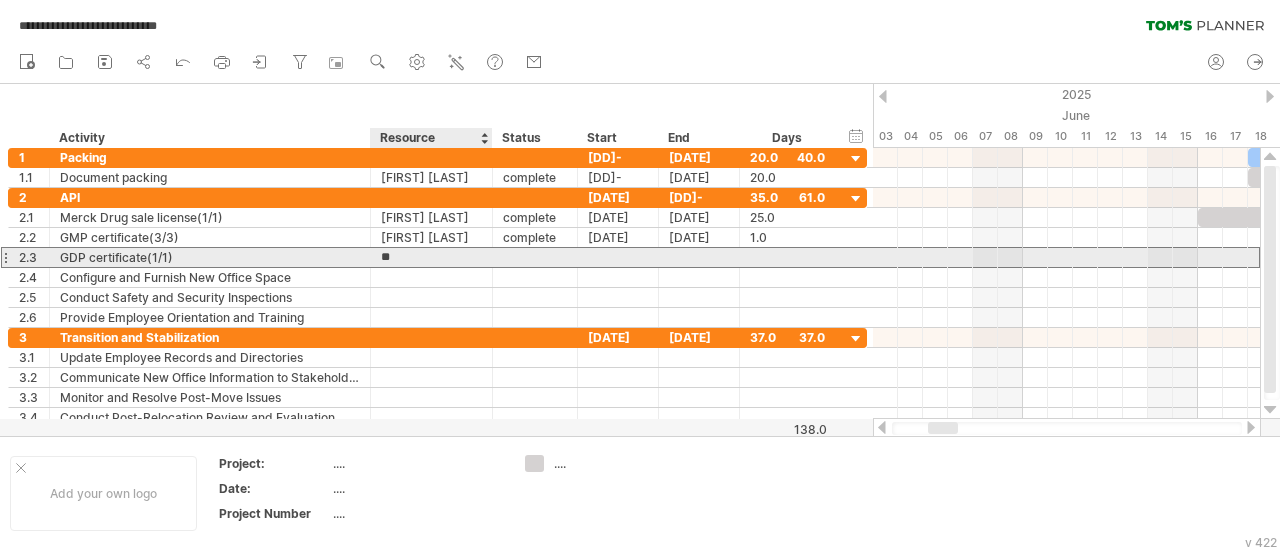 type on "*" 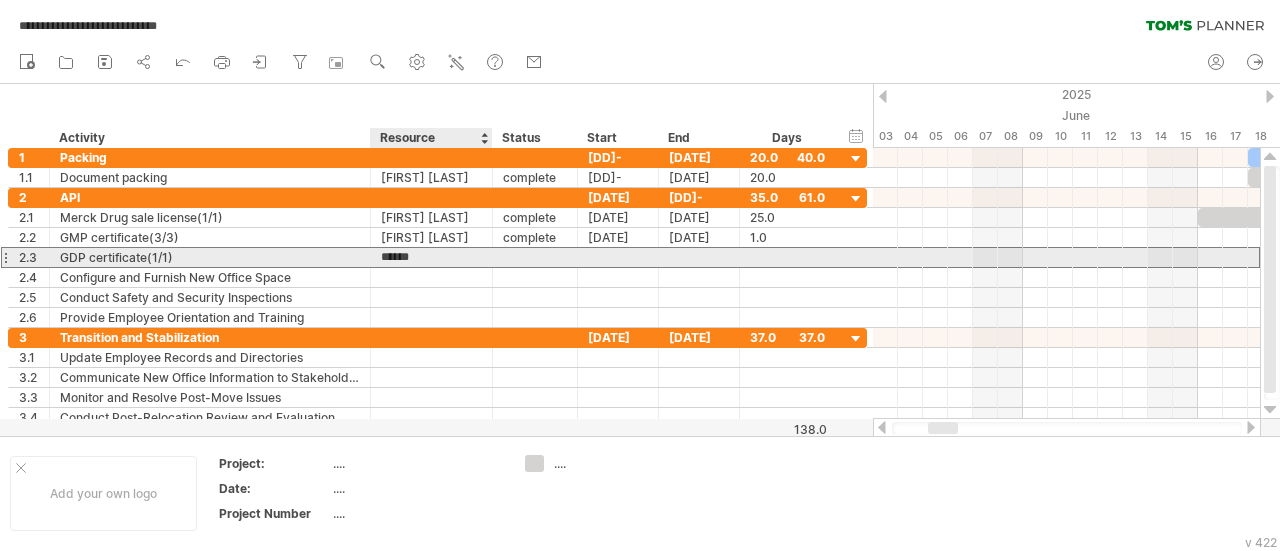 type on "**********" 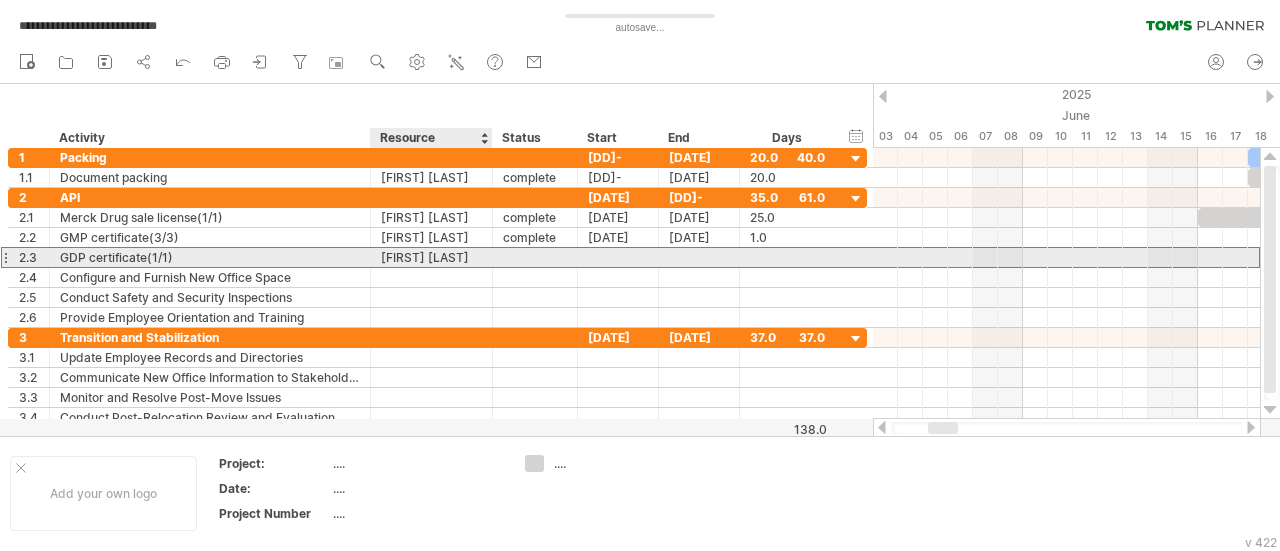 click on "[FIRST] [LAST]" at bounding box center [431, 257] 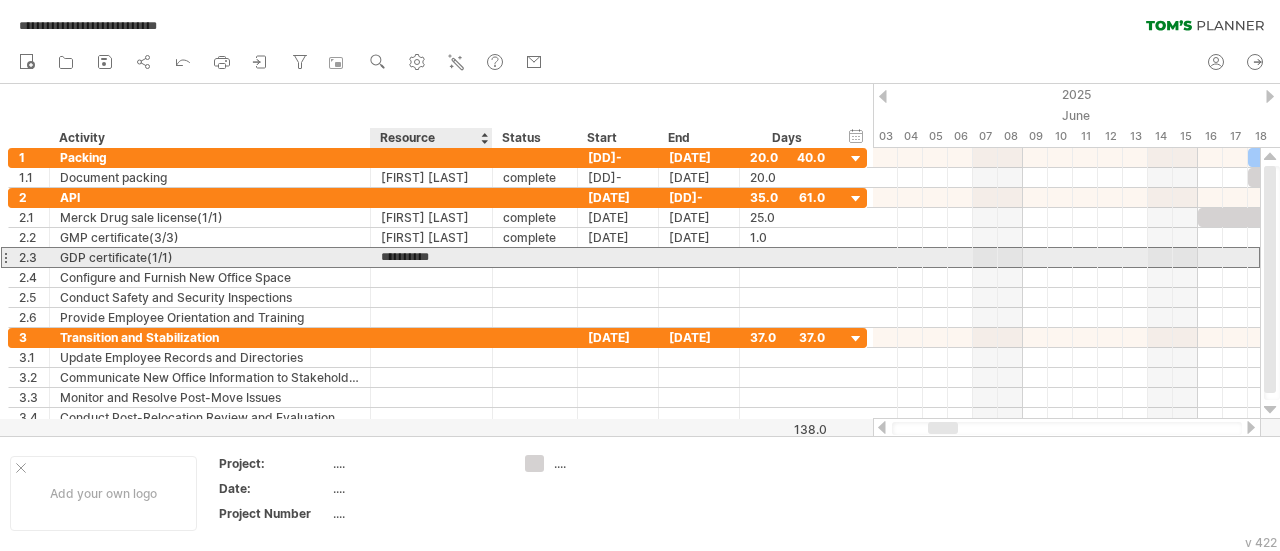 click on "**********" at bounding box center [431, 257] 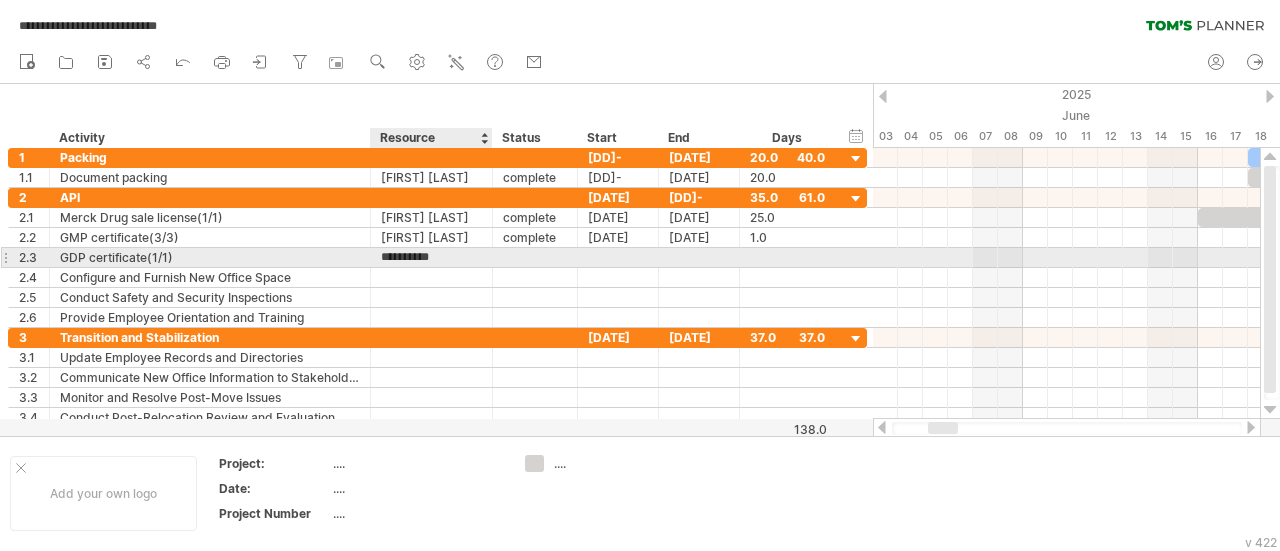 click on "**********" at bounding box center (431, 257) 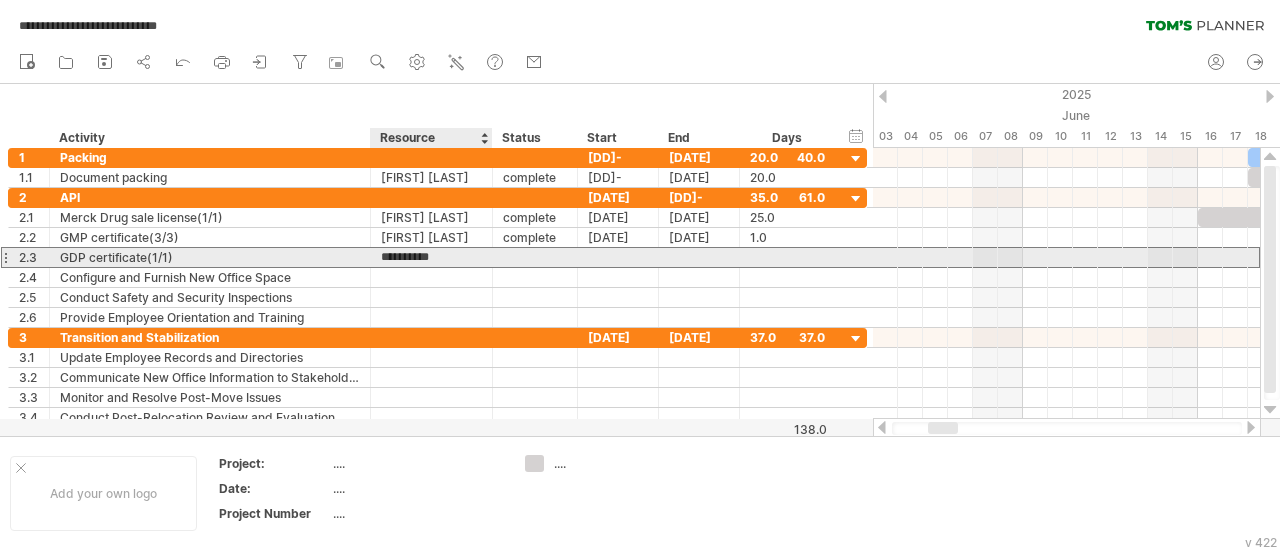 click on "**********" at bounding box center (431, 257) 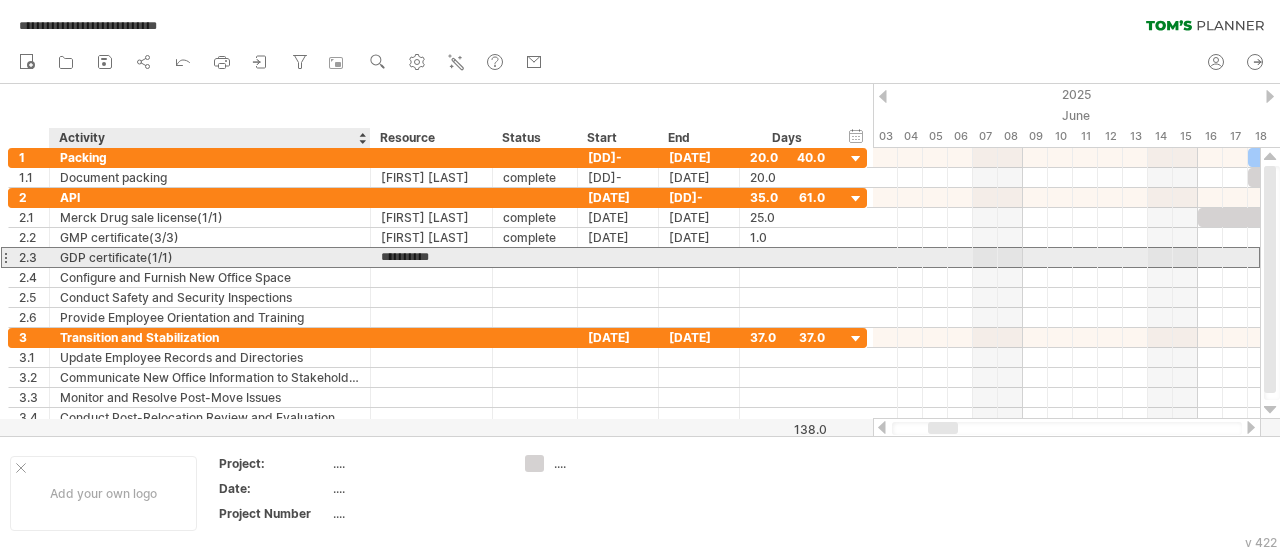 drag, startPoint x: 455, startPoint y: 258, endPoint x: 373, endPoint y: 259, distance: 82.006096 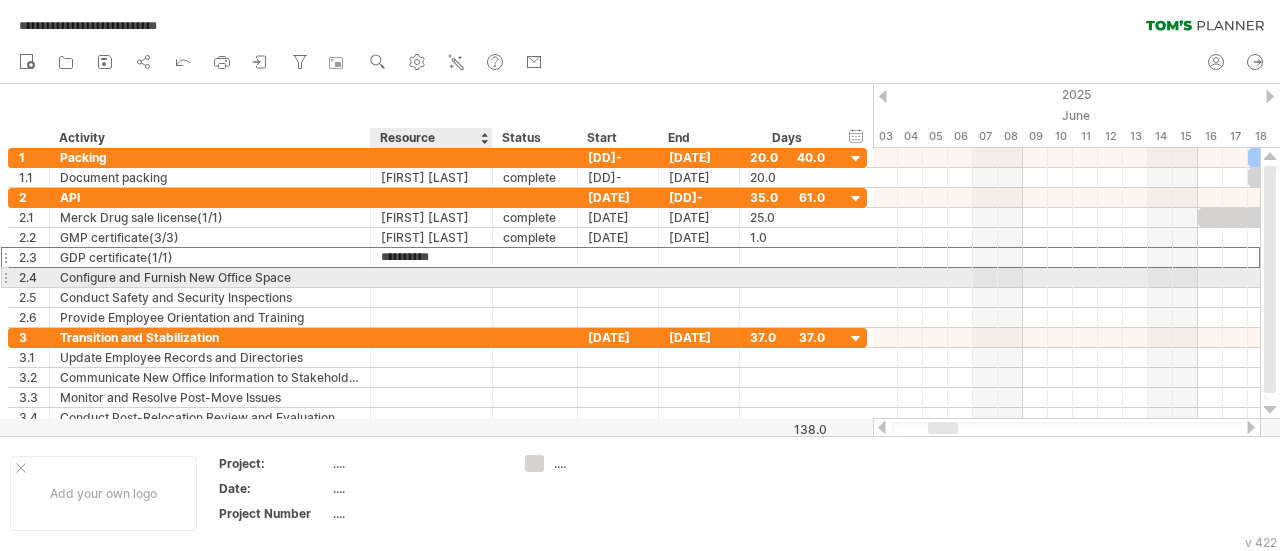 click at bounding box center [431, 277] 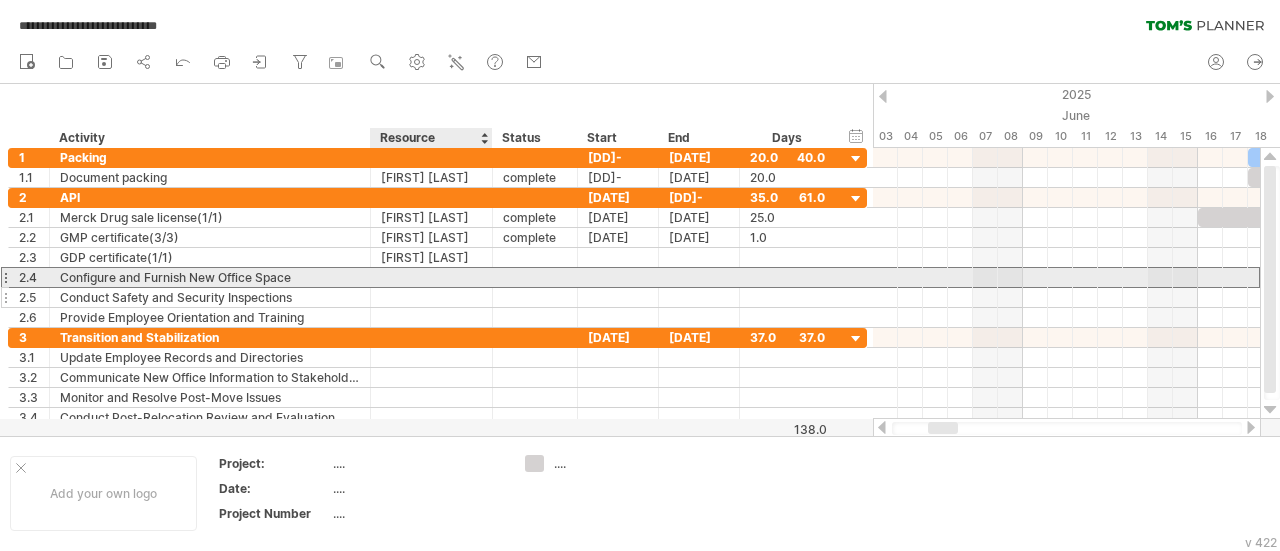 paste on "**********" 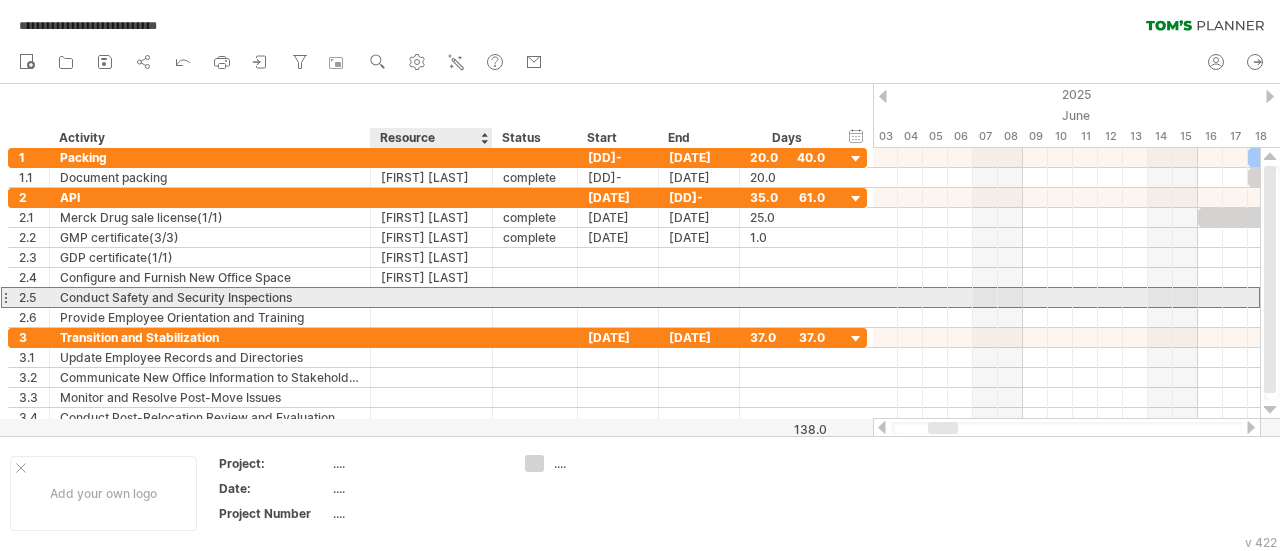 click at bounding box center (431, 297) 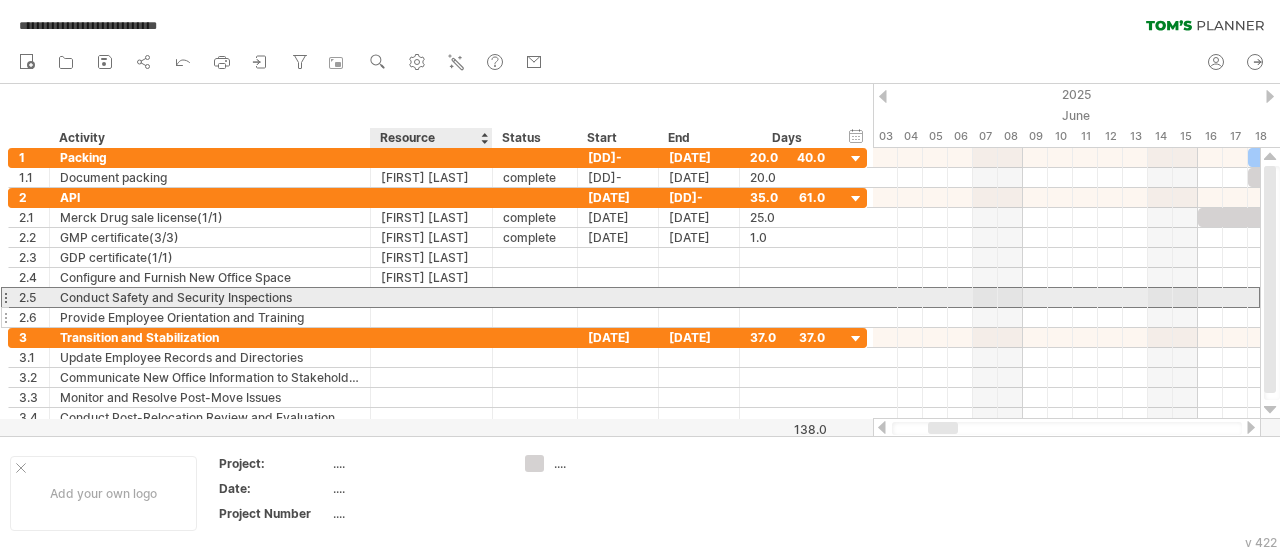 paste on "**********" 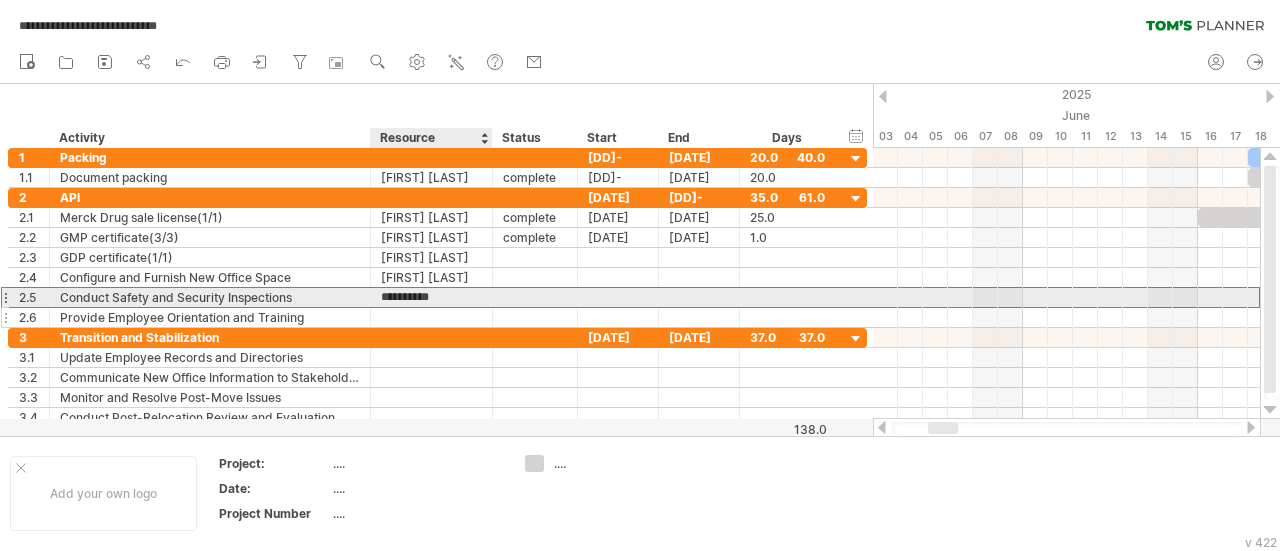 click at bounding box center [431, 317] 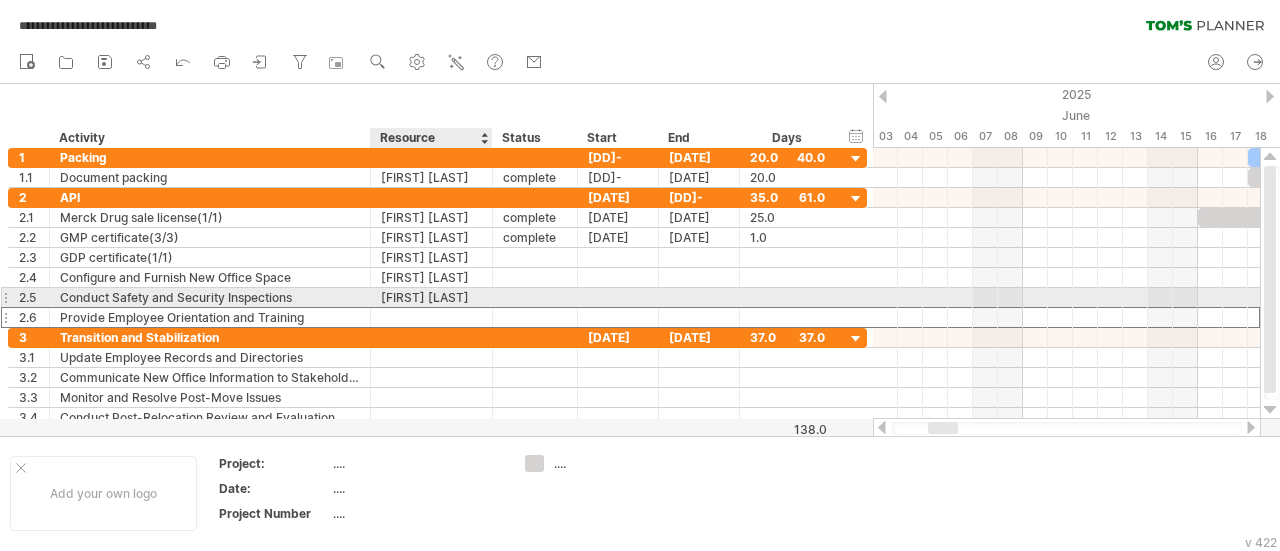 paste on "**********" 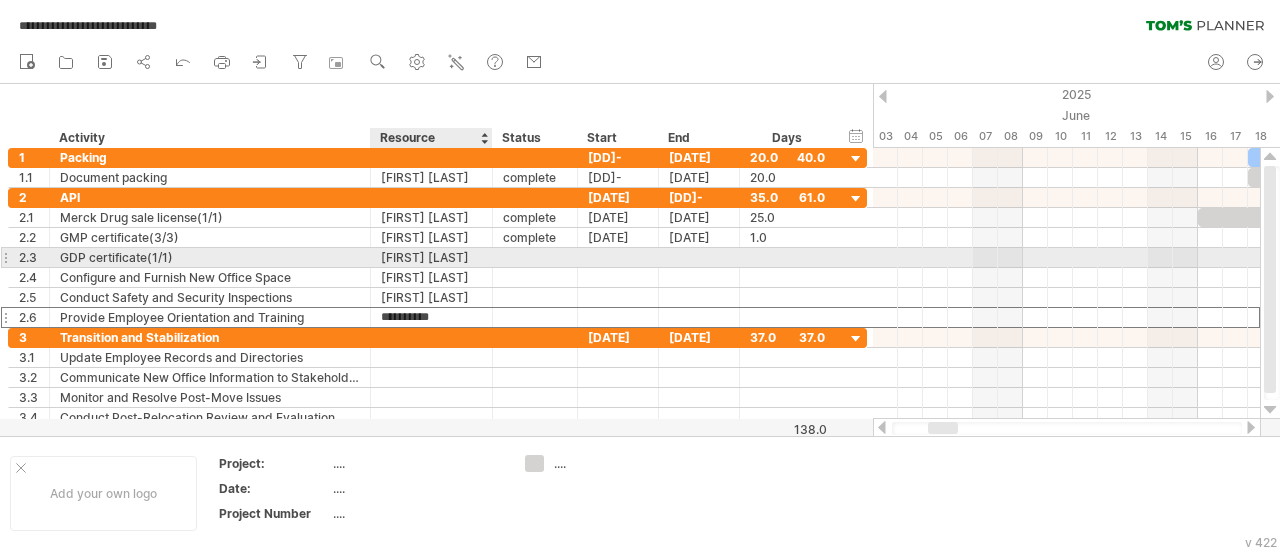 click at bounding box center [535, 257] 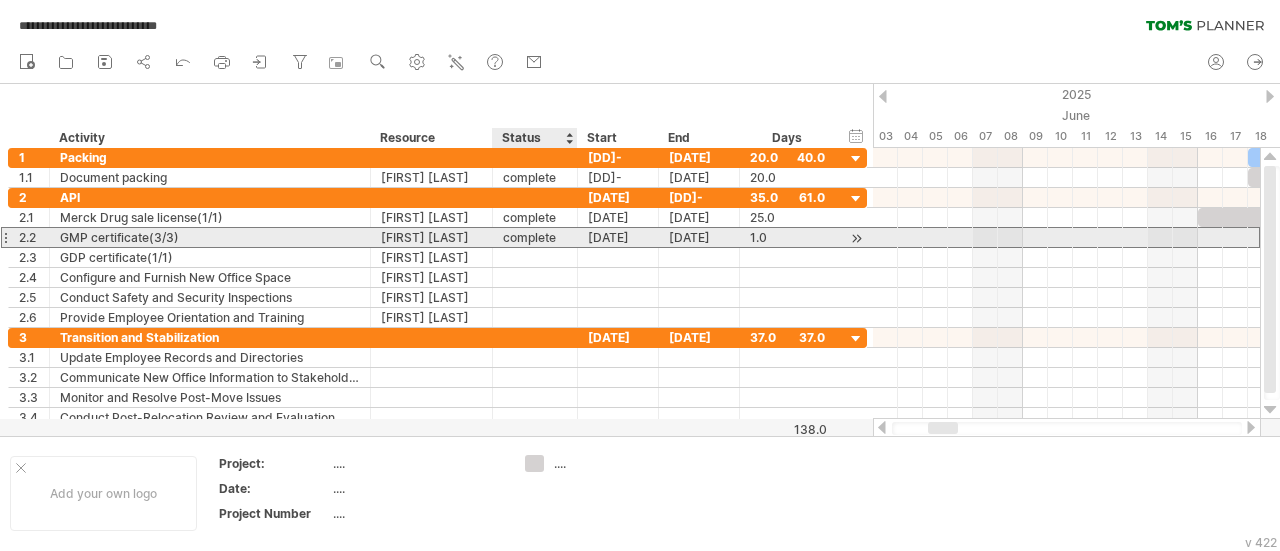 drag, startPoint x: 564, startPoint y: 238, endPoint x: 534, endPoint y: 237, distance: 30.016663 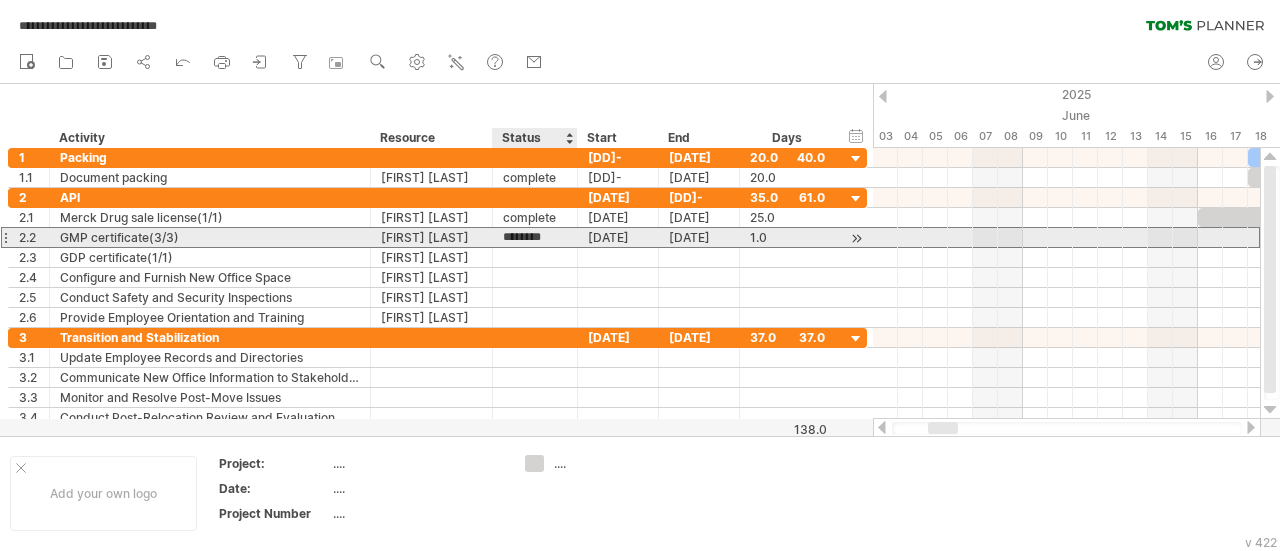 click on "********" at bounding box center (535, 237) 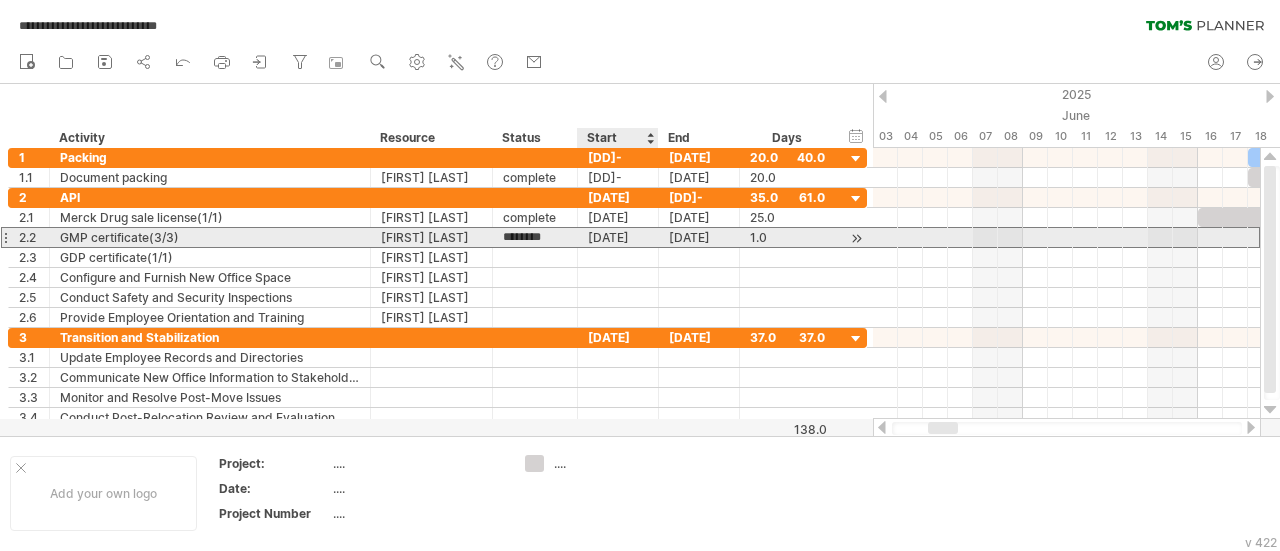 drag, startPoint x: 504, startPoint y: 237, endPoint x: 569, endPoint y: 245, distance: 65.490456 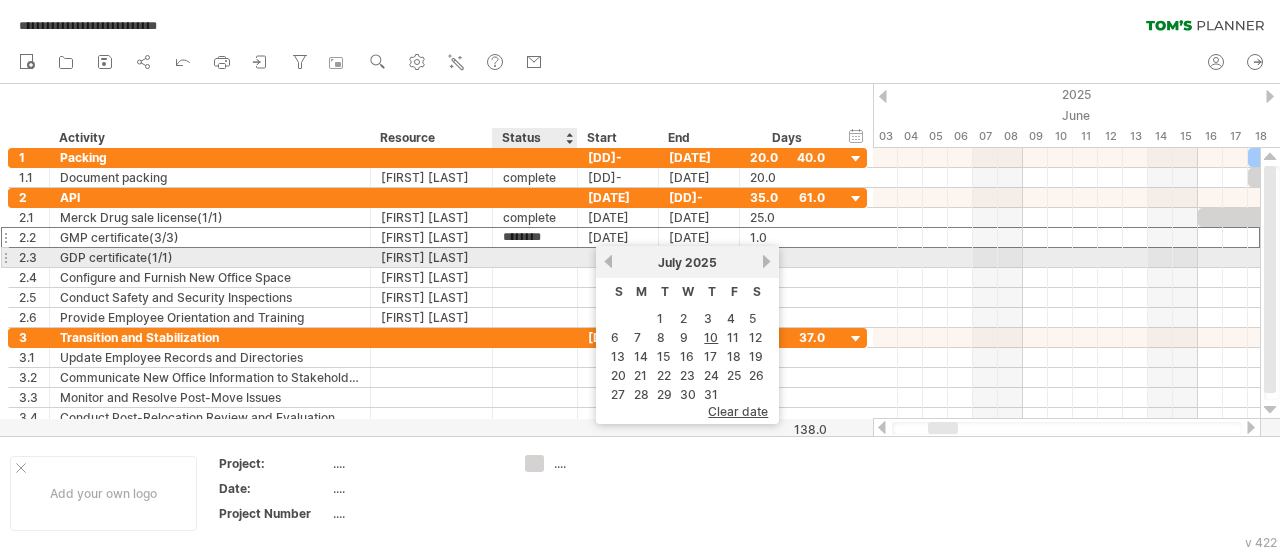 click at bounding box center (535, 257) 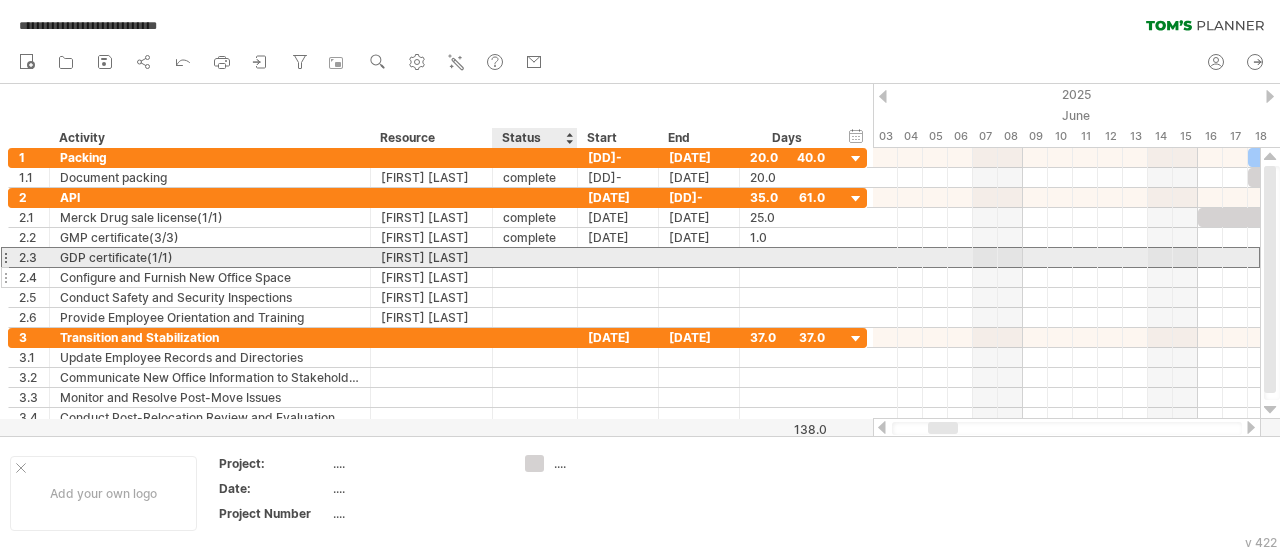paste on "********" 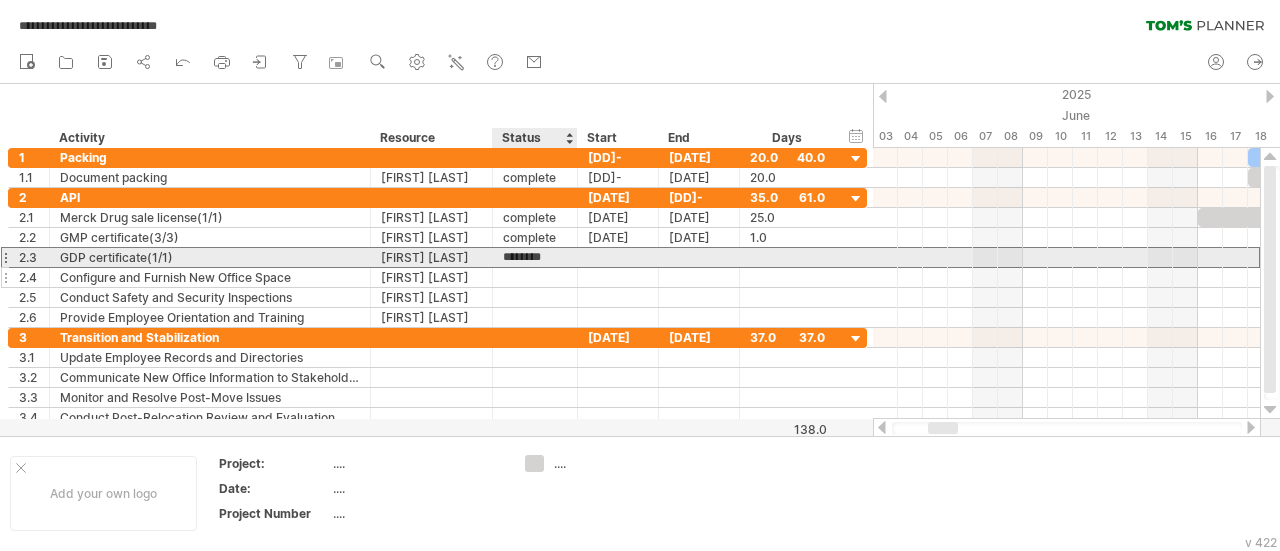 click at bounding box center [535, 277] 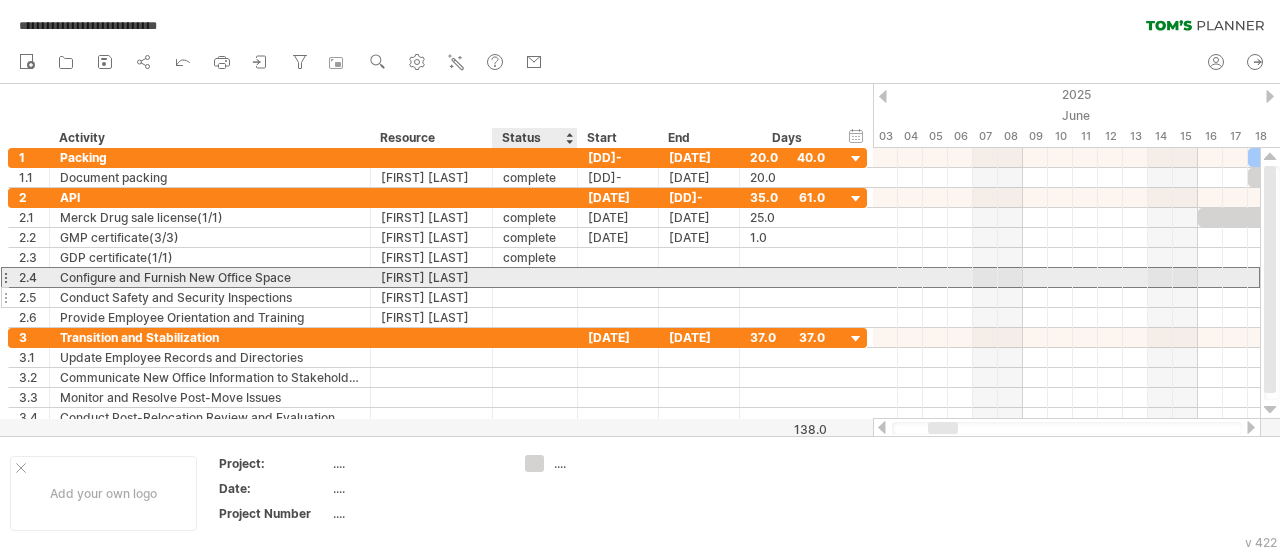 paste on "********" 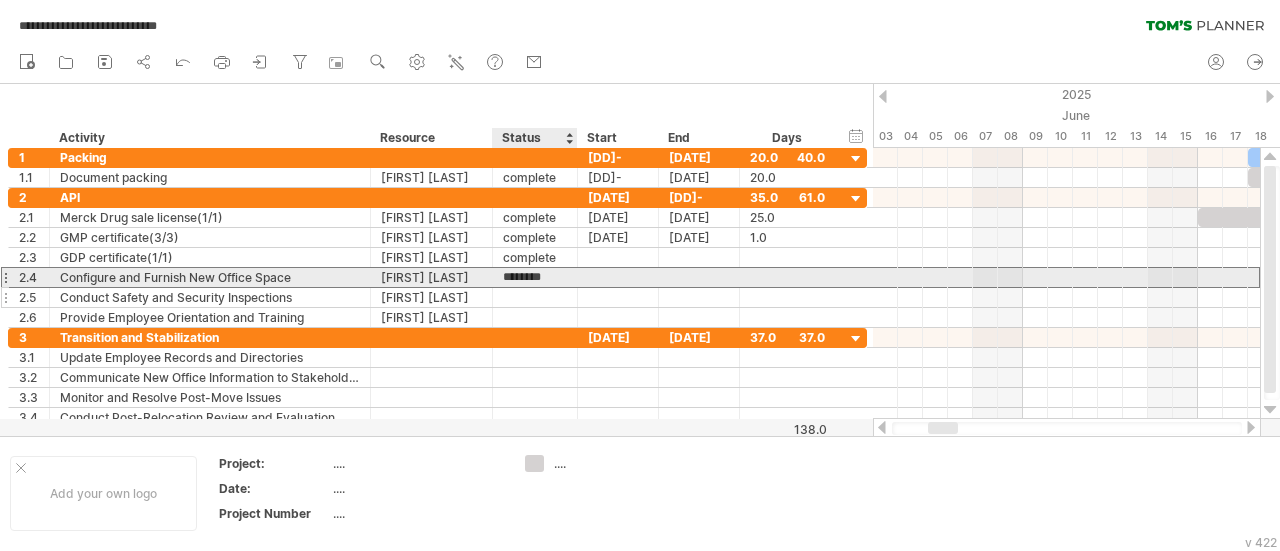 click at bounding box center [535, 297] 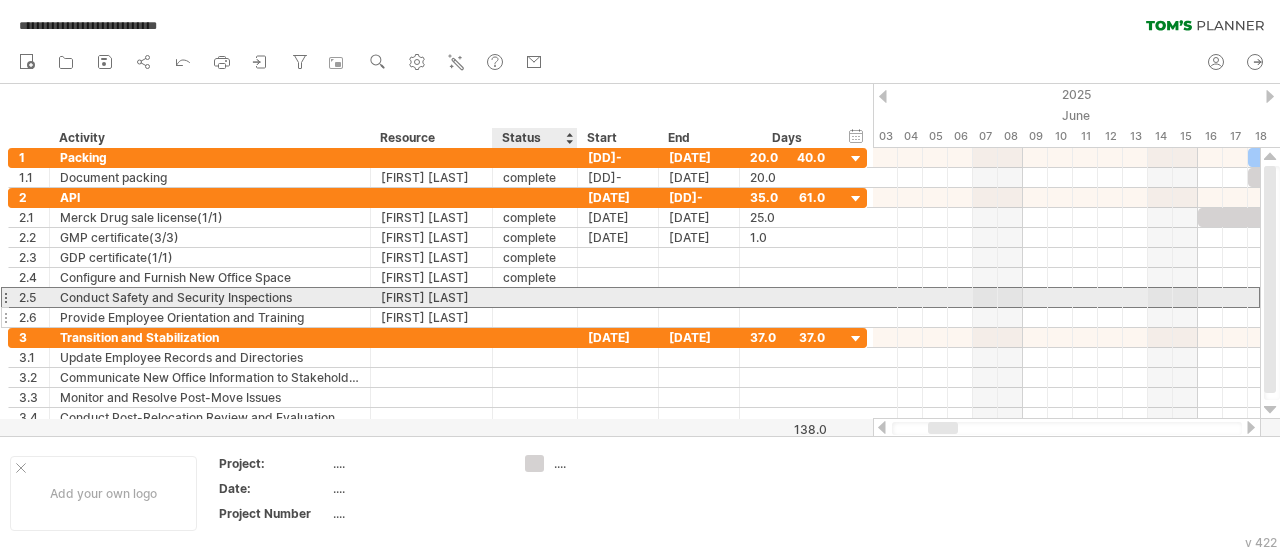 paste on "********" 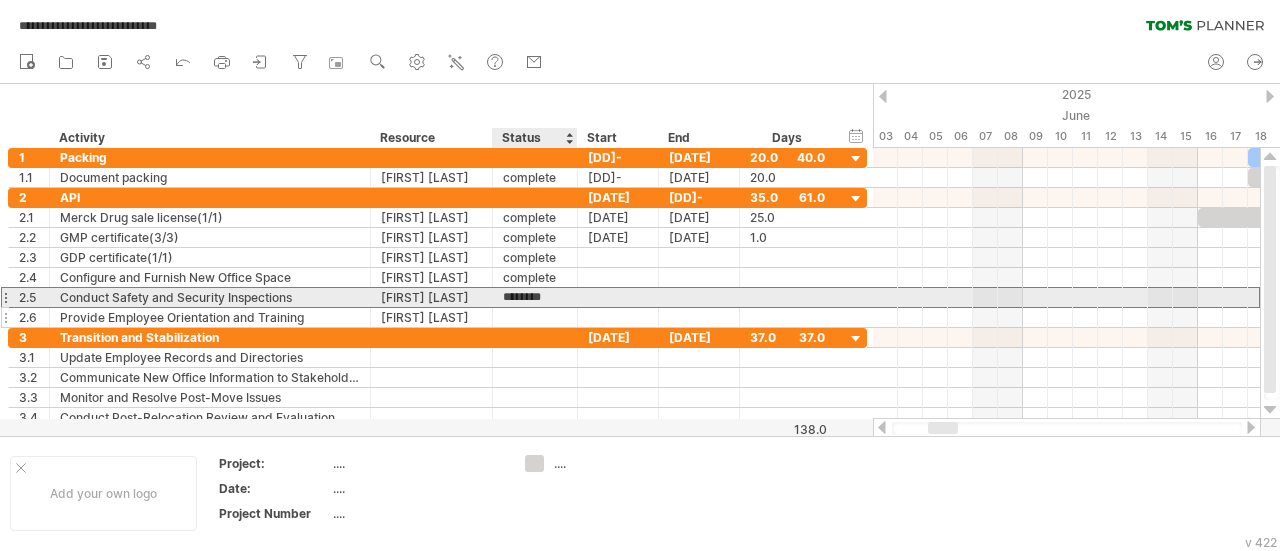 click at bounding box center (535, 317) 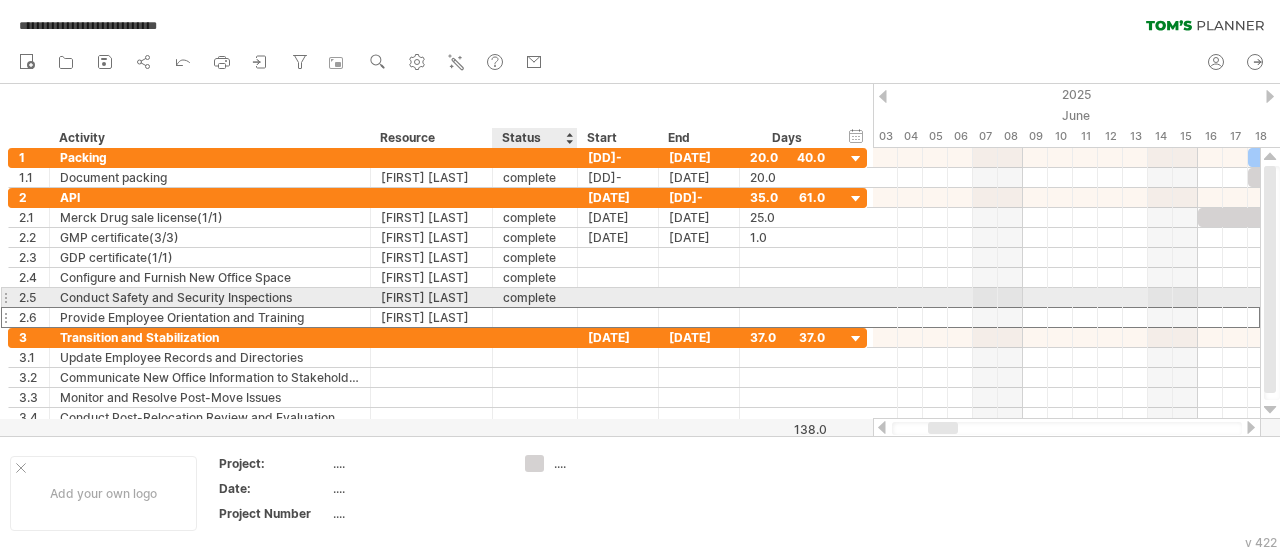 paste on "********" 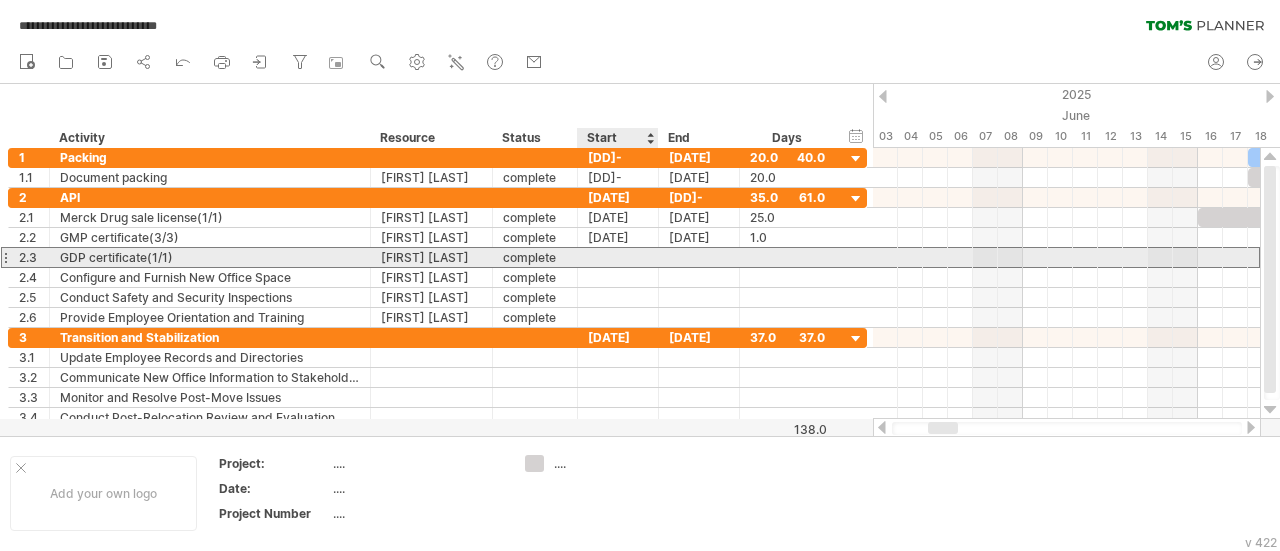 click at bounding box center [618, 257] 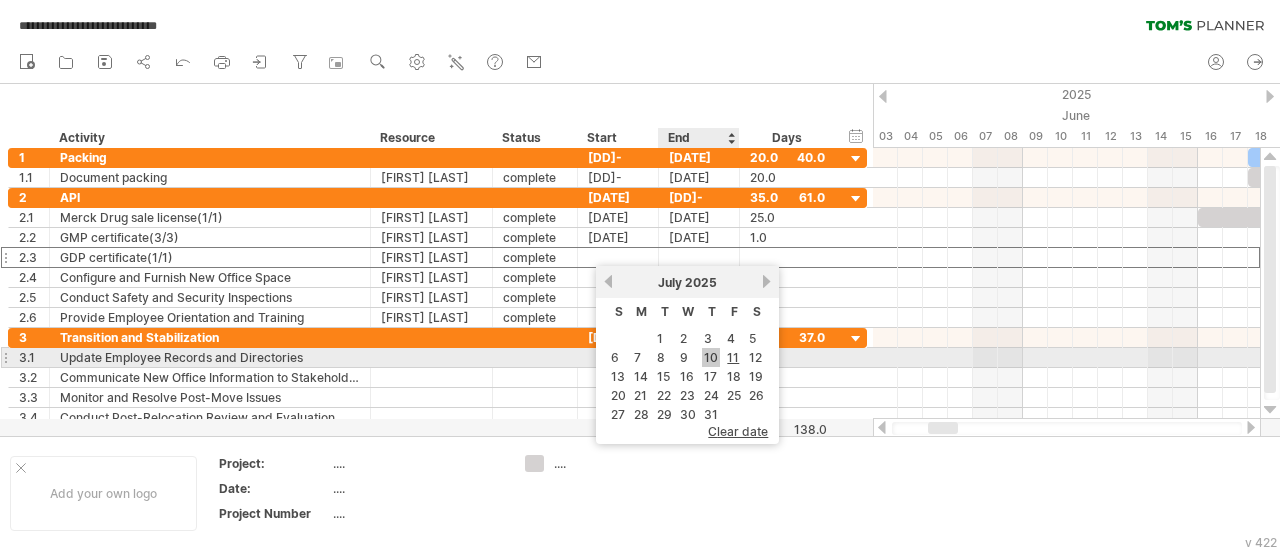 click on "10" at bounding box center (711, 357) 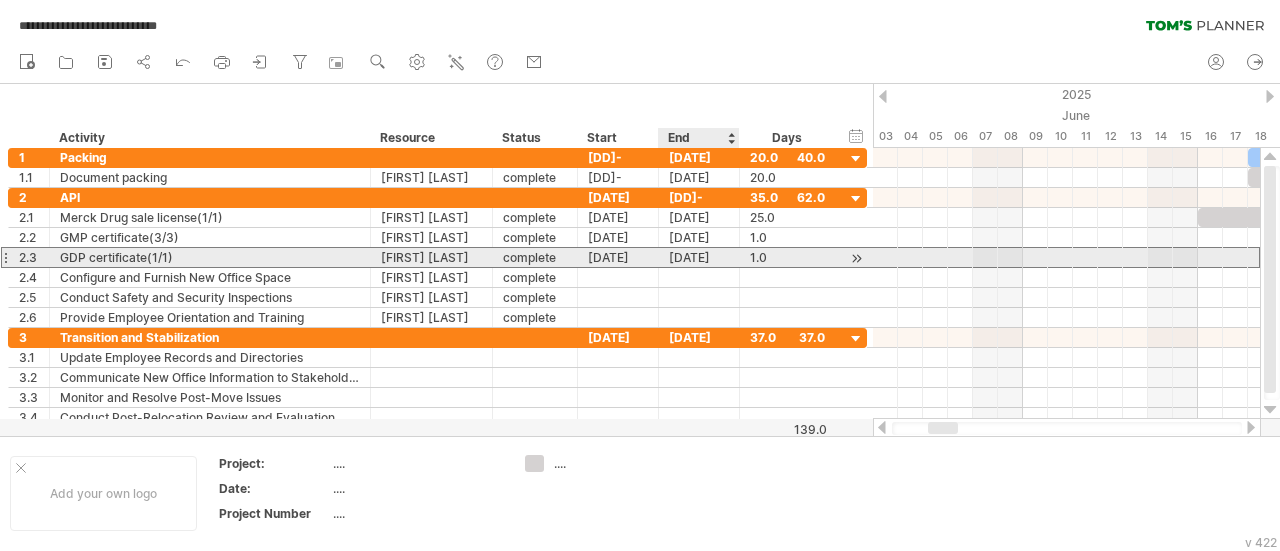 click on "[DATE]" at bounding box center [699, 257] 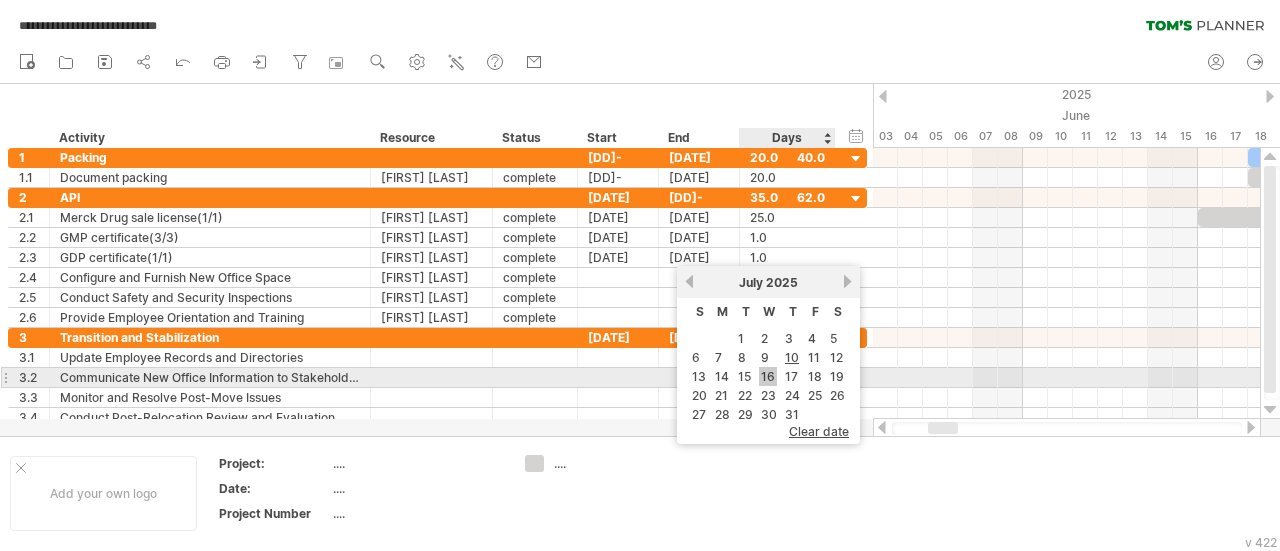 click on "16" at bounding box center [768, 376] 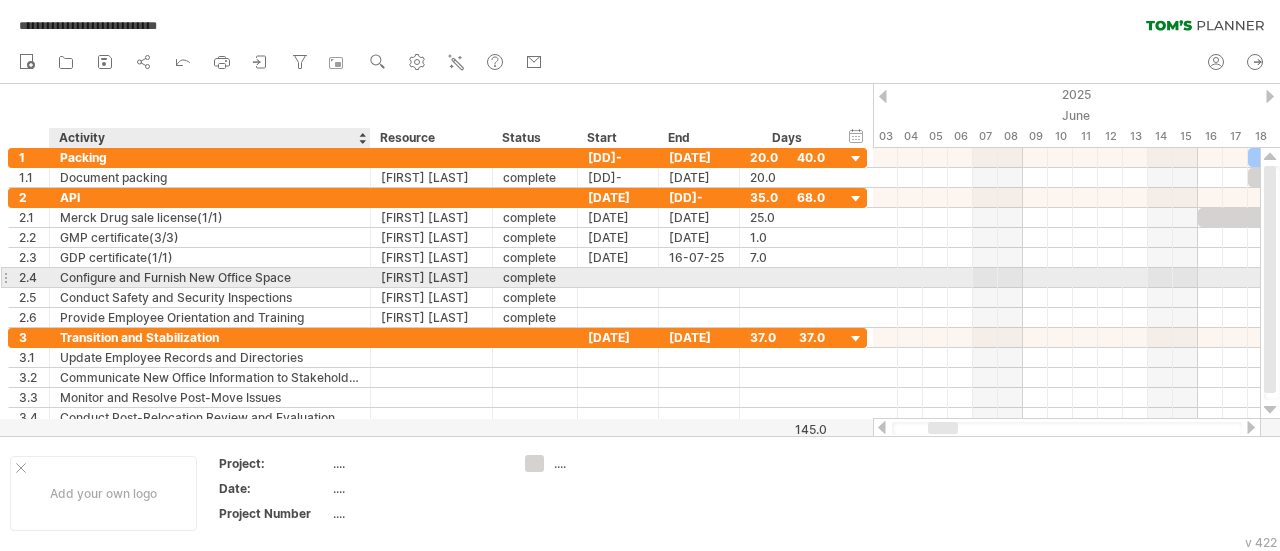 click on "Configure and Furnish New Office Space" at bounding box center (210, 277) 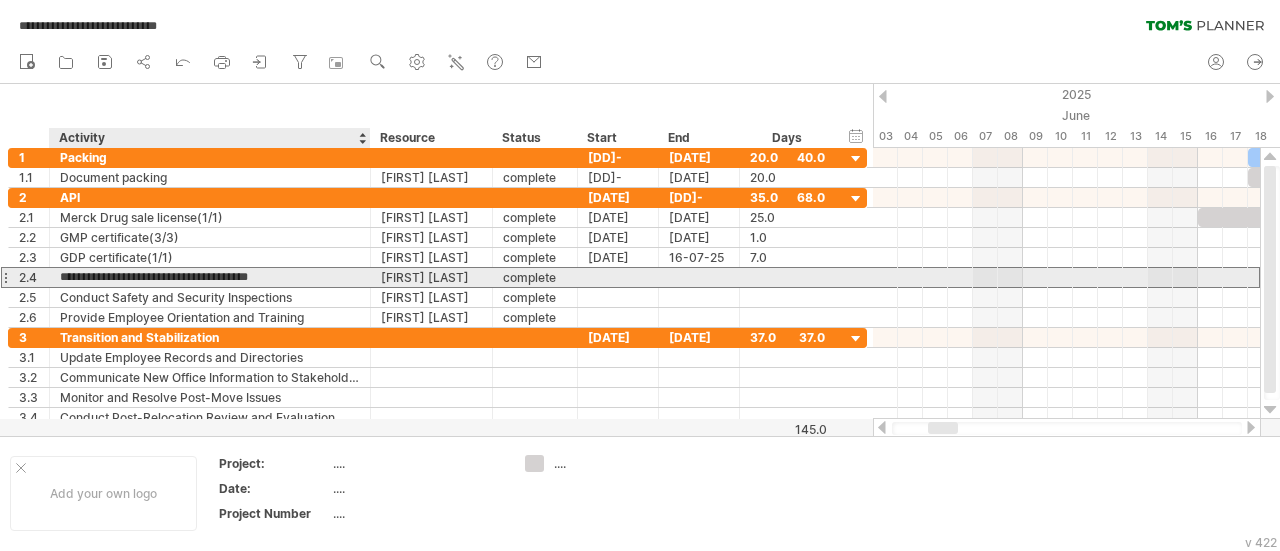 drag, startPoint x: 306, startPoint y: 276, endPoint x: 50, endPoint y: 275, distance: 256.00195 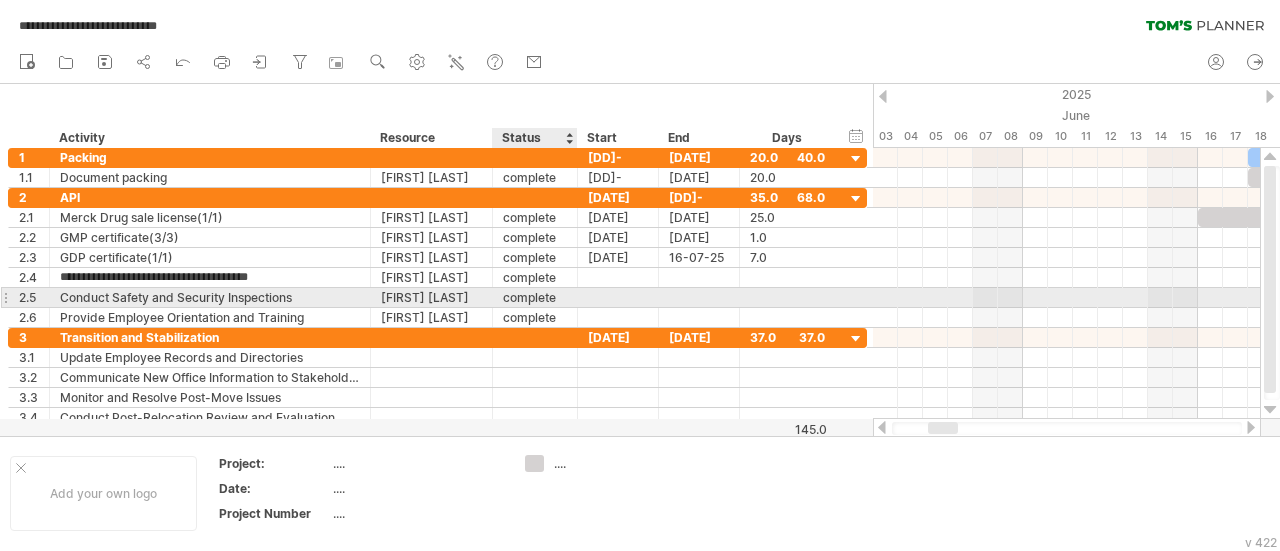 paste 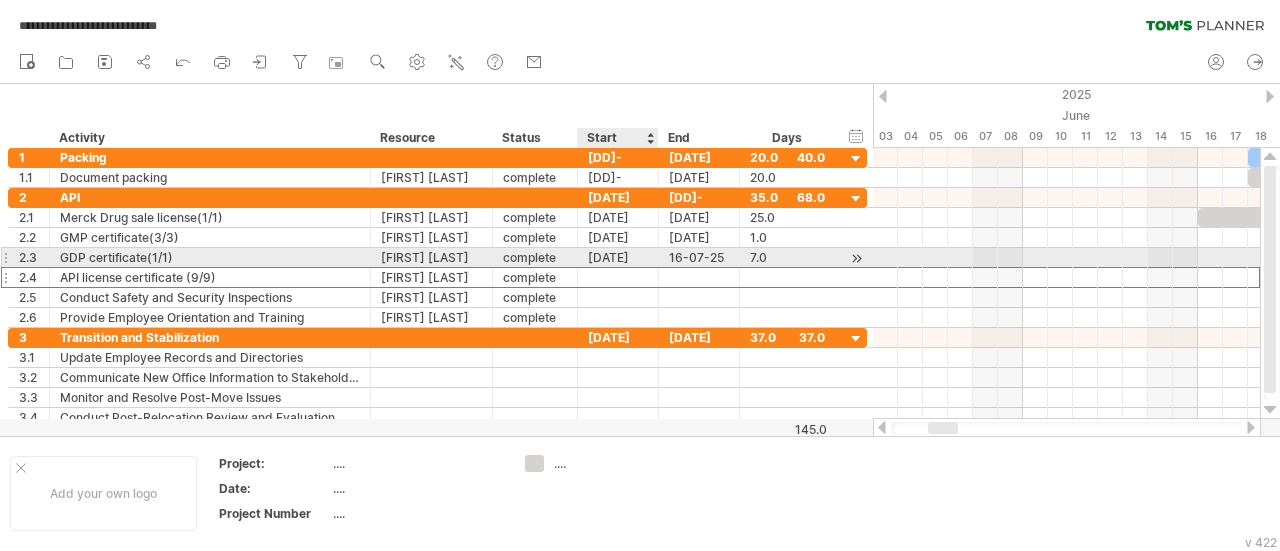 drag, startPoint x: 594, startPoint y: 267, endPoint x: 616, endPoint y: 267, distance: 22 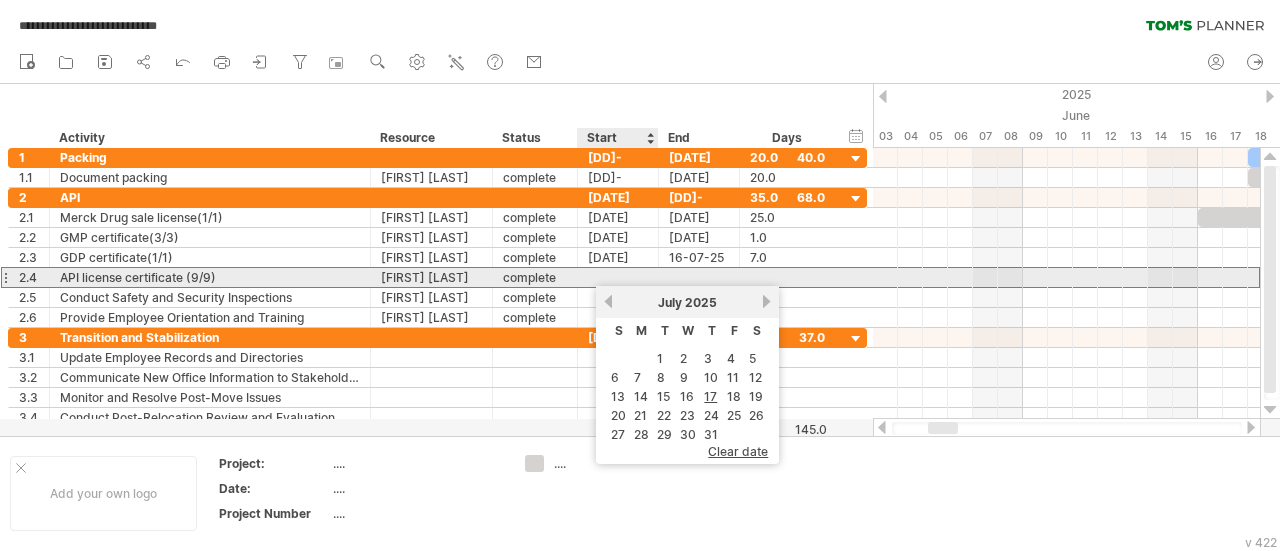 click at bounding box center (618, 277) 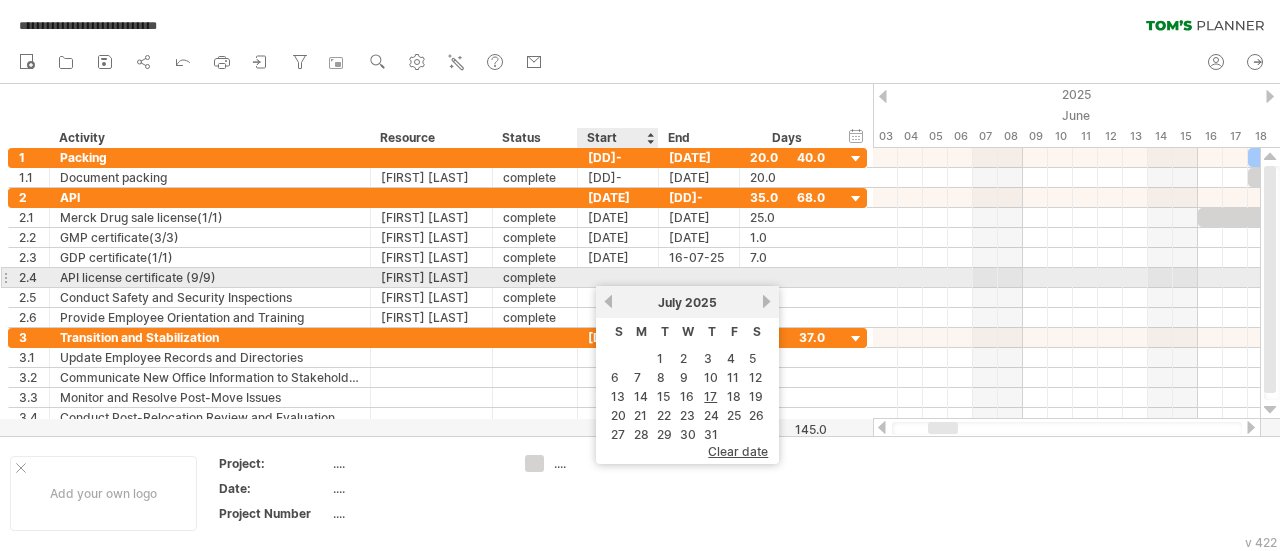 click at bounding box center (618, 277) 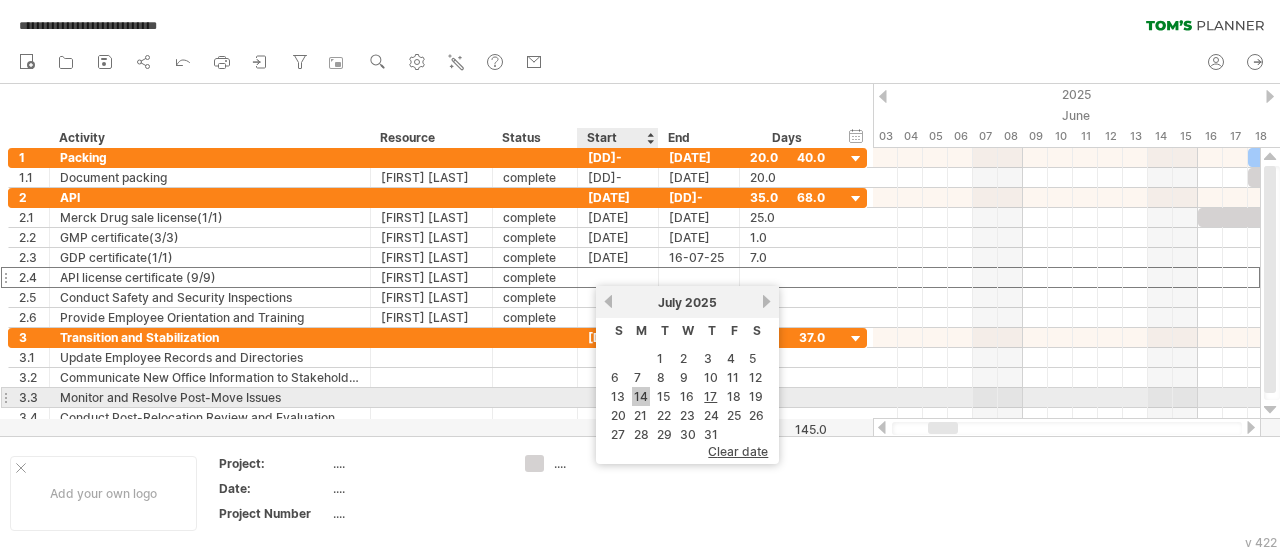 click on "14" at bounding box center [641, 396] 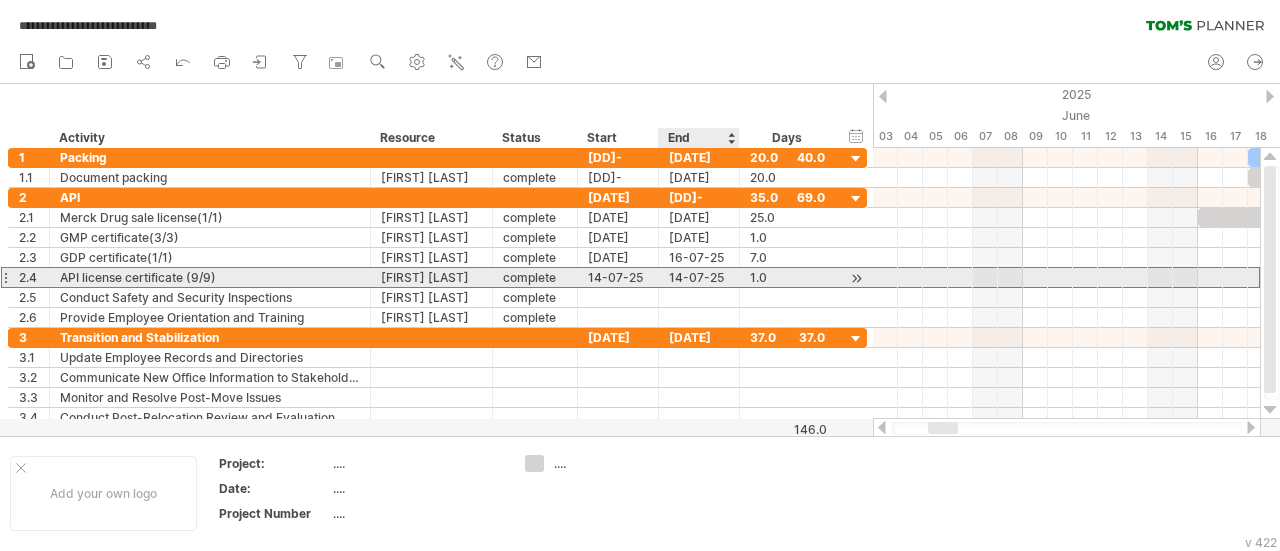 click on "14-07-25" at bounding box center [699, 277] 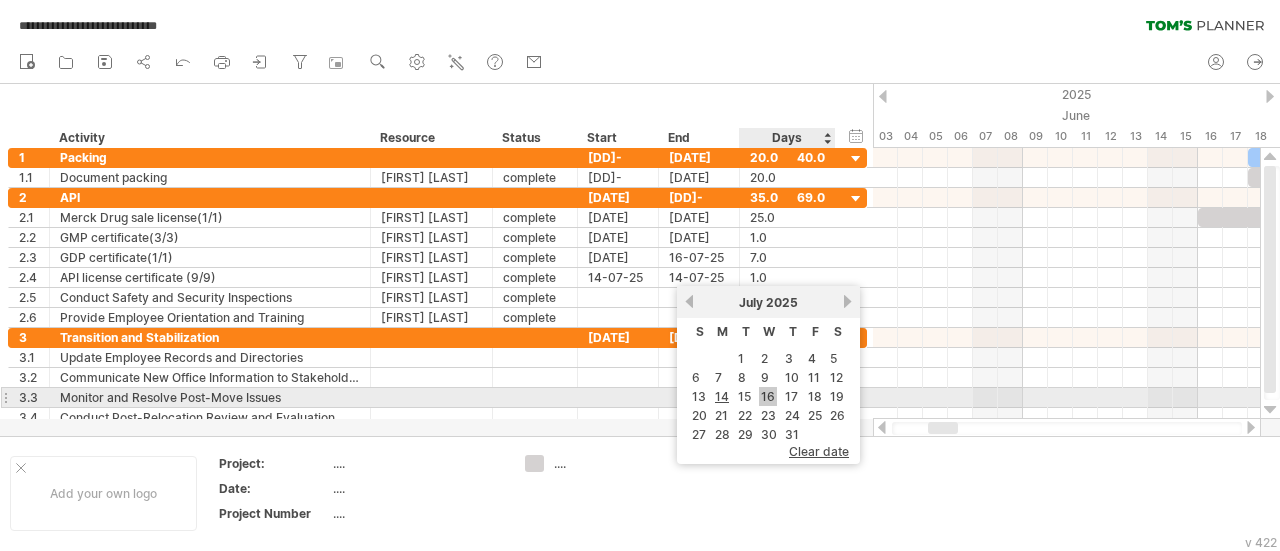 click on "16" at bounding box center (768, 396) 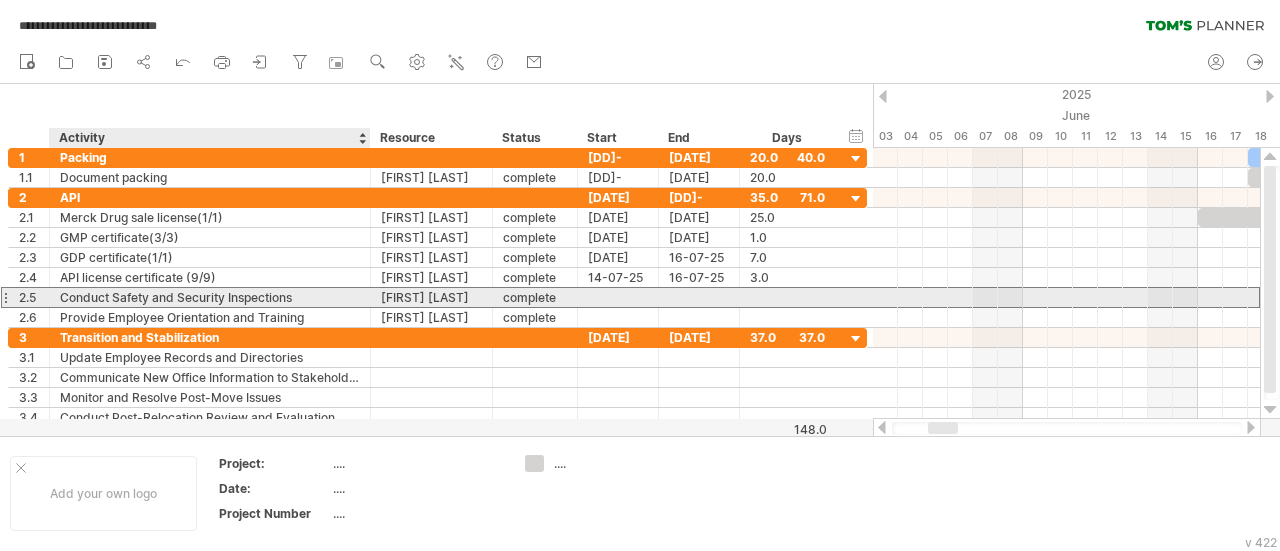 click on "Conduct Safety and Security Inspections" at bounding box center (210, 297) 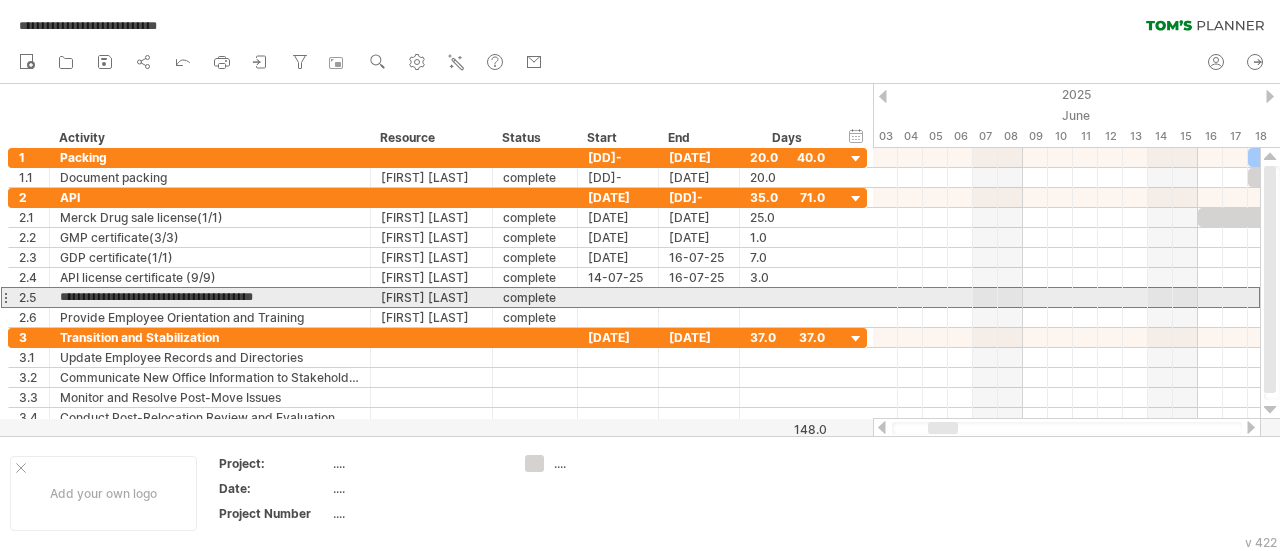 drag, startPoint x: 308, startPoint y: 293, endPoint x: 0, endPoint y: 289, distance: 308.02597 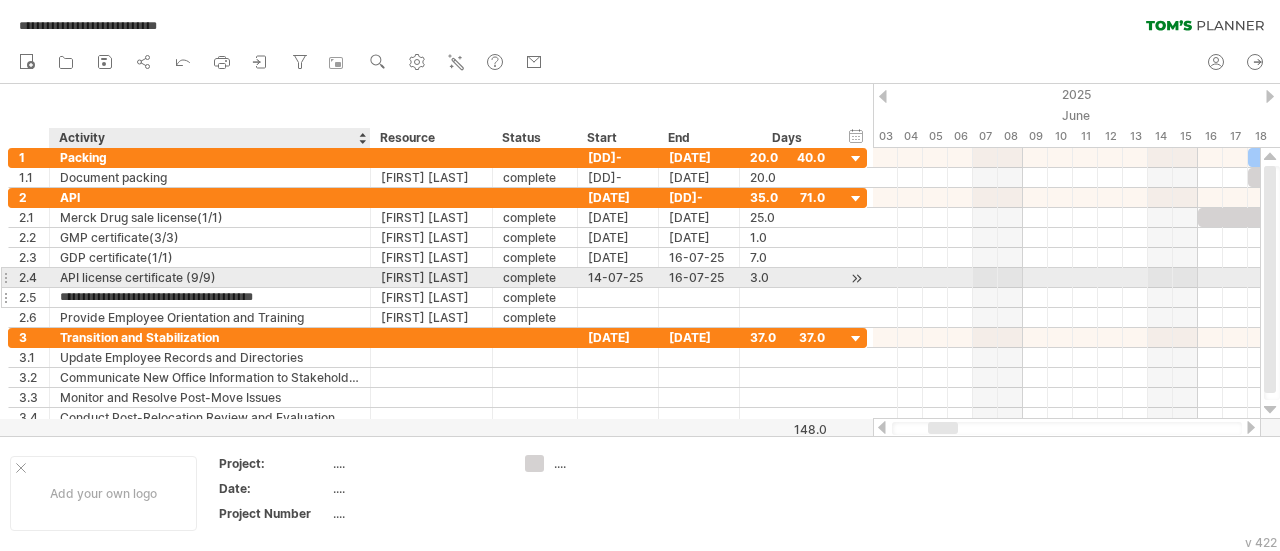 paste 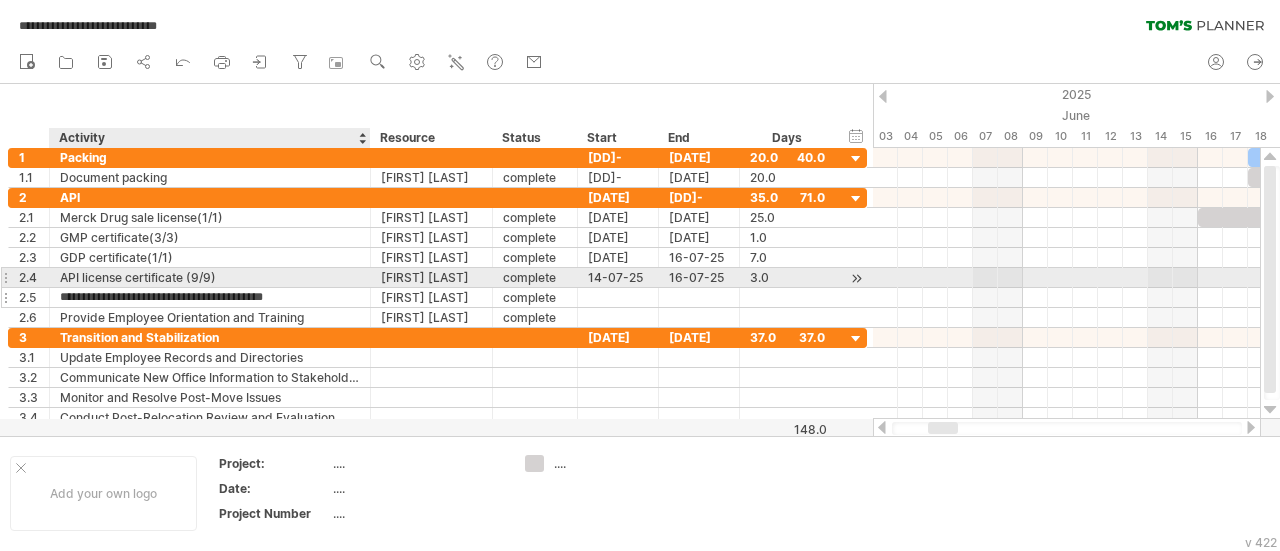 type on "**********" 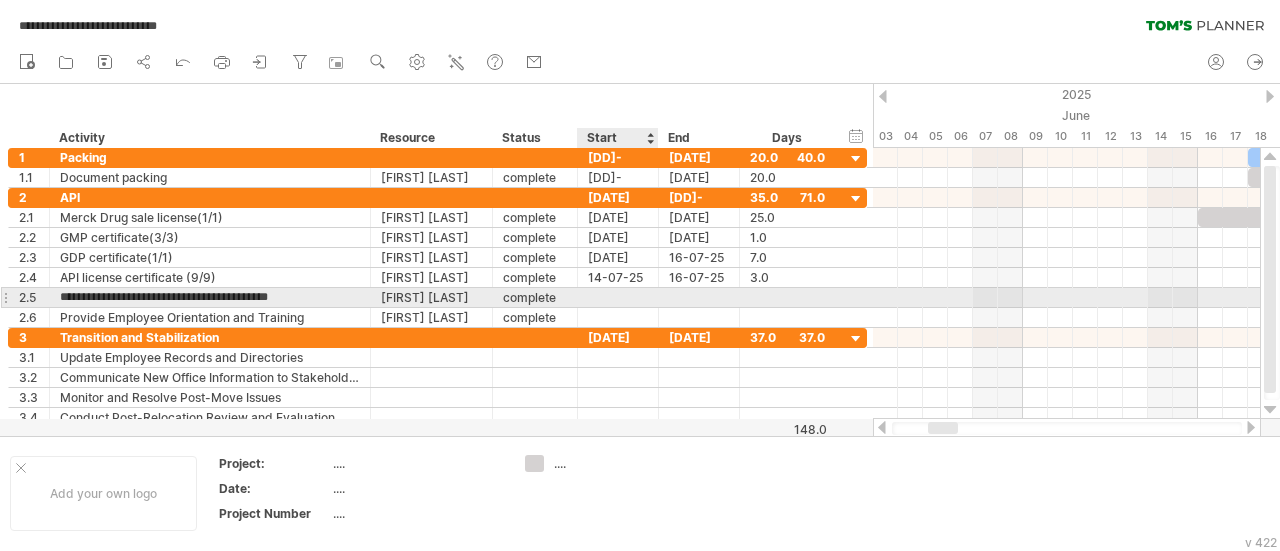 click at bounding box center [618, 297] 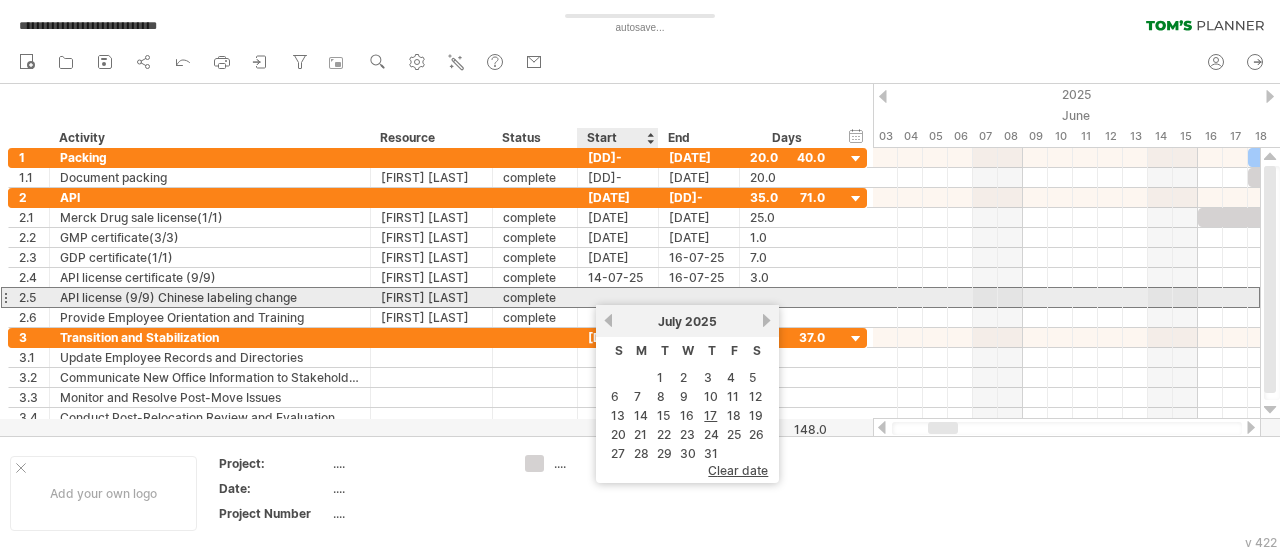 click at bounding box center (618, 297) 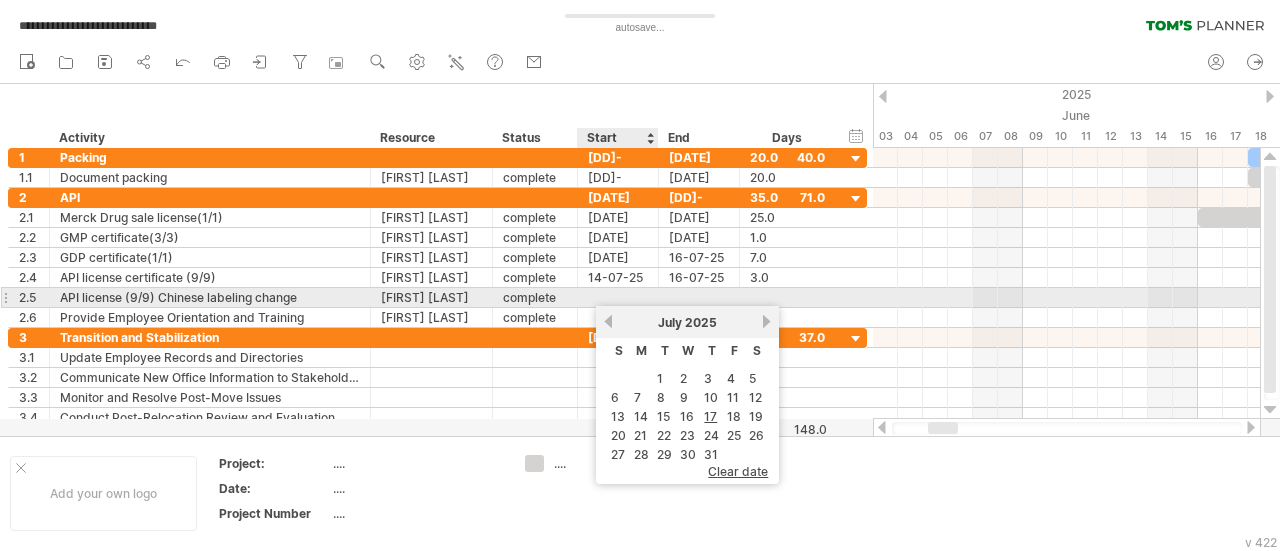 click at bounding box center (618, 297) 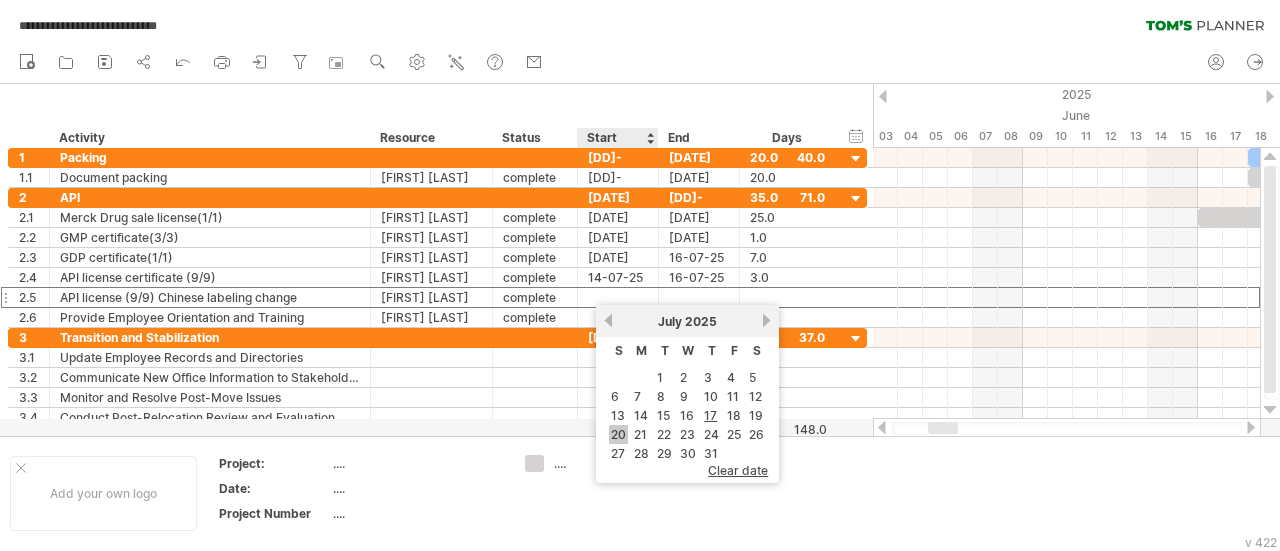 click on "20" at bounding box center [618, 434] 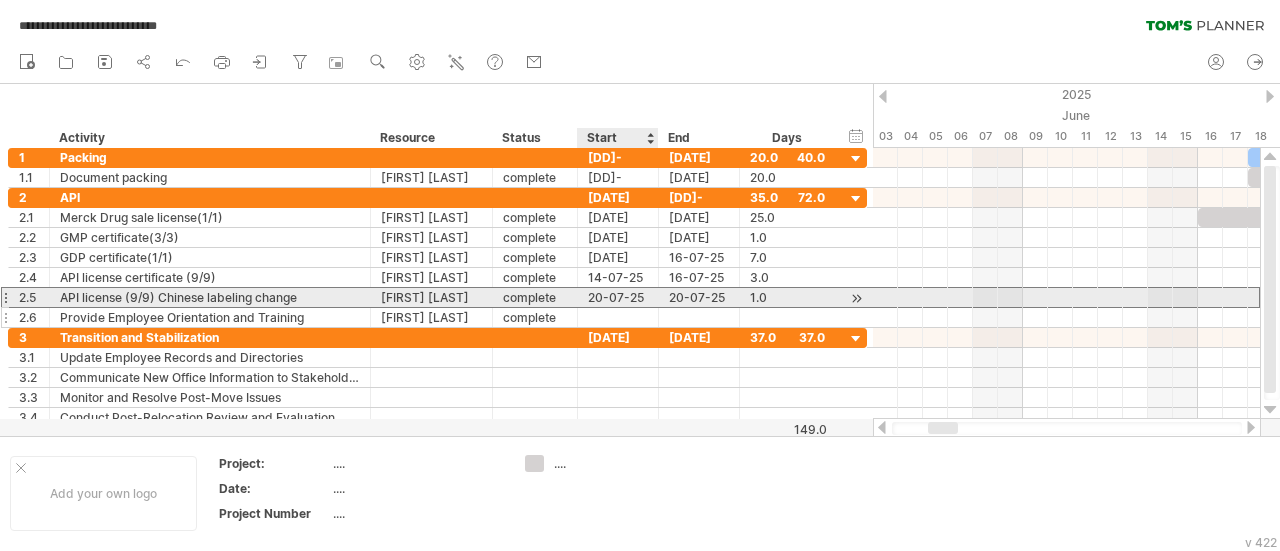click at bounding box center (618, 317) 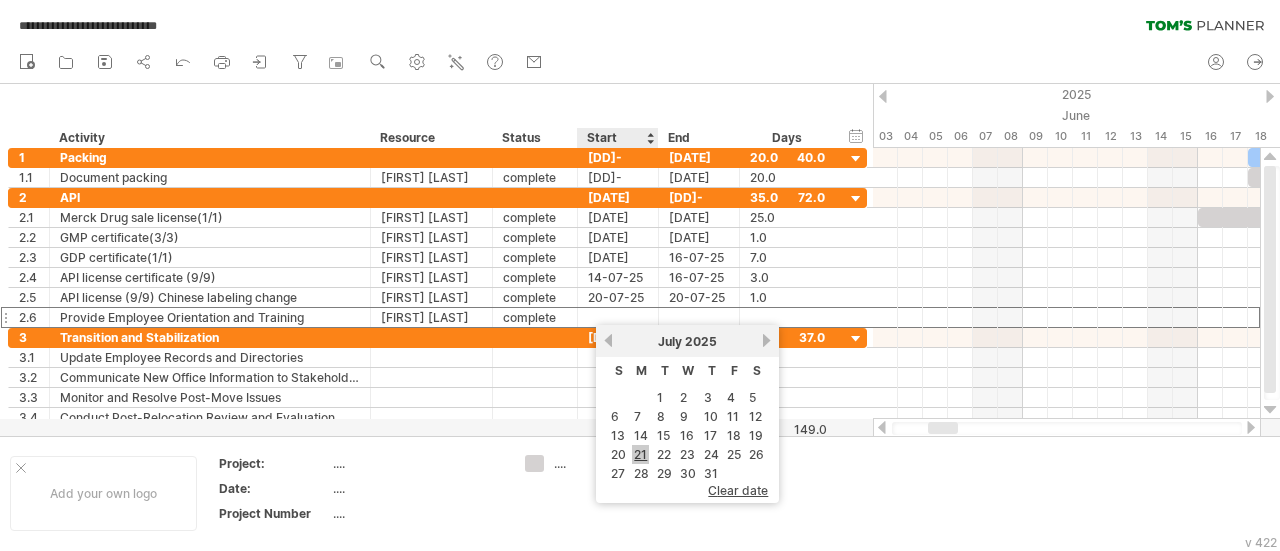 click on "21" at bounding box center [640, 454] 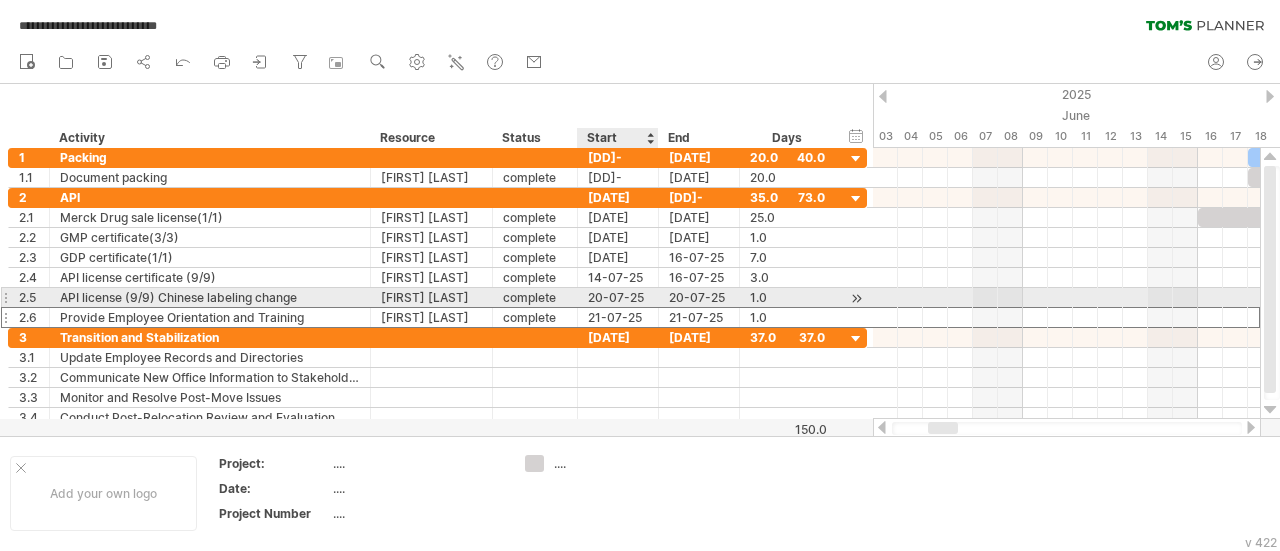 click on "20-07-25" at bounding box center (618, 297) 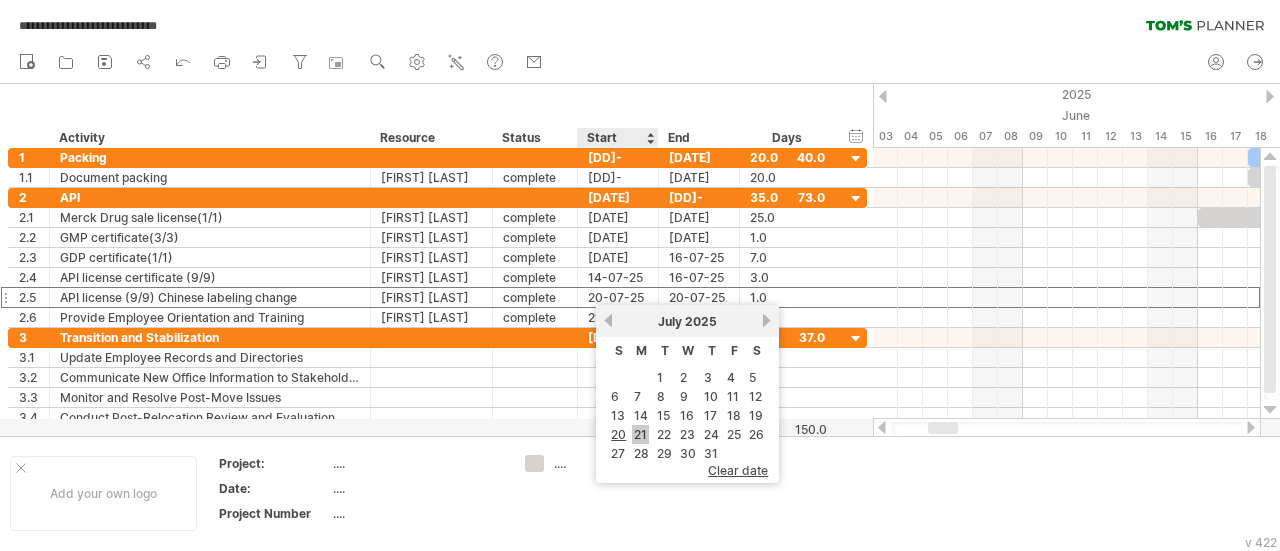 click on "21" at bounding box center (640, 434) 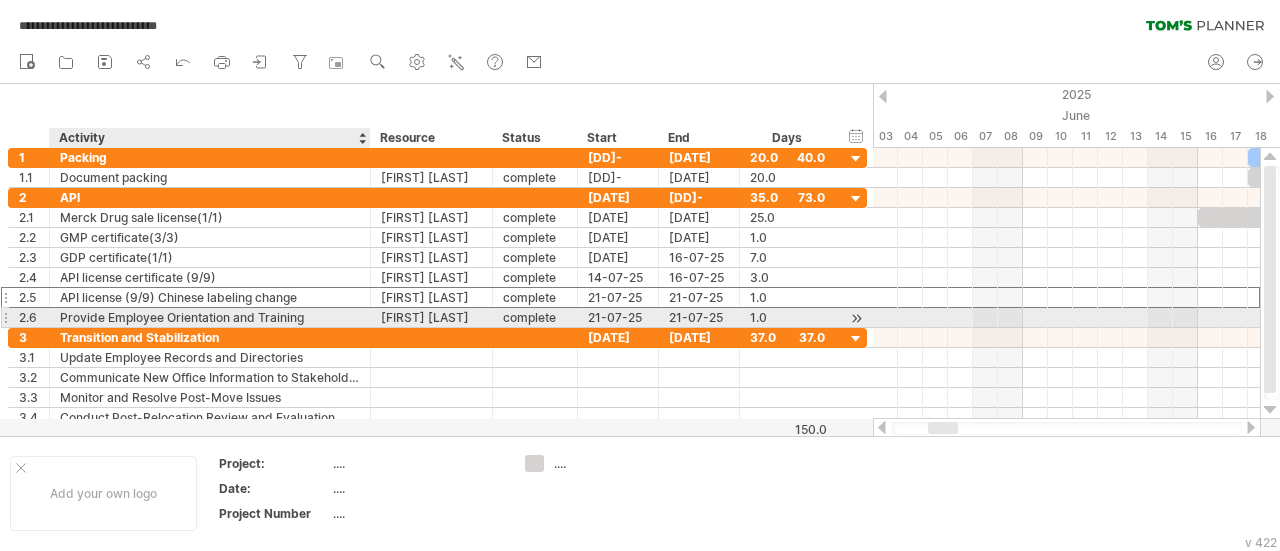 click on "Provide Employee Orientation and Training" at bounding box center (210, 317) 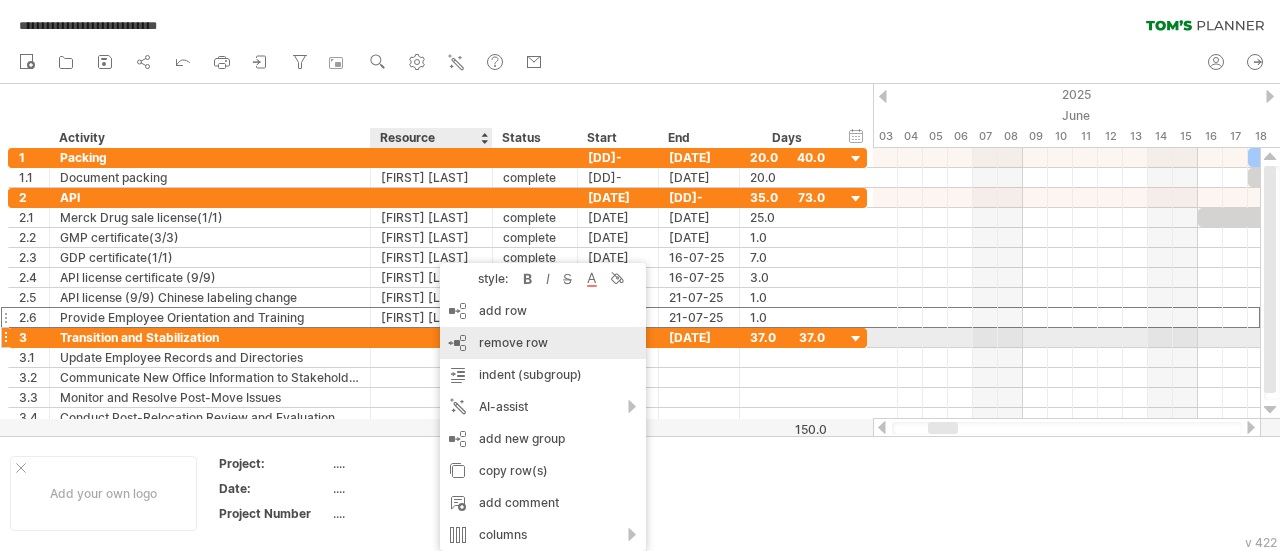 click on "remove row" at bounding box center [513, 342] 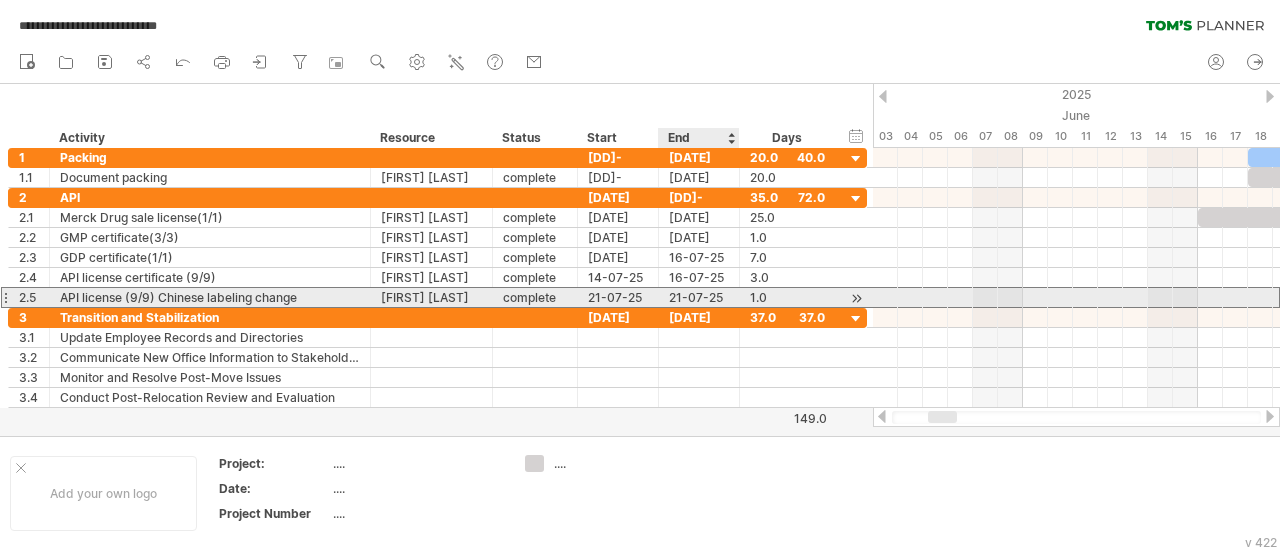 click on "21-07-25" at bounding box center [699, 297] 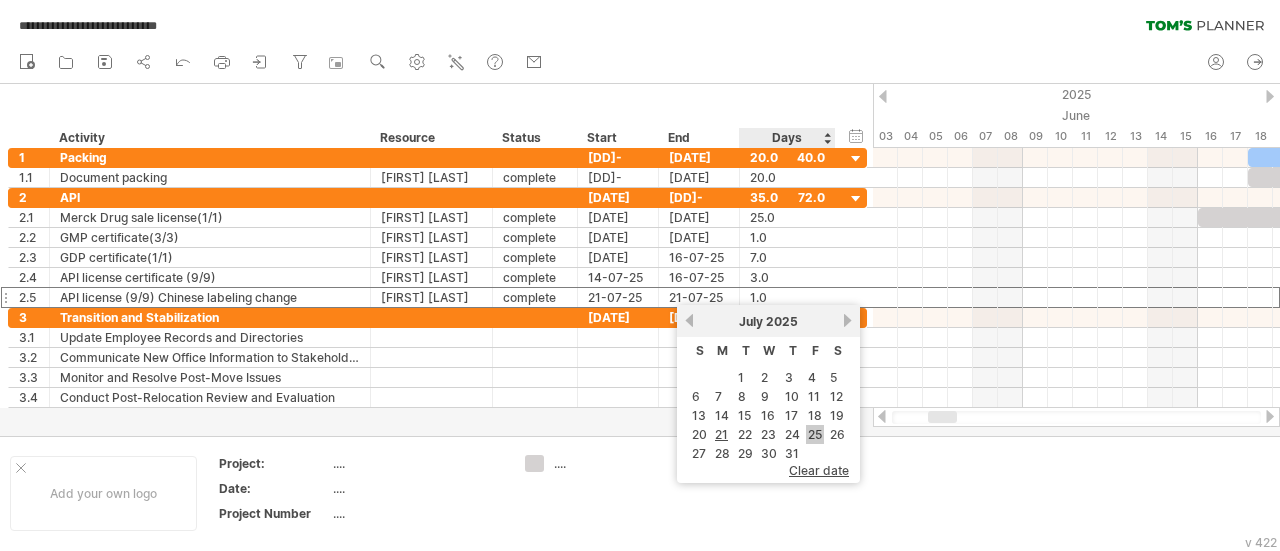 click on "20 21 22 23 24 25 26" at bounding box center [768, 434] 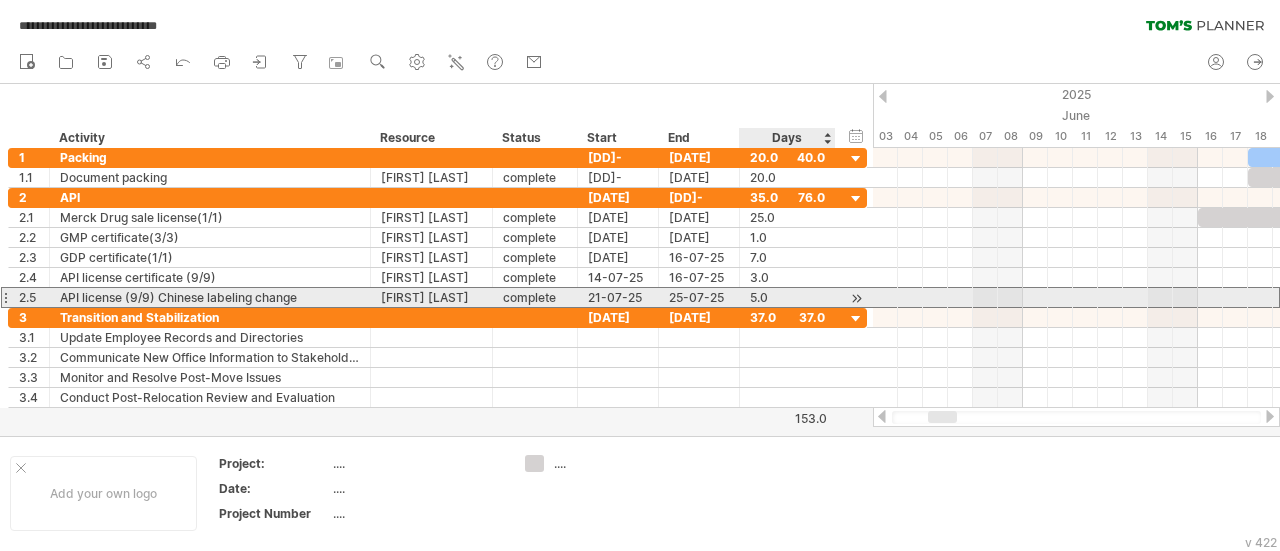 click at bounding box center [870, 297] 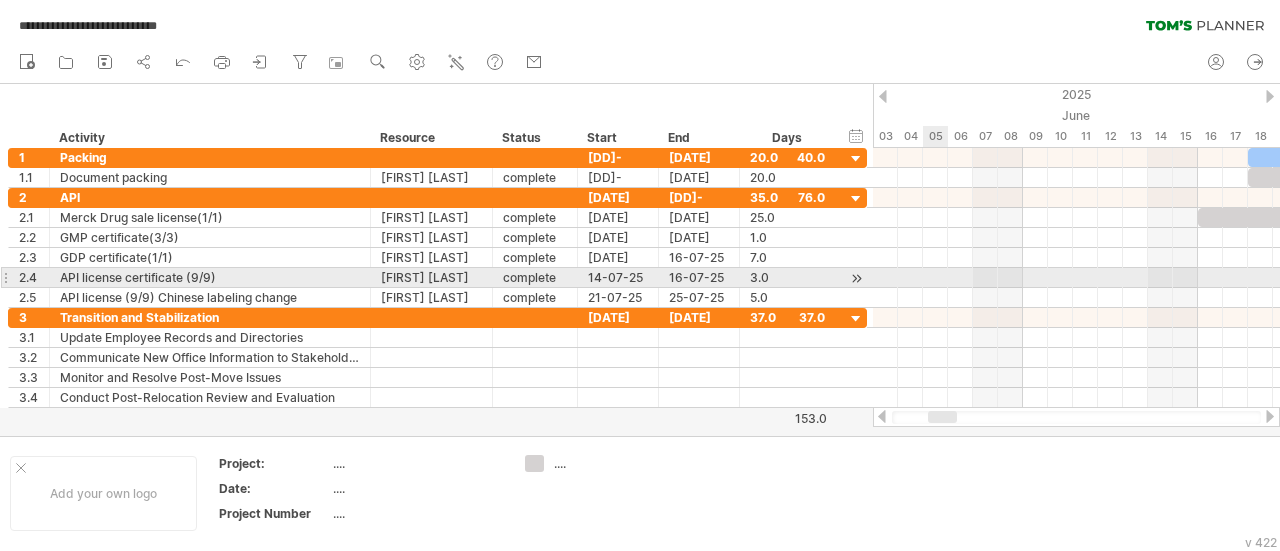 click at bounding box center (1076, 278) 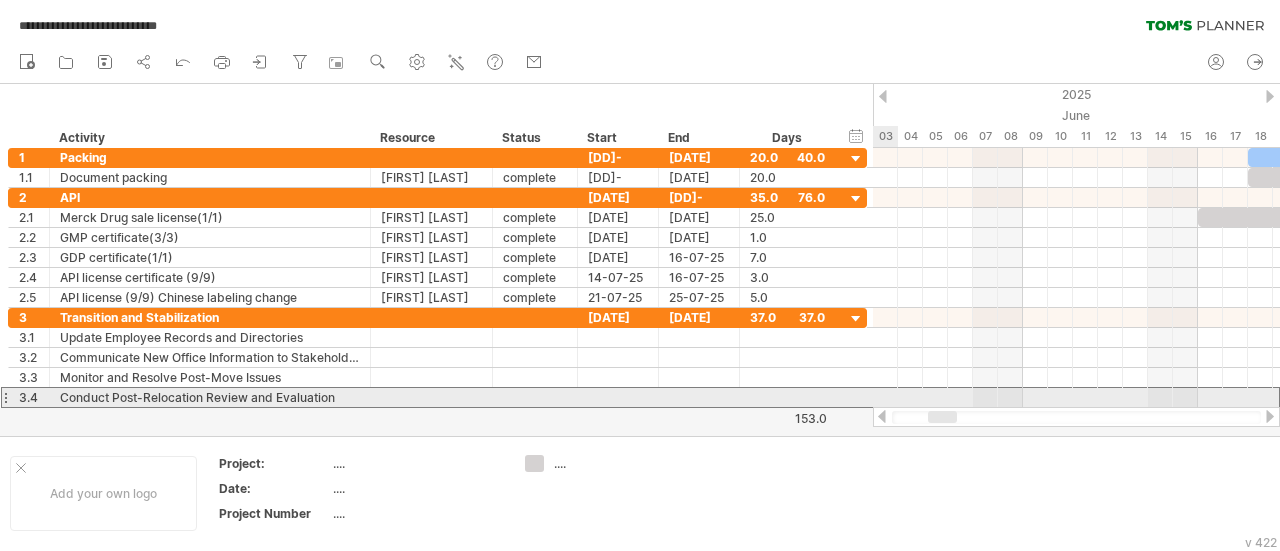 click at bounding box center [5, 397] 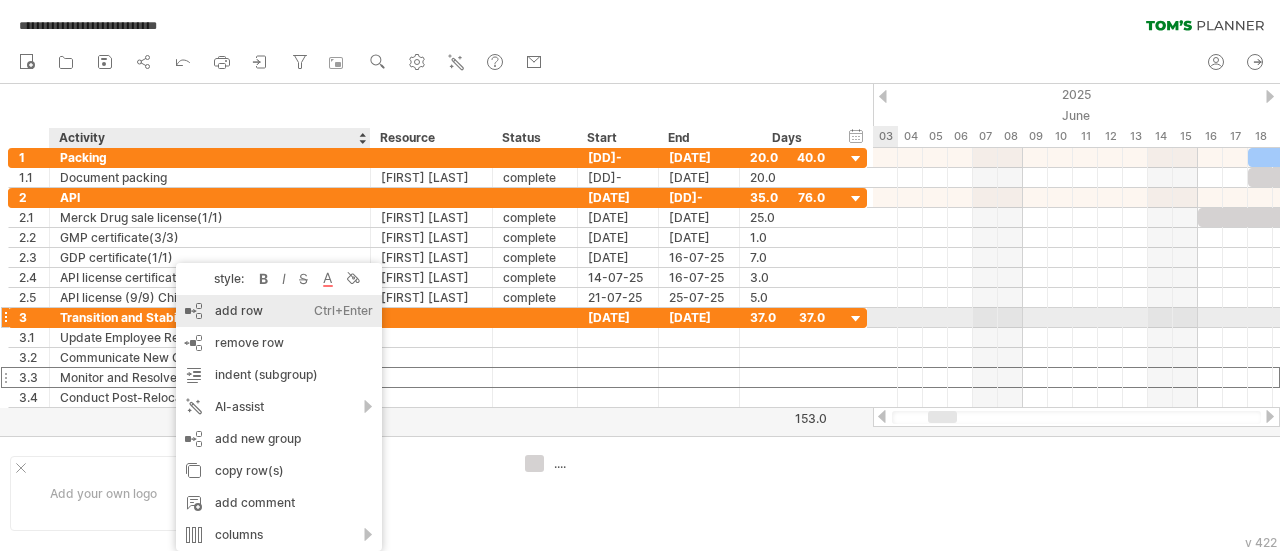 click on "add row Ctrl+Enter Cmd+Enter" at bounding box center [279, 311] 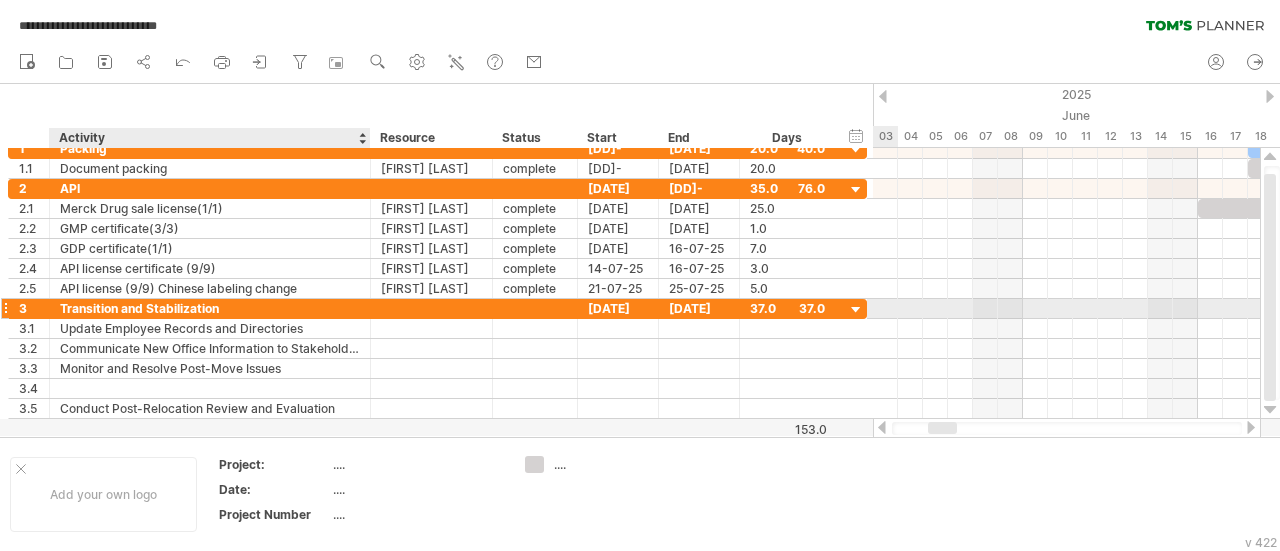 click on "Transition and Stabilization" at bounding box center [210, 308] 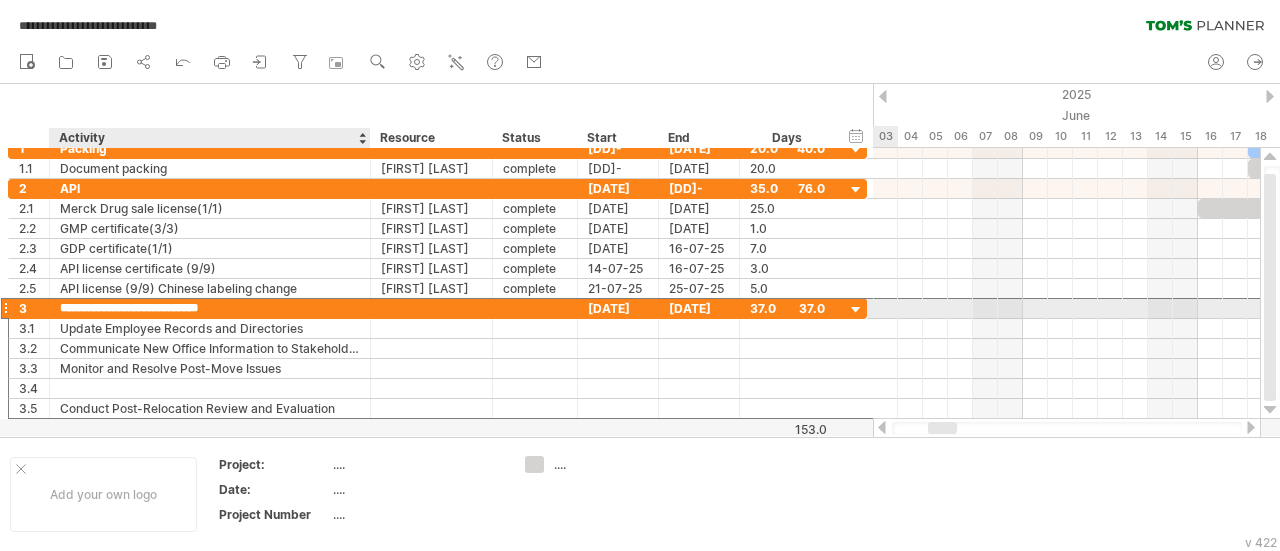 drag, startPoint x: 229, startPoint y: 303, endPoint x: 64, endPoint y: 308, distance: 165.07574 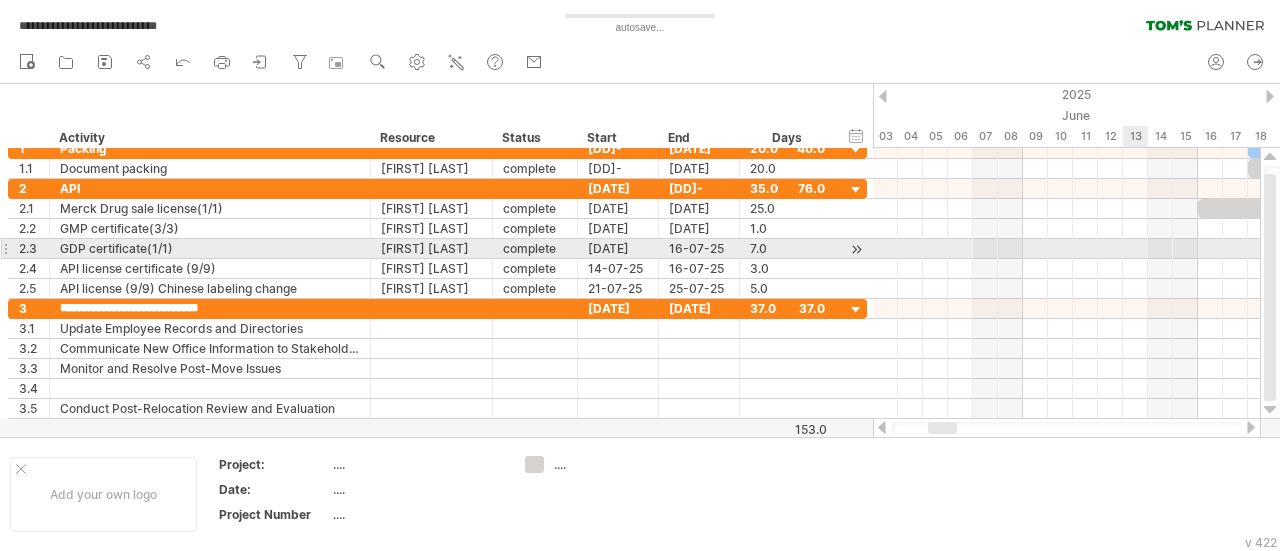 type on "*" 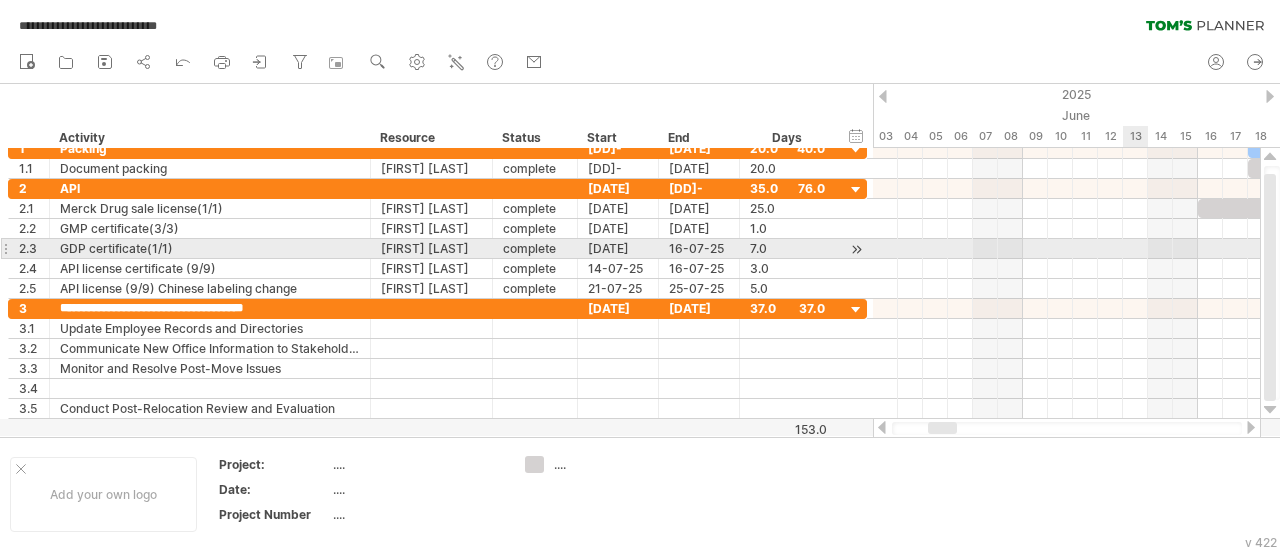 type on "**********" 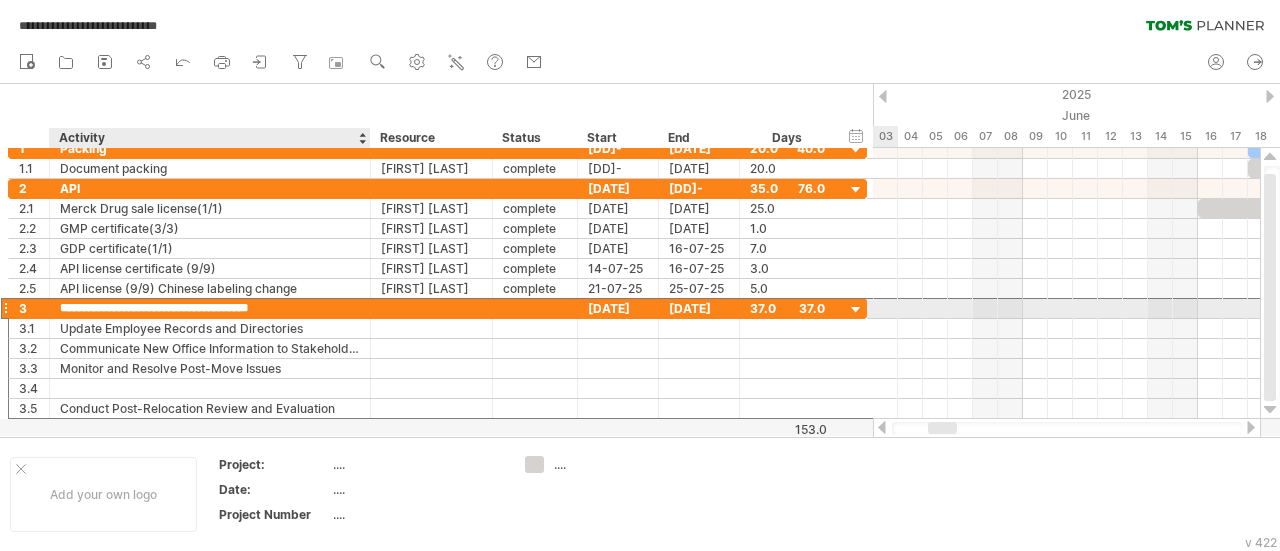 drag, startPoint x: 307, startPoint y: 309, endPoint x: 96, endPoint y: 305, distance: 211.03792 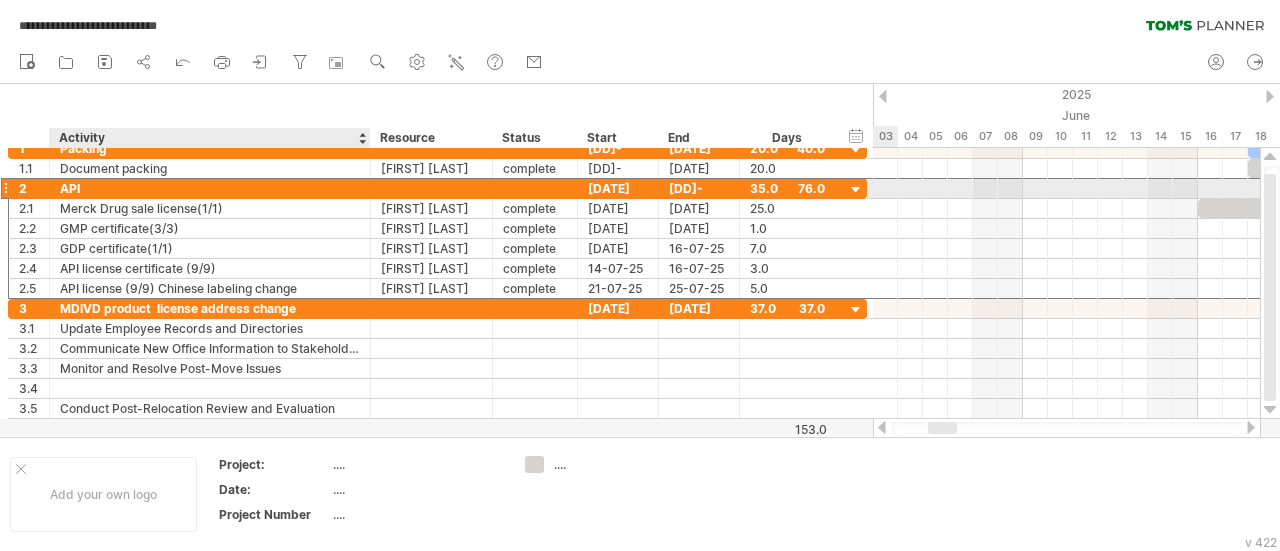 click on "API" at bounding box center [210, 188] 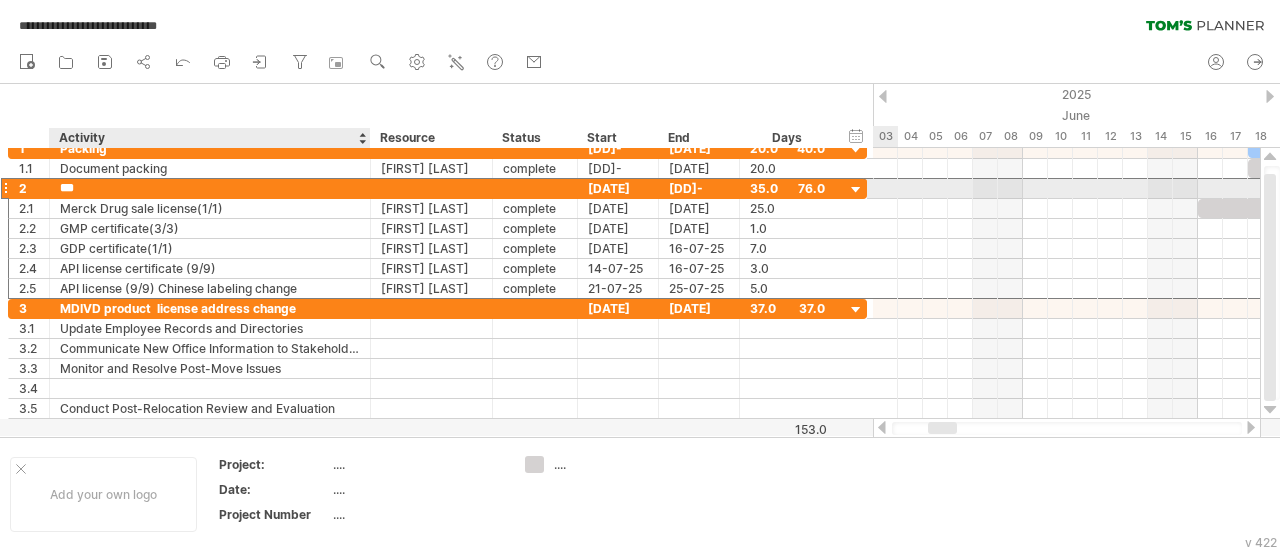 click on "***" at bounding box center (210, 188) 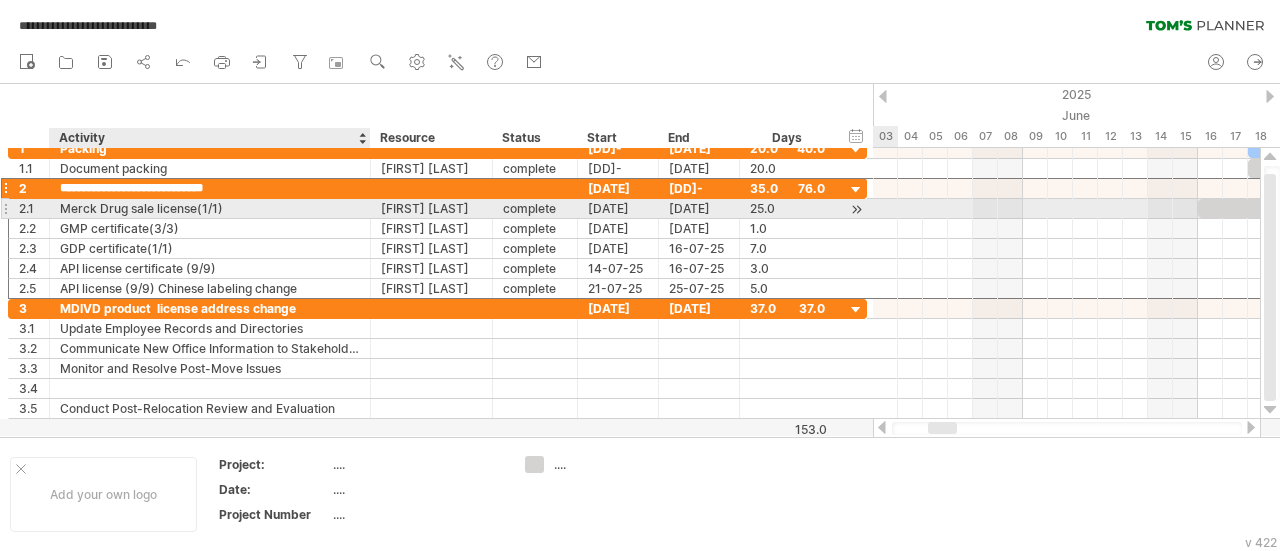paste on "*******" 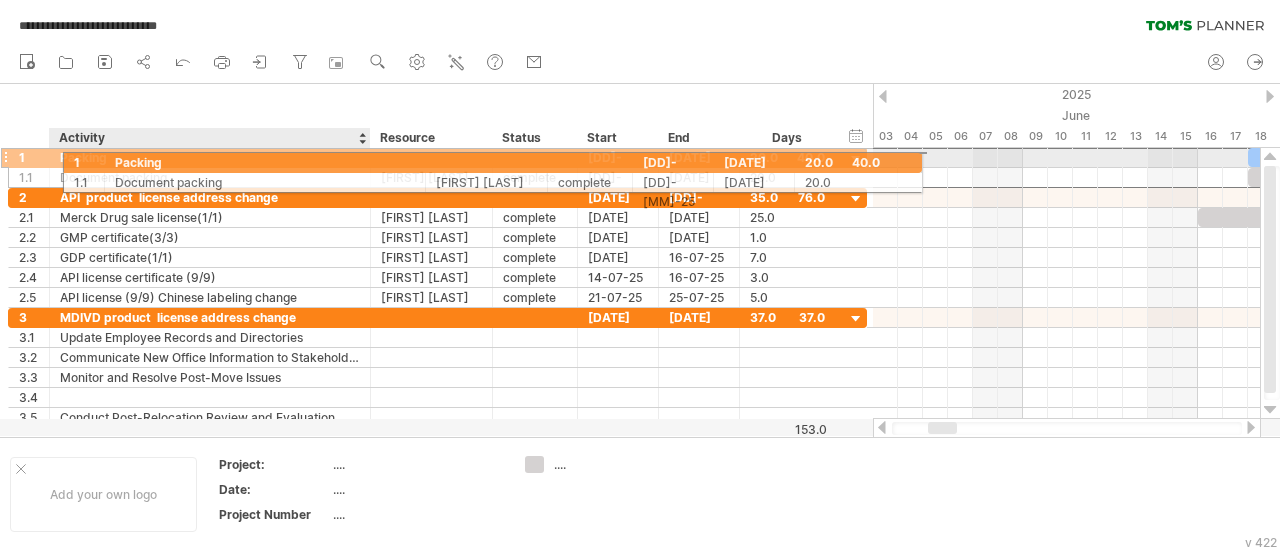 drag, startPoint x: 134, startPoint y: 155, endPoint x: 80, endPoint y: 155, distance: 54 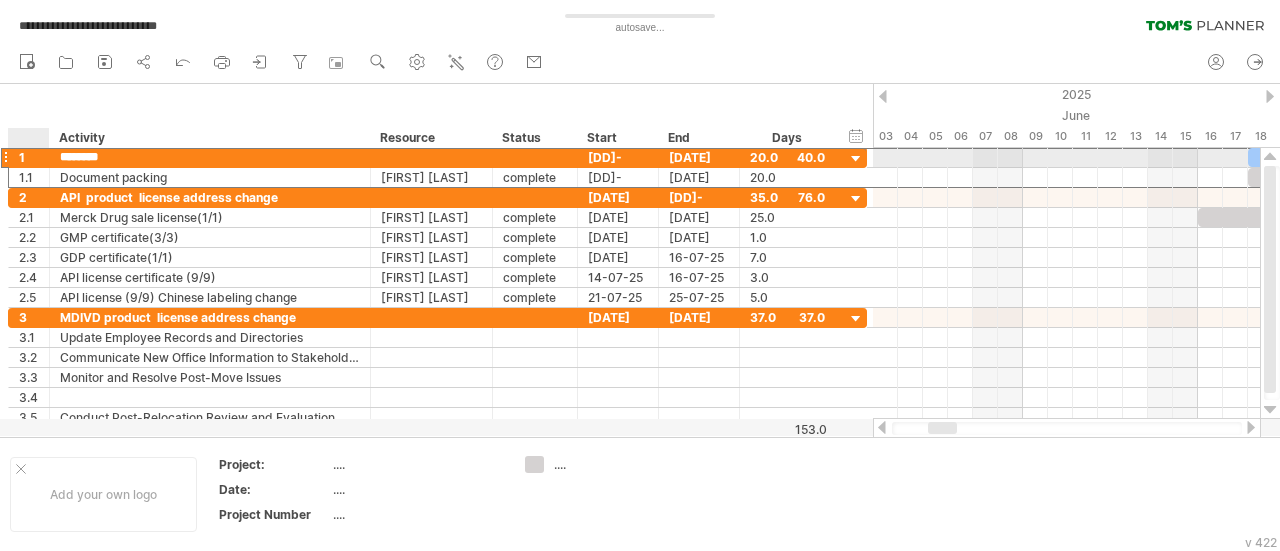 drag, startPoint x: 104, startPoint y: 152, endPoint x: 22, endPoint y: 152, distance: 82 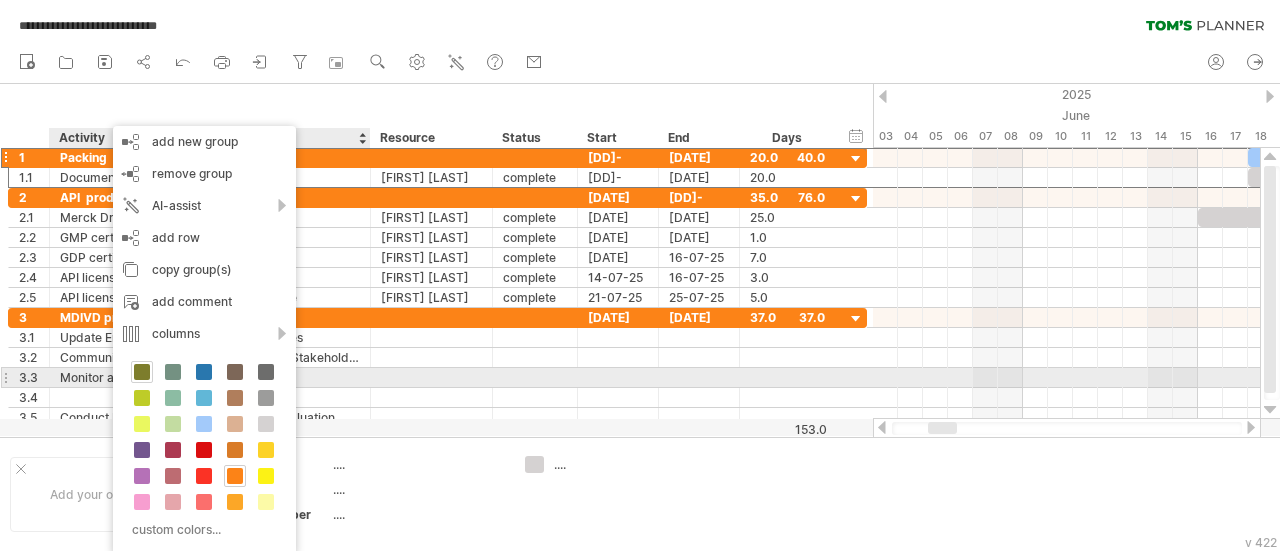 click at bounding box center (142, 372) 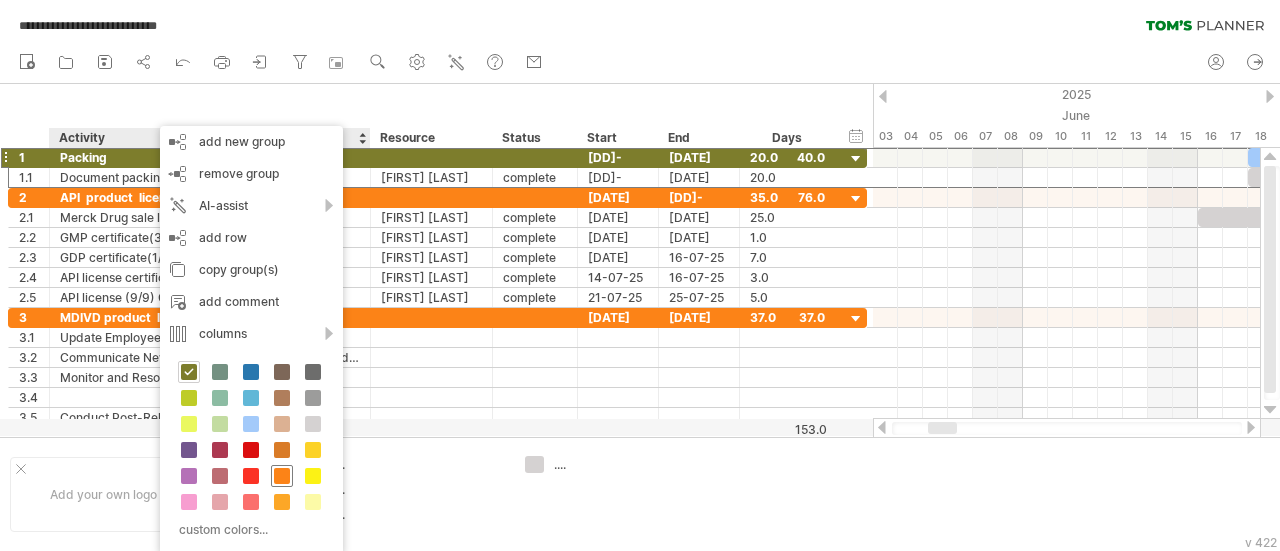 click at bounding box center [282, 476] 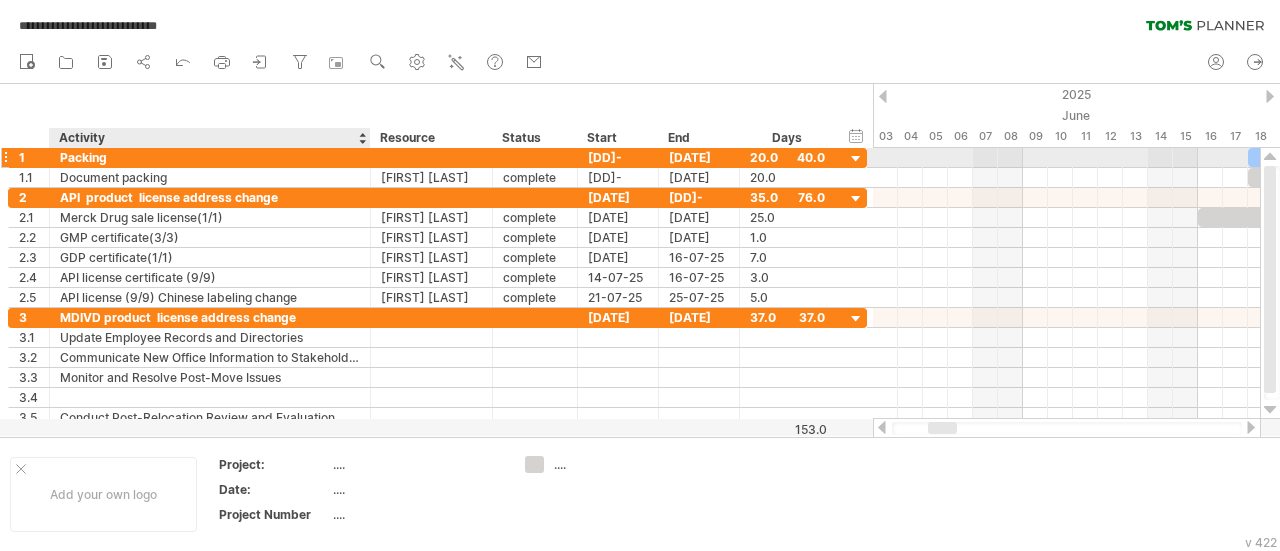 click on "Packing" at bounding box center [210, 157] 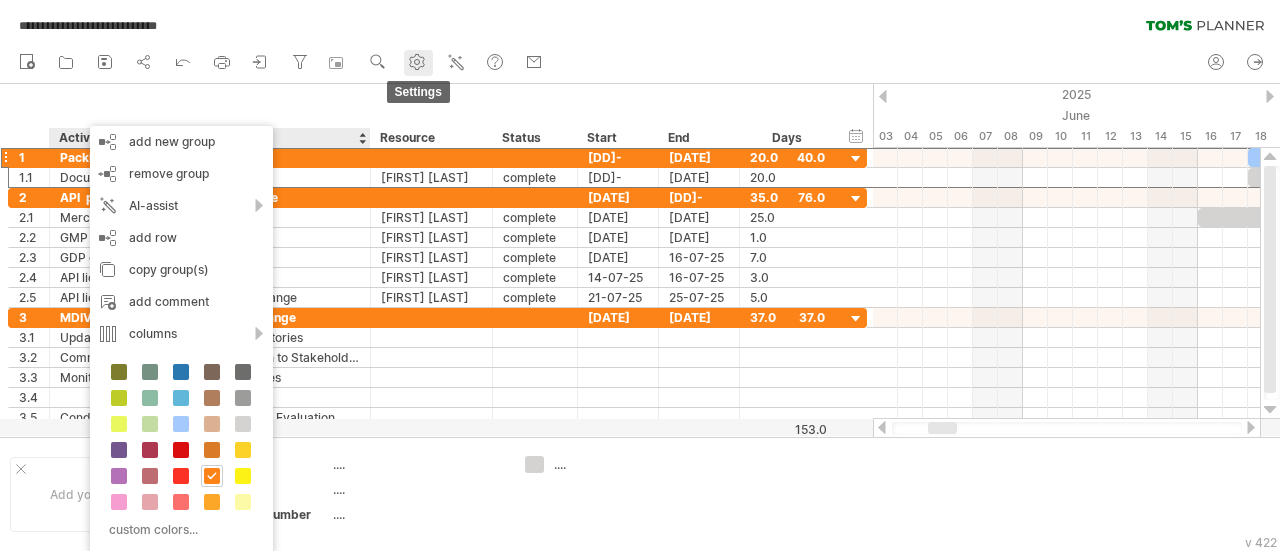 click on "settings" at bounding box center (418, 63) 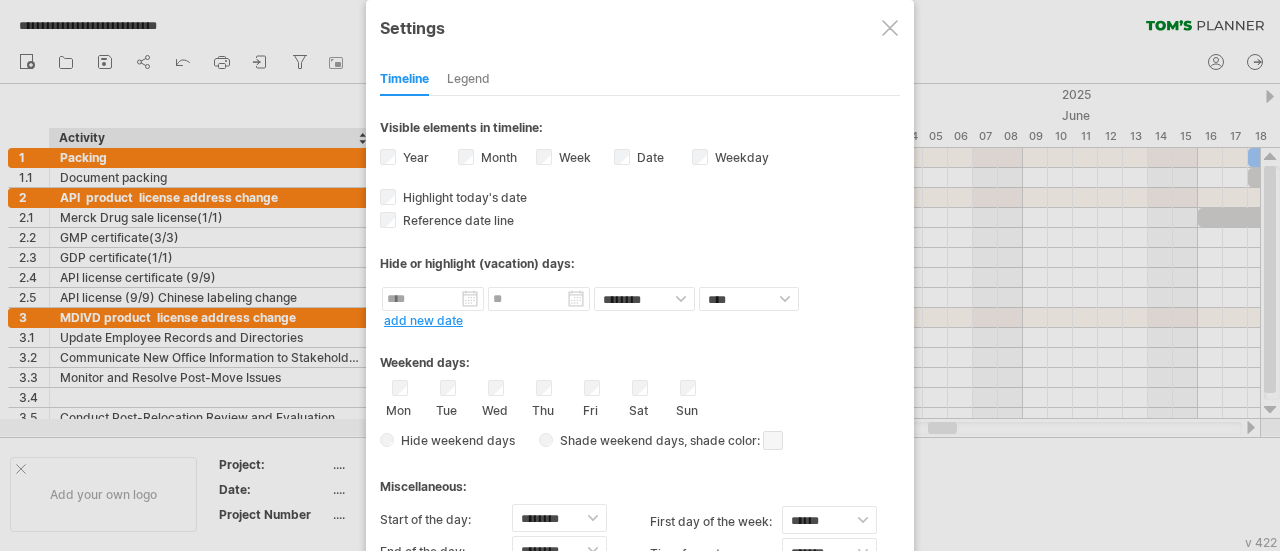 drag, startPoint x: 894, startPoint y: 25, endPoint x: 884, endPoint y: 24, distance: 10.049875 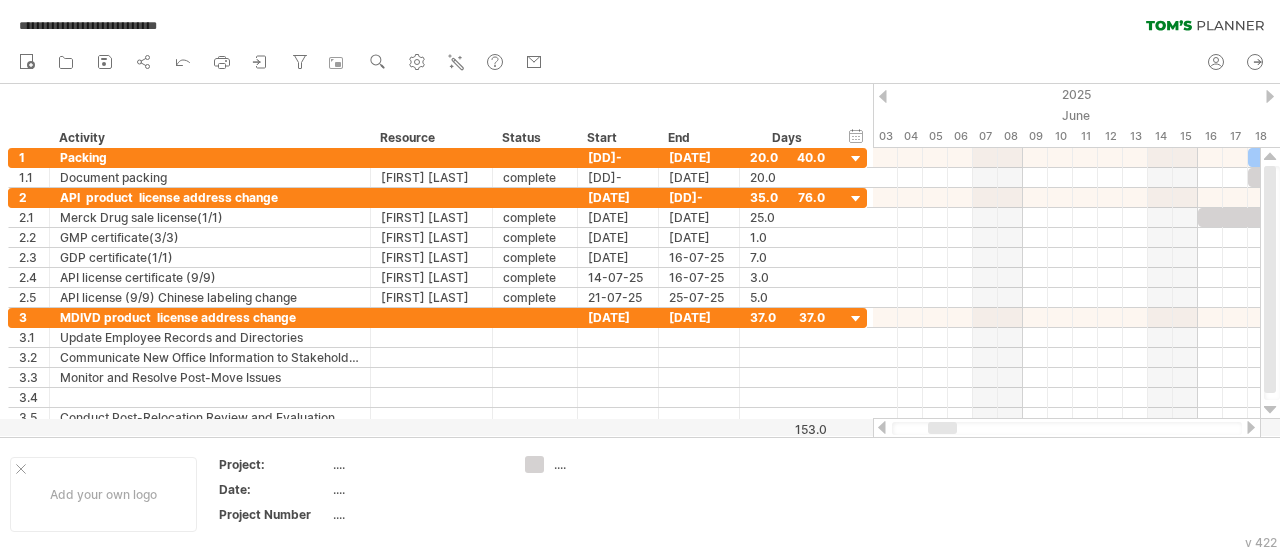 drag, startPoint x: 948, startPoint y: 435, endPoint x: 962, endPoint y: 429, distance: 15.231546 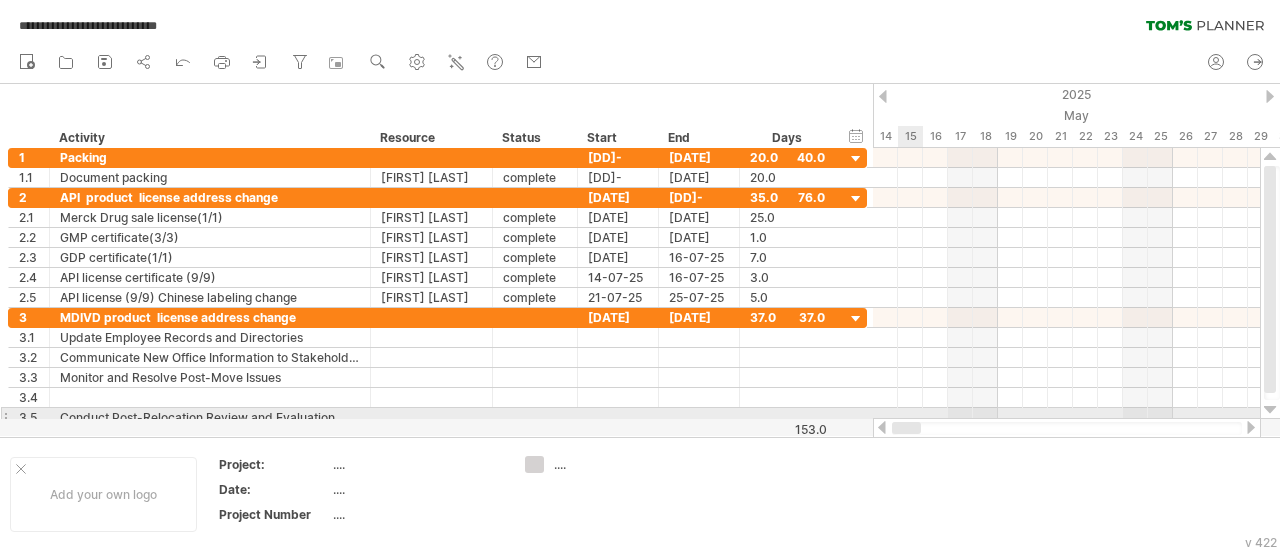 drag, startPoint x: 944, startPoint y: 428, endPoint x: 894, endPoint y: 412, distance: 52.49762 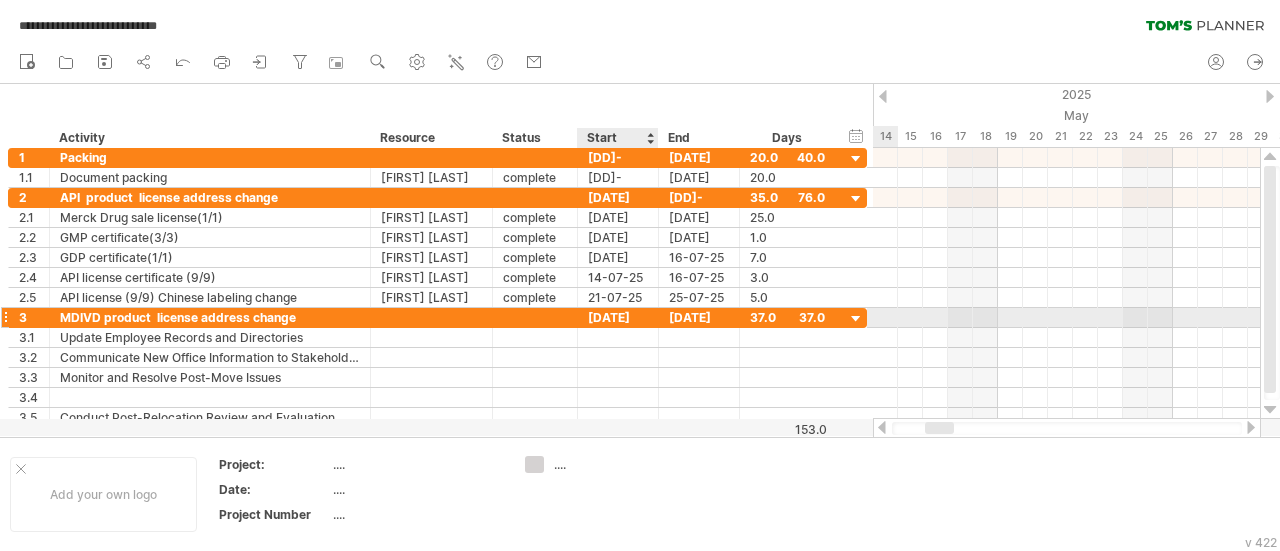 click on "[DATE]" at bounding box center [618, 317] 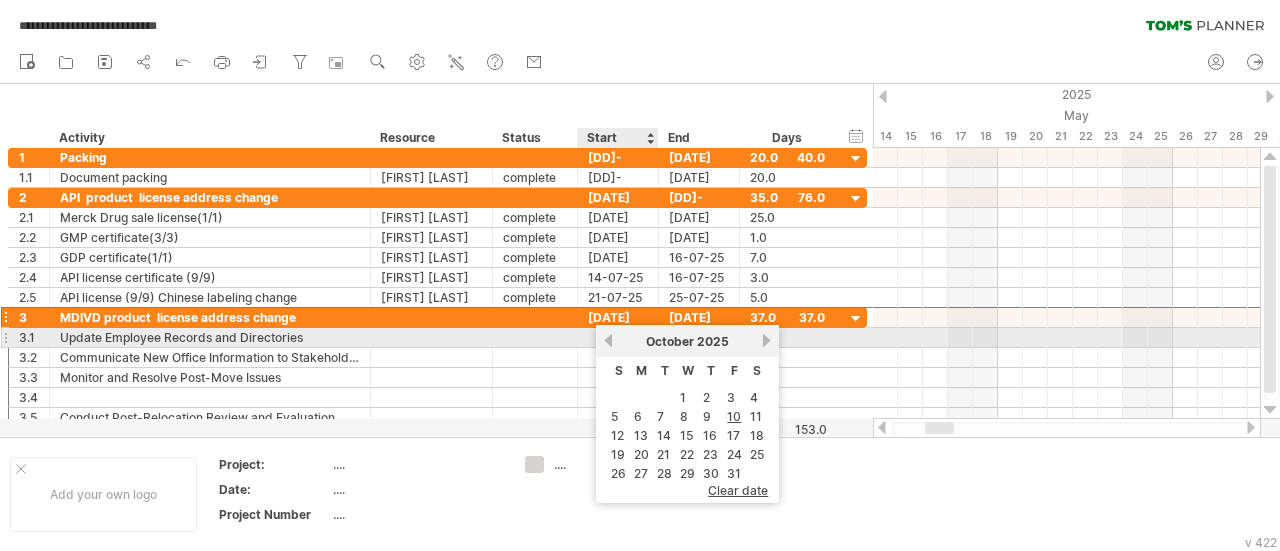 click on "previous" at bounding box center [608, 340] 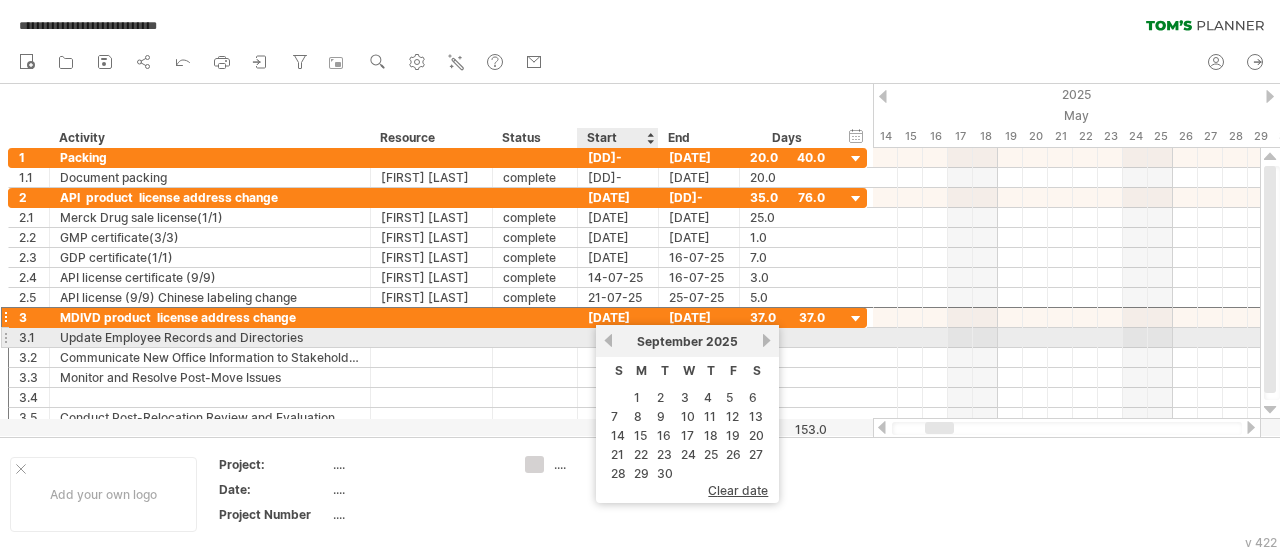 click on "previous" at bounding box center (608, 340) 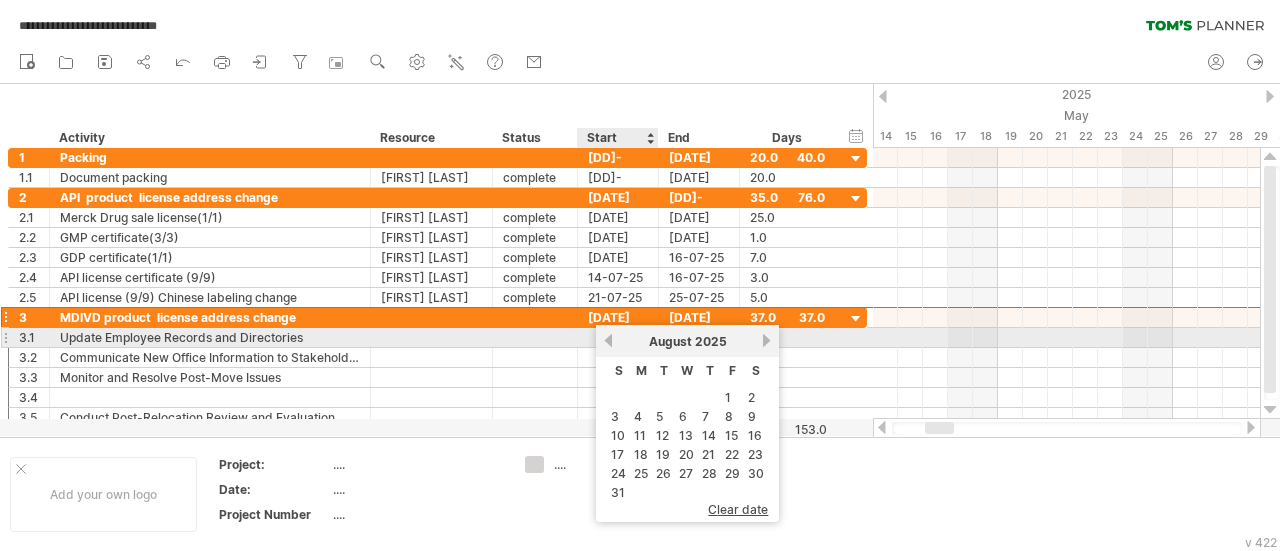 click on "previous" at bounding box center [608, 340] 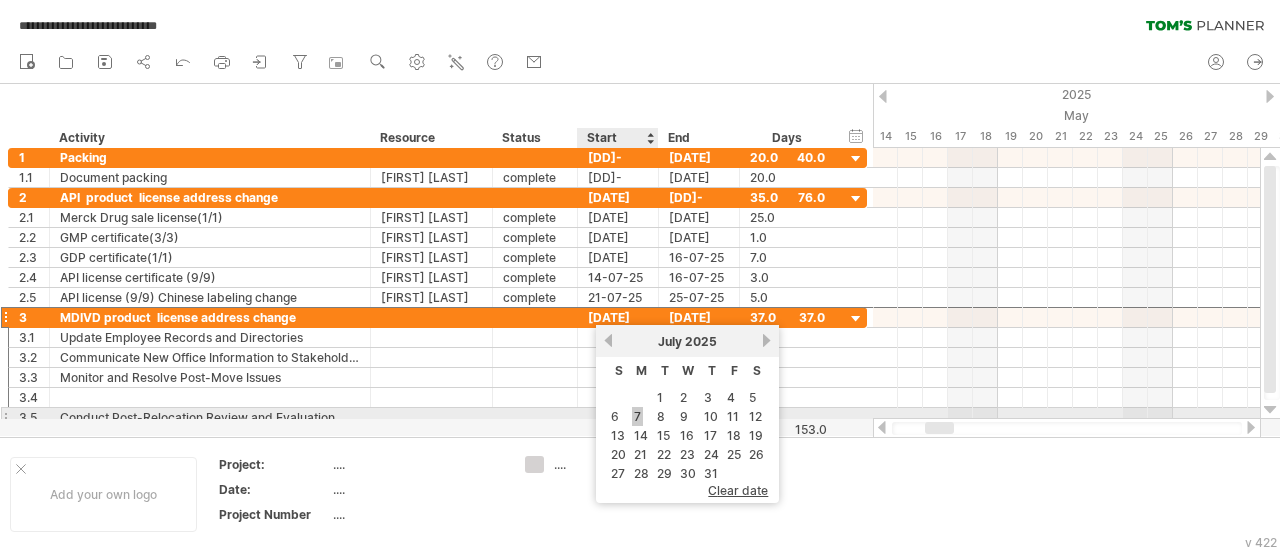 click on "7" at bounding box center [637, 416] 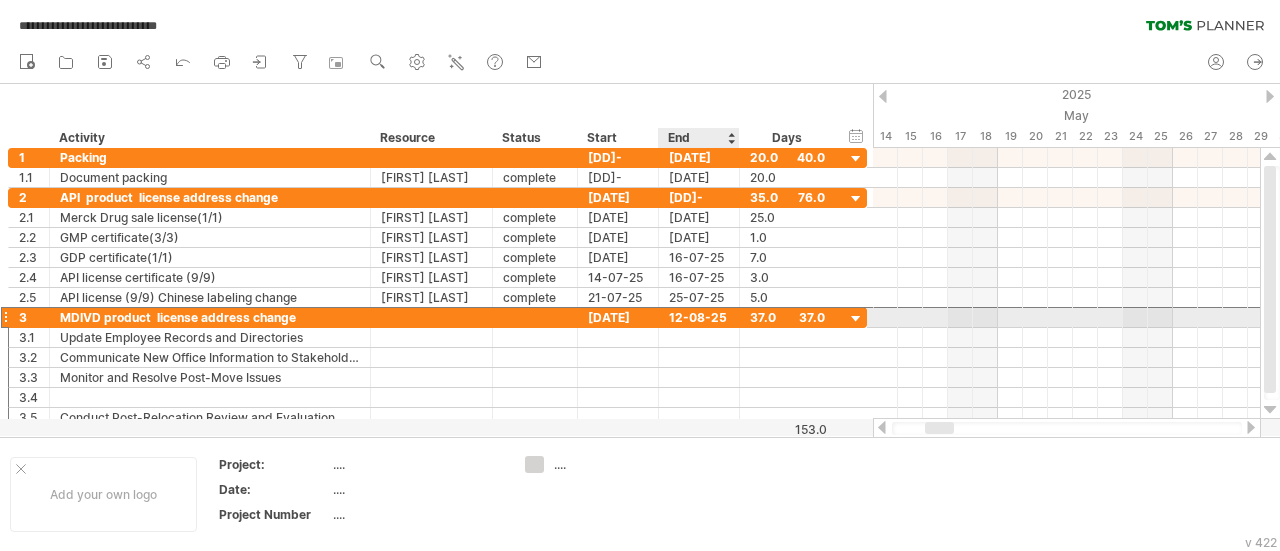 click on "12-08-25" at bounding box center (699, 317) 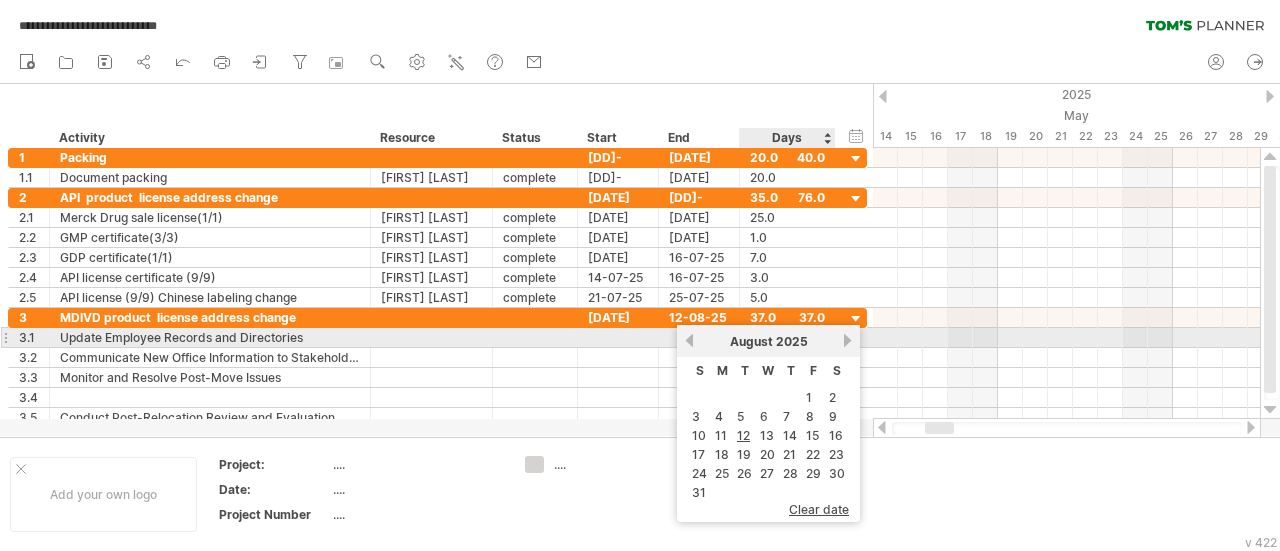 click on "August   2025" at bounding box center (768, 341) 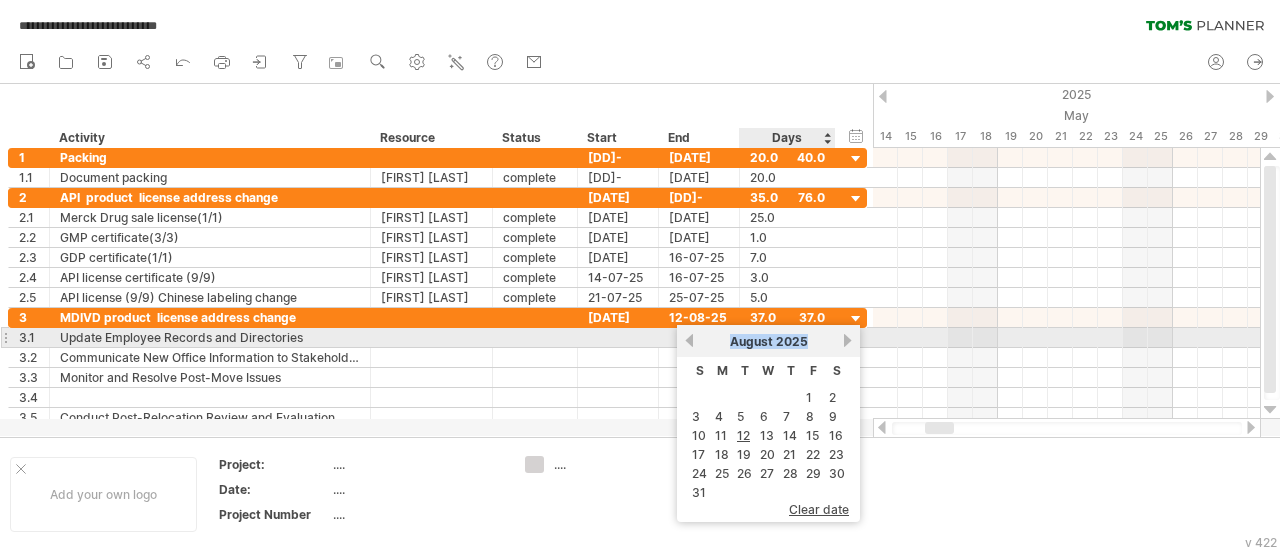 click on "next" at bounding box center [847, 340] 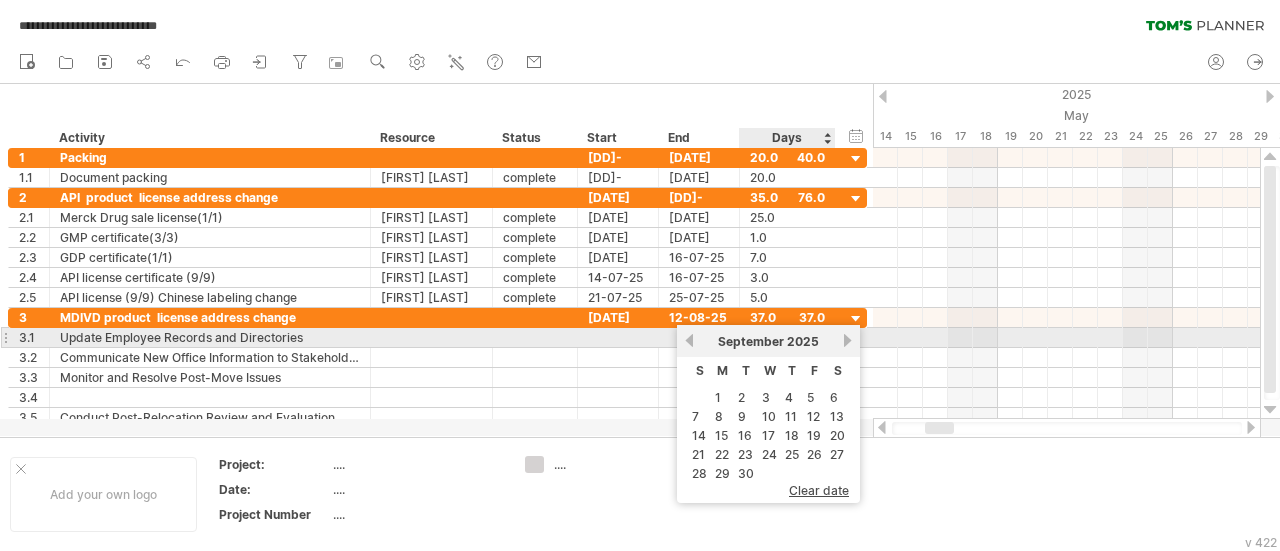 click on "next" at bounding box center [847, 340] 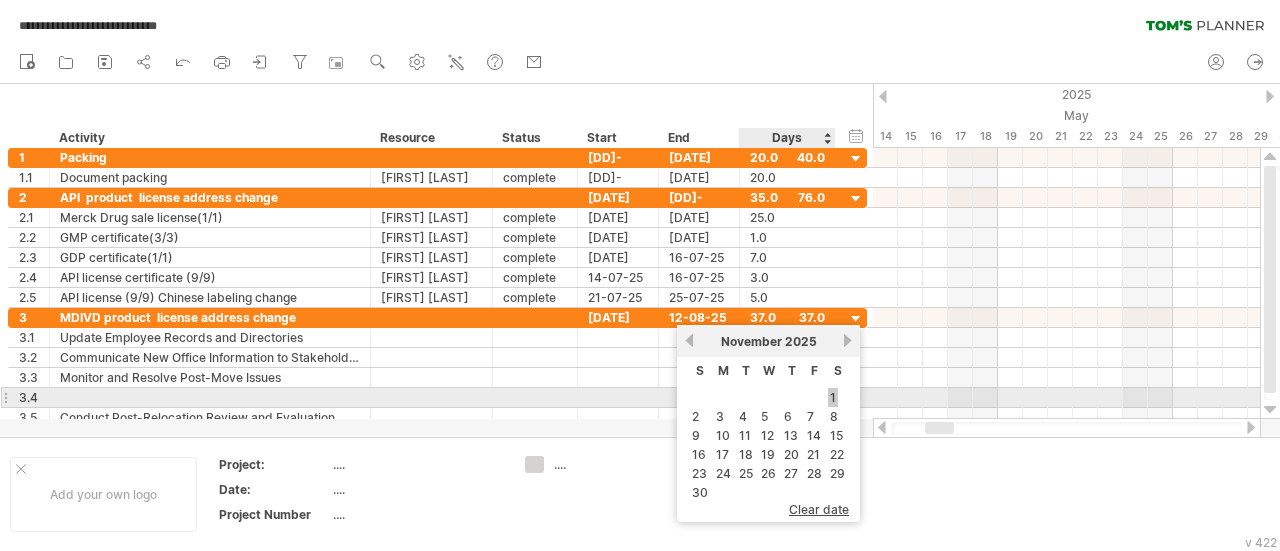 click on "1" at bounding box center [833, 397] 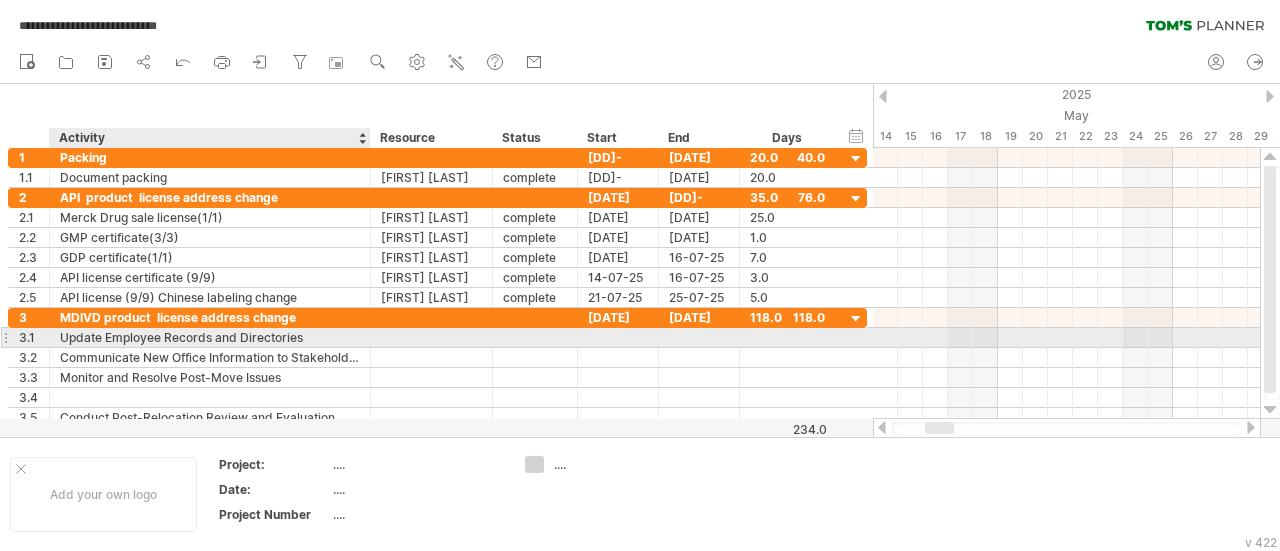 click on "Update Employee Records and Directories" at bounding box center [210, 337] 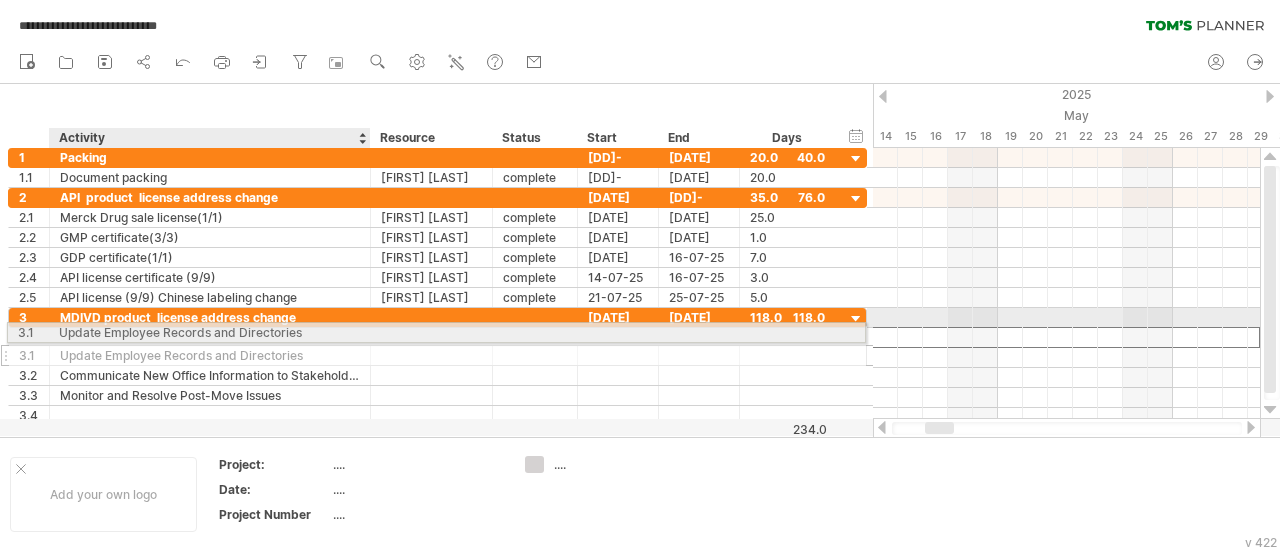 drag, startPoint x: 332, startPoint y: 338, endPoint x: 220, endPoint y: 329, distance: 112.36102 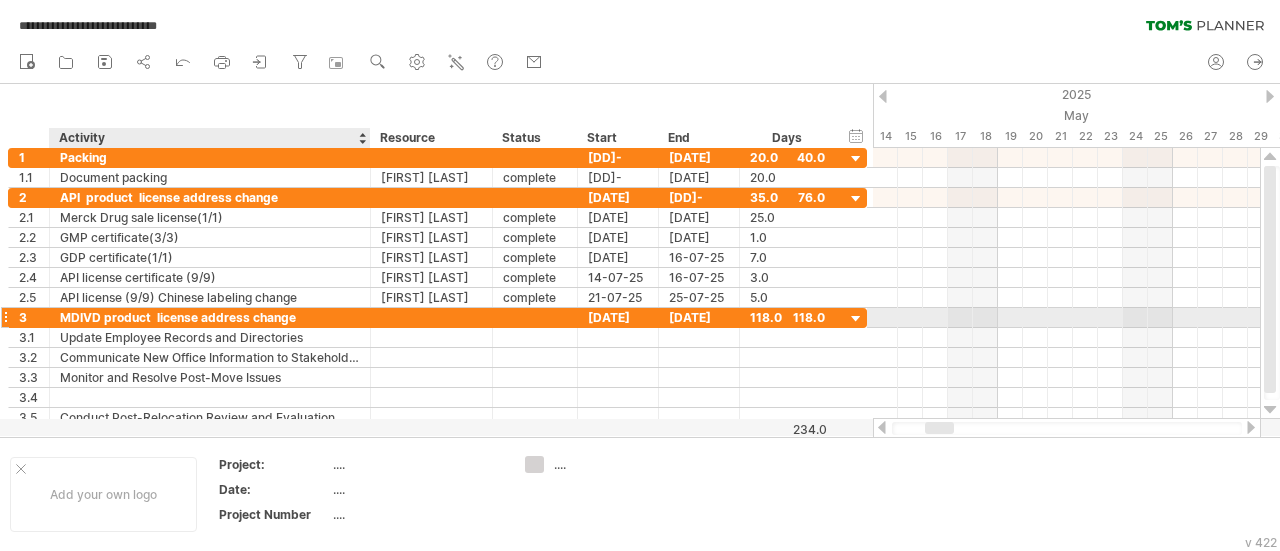 click on "MDIVD product  license address change" at bounding box center [210, 317] 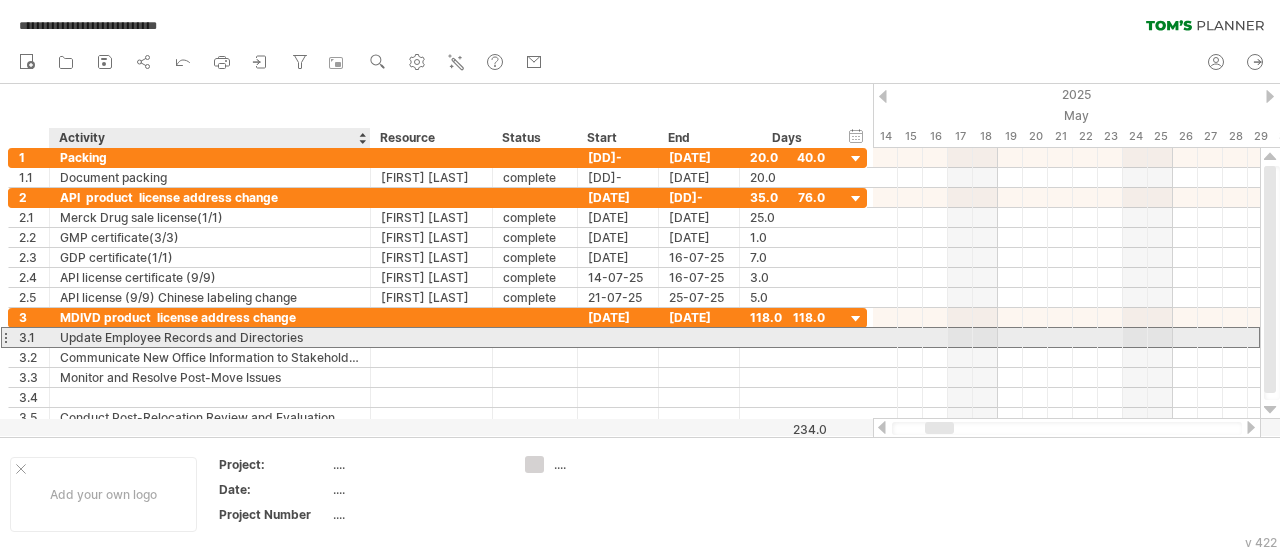 click on "Update Employee Records and Directories" at bounding box center [210, 337] 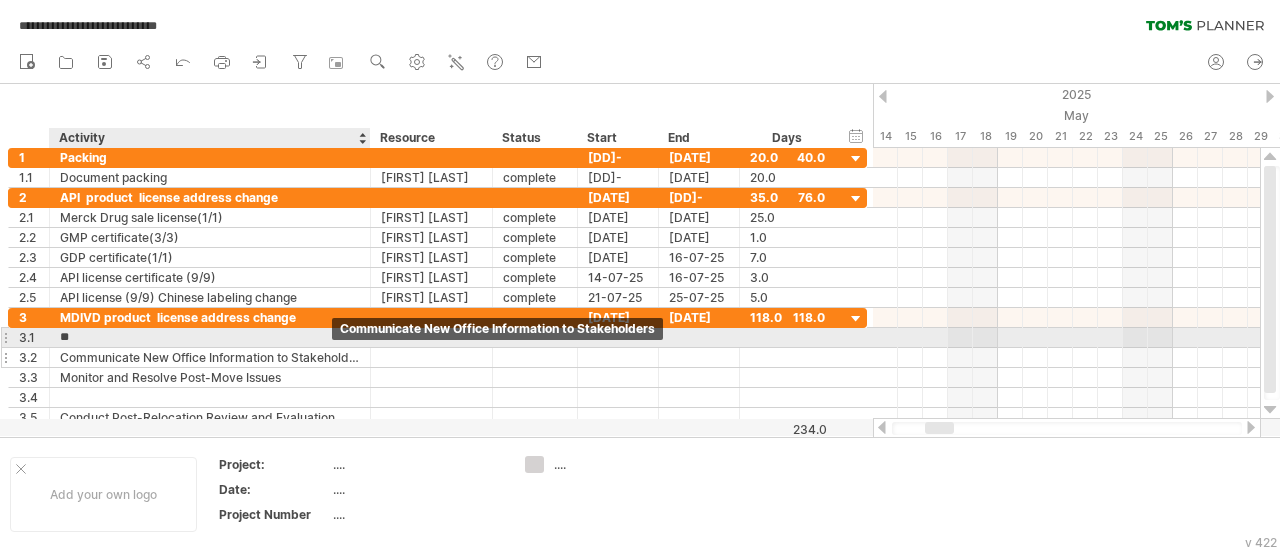 type on "*" 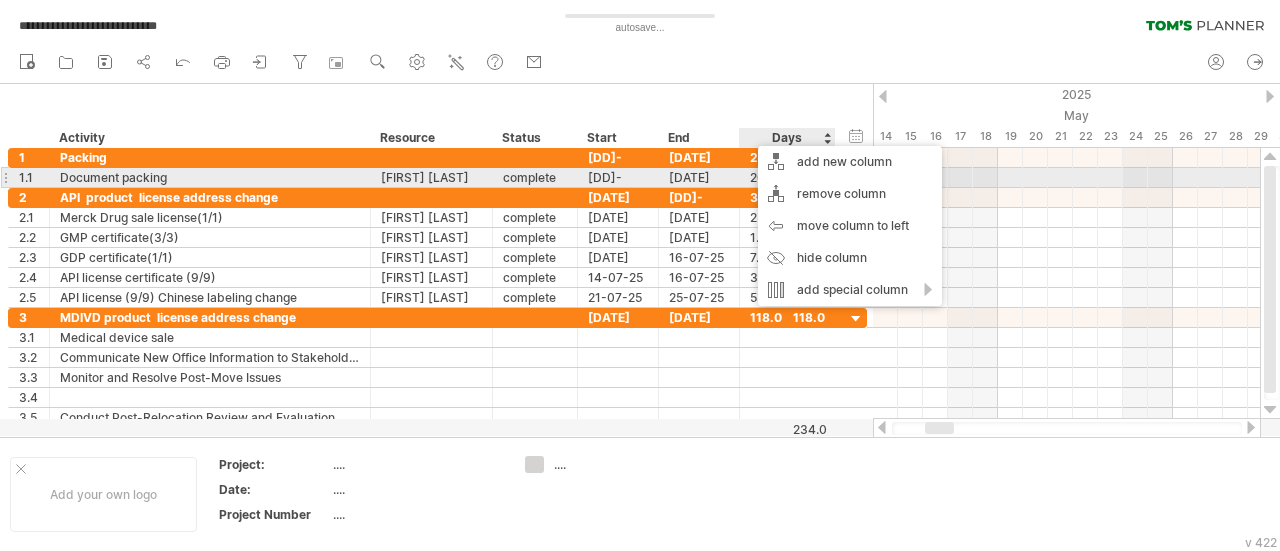 click on "[DATE]" at bounding box center (699, 177) 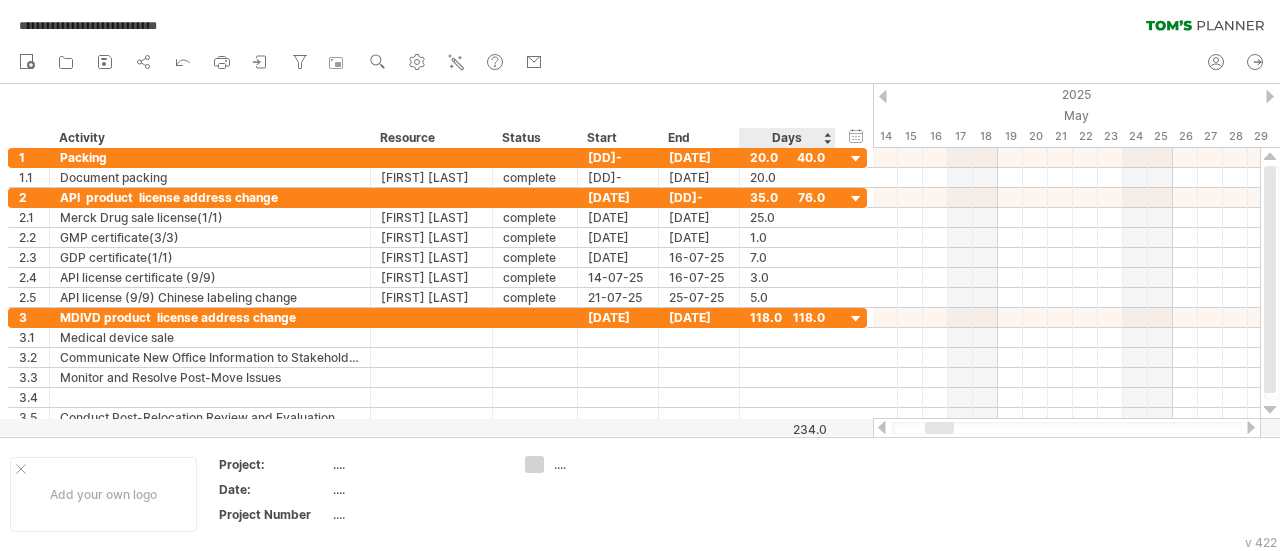 click on "Days" at bounding box center [786, 138] 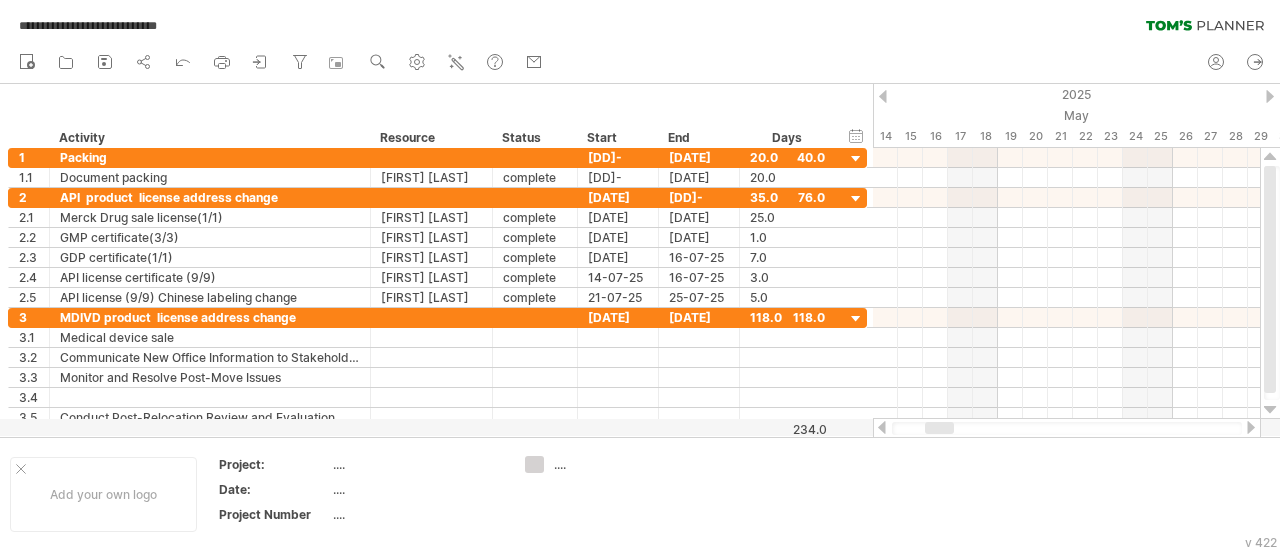 drag, startPoint x: 918, startPoint y: 428, endPoint x: 906, endPoint y: 428, distance: 12 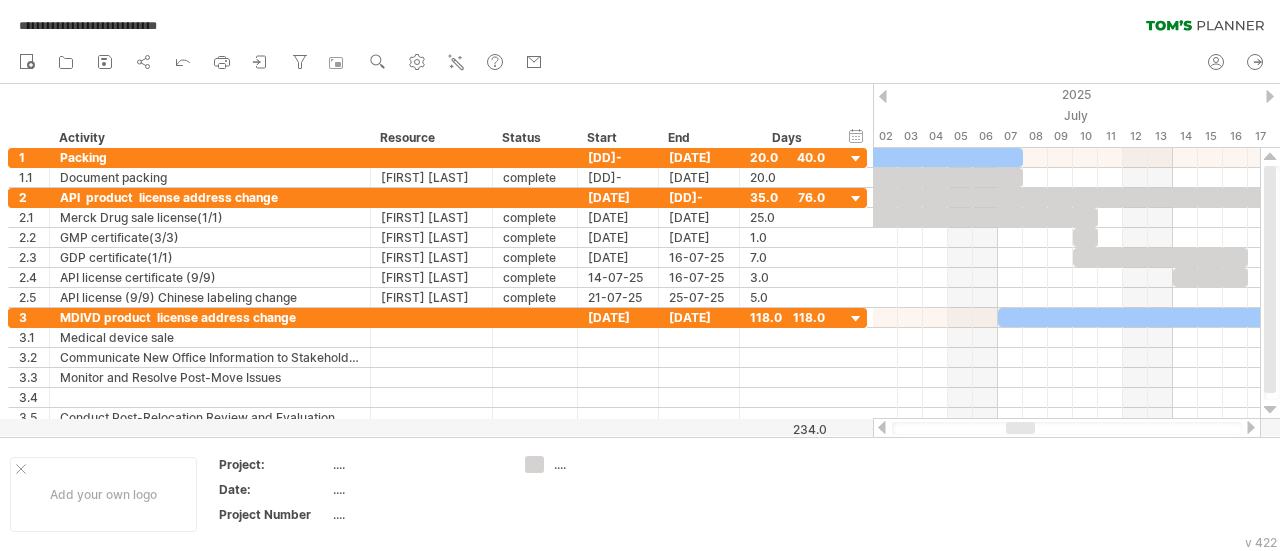 drag, startPoint x: 931, startPoint y: 430, endPoint x: 1012, endPoint y: 420, distance: 81.61495 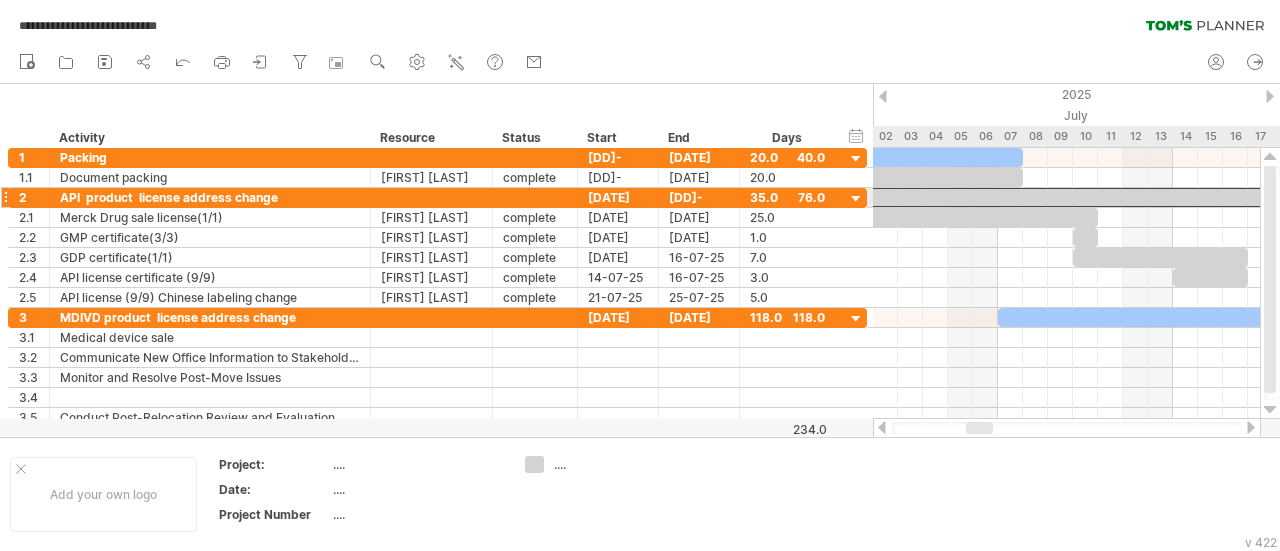 click at bounding box center [1085, 197] 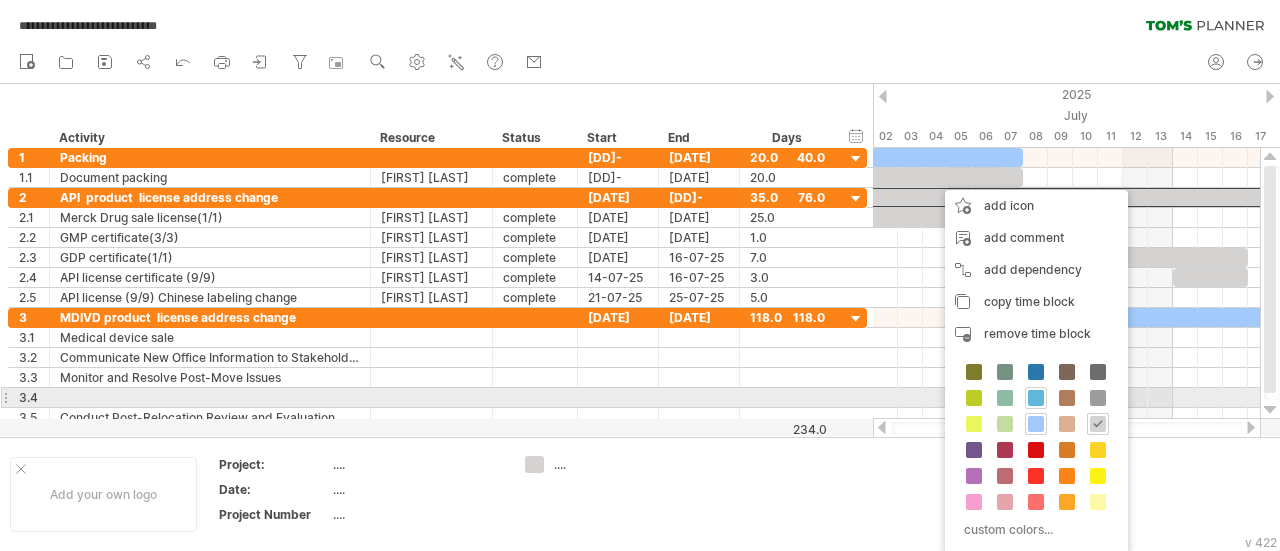 click at bounding box center (1036, 398) 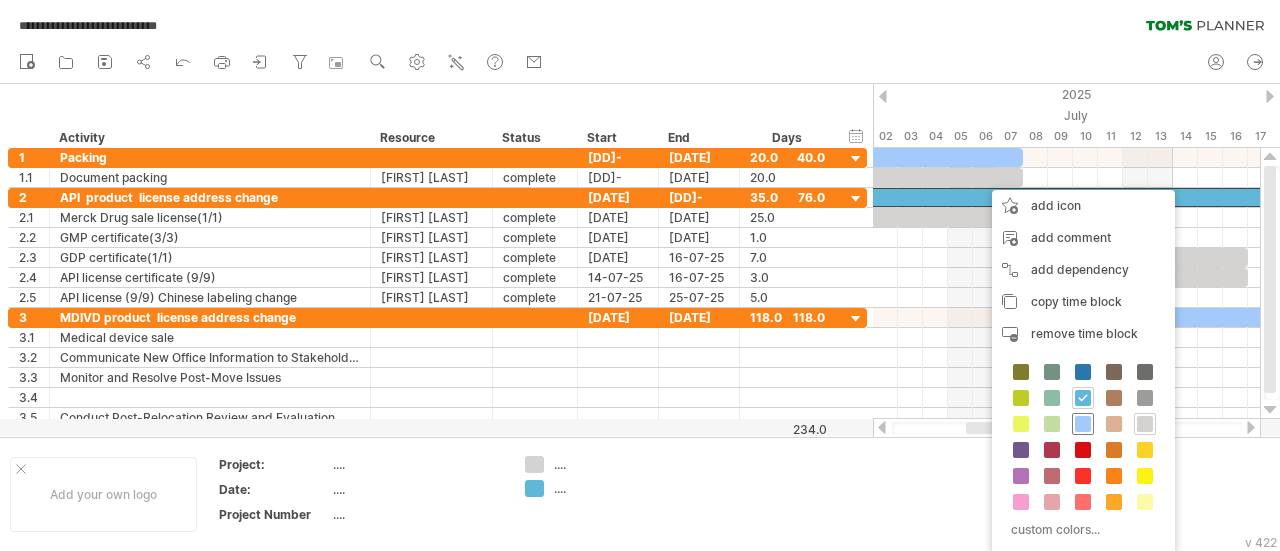 click at bounding box center [1083, 424] 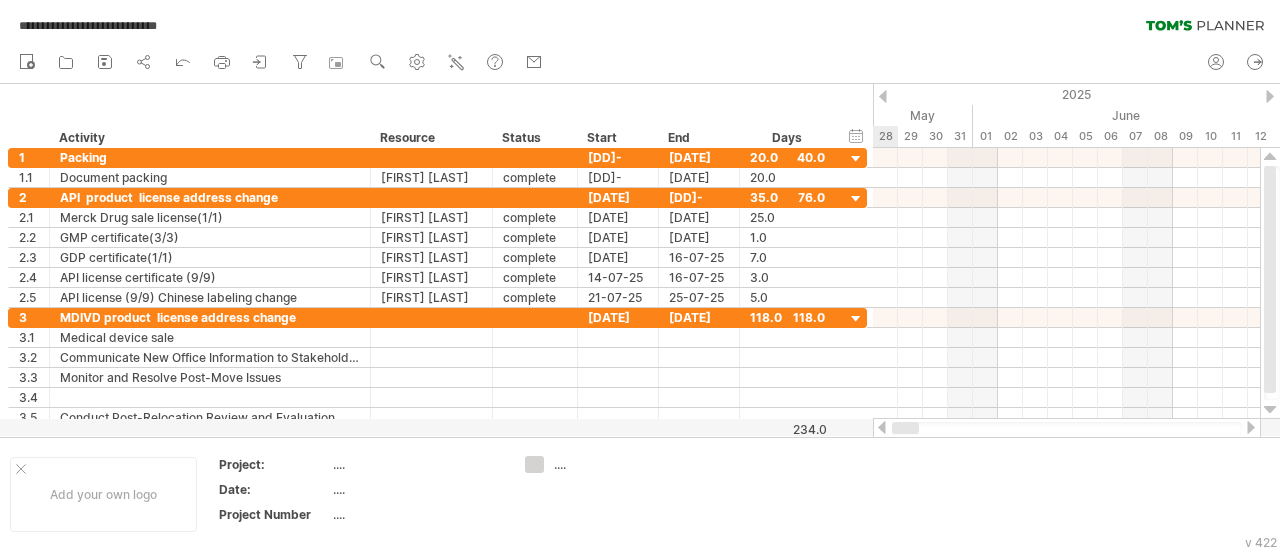drag, startPoint x: 970, startPoint y: 427, endPoint x: 848, endPoint y: 421, distance: 122.14745 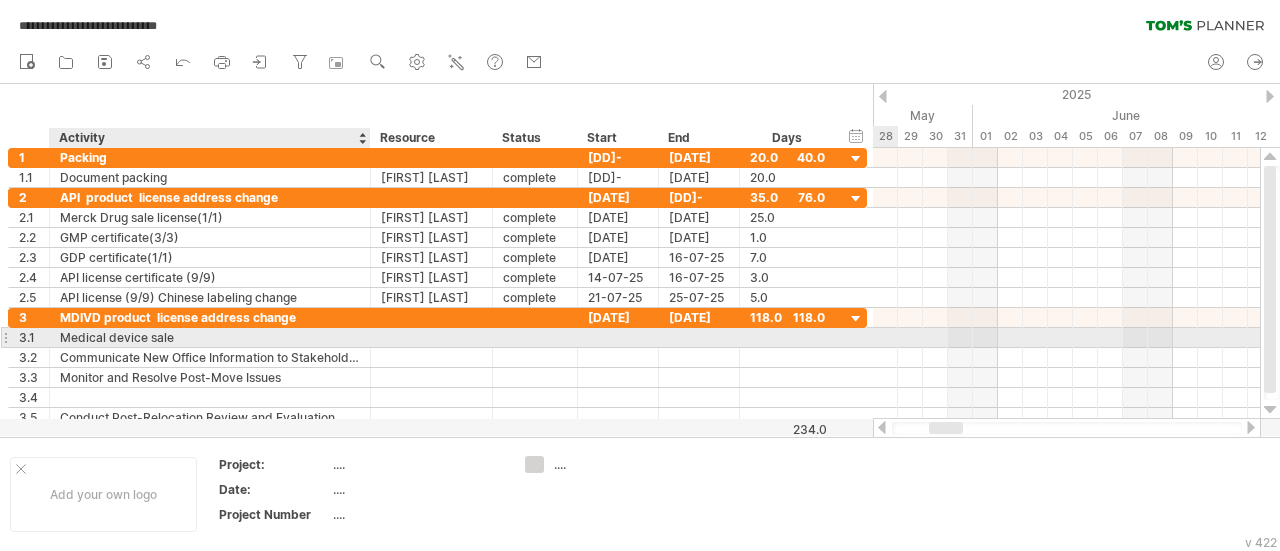 click on "Medical device sale" at bounding box center (210, 337) 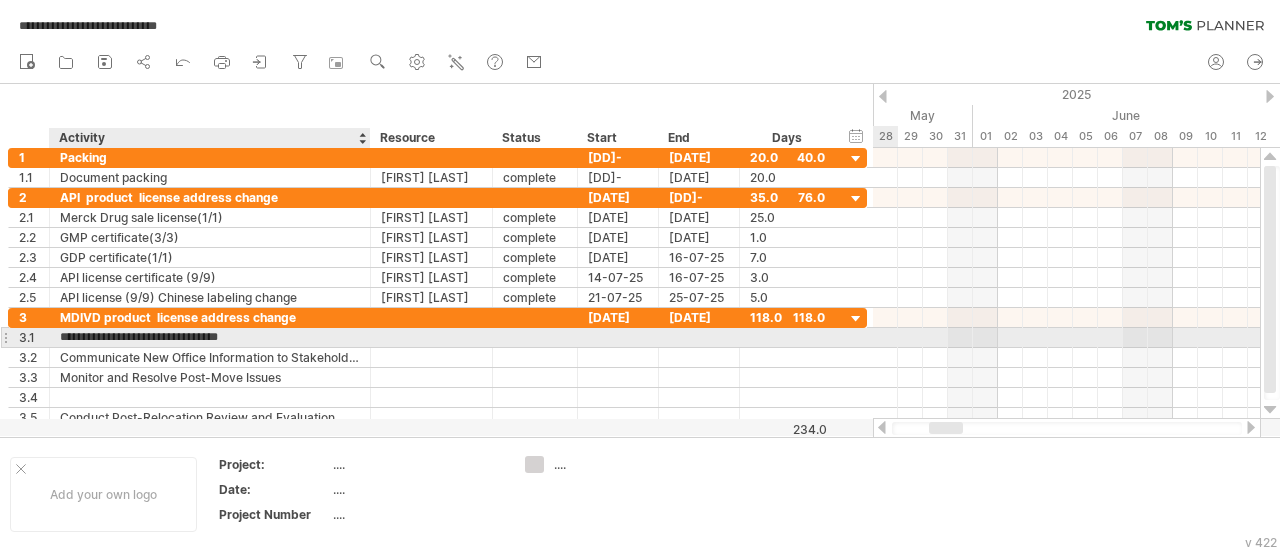 type on "**********" 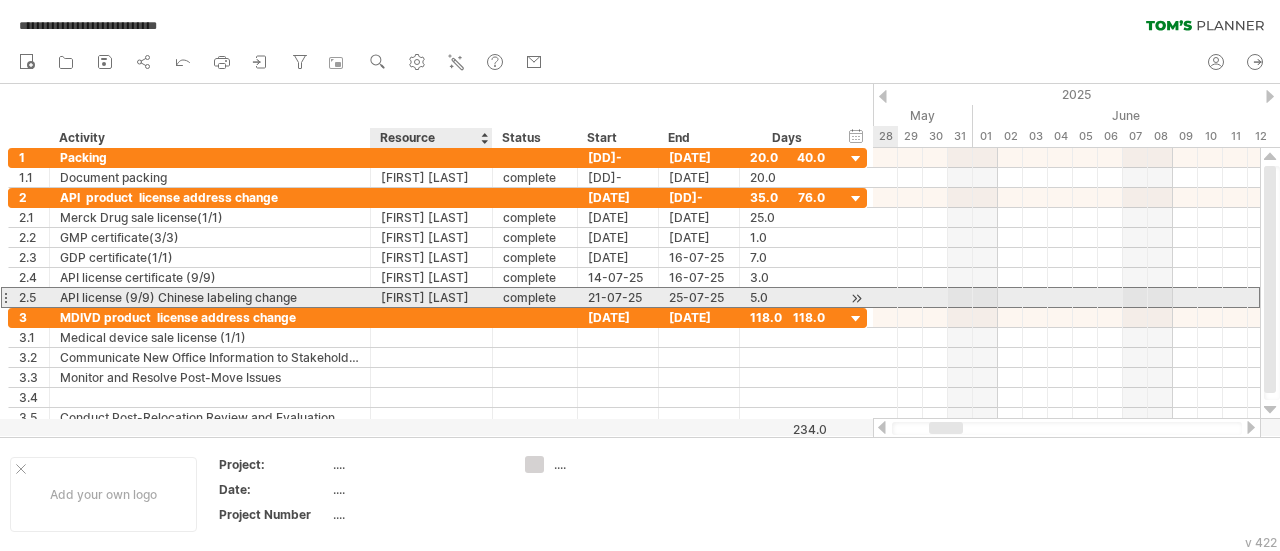 drag, startPoint x: 396, startPoint y: 291, endPoint x: 483, endPoint y: 291, distance: 87 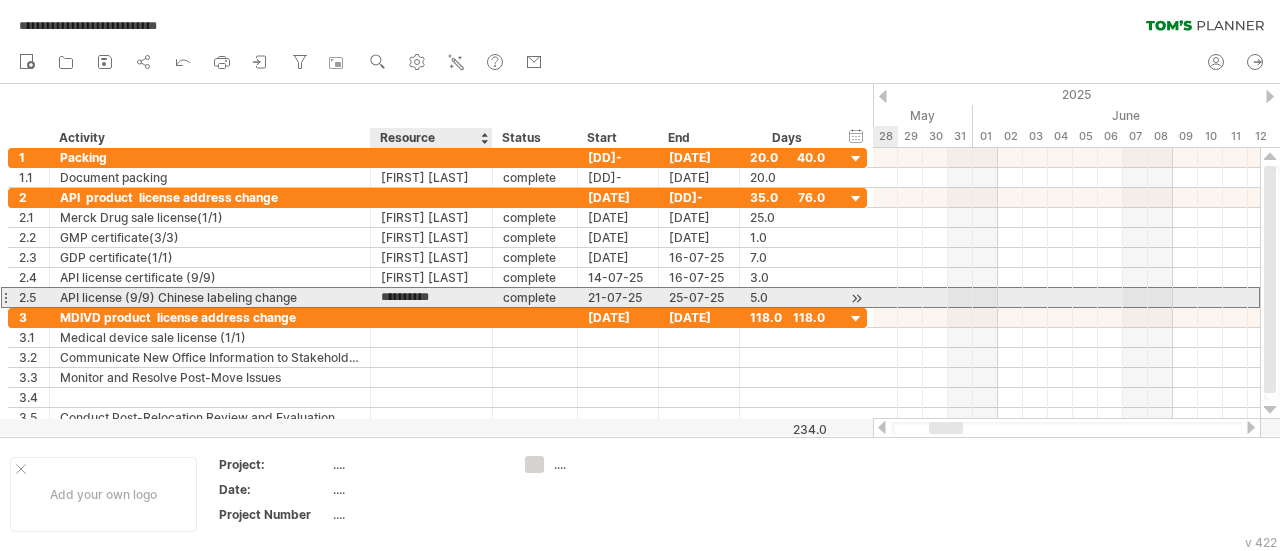 drag, startPoint x: 386, startPoint y: 296, endPoint x: 367, endPoint y: 296, distance: 19 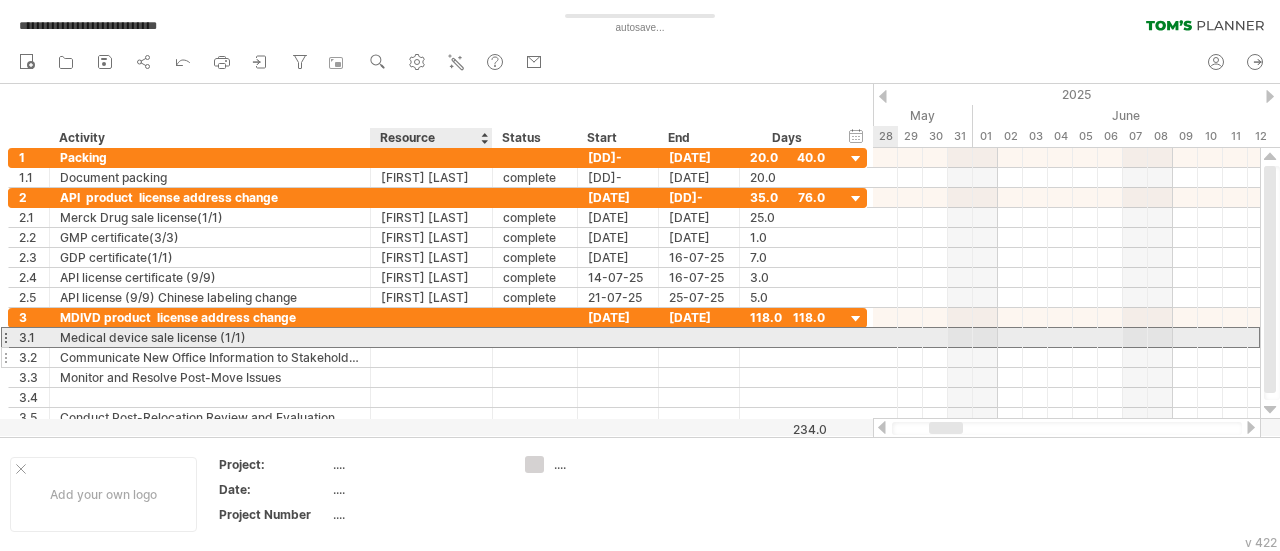 drag, startPoint x: 426, startPoint y: 331, endPoint x: 408, endPoint y: 345, distance: 22.803509 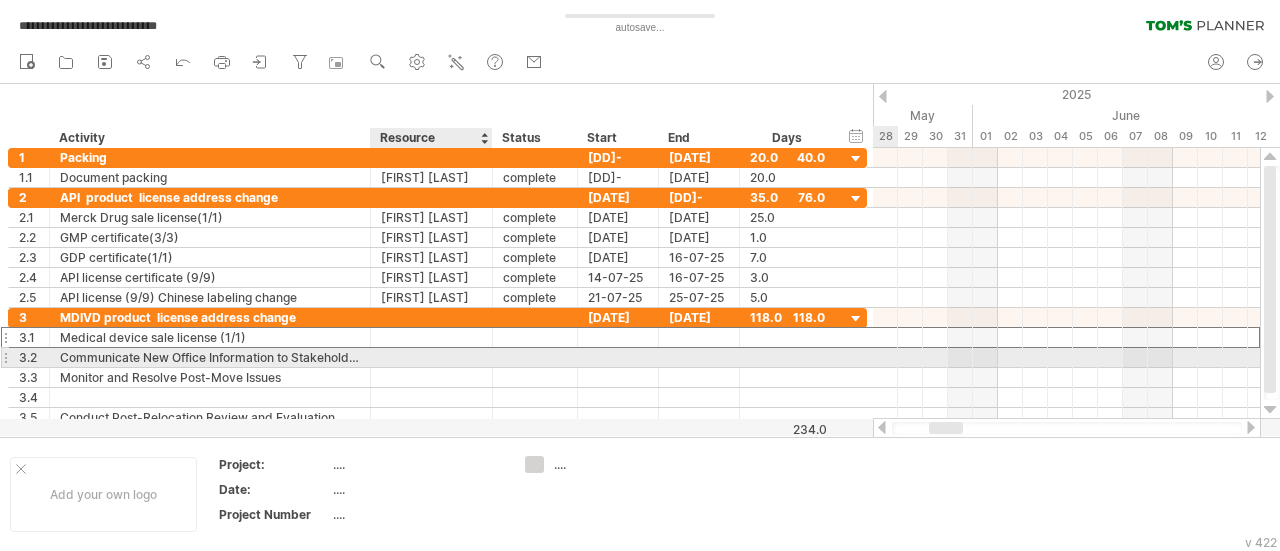 paste on "**********" 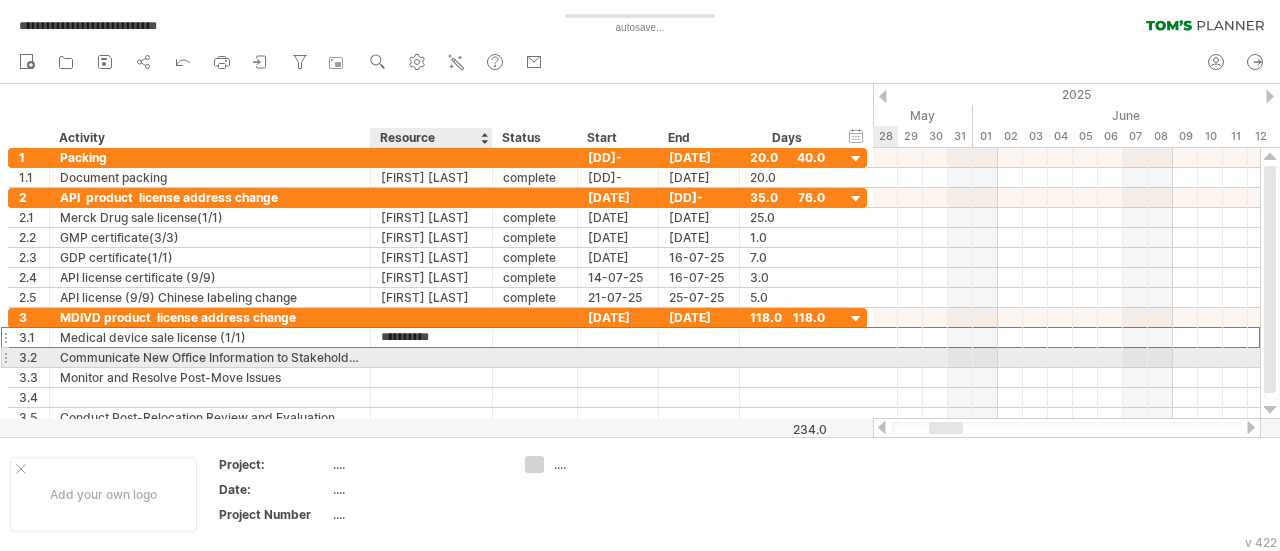click at bounding box center [431, 357] 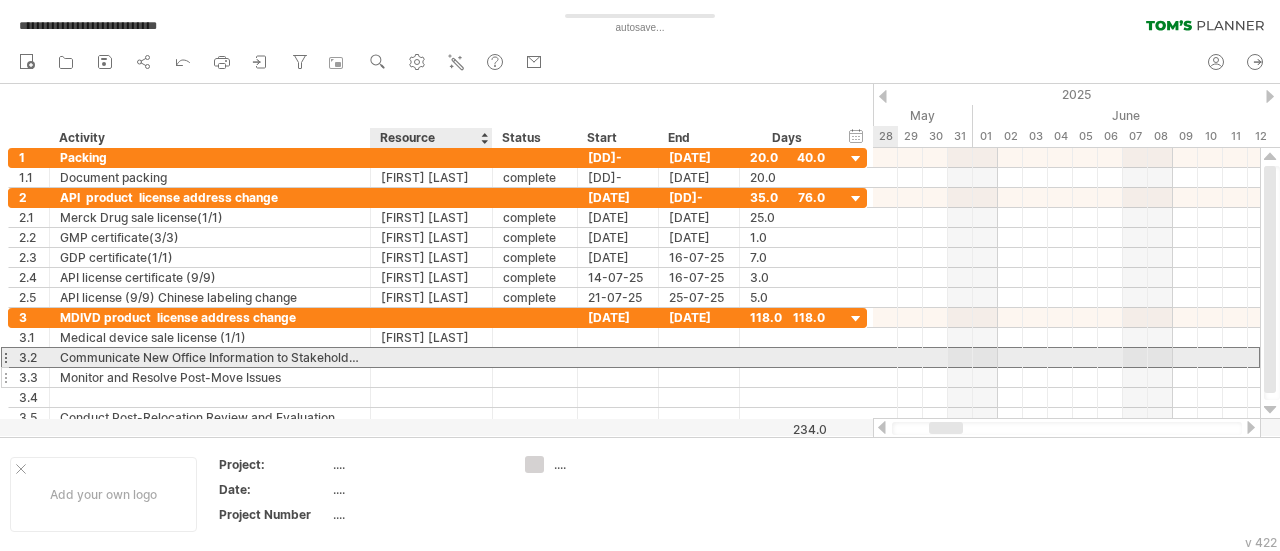 paste on "**********" 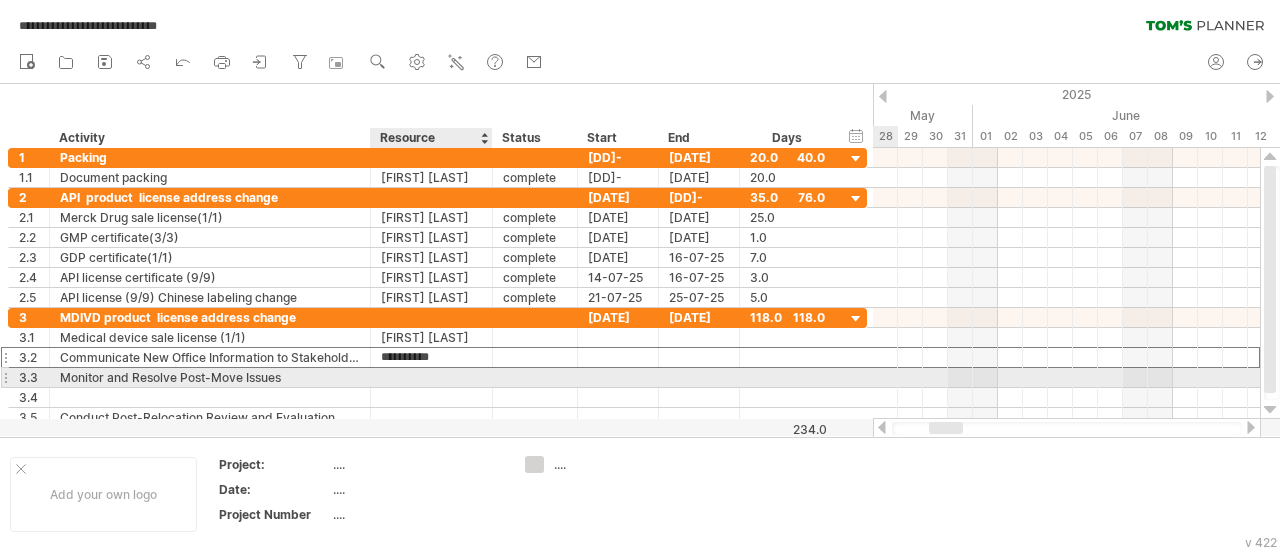 click at bounding box center (431, 377) 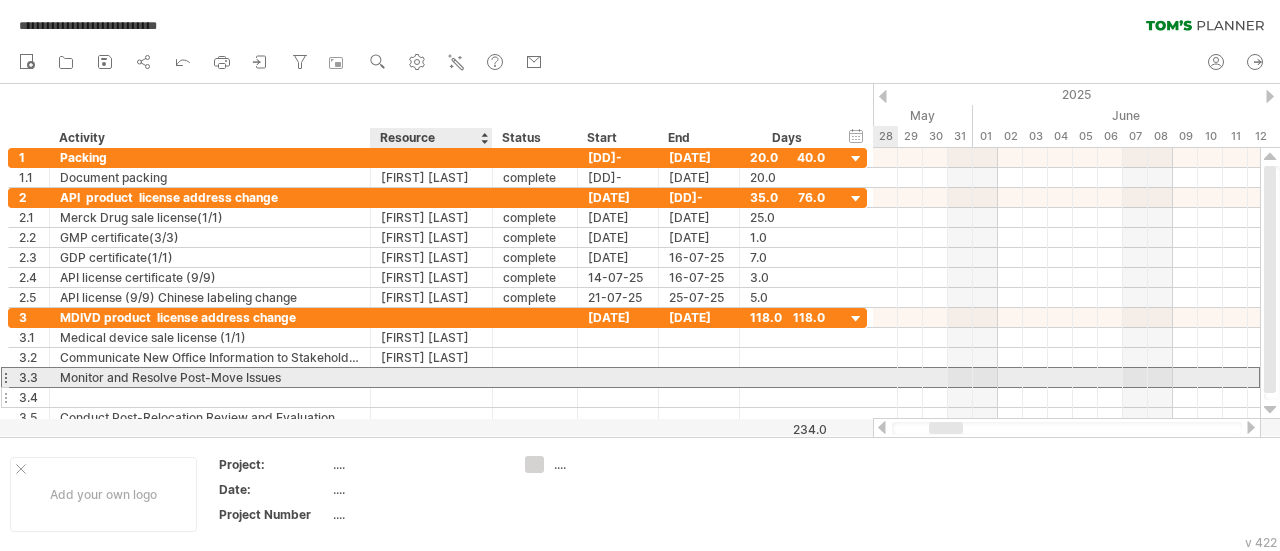 paste on "**********" 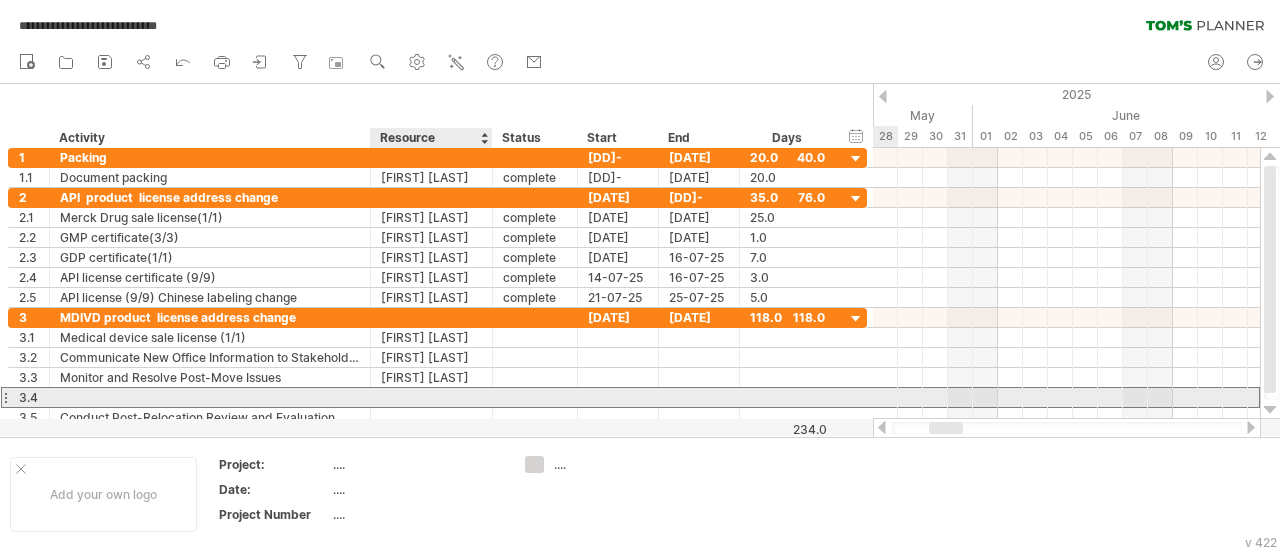 click at bounding box center [431, 397] 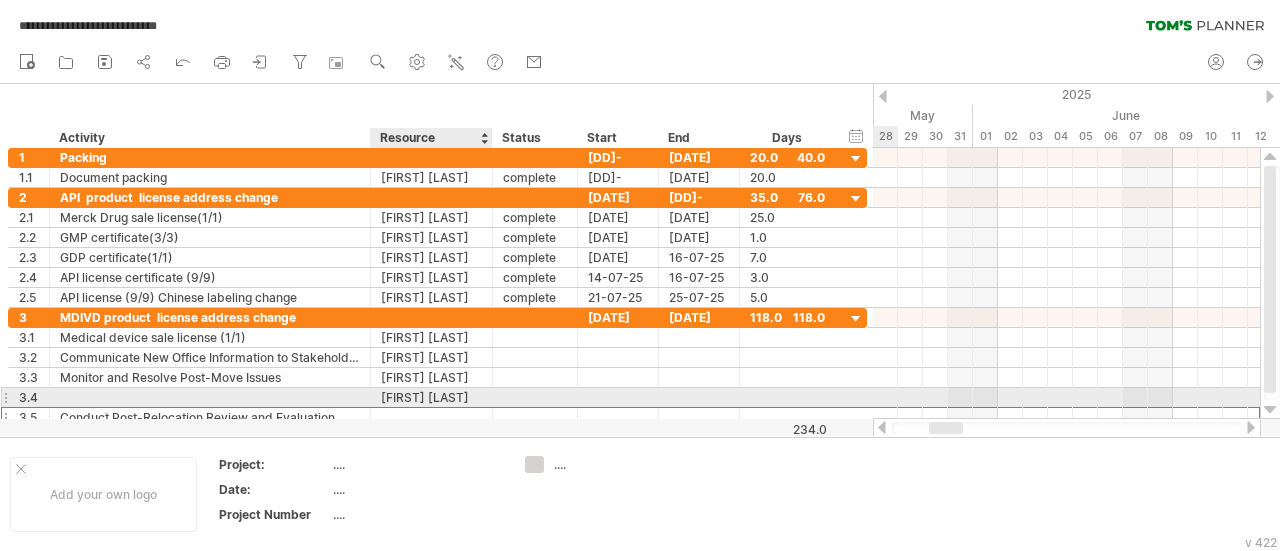 drag, startPoint x: 432, startPoint y: 405, endPoint x: 439, endPoint y: 417, distance: 13.892444 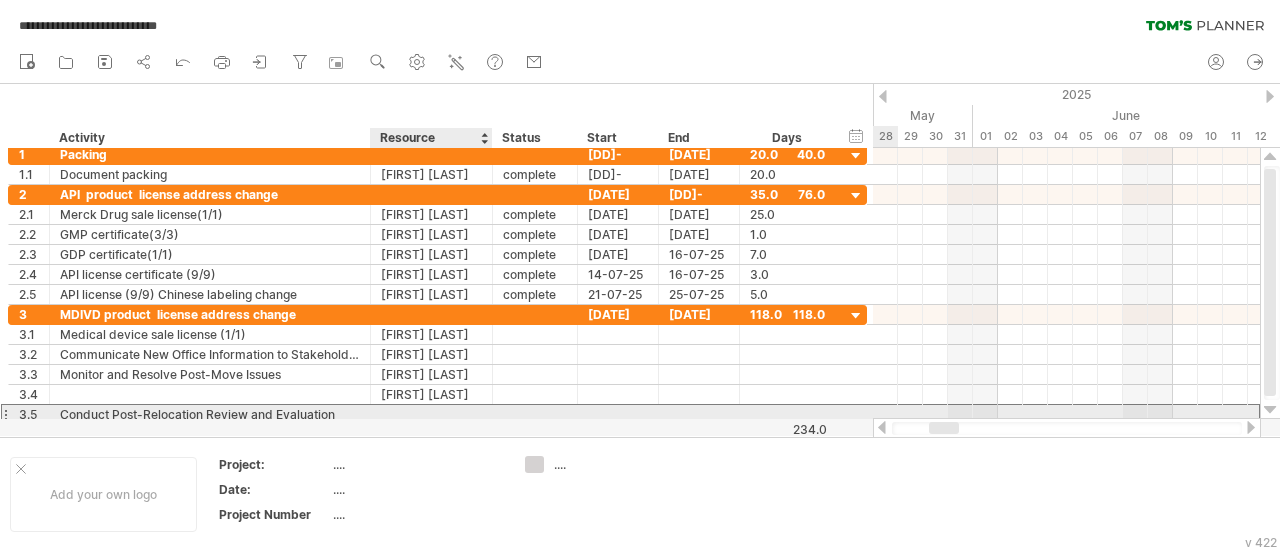 click at bounding box center [431, 414] 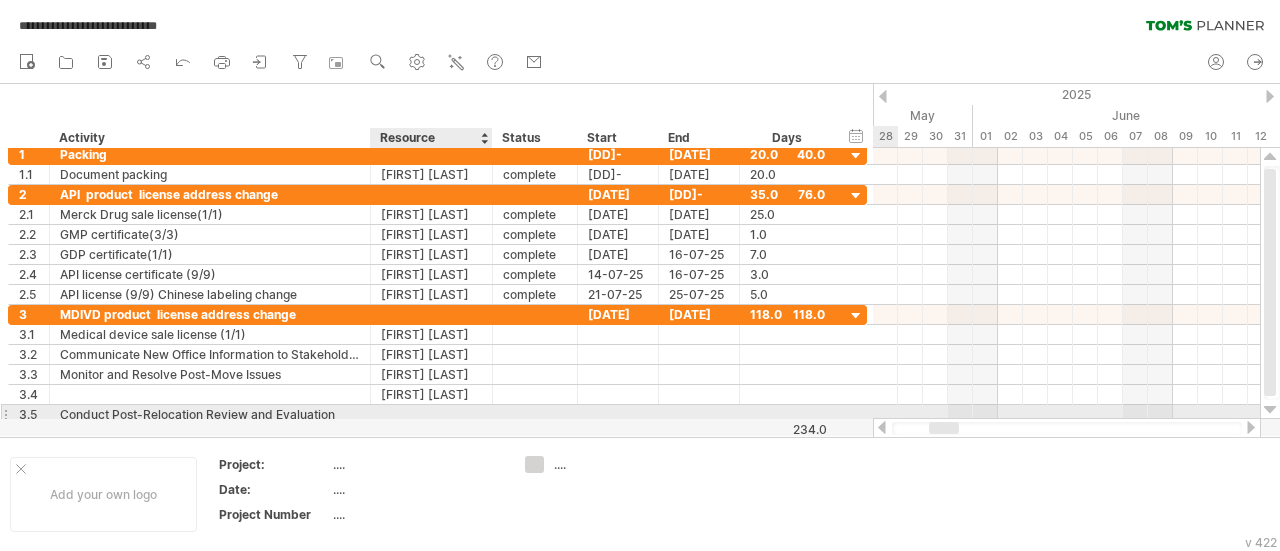 paste on "**********" 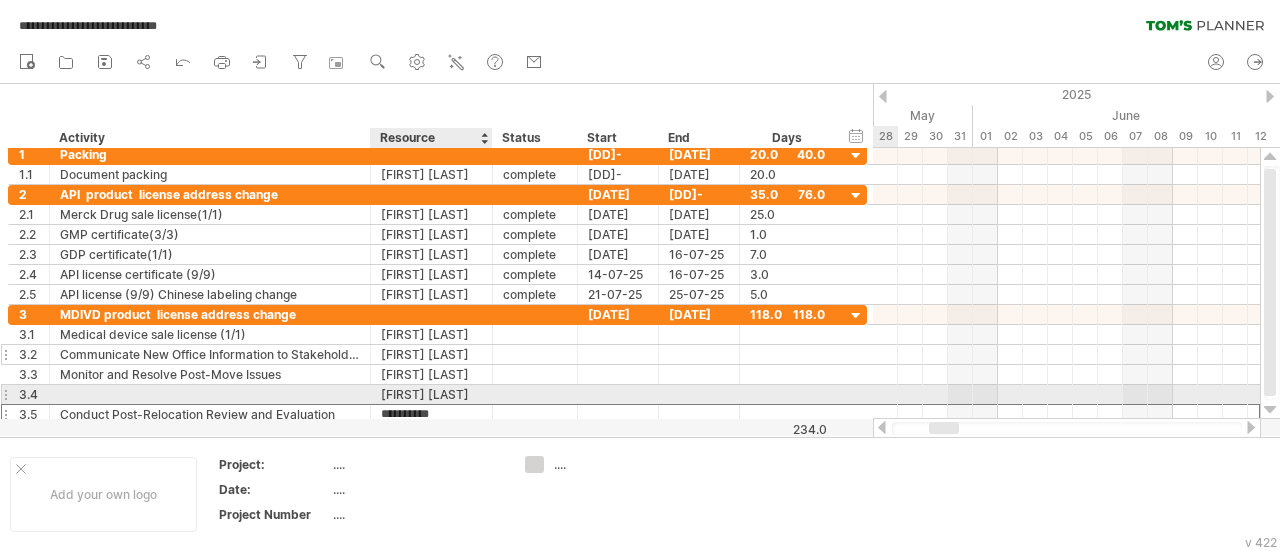 drag, startPoint x: 456, startPoint y: 409, endPoint x: 526, endPoint y: 350, distance: 91.5478 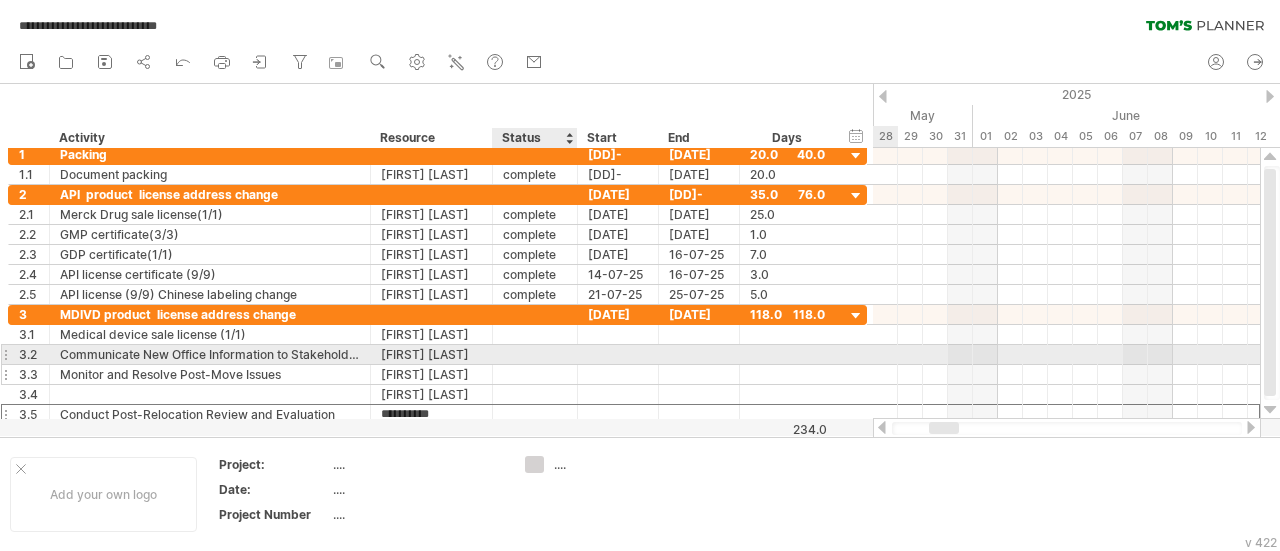 click on "**********" at bounding box center (437, 365) 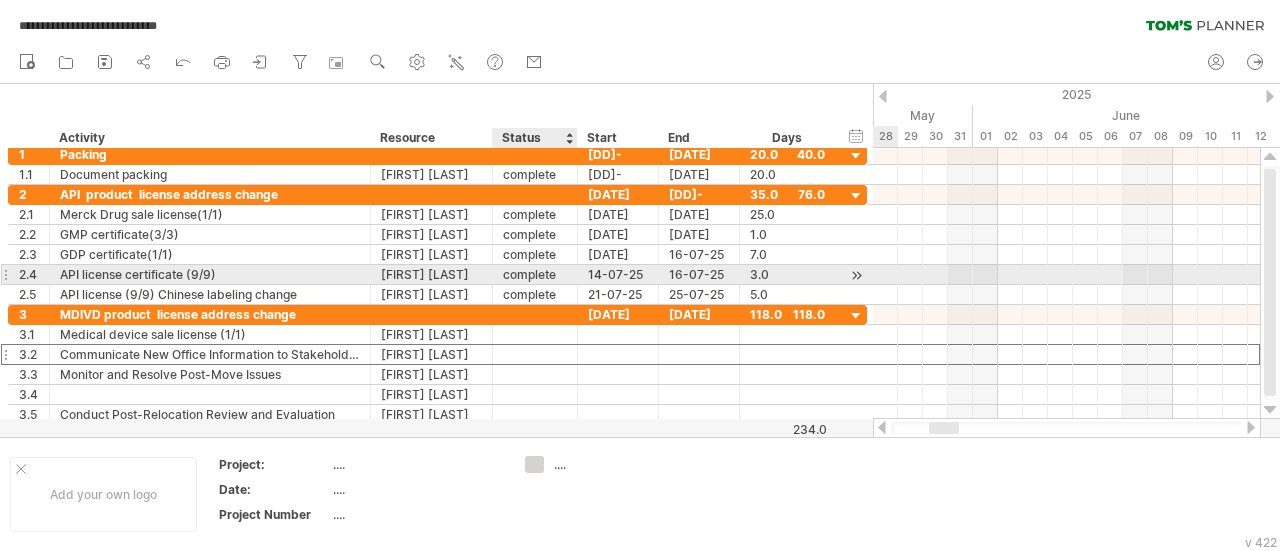 click on "complete" at bounding box center [535, 274] 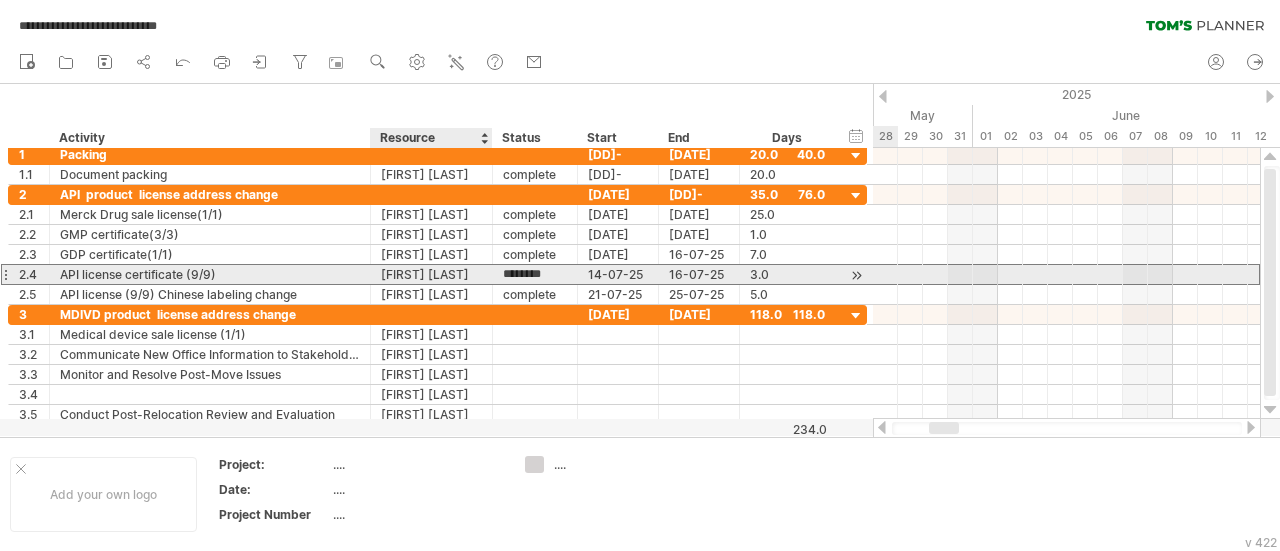 drag, startPoint x: 554, startPoint y: 269, endPoint x: 498, endPoint y: 267, distance: 56.0357 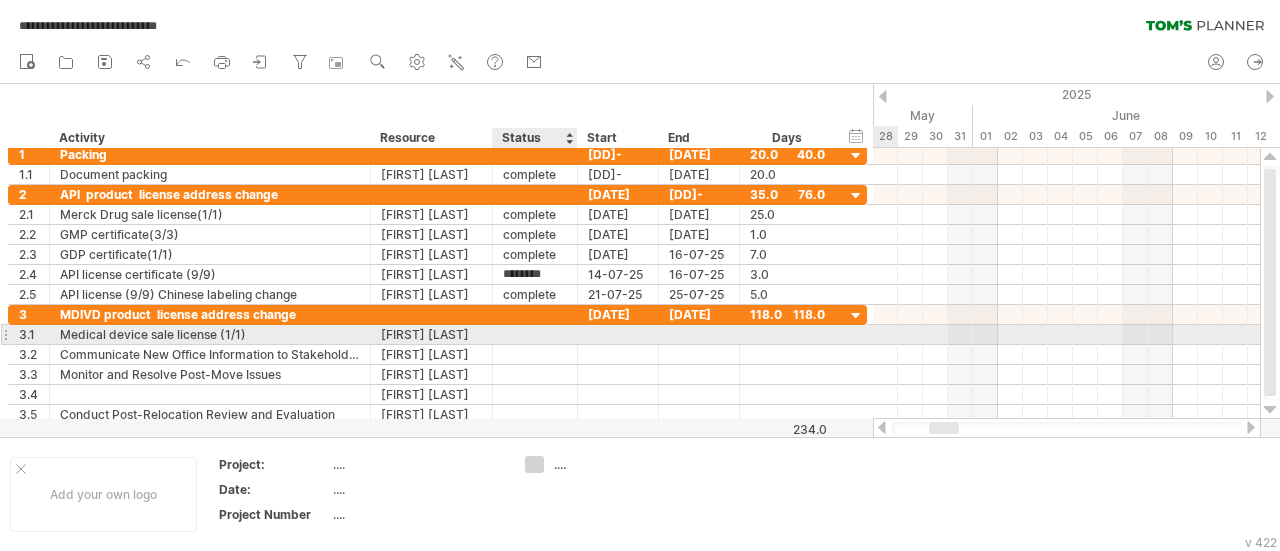 click at bounding box center [535, 334] 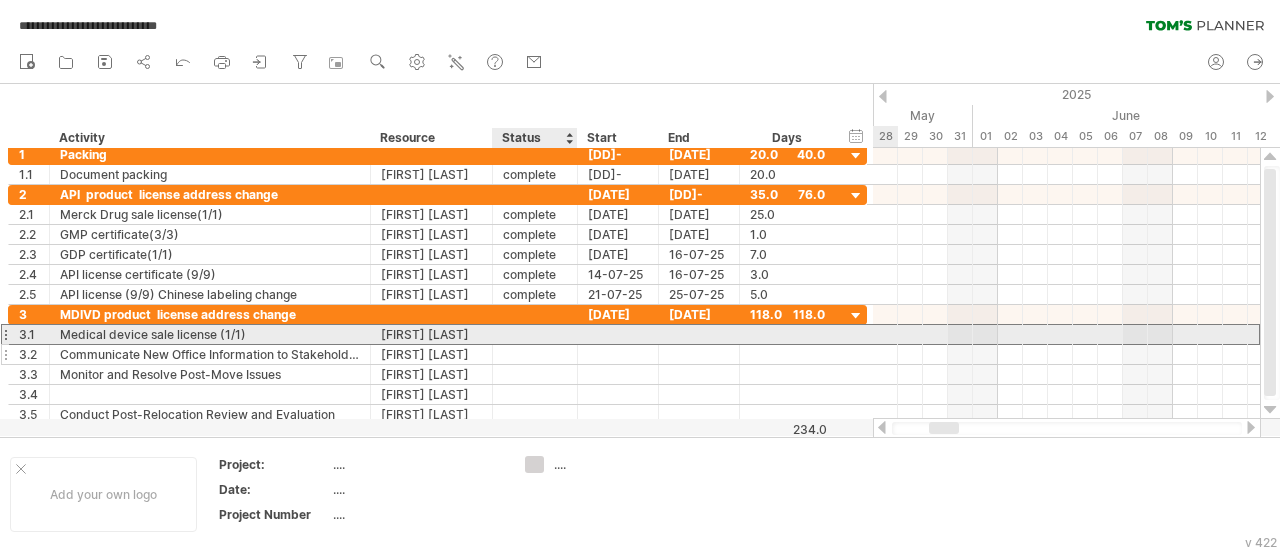 paste on "********" 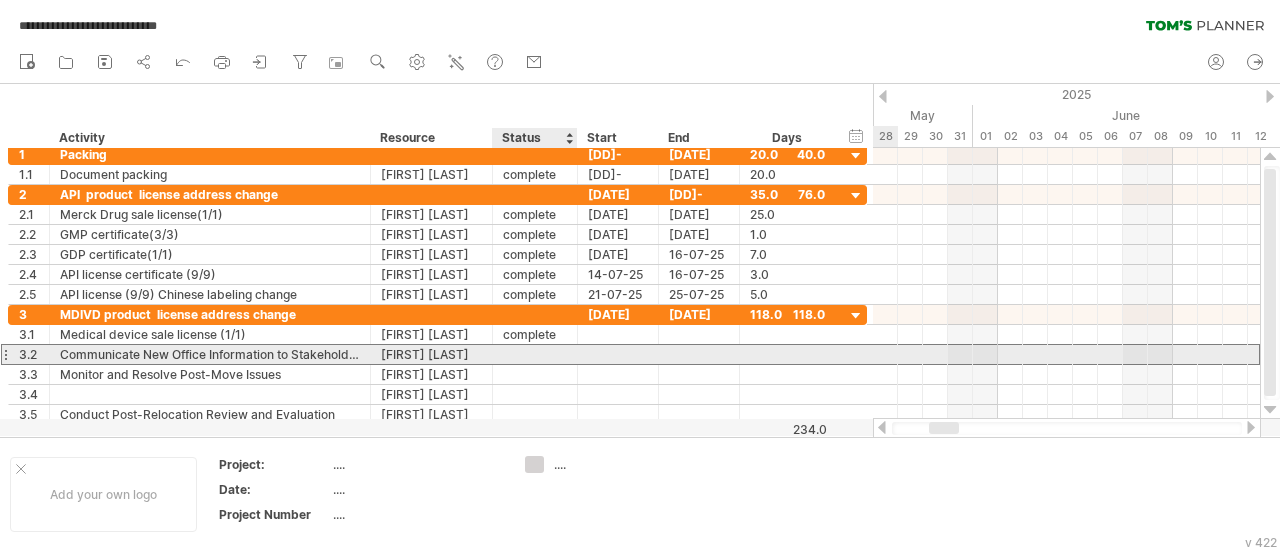 click at bounding box center (535, 354) 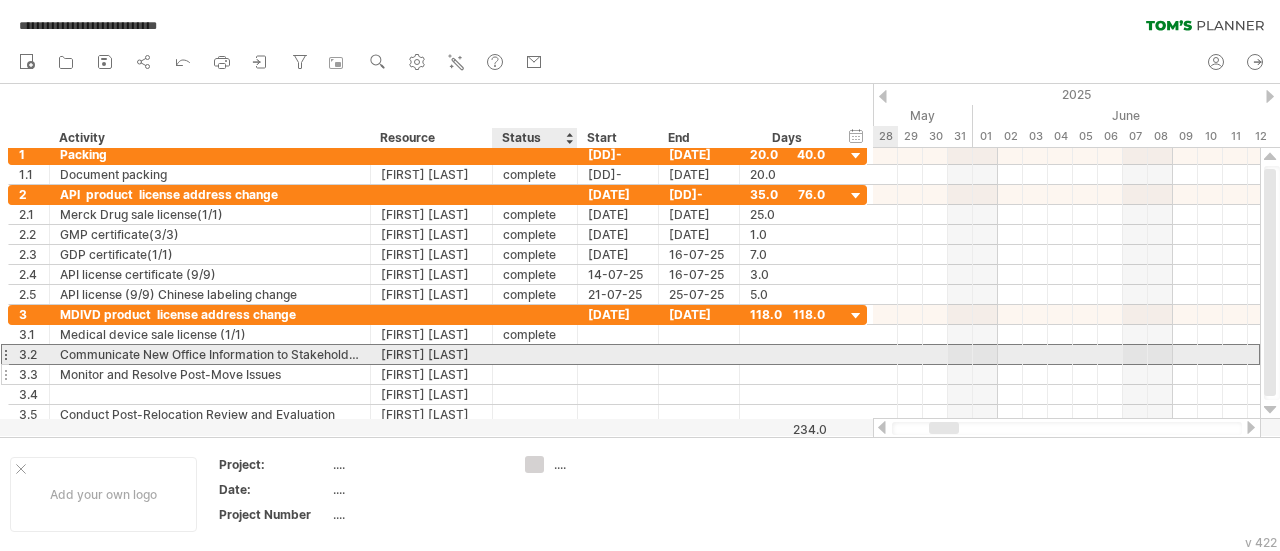 paste on "********" 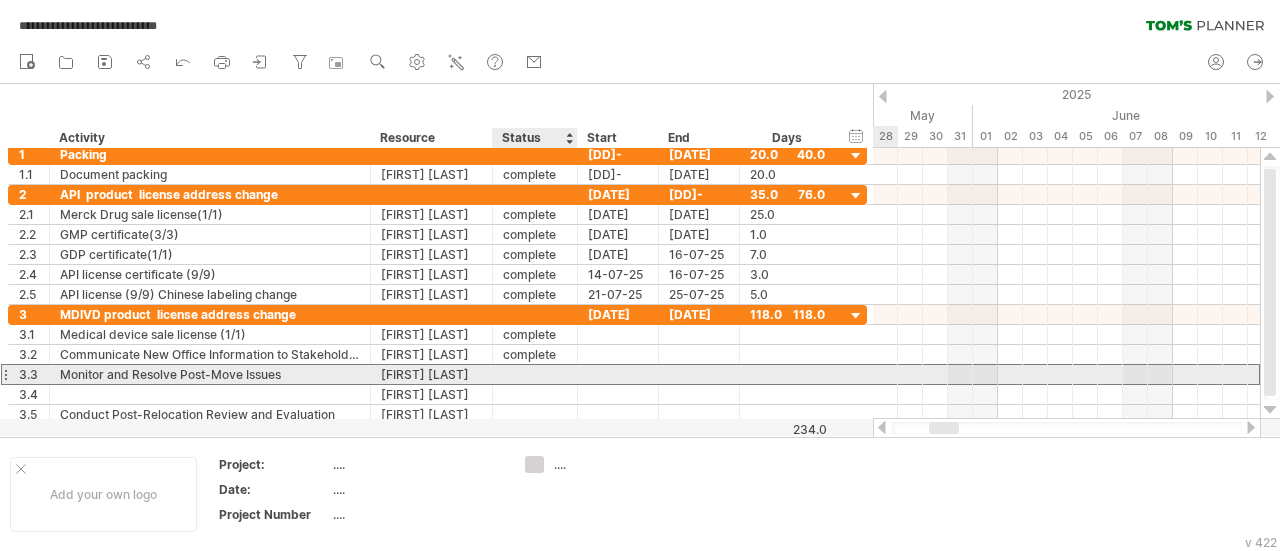 click at bounding box center (535, 374) 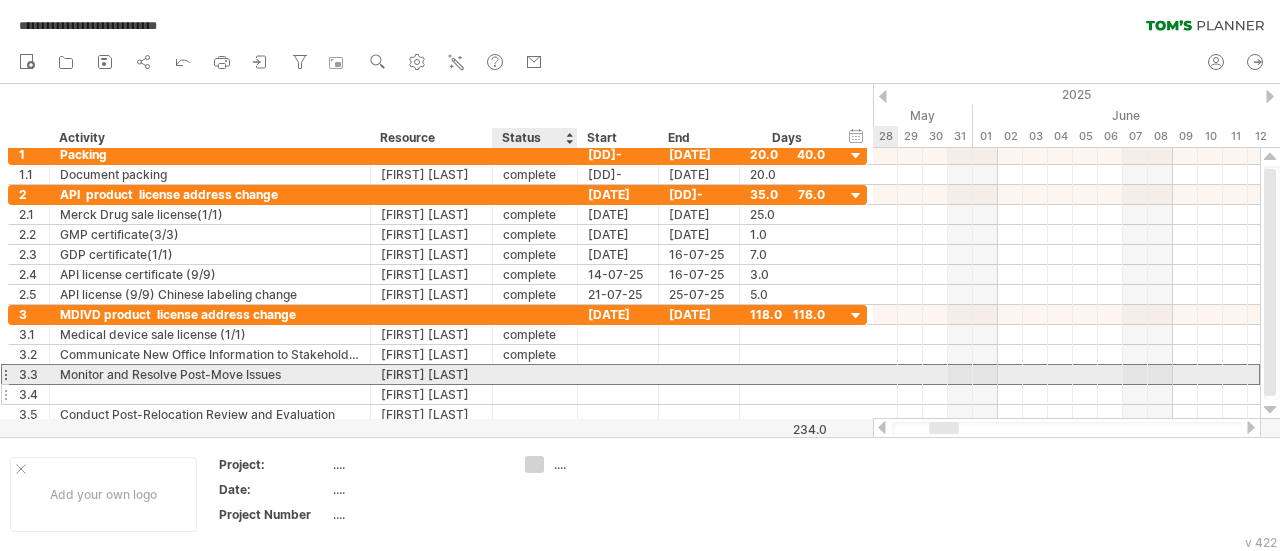 paste on "********" 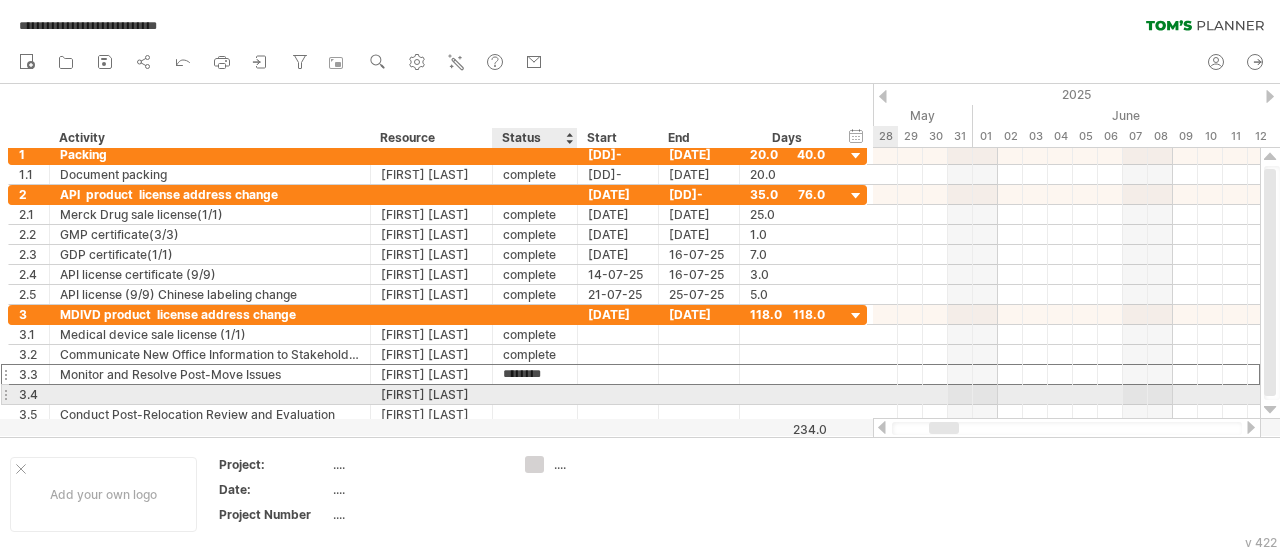 click at bounding box center (535, 394) 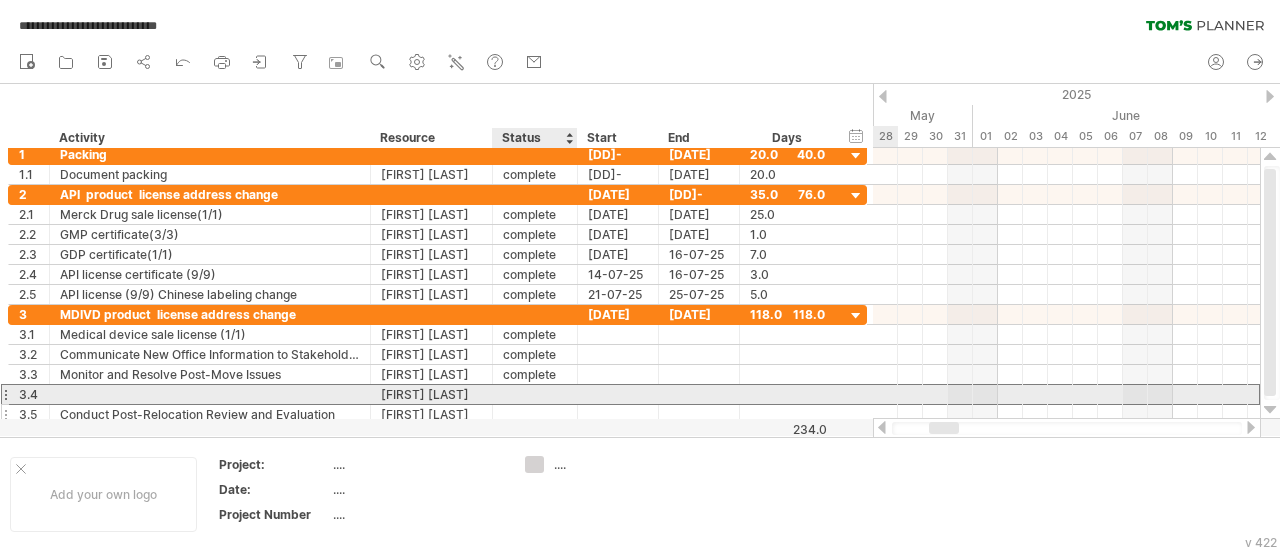 paste on "********" 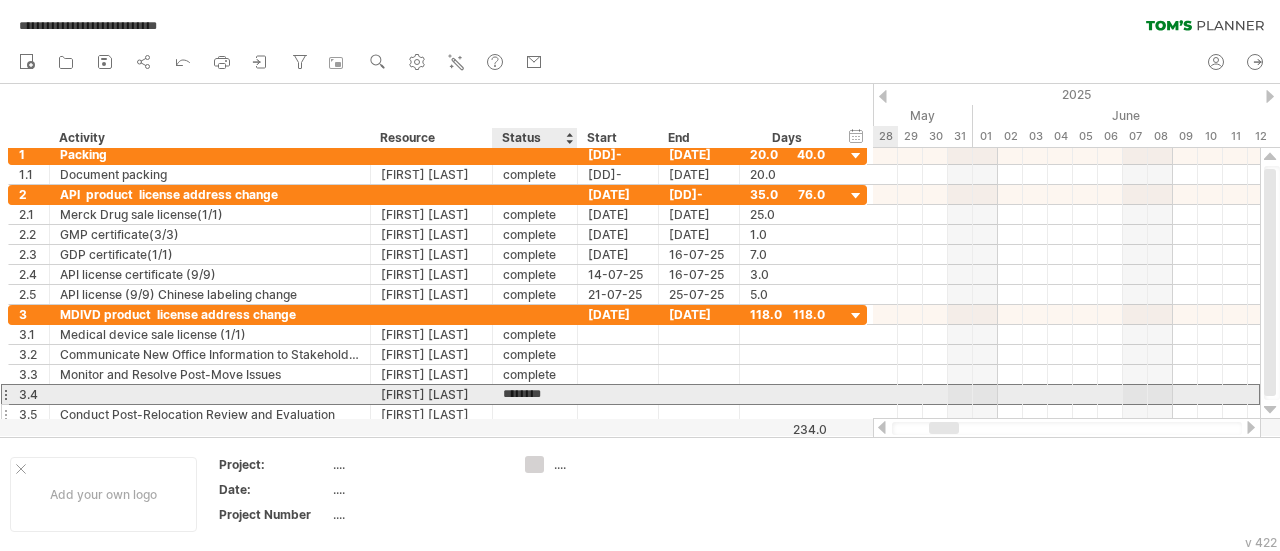 click at bounding box center (535, 414) 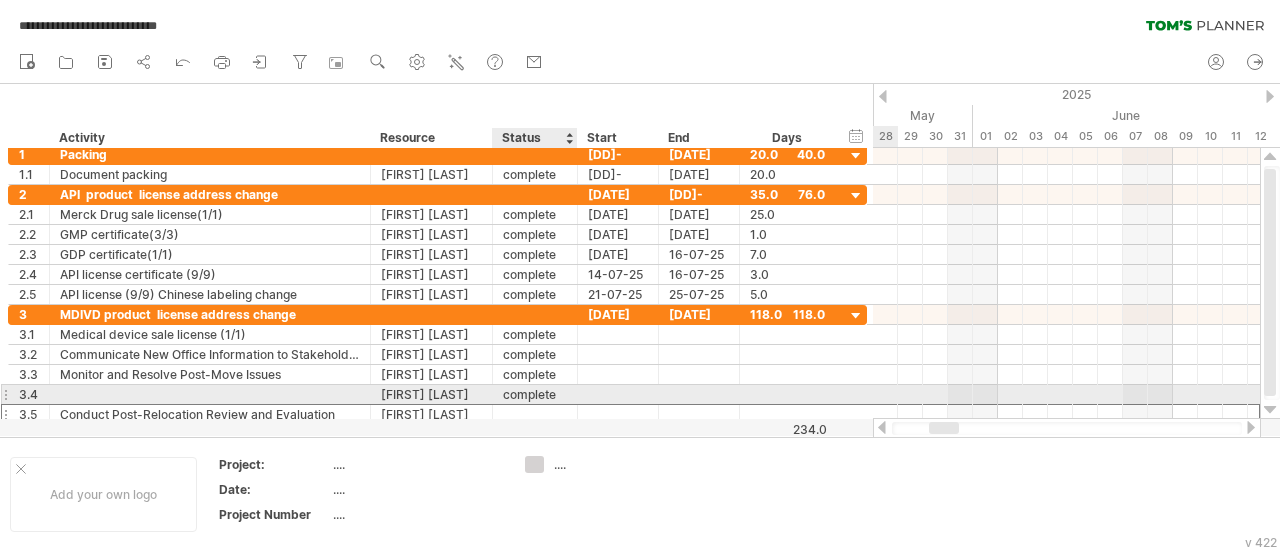 paste on "********" 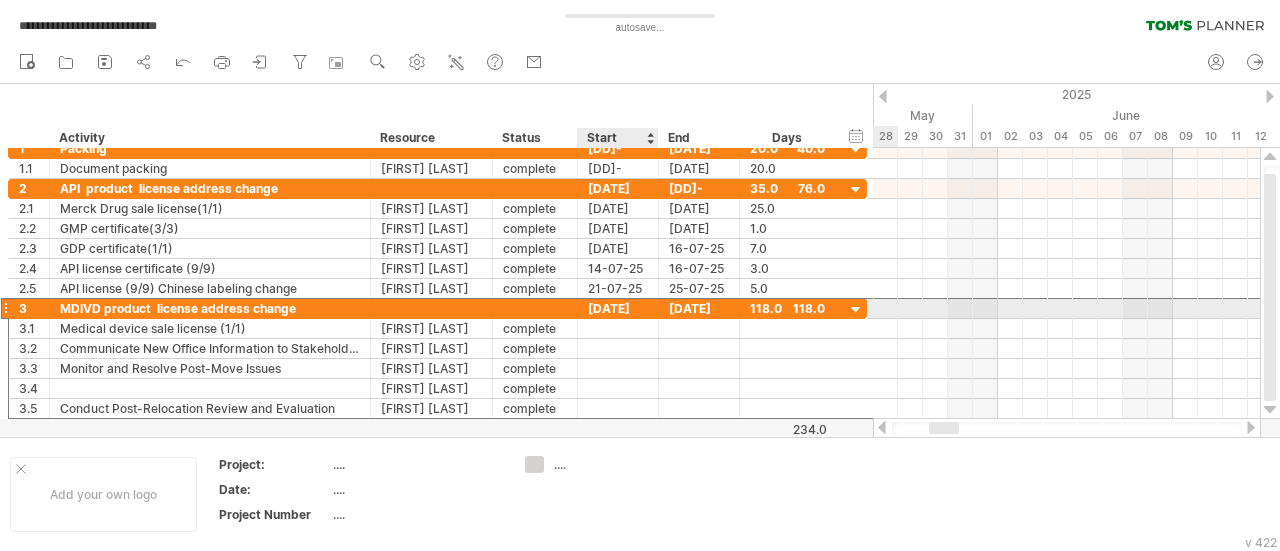 click on "[DATE]" at bounding box center [618, 308] 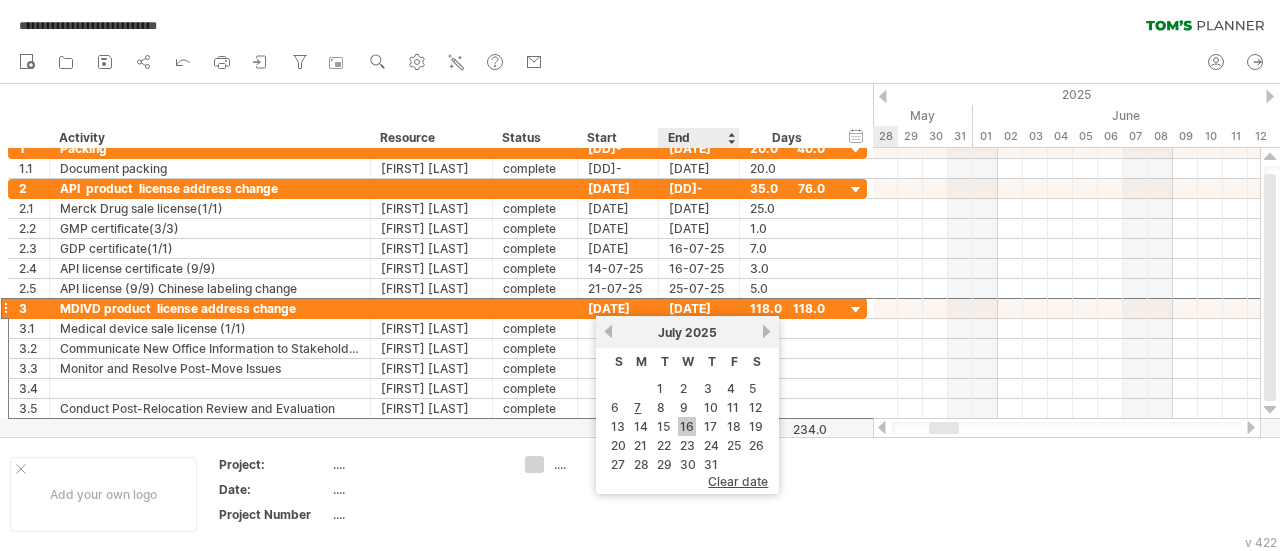 click on "16" at bounding box center [687, 426] 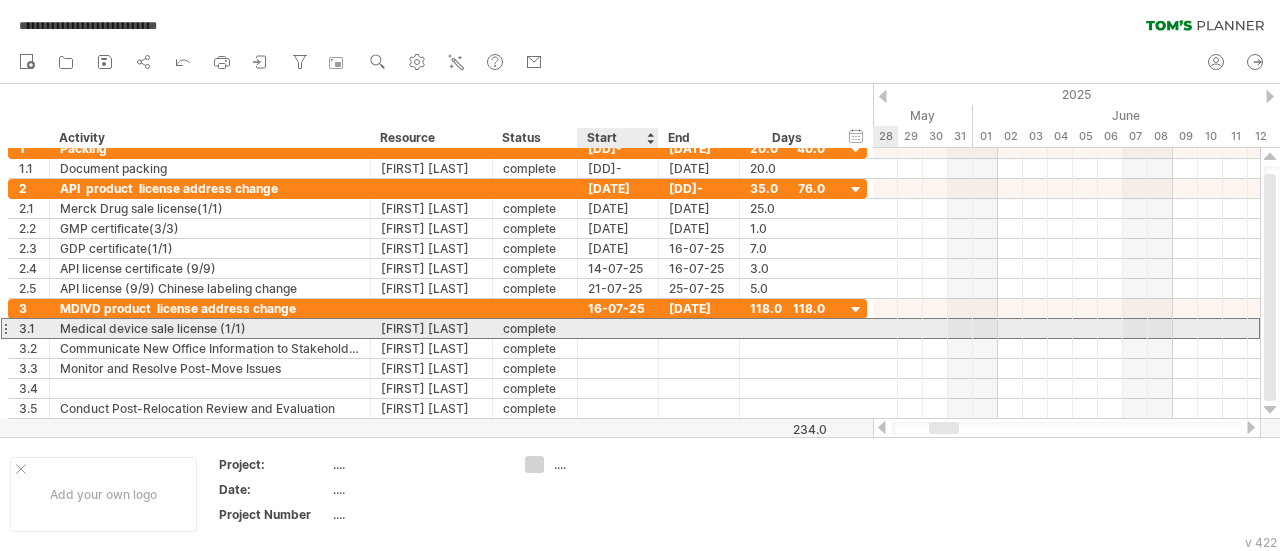 click at bounding box center (618, 328) 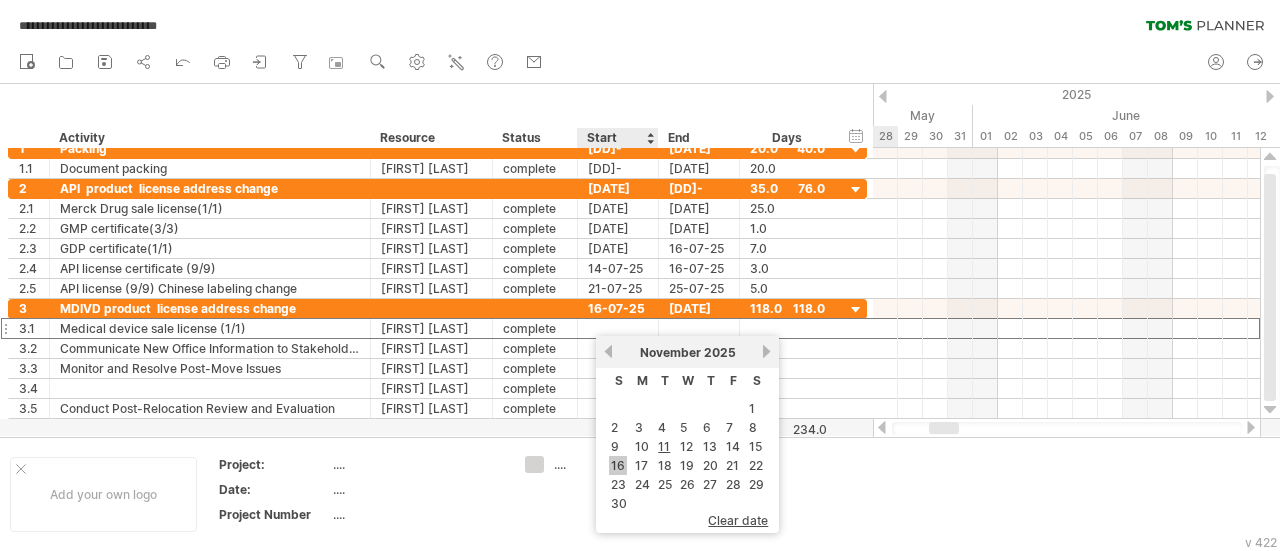 click on "16" at bounding box center [618, 465] 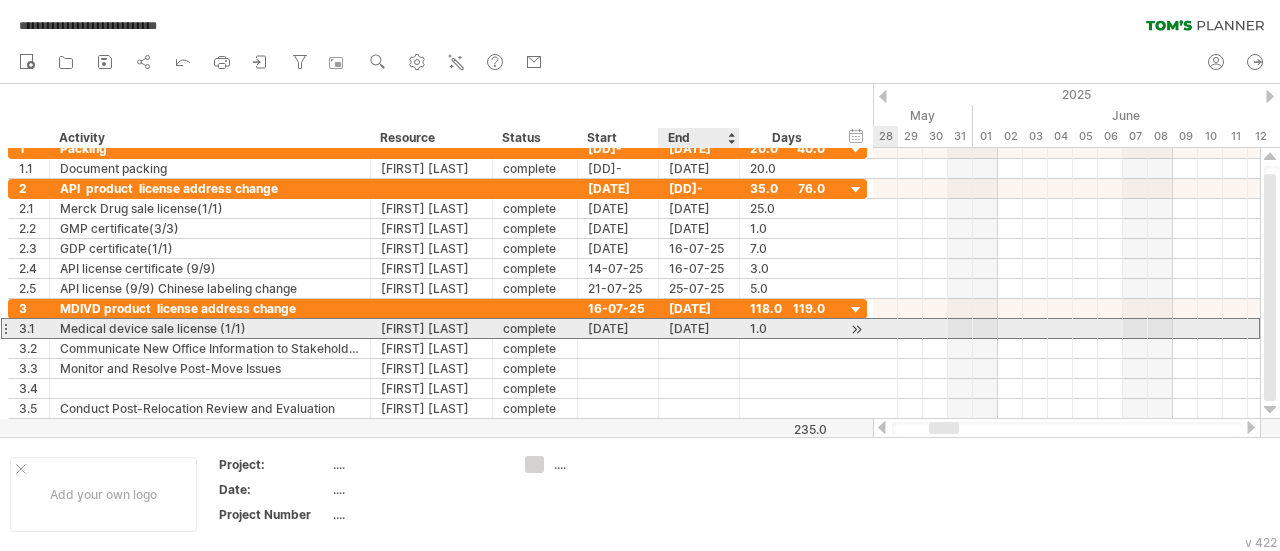click on "[DATE]" at bounding box center (699, 328) 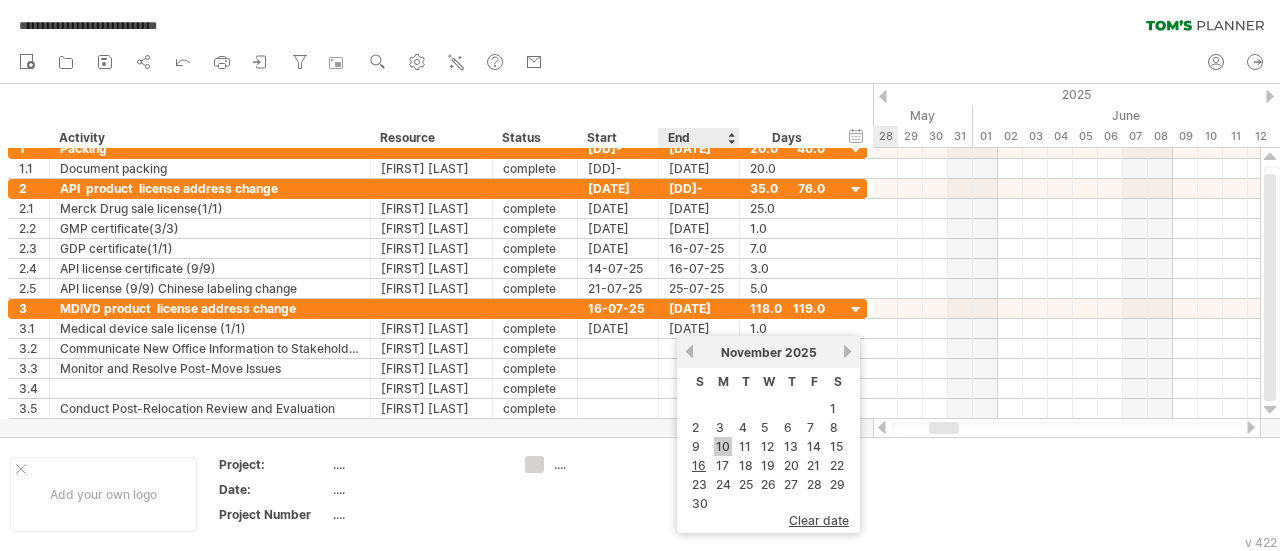 click on "10" at bounding box center (723, 446) 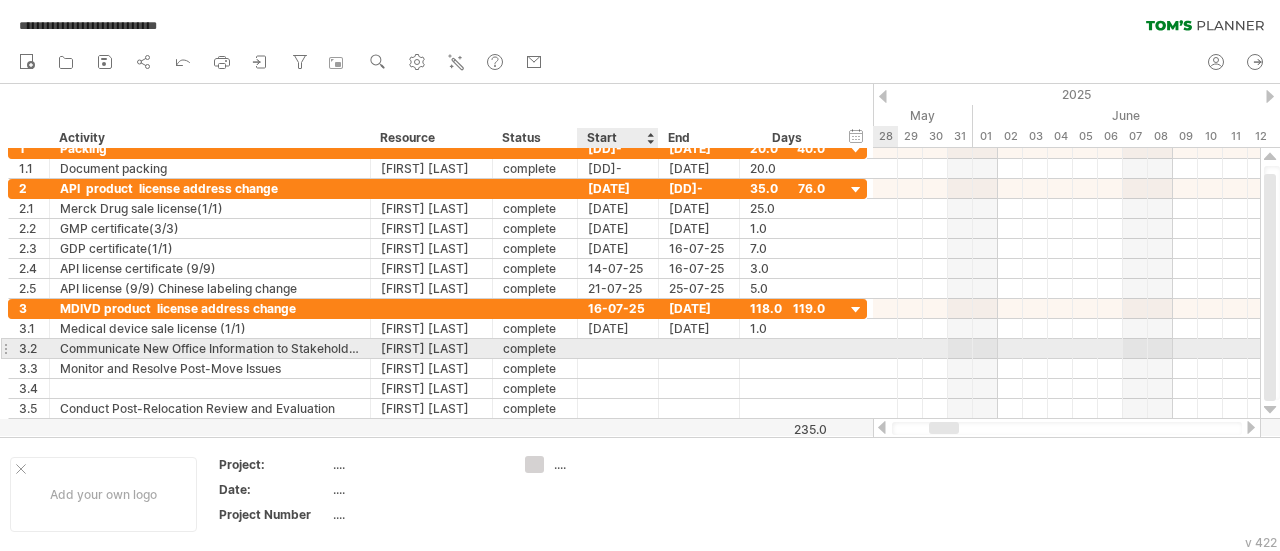 click at bounding box center (618, 348) 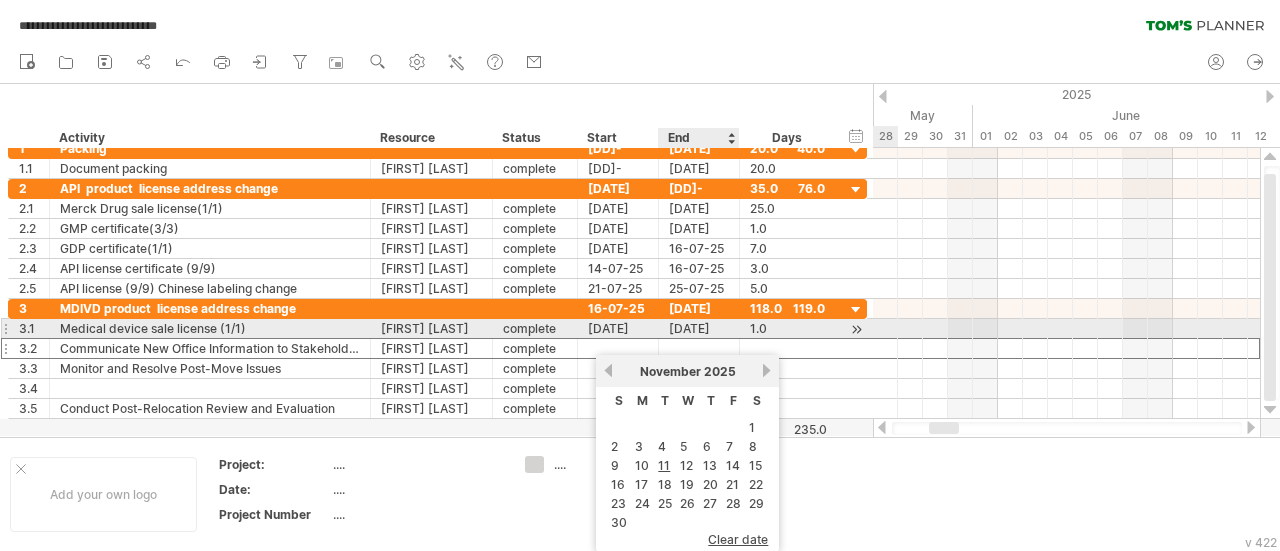 click on "[DATE]" at bounding box center (699, 328) 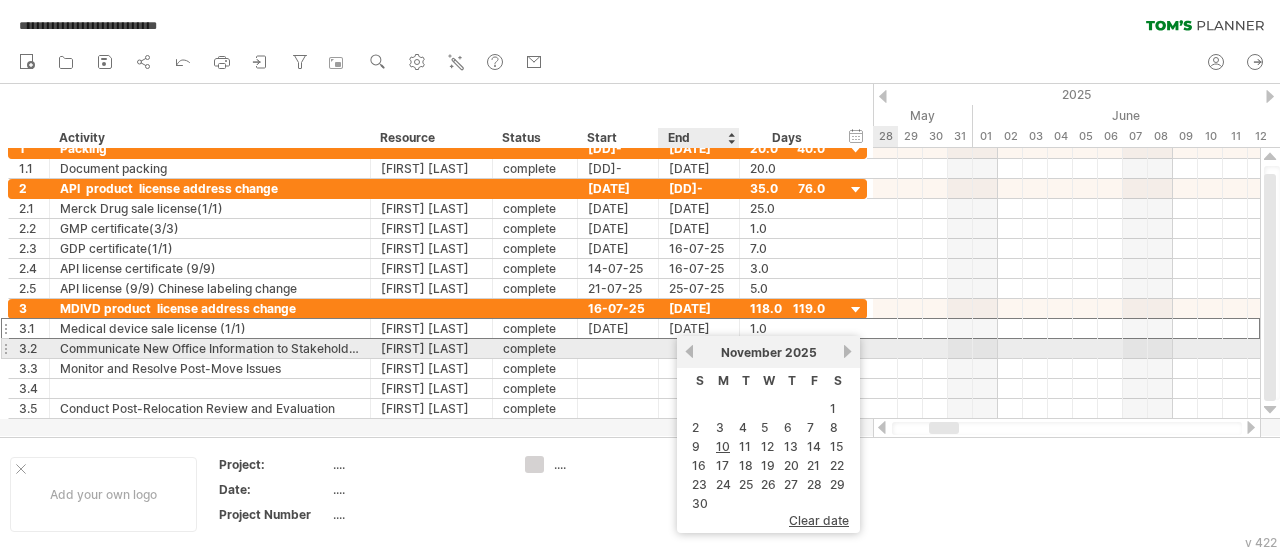 drag, startPoint x: 700, startPoint y: 354, endPoint x: 689, endPoint y: 357, distance: 11.401754 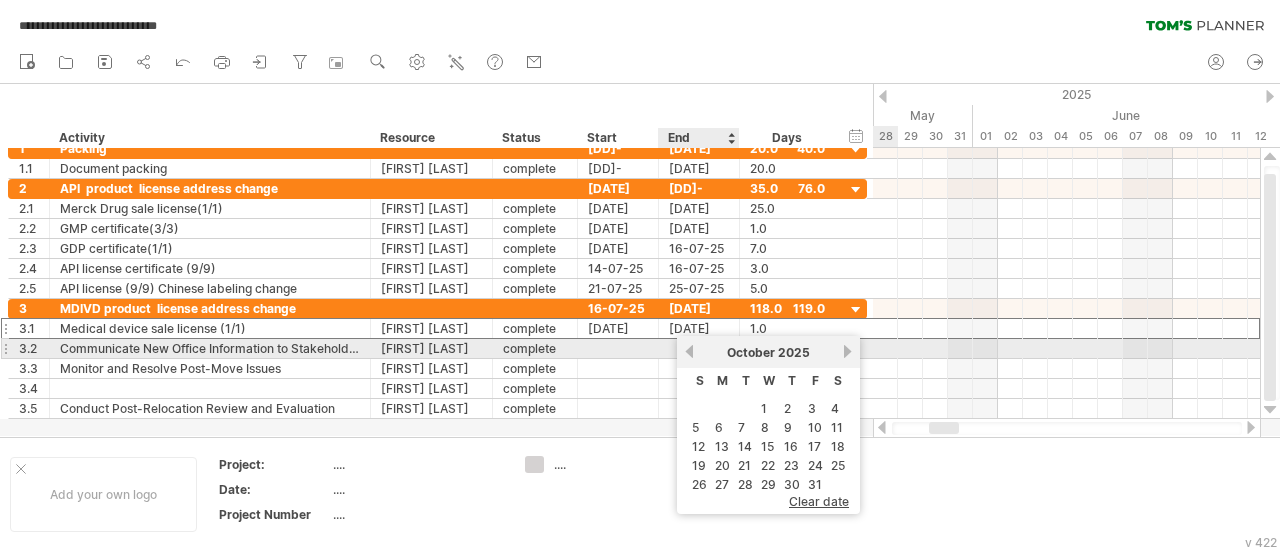 click on "previous" at bounding box center [689, 351] 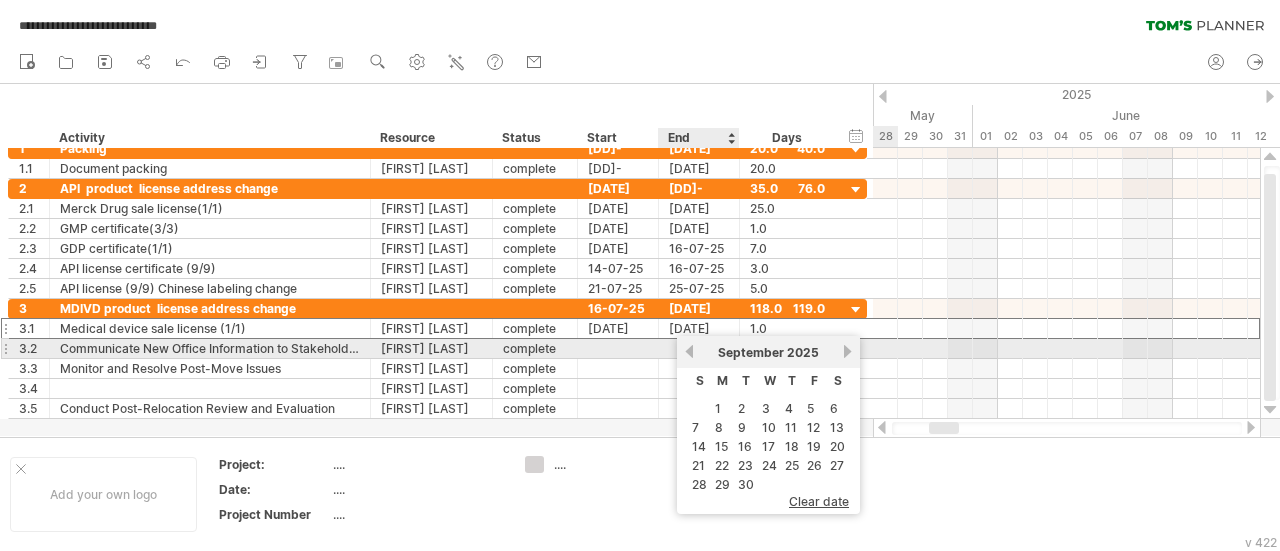 click on "previous" at bounding box center [689, 351] 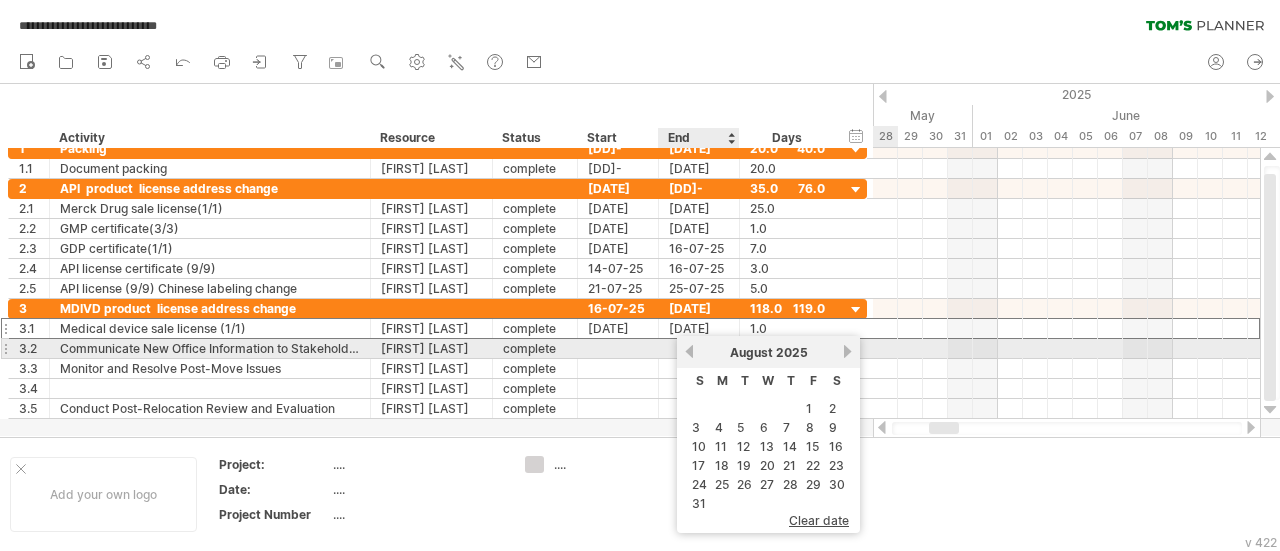 click on "previous" at bounding box center [689, 351] 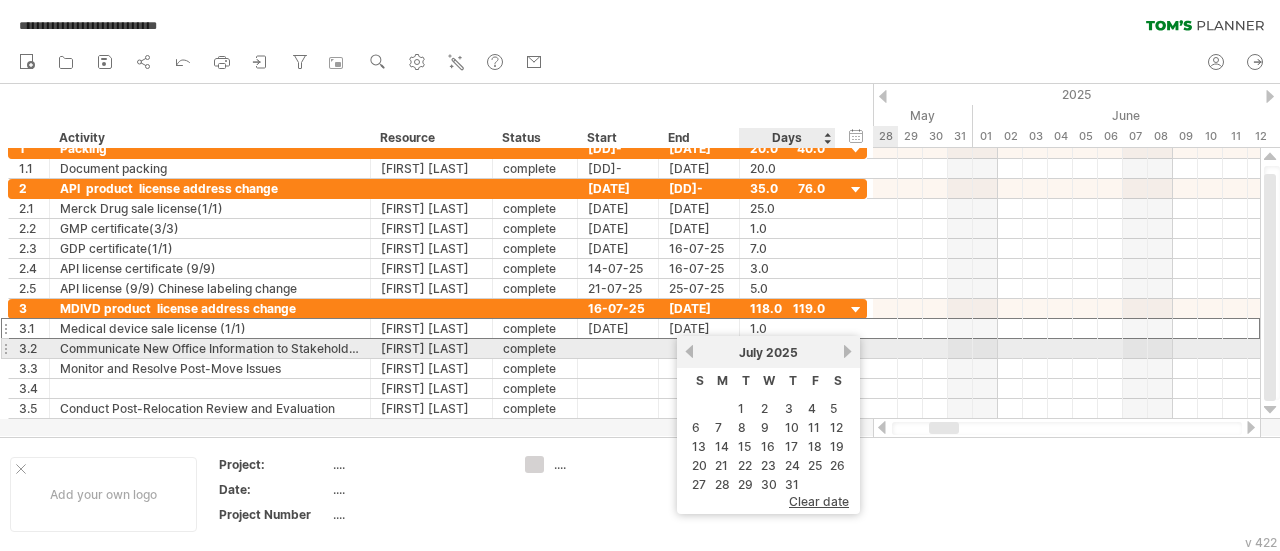 click on "[MONTH]   [YEAR]" at bounding box center [768, 352] 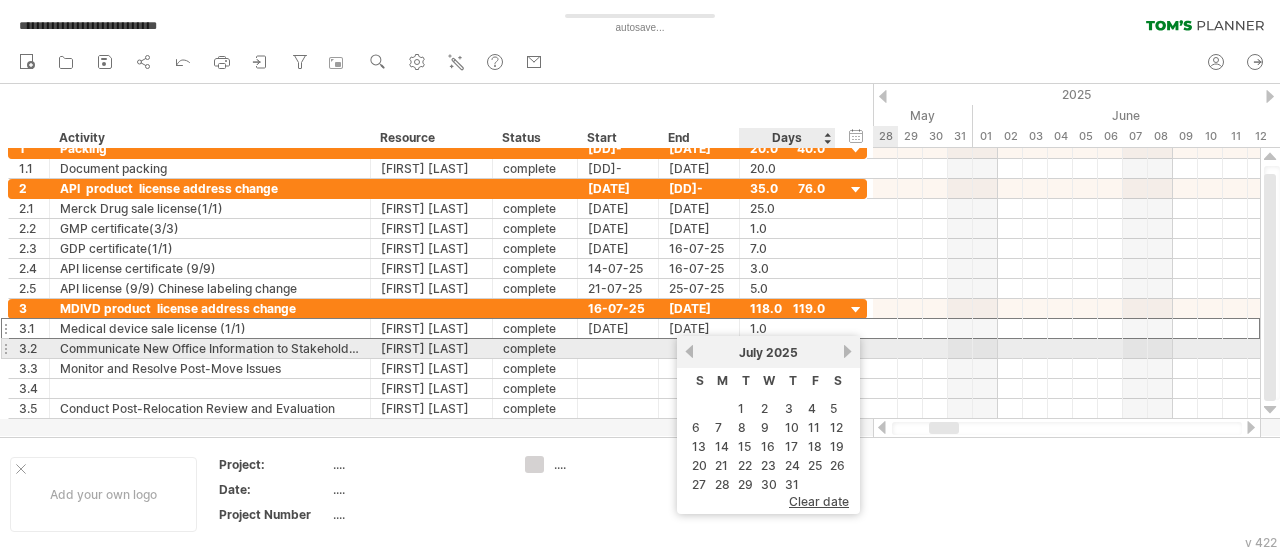 click on "next" at bounding box center (847, 351) 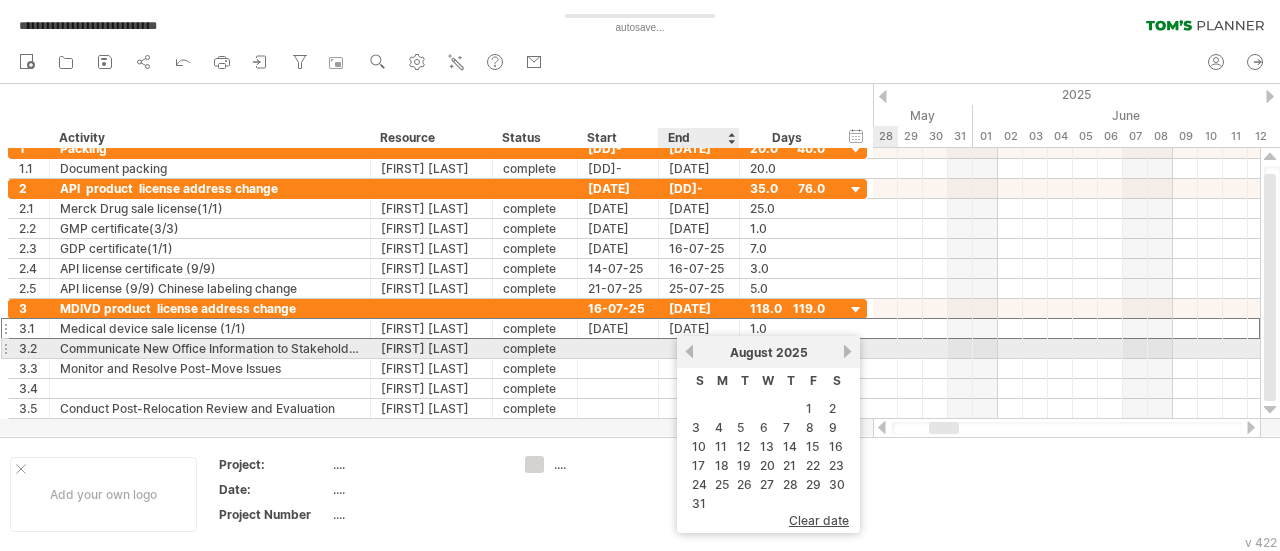 click on "August   2025" at bounding box center [768, 352] 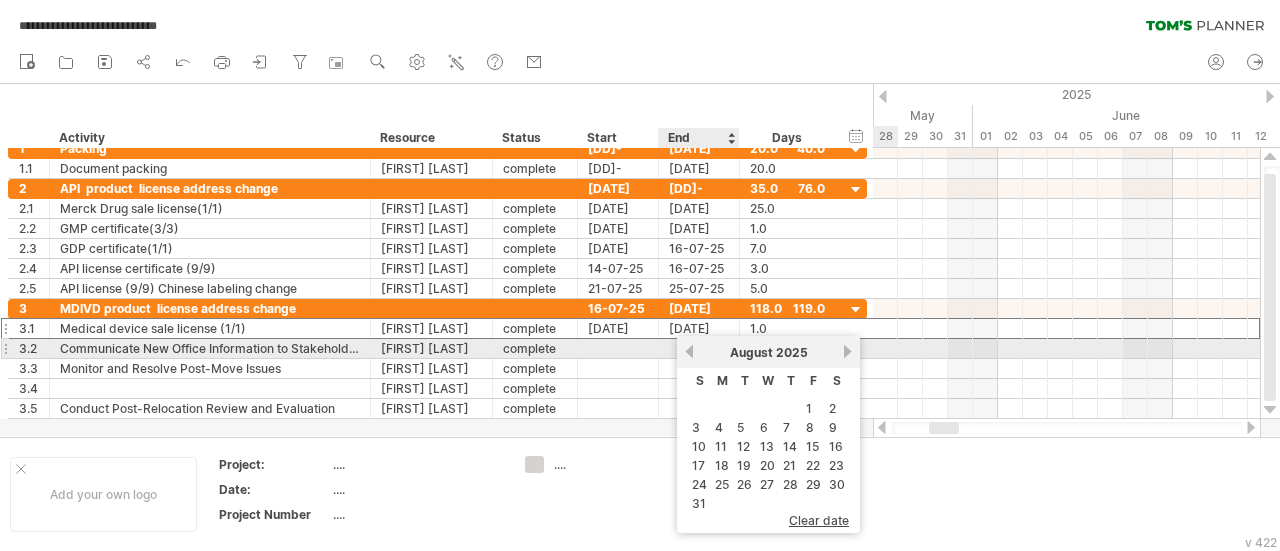 click on "previous" at bounding box center [689, 351] 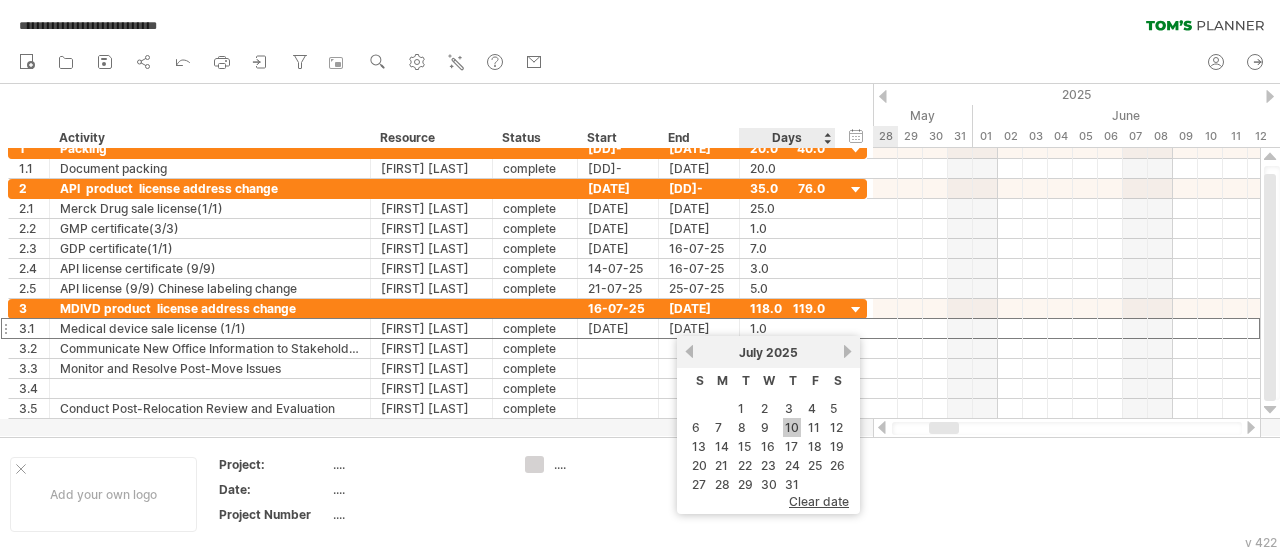 click on "10" at bounding box center (792, 427) 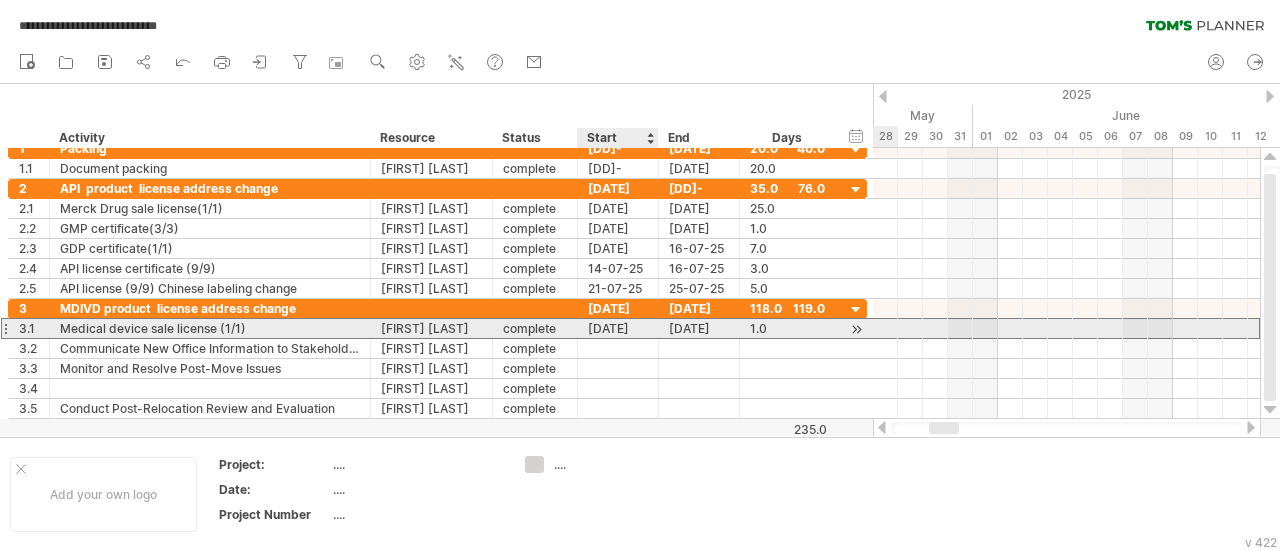 click on "[DATE]" at bounding box center [618, 328] 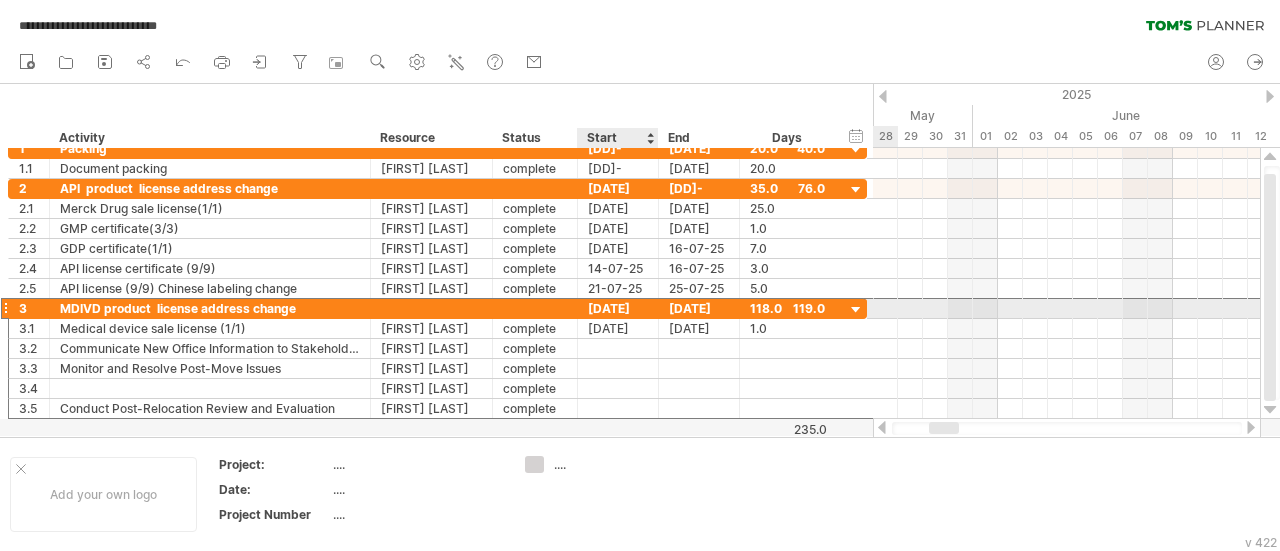 click on "[DATE]" at bounding box center [618, 308] 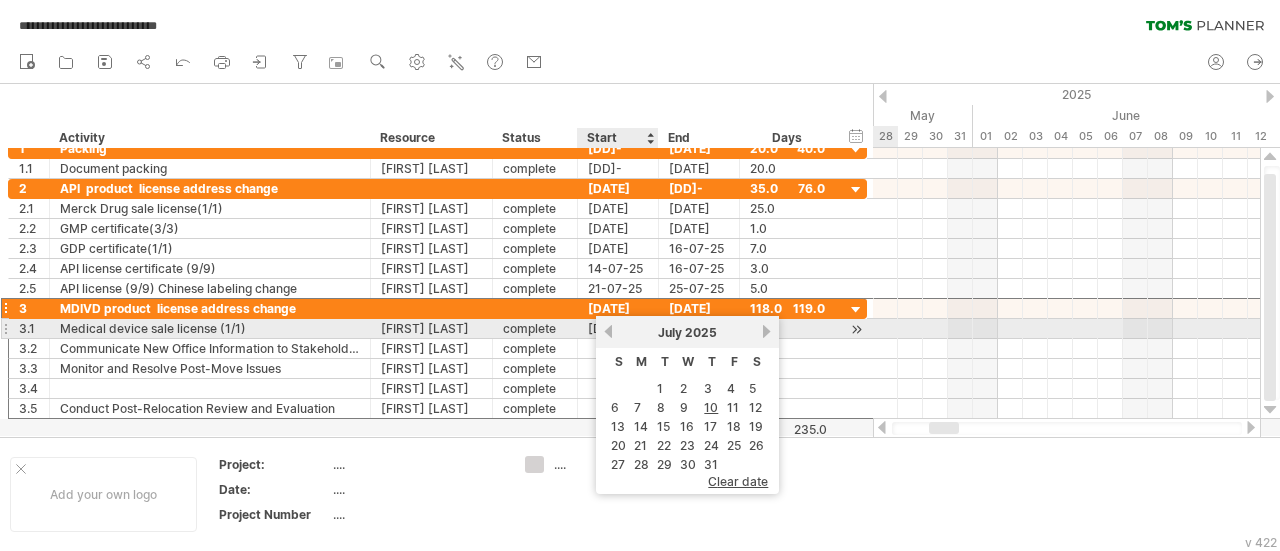 click on "previous" at bounding box center (608, 331) 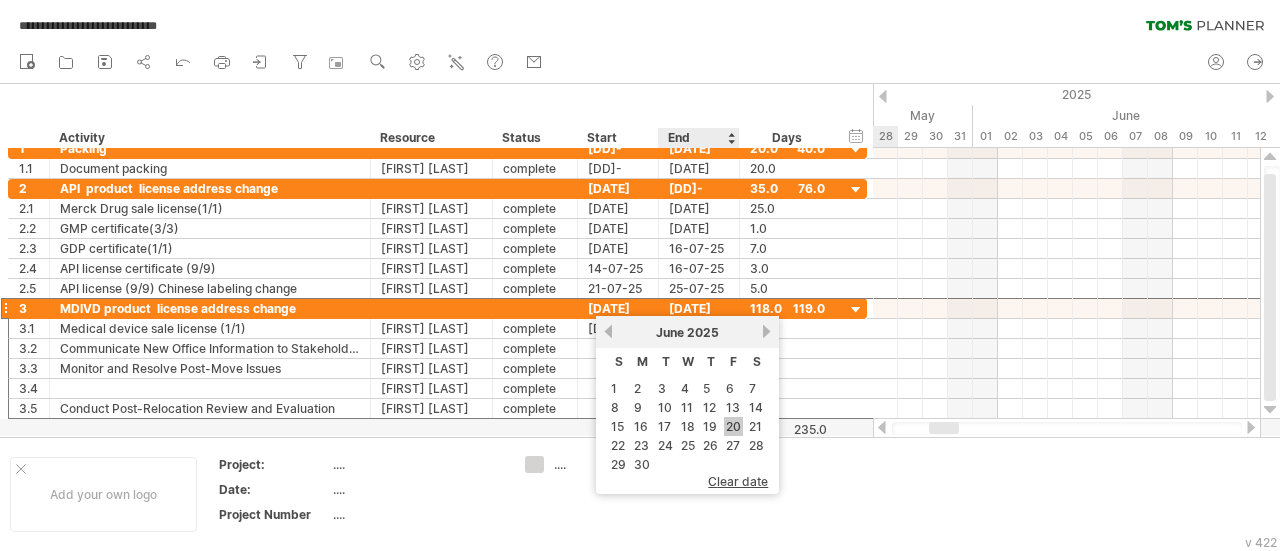 click on "20" at bounding box center (733, 426) 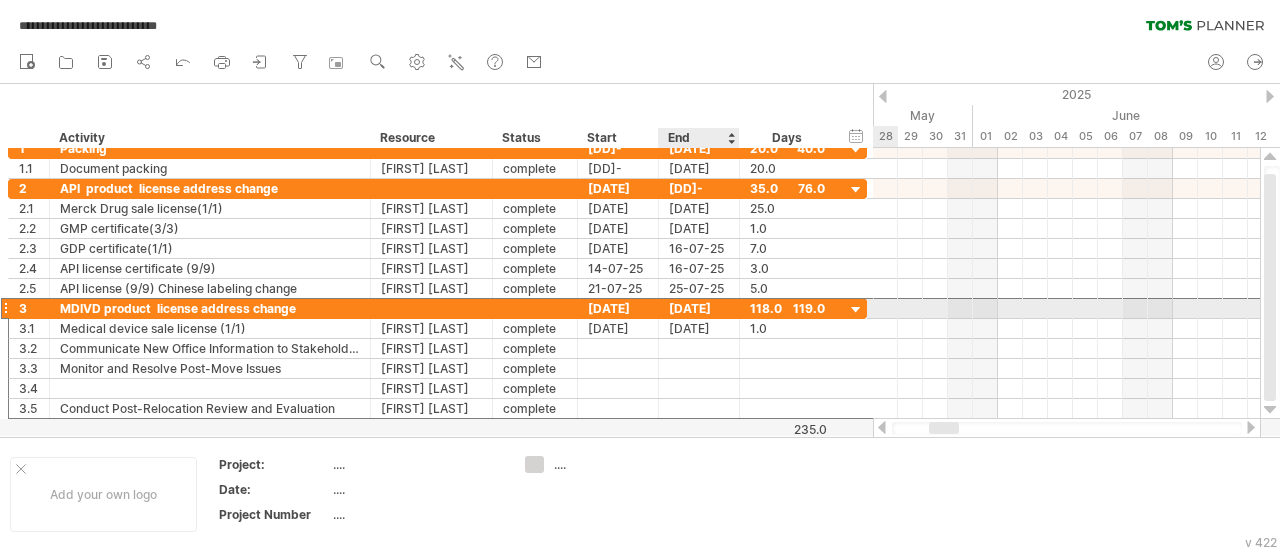 click on "[DATE]" at bounding box center (699, 308) 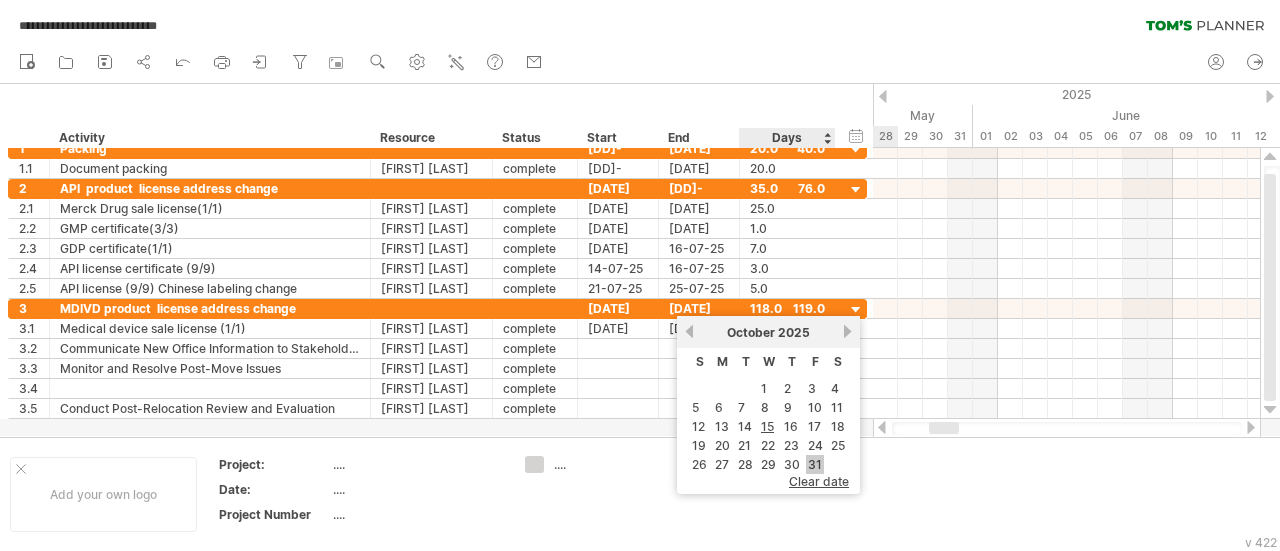 click on "31" at bounding box center [815, 464] 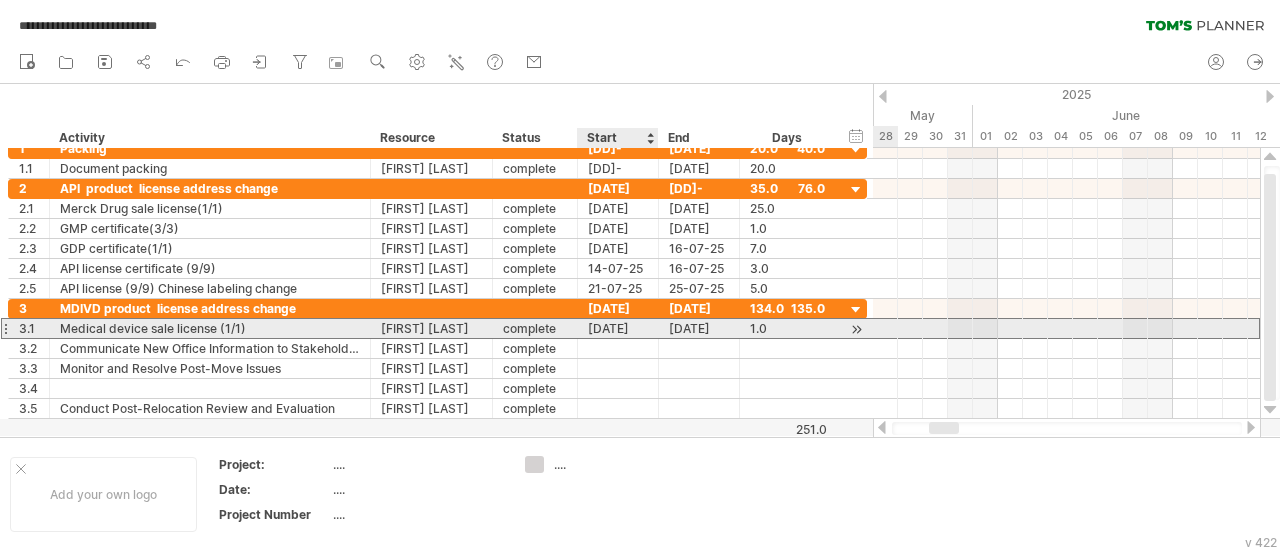 click on "[DATE]" at bounding box center (618, 328) 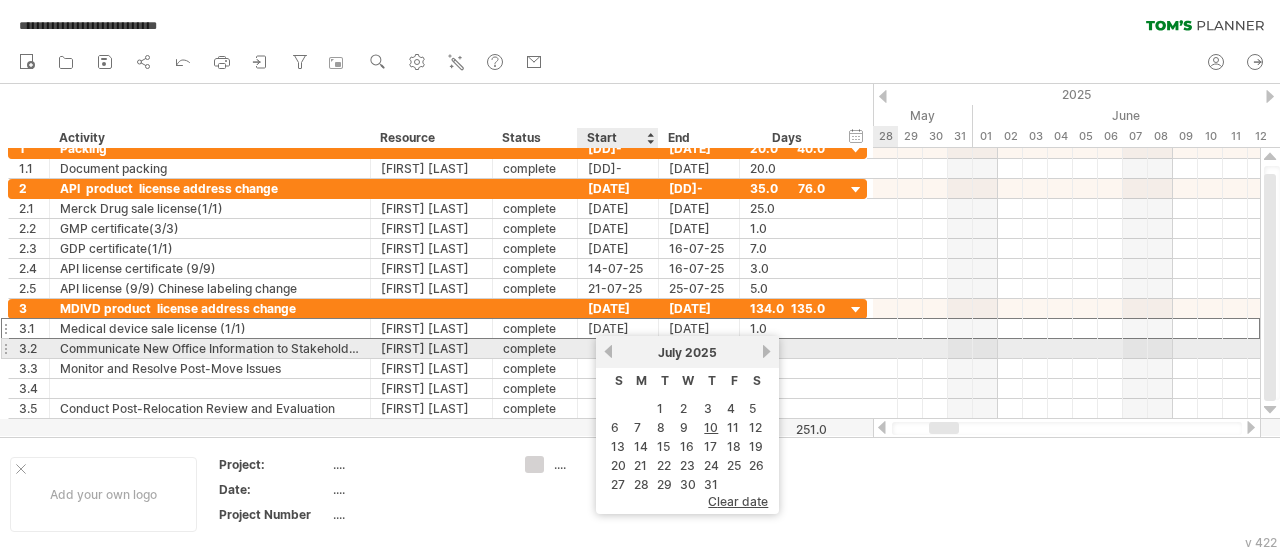 click on "previous" at bounding box center [608, 351] 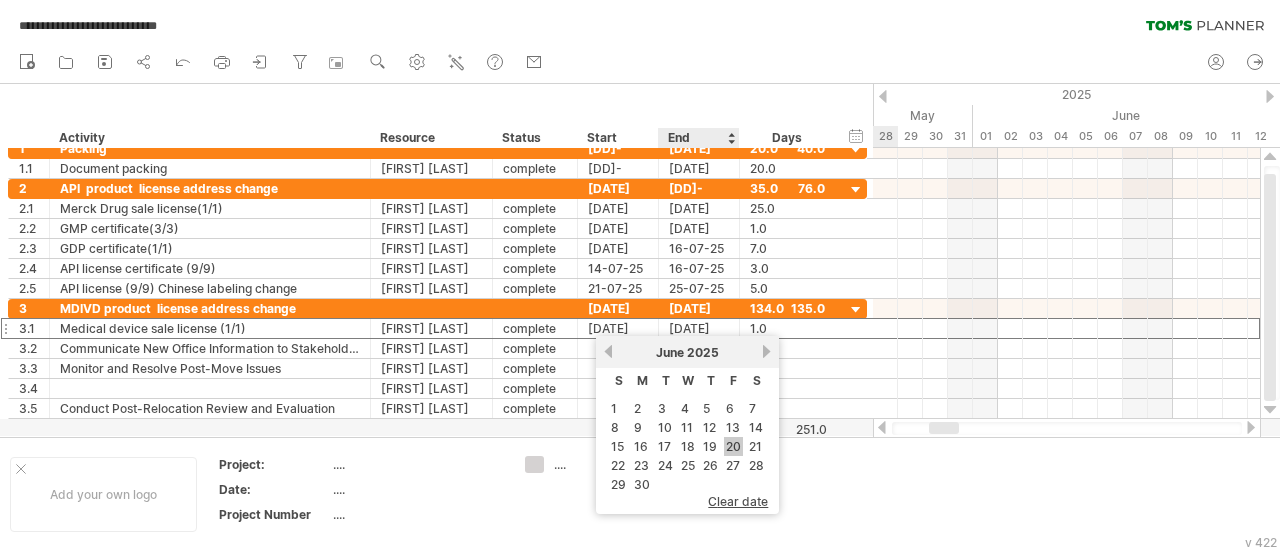 click on "20" at bounding box center (733, 446) 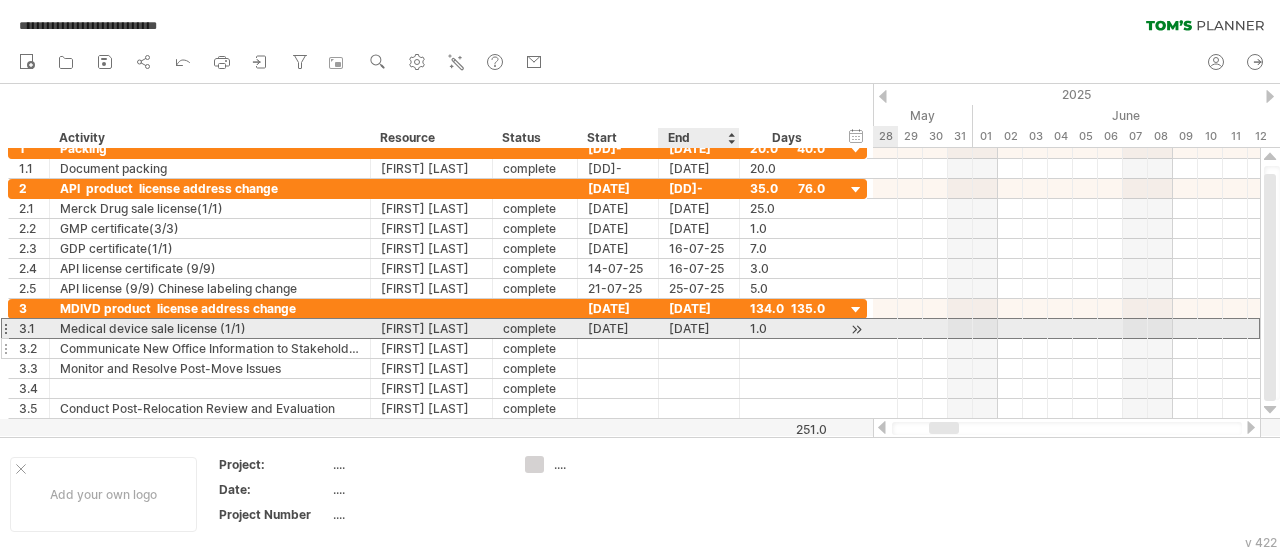 click at bounding box center (699, 348) 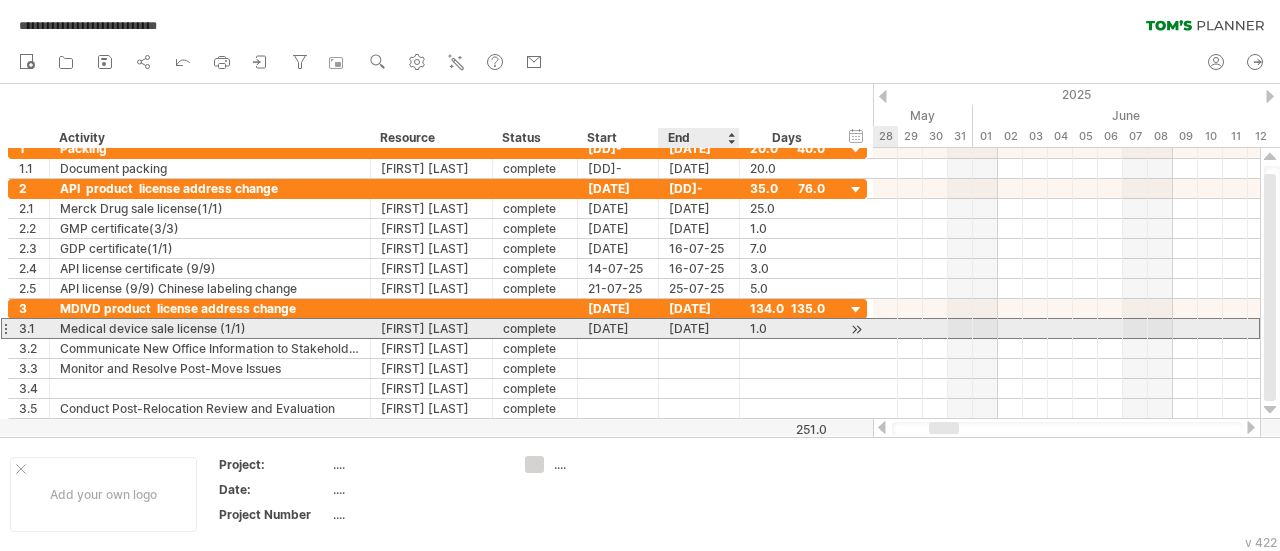click on "[DATE]" at bounding box center (699, 328) 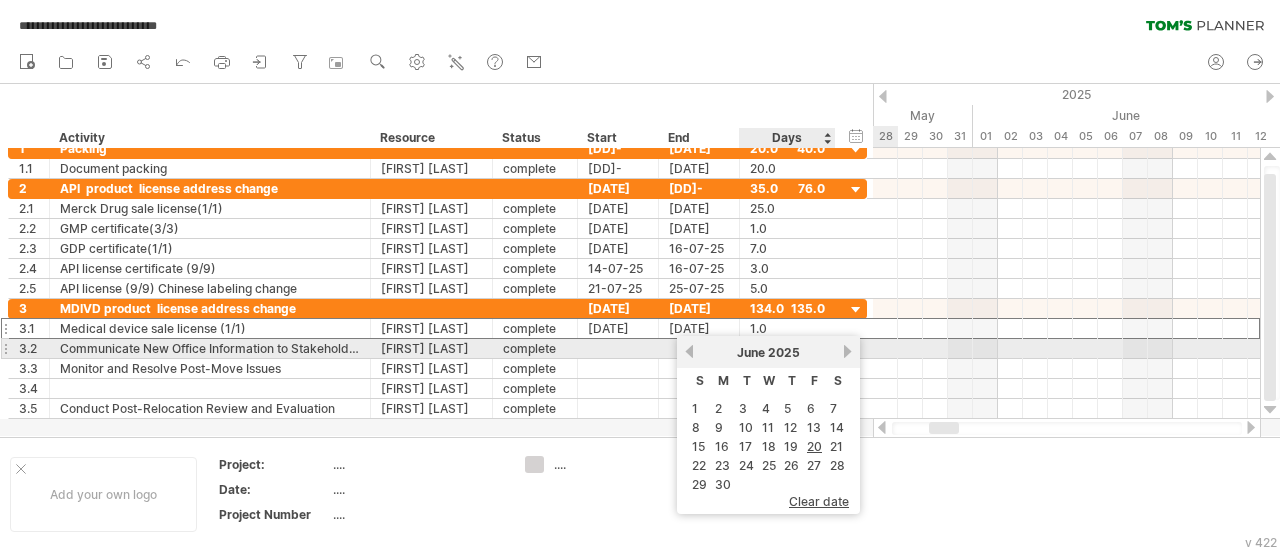 click on "next" at bounding box center [847, 351] 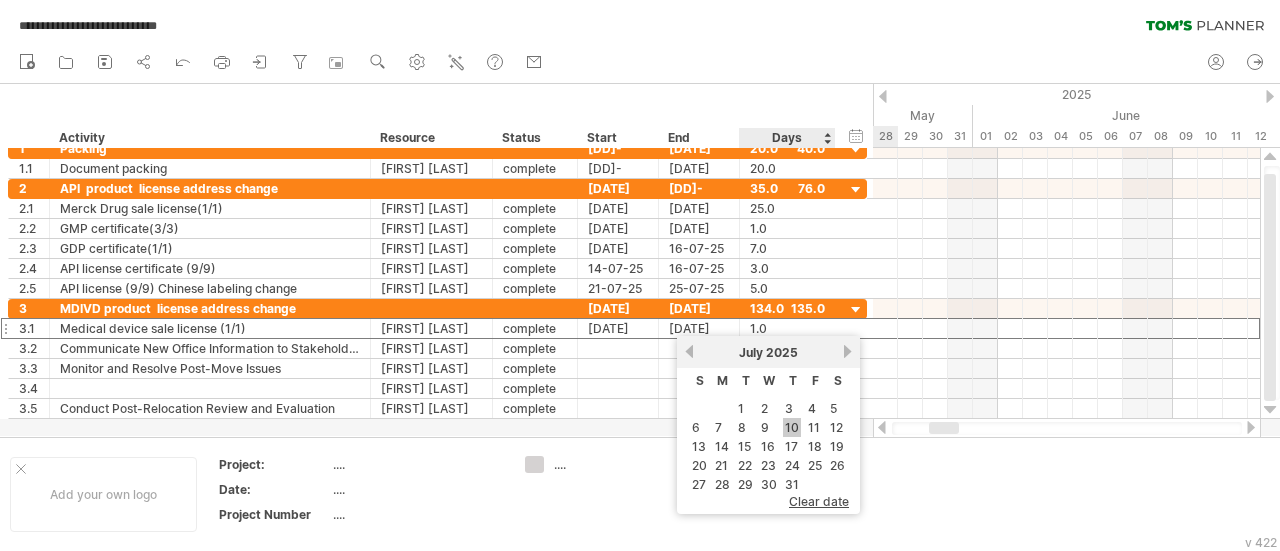 click on "10" at bounding box center (792, 427) 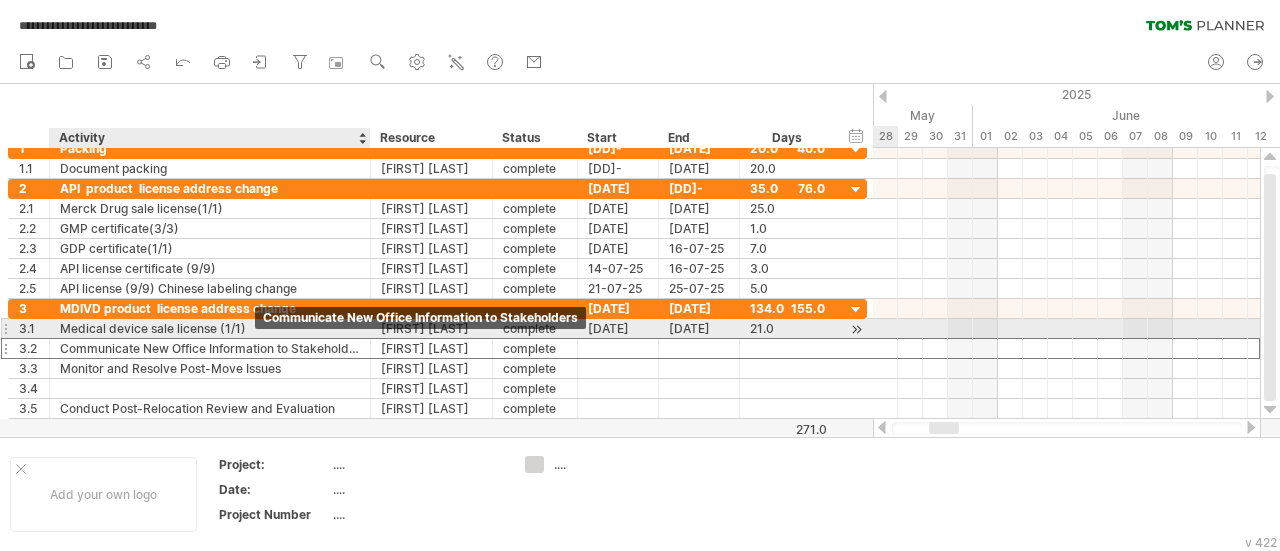 click on "Communicate New Office Information to Stakeholders" at bounding box center (210, 348) 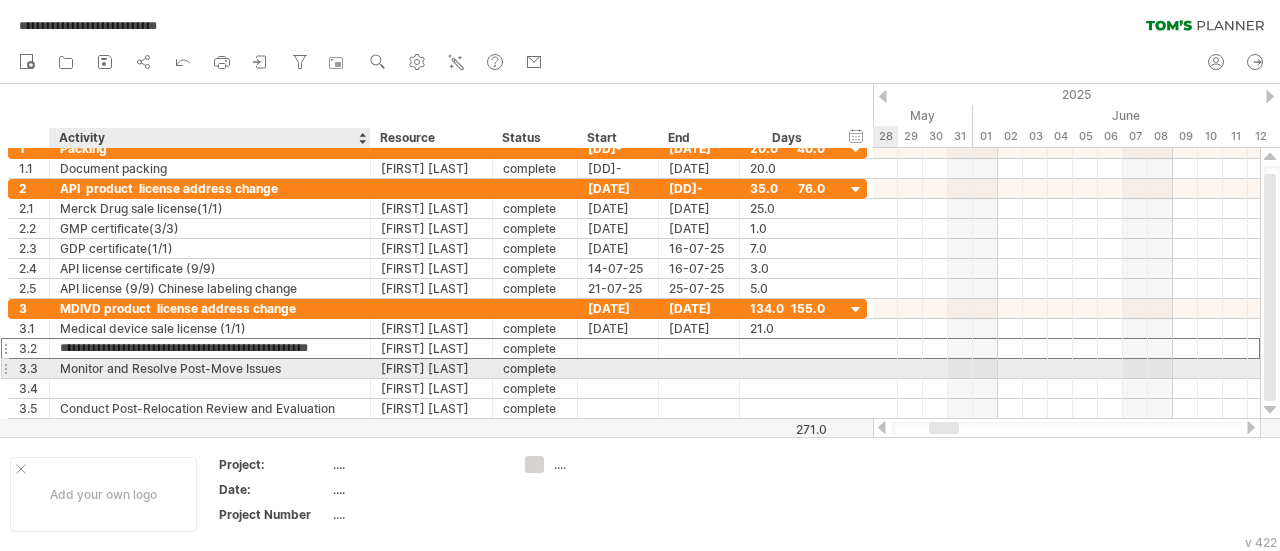 type on "**********" 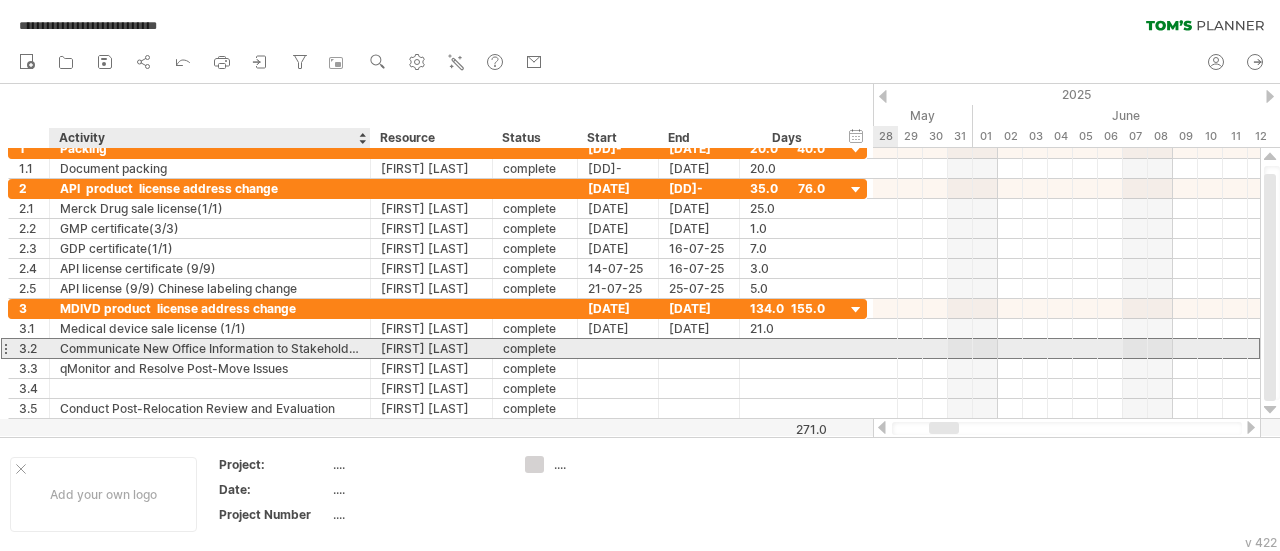 click on "**********" at bounding box center [437, 348] 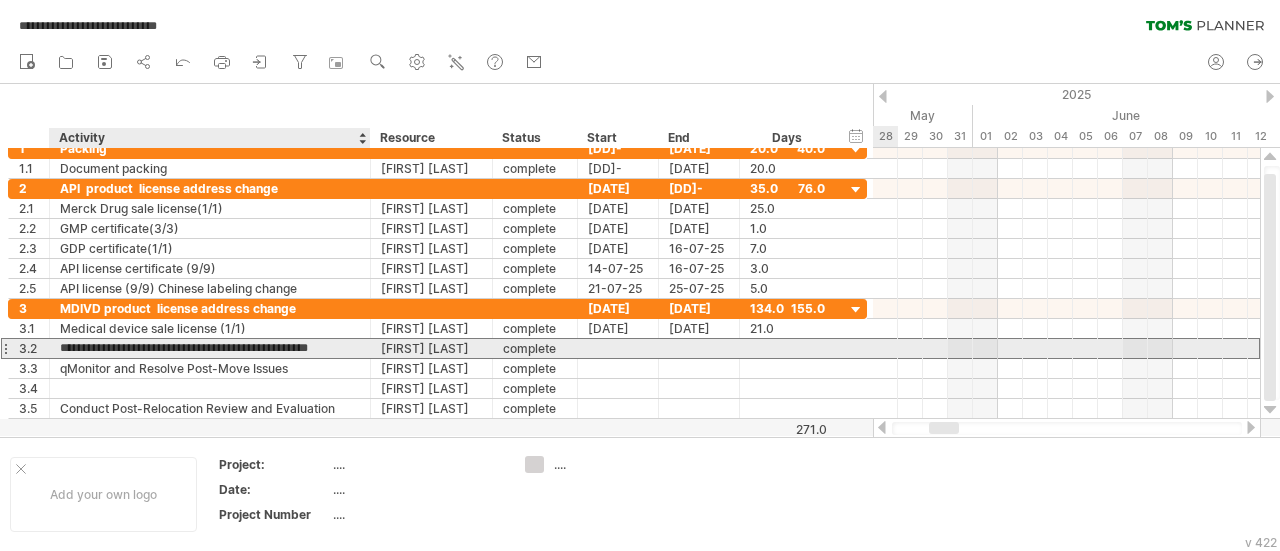 click on "**********" at bounding box center (210, 348) 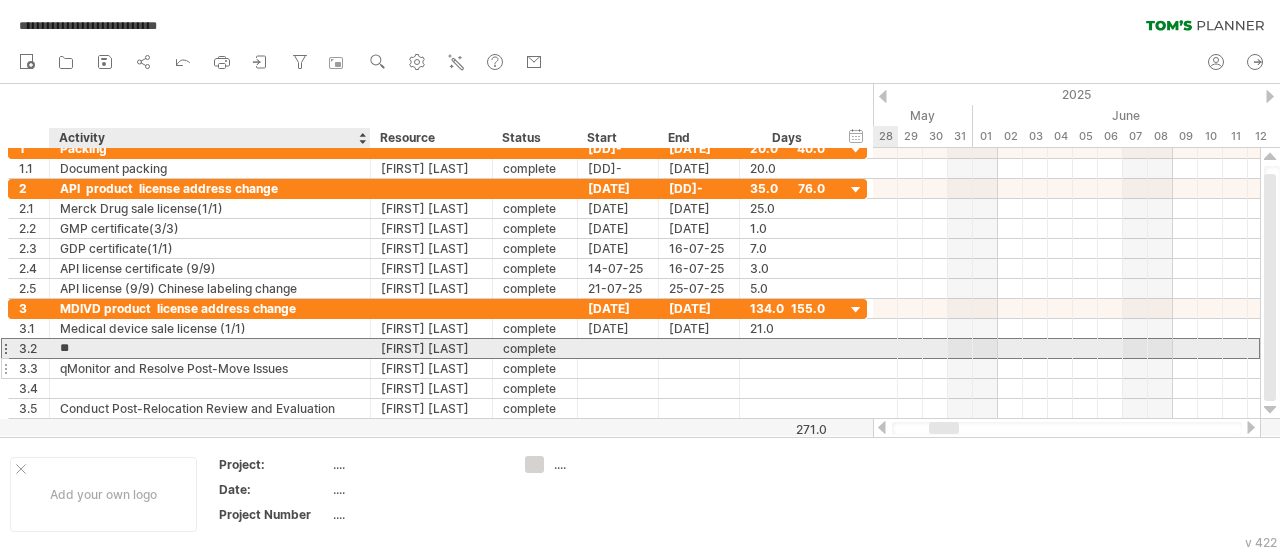 type on "*" 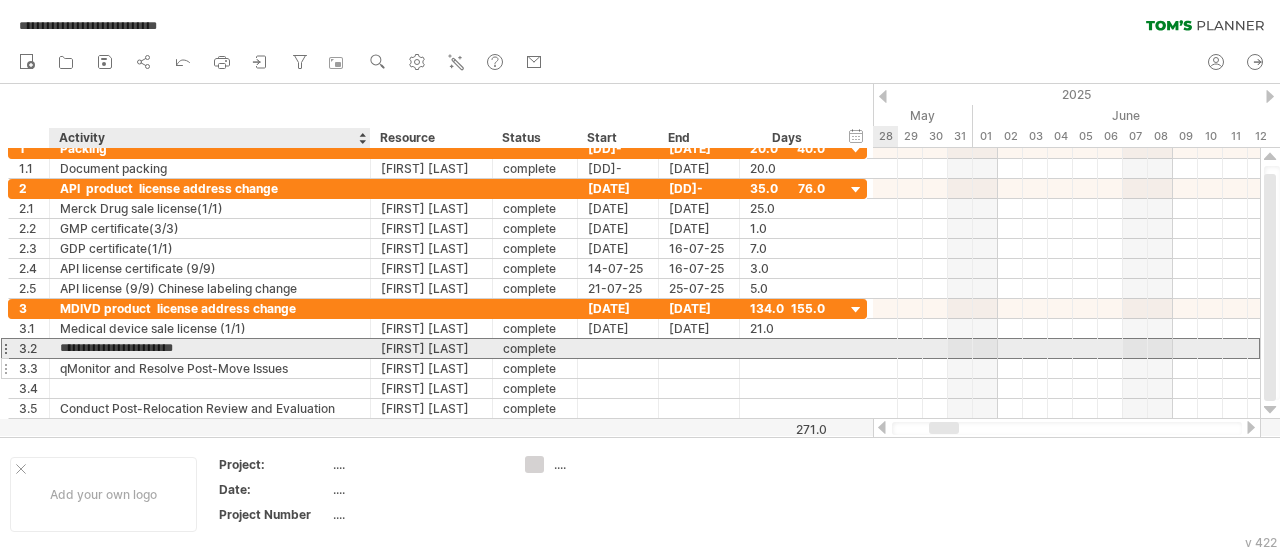 type on "**********" 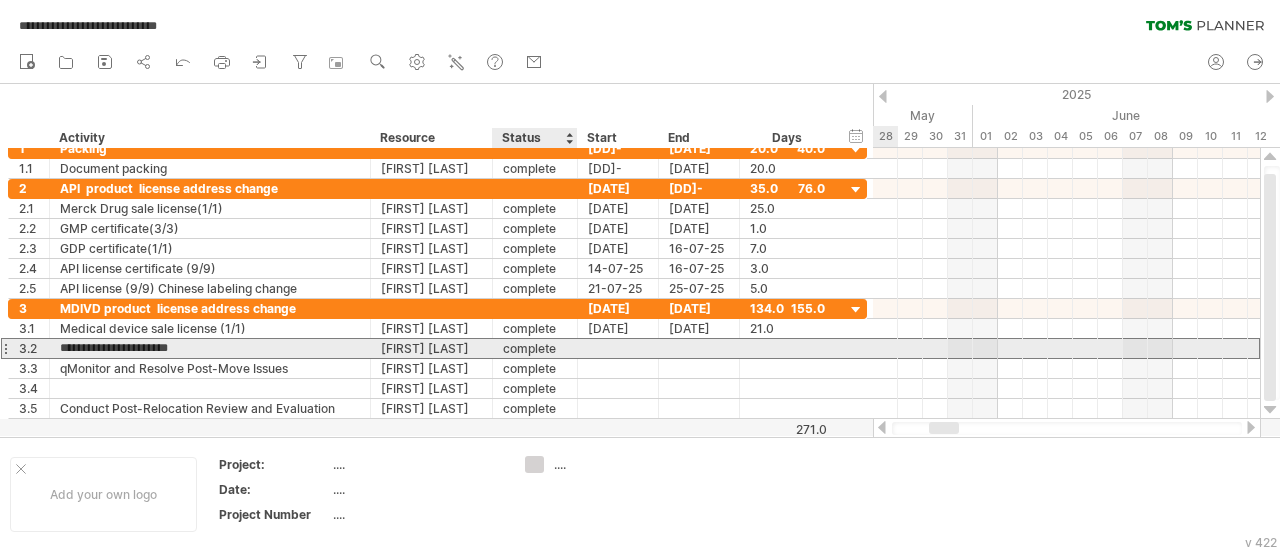 click on "complete" at bounding box center [535, 348] 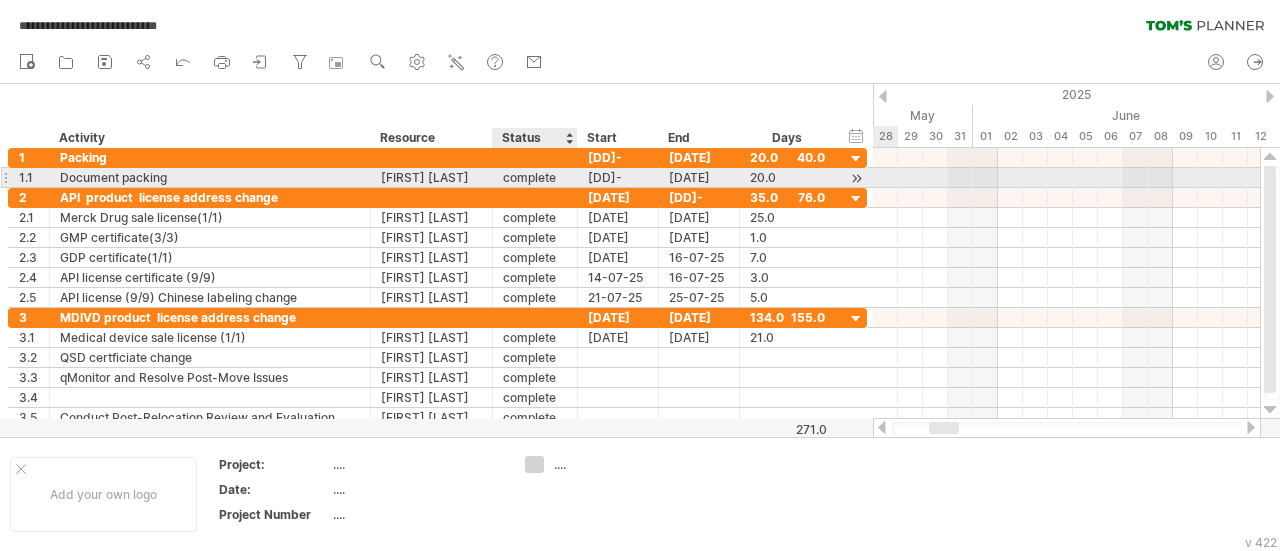 click on "complete" at bounding box center [535, 177] 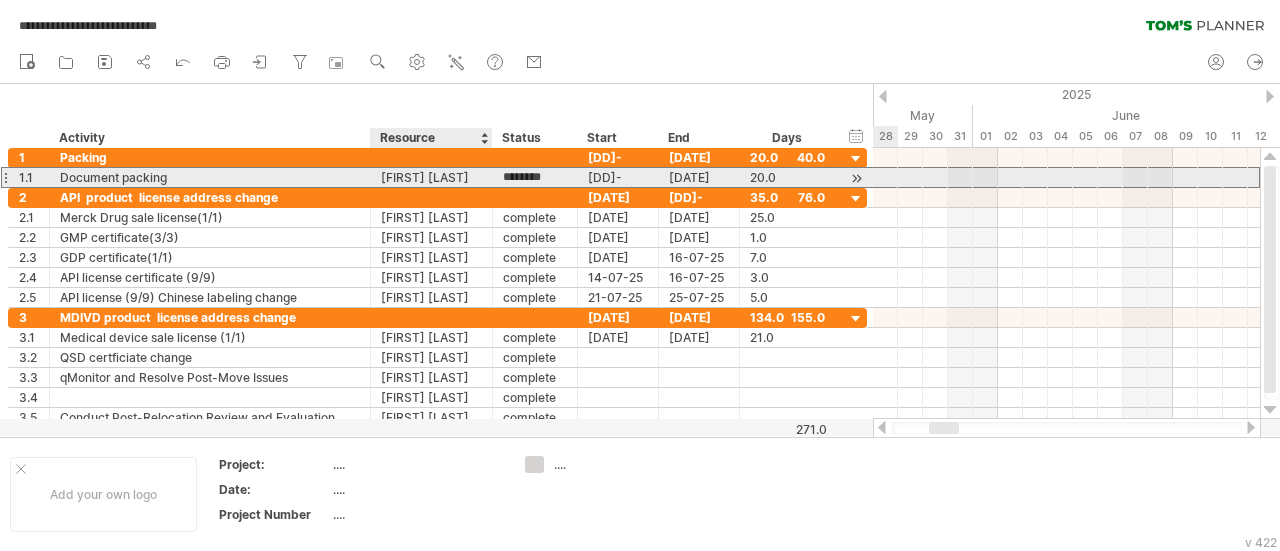 drag, startPoint x: 555, startPoint y: 177, endPoint x: 475, endPoint y: 177, distance: 80 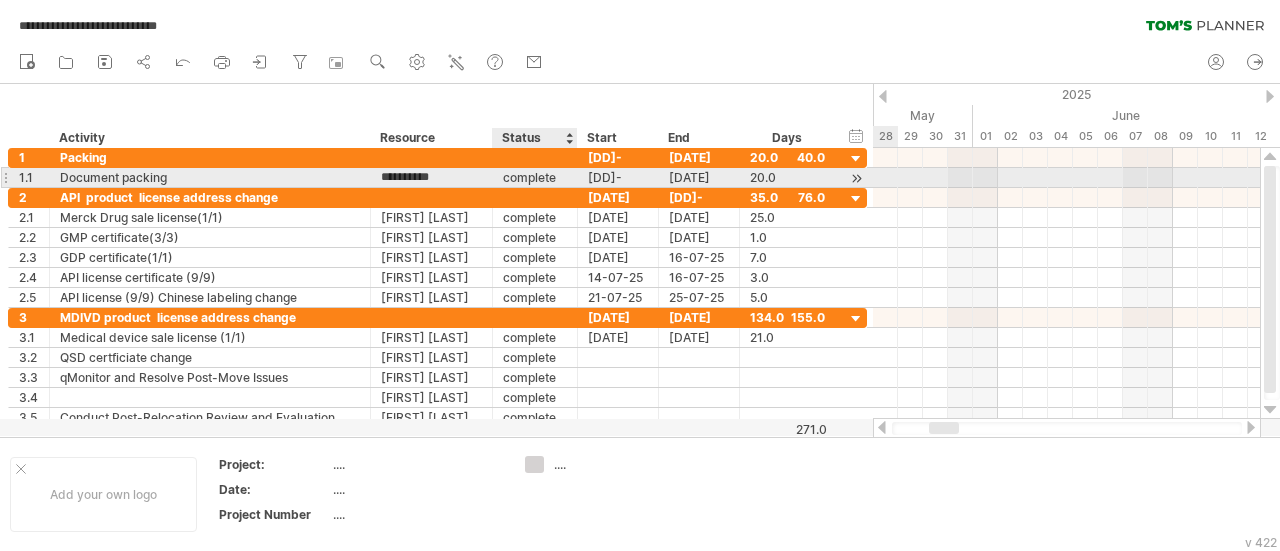 click on "complete" at bounding box center (535, 177) 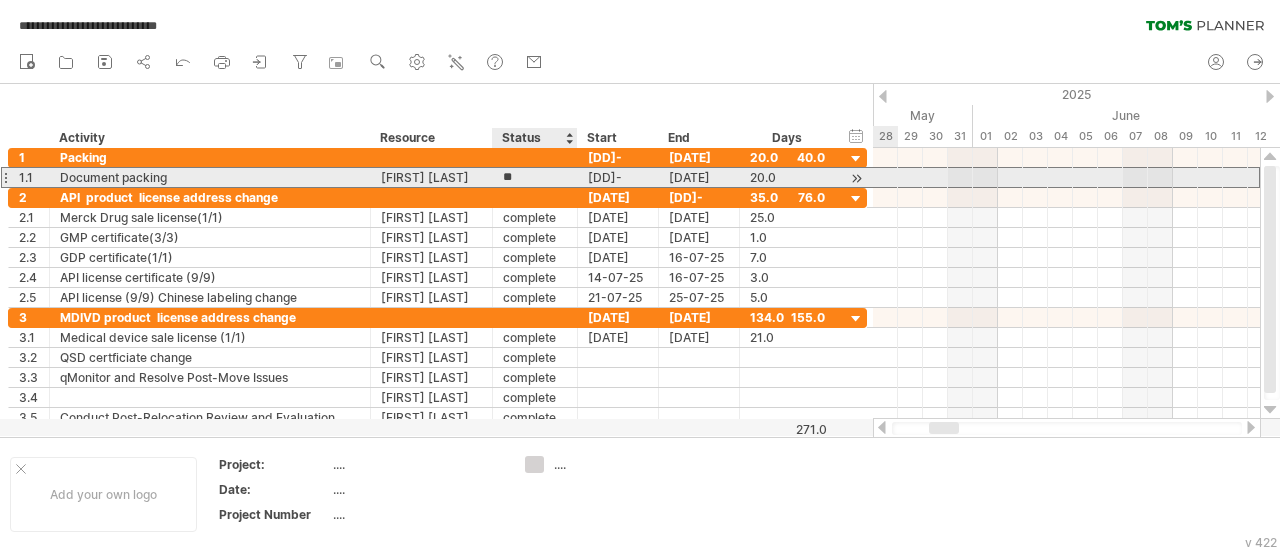 type on "*" 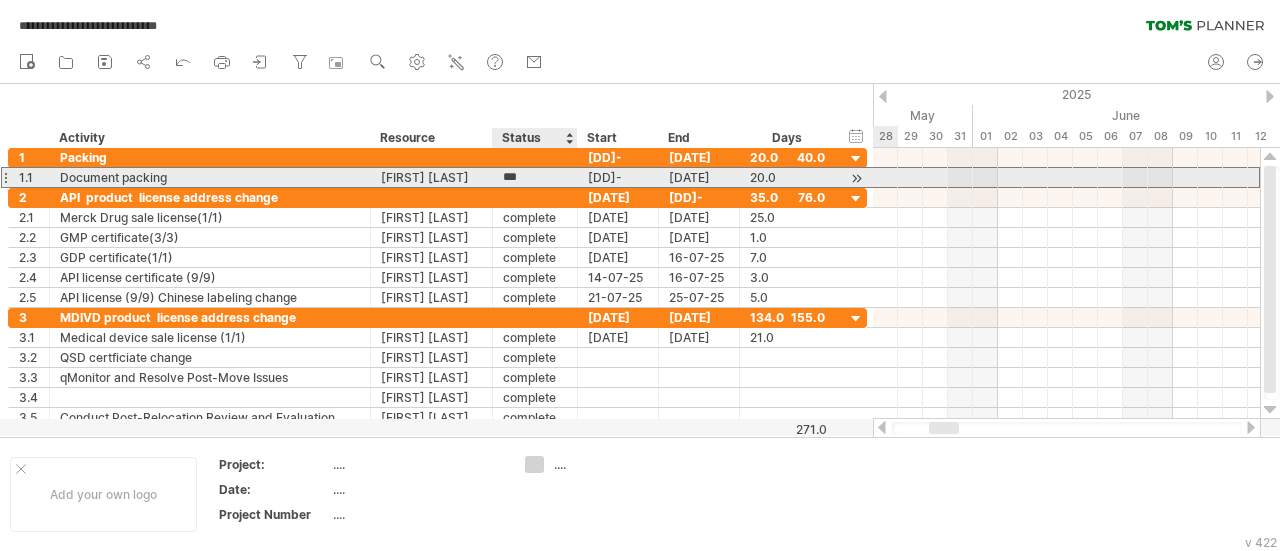 type on "****" 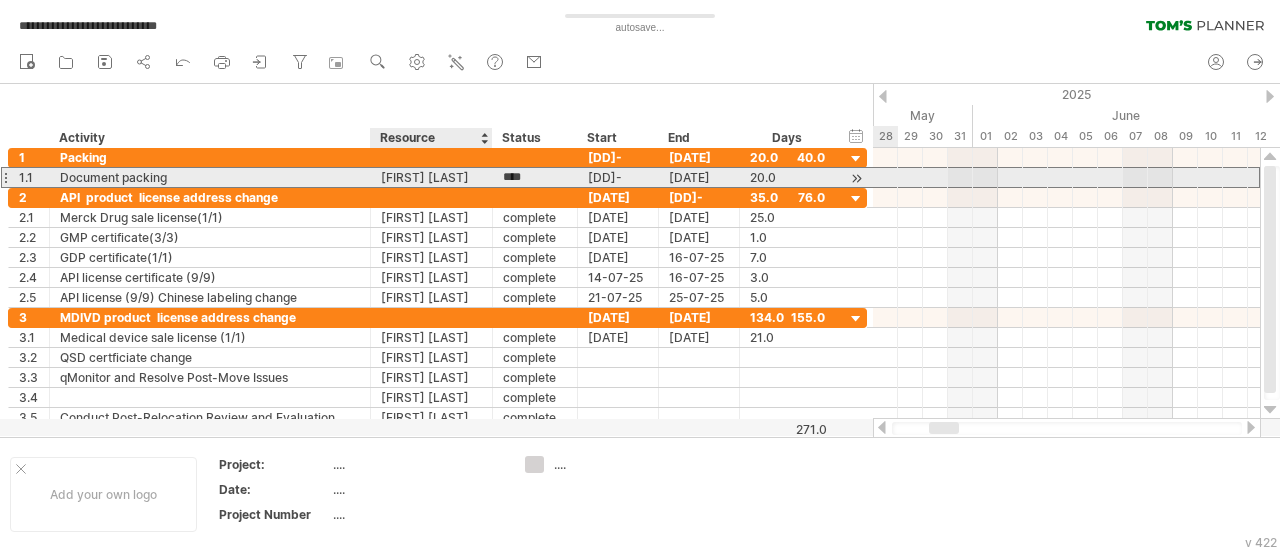 drag, startPoint x: 541, startPoint y: 170, endPoint x: 497, endPoint y: 169, distance: 44.011364 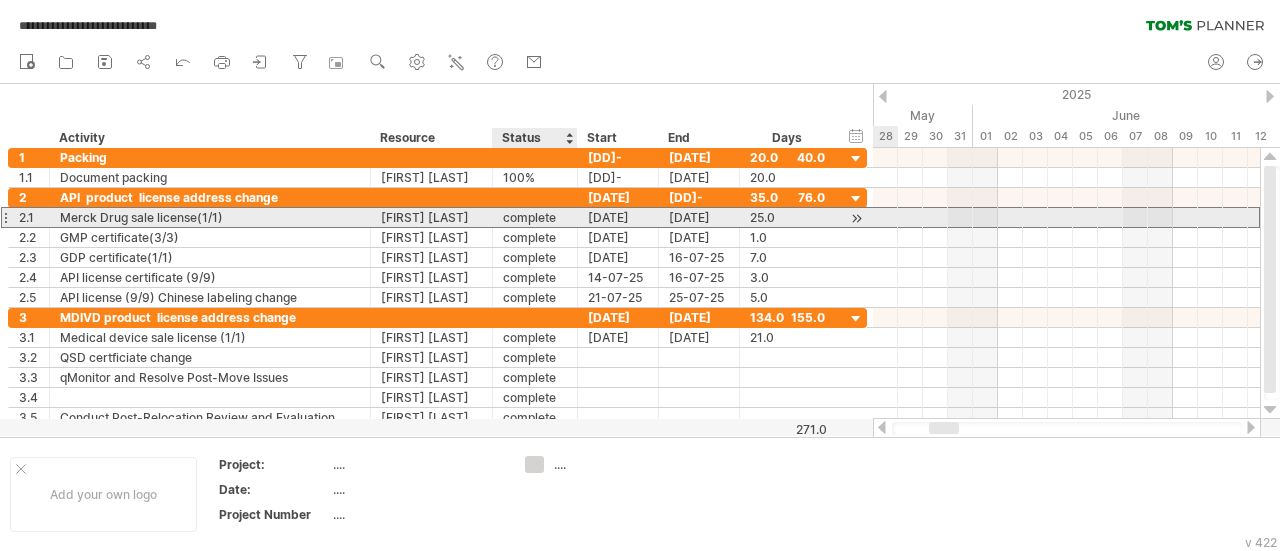 click on "complete" at bounding box center [535, 217] 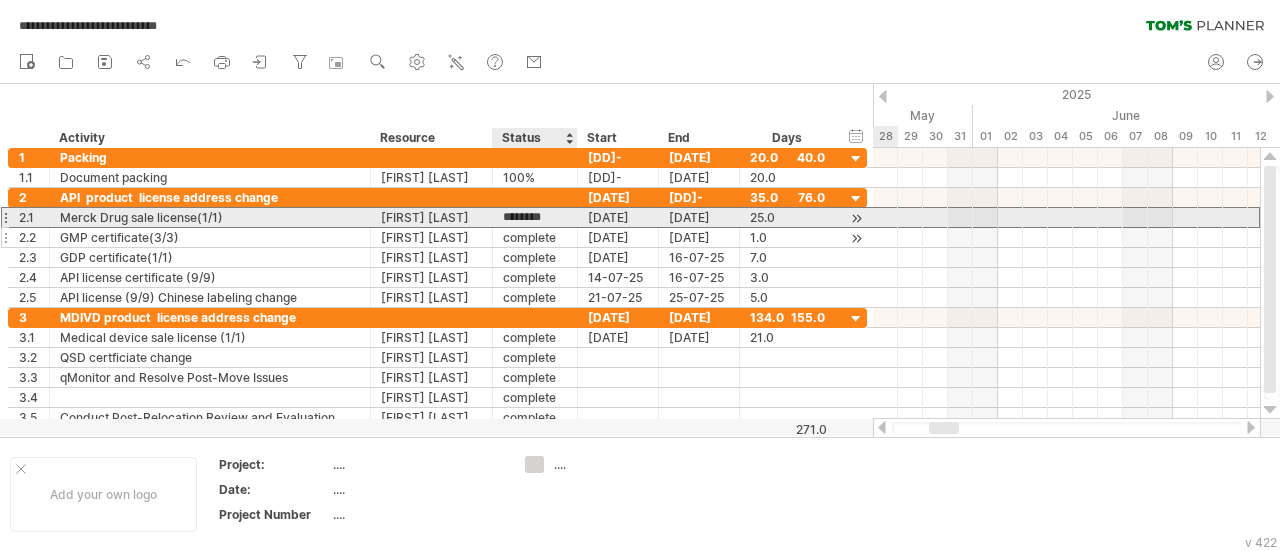 paste on "****" 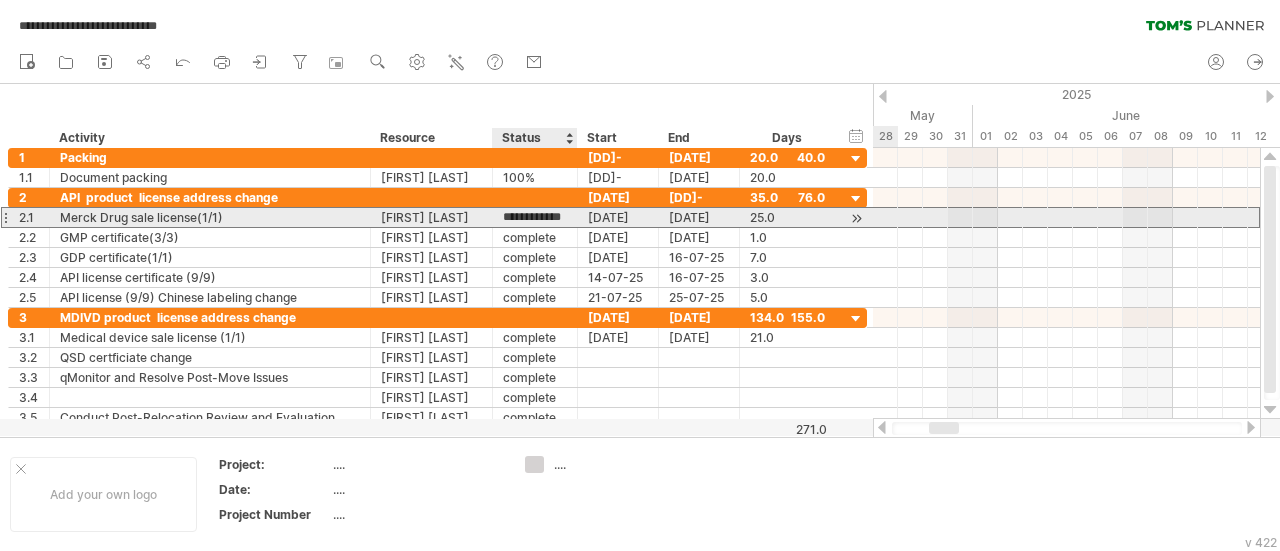 scroll, scrollTop: 0, scrollLeft: 0, axis: both 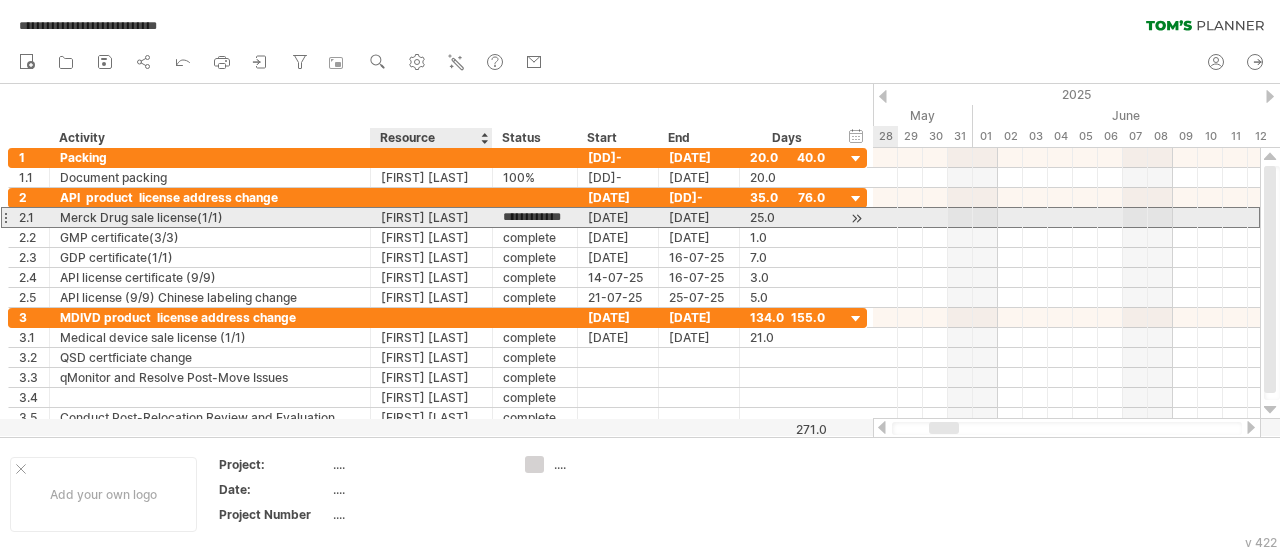 drag, startPoint x: 562, startPoint y: 219, endPoint x: 472, endPoint y: 211, distance: 90.35486 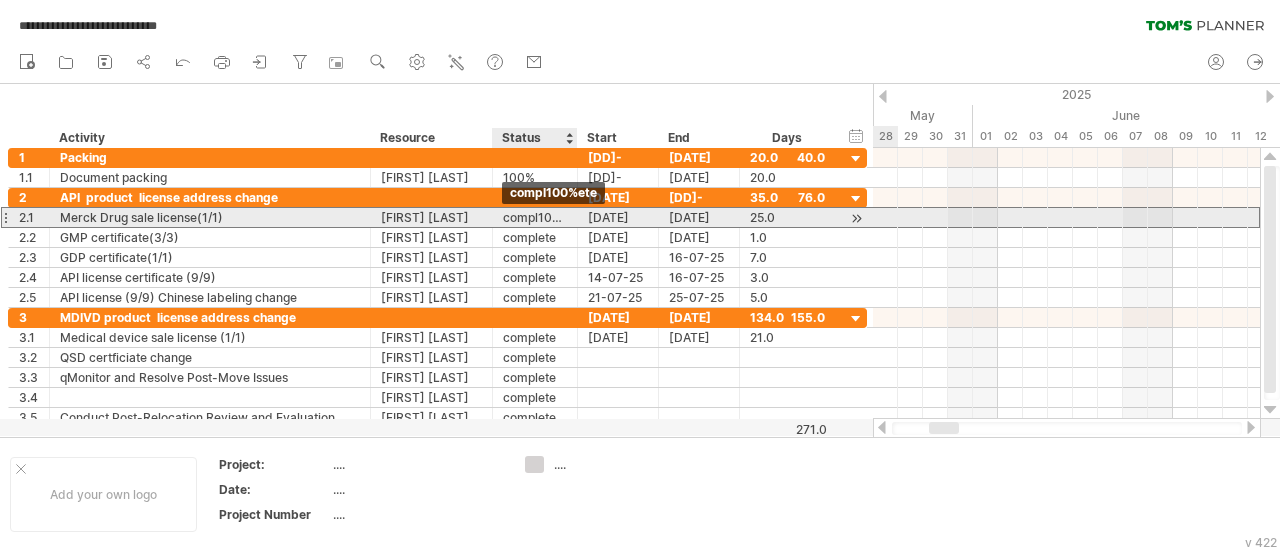 click on "compl100%ete" at bounding box center [535, 217] 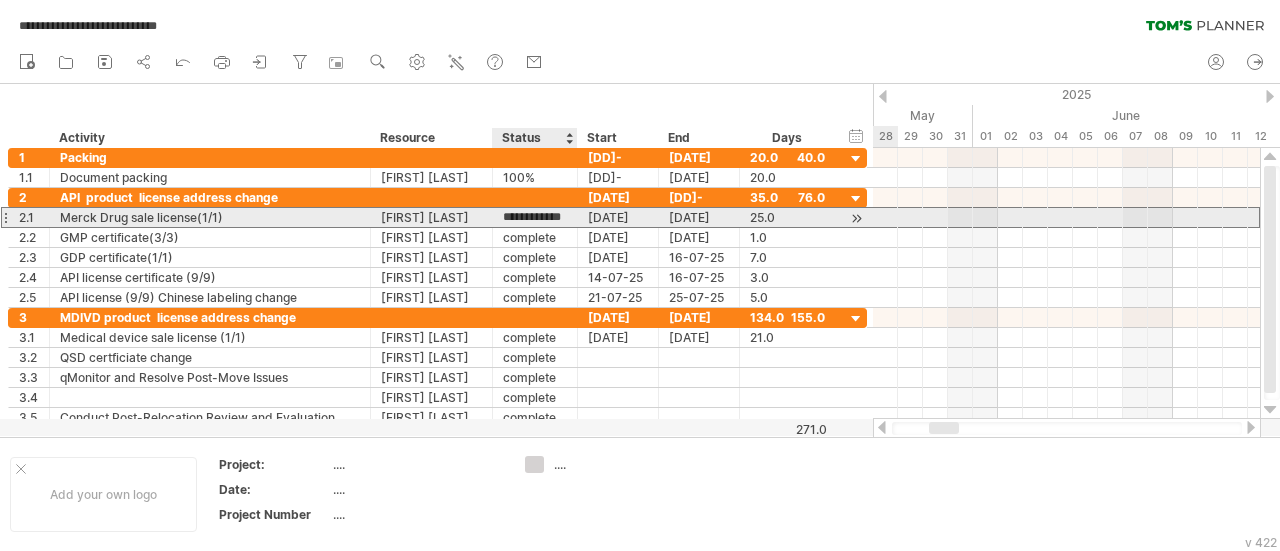 click on "**********" at bounding box center [535, 217] 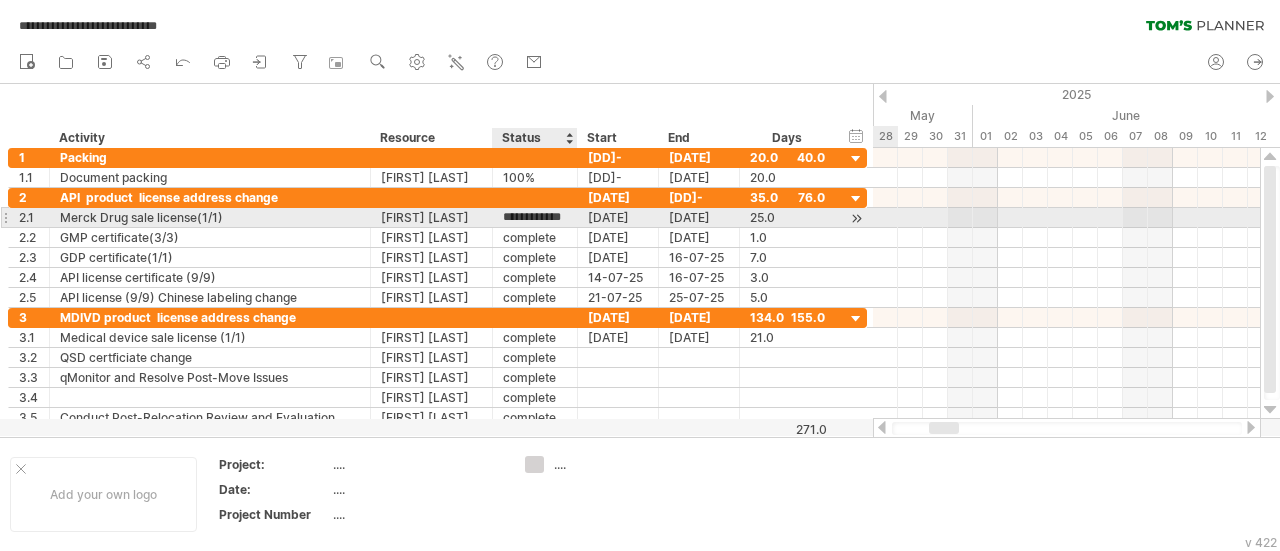 click on "**********" at bounding box center (535, 217) 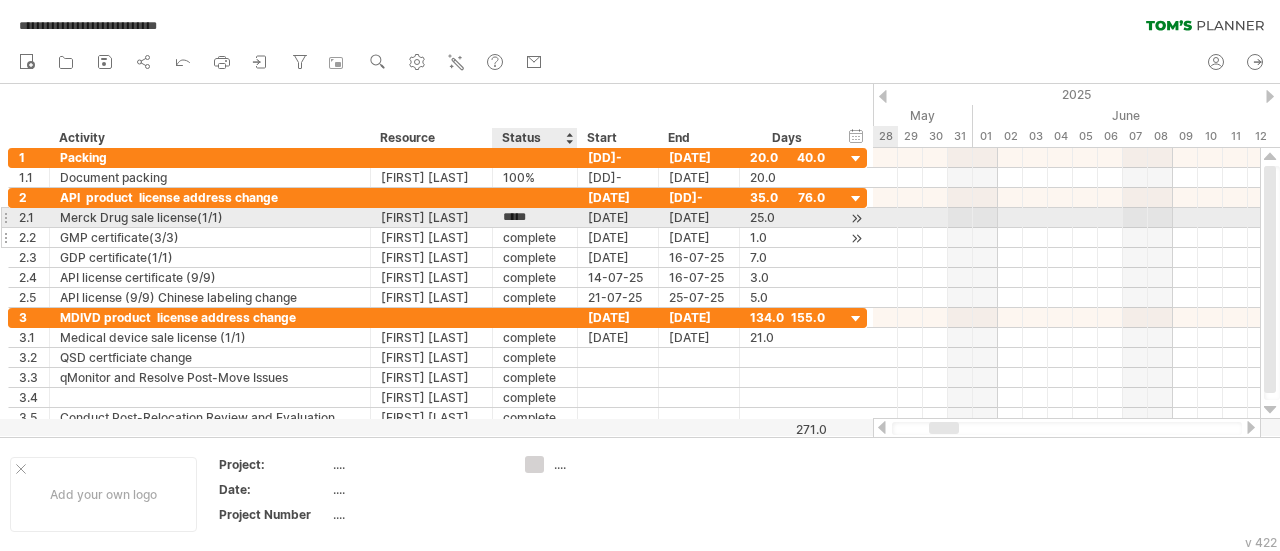 type on "****" 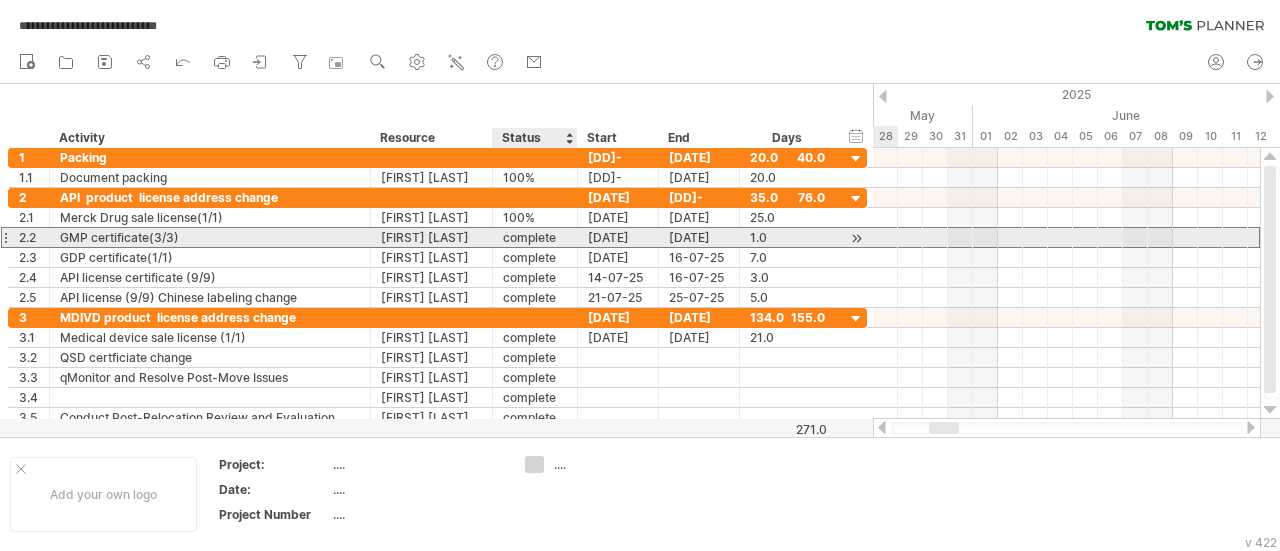 click on "complete" at bounding box center [535, 237] 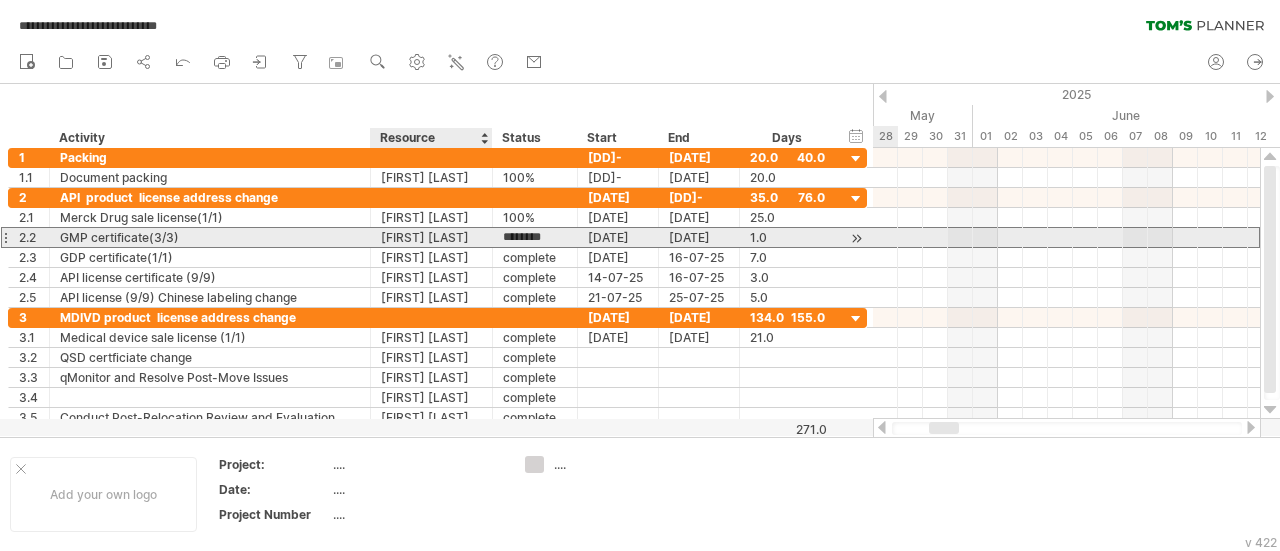 drag, startPoint x: 560, startPoint y: 233, endPoint x: 482, endPoint y: 231, distance: 78.025635 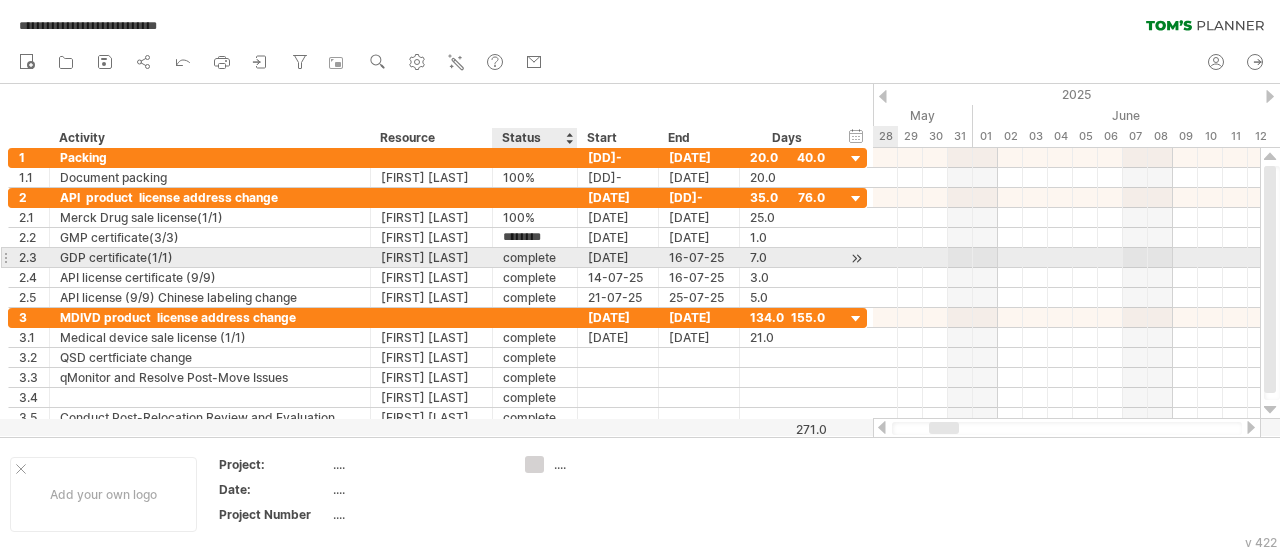 paste 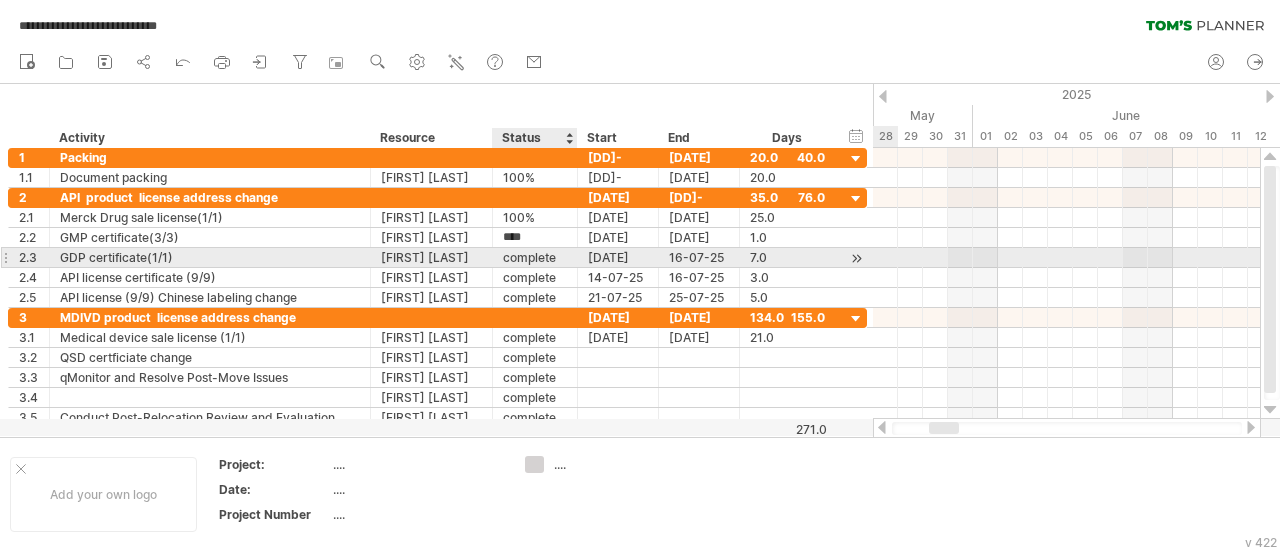 click on "complete" at bounding box center (535, 257) 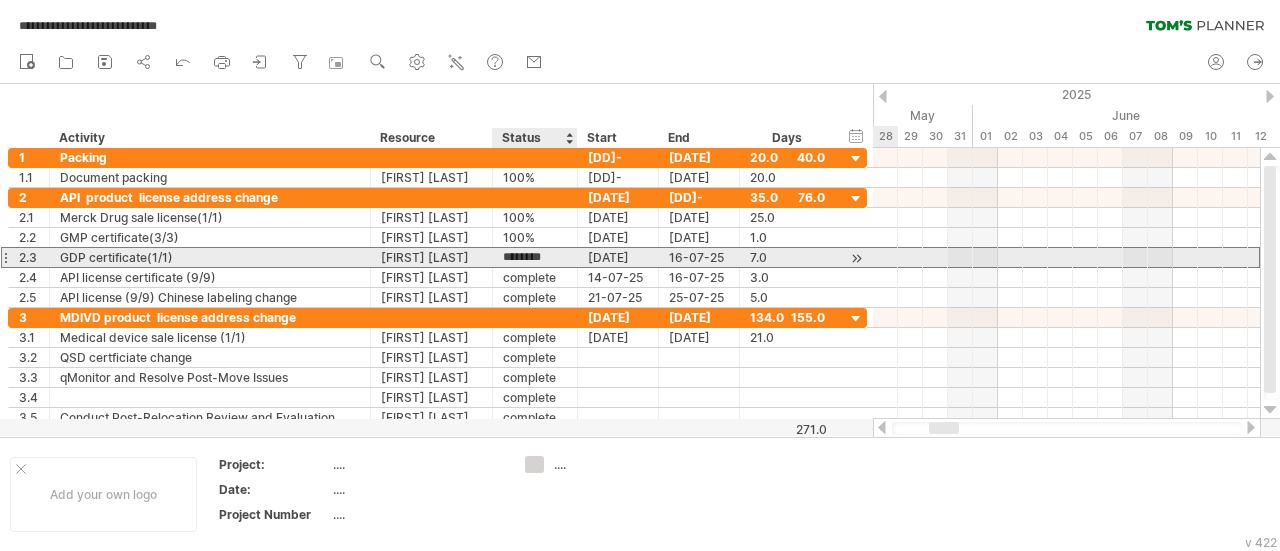 click on "********" at bounding box center (535, 257) 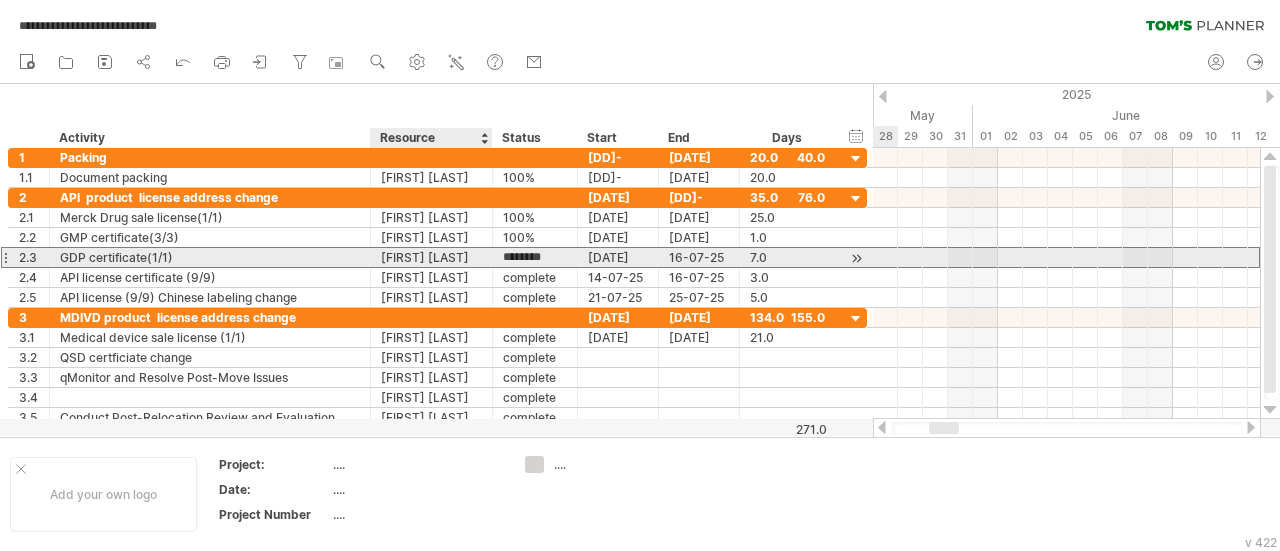 drag, startPoint x: 558, startPoint y: 258, endPoint x: 494, endPoint y: 259, distance: 64.00781 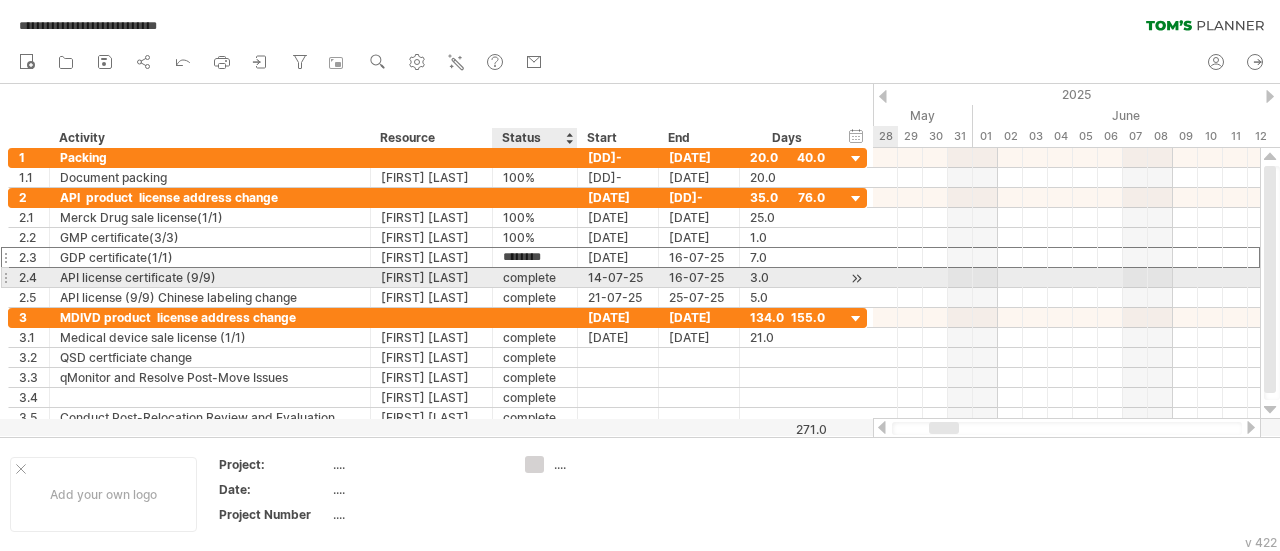 paste 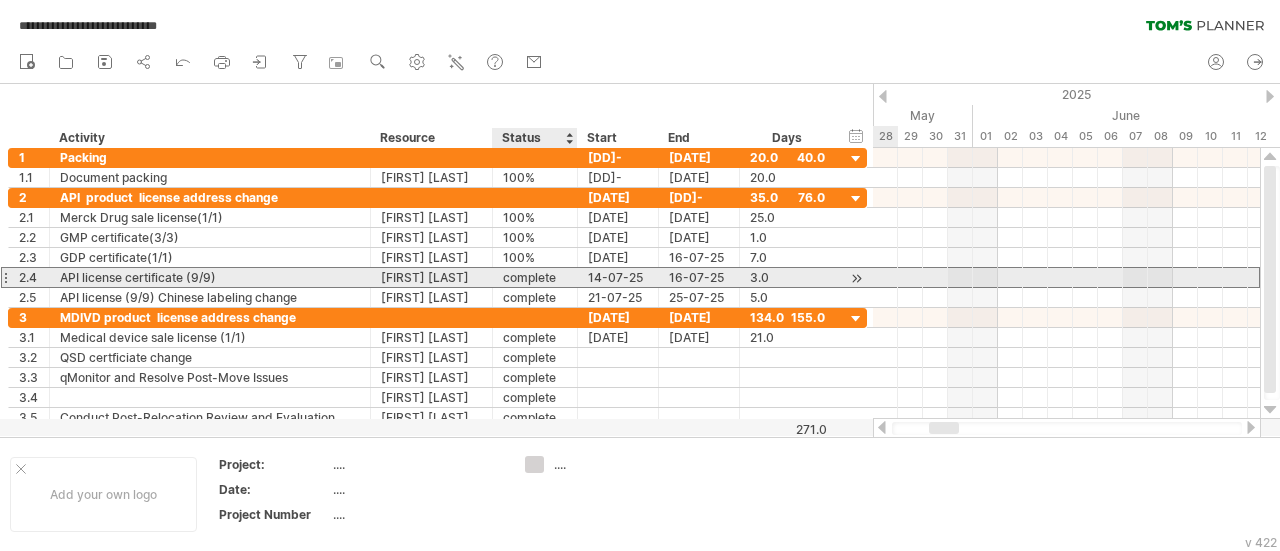 click on "complete" at bounding box center (535, 277) 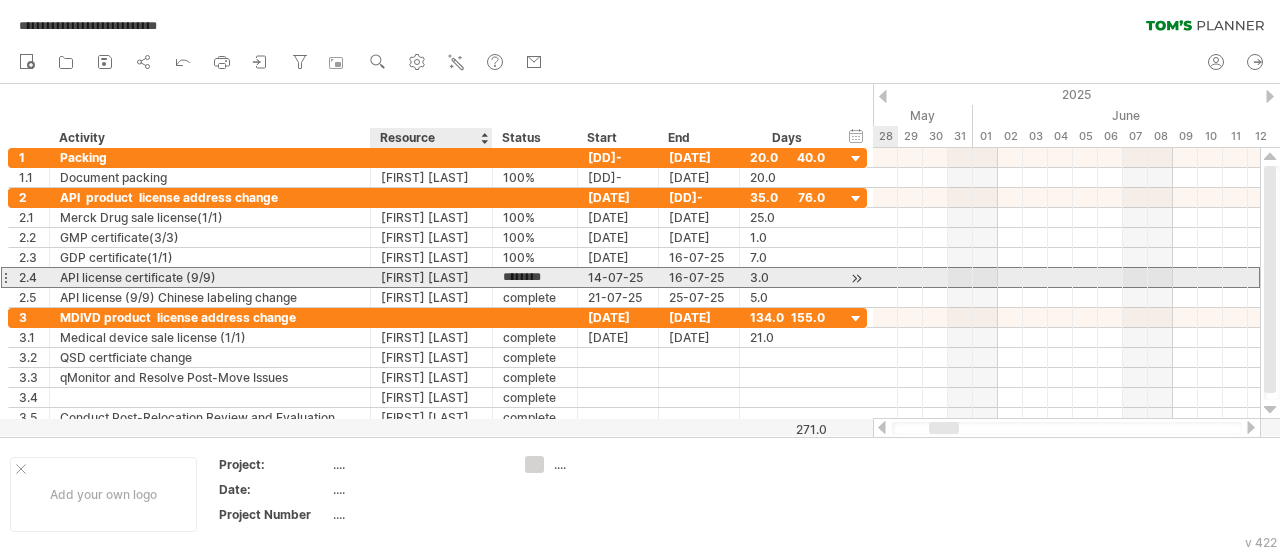 drag, startPoint x: 556, startPoint y: 275, endPoint x: 480, endPoint y: 277, distance: 76.02631 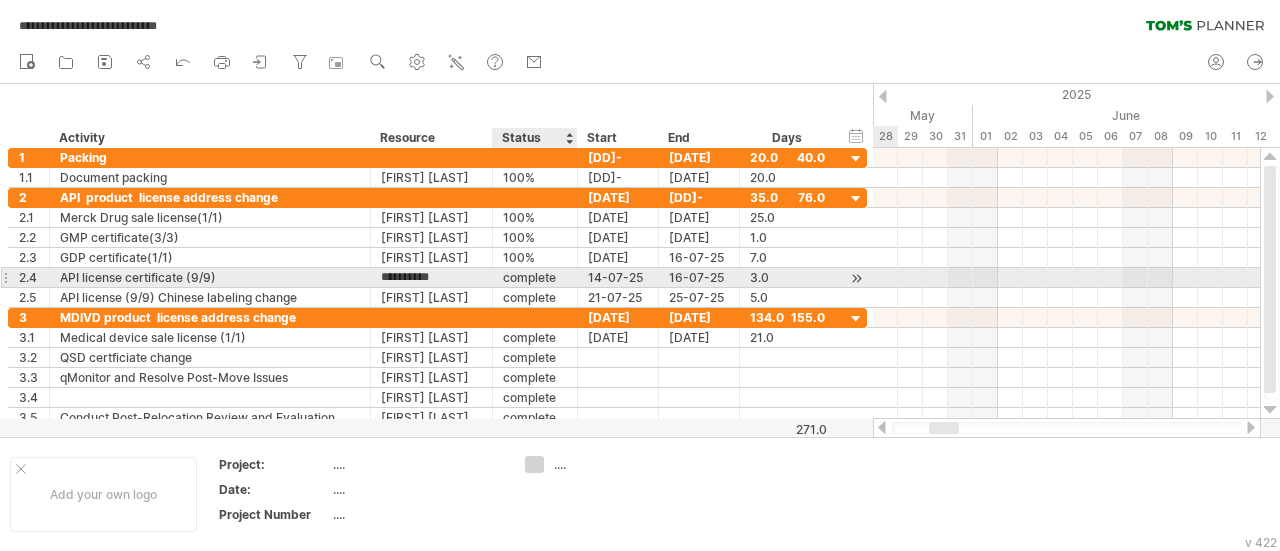 click on "complete" at bounding box center [535, 277] 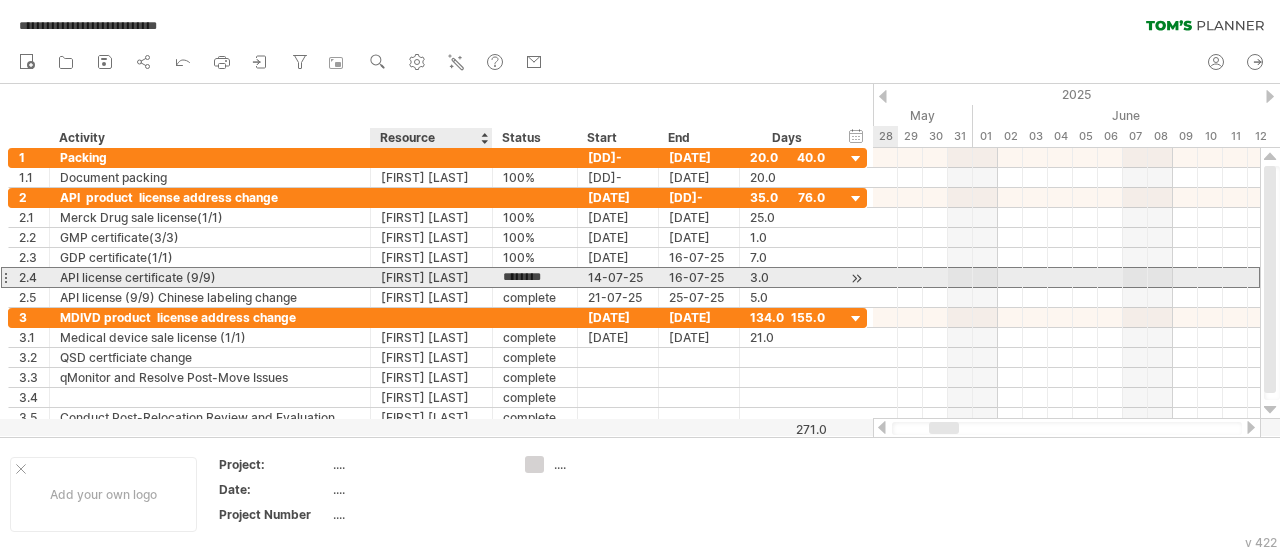 drag, startPoint x: 564, startPoint y: 273, endPoint x: 497, endPoint y: 271, distance: 67.02985 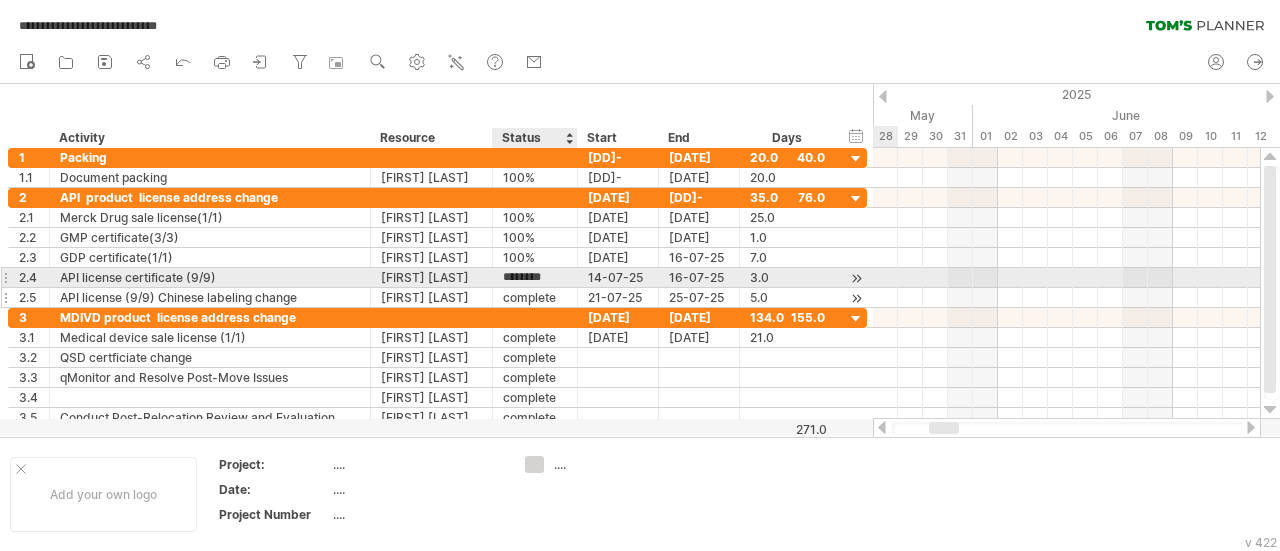 paste 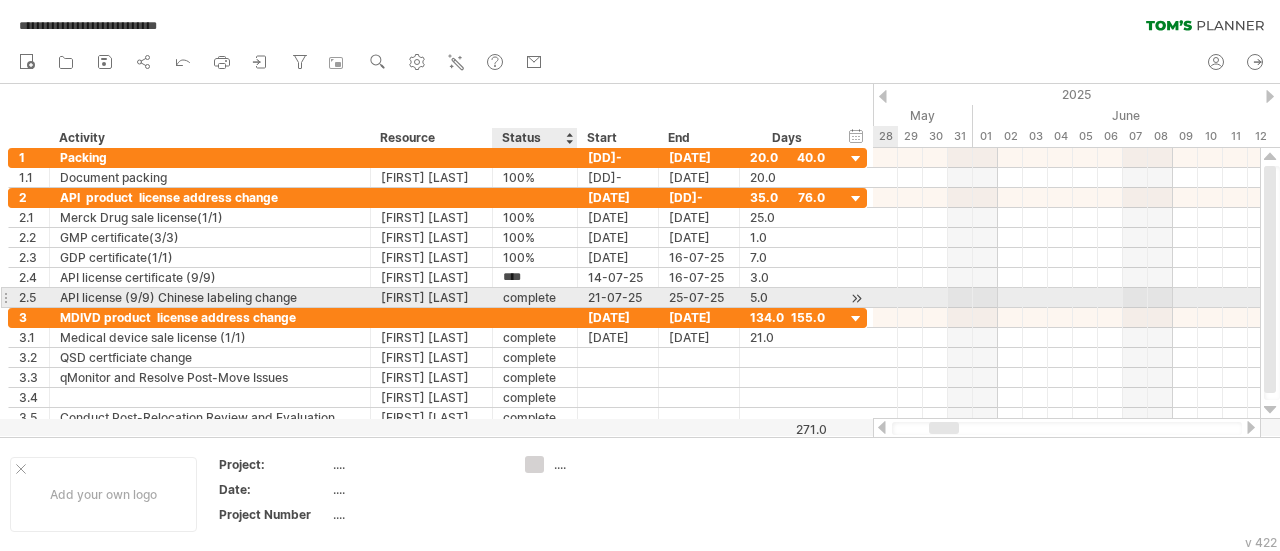 click on "complete" at bounding box center [535, 297] 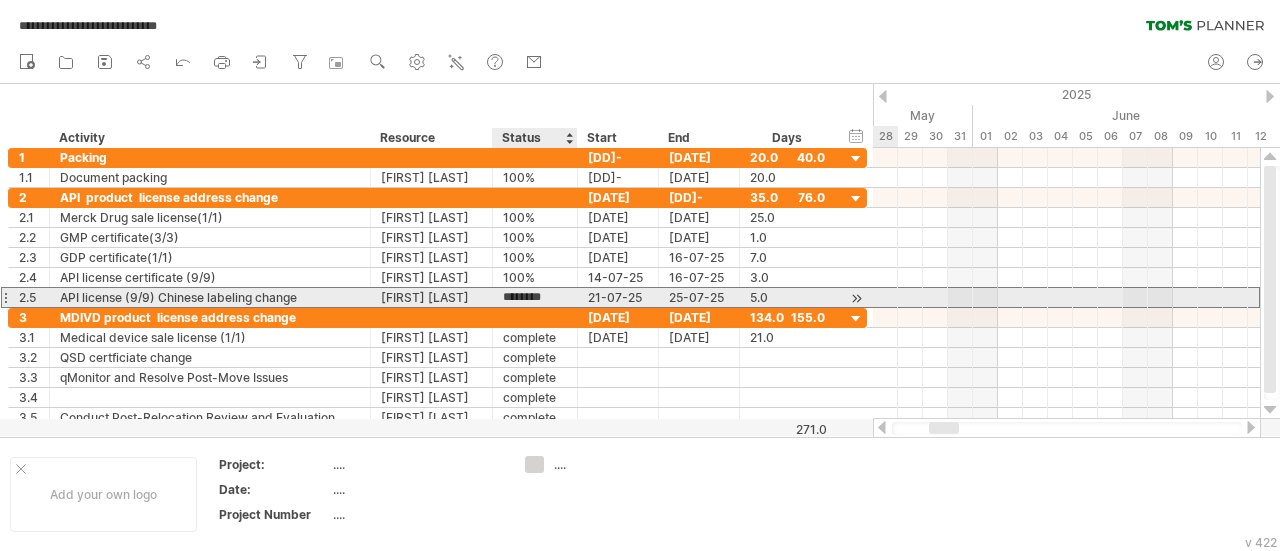 click on "********" at bounding box center [535, 297] 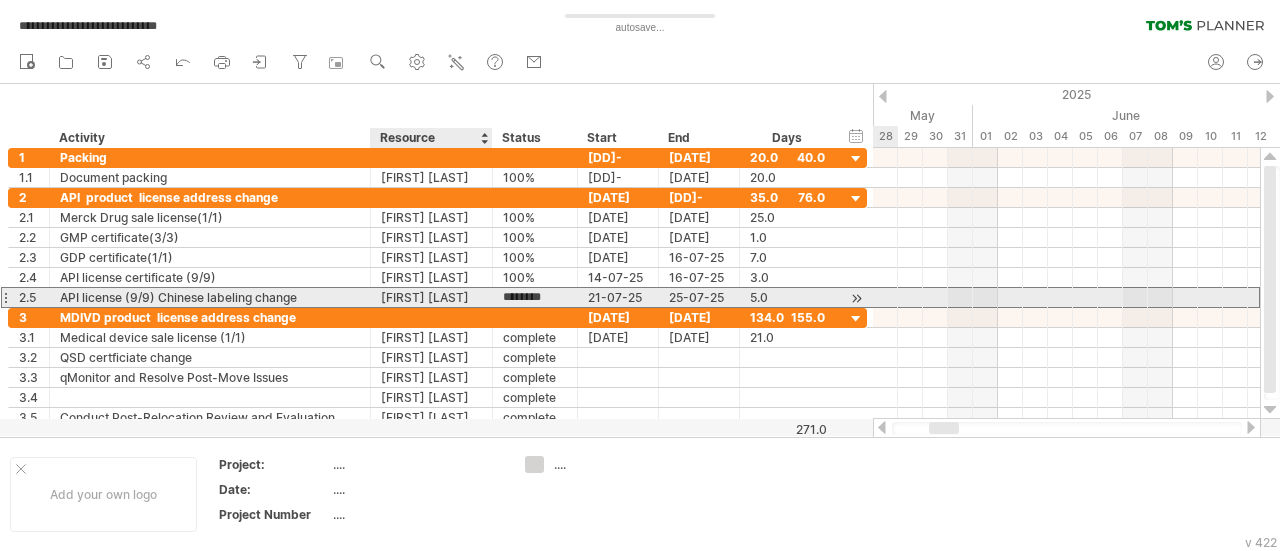 drag, startPoint x: 558, startPoint y: 291, endPoint x: 495, endPoint y: 289, distance: 63.03174 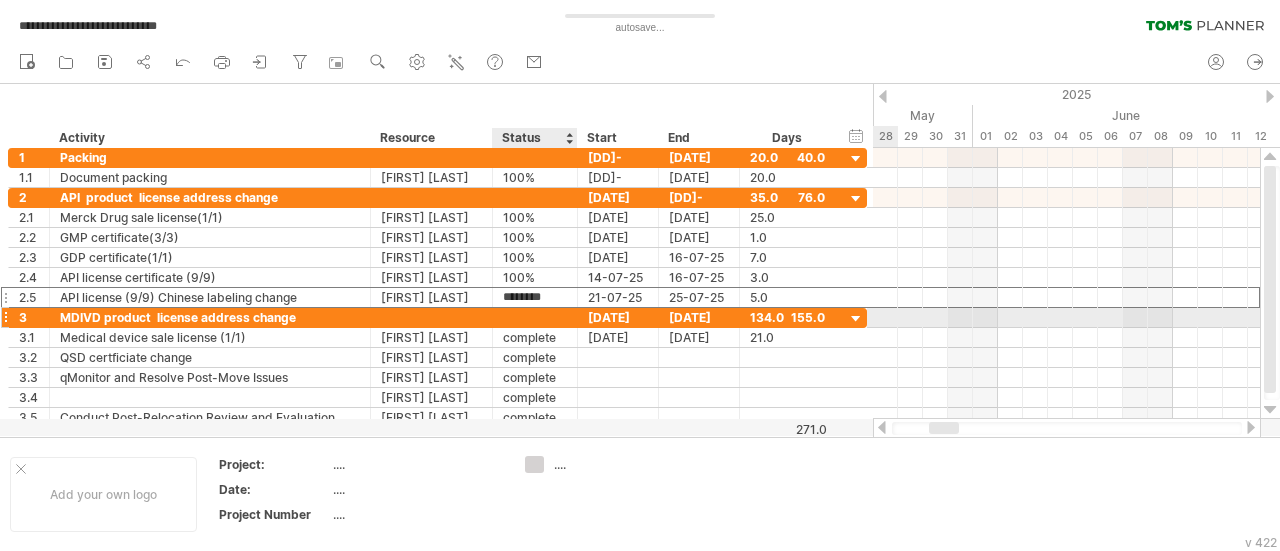paste 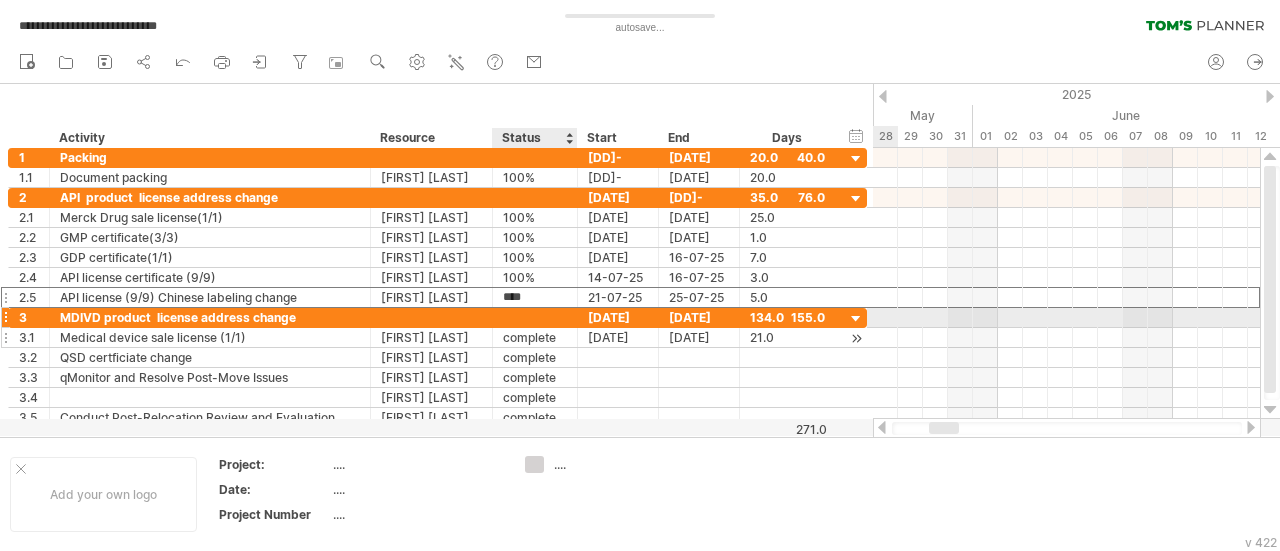 click on "complete" at bounding box center [535, 337] 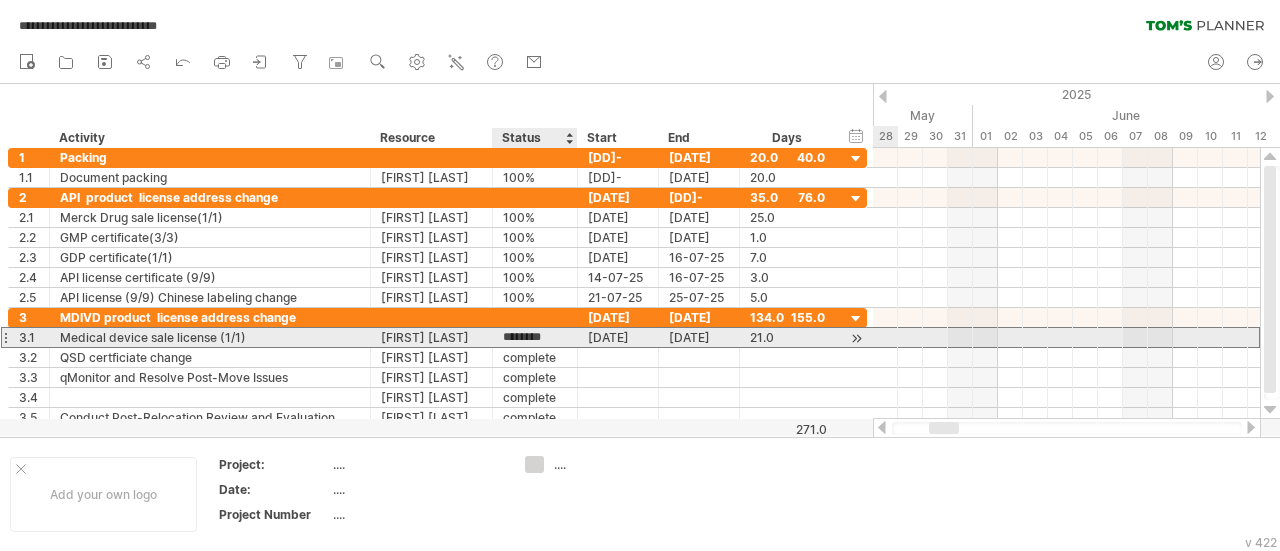 click on "********" at bounding box center [535, 337] 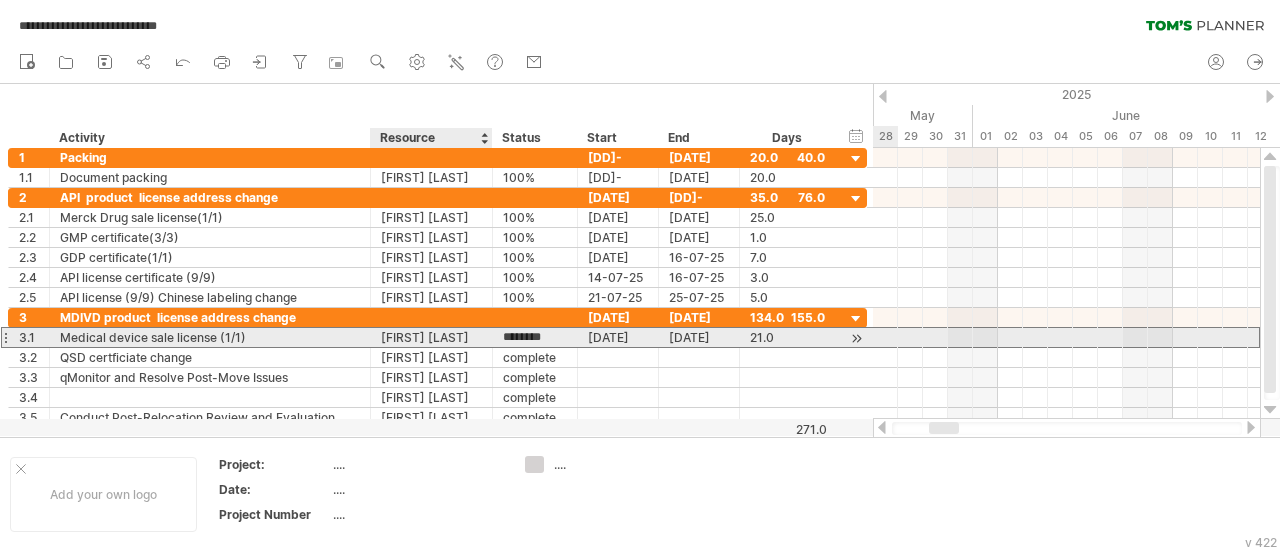 drag, startPoint x: 562, startPoint y: 336, endPoint x: 506, endPoint y: 331, distance: 56.22277 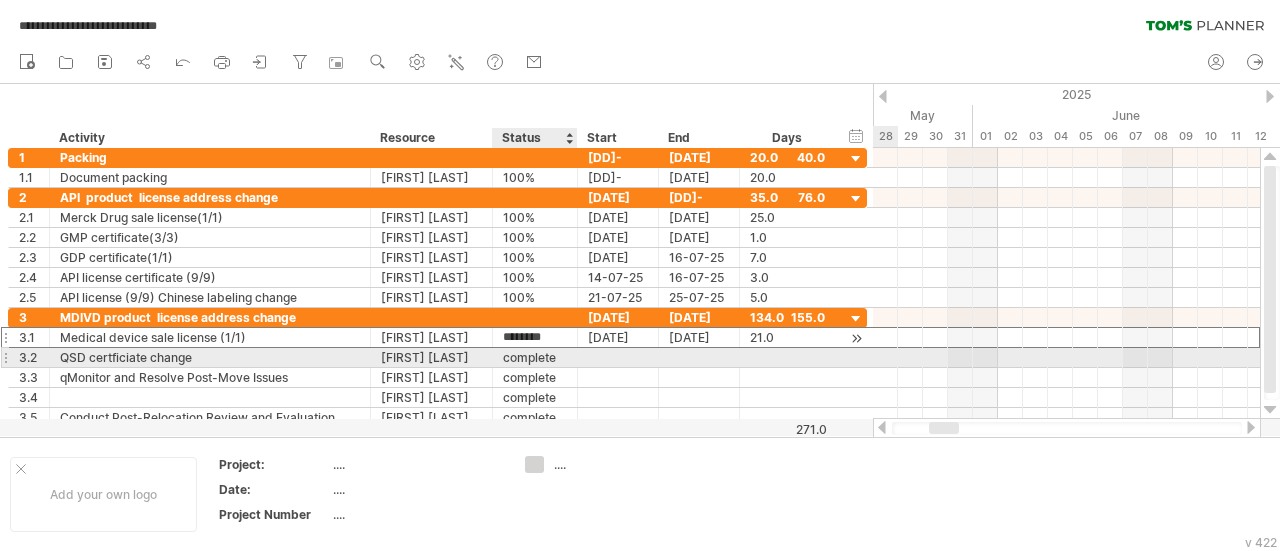 paste 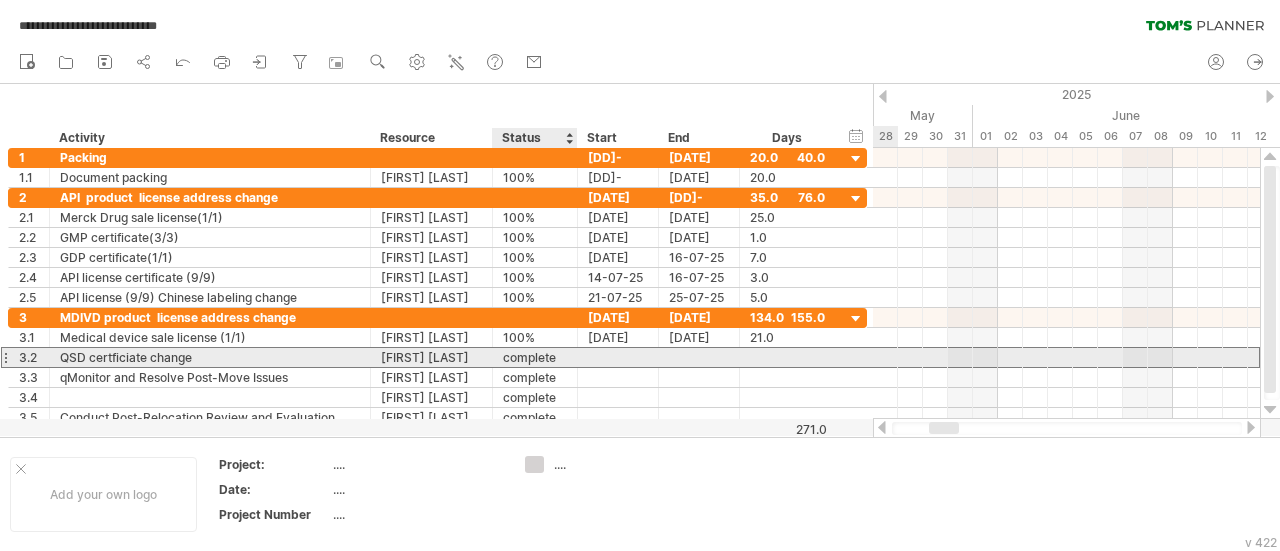 click on "complete" at bounding box center [535, 357] 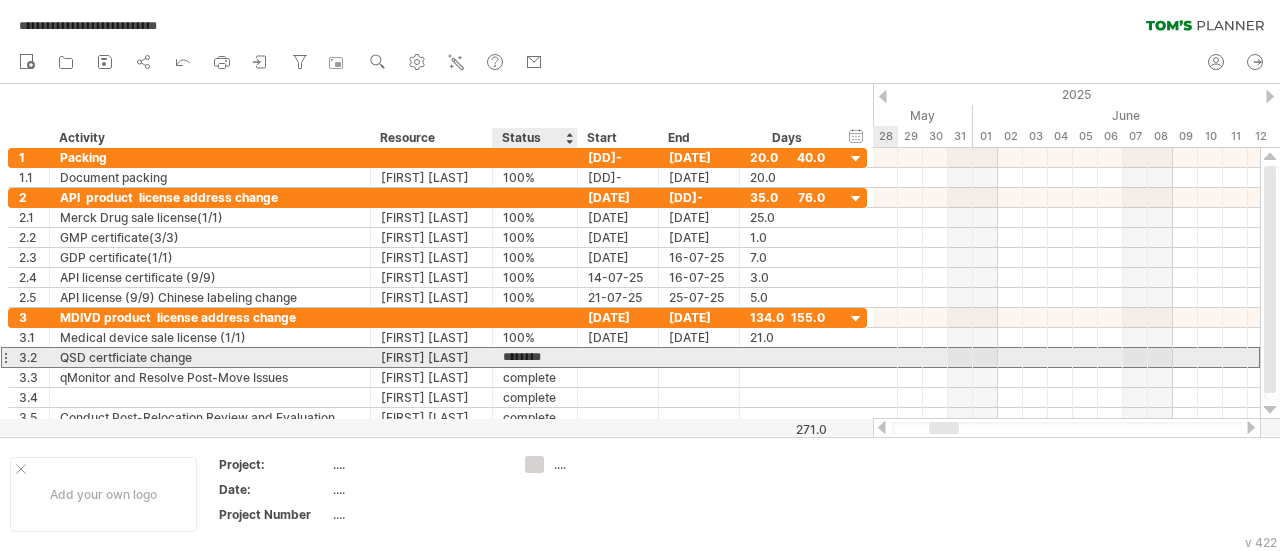 click on "********" at bounding box center [535, 357] 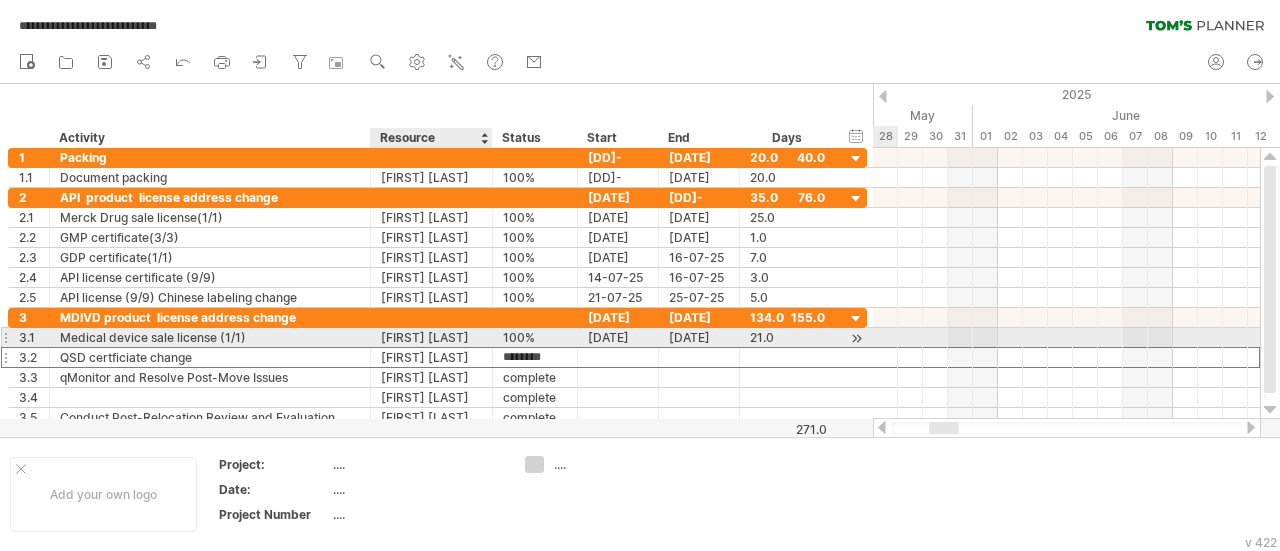 drag, startPoint x: 527, startPoint y: 349, endPoint x: 491, endPoint y: 347, distance: 36.05551 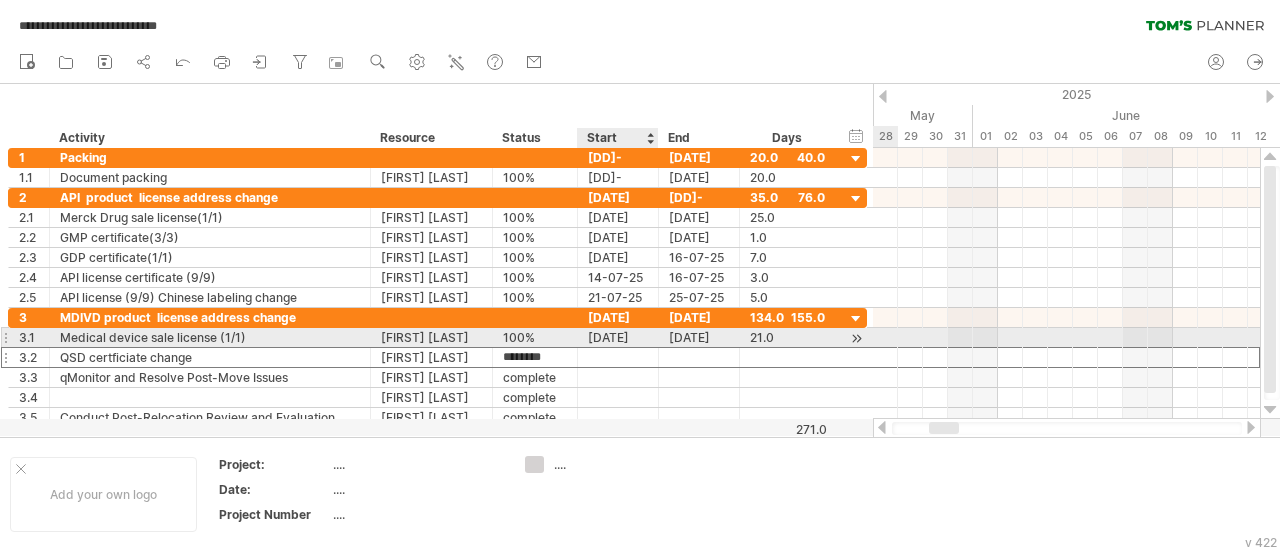 paste 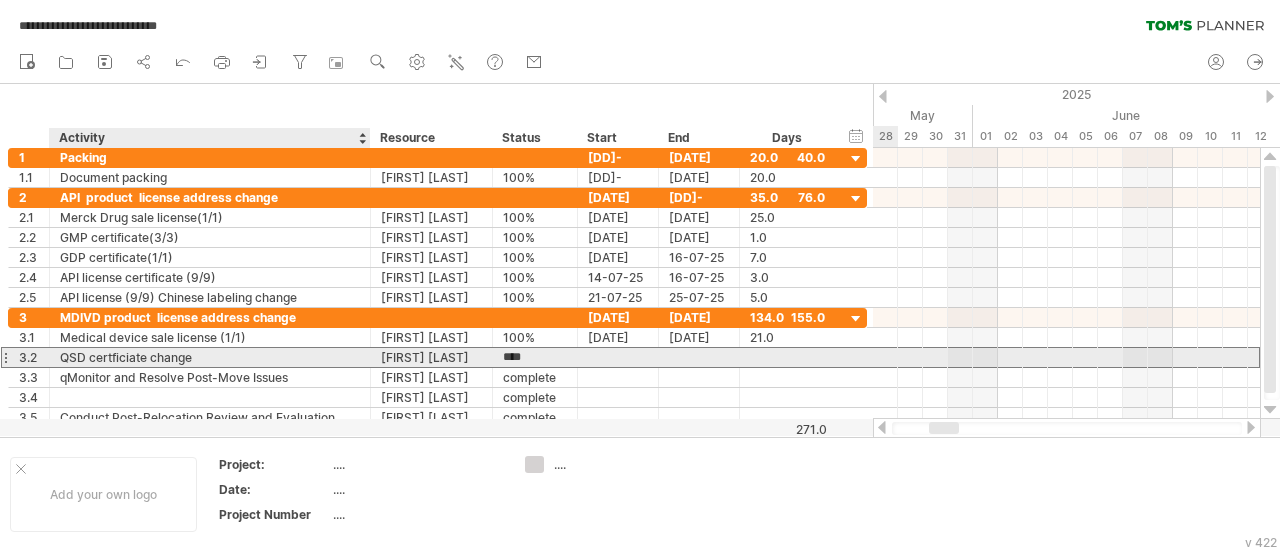 click on "QSD certficiate change" at bounding box center [210, 357] 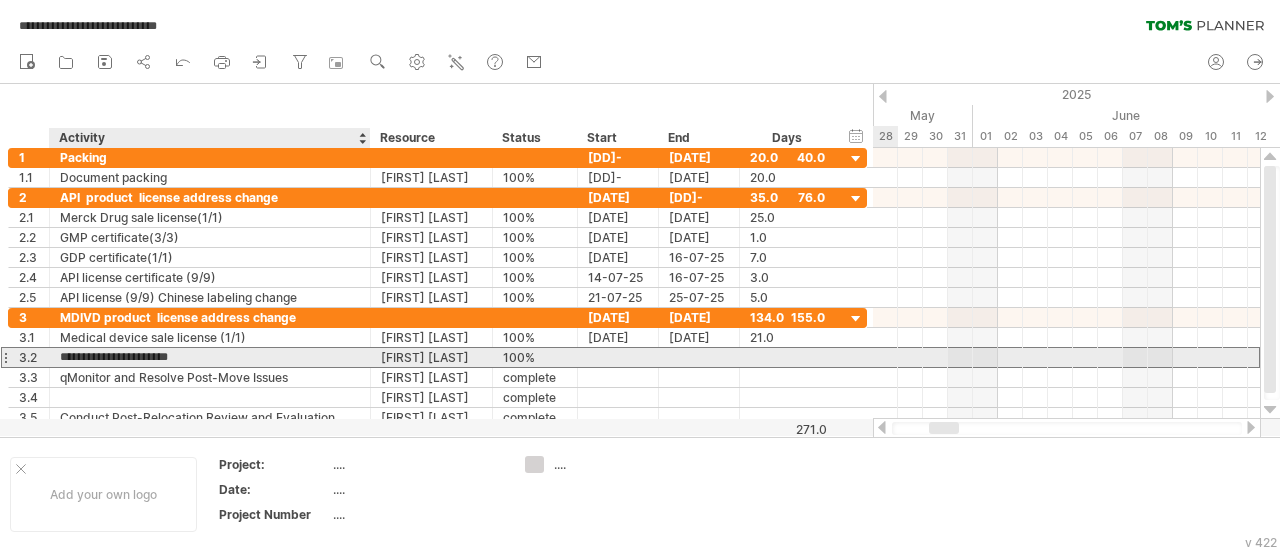 click on "**********" at bounding box center (210, 357) 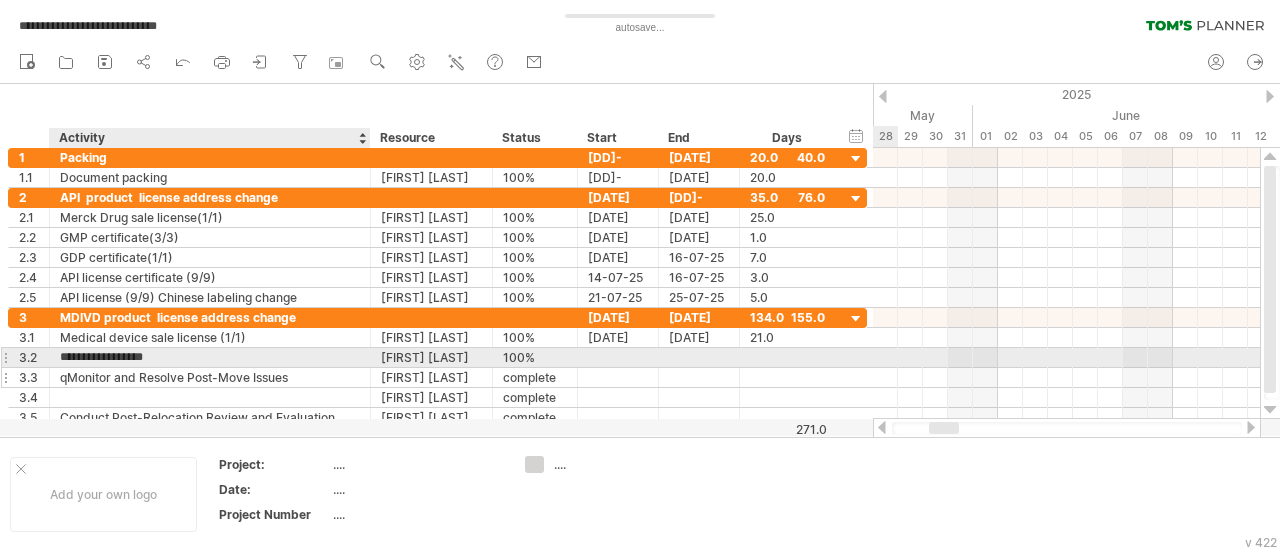 type on "**********" 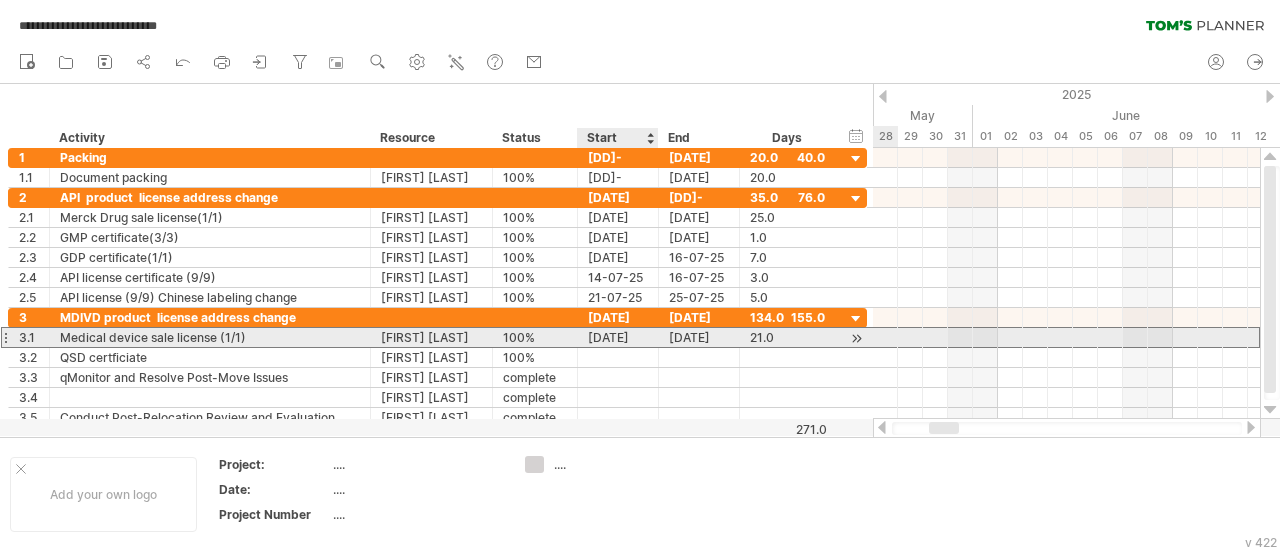 click on "[DATE]" at bounding box center [618, 337] 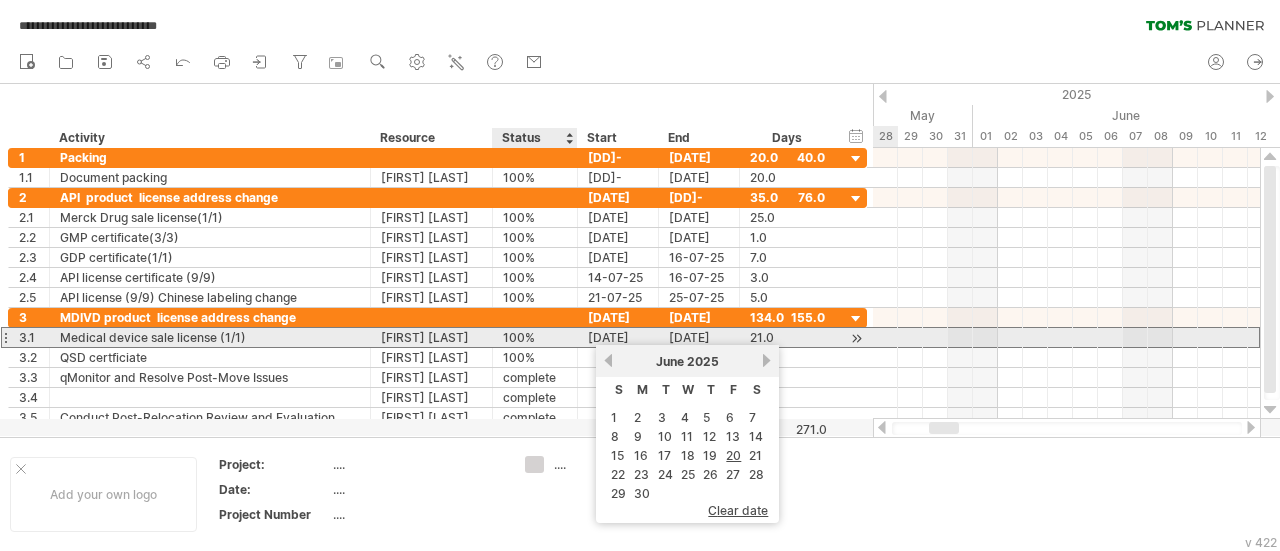 click on "[DATE]" at bounding box center [618, 337] 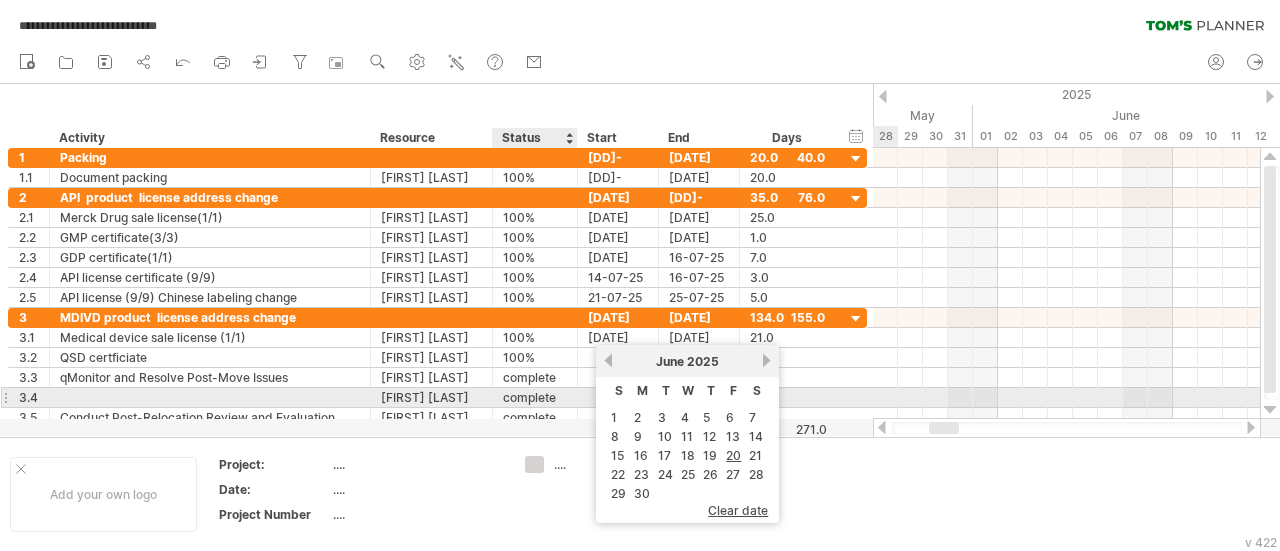 click at bounding box center (575, 398) 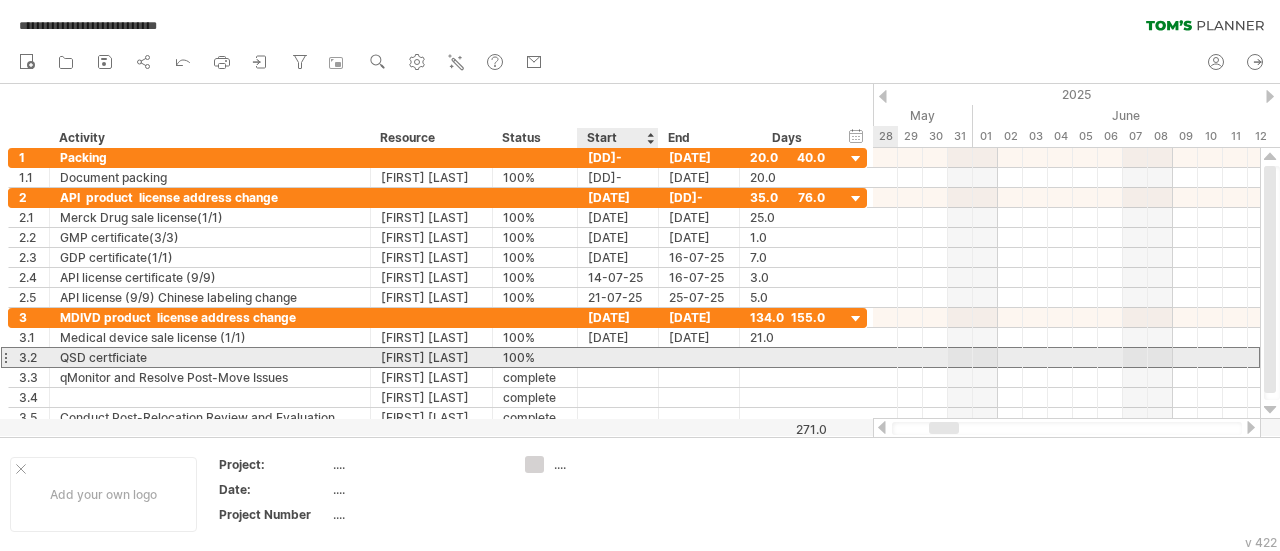 click at bounding box center (618, 357) 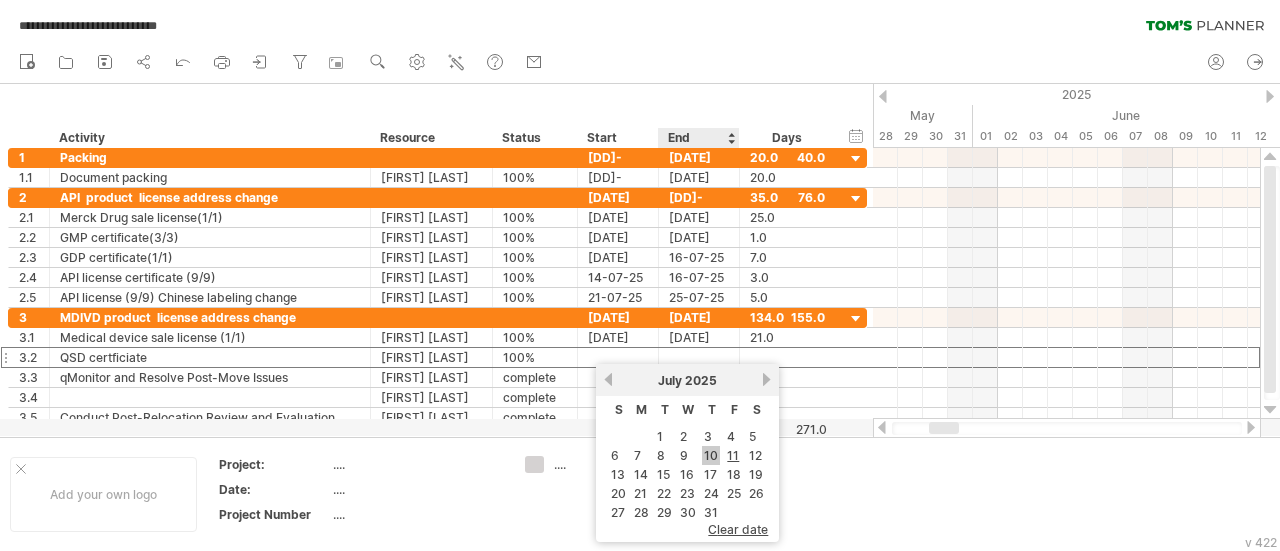 click on "10" at bounding box center [711, 455] 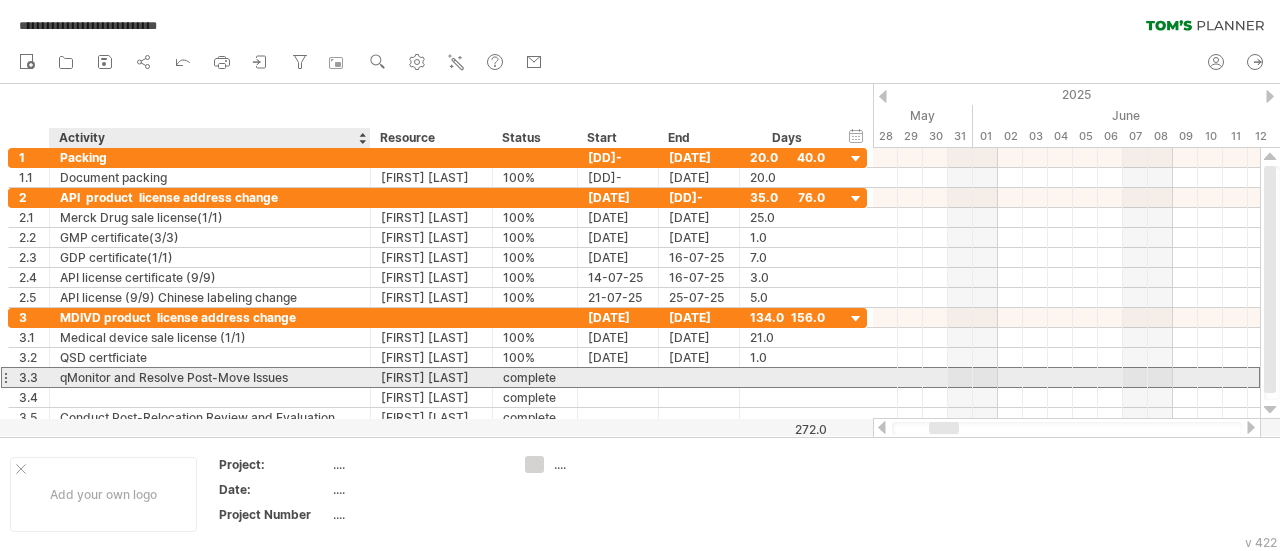 click on "qMonitor and Resolve Post-Move Issues" at bounding box center [210, 377] 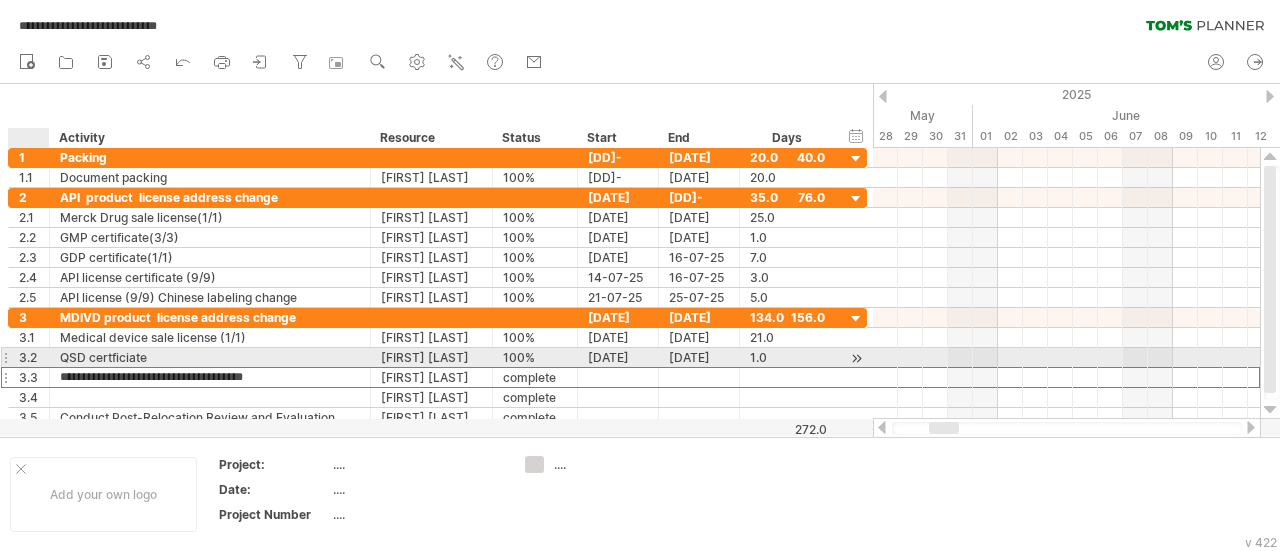 drag, startPoint x: 296, startPoint y: 373, endPoint x: 53, endPoint y: 365, distance: 243.13165 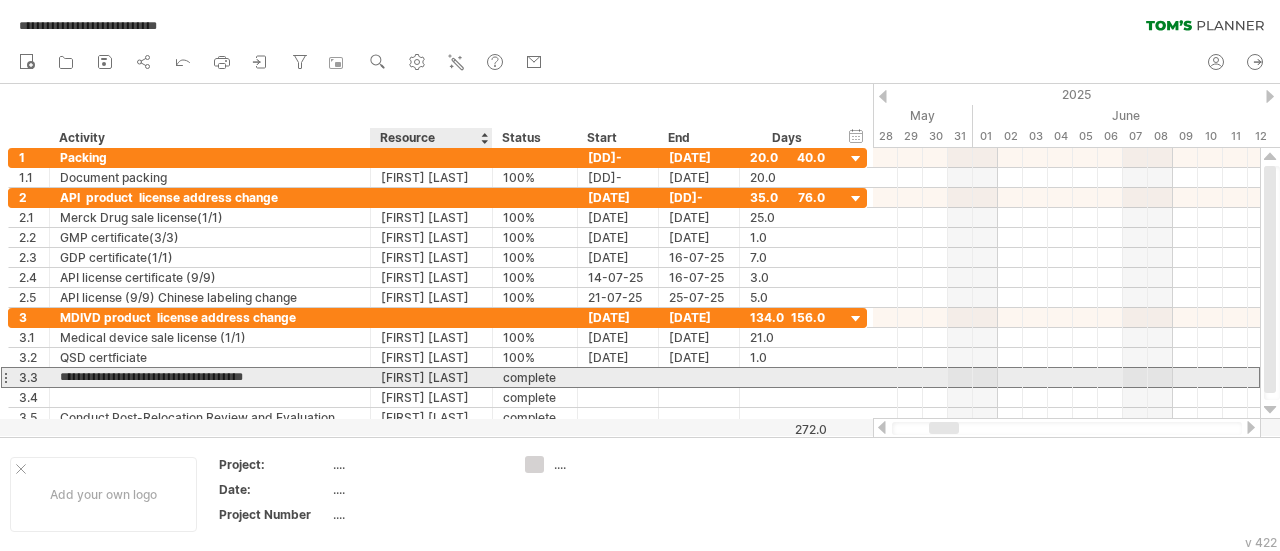 paste 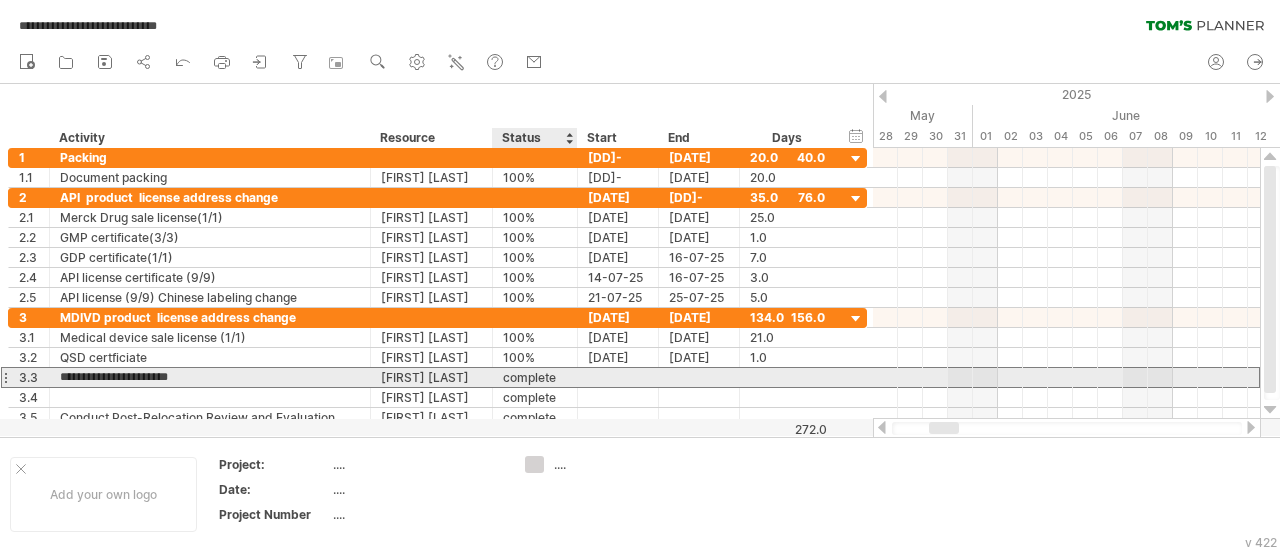 click on "complete" at bounding box center [535, 377] 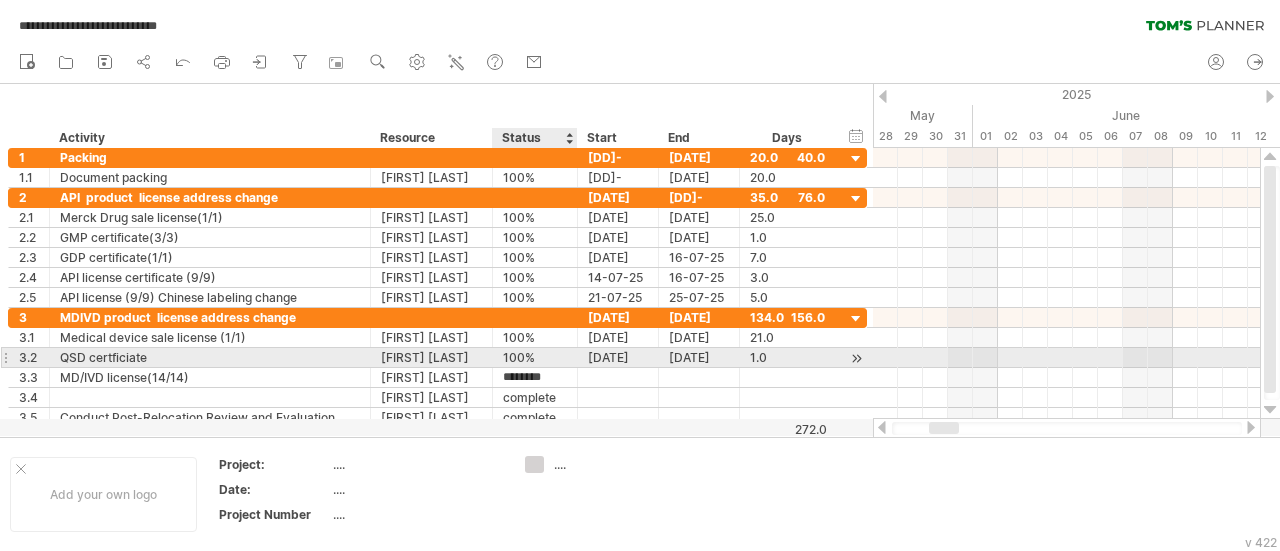click on "100%" at bounding box center (535, 357) 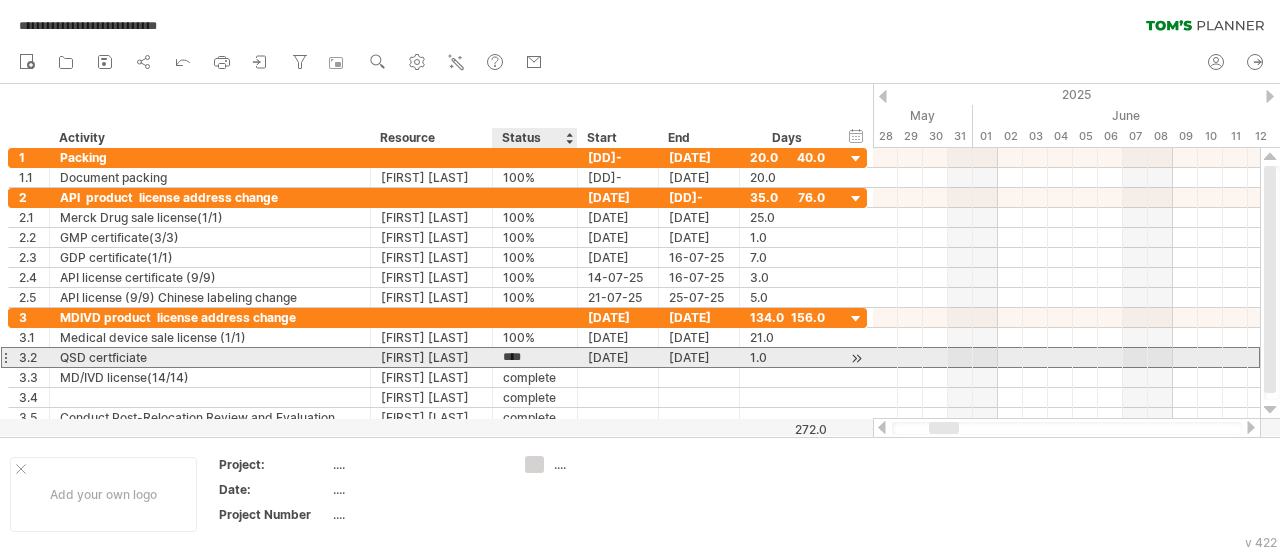 click on "****" at bounding box center [535, 357] 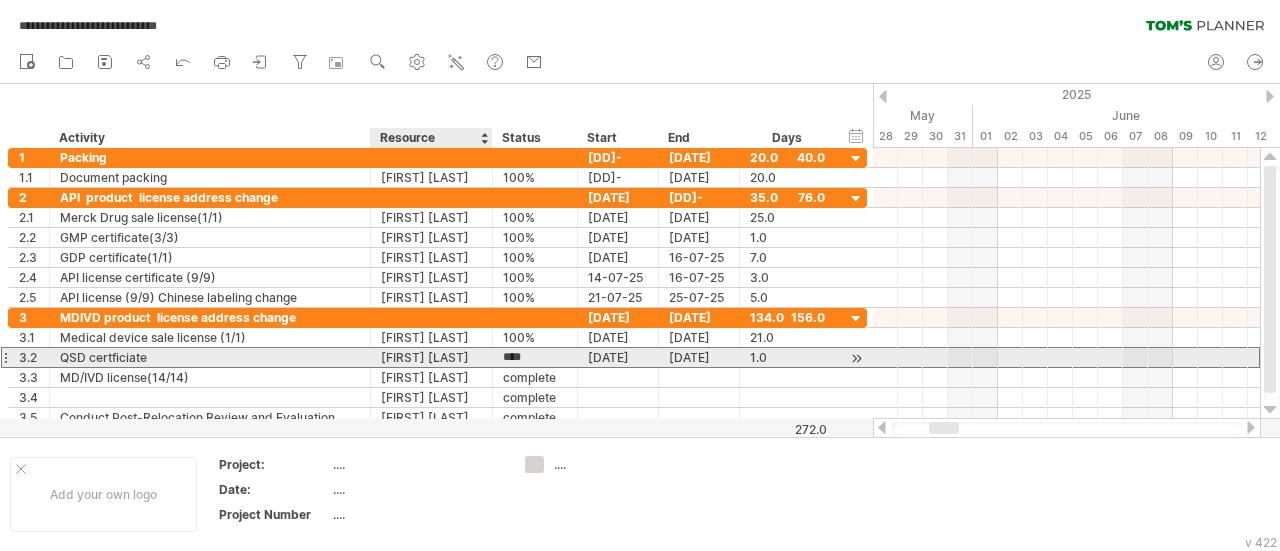 drag, startPoint x: 542, startPoint y: 355, endPoint x: 483, endPoint y: 354, distance: 59.008472 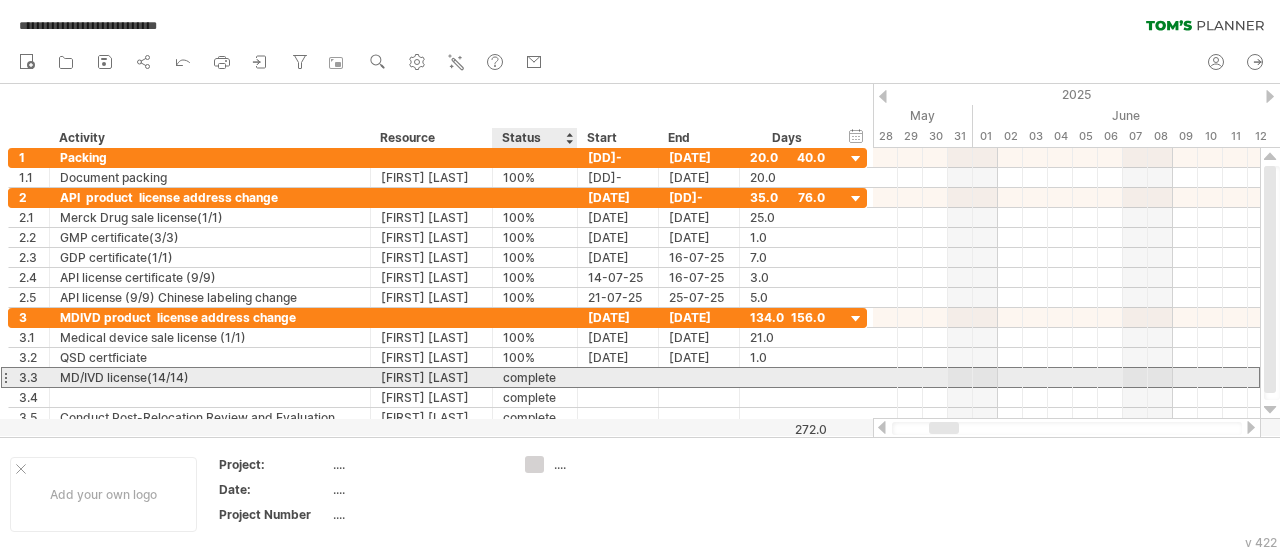 click on "complete" at bounding box center (535, 377) 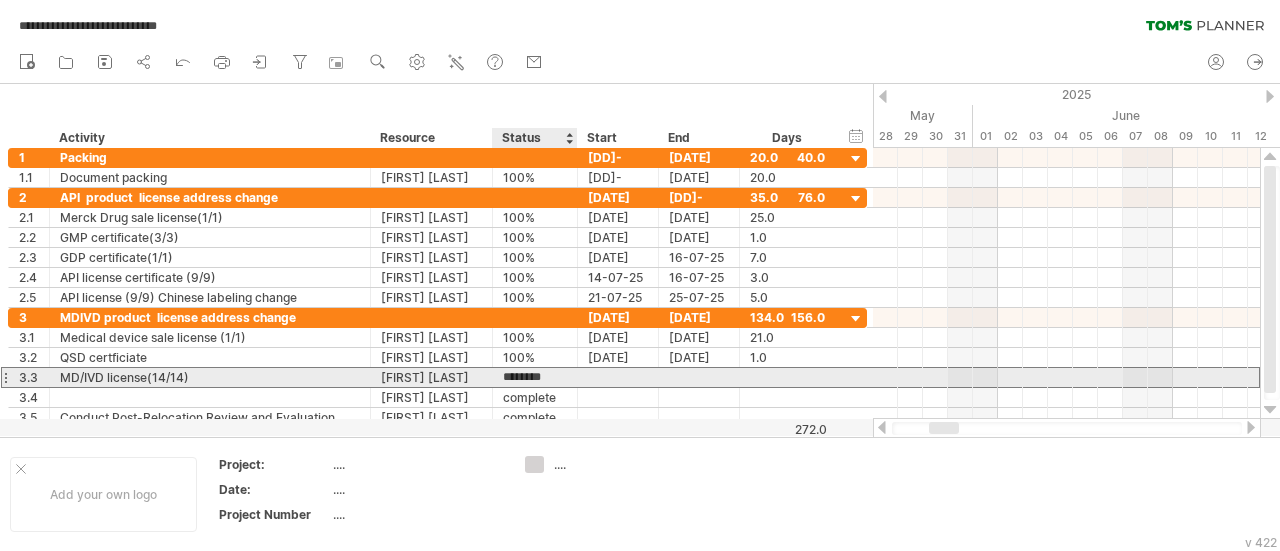 paste on "****" 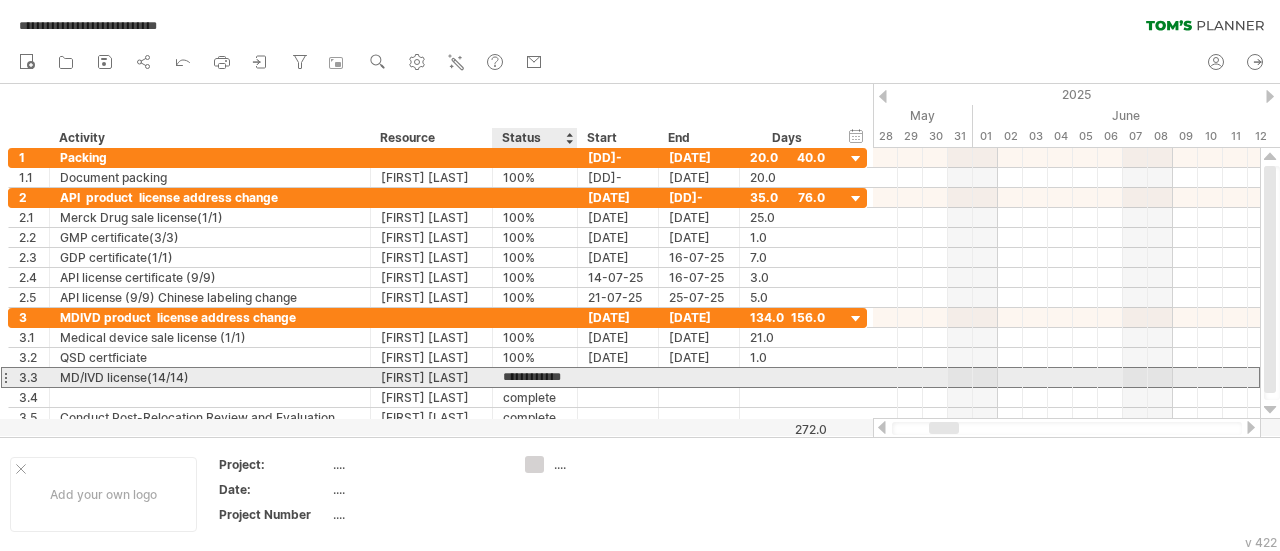 scroll, scrollTop: 0, scrollLeft: 0, axis: both 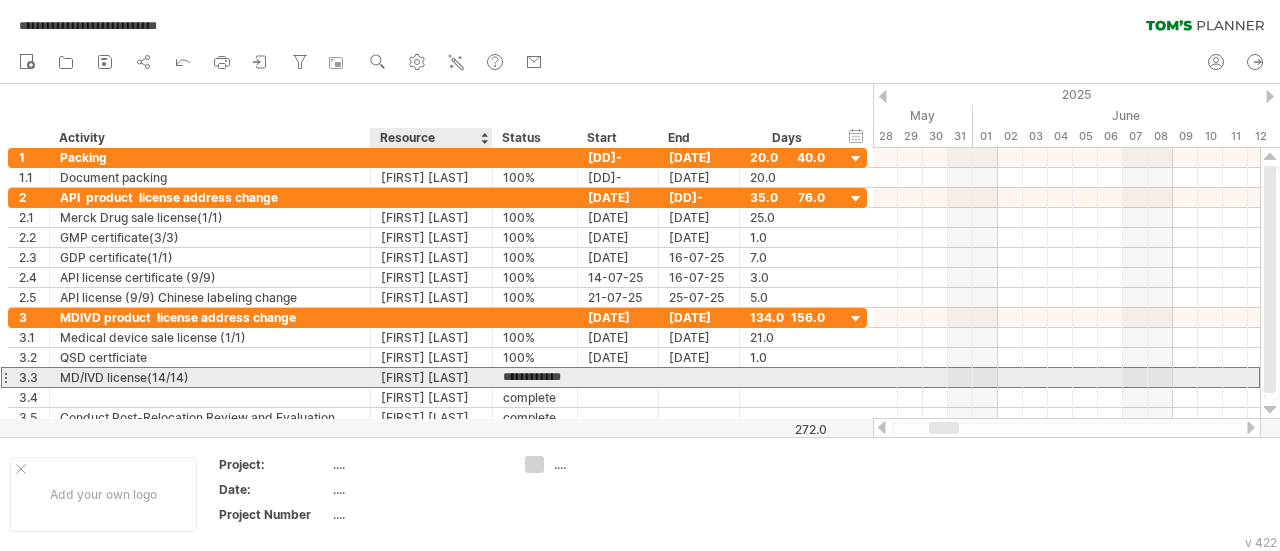 drag, startPoint x: 564, startPoint y: 375, endPoint x: 438, endPoint y: 376, distance: 126.00397 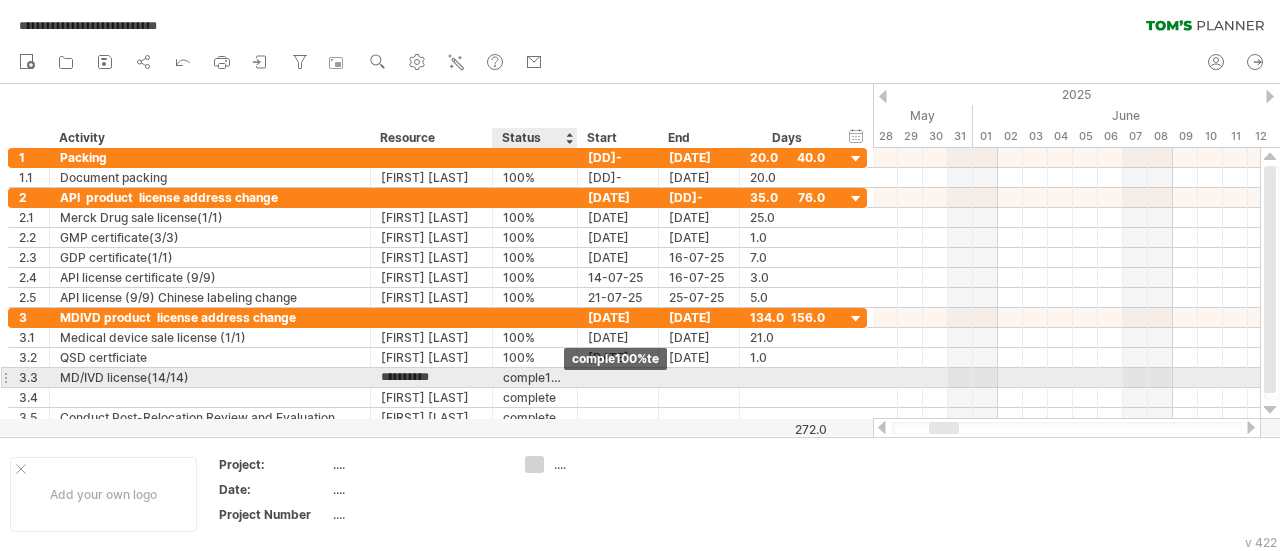 click on "comple100%te" at bounding box center [535, 377] 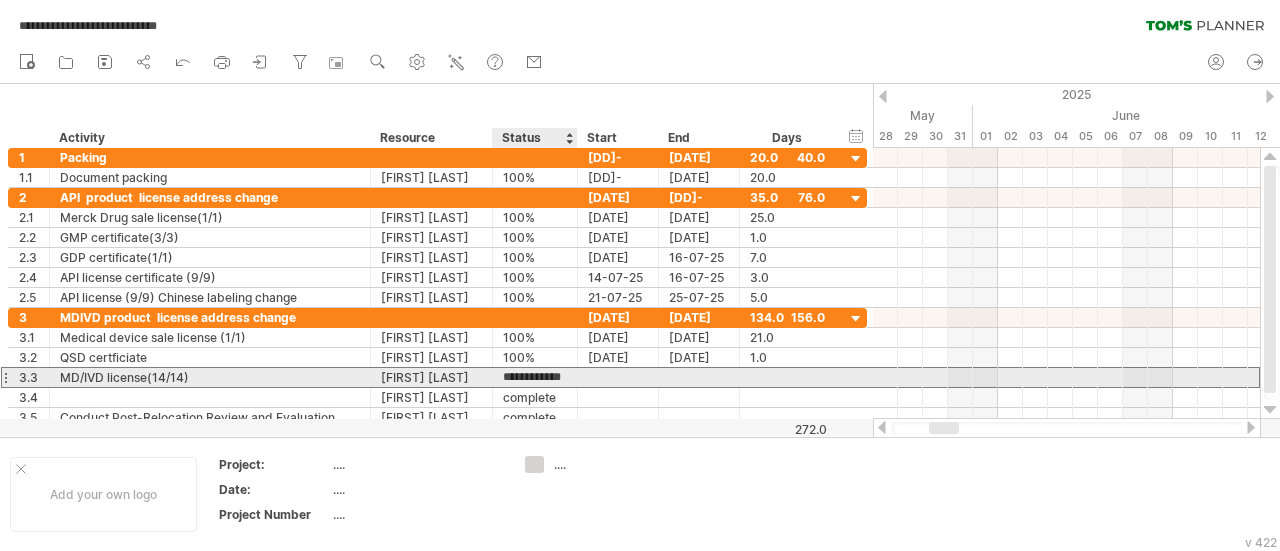 scroll, scrollTop: 0, scrollLeft: 0, axis: both 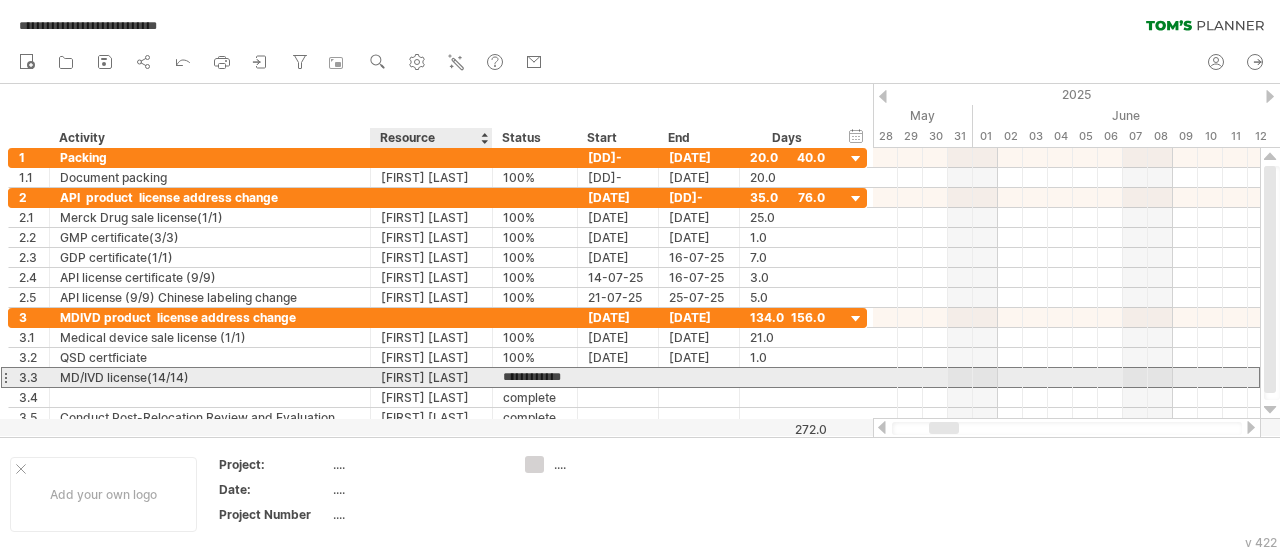 drag, startPoint x: 564, startPoint y: 373, endPoint x: 484, endPoint y: 372, distance: 80.00625 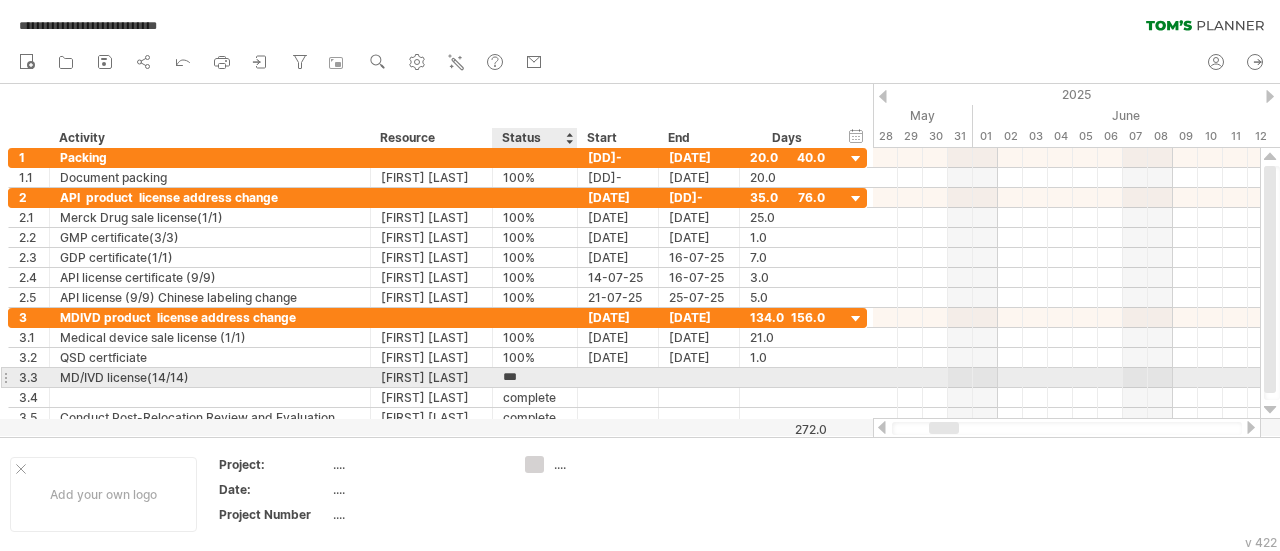 type on "**" 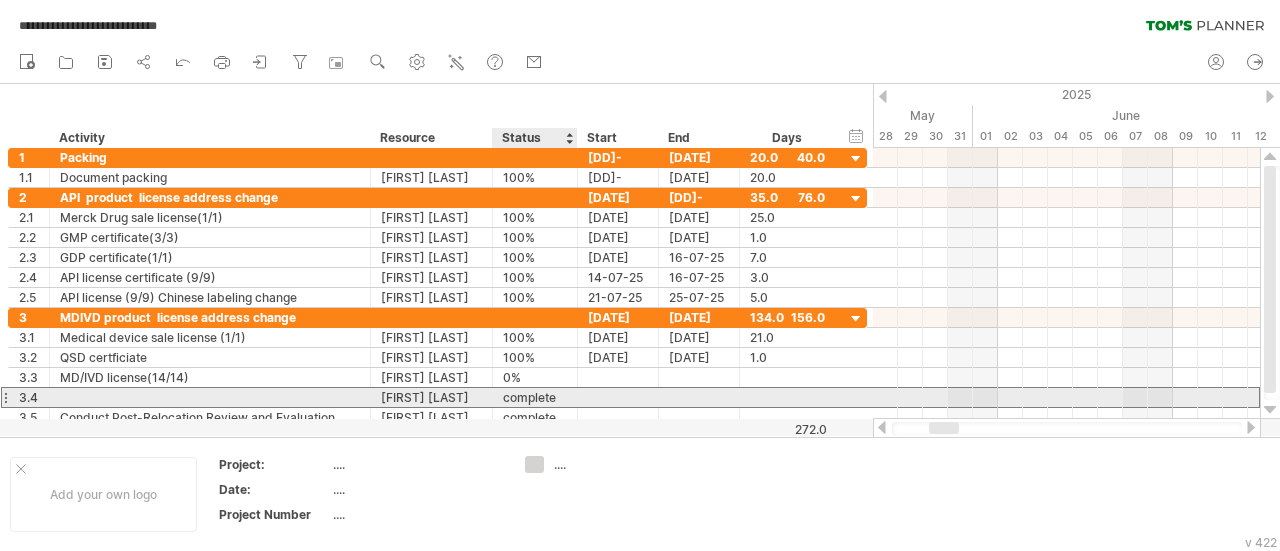 click at bounding box center [618, 397] 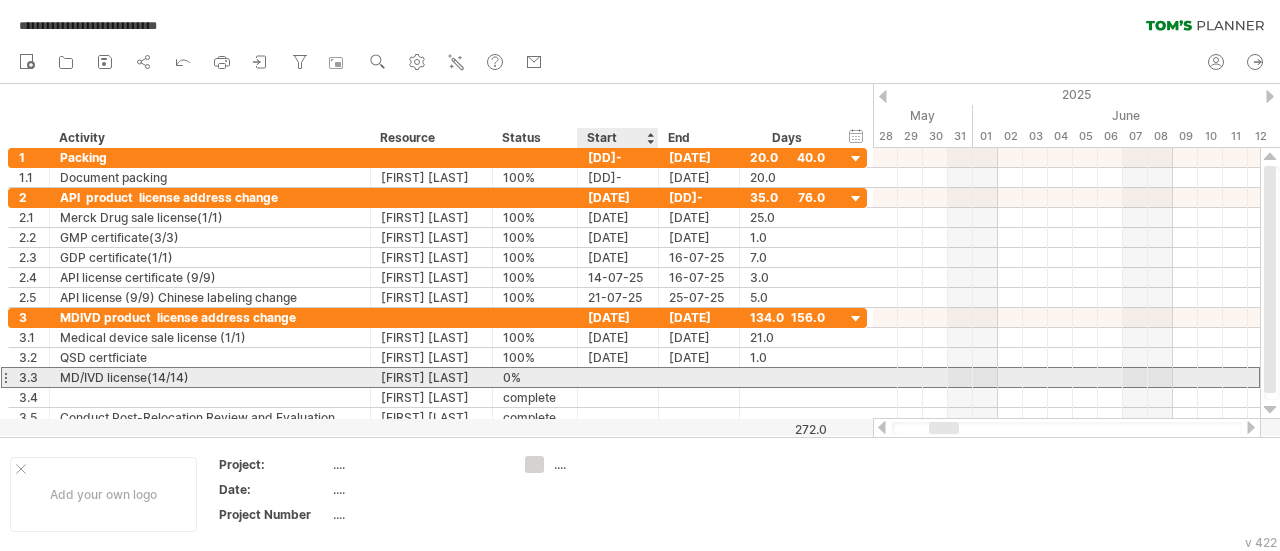click at bounding box center [618, 377] 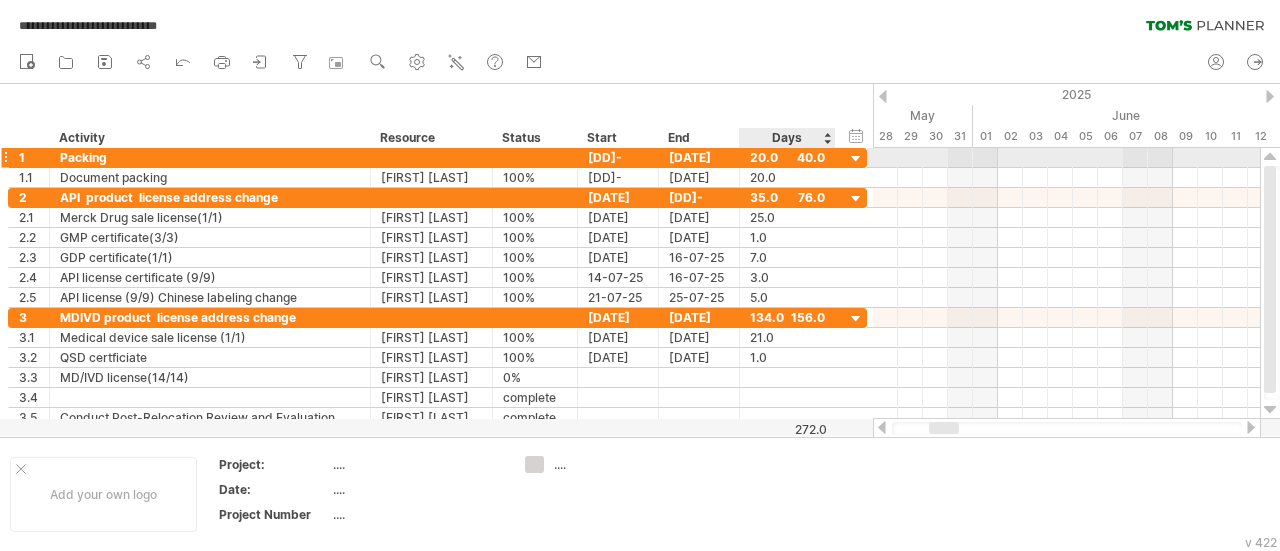 click at bounding box center (856, 159) 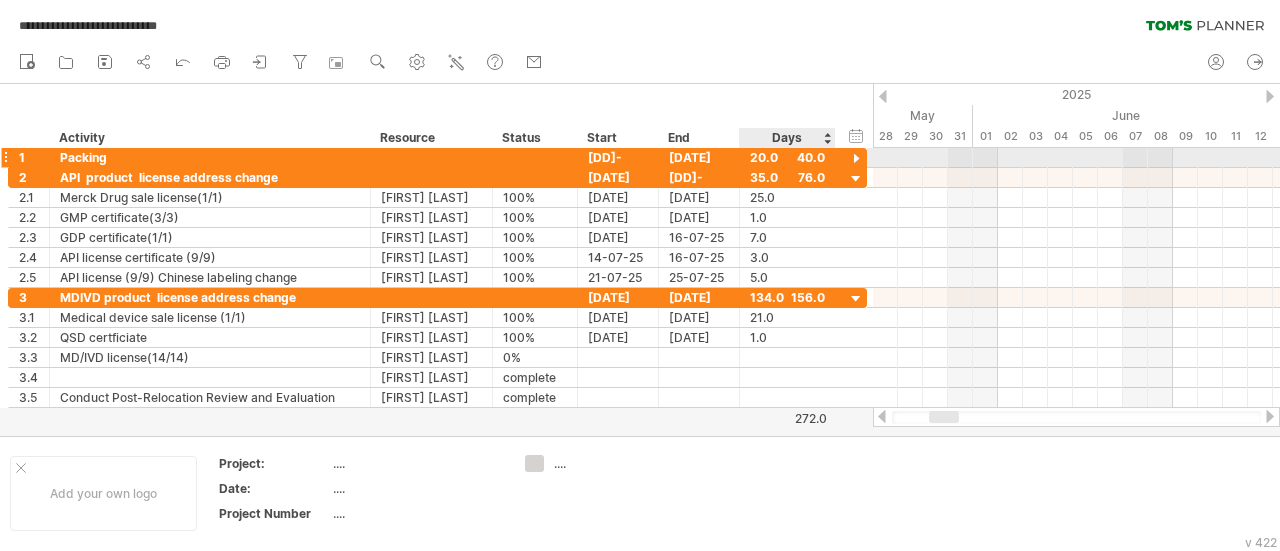 click at bounding box center (856, 159) 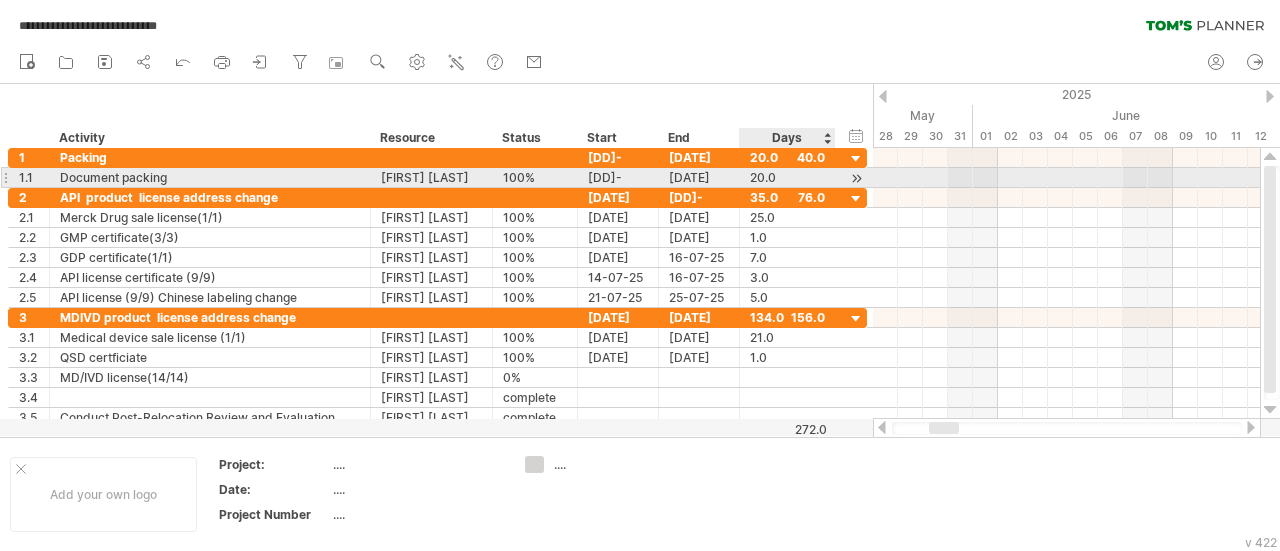 click at bounding box center (856, 178) 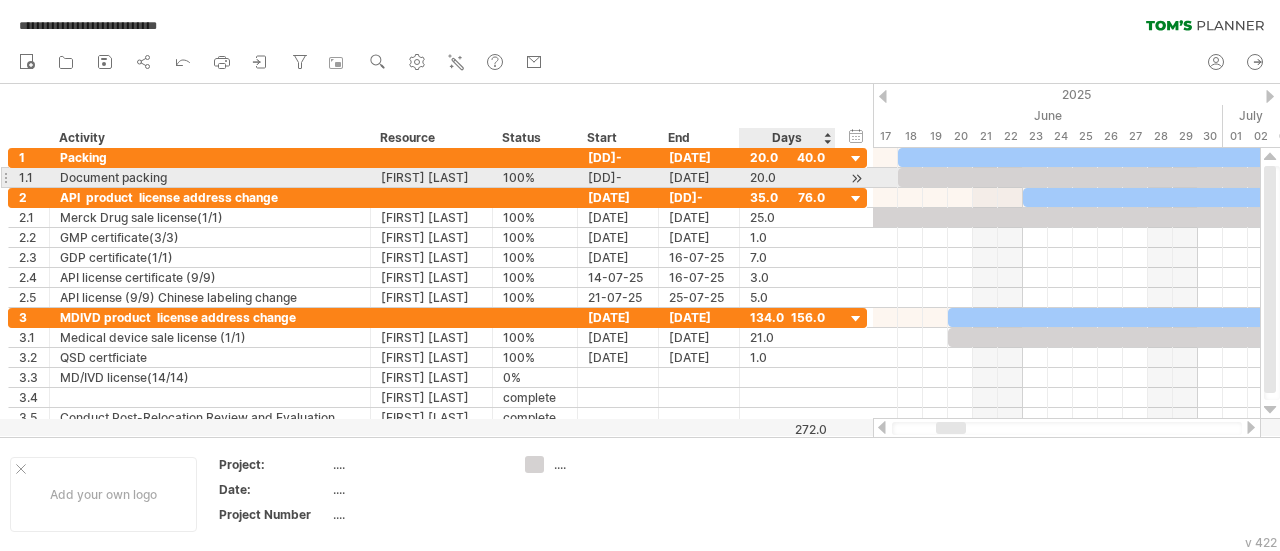 click at bounding box center [856, 178] 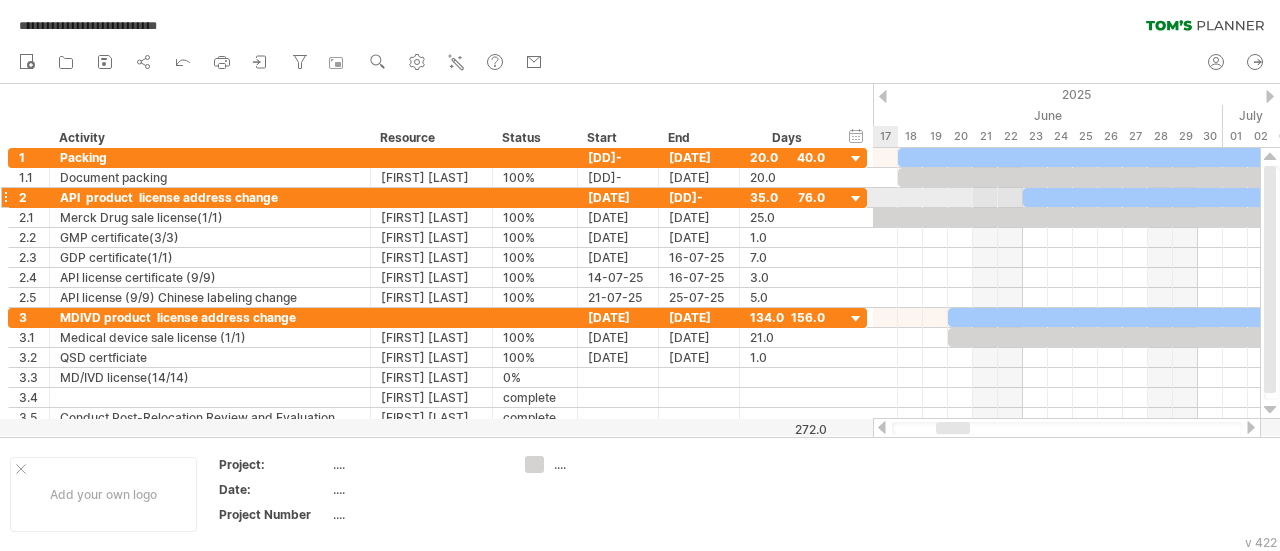 click at bounding box center [856, 199] 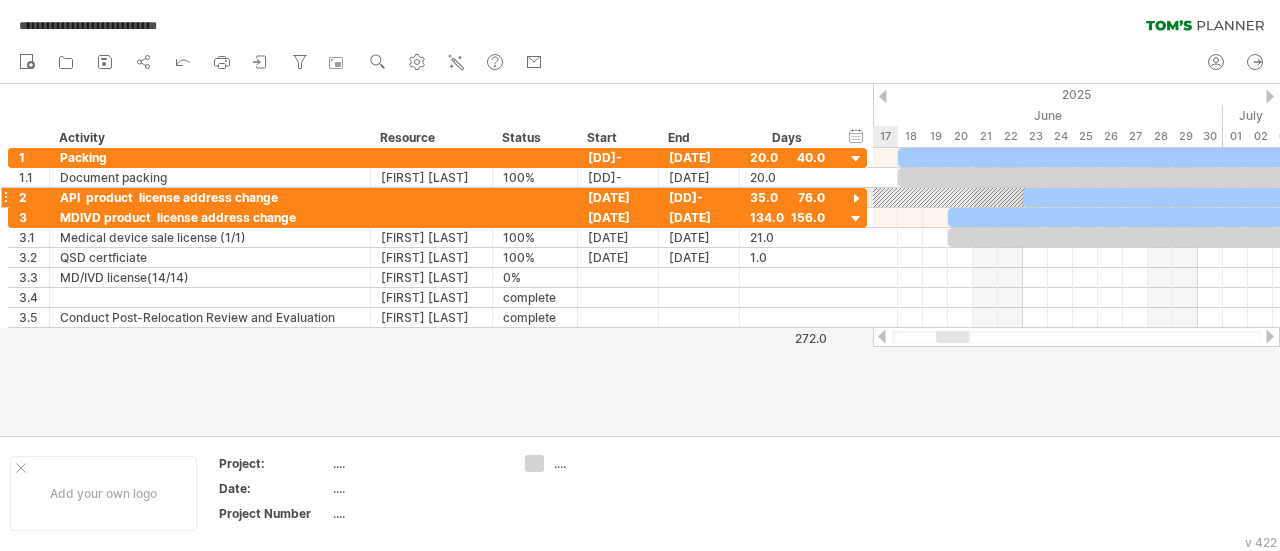 click at bounding box center [856, 199] 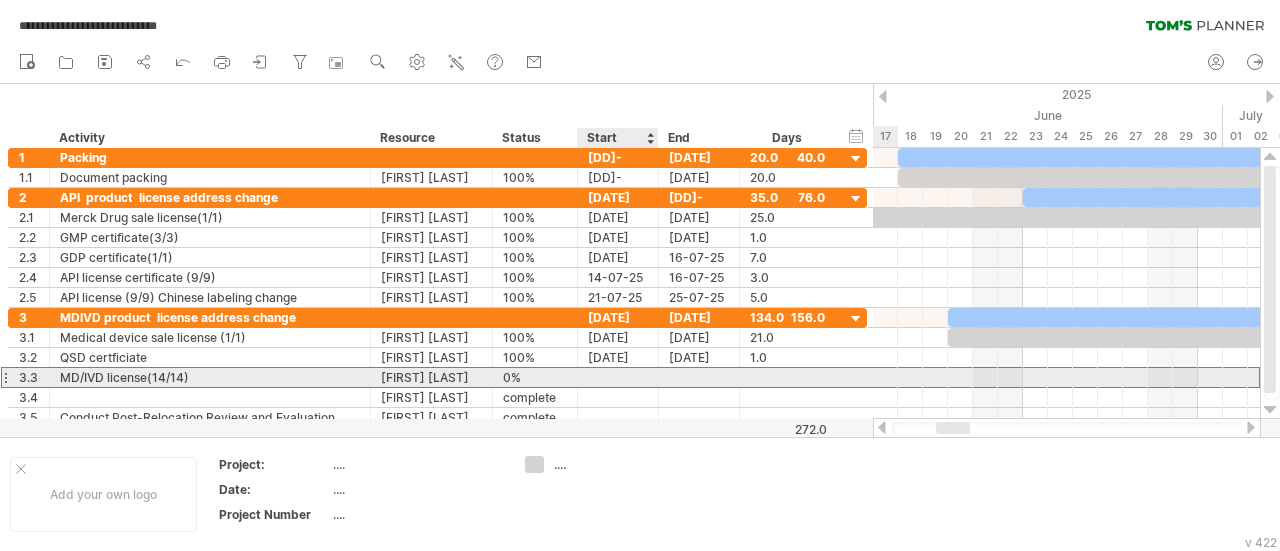 click at bounding box center (618, 377) 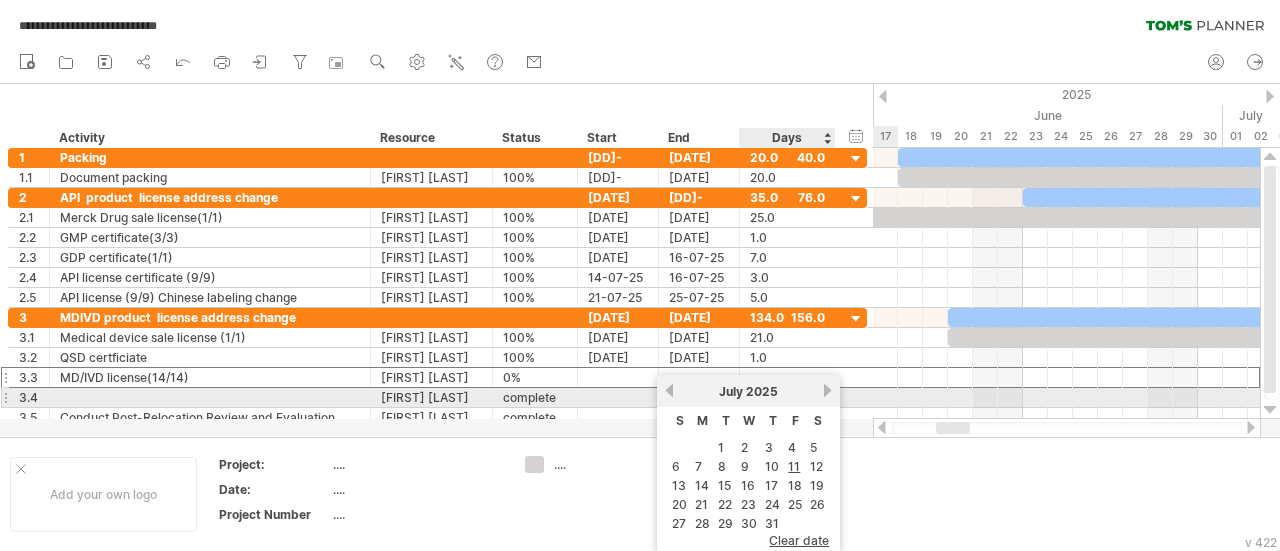 click on "[MONTH]   [YEAR]" at bounding box center (748, 391) 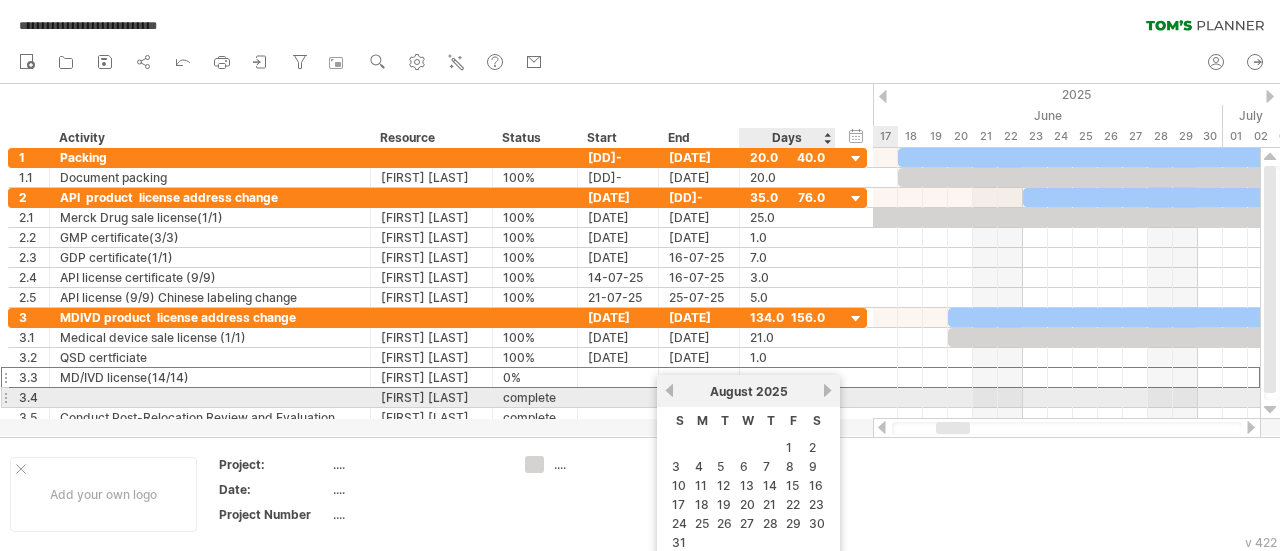 click on "next" at bounding box center (827, 390) 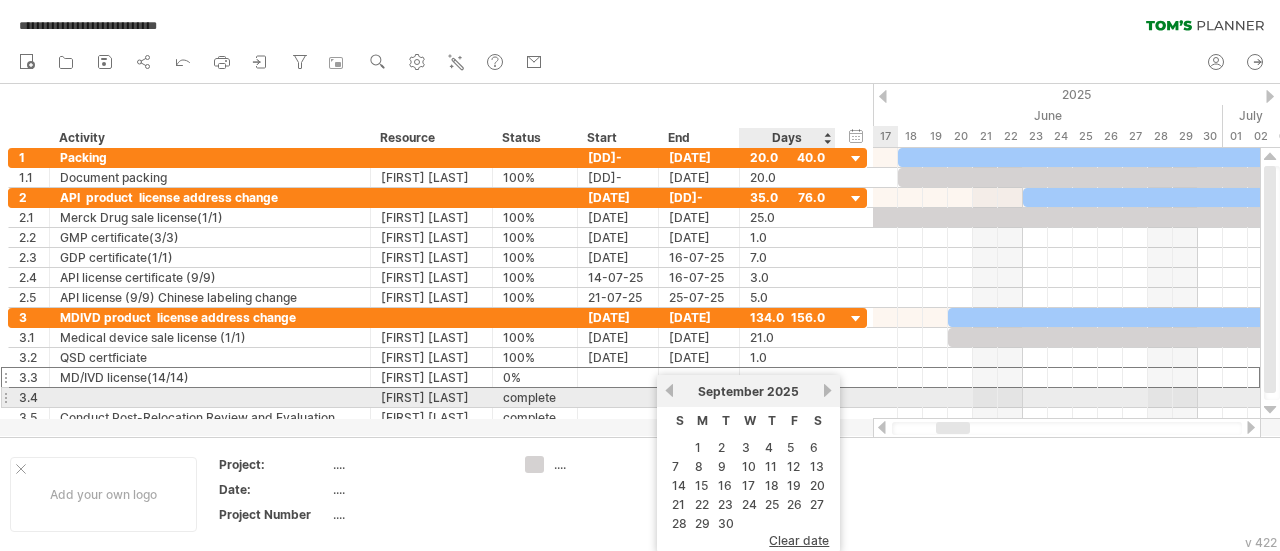 click on "next" at bounding box center (827, 390) 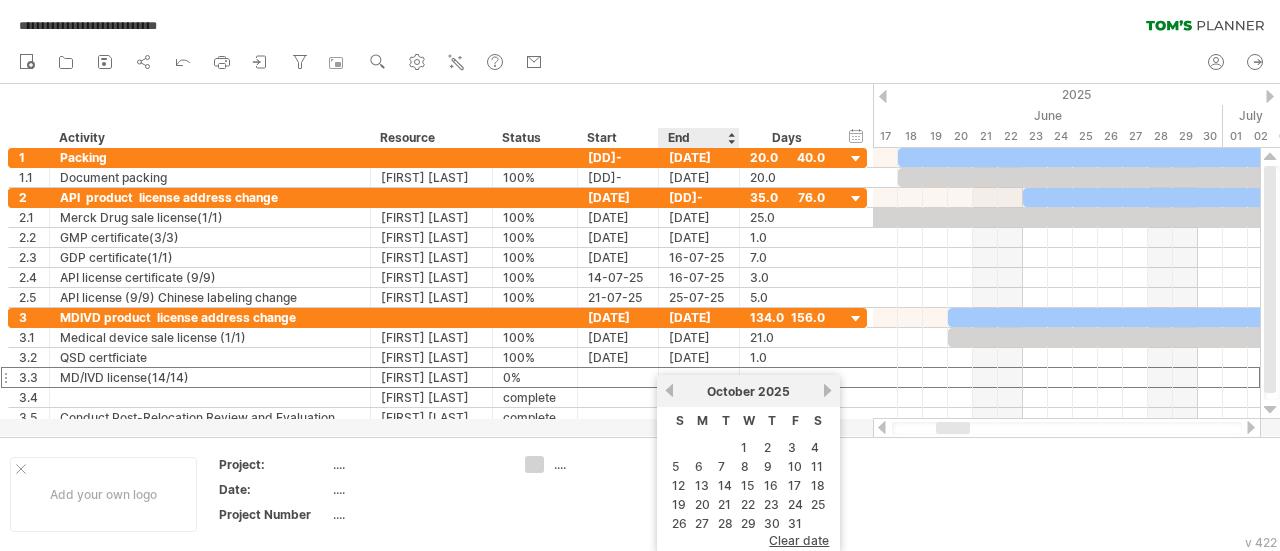 click on "1" at bounding box center [748, 447] 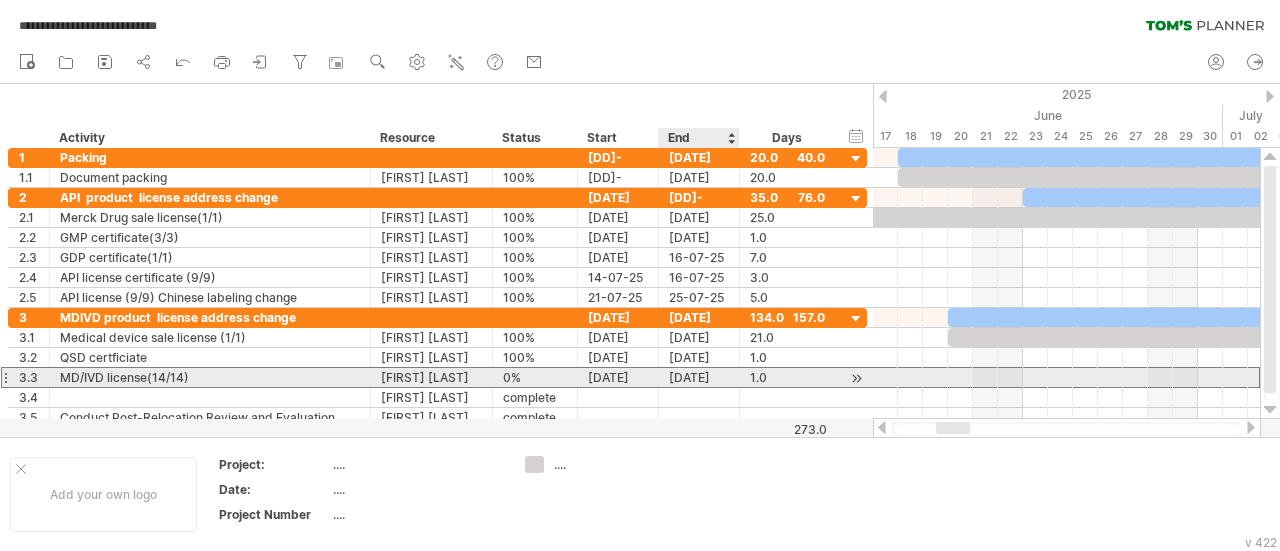 click on "[DATE]" at bounding box center (699, 377) 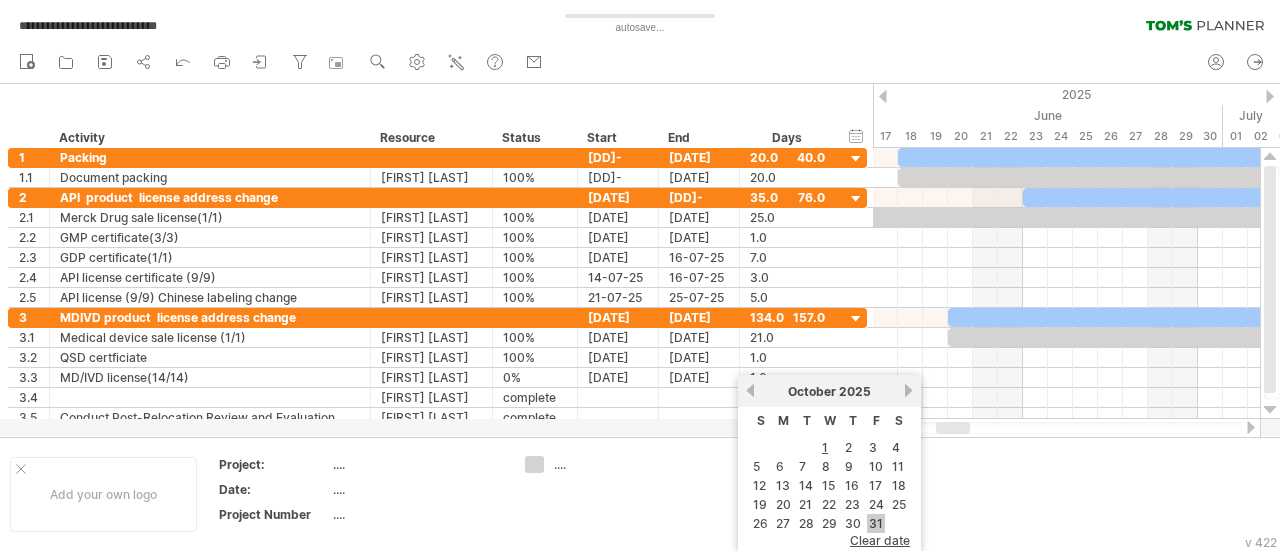 click on "31" at bounding box center (876, 523) 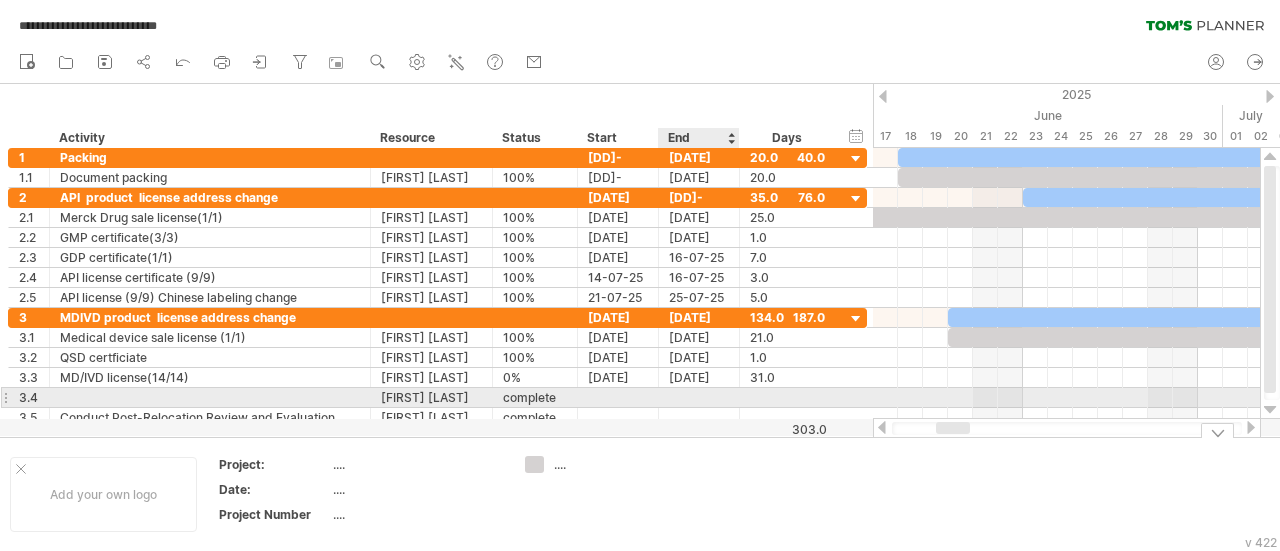 click at bounding box center (618, 397) 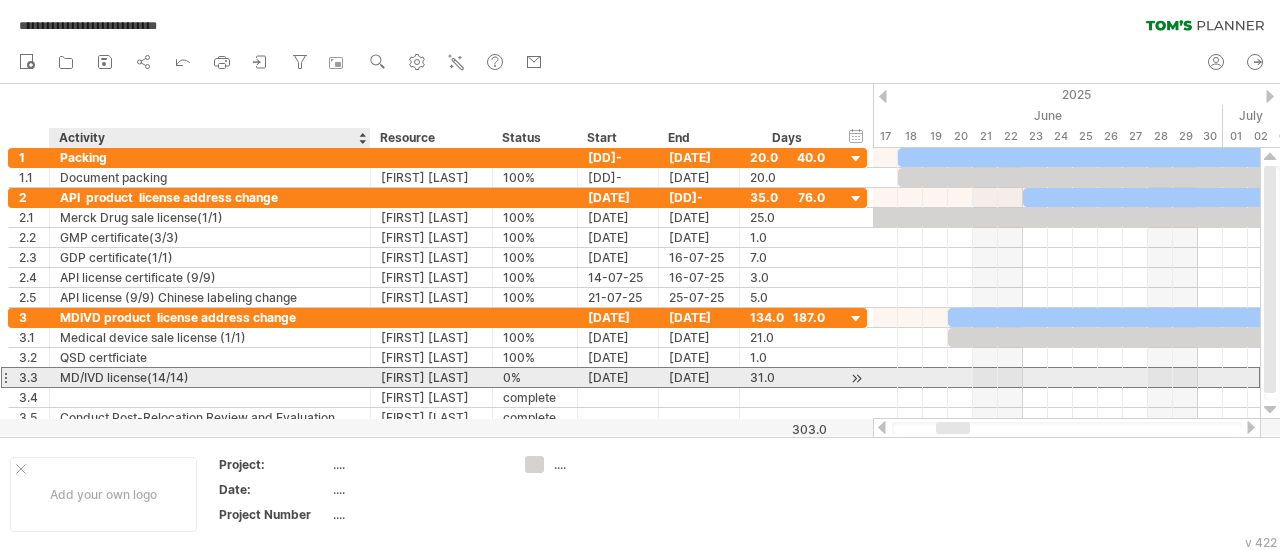 drag, startPoint x: 107, startPoint y: 379, endPoint x: 102, endPoint y: 392, distance: 13.928389 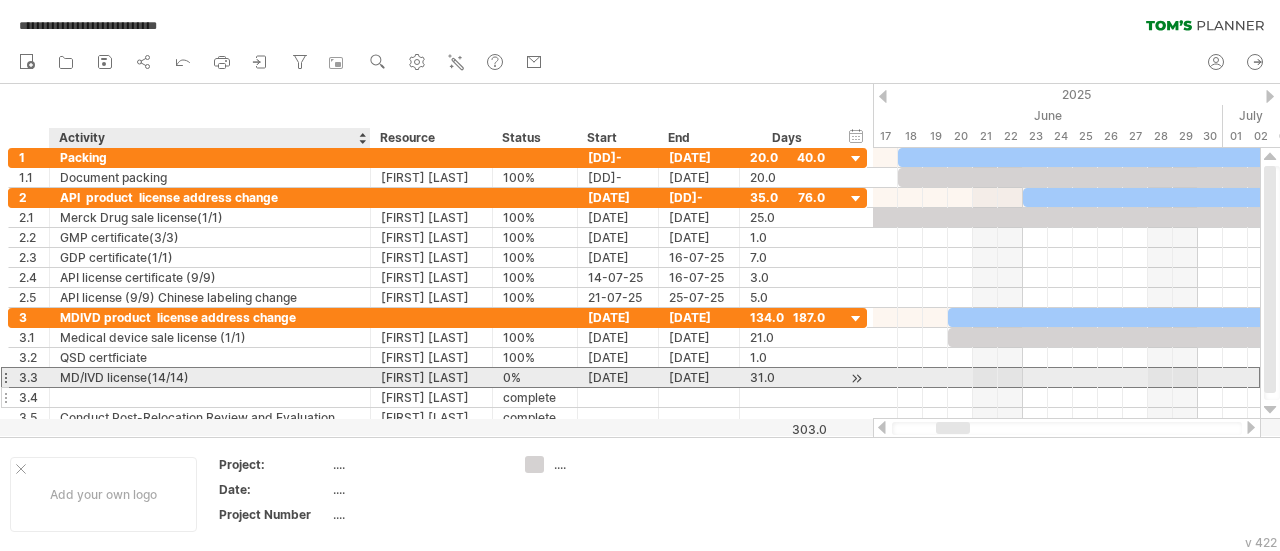 click on "MD/IVD license(14/14)" at bounding box center (210, 377) 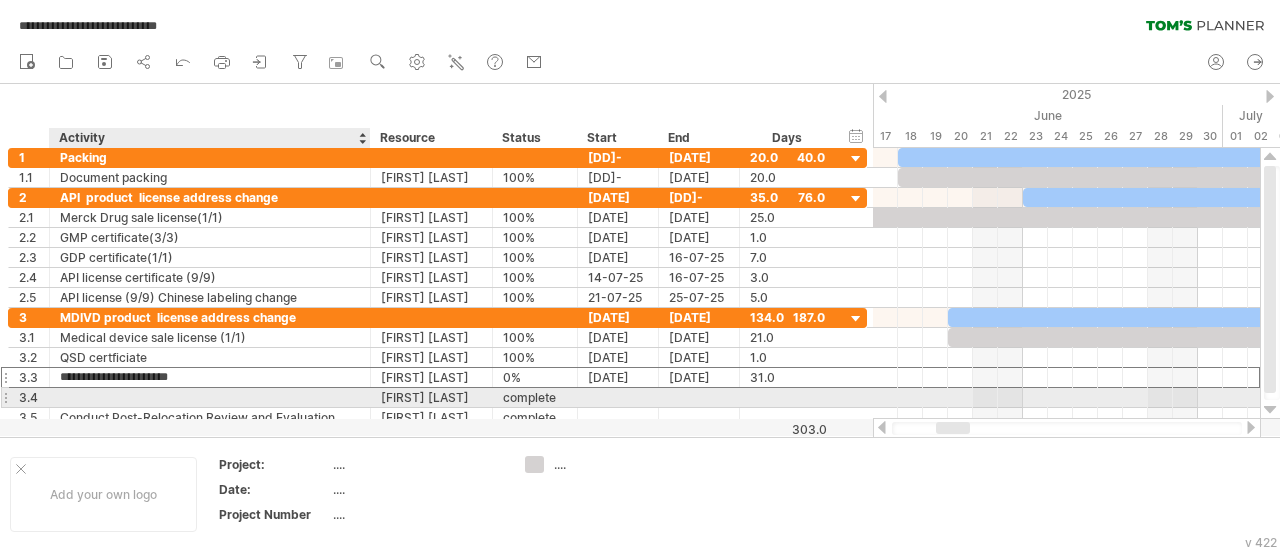 click at bounding box center [210, 397] 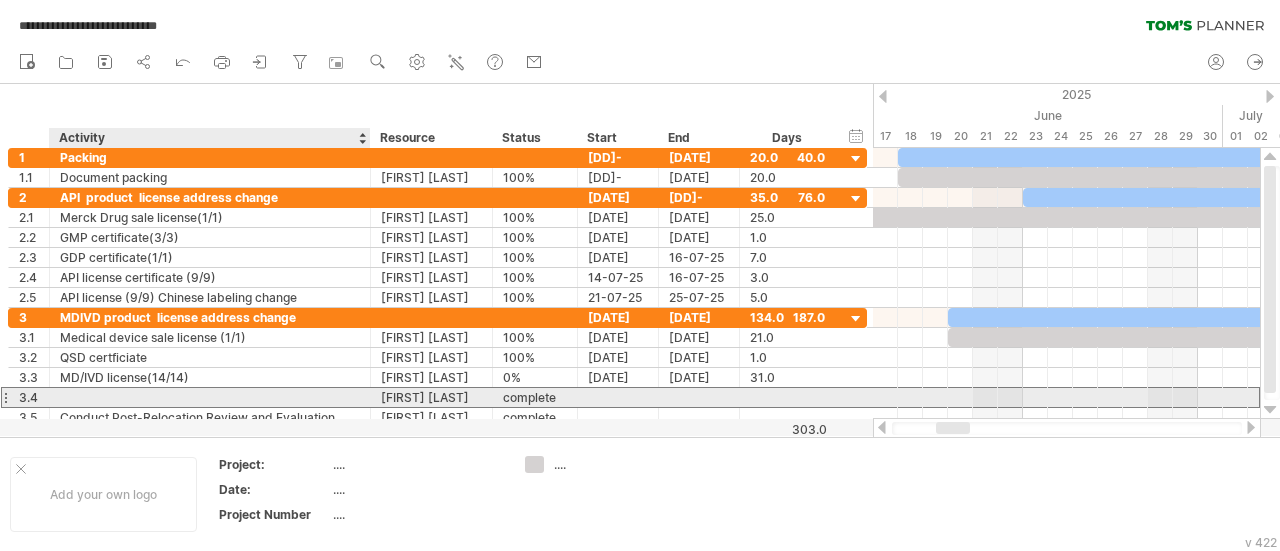 paste on "**********" 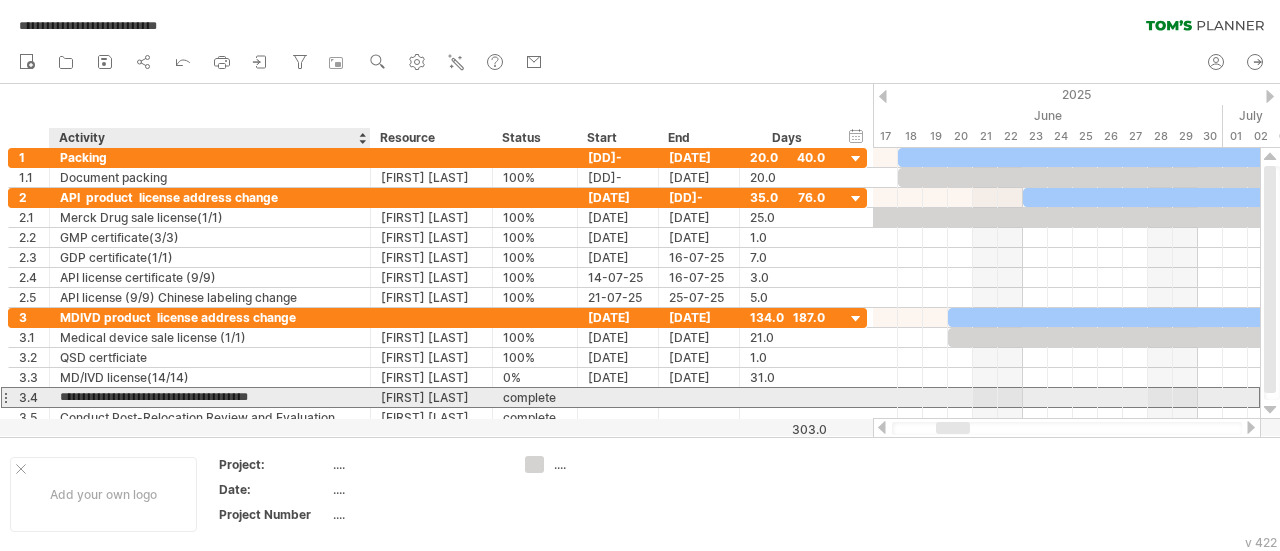 type on "**********" 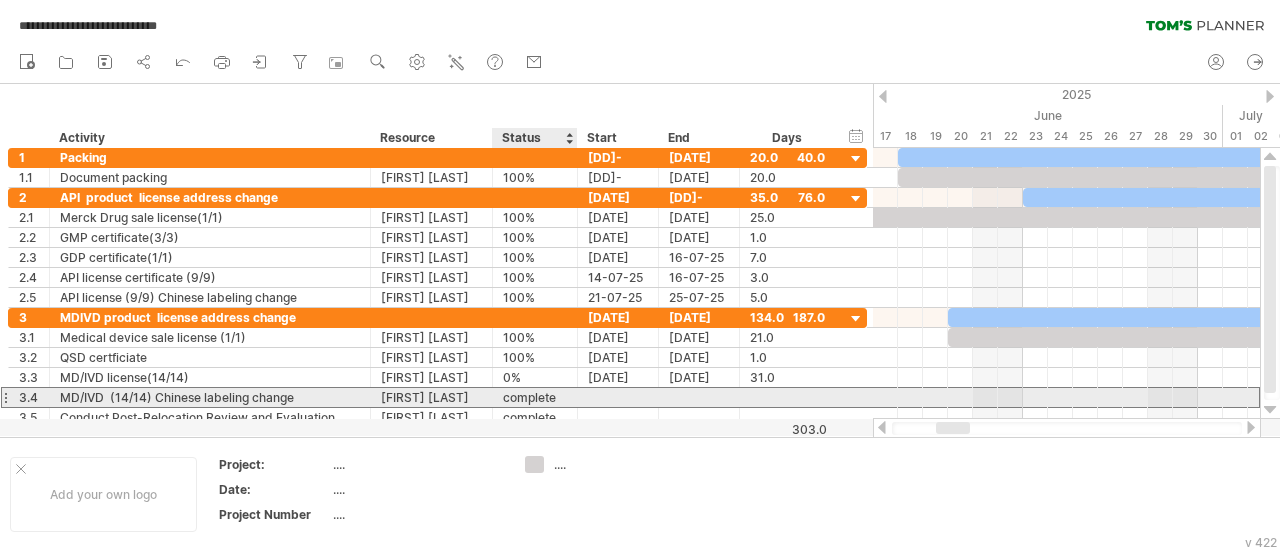 click on "complete" at bounding box center [535, 397] 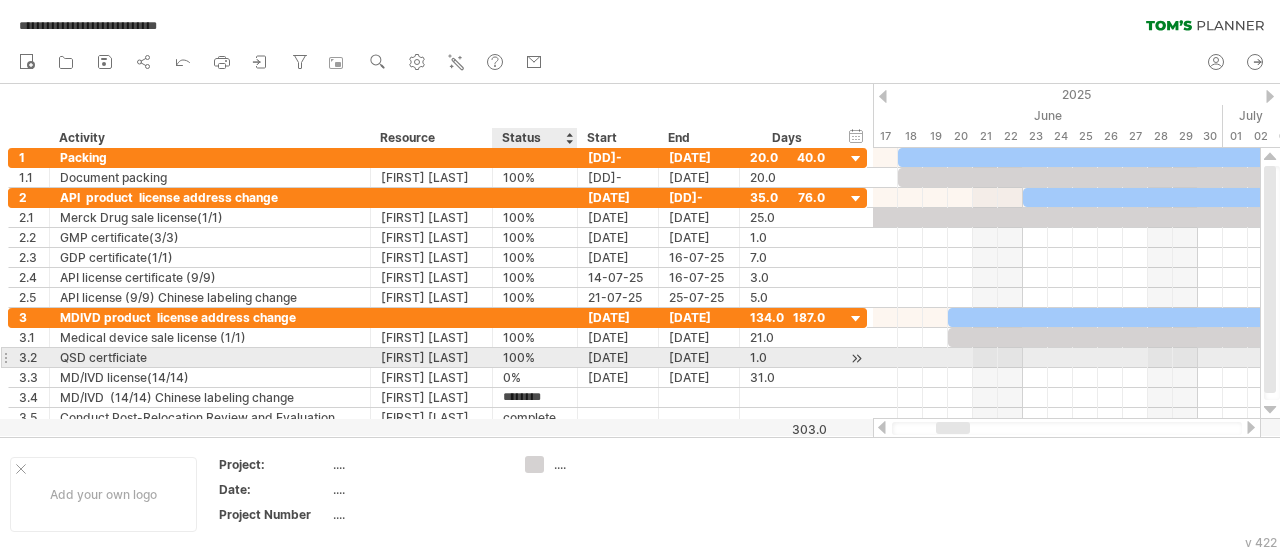 click on "100%" at bounding box center (535, 357) 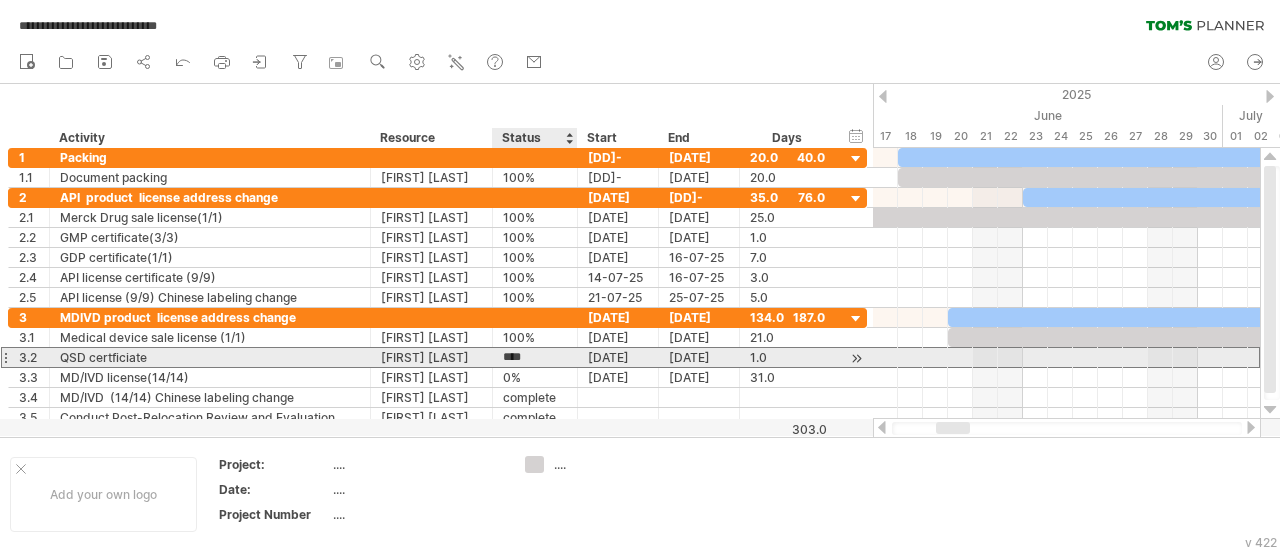 click on "****" at bounding box center (535, 357) 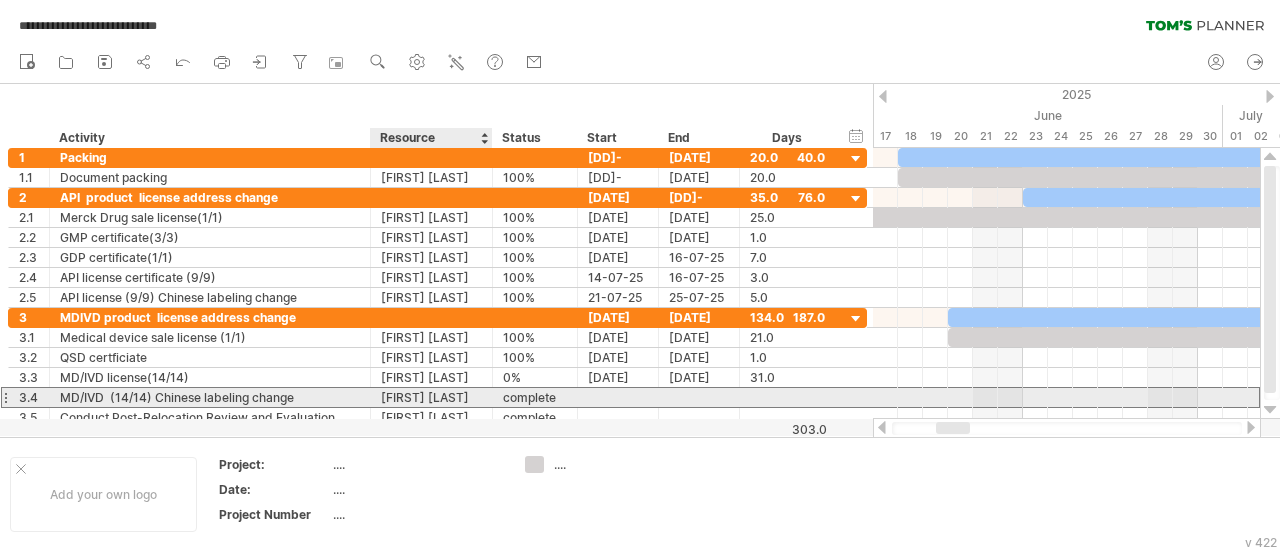 drag, startPoint x: 555, startPoint y: 391, endPoint x: 502, endPoint y: 388, distance: 53.08484 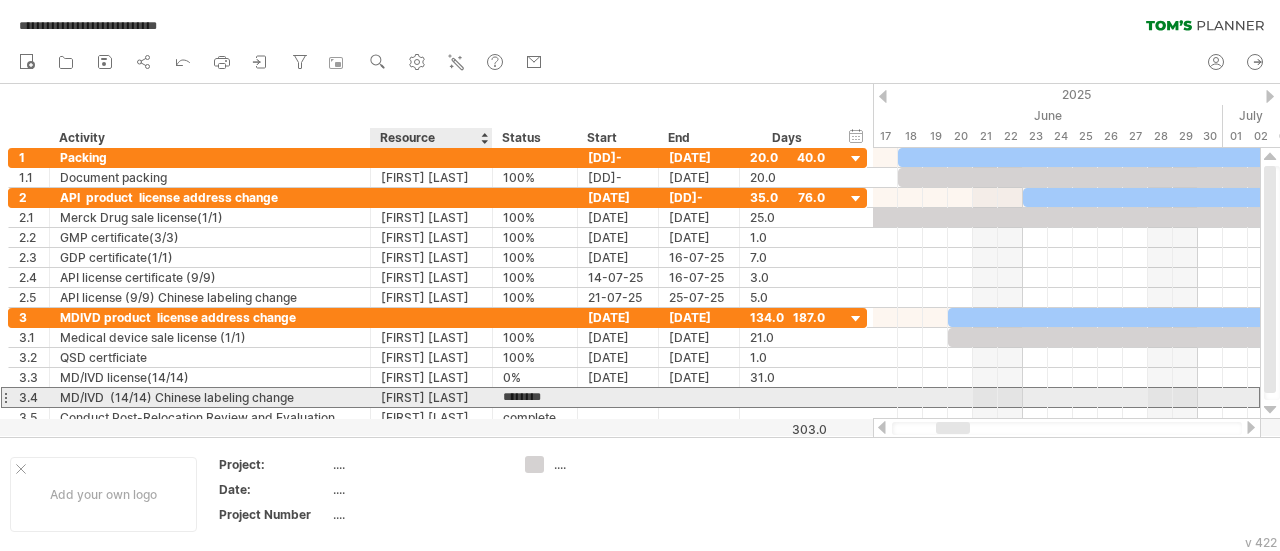 drag, startPoint x: 559, startPoint y: 392, endPoint x: 480, endPoint y: 393, distance: 79.00633 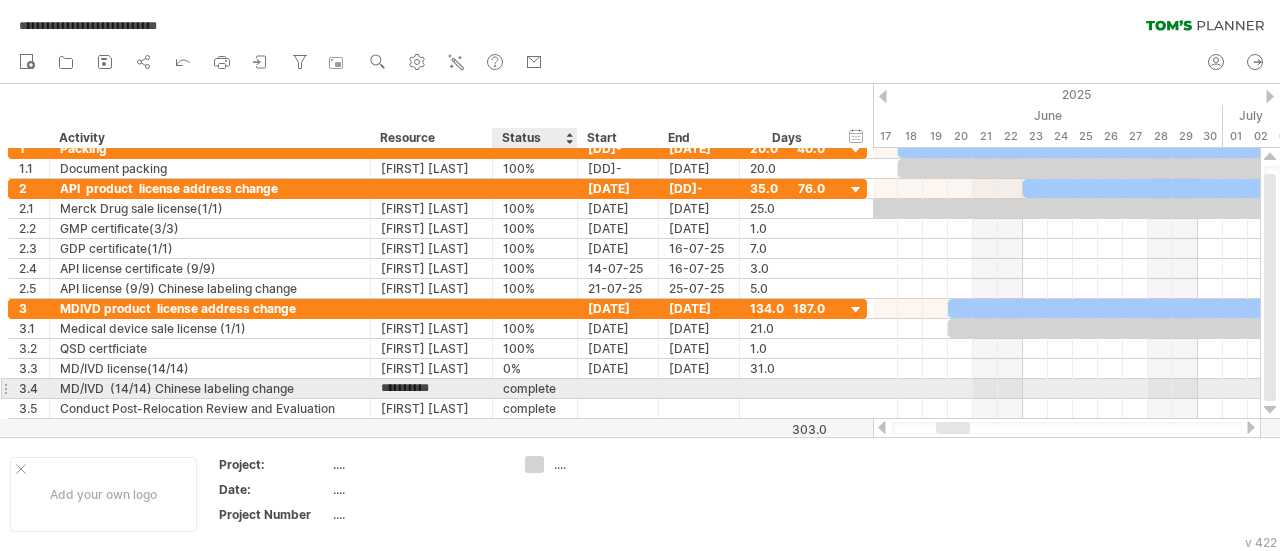 click on "complete" at bounding box center (535, 388) 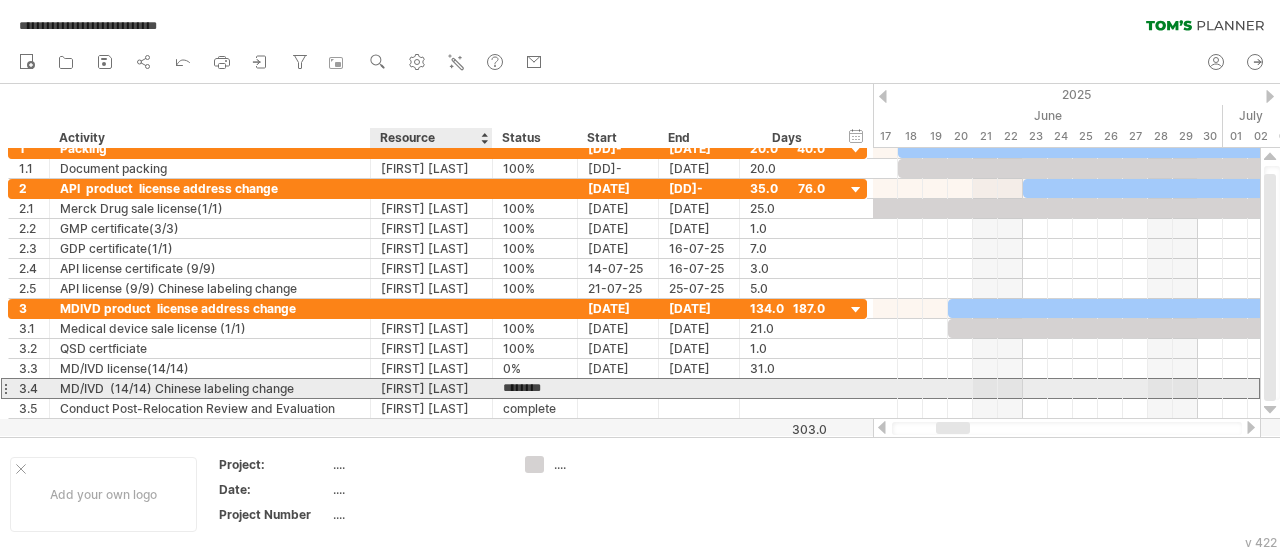 drag, startPoint x: 557, startPoint y: 387, endPoint x: 501, endPoint y: 383, distance: 56.142673 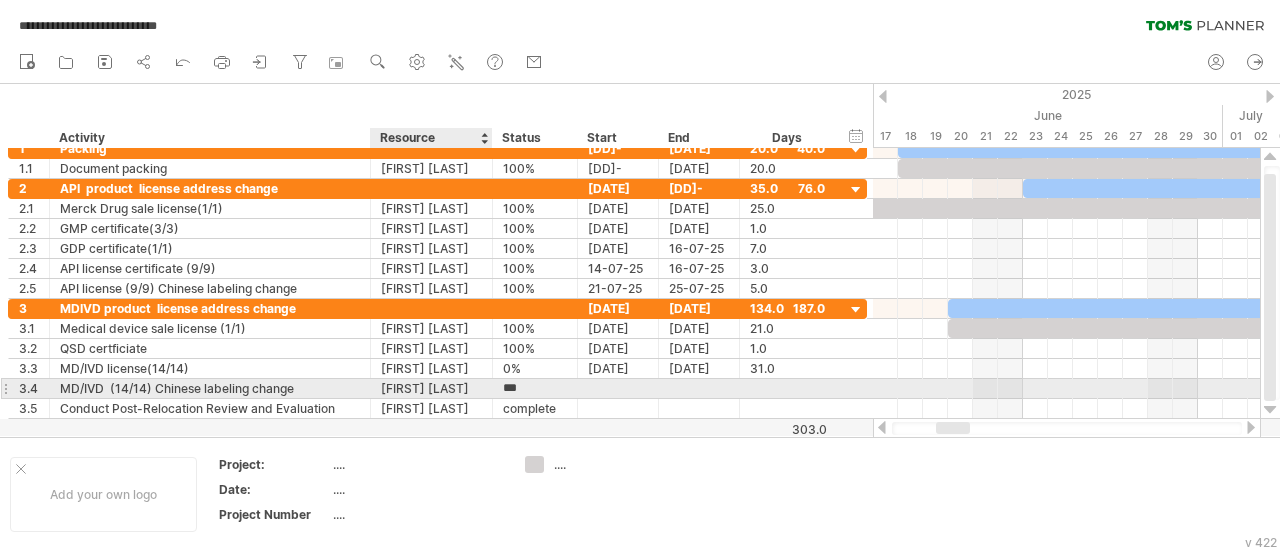 type on "****" 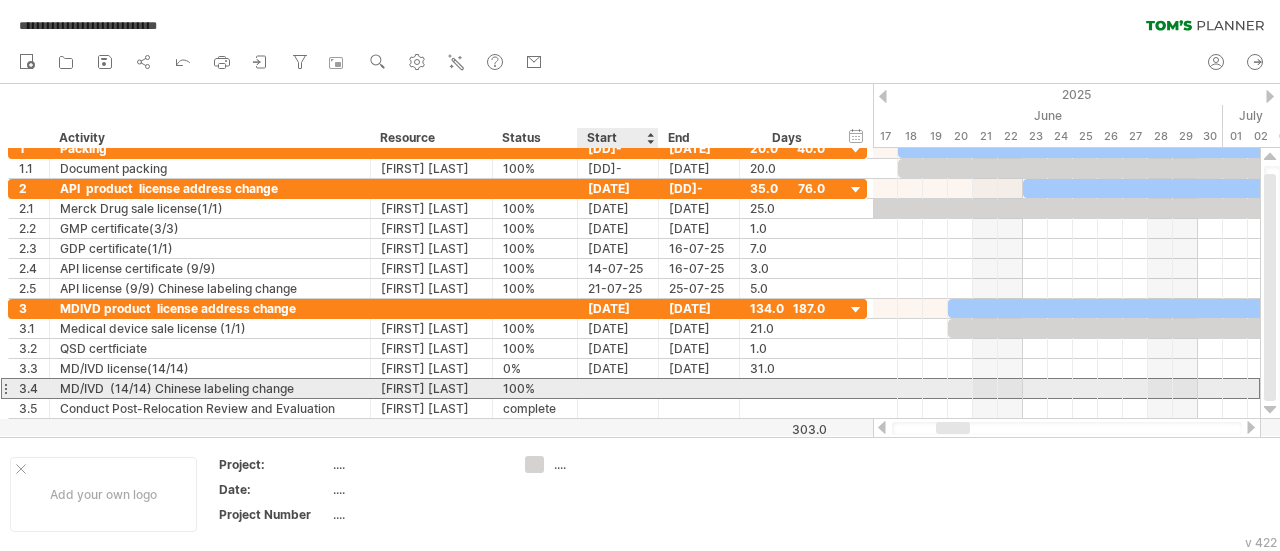 click at bounding box center [618, 388] 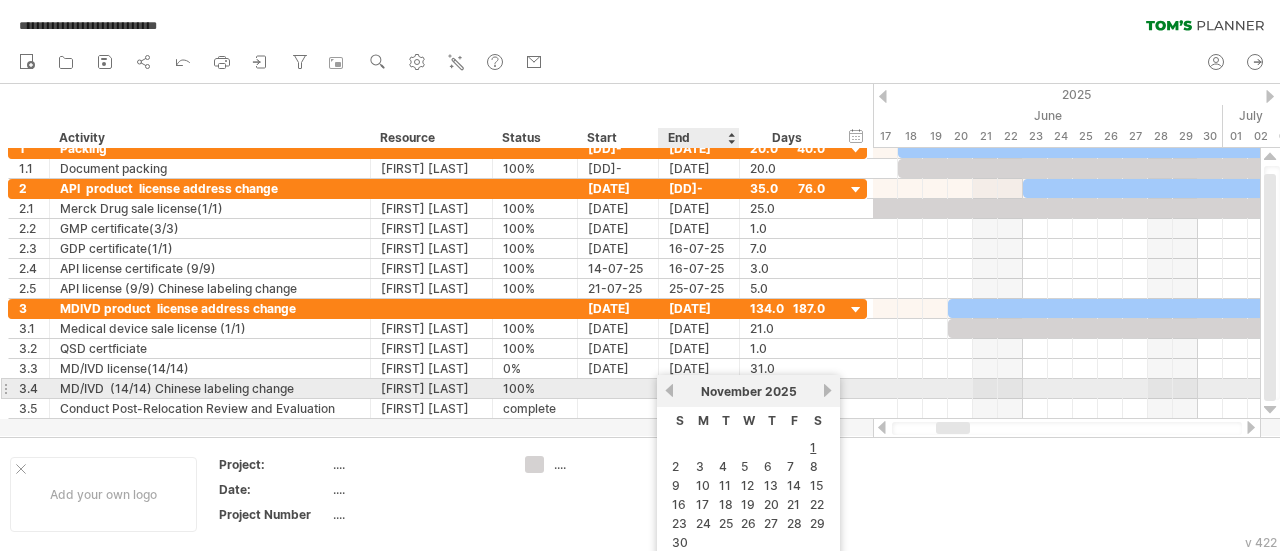 click on "previous" at bounding box center (669, 390) 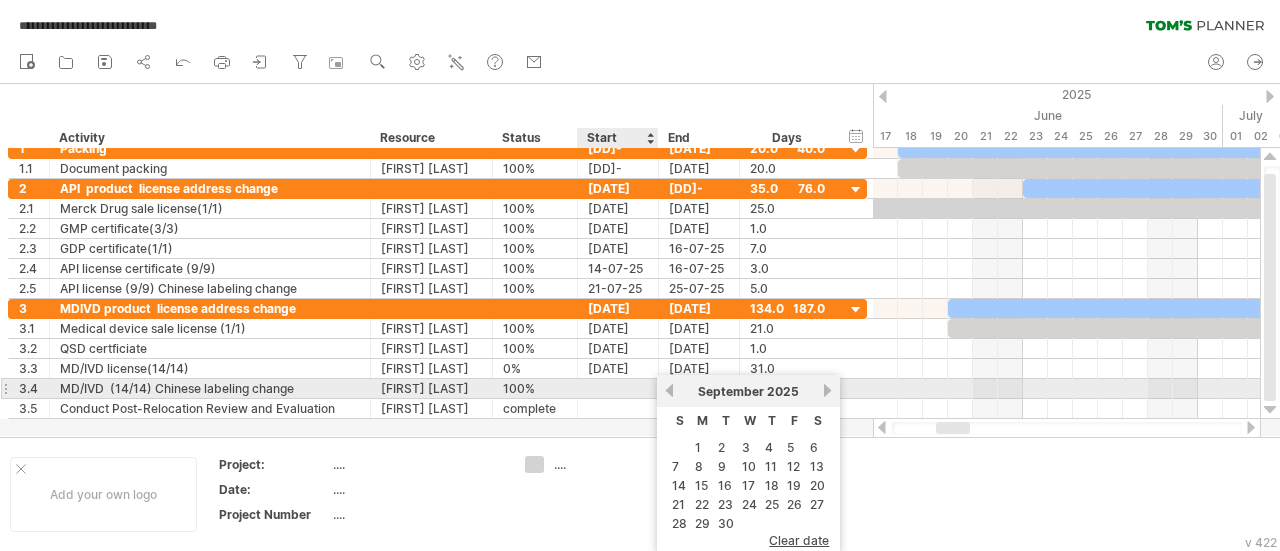 click at bounding box center (618, 388) 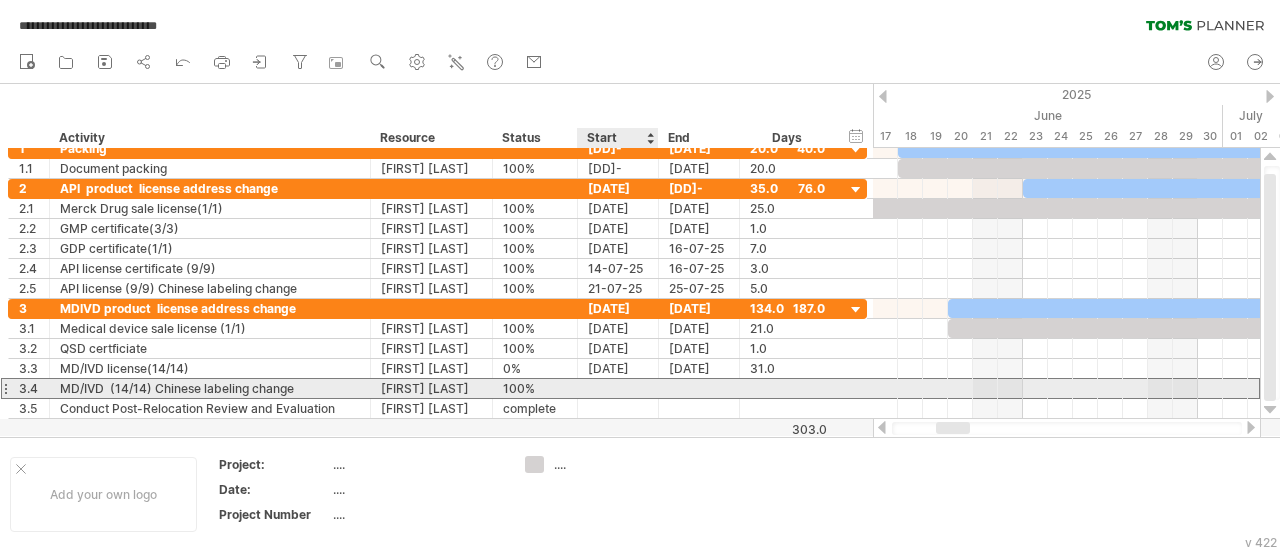 click at bounding box center [618, 388] 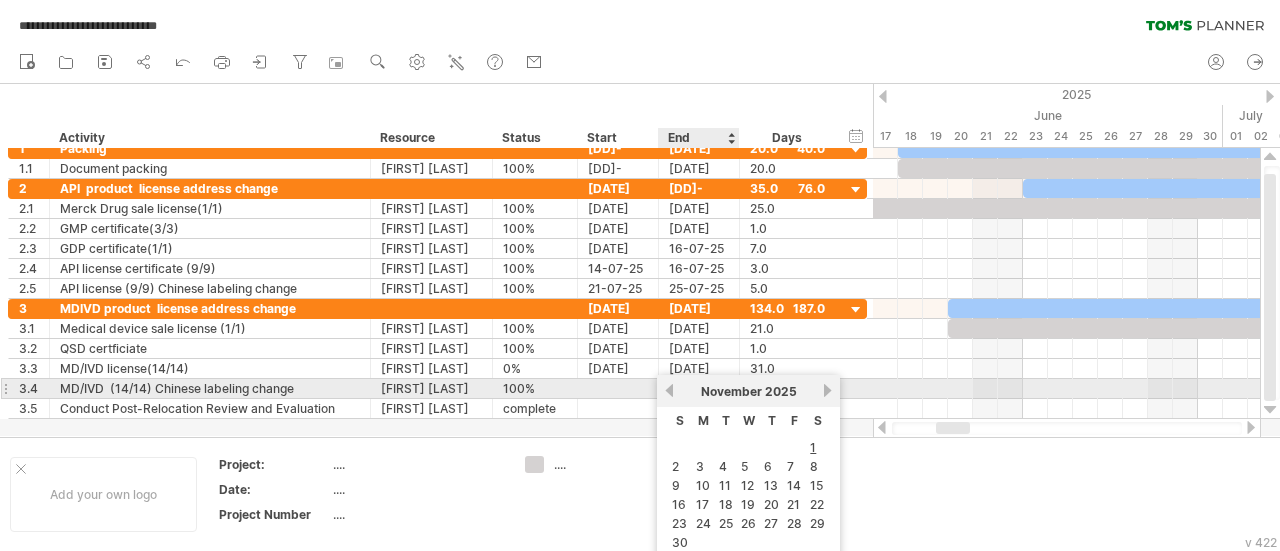 click on "previous" at bounding box center [669, 390] 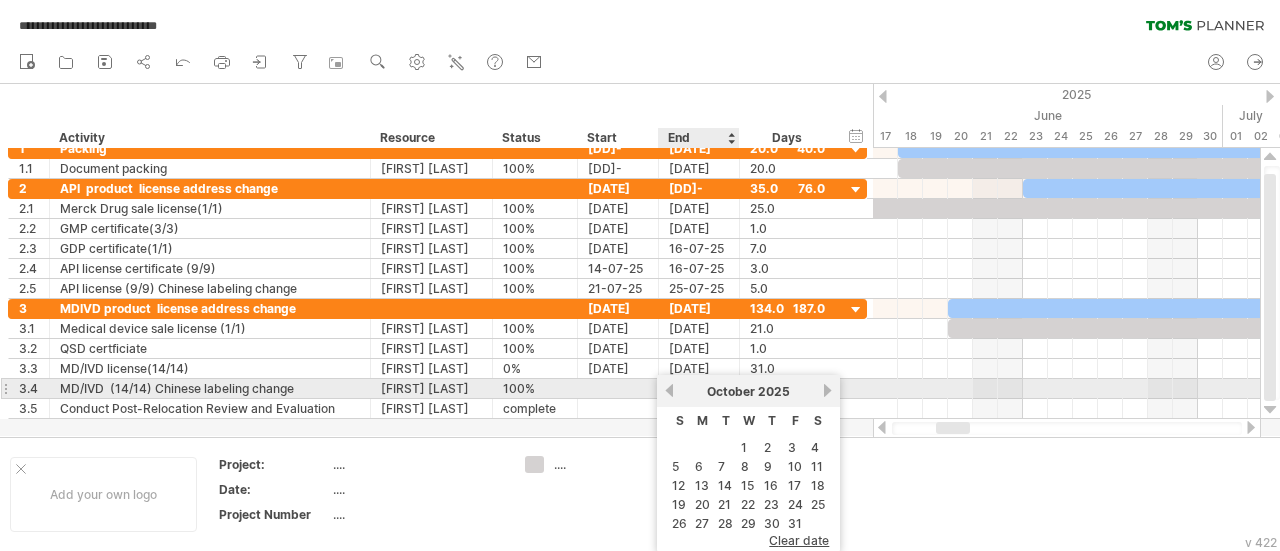 click on "previous" at bounding box center [669, 390] 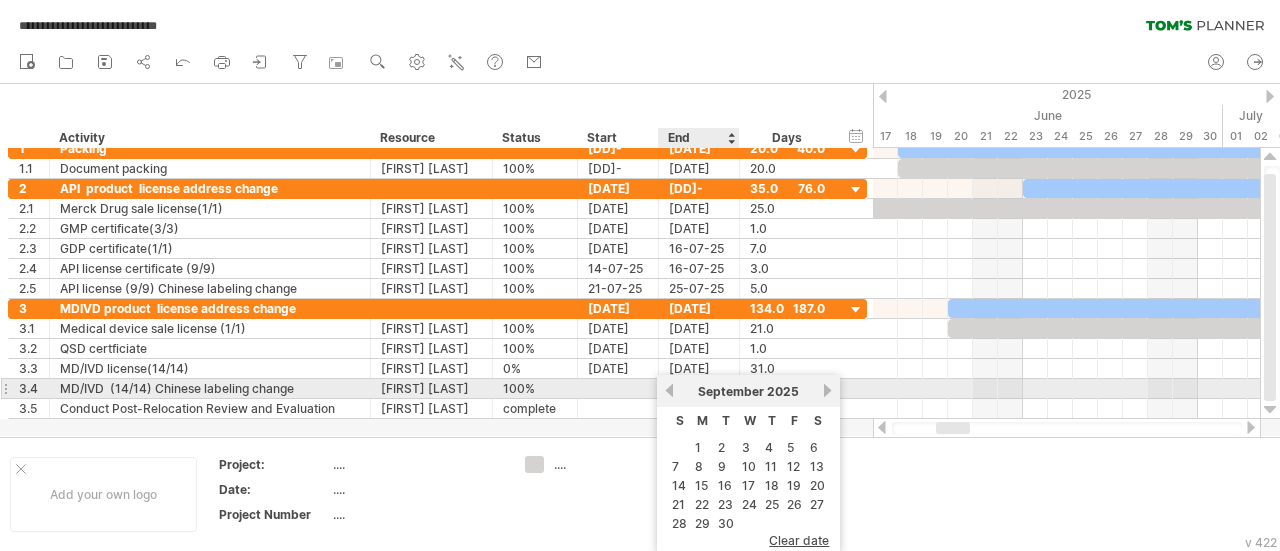 click on "previous" at bounding box center [669, 390] 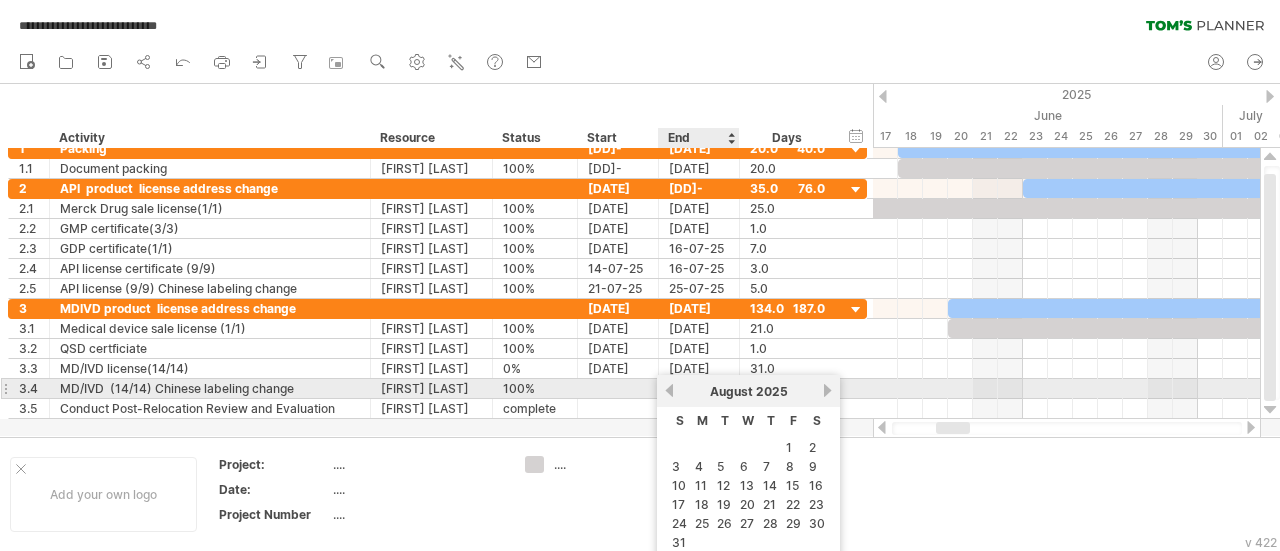 click on "previous" at bounding box center (669, 390) 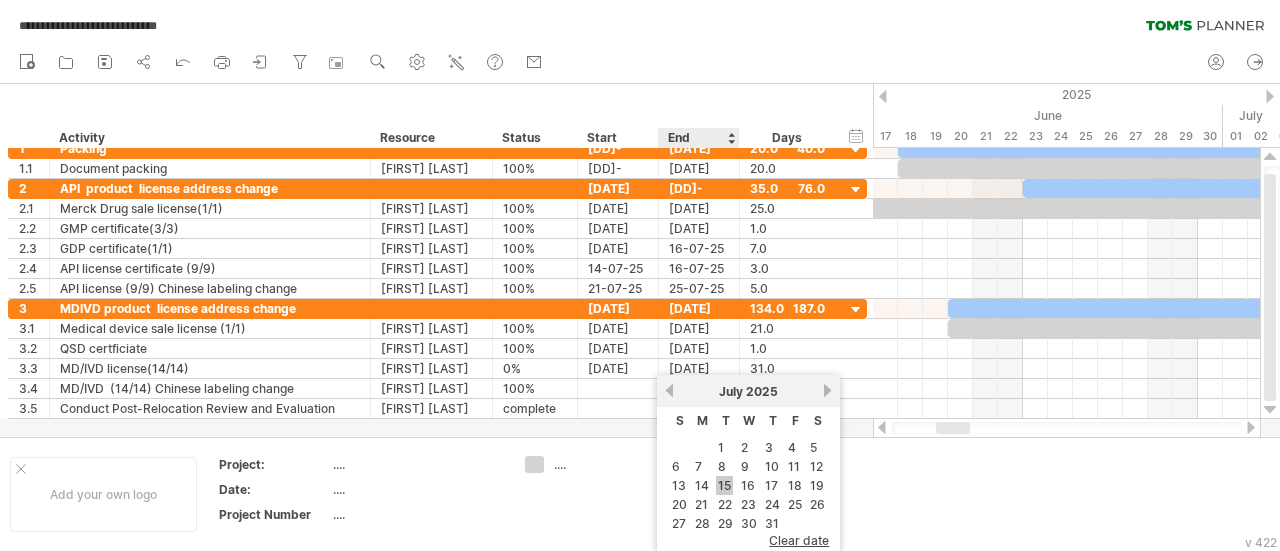 click on "15" at bounding box center (724, 485) 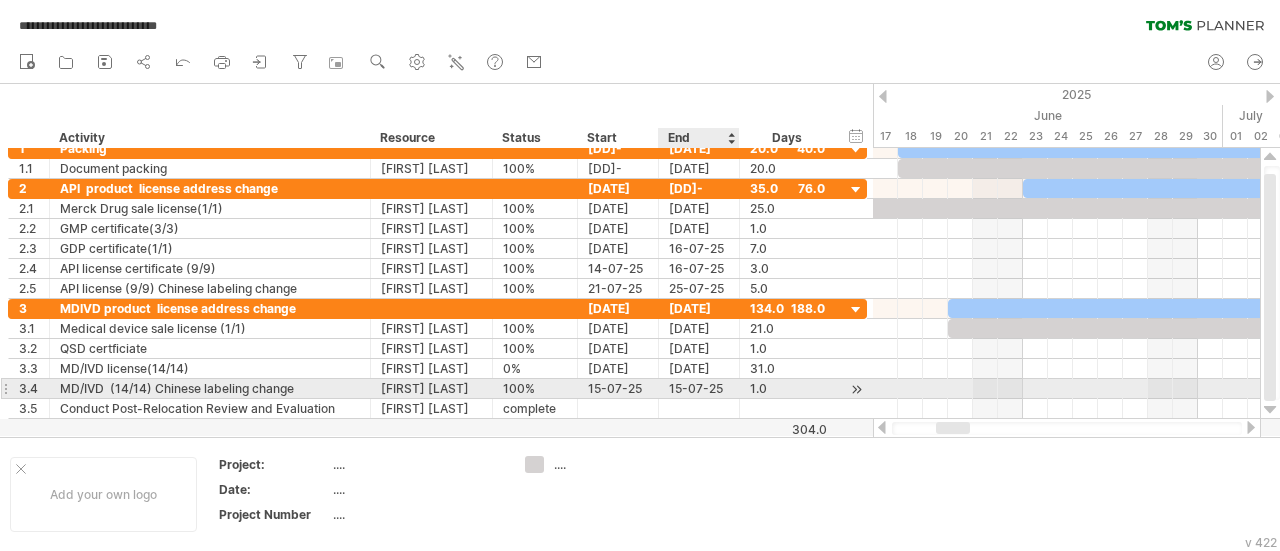 click on "15-07-25" at bounding box center (699, 388) 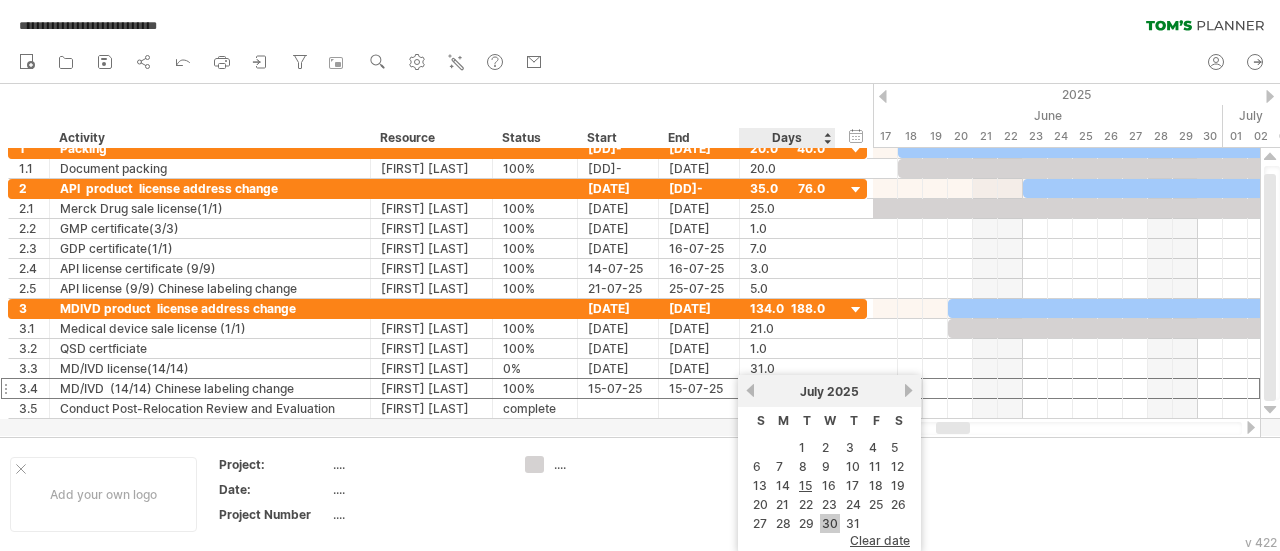 click on "30" at bounding box center [830, 523] 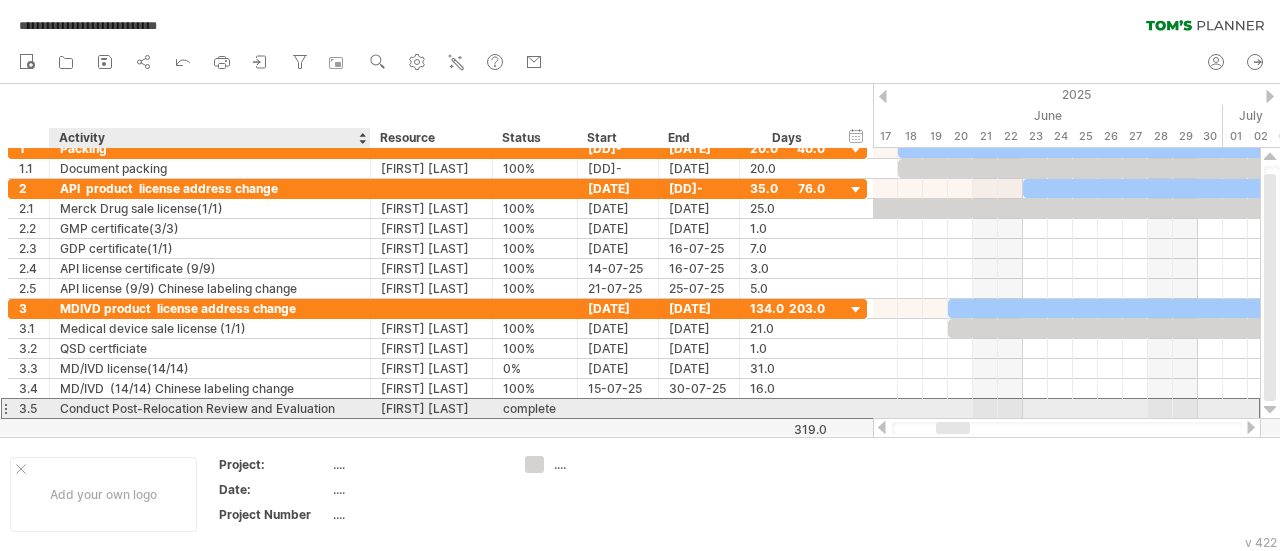 click on "Conduct Post-Relocation Review and Evaluation" at bounding box center (210, 408) 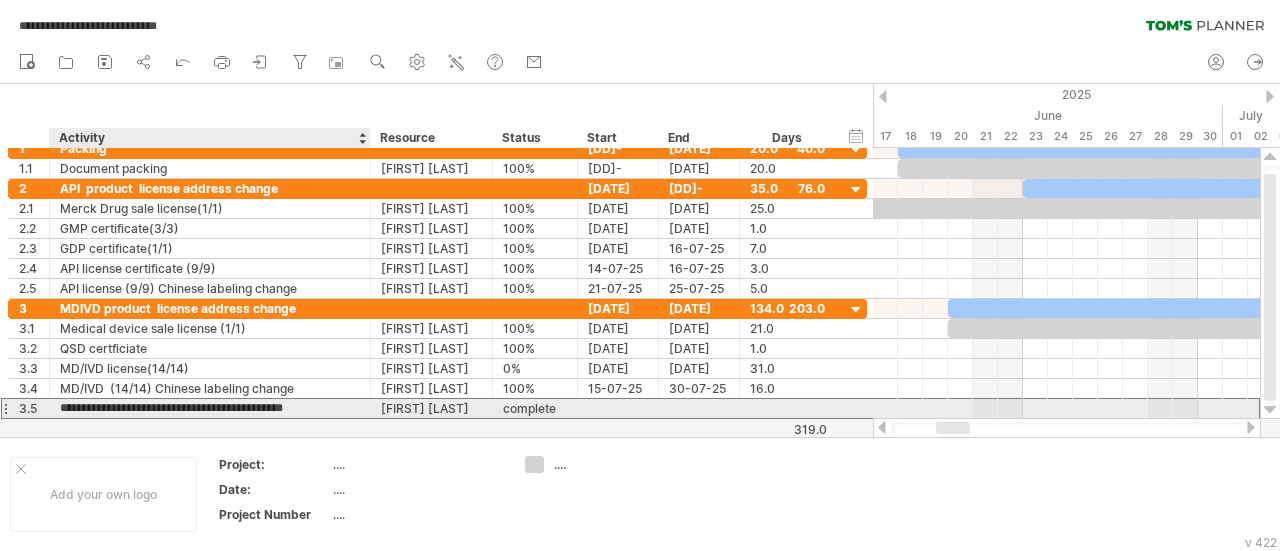 drag, startPoint x: 342, startPoint y: 405, endPoint x: 60, endPoint y: 401, distance: 282.02838 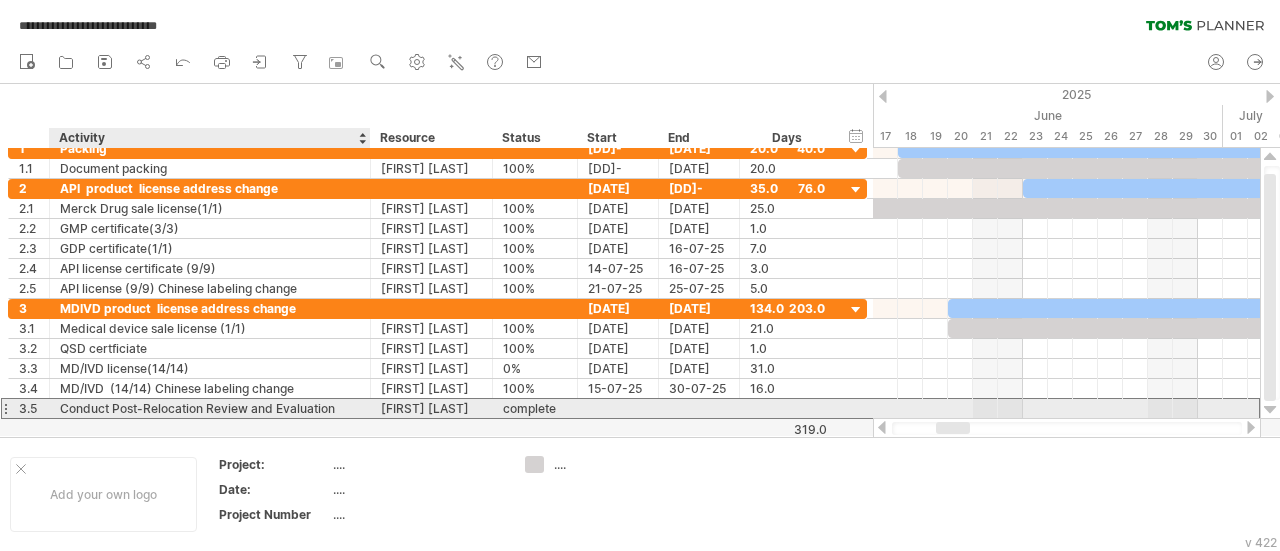 click on "Conduct Post-Relocation Review and Evaluation" at bounding box center [210, 408] 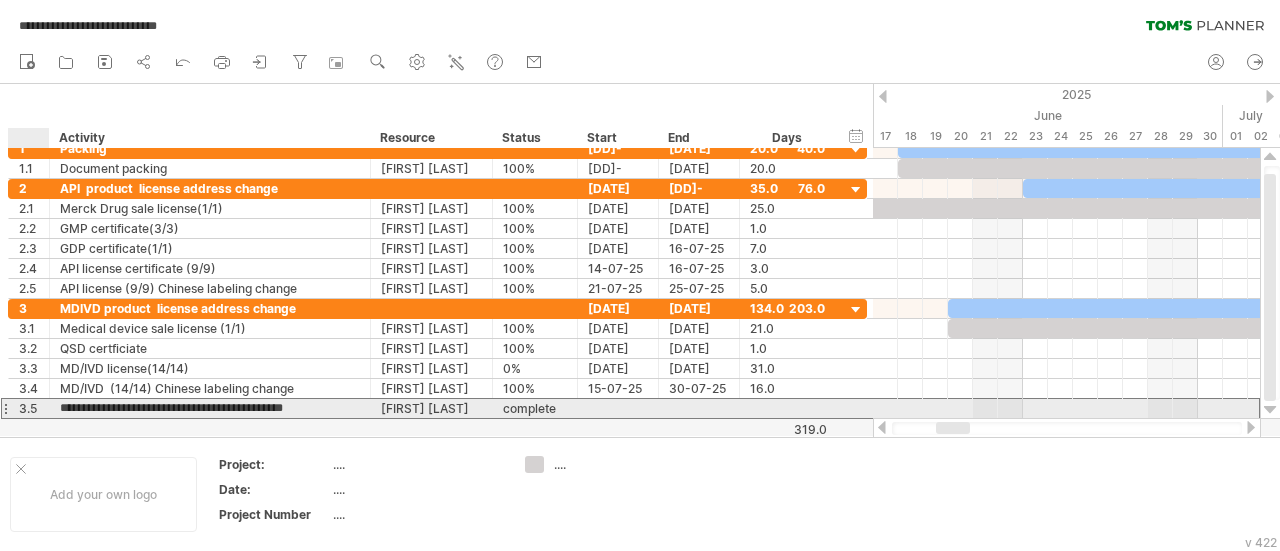 drag, startPoint x: 163, startPoint y: 406, endPoint x: 26, endPoint y: 403, distance: 137.03284 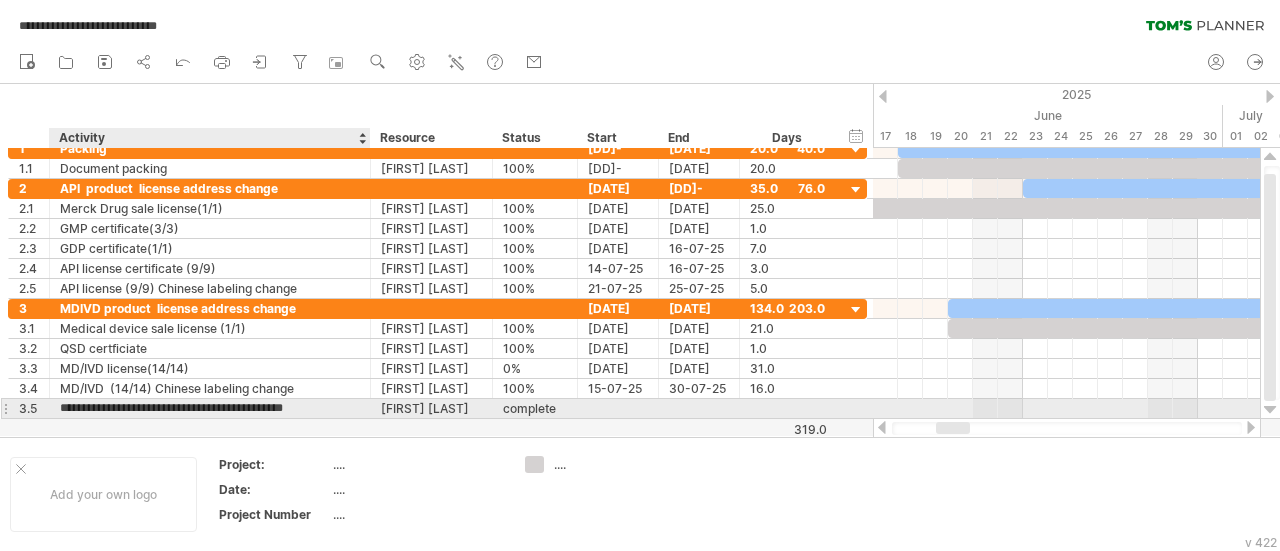 paste 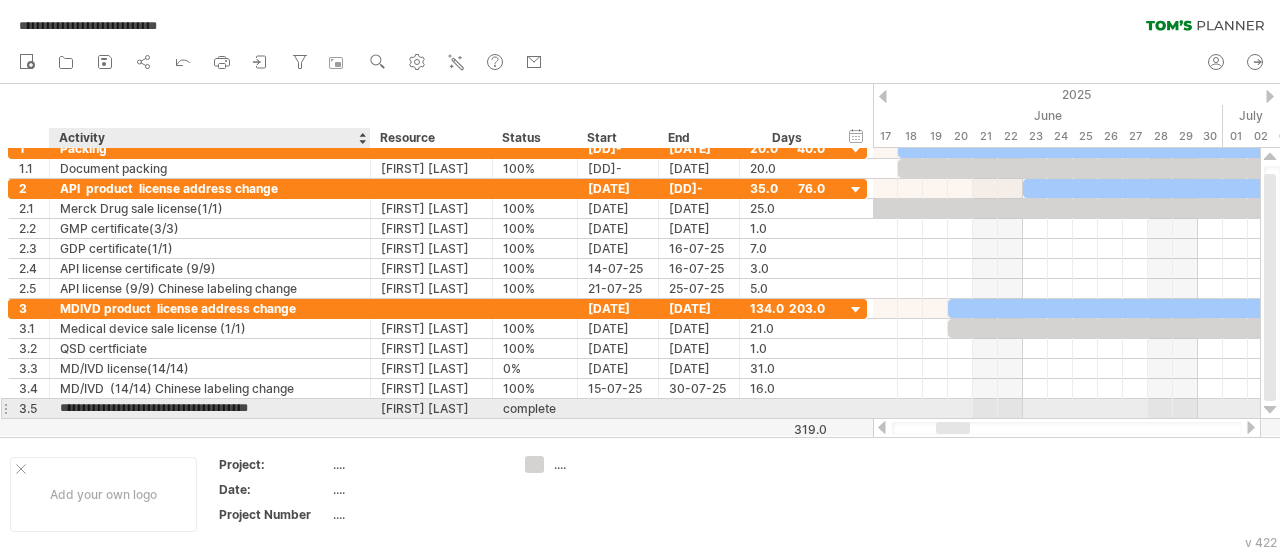 type on "**********" 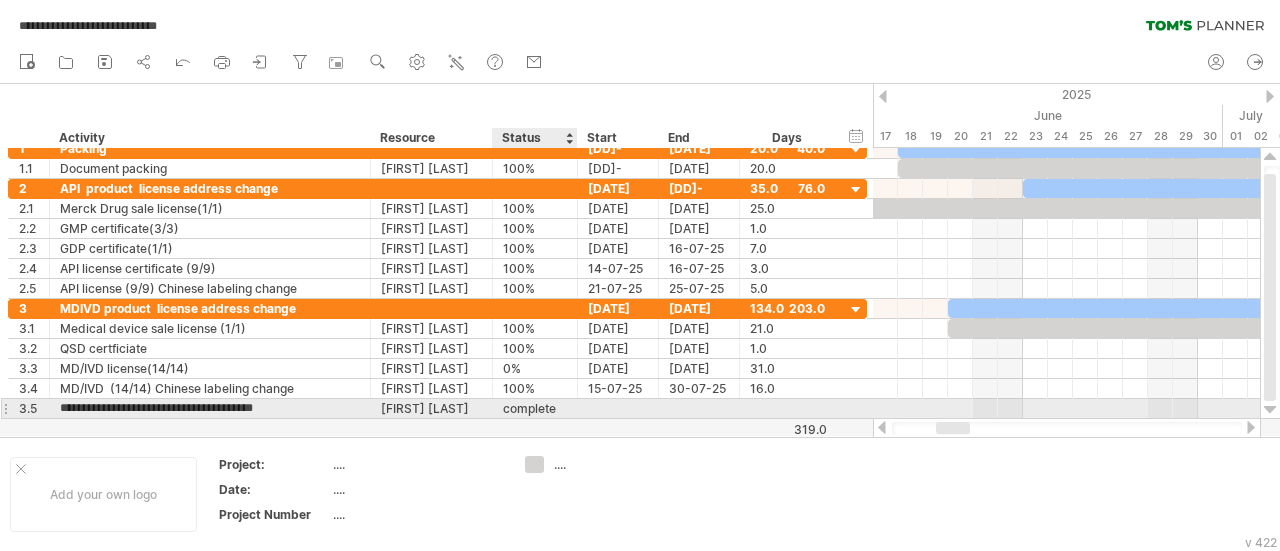 click on "complete" at bounding box center (535, 408) 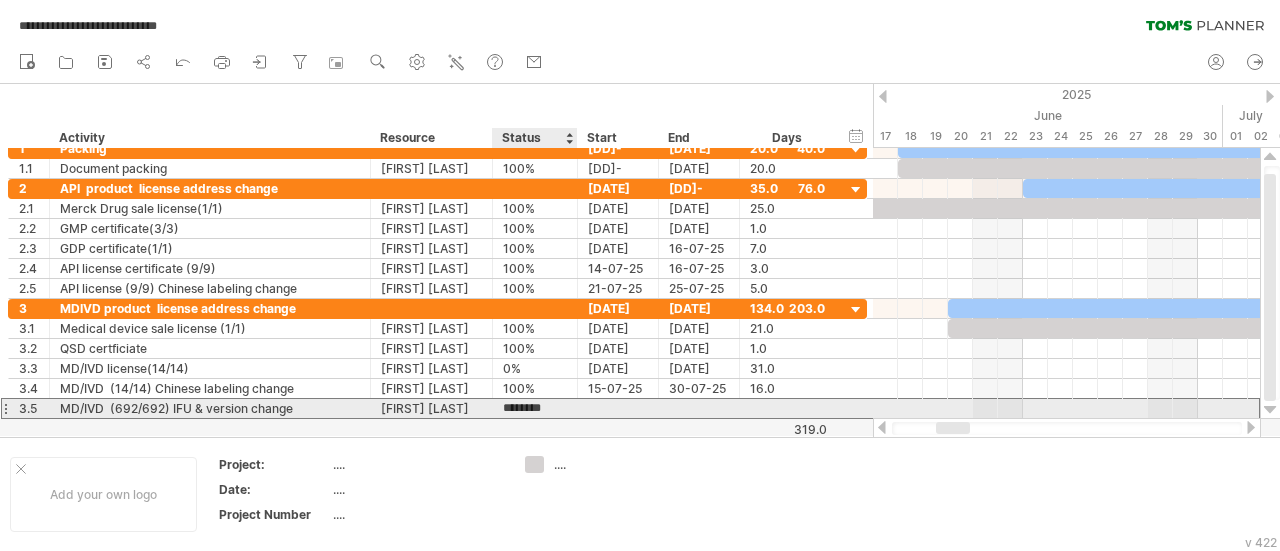 drag, startPoint x: 560, startPoint y: 403, endPoint x: 464, endPoint y: 407, distance: 96.0833 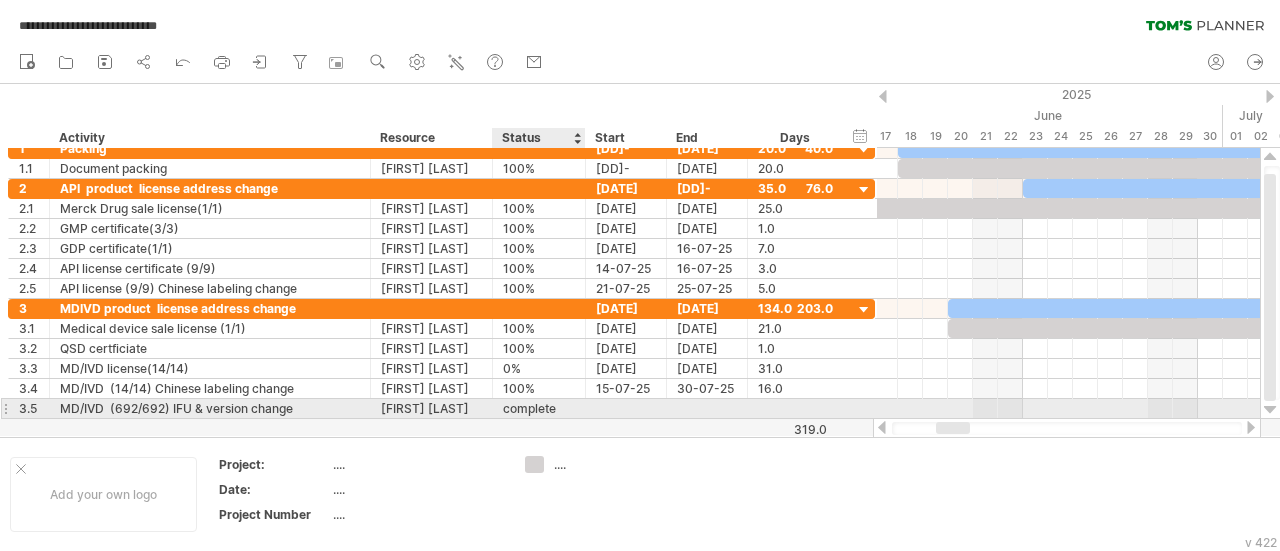 drag, startPoint x: 570, startPoint y: 402, endPoint x: 554, endPoint y: 407, distance: 16.763054 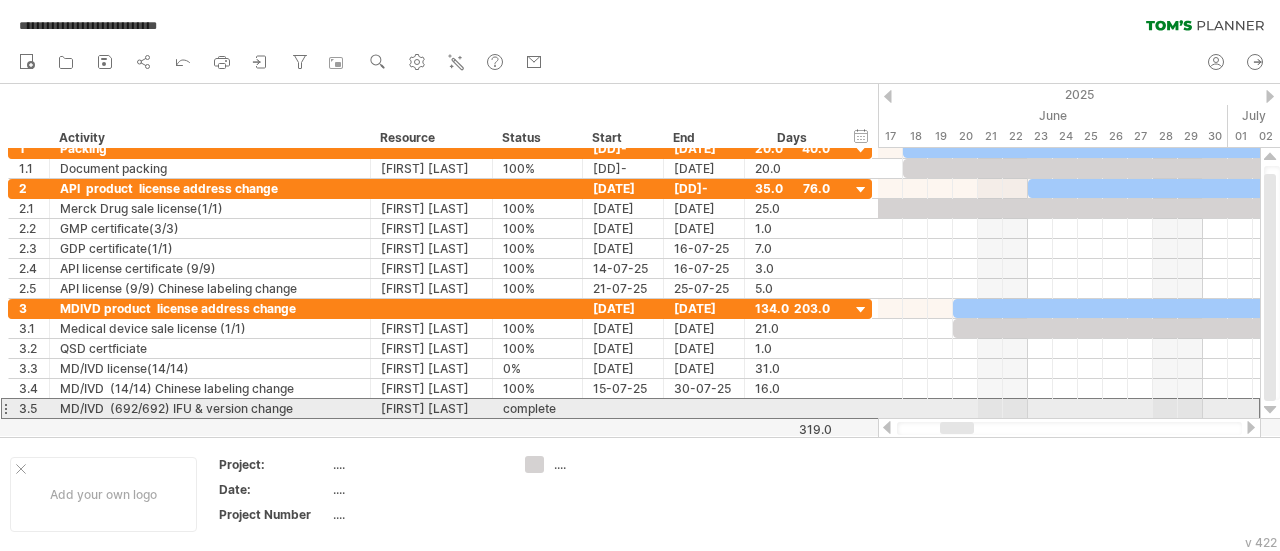 click on "complete" at bounding box center (537, 408) 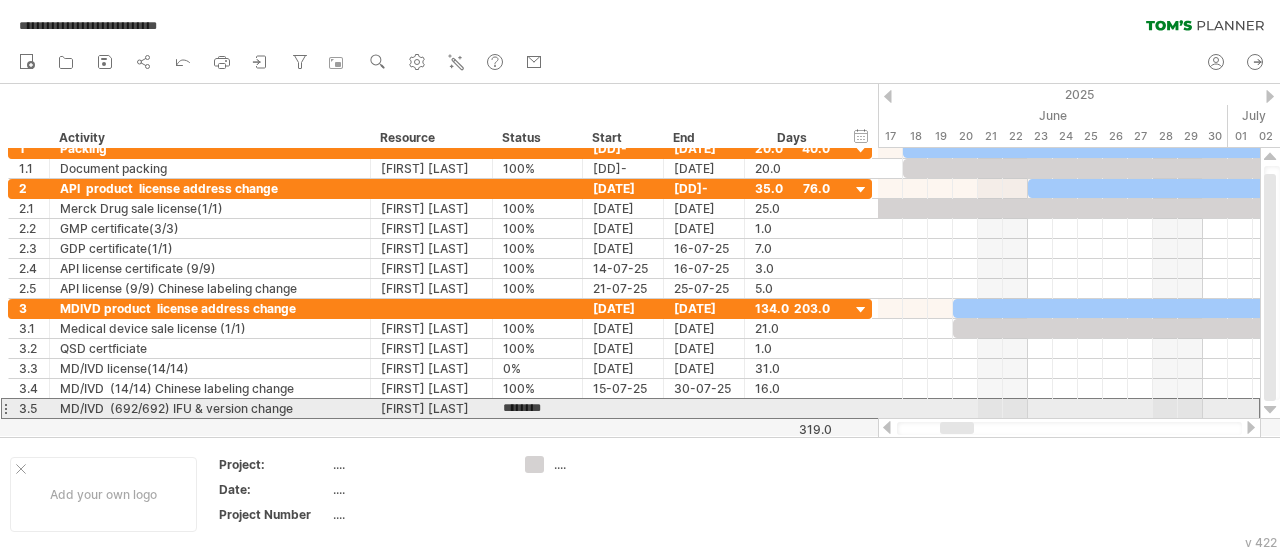 drag, startPoint x: 560, startPoint y: 403, endPoint x: 465, endPoint y: 401, distance: 95.02105 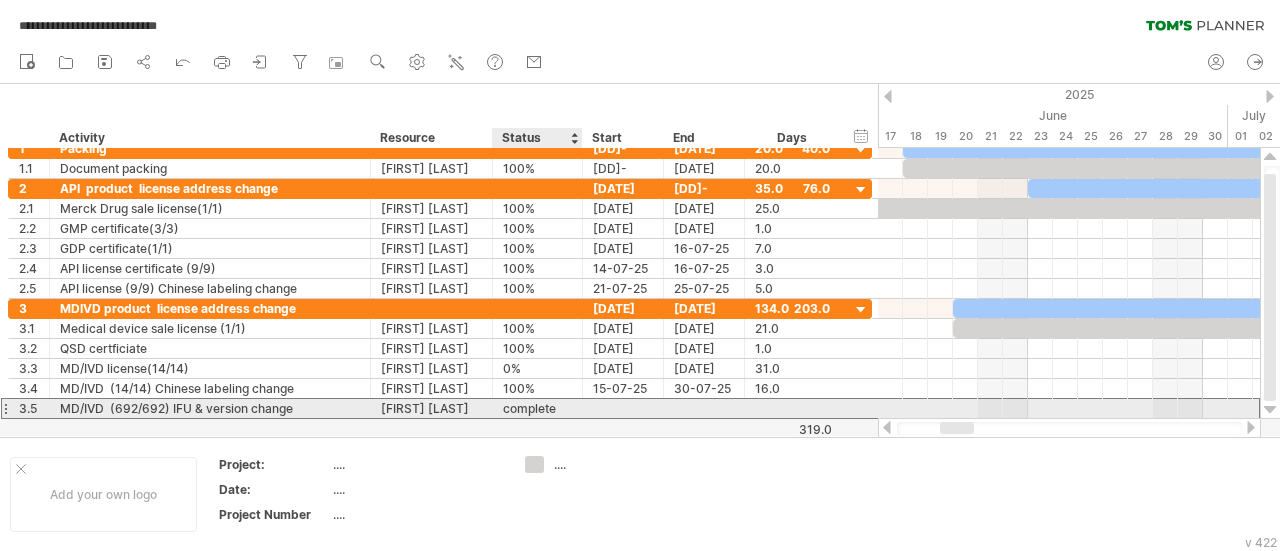 click on "complete" at bounding box center (537, 408) 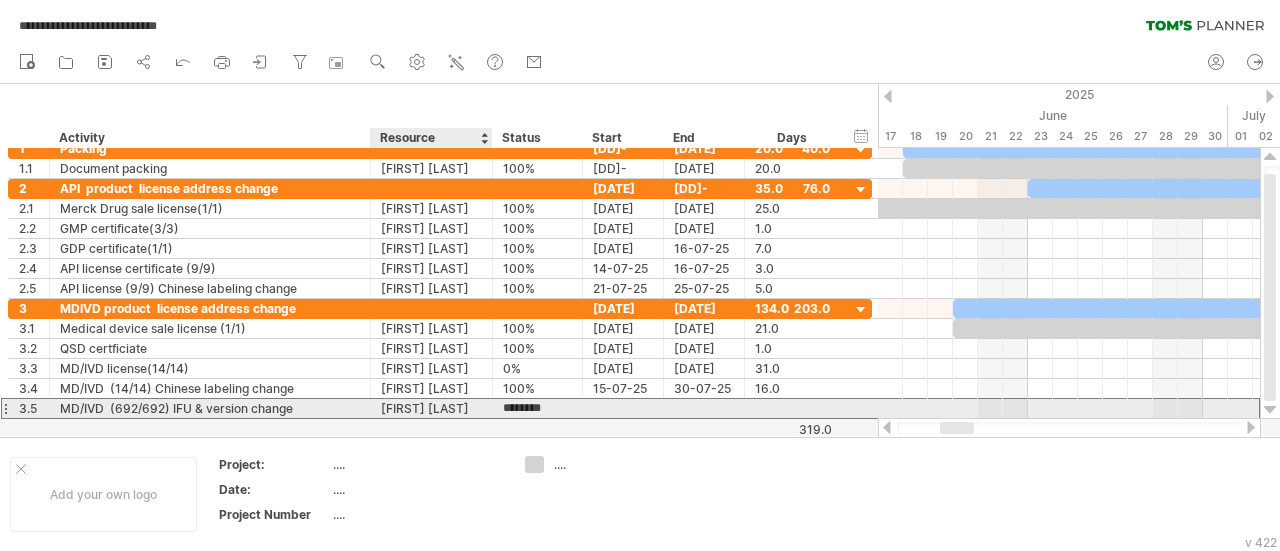 drag, startPoint x: 562, startPoint y: 407, endPoint x: 467, endPoint y: 405, distance: 95.02105 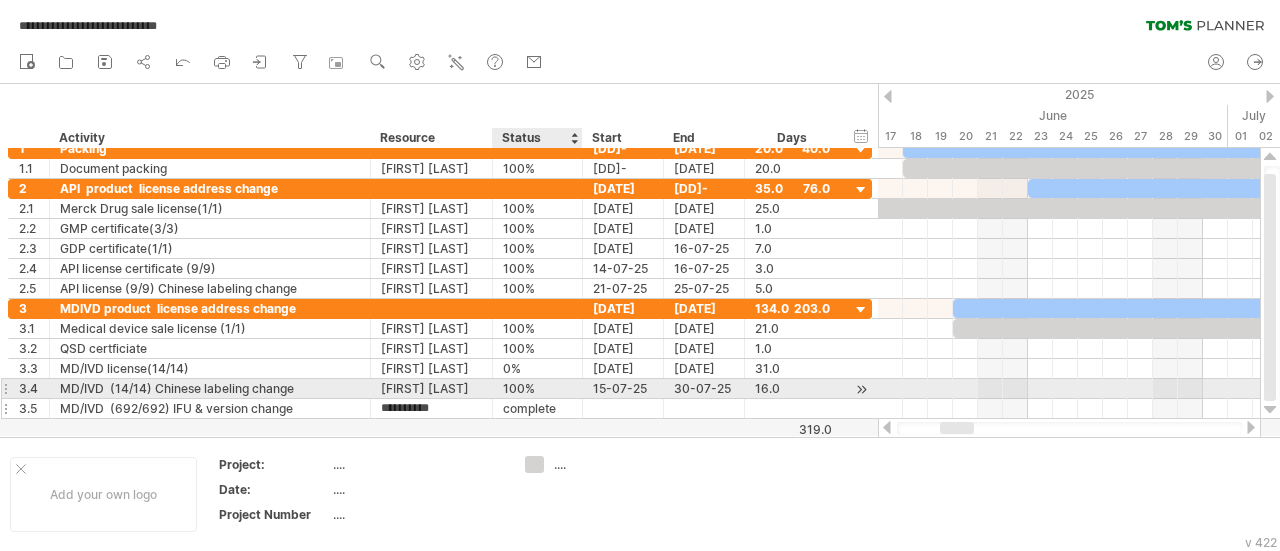 click on "complete" at bounding box center (537, 408) 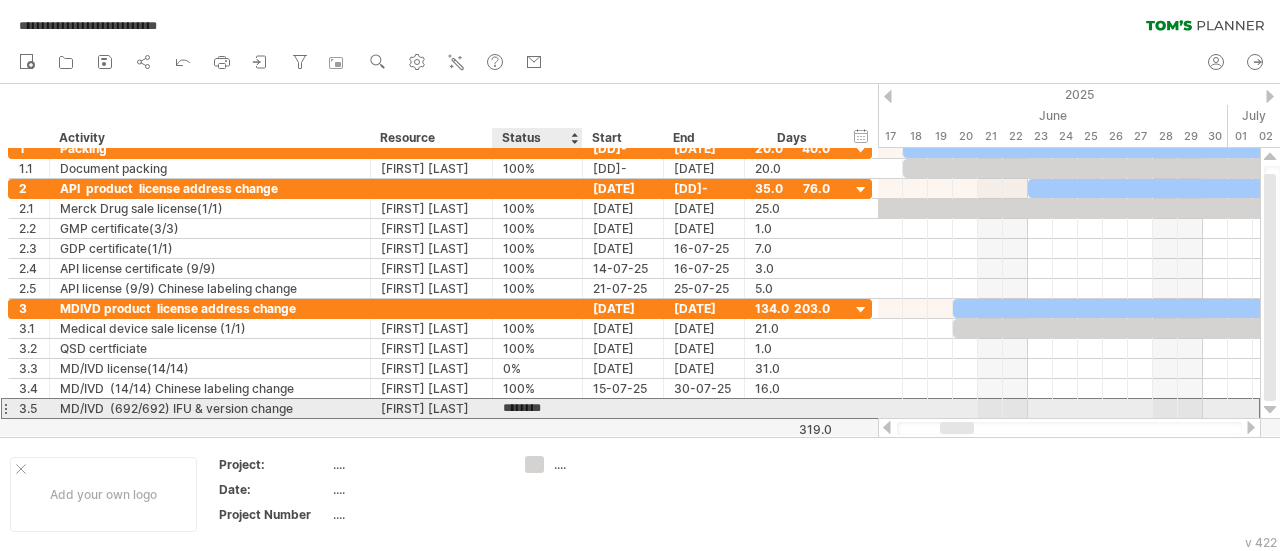 drag, startPoint x: 560, startPoint y: 403, endPoint x: 507, endPoint y: 403, distance: 53 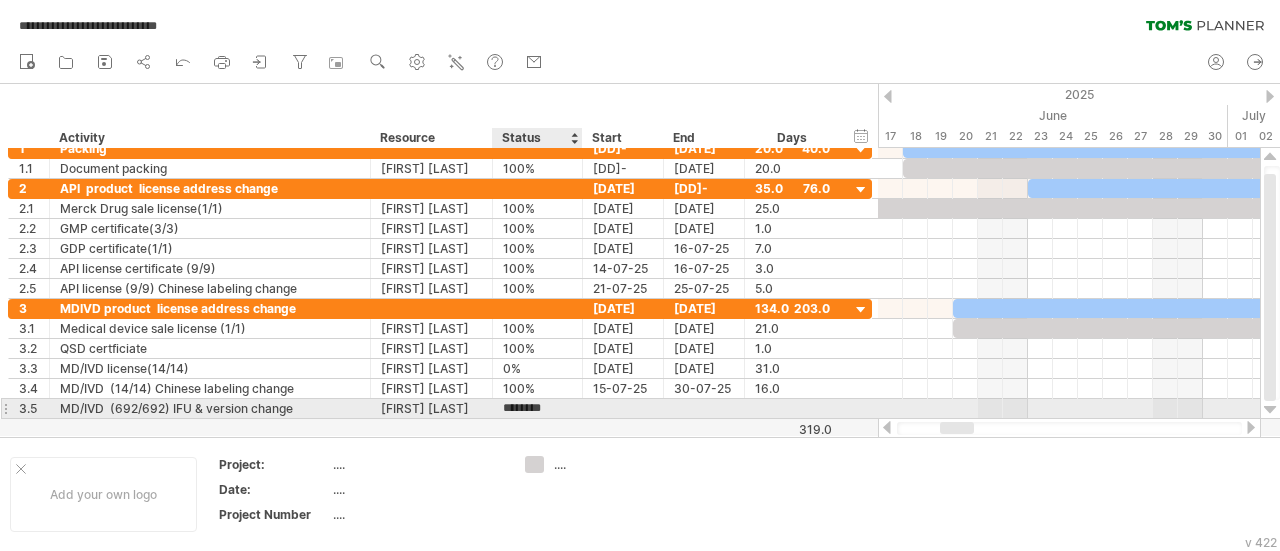 type on "*" 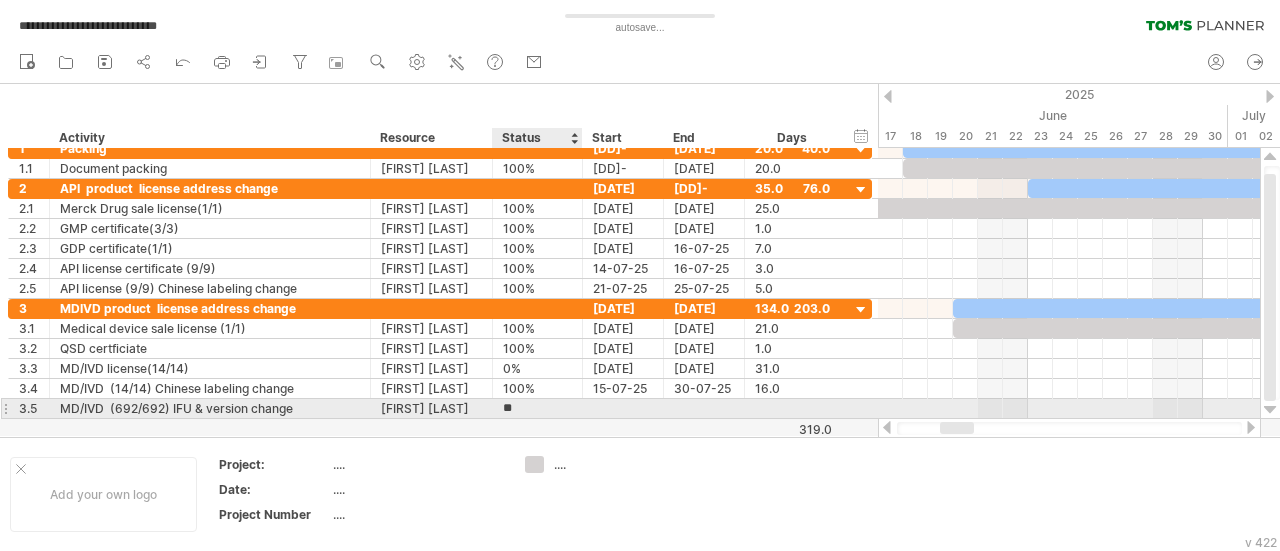 type on "***" 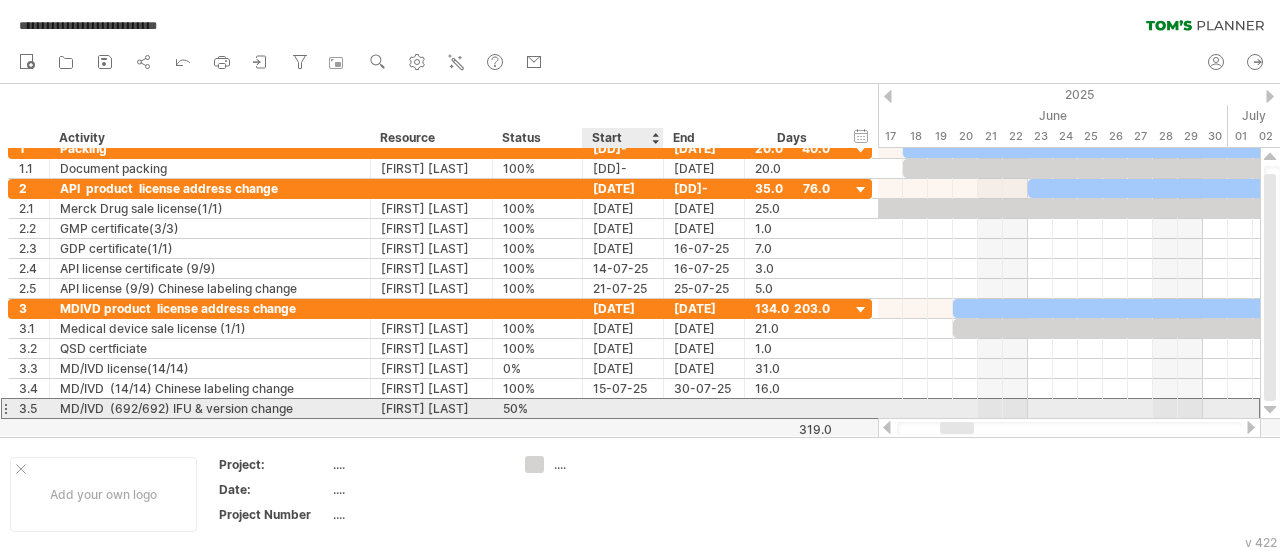 click at bounding box center (623, 408) 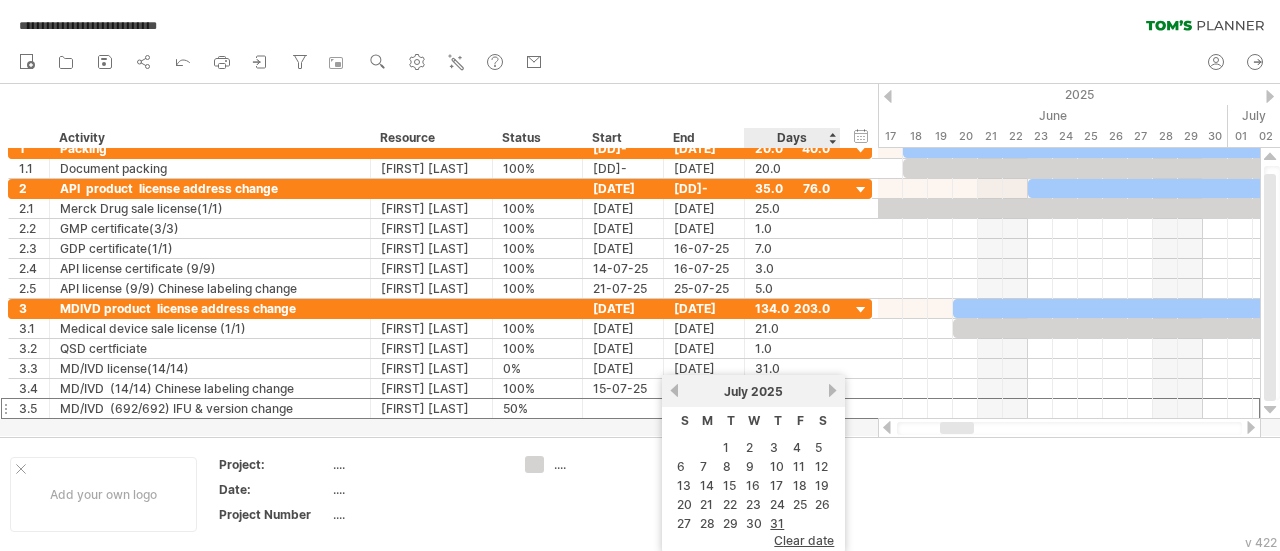 click on "S M T W T F S     1 2 3 4 5 6 7 8 9 10 11 12 13 14 15 16 17 18 19 20 21 22 23 24 25 26 27 28 29 30 31" at bounding box center (753, 470) 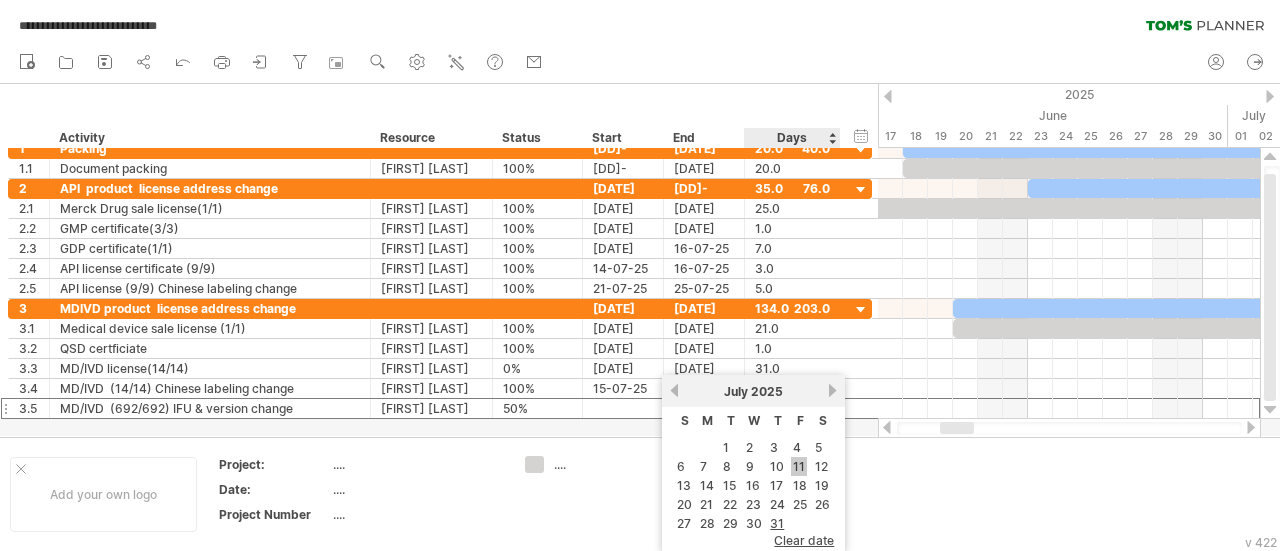 click on "11" at bounding box center (799, 466) 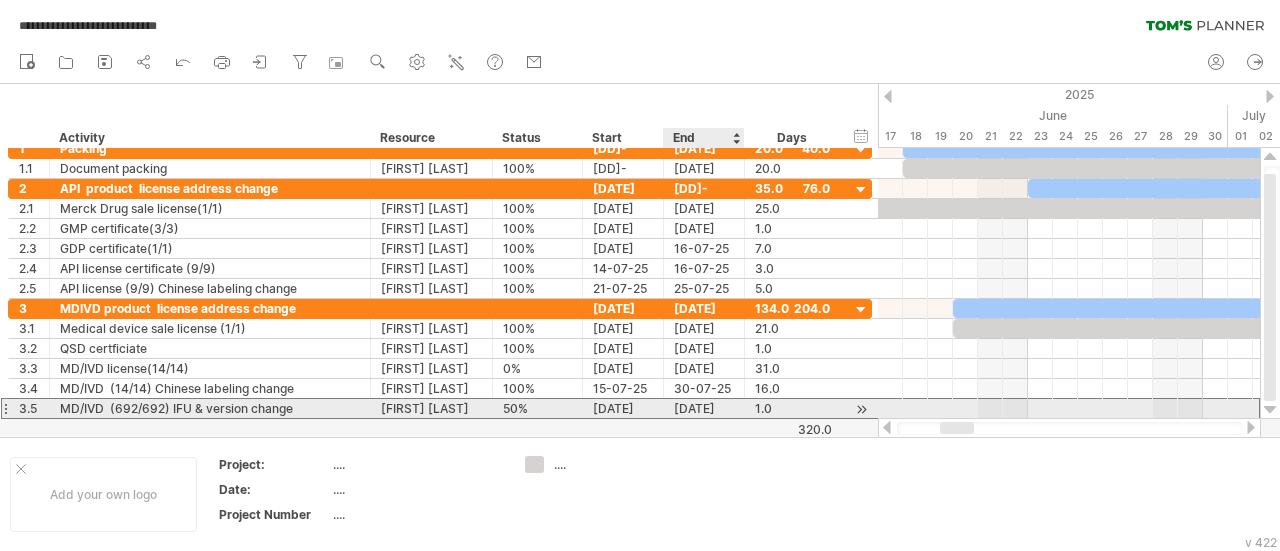 click on "[DATE]" at bounding box center (704, 408) 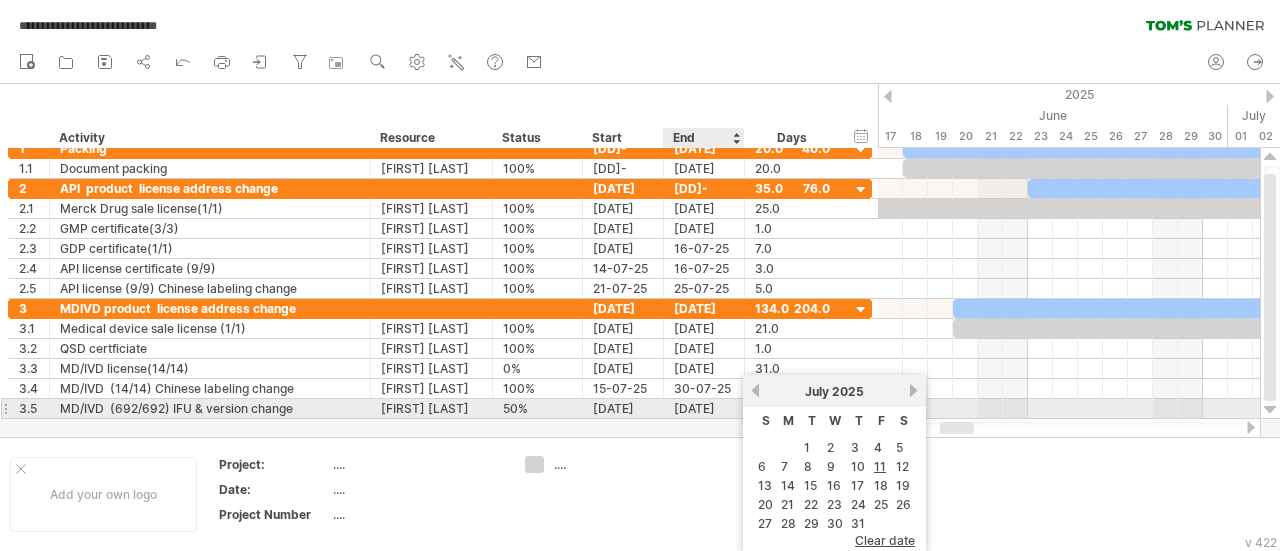 click on "[DATE]" at bounding box center [704, 408] 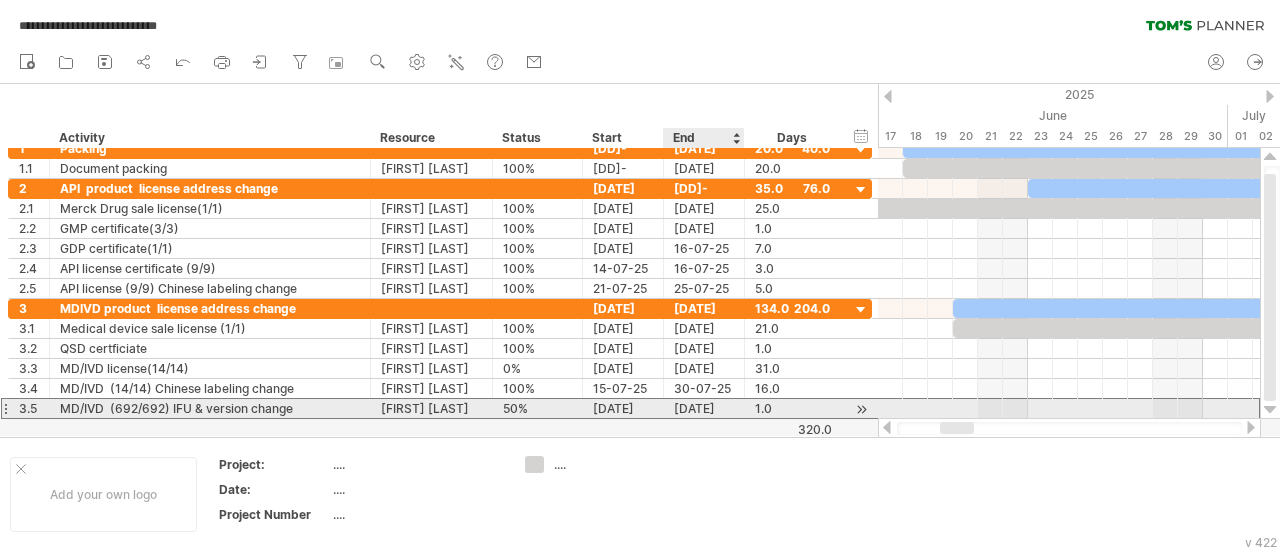 click on "[DATE]" at bounding box center (704, 408) 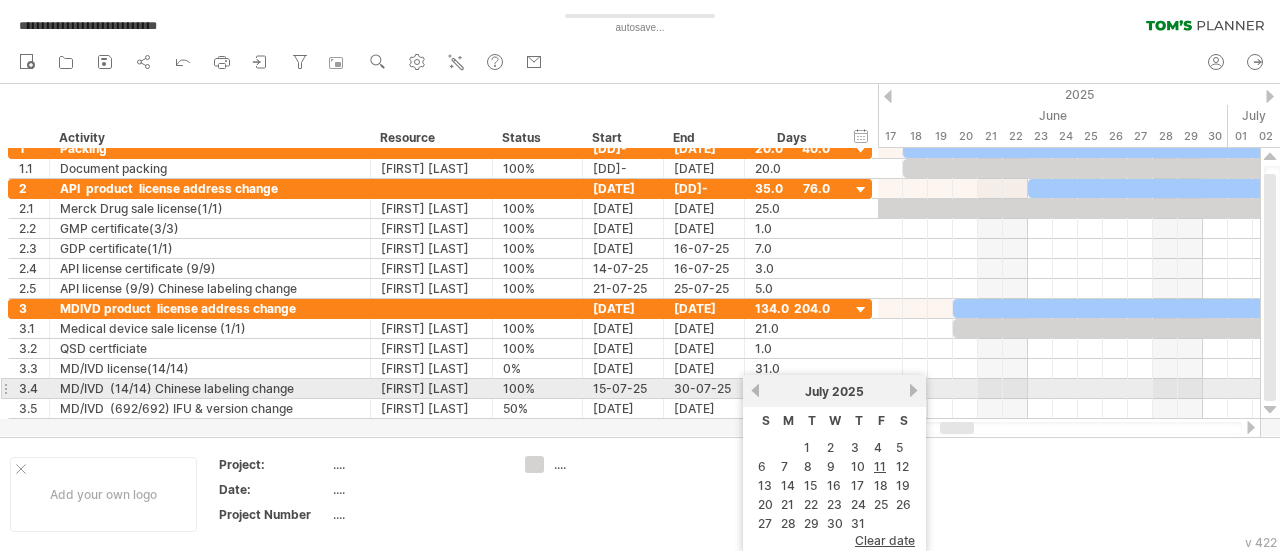 click on "next" at bounding box center [913, 390] 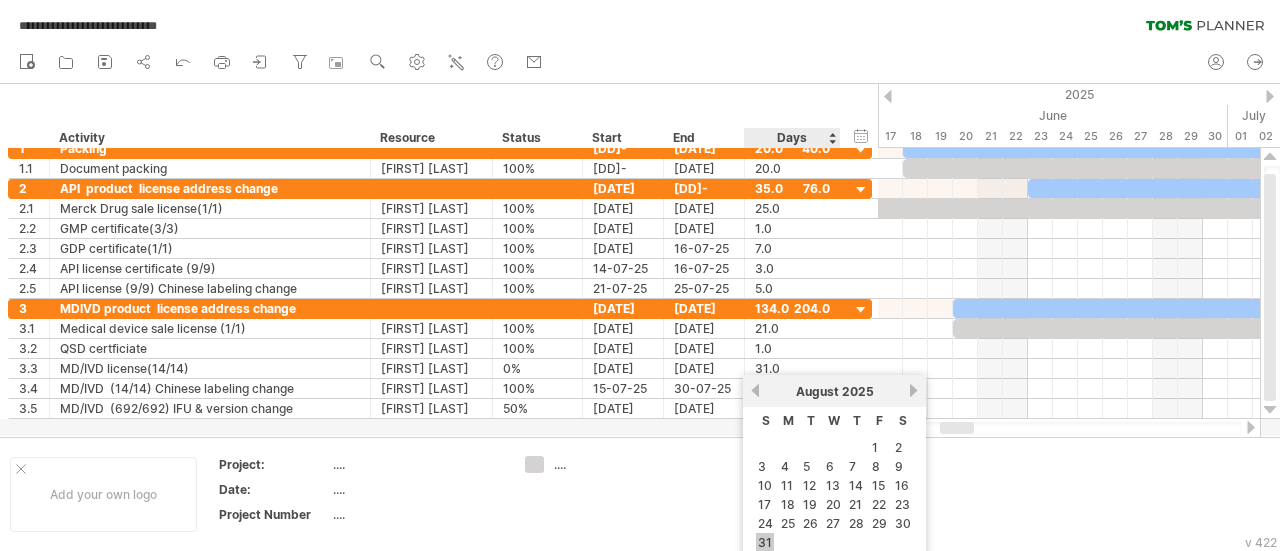 click on "31" at bounding box center (765, 542) 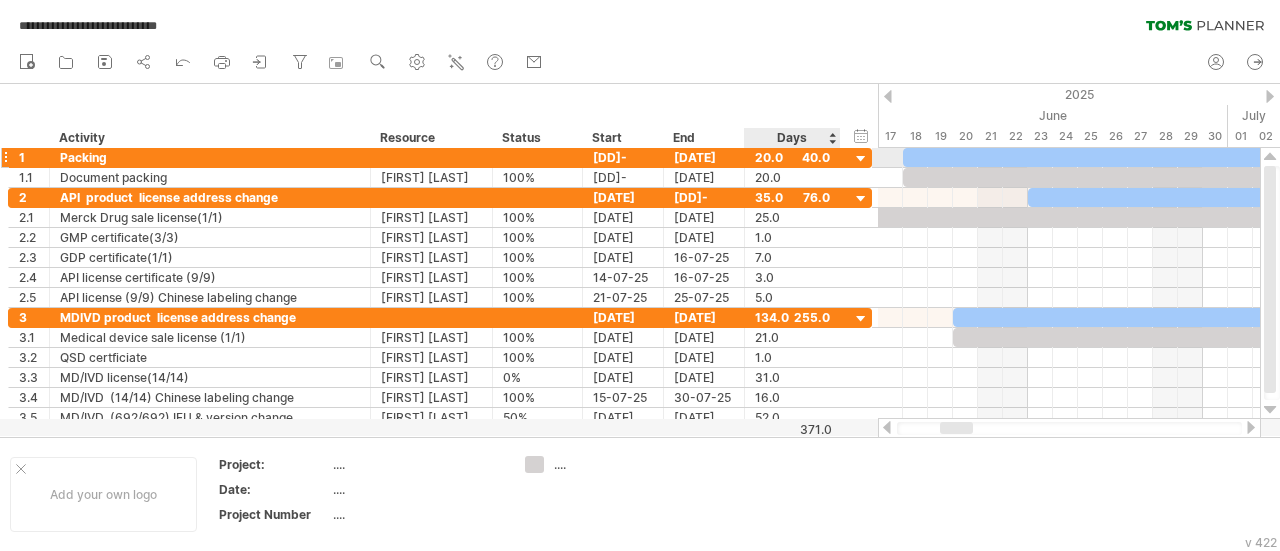 click on "20.0" at bounding box center (792, 157) 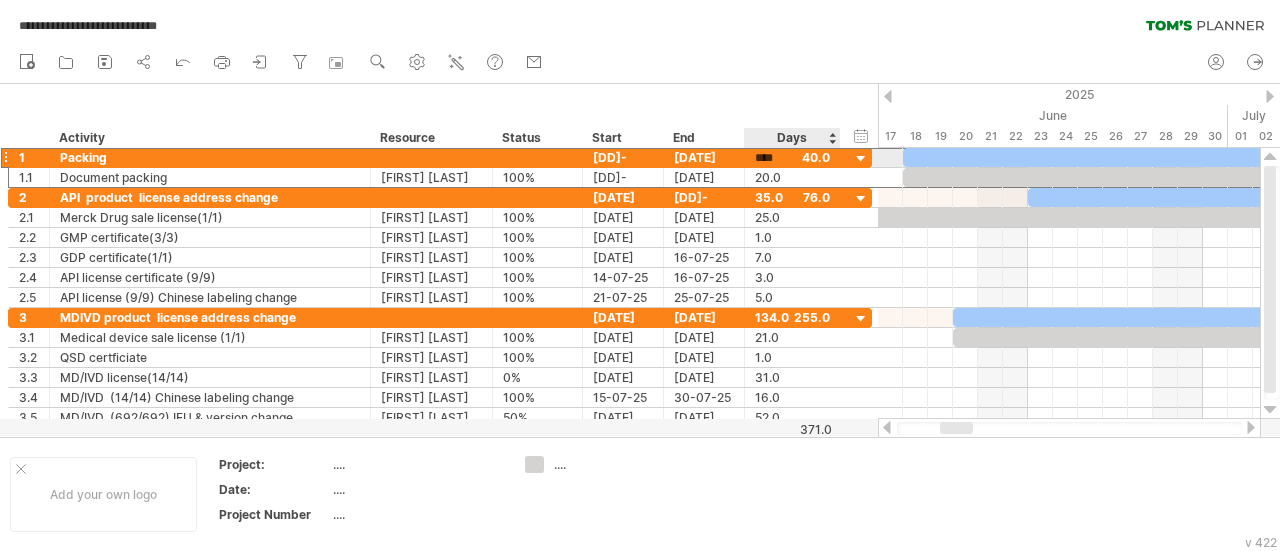 click on "****" at bounding box center (792, 157) 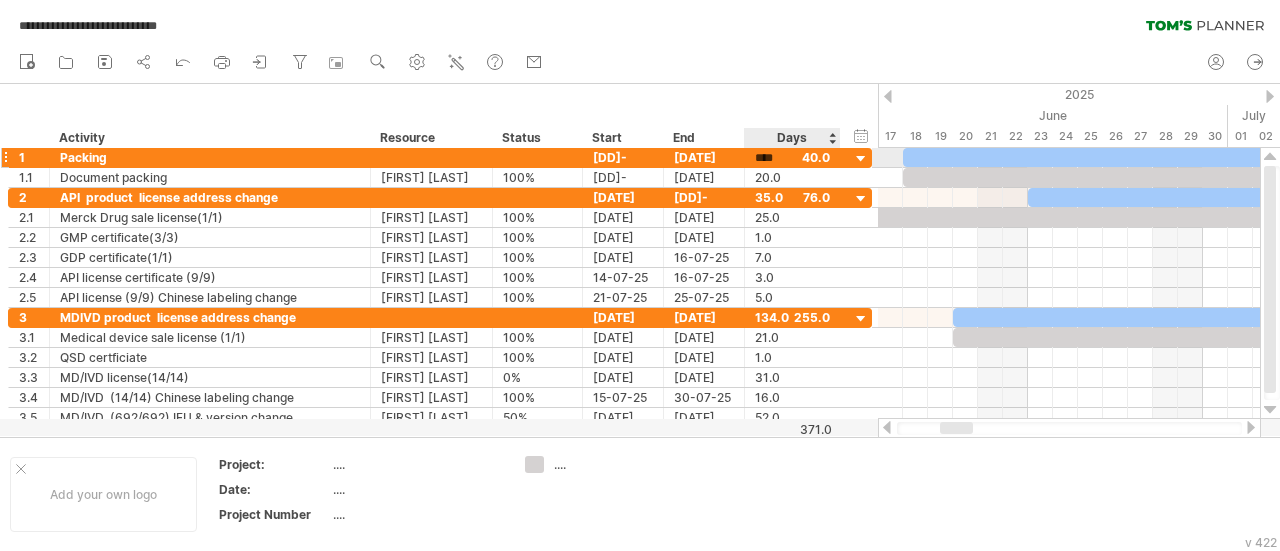 click on "****" at bounding box center (792, 157) 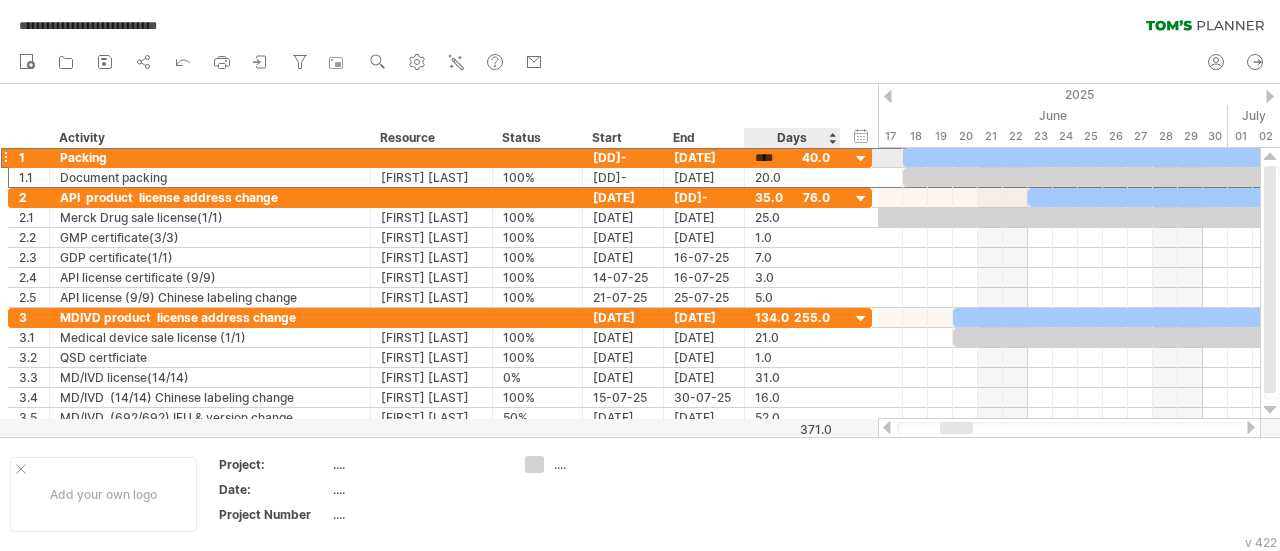 click on "****" at bounding box center (792, 157) 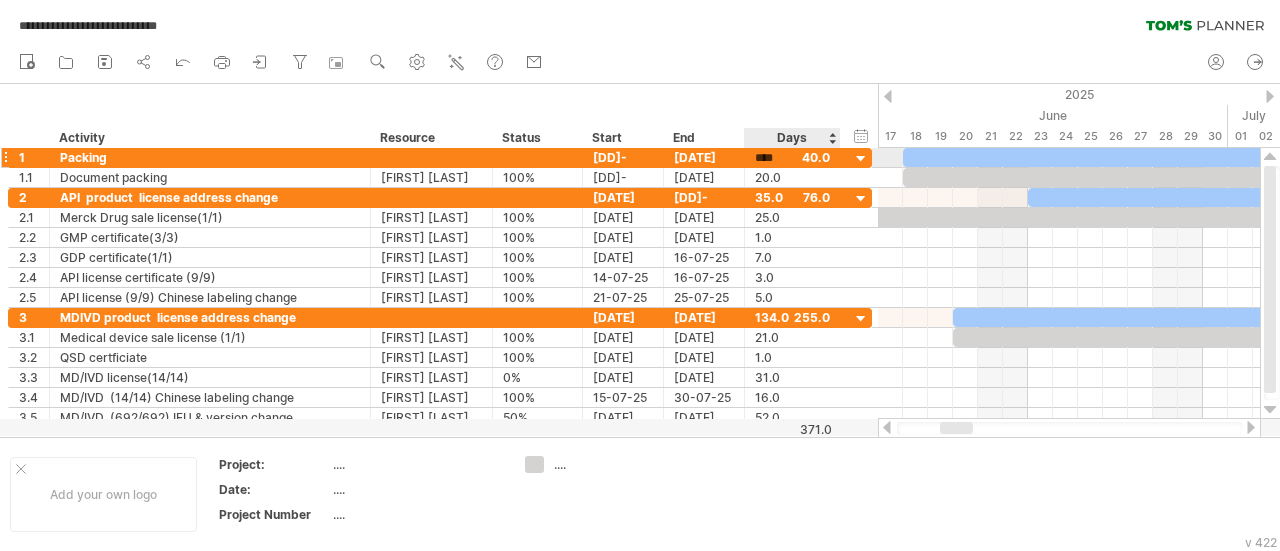 click on "****" at bounding box center (792, 157) 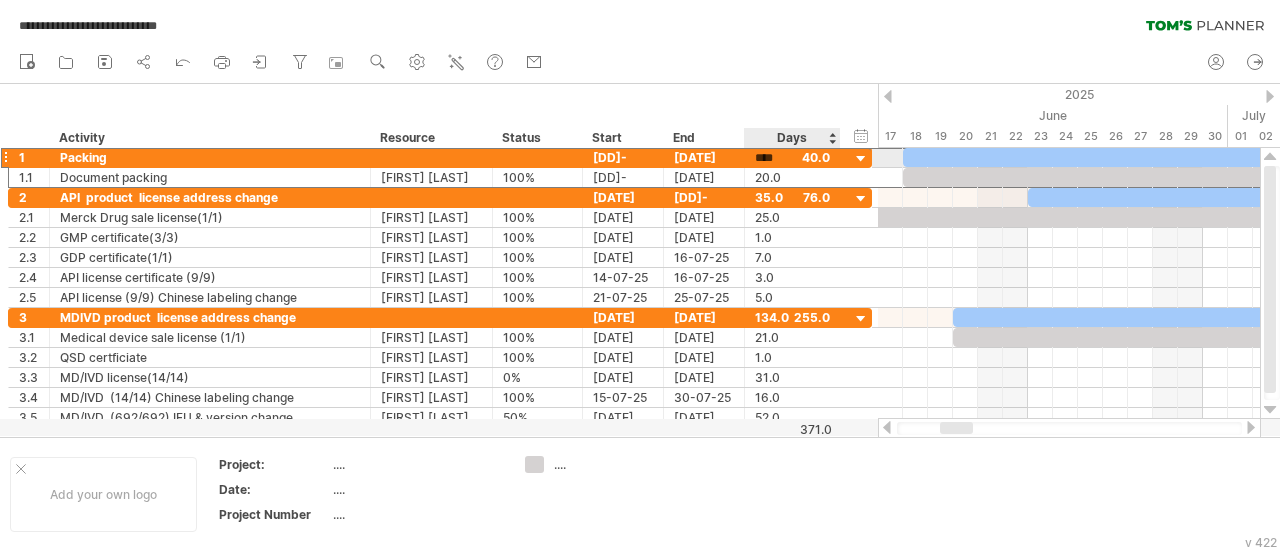 click on "****" at bounding box center [774, 158] 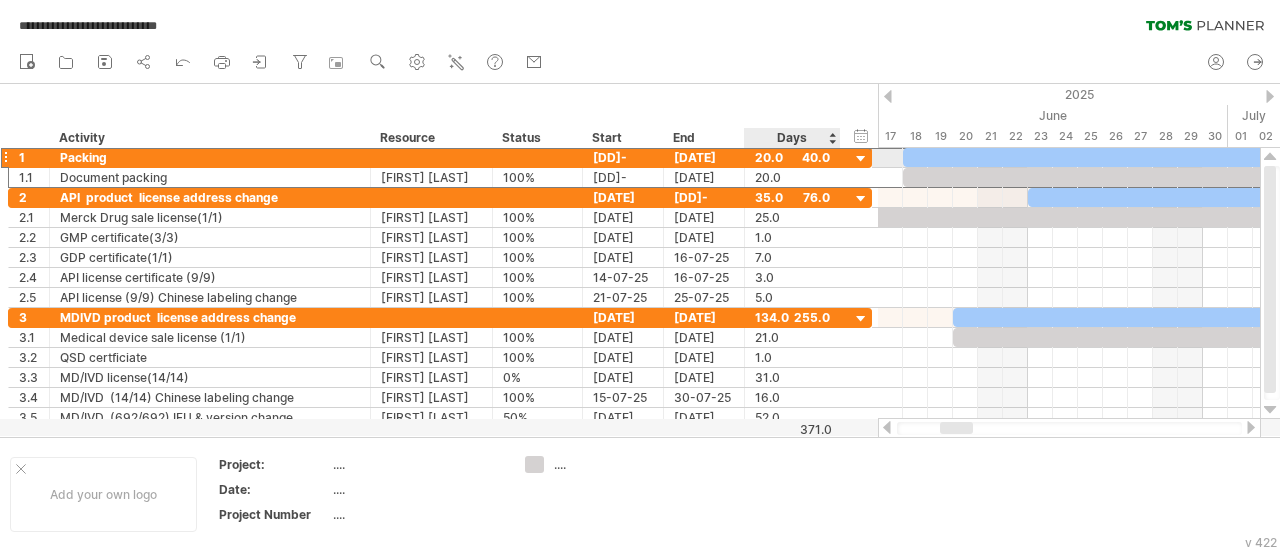 click on "20.0" at bounding box center (792, 157) 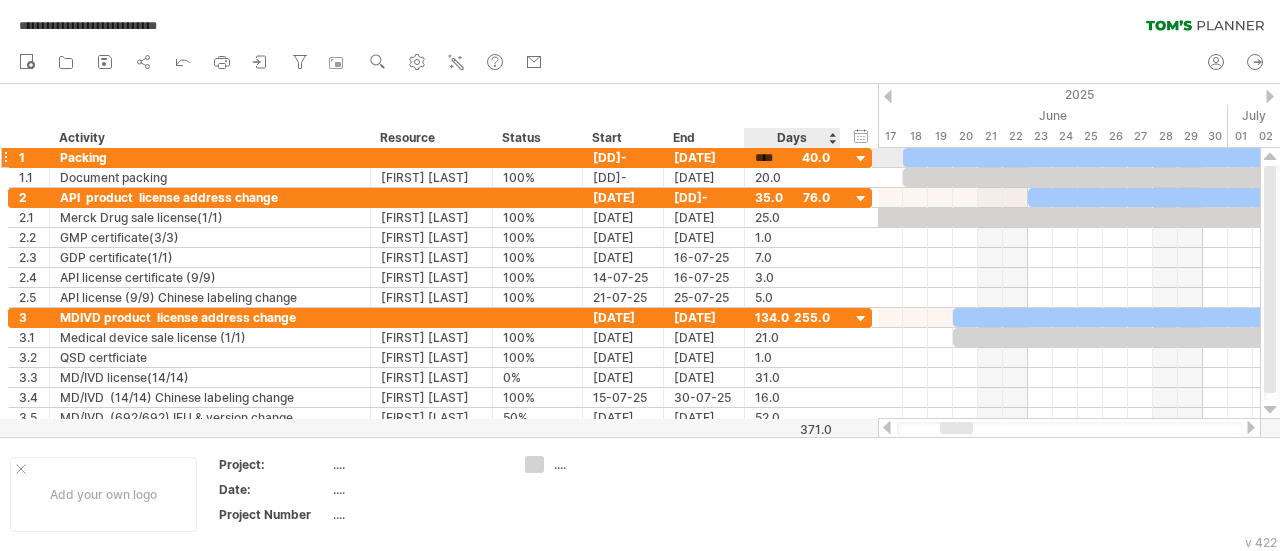 click at bounding box center [861, 159] 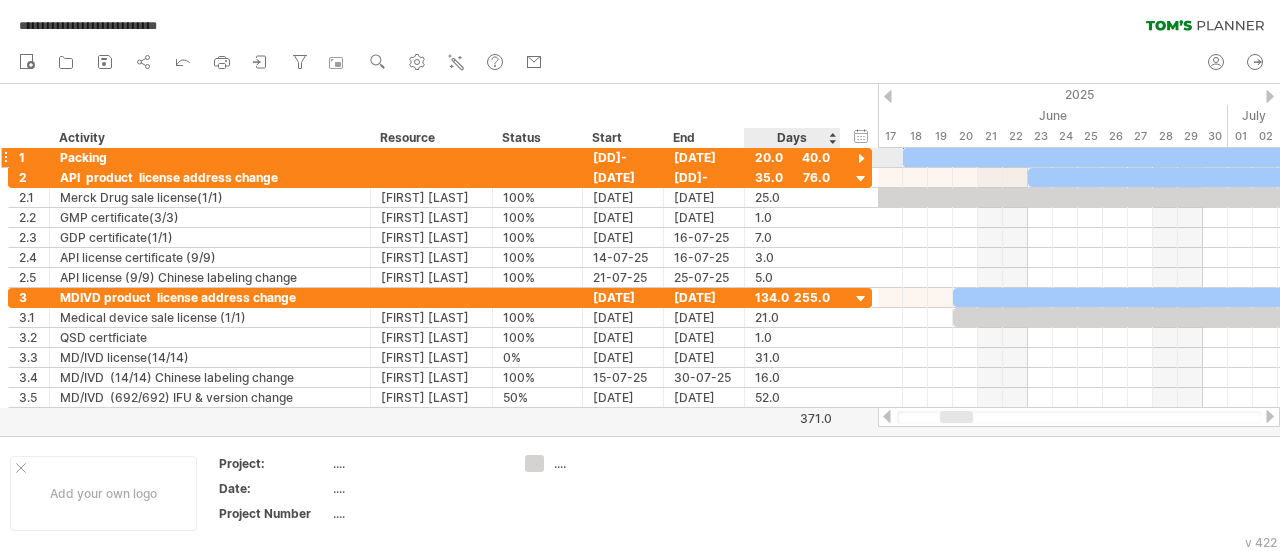 click at bounding box center [861, 159] 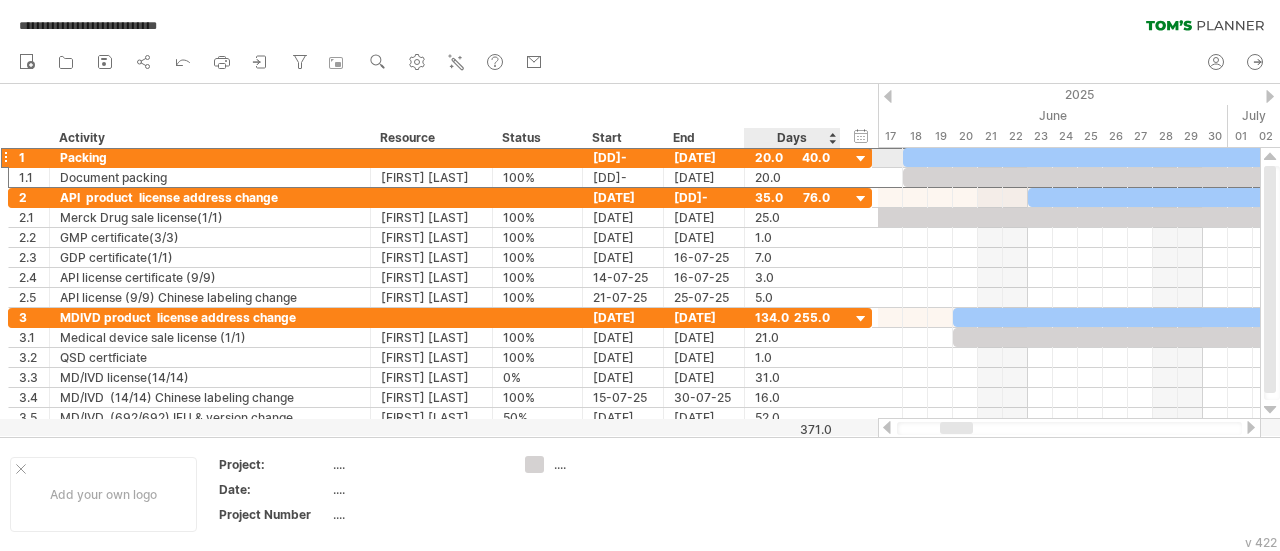 click on "20.0" at bounding box center [792, 157] 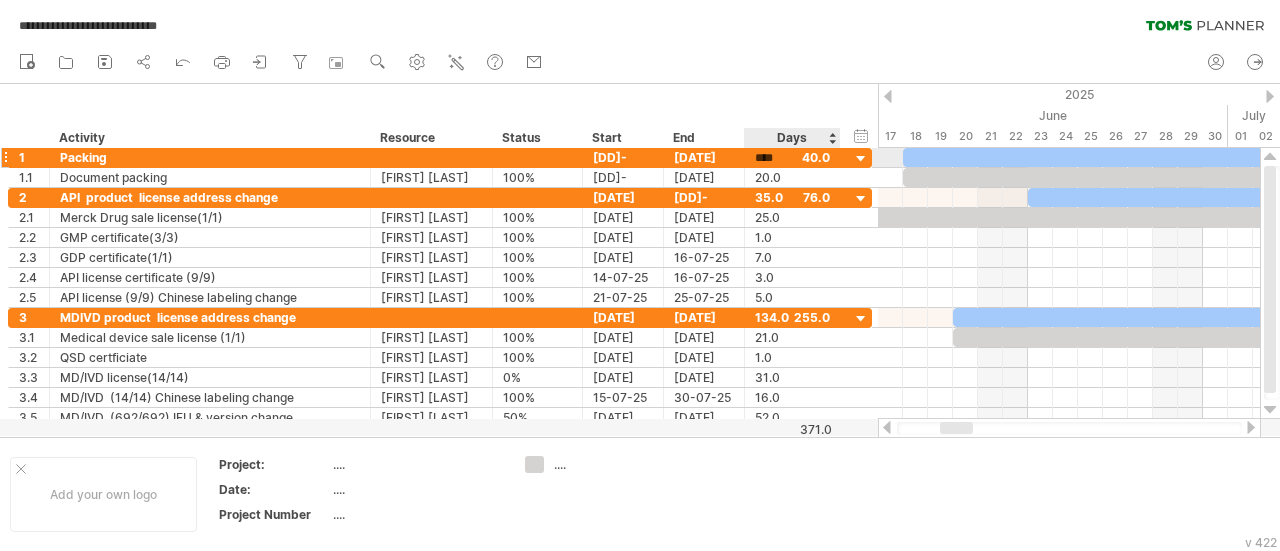 click on "****" at bounding box center (774, 158) 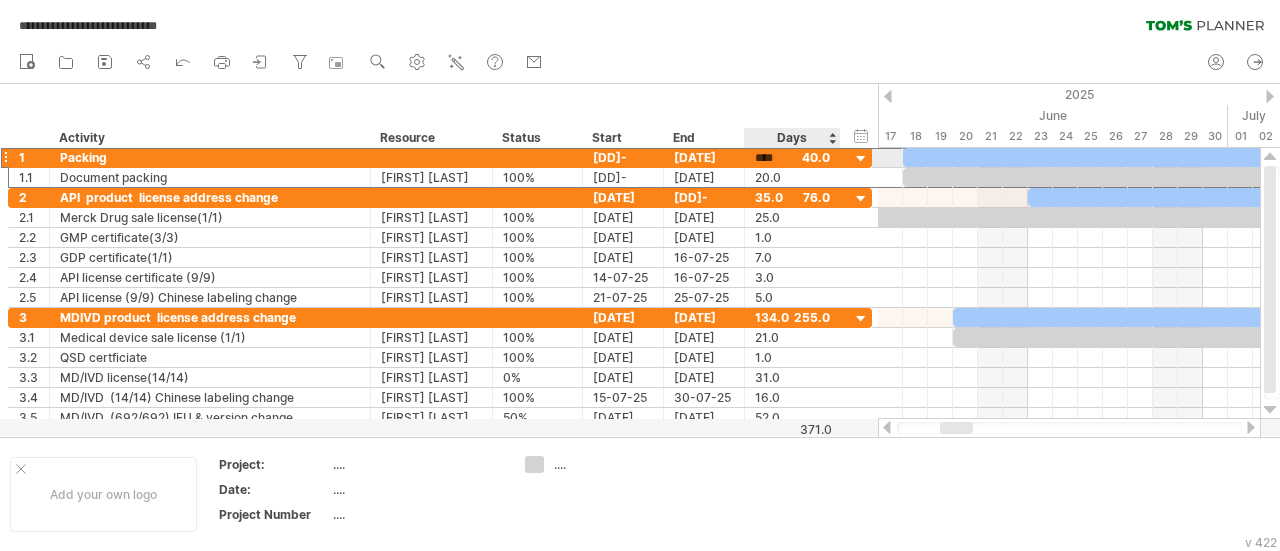 click on "****" at bounding box center [774, 158] 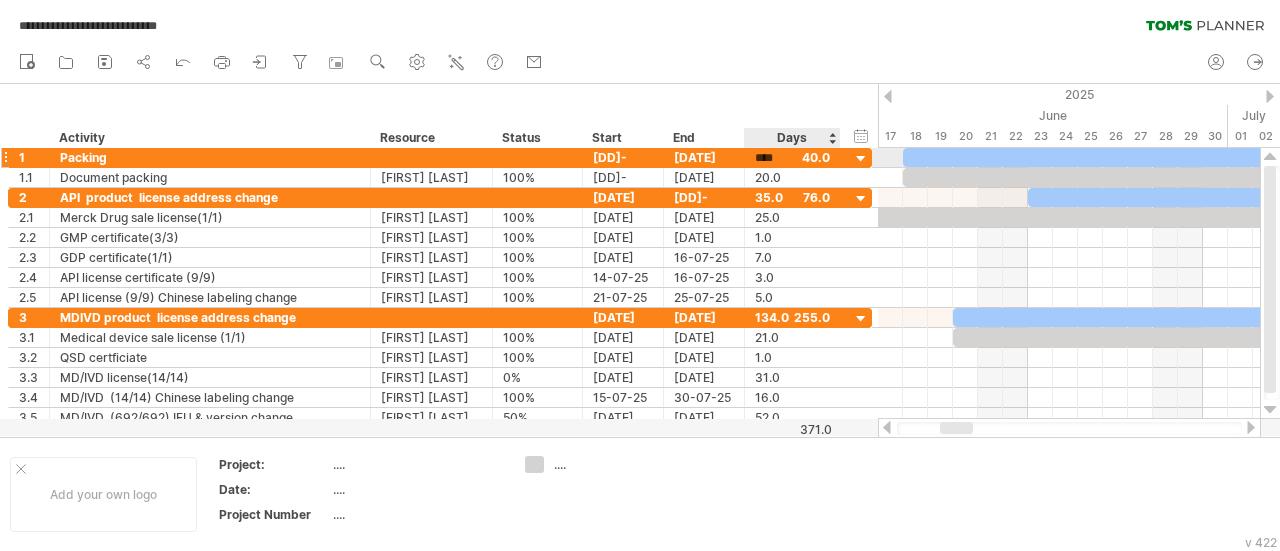 click on "****" at bounding box center [792, 157] 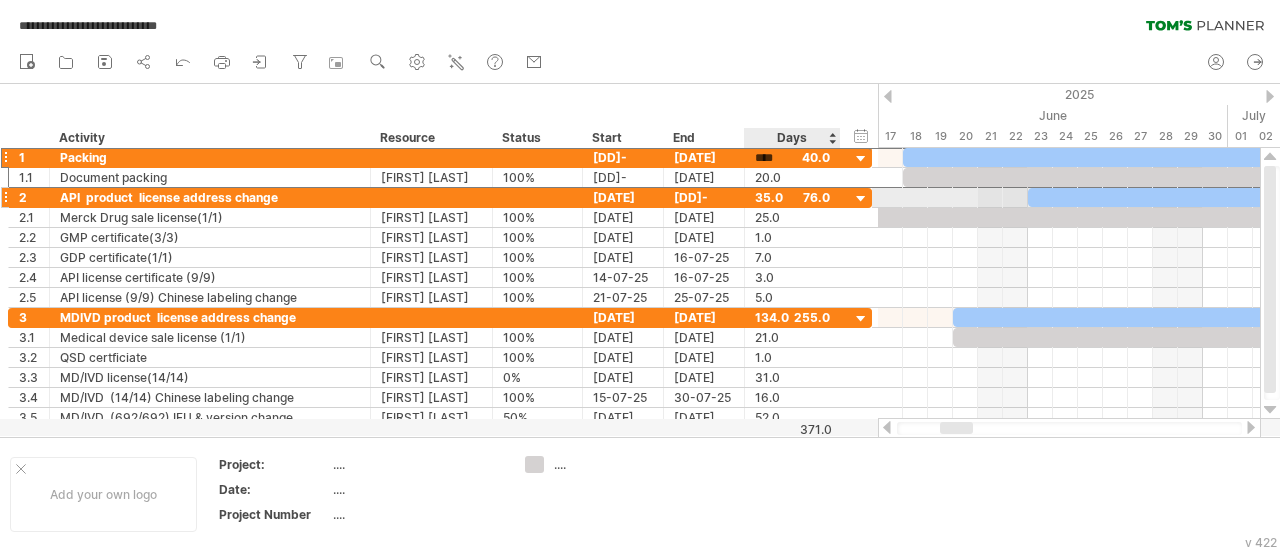 click on "35.0" at bounding box center [792, 197] 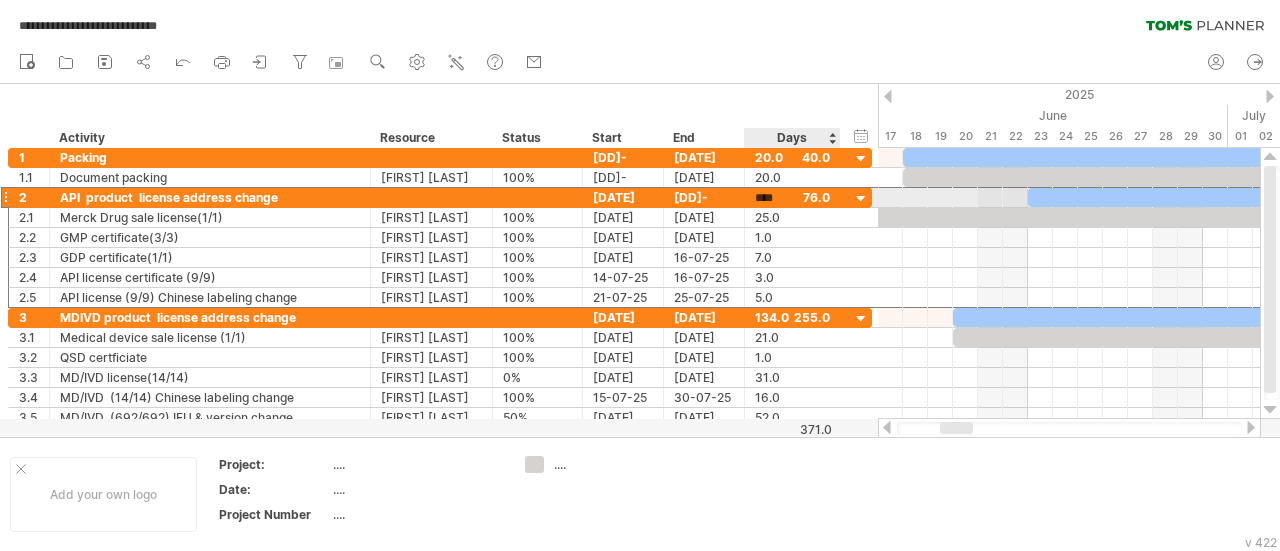 scroll, scrollTop: 0, scrollLeft: 0, axis: both 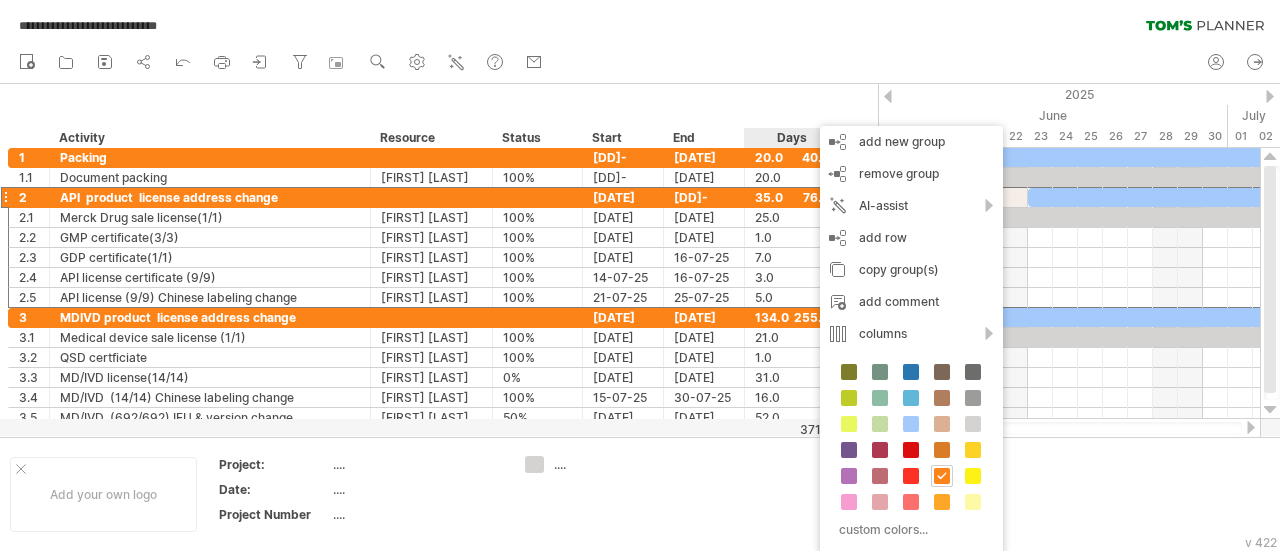 click on "Days" at bounding box center (791, 138) 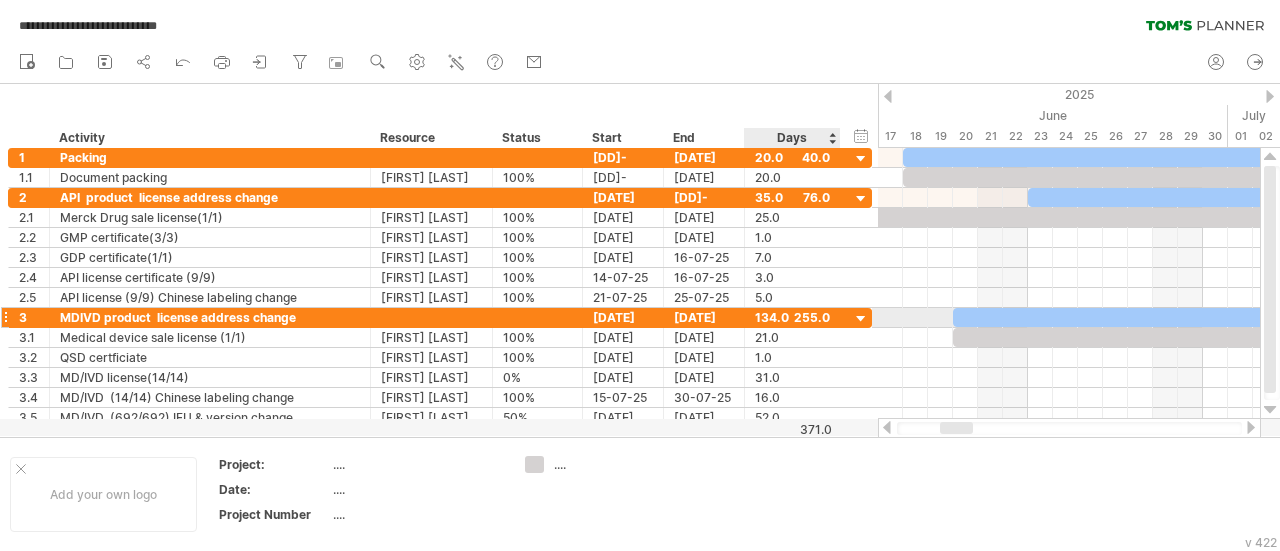 click on "134.0" at bounding box center (792, 317) 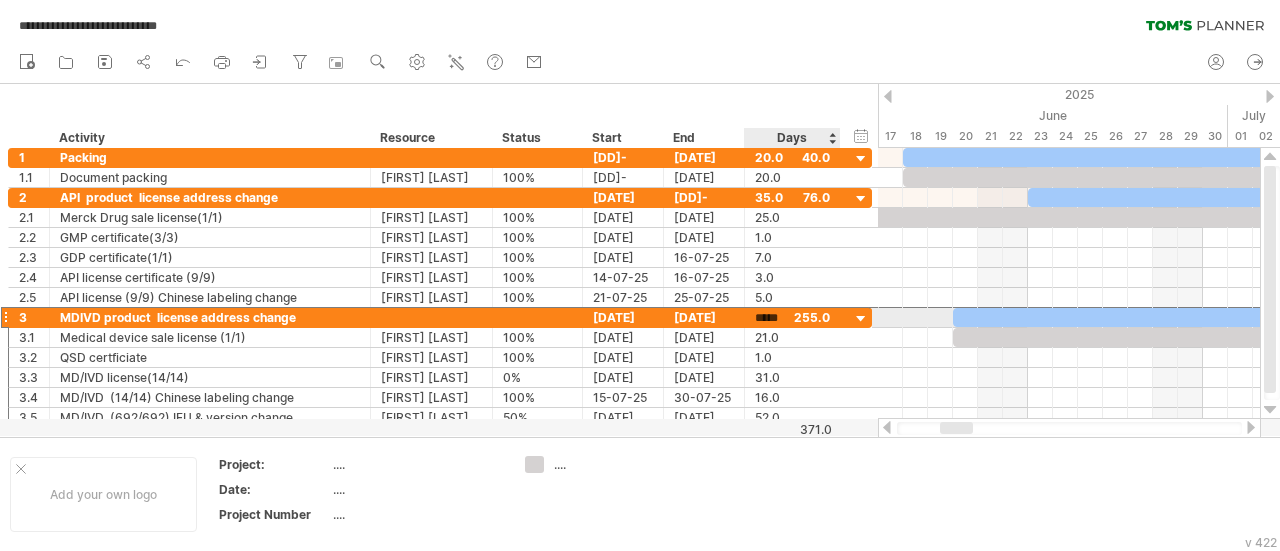 click on "*****" at bounding box center [792, 317] 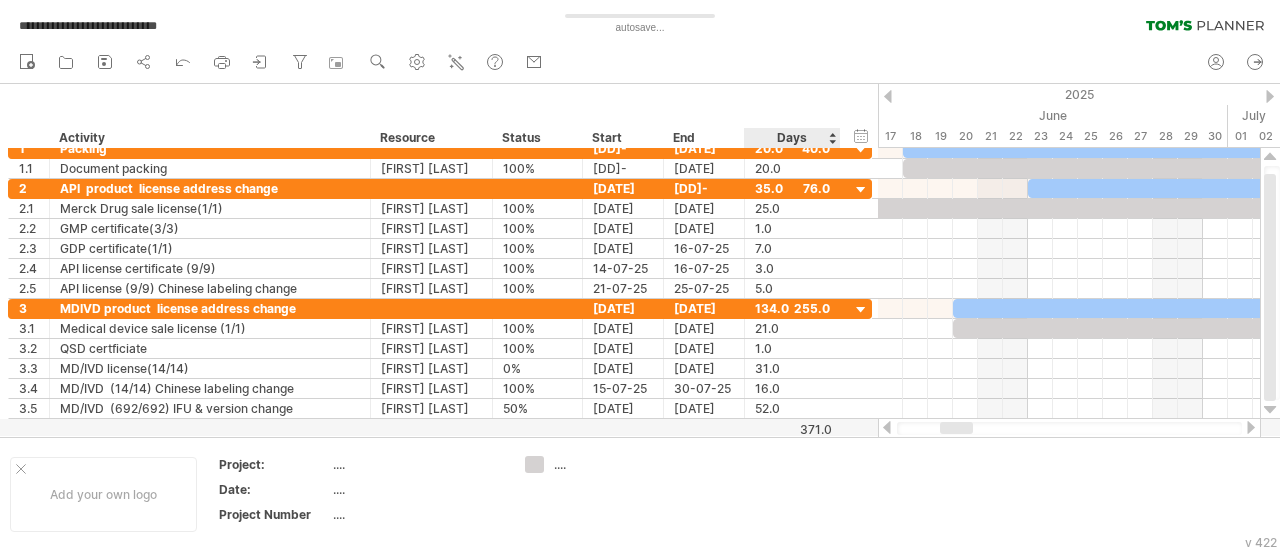 click on "371.0" at bounding box center [789, 429] 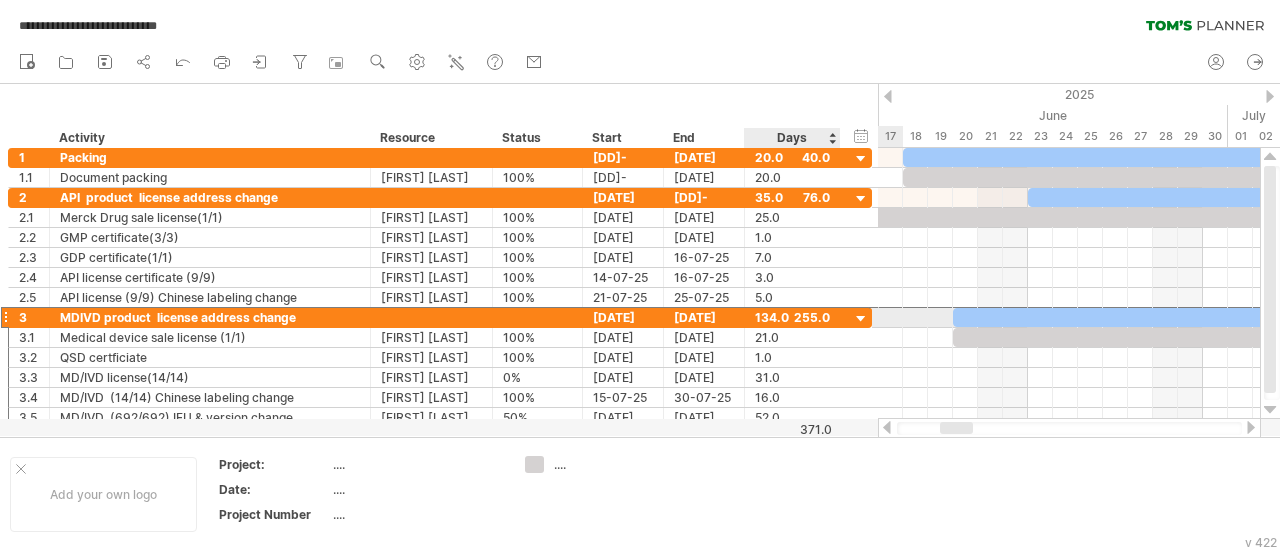 click on "134.0" at bounding box center [792, 317] 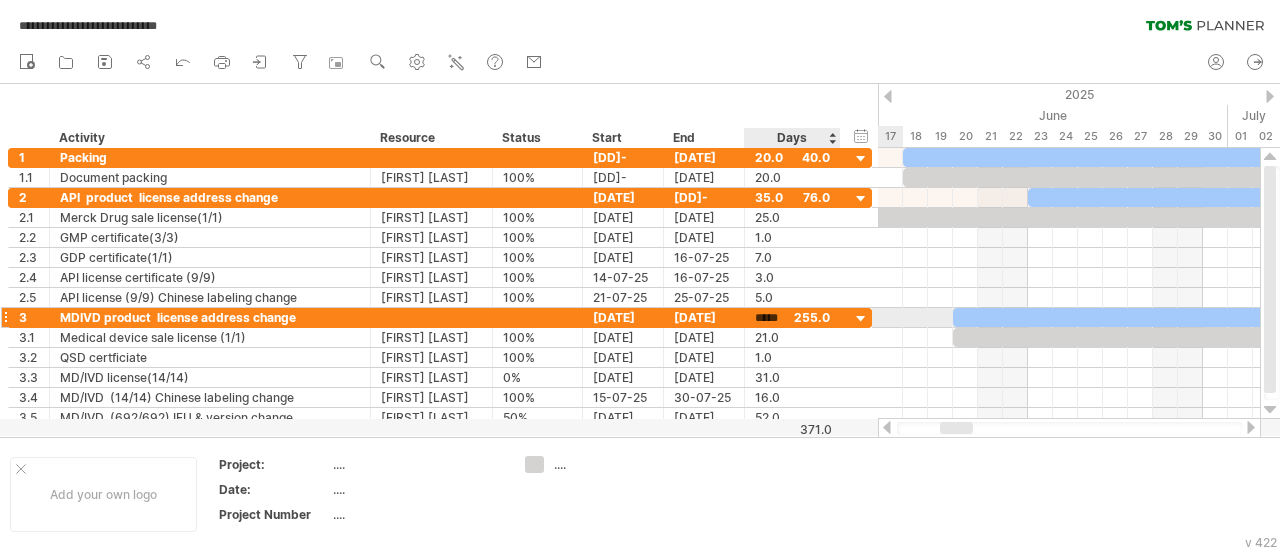 type 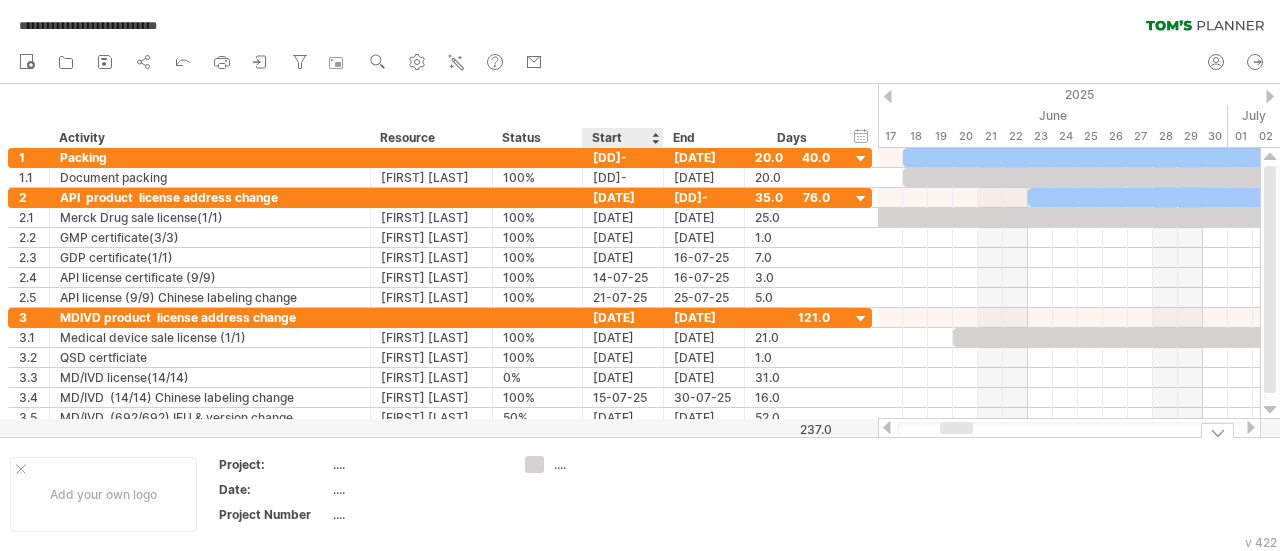 click on "...." at bounding box center [594, 494] 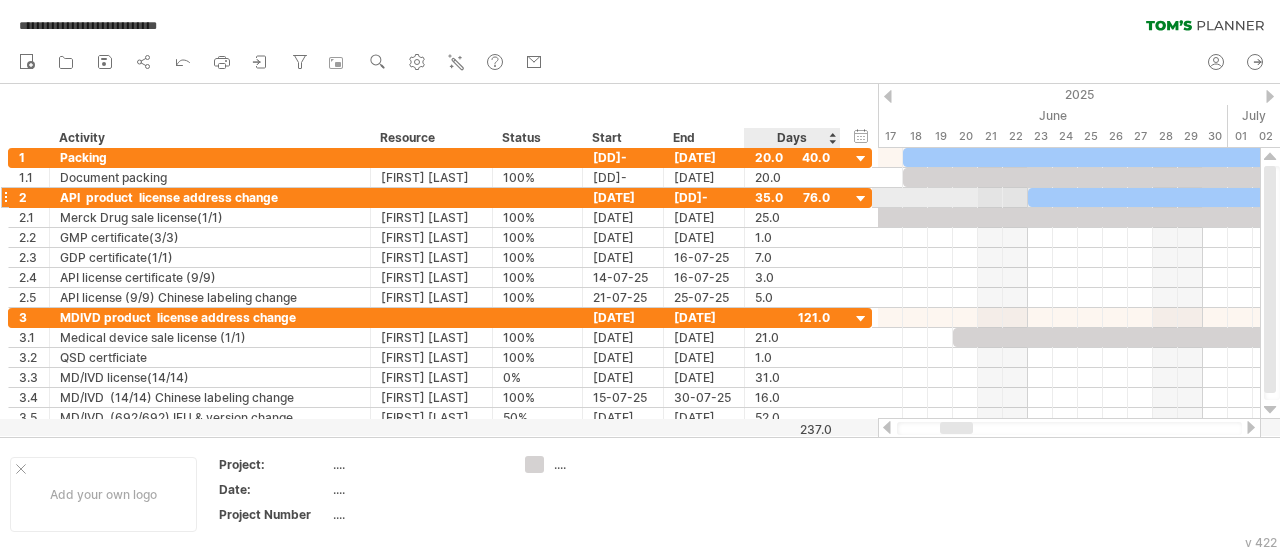 click on "35.0" at bounding box center (792, 197) 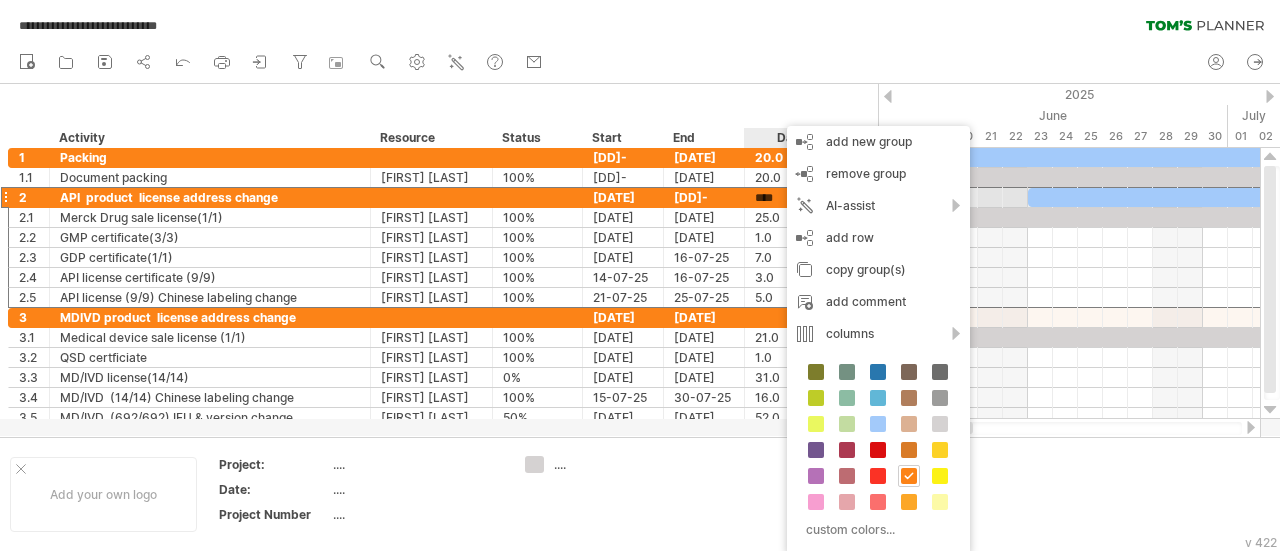 click on "****" at bounding box center (774, 198) 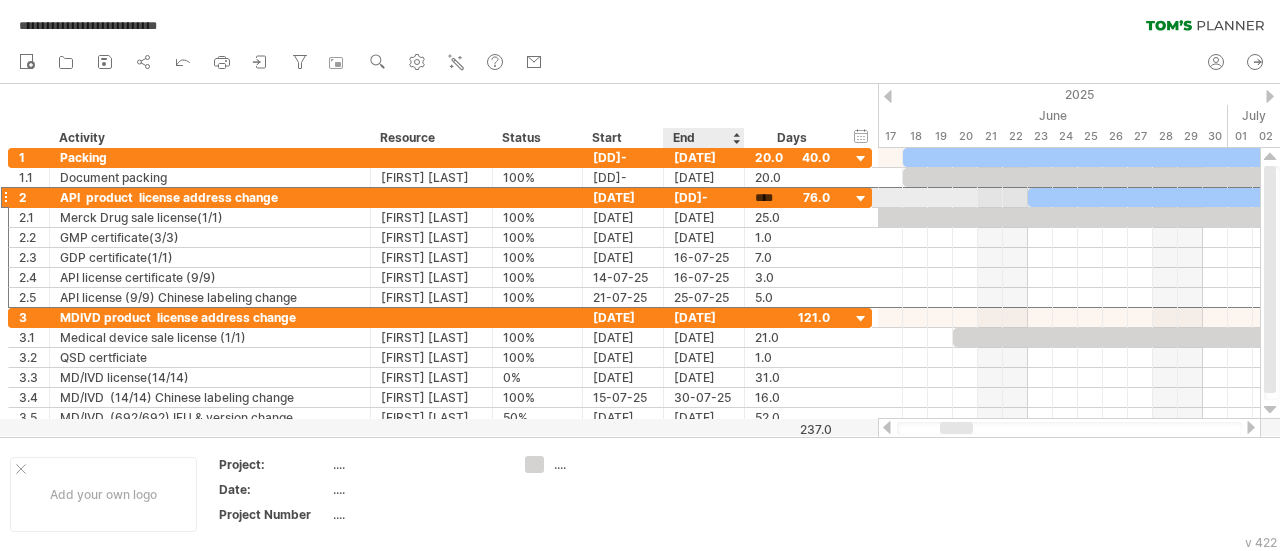 drag, startPoint x: 776, startPoint y: 197, endPoint x: 724, endPoint y: 196, distance: 52.009613 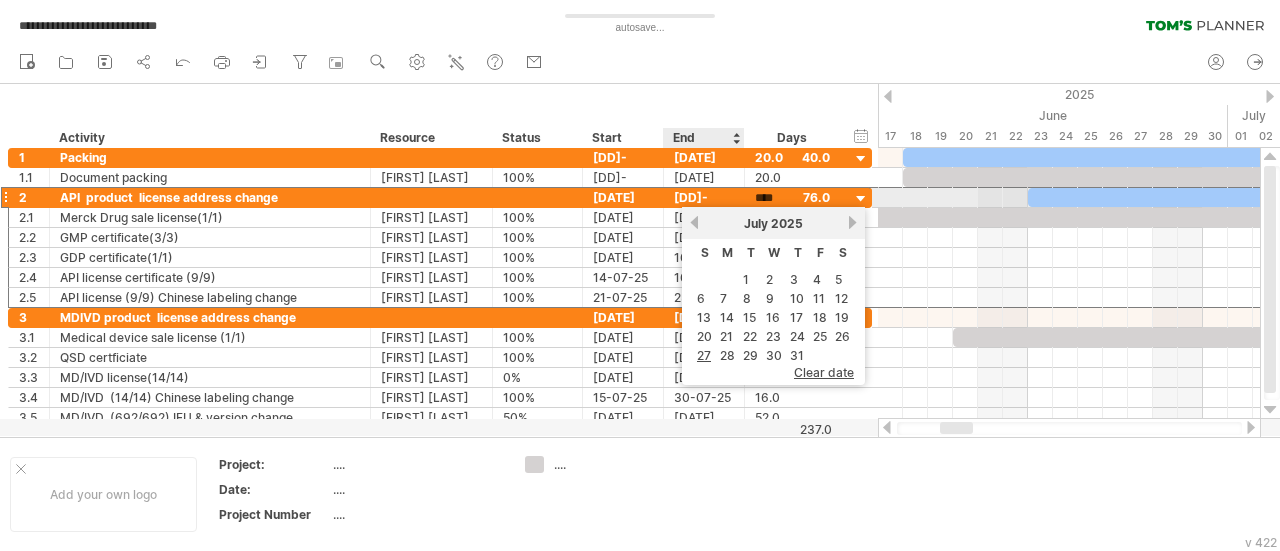 type 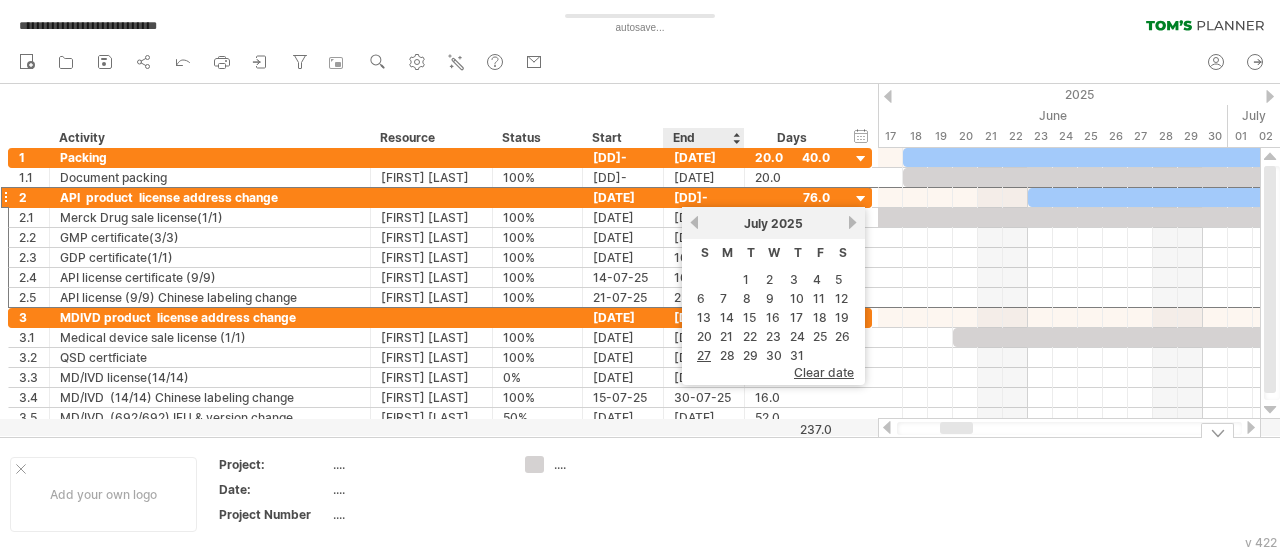 click at bounding box center [752, 494] 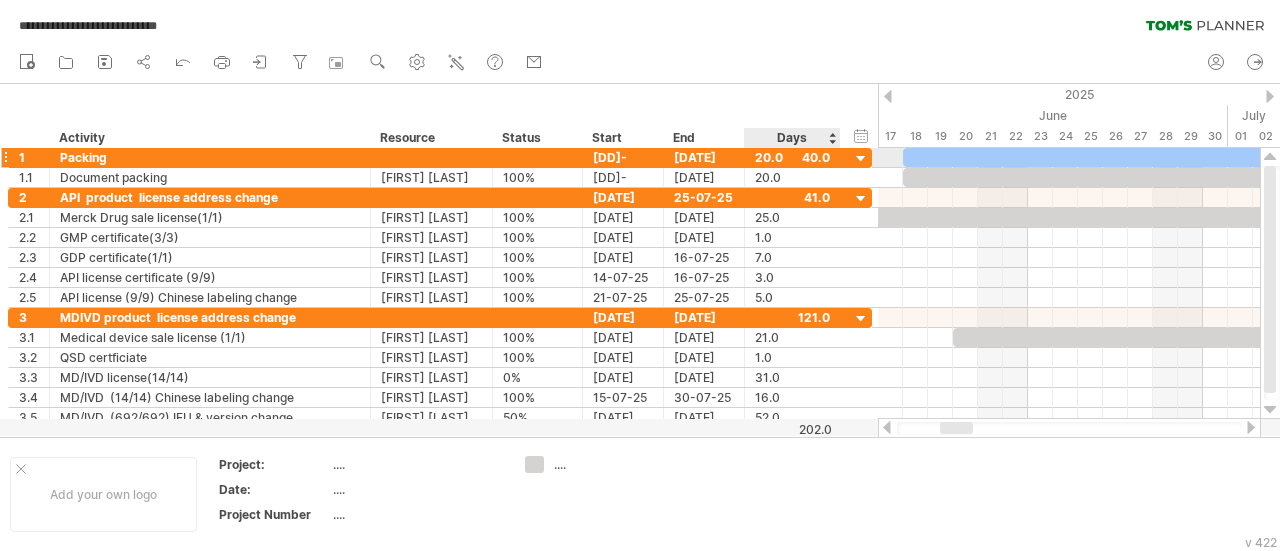 click on "20.0" at bounding box center [792, 157] 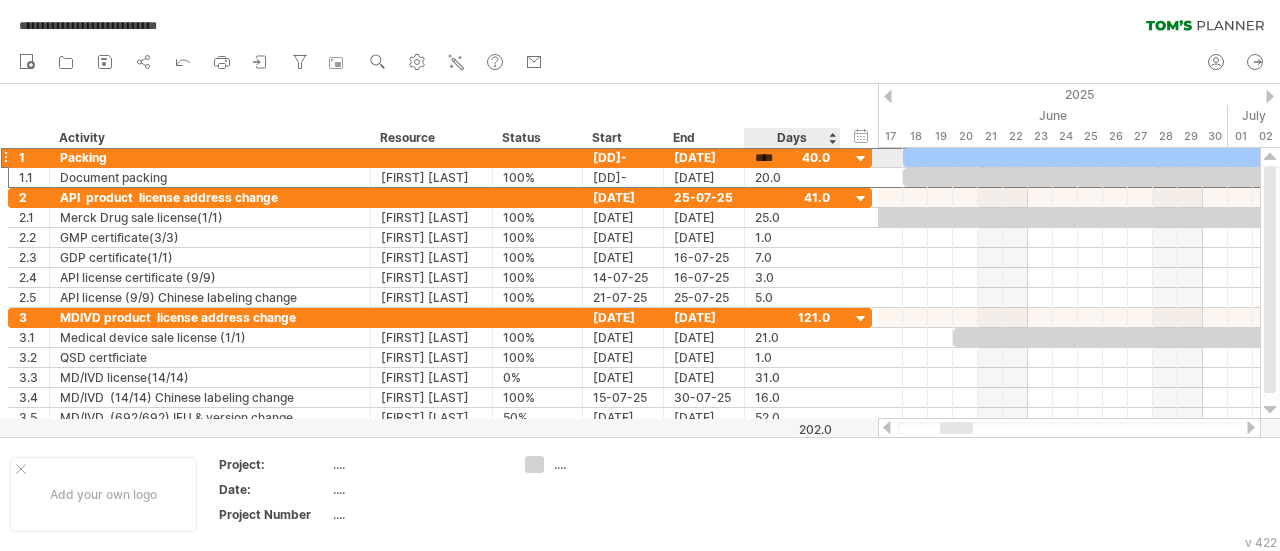 type 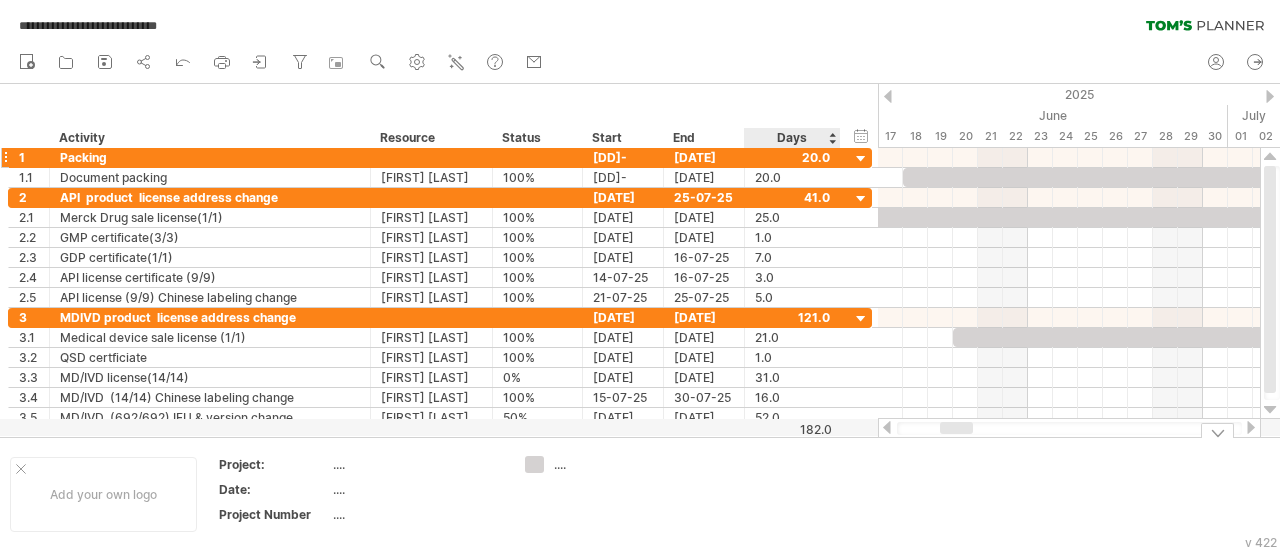 scroll, scrollTop: 0, scrollLeft: 0, axis: both 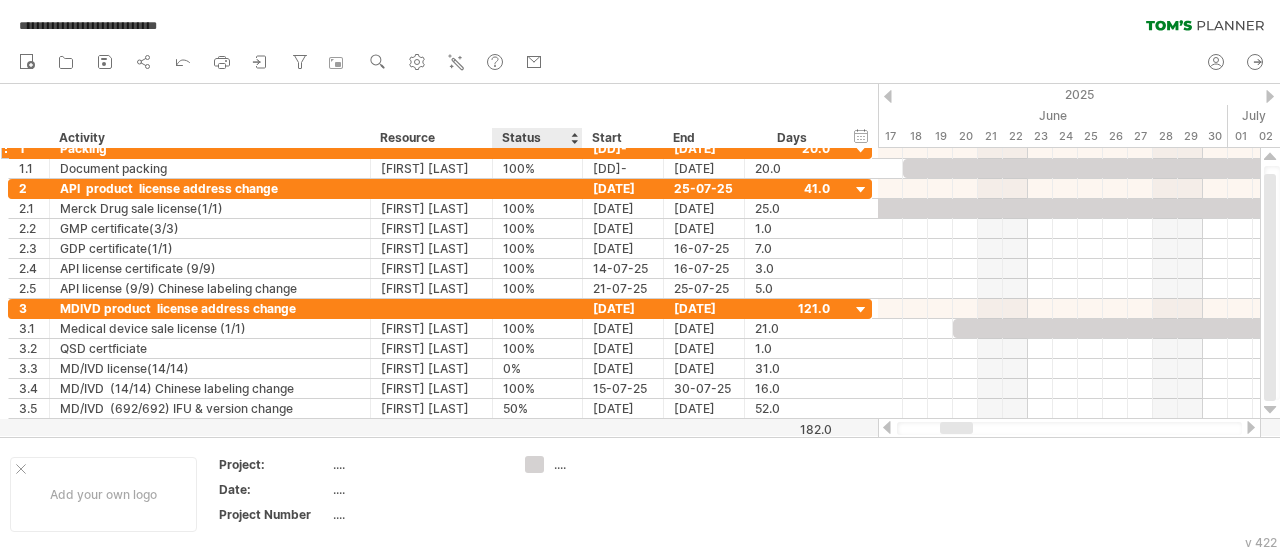 click at bounding box center (640, 260) 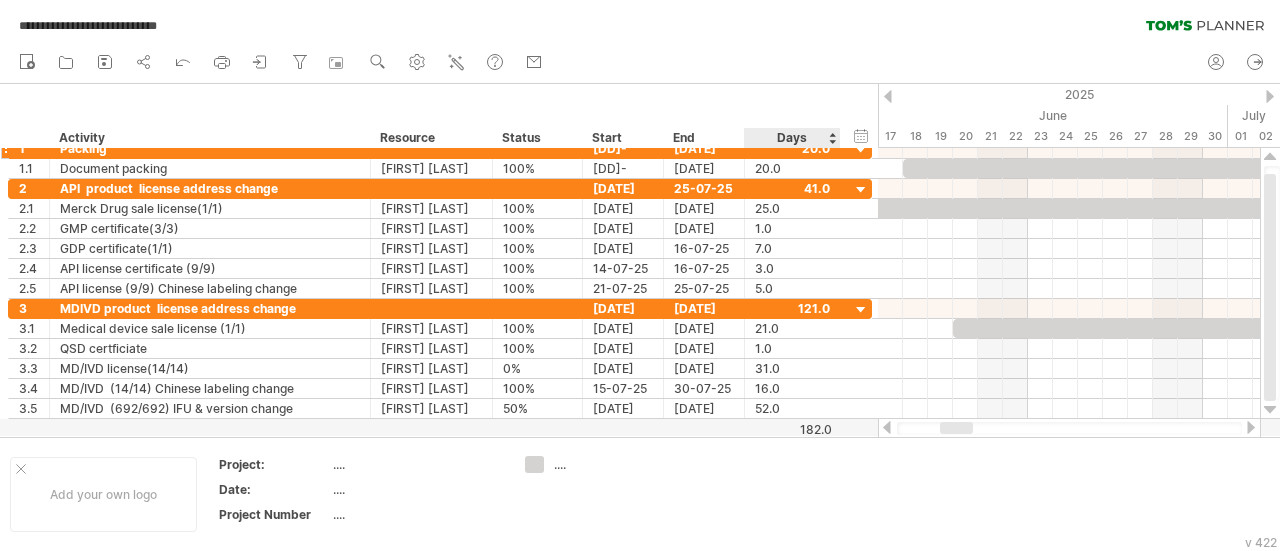 click on "182.0" at bounding box center [789, 429] 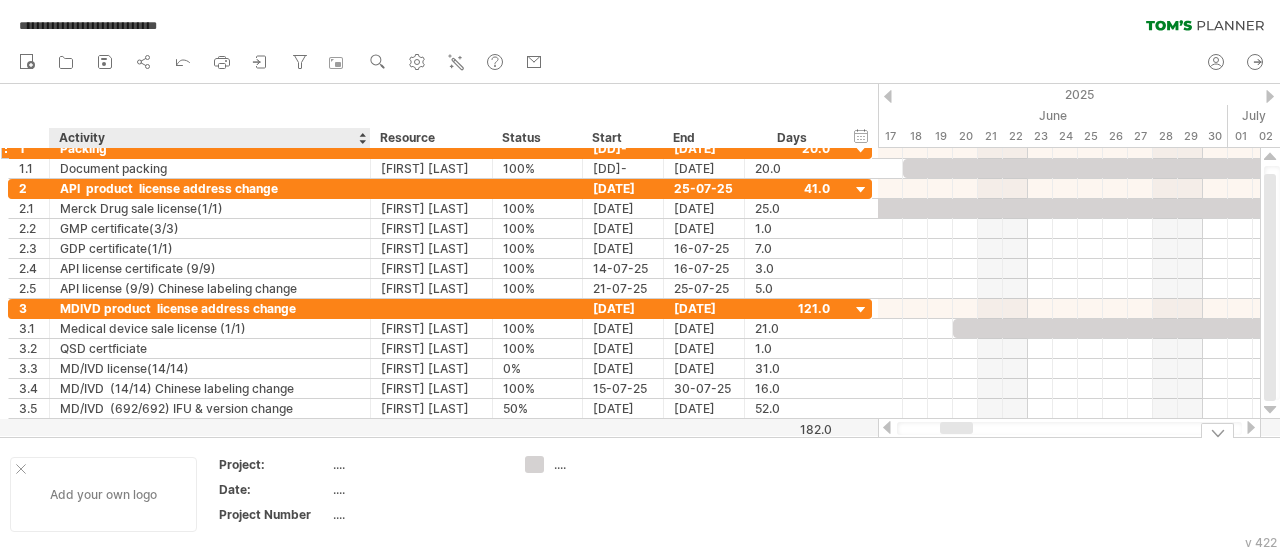 click on "Add your own logo" at bounding box center (103, 494) 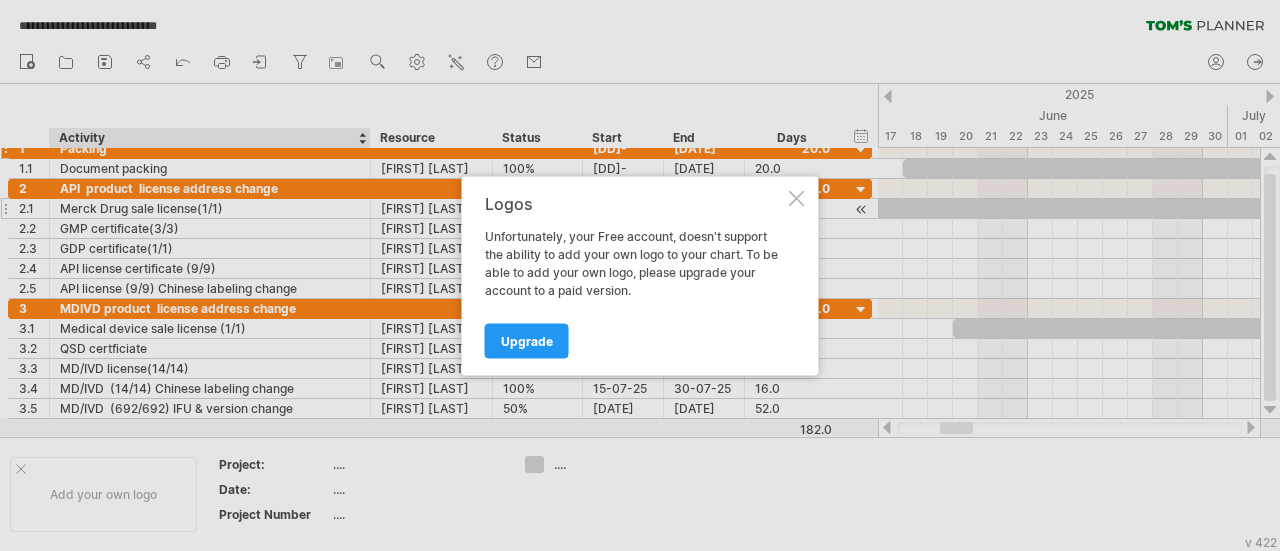 click at bounding box center [797, 198] 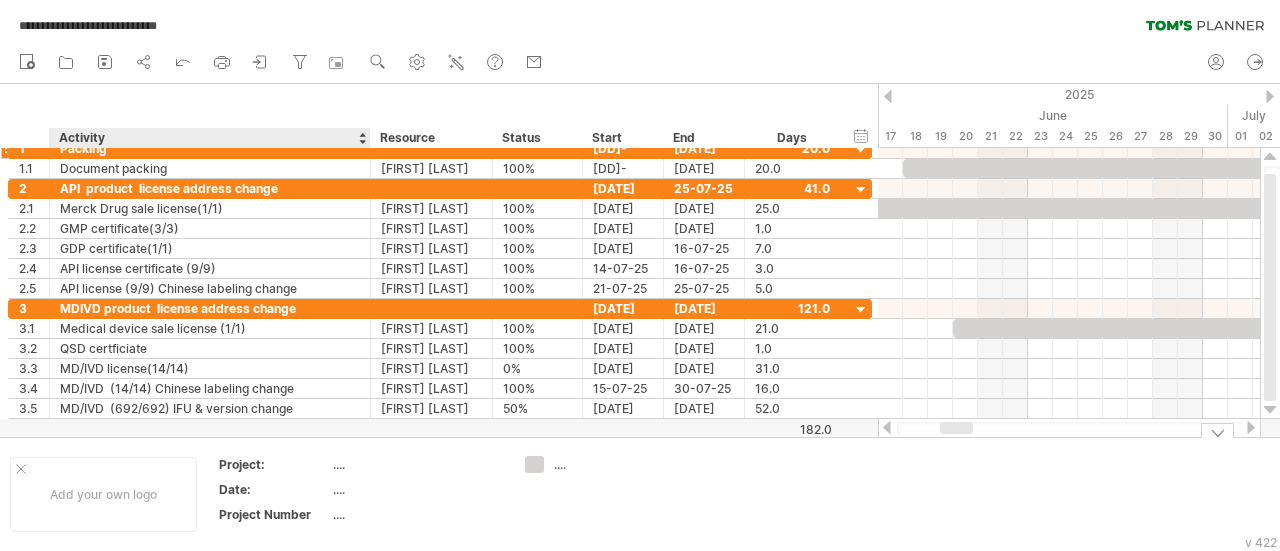 click on "...." at bounding box center (417, 464) 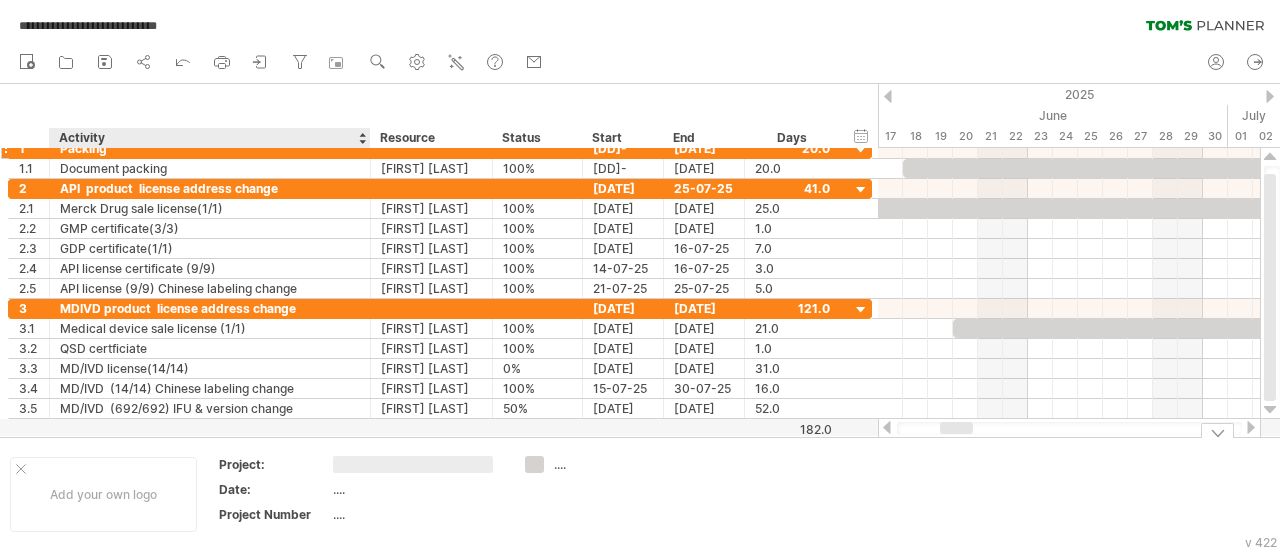 click at bounding box center [413, 464] 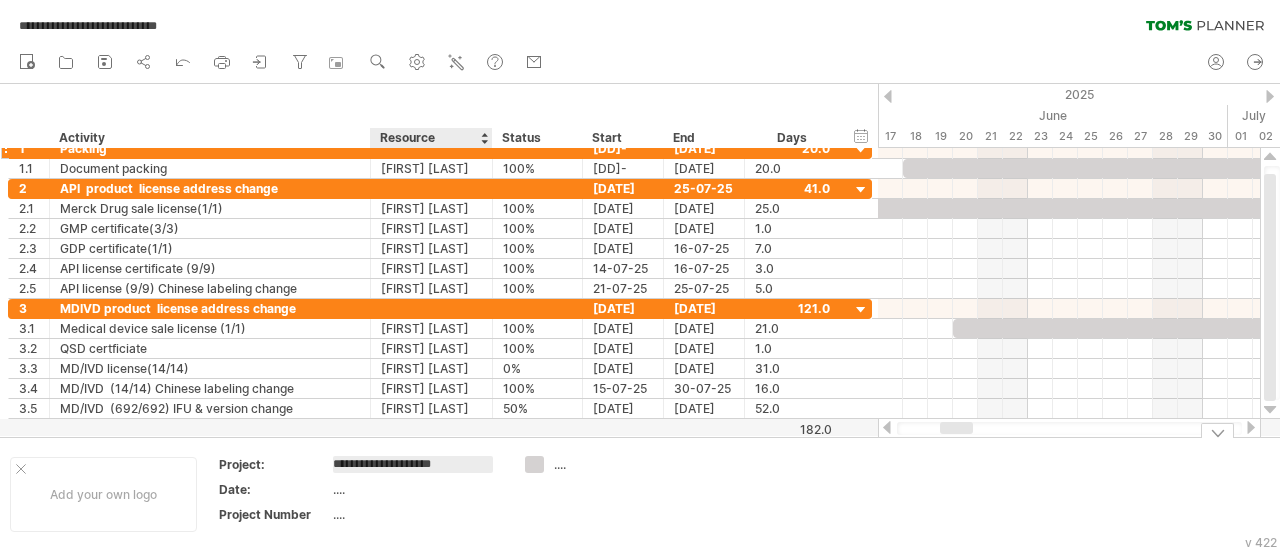 type on "**********" 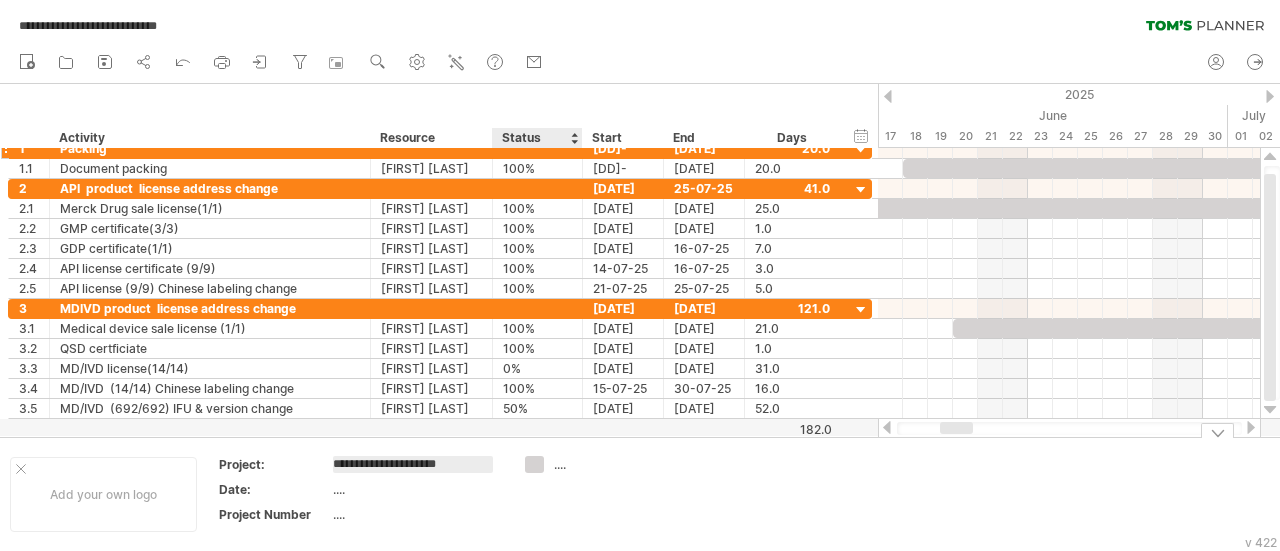 click on "...." at bounding box center (594, 494) 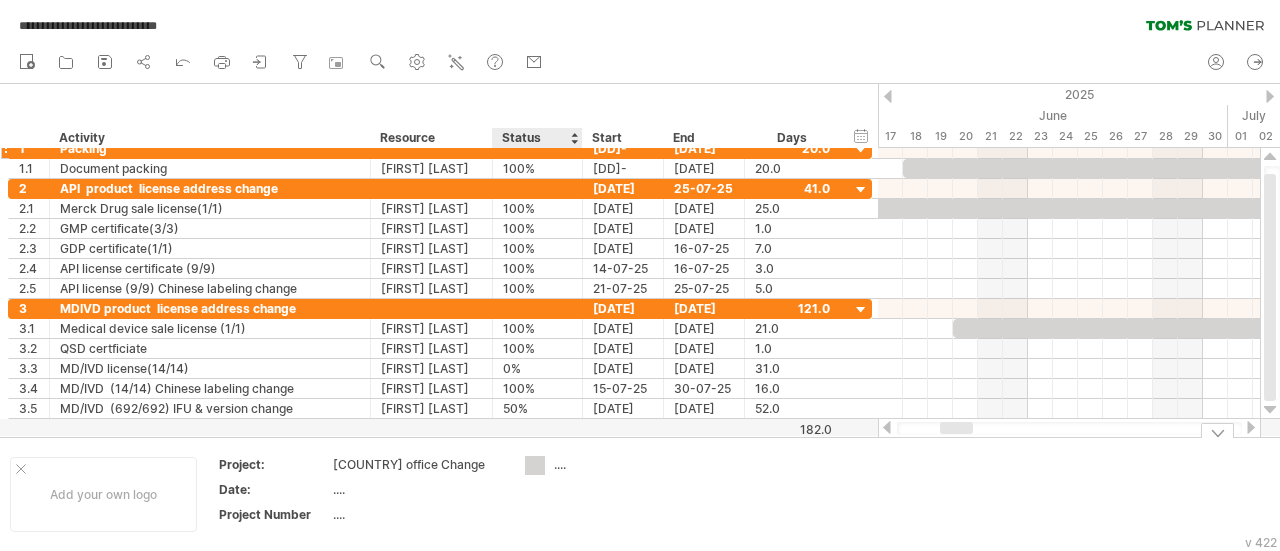 click on "**********" at bounding box center [640, 275] 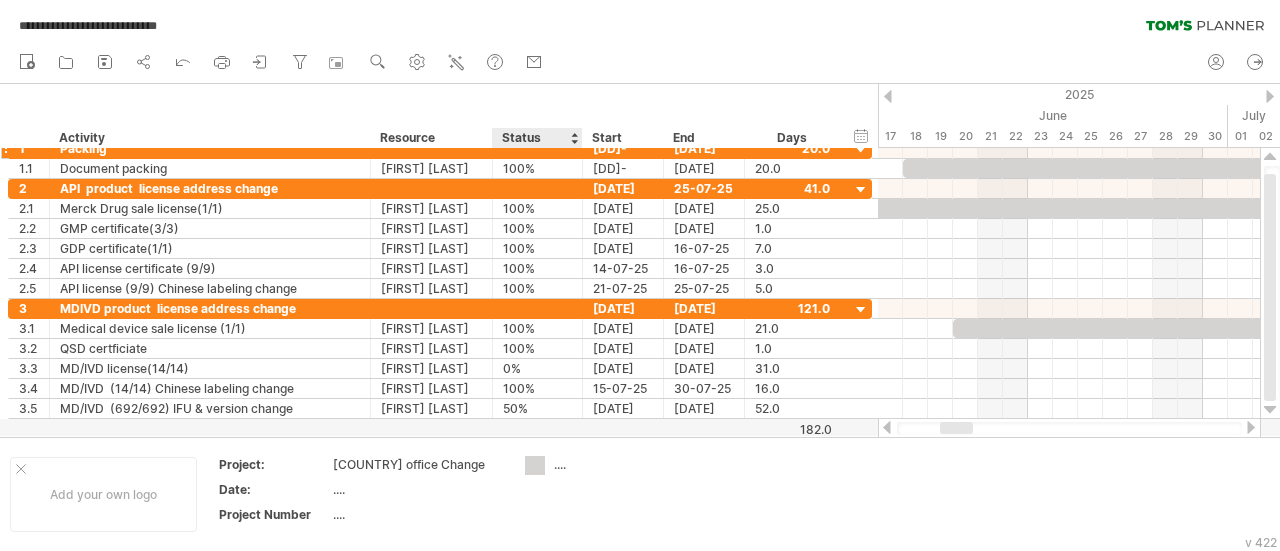 click on "**********" at bounding box center (640, 275) 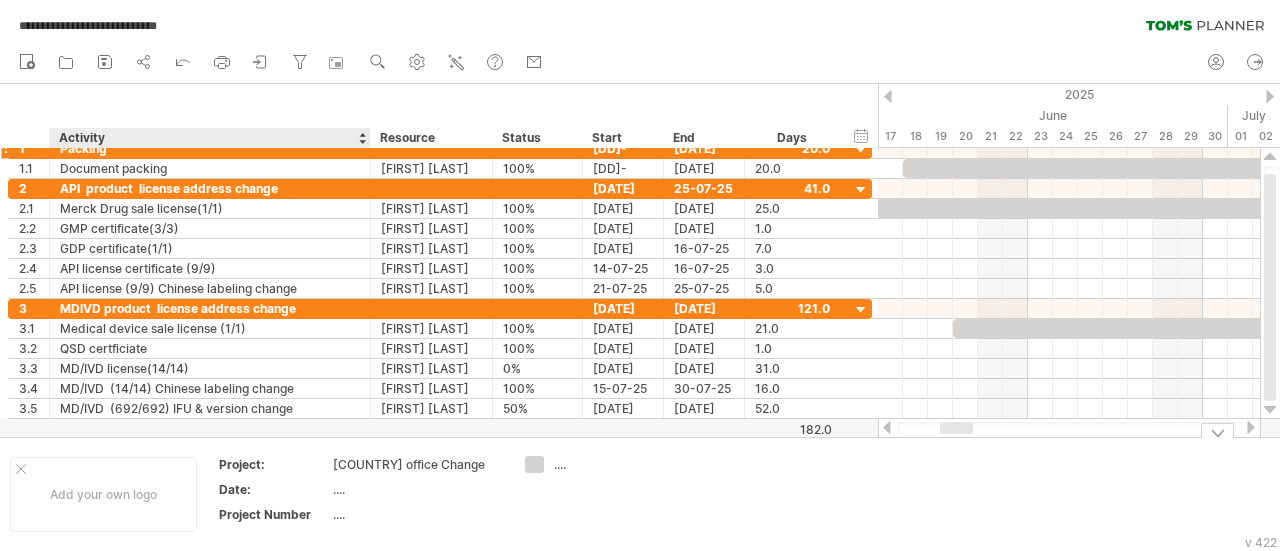 click on "...." at bounding box center (417, 489) 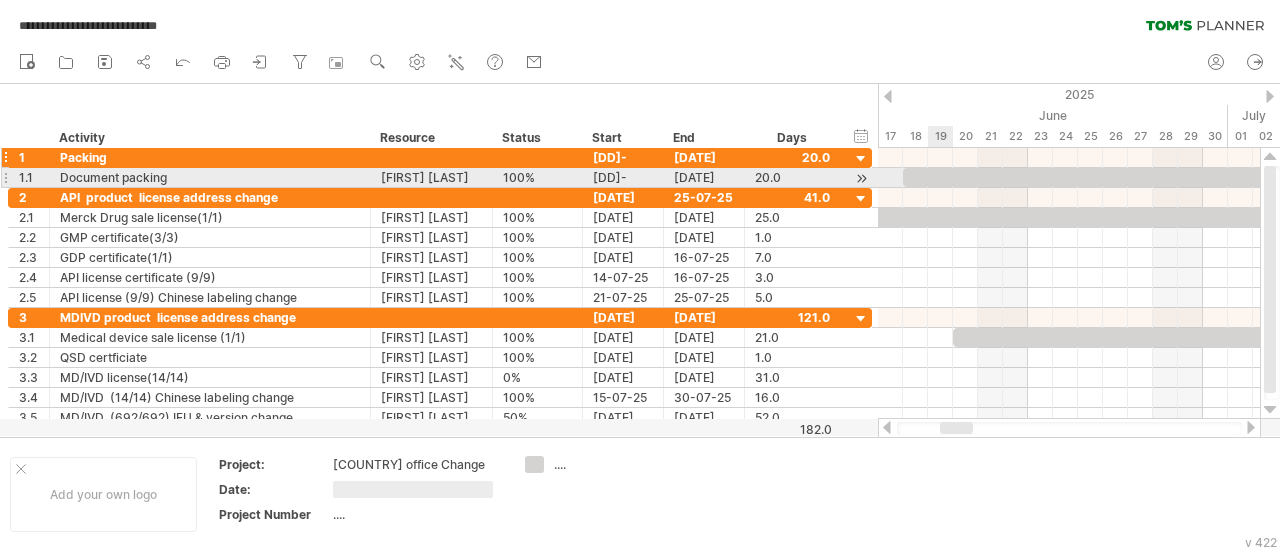 click at bounding box center [1153, 177] 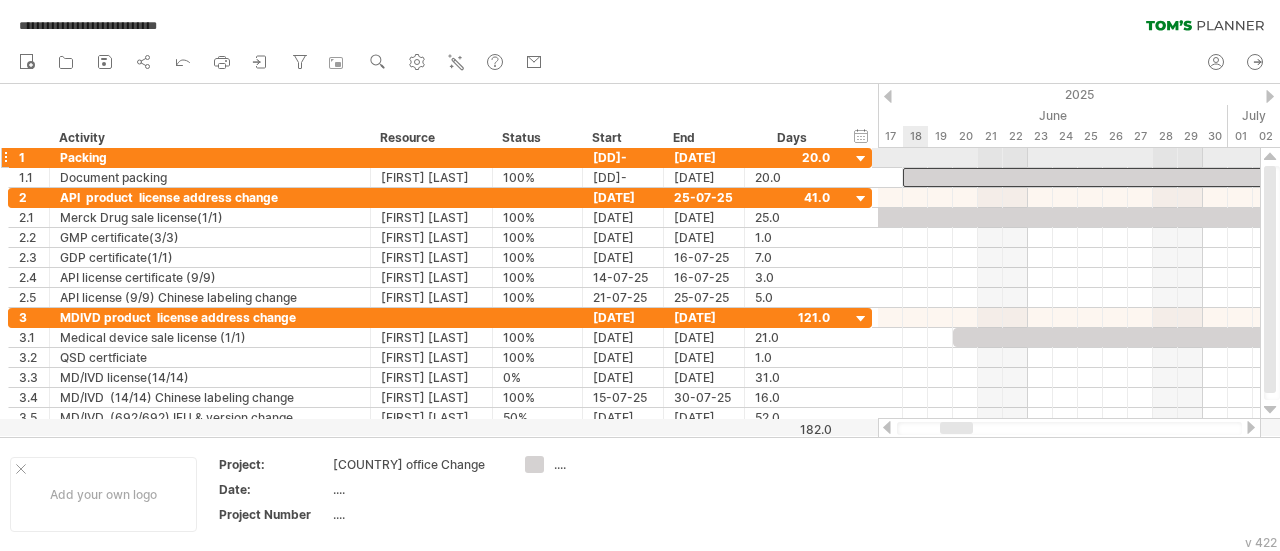 click at bounding box center (1069, 158) 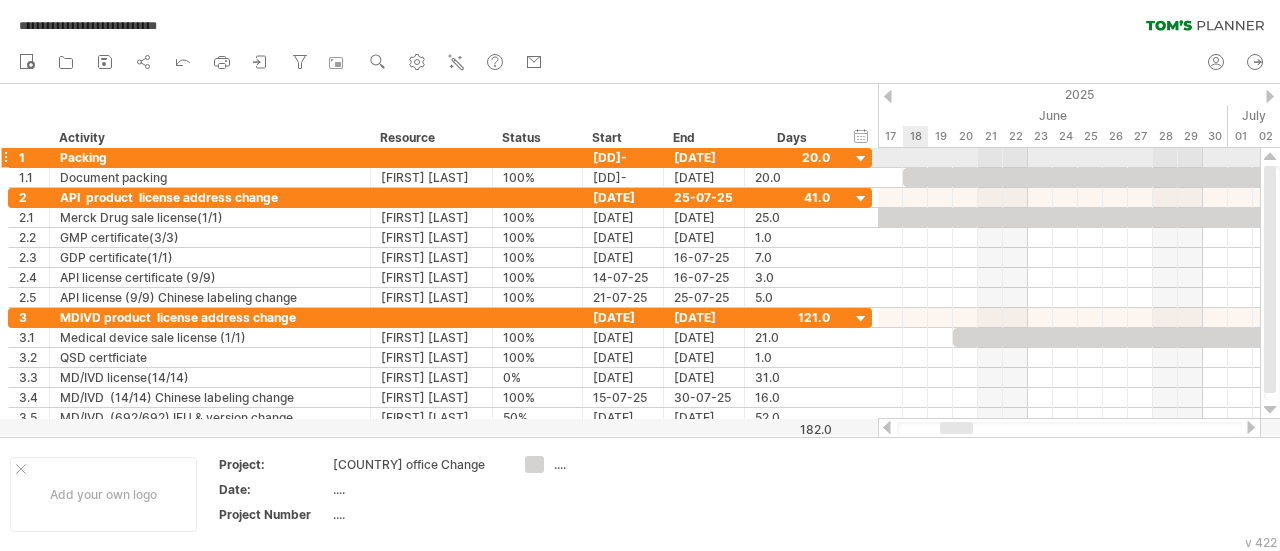 click at bounding box center (1069, 158) 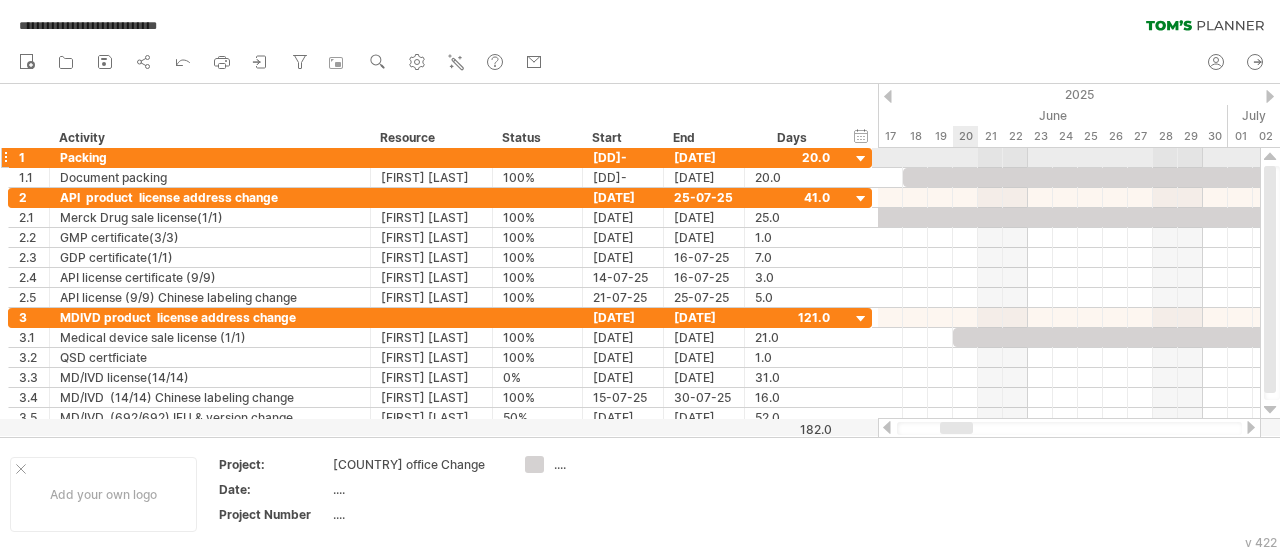 click at bounding box center [1069, 158] 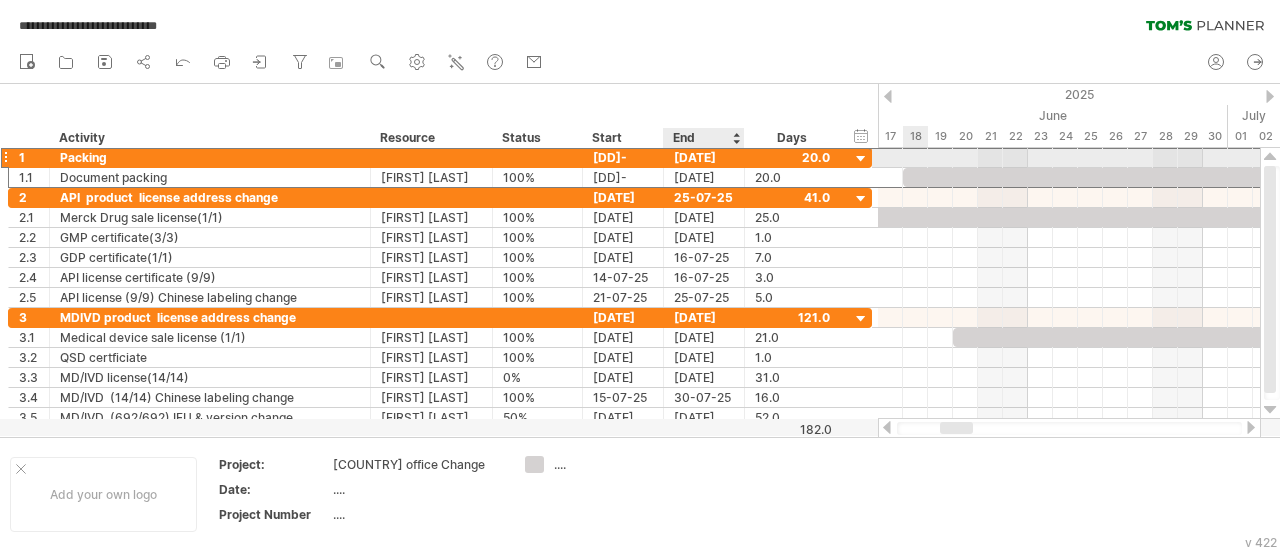 click on "20.0" at bounding box center [793, 157] 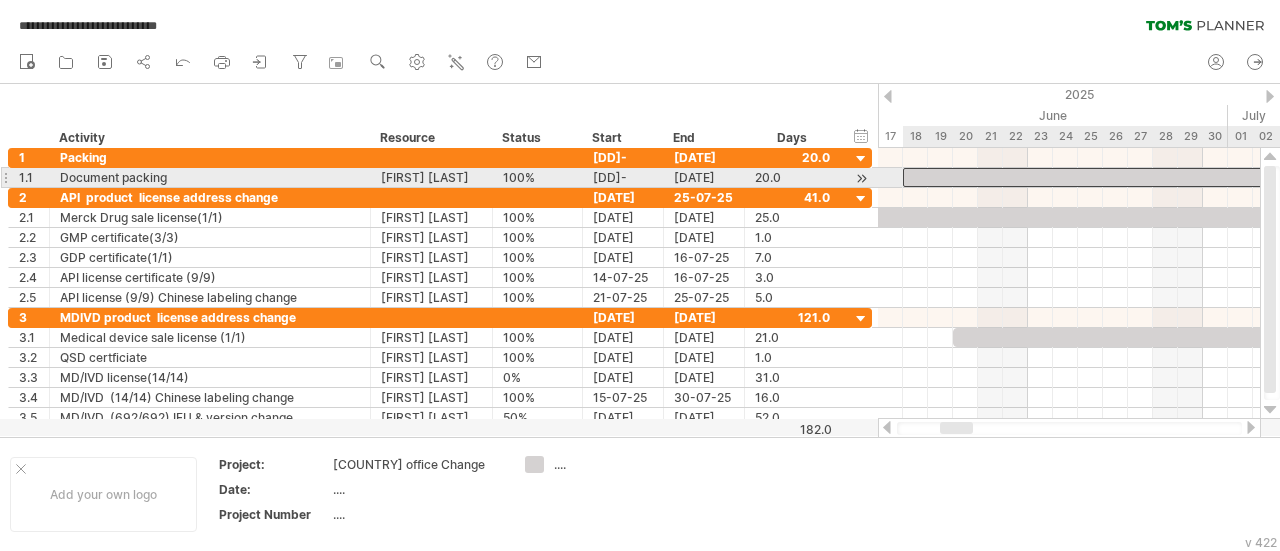 click at bounding box center [1153, 177] 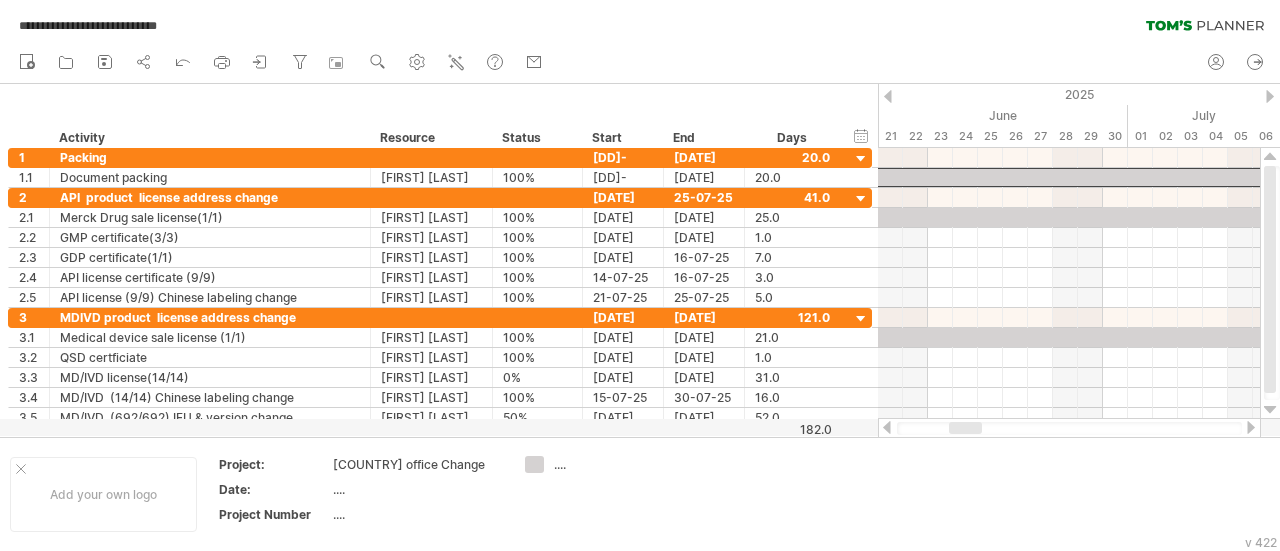 drag, startPoint x: 963, startPoint y: 427, endPoint x: 963, endPoint y: 407, distance: 20 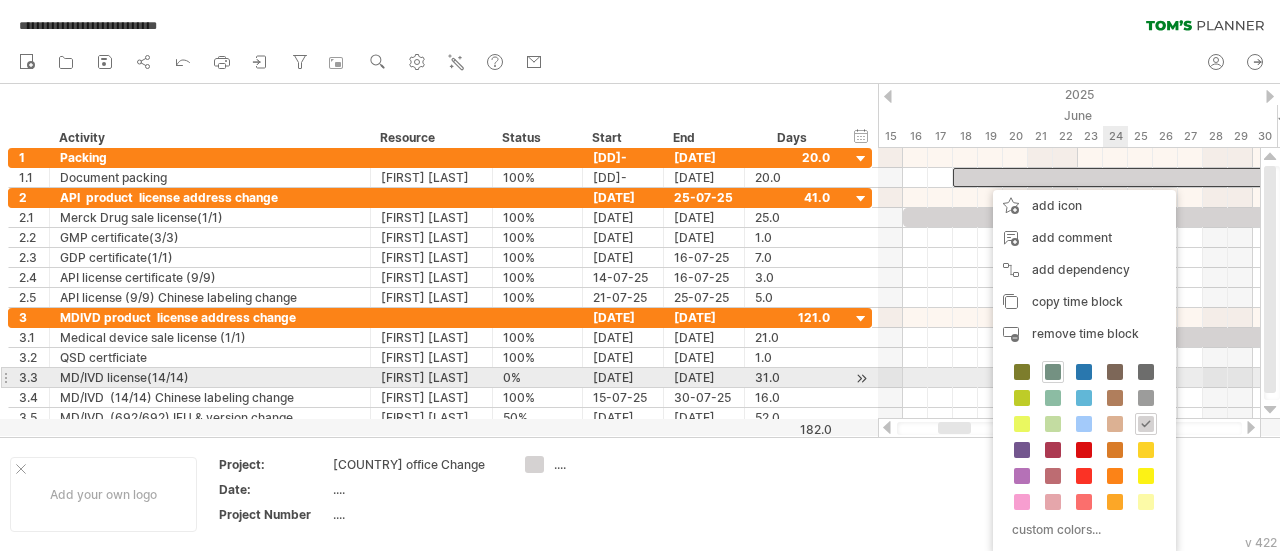 click at bounding box center (1053, 372) 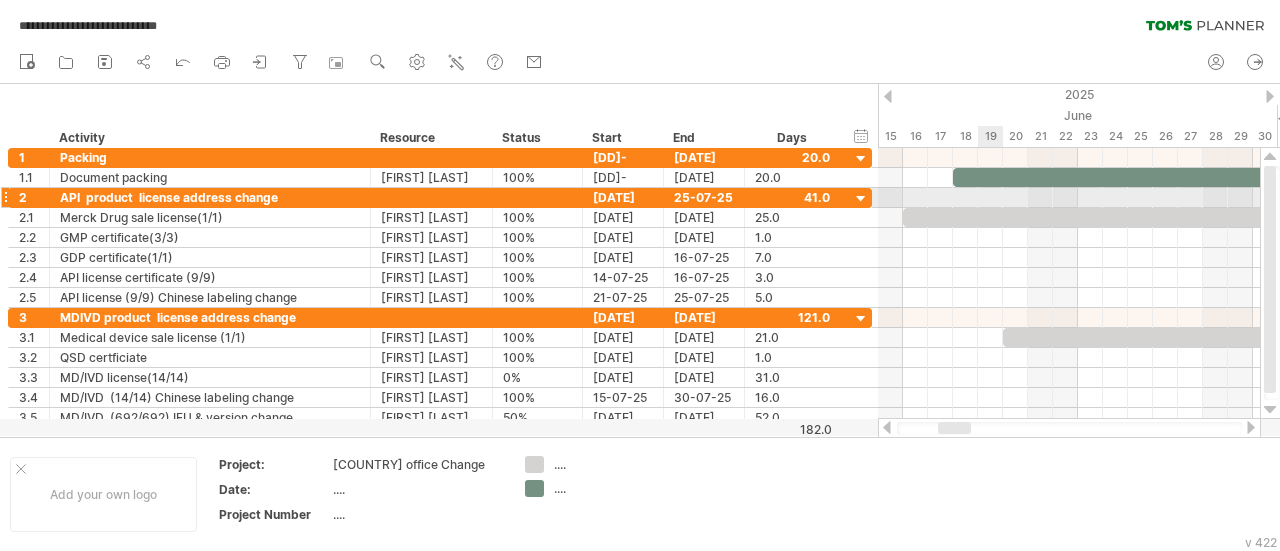 click at bounding box center [1069, 198] 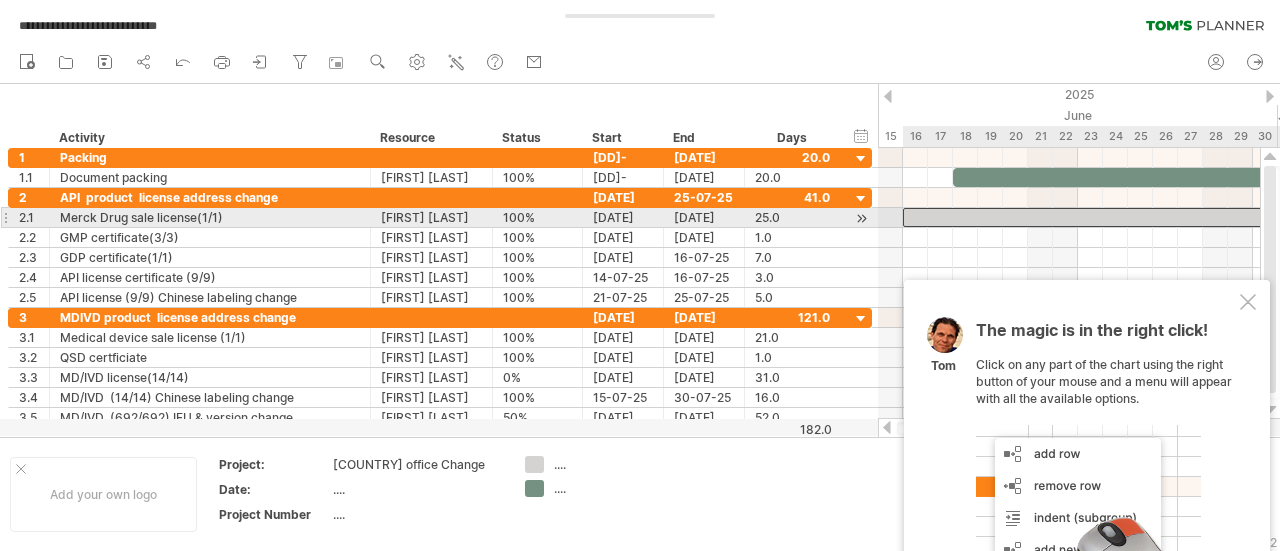 click at bounding box center [1215, 217] 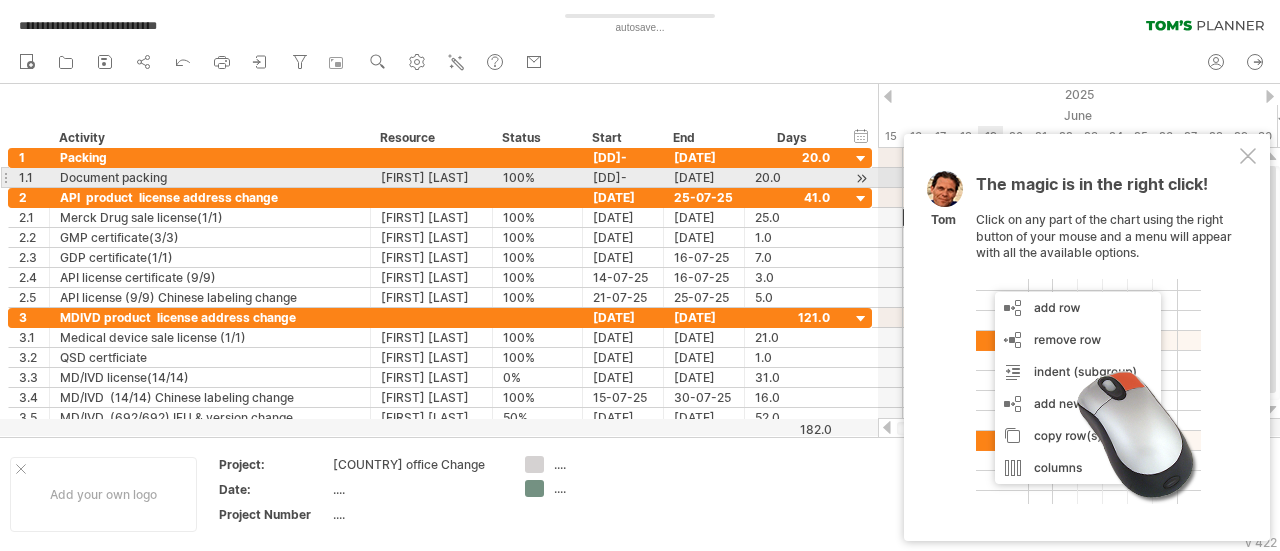 click at bounding box center (1248, 156) 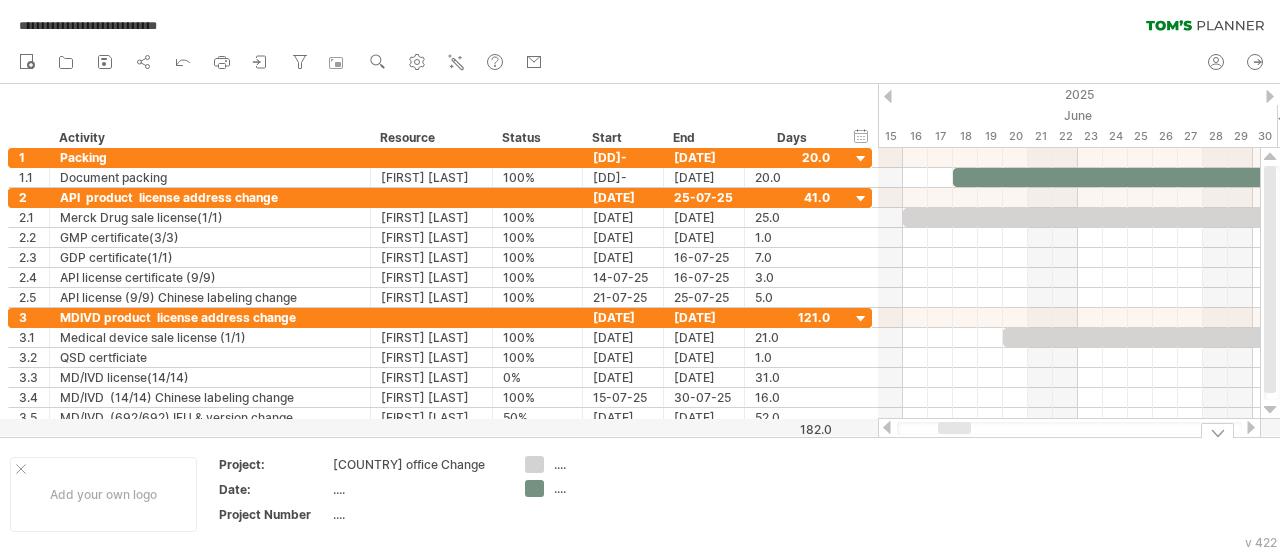 drag, startPoint x: 956, startPoint y: 435, endPoint x: 1000, endPoint y: 433, distance: 44.04543 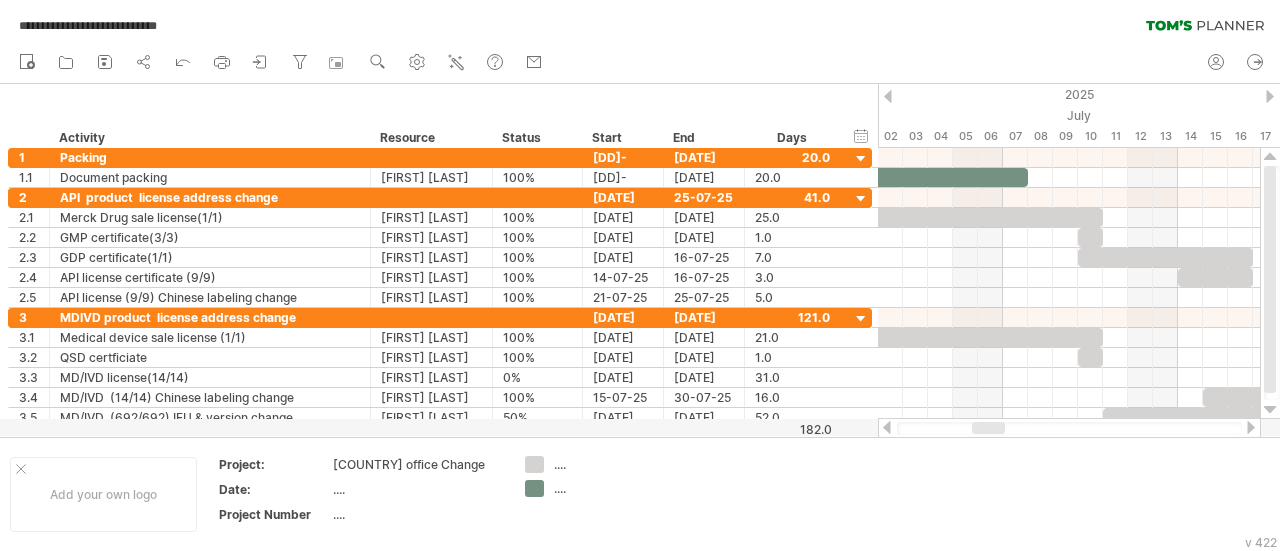 drag, startPoint x: 958, startPoint y: 427, endPoint x: 992, endPoint y: 428, distance: 34.0147 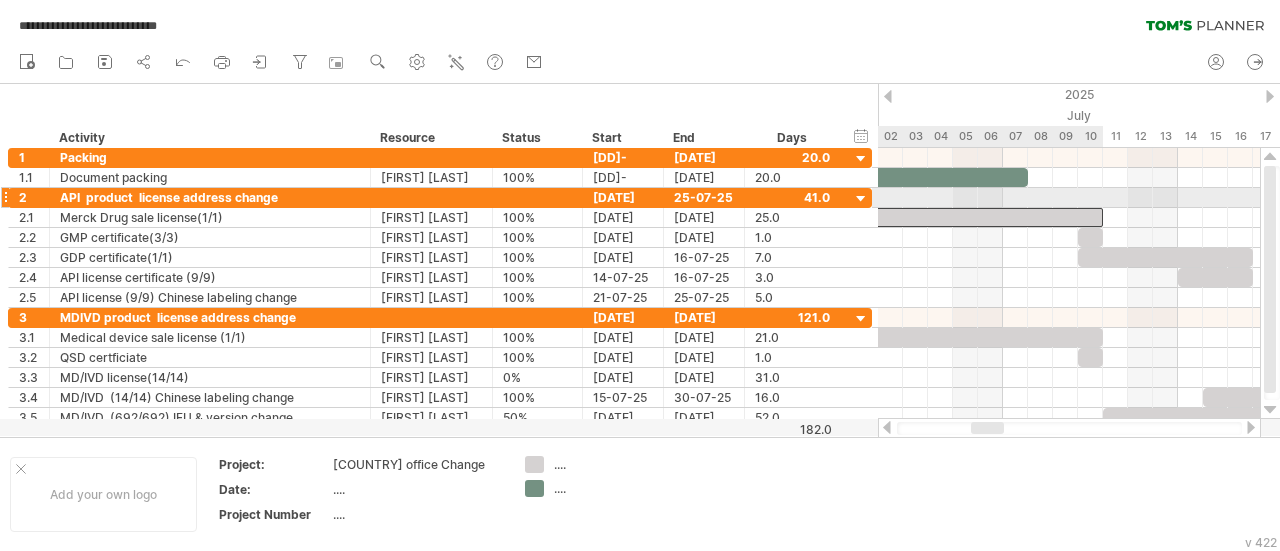click at bounding box center [790, 217] 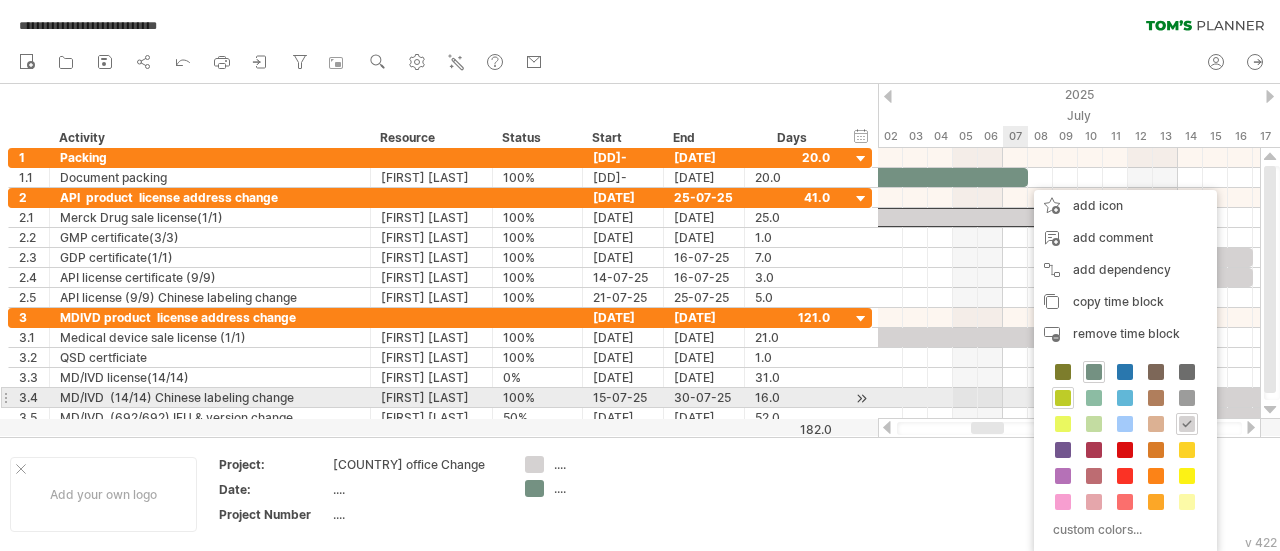 drag, startPoint x: 1070, startPoint y: 397, endPoint x: 1090, endPoint y: 351, distance: 50.159744 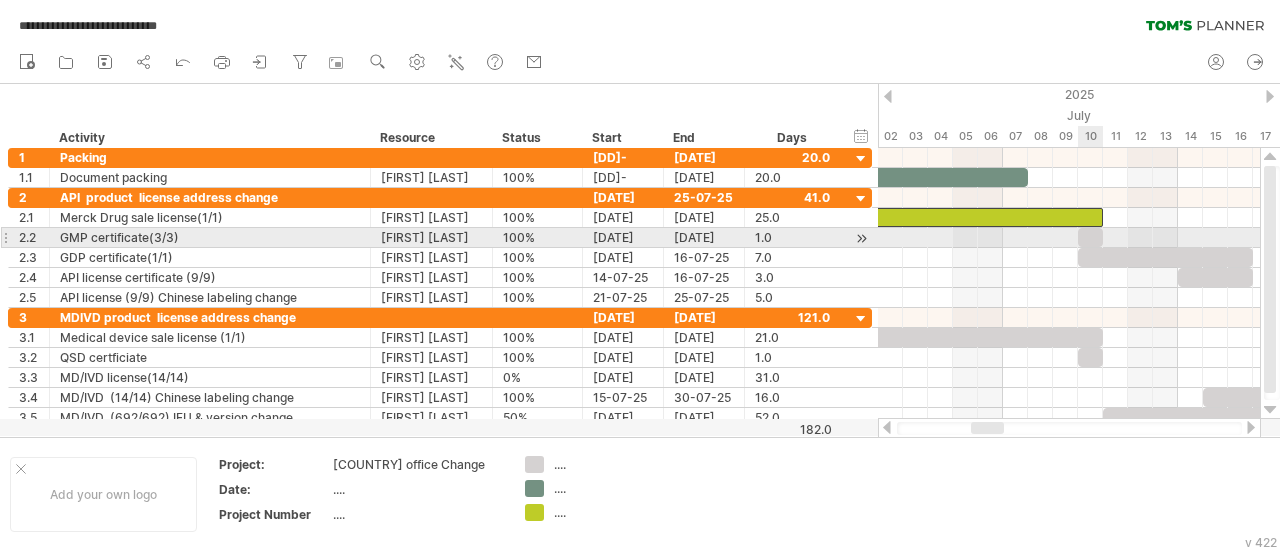 click at bounding box center (1090, 237) 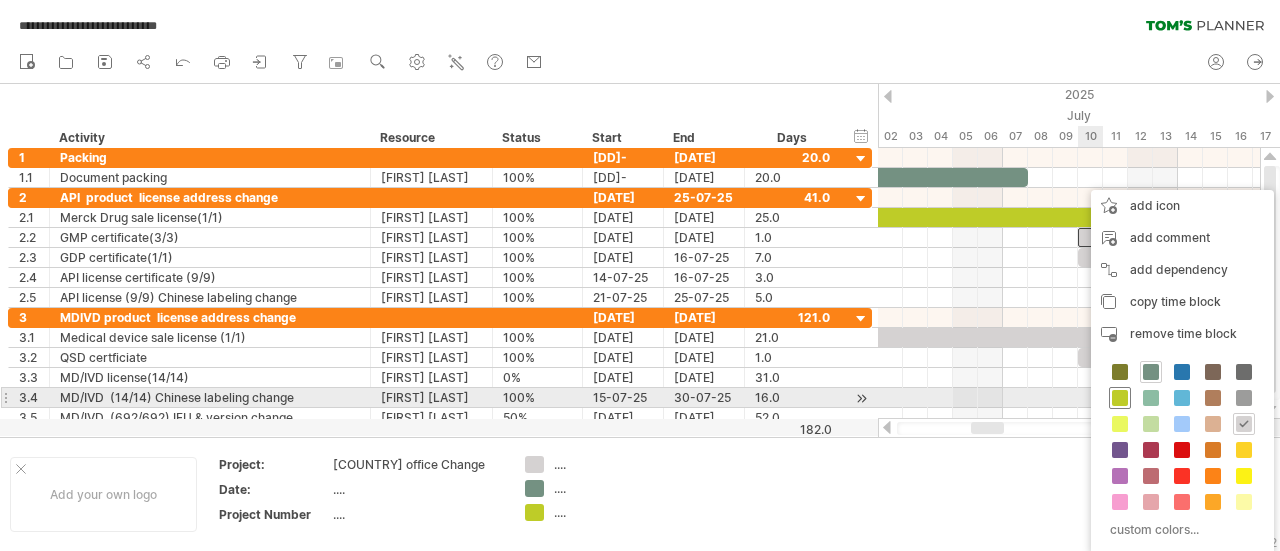 click at bounding box center (1120, 398) 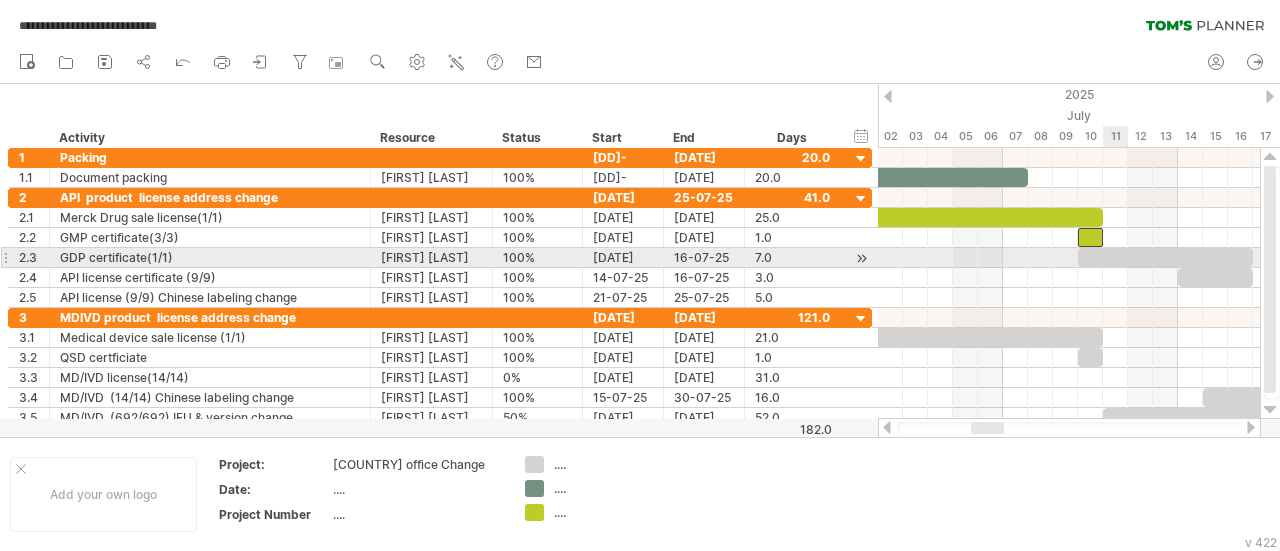 click at bounding box center [1165, 257] 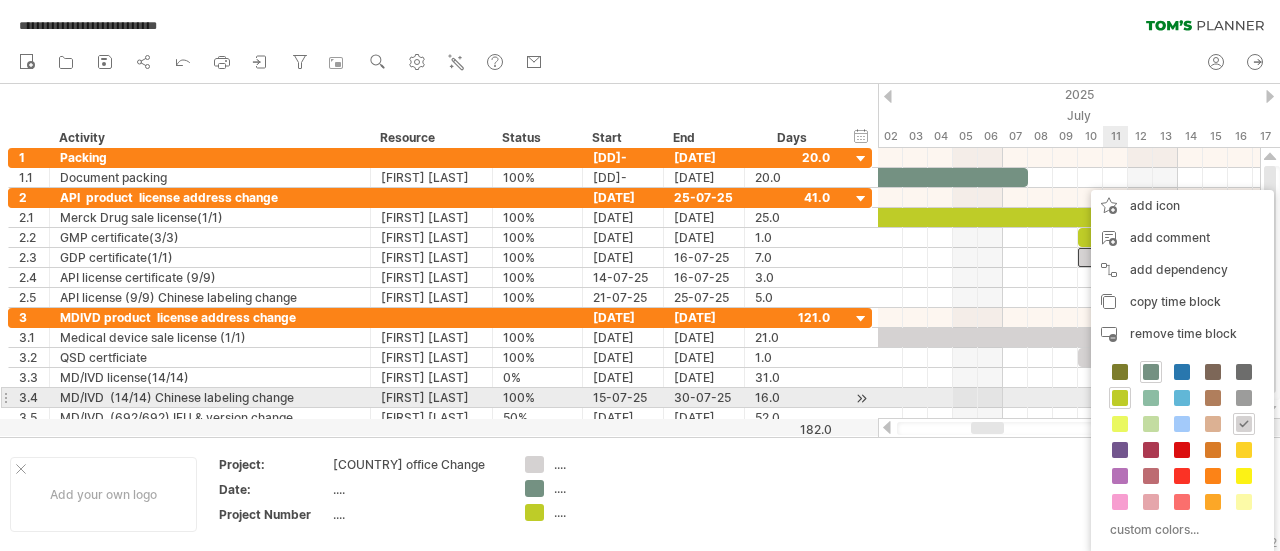 click on "custom colors..." at bounding box center (1182, 452) 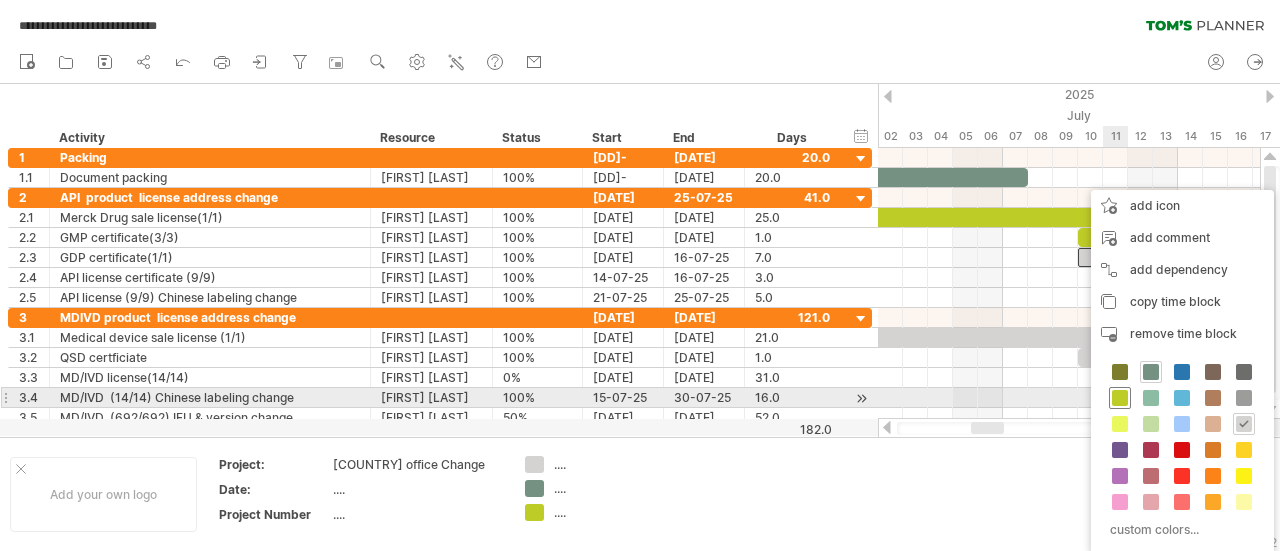 click at bounding box center [1120, 398] 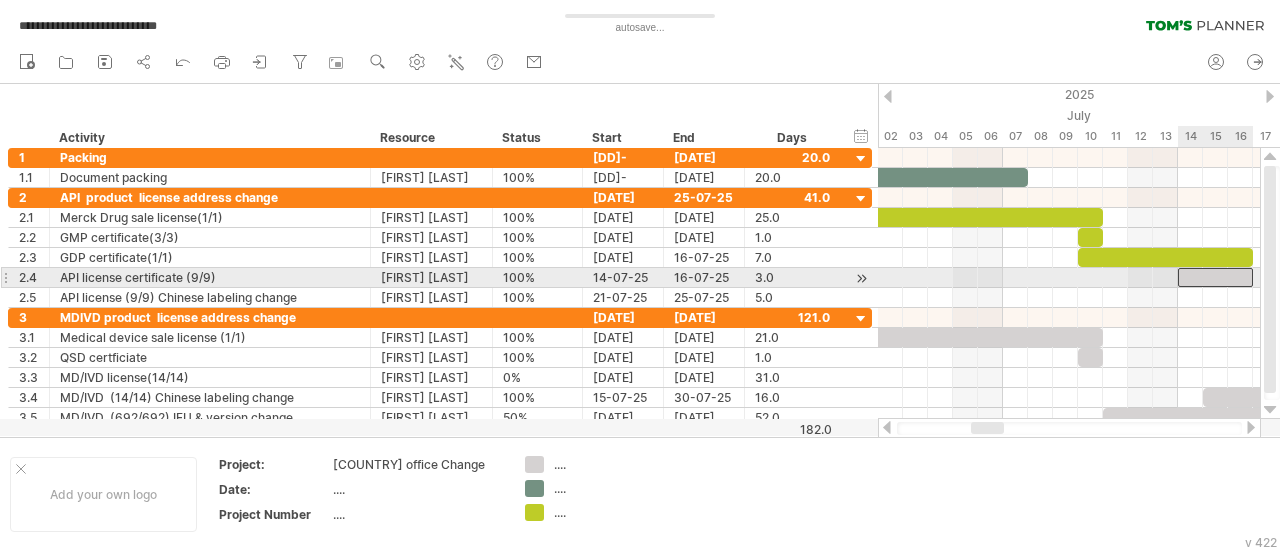 click at bounding box center [1215, 277] 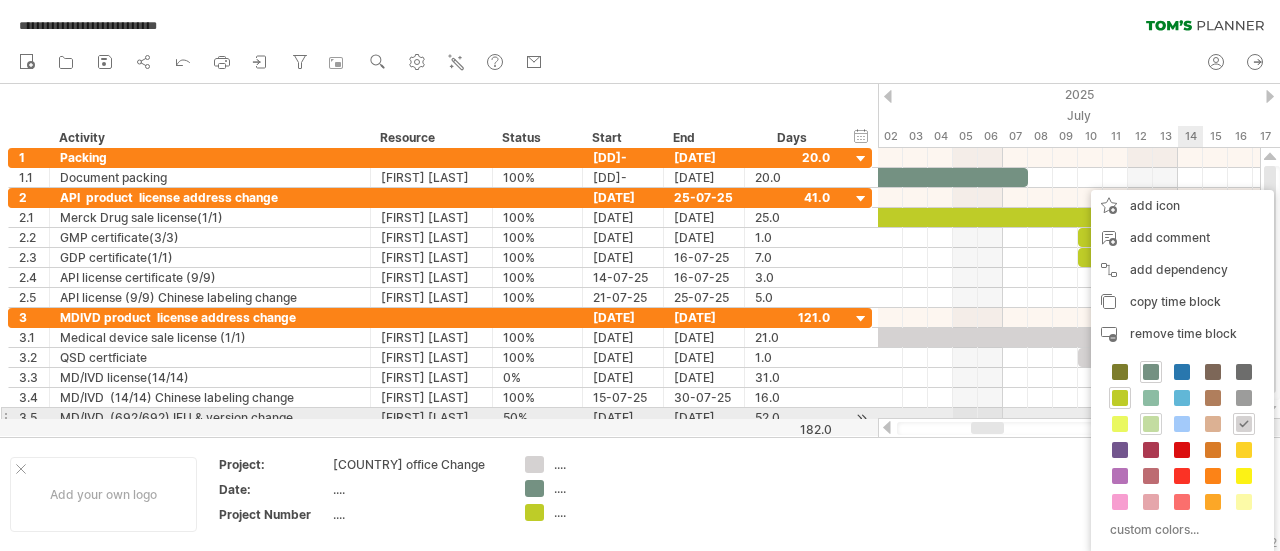 click at bounding box center [1151, 424] 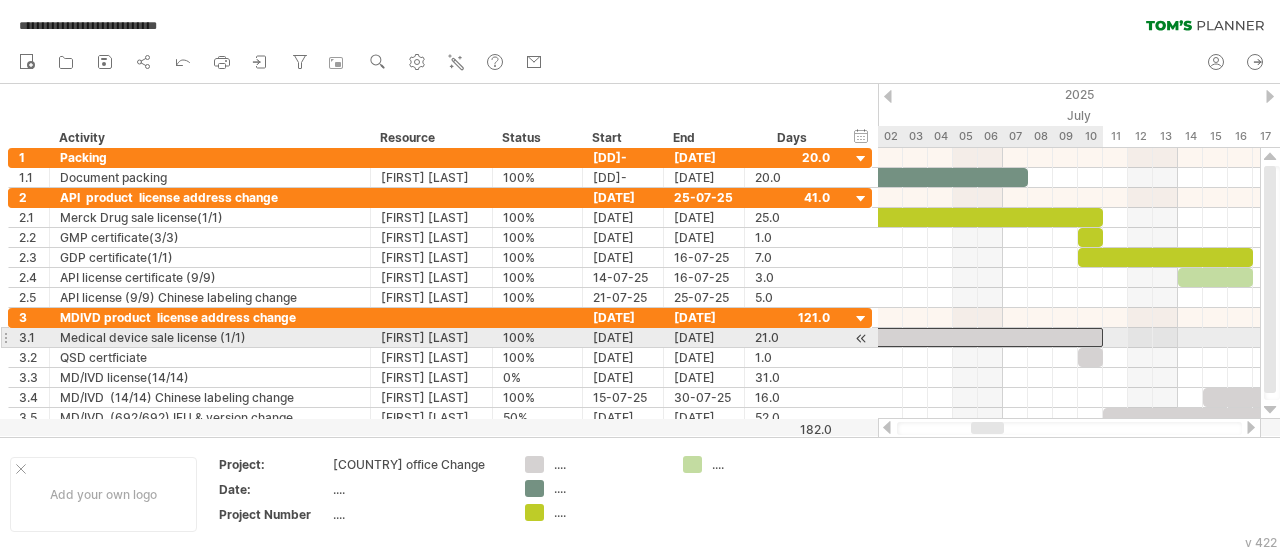 click at bounding box center [840, 337] 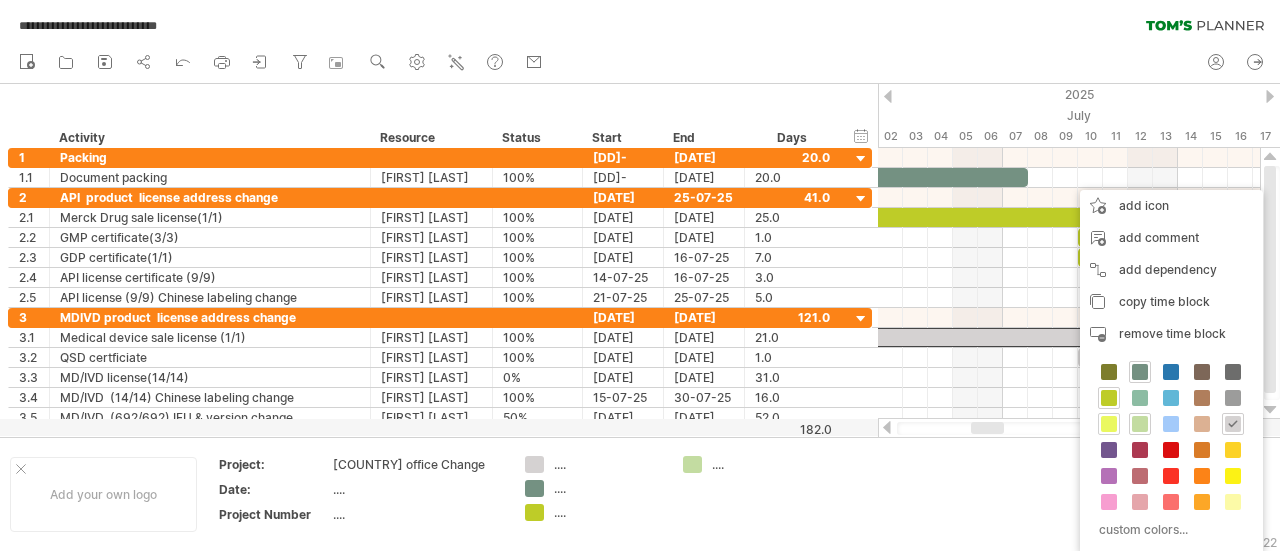 click at bounding box center (1109, 424) 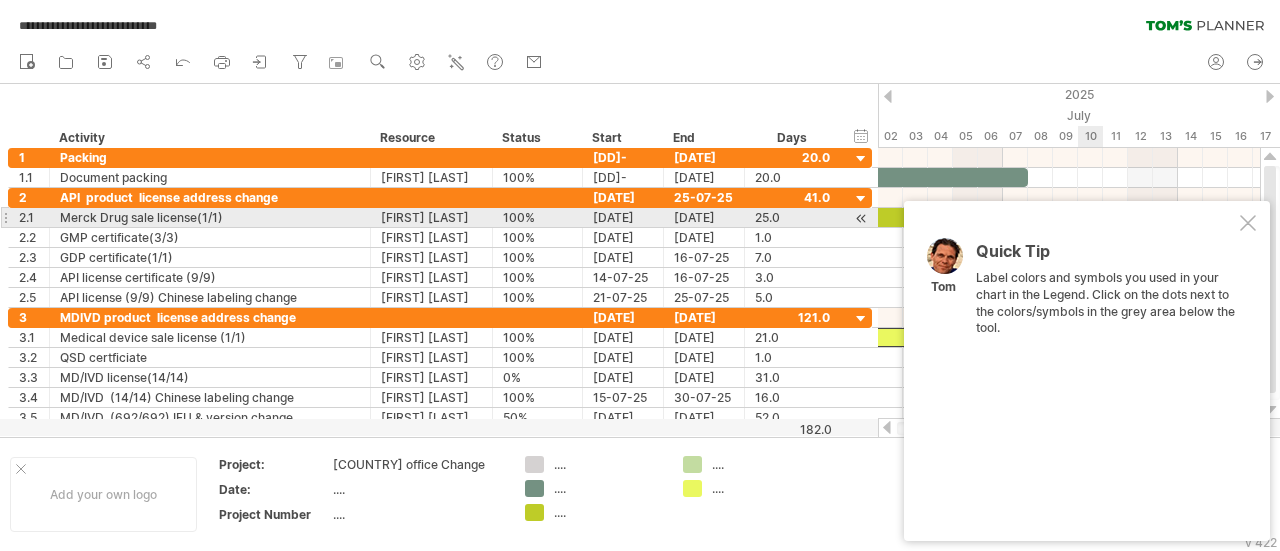 click at bounding box center [1248, 223] 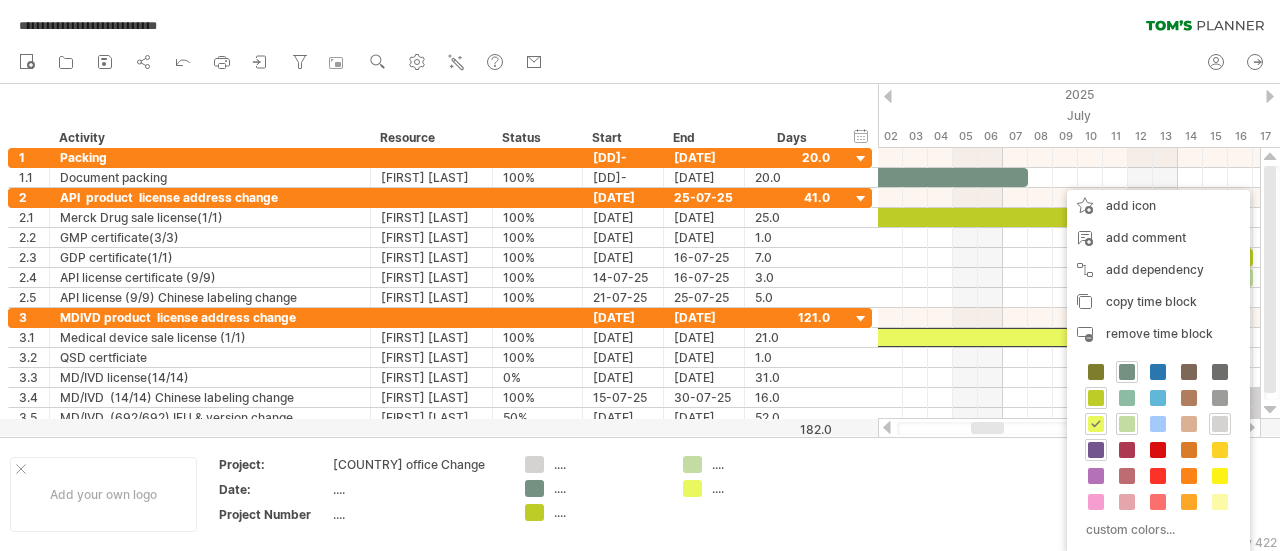 click at bounding box center [1096, 450] 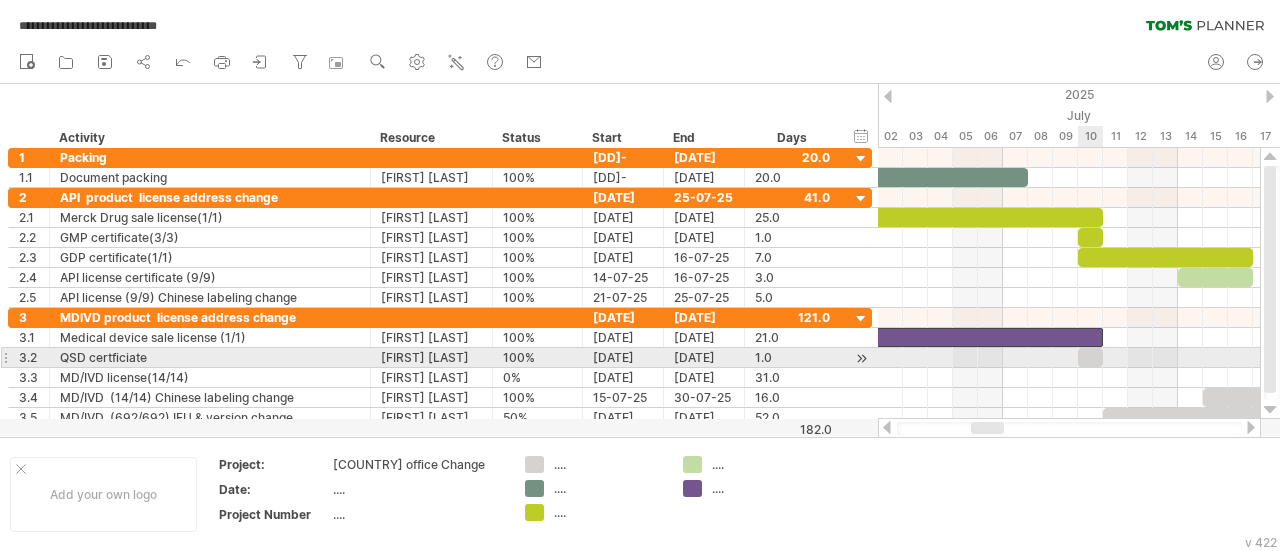 click at bounding box center (1090, 357) 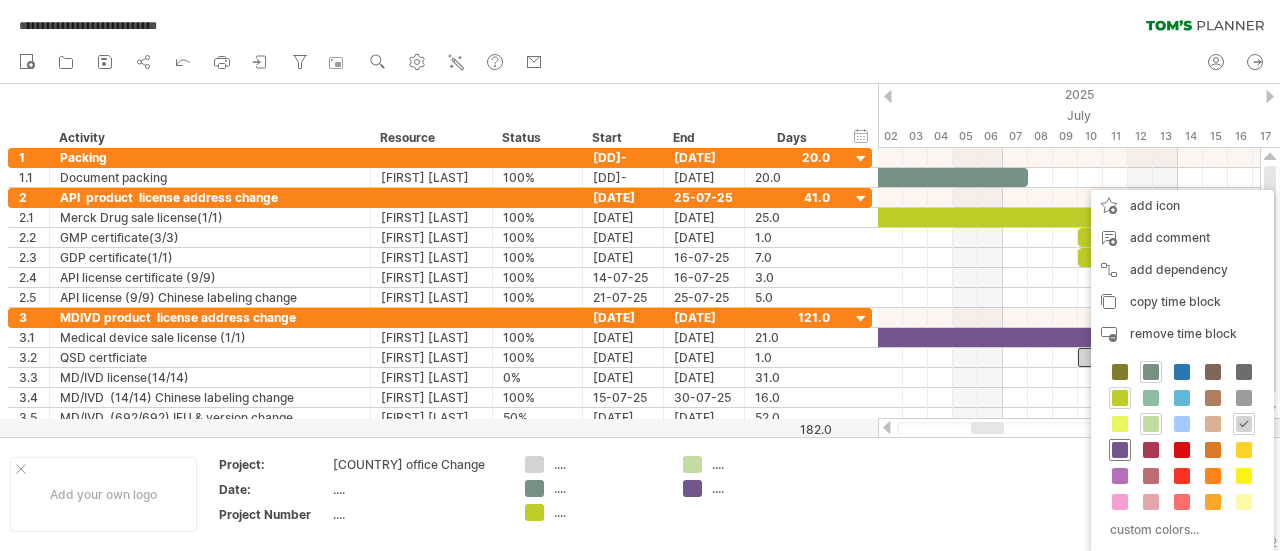 click at bounding box center (1120, 450) 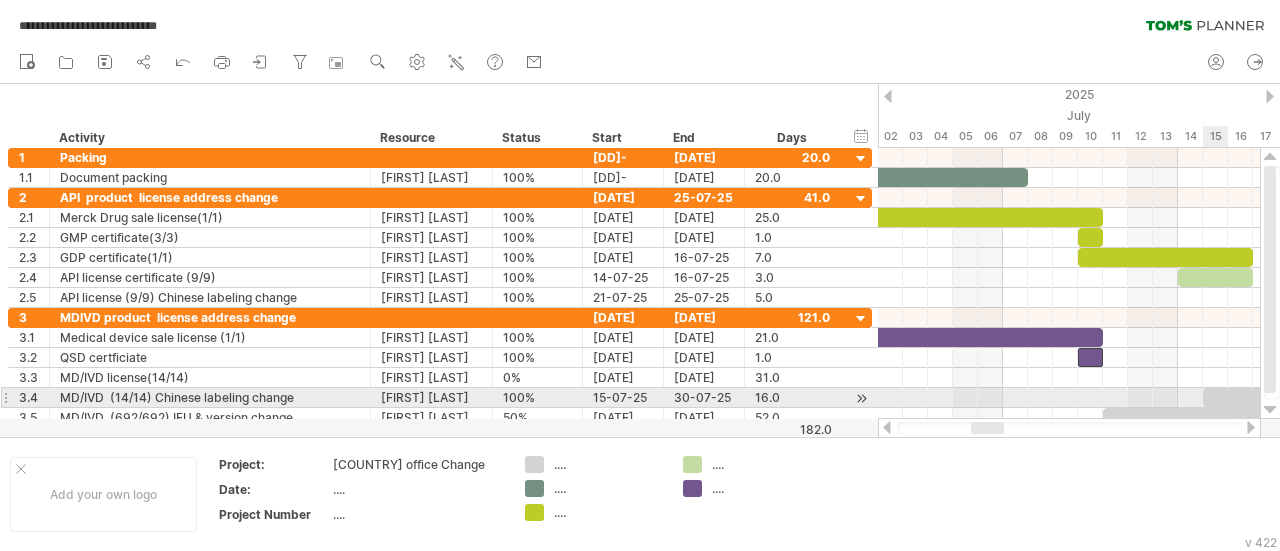 click at bounding box center [1403, 397] 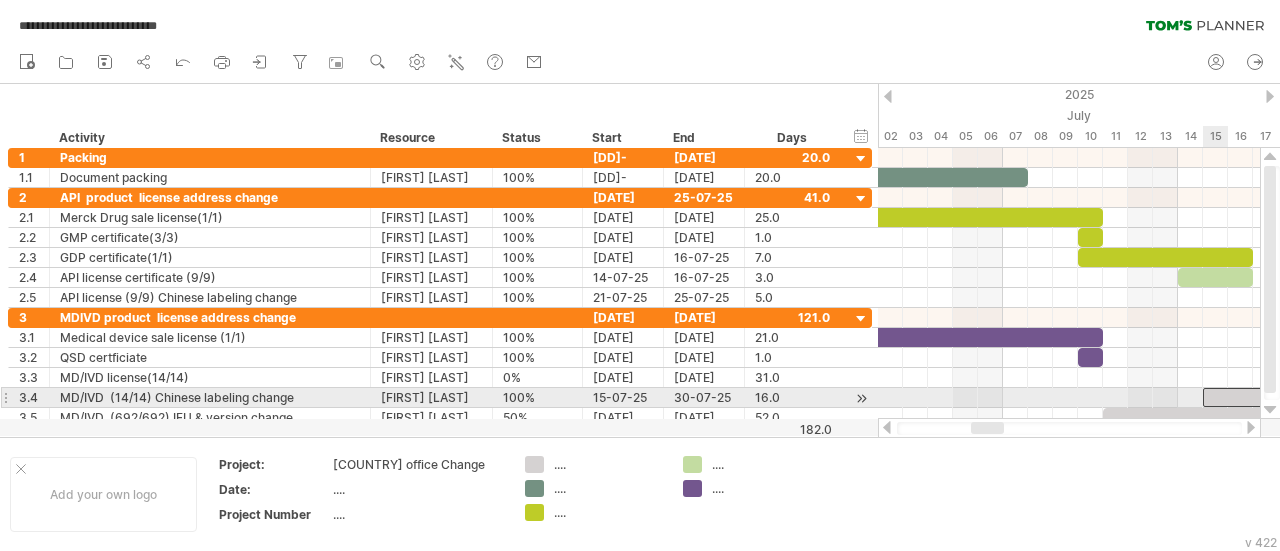scroll, scrollTop: 0, scrollLeft: 0, axis: both 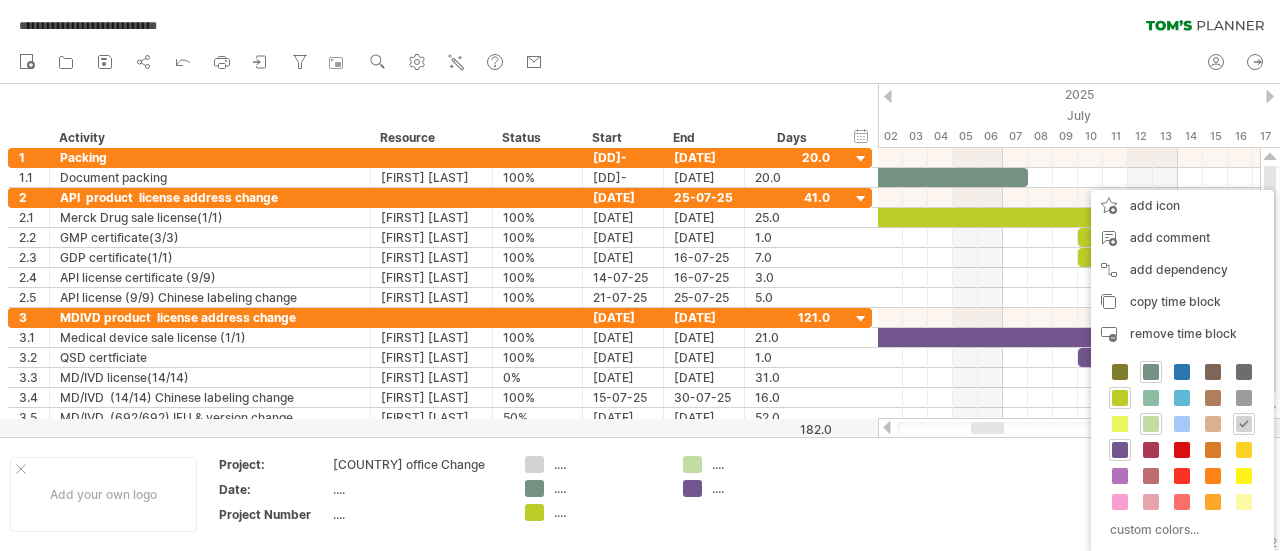 click at bounding box center [1120, 450] 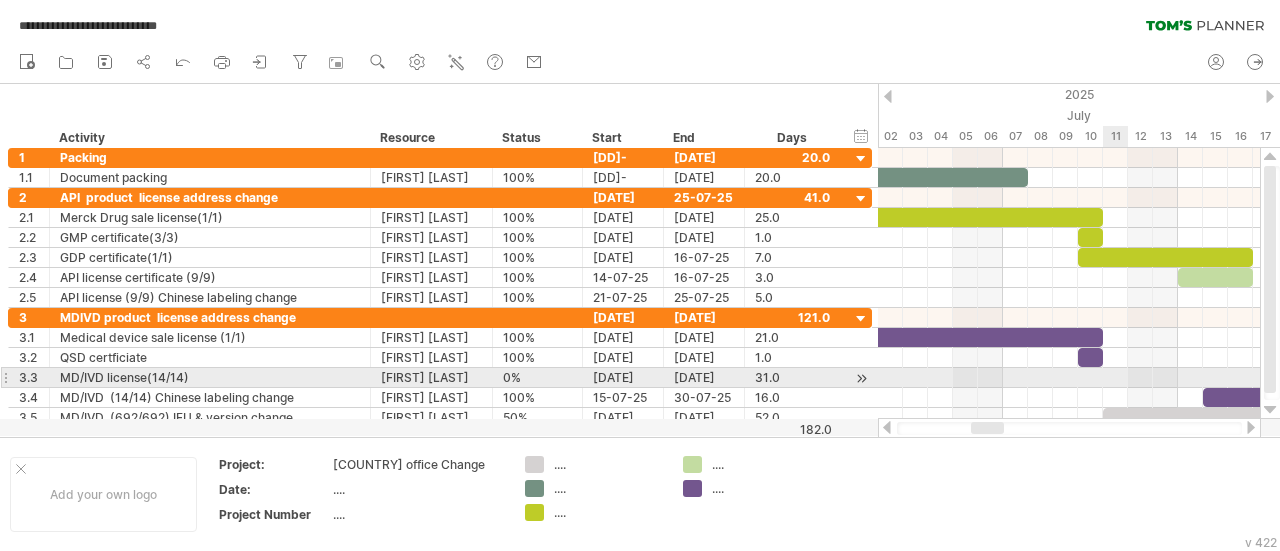click at bounding box center (1069, 378) 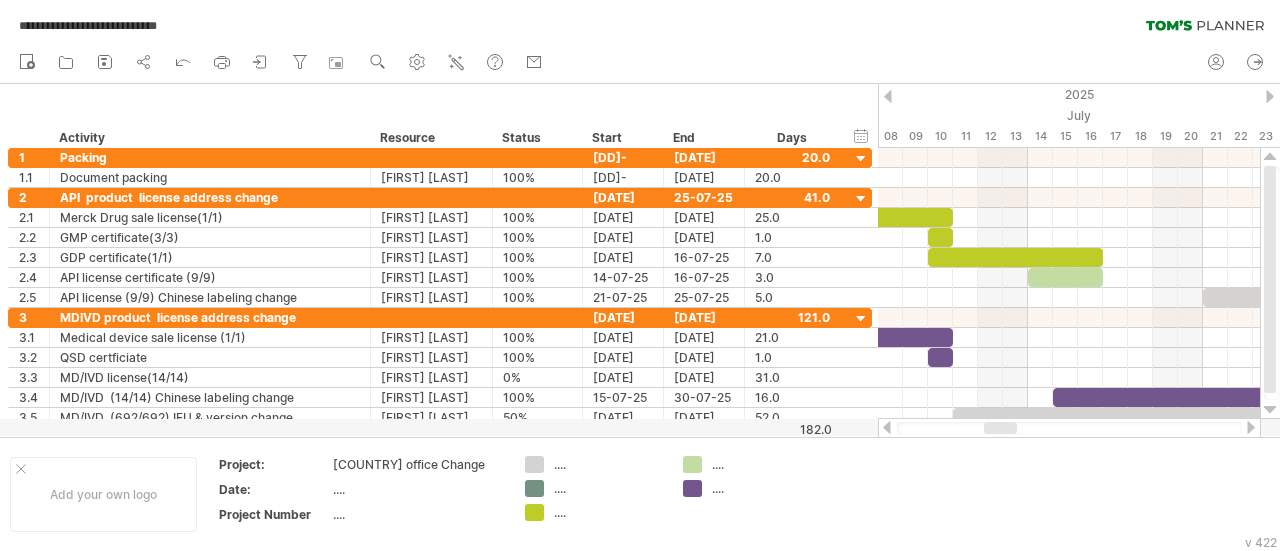 drag, startPoint x: 992, startPoint y: 430, endPoint x: 1005, endPoint y: 433, distance: 13.341664 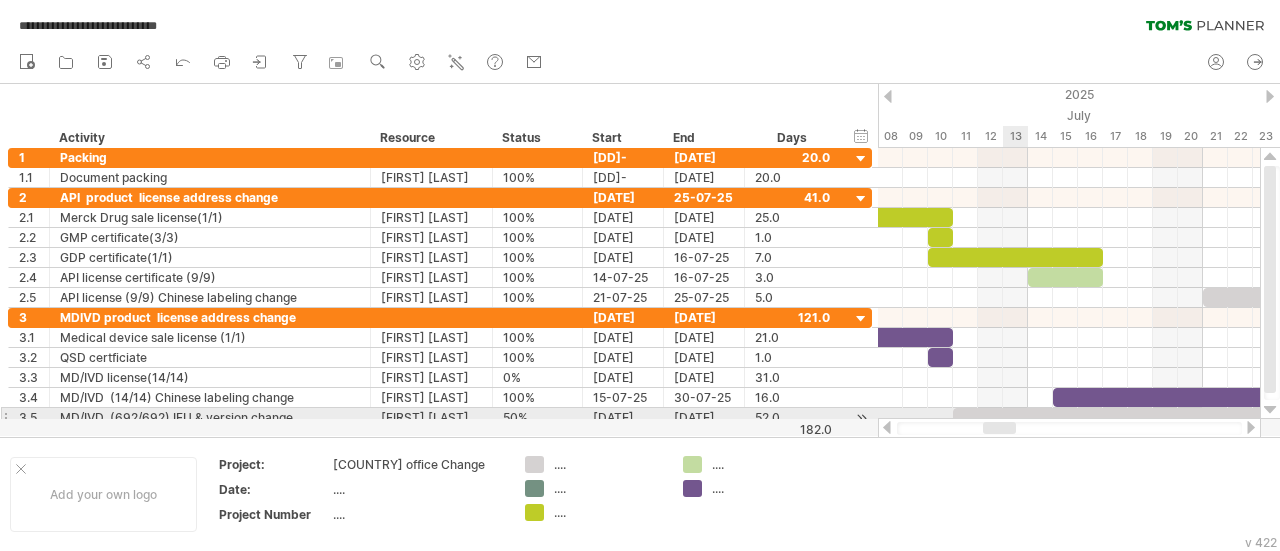 click at bounding box center (1603, 417) 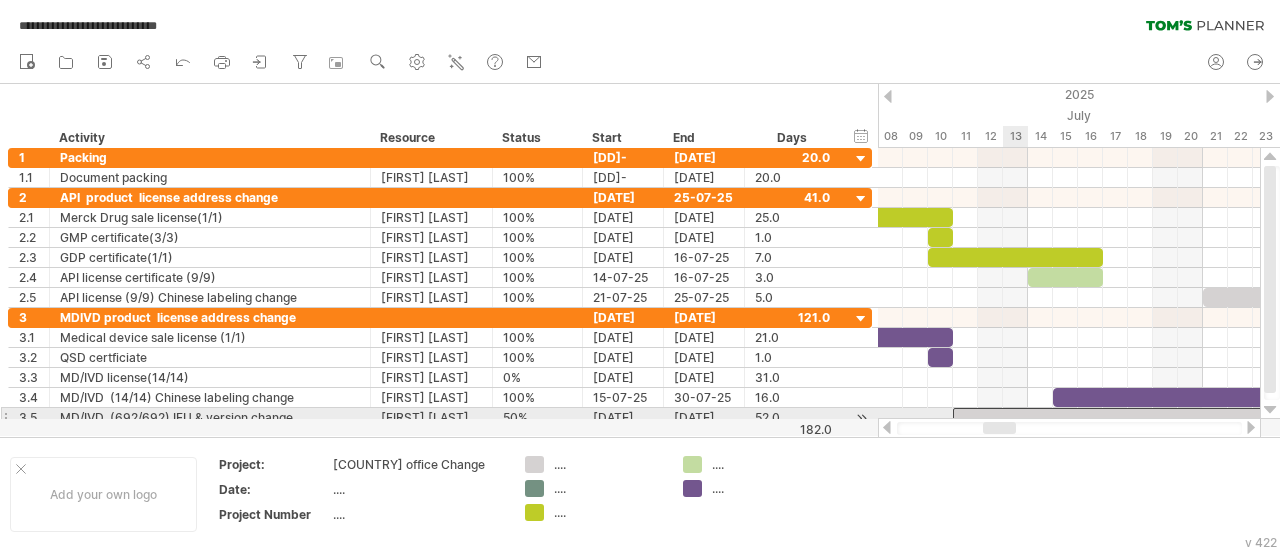 scroll, scrollTop: 2, scrollLeft: 0, axis: vertical 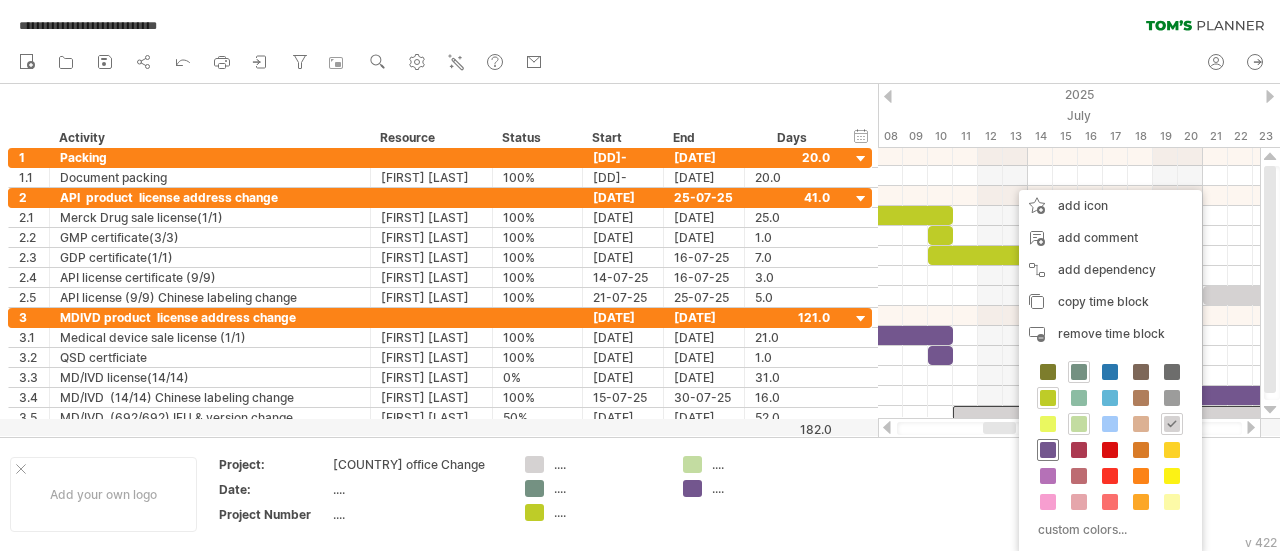 click at bounding box center [1048, 450] 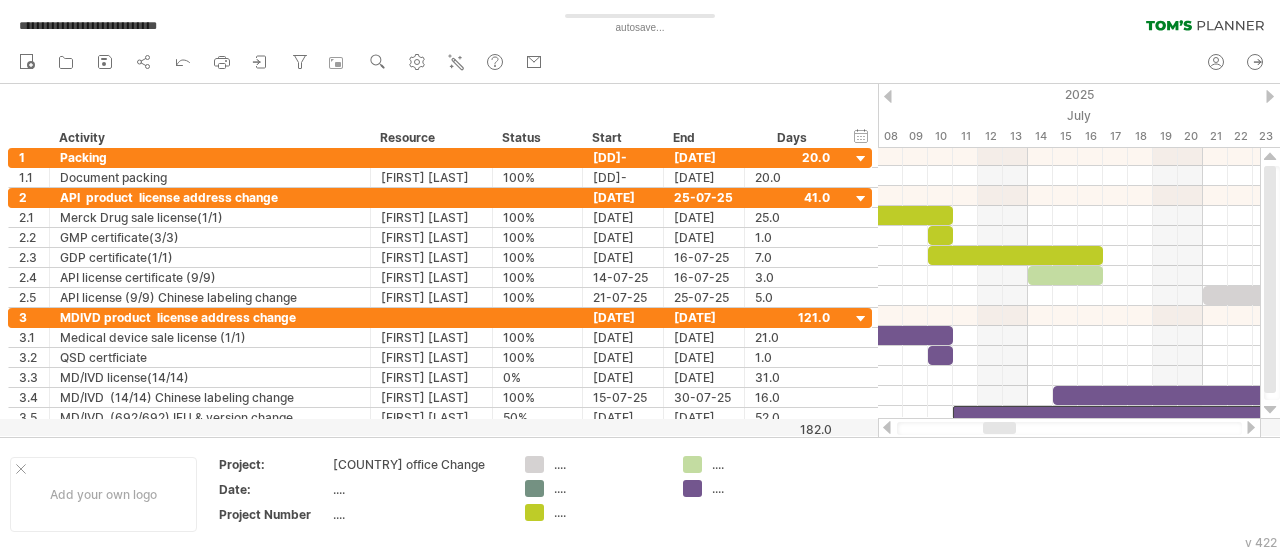 drag, startPoint x: 1004, startPoint y: 435, endPoint x: 1002, endPoint y: 425, distance: 10.198039 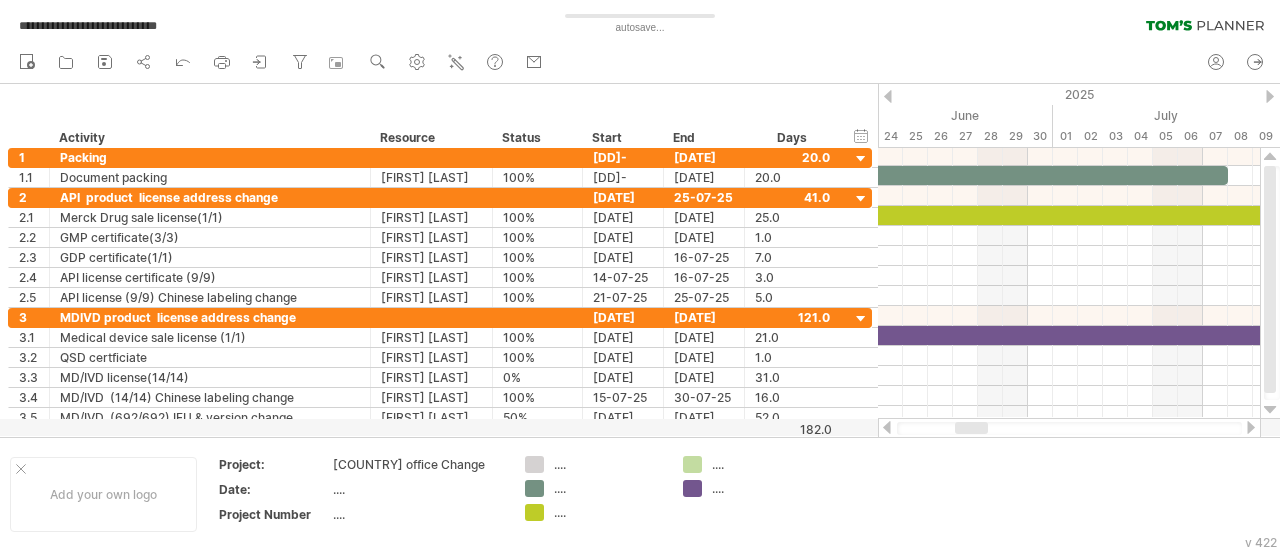 drag, startPoint x: 966, startPoint y: 423, endPoint x: 1012, endPoint y: 378, distance: 64.3506 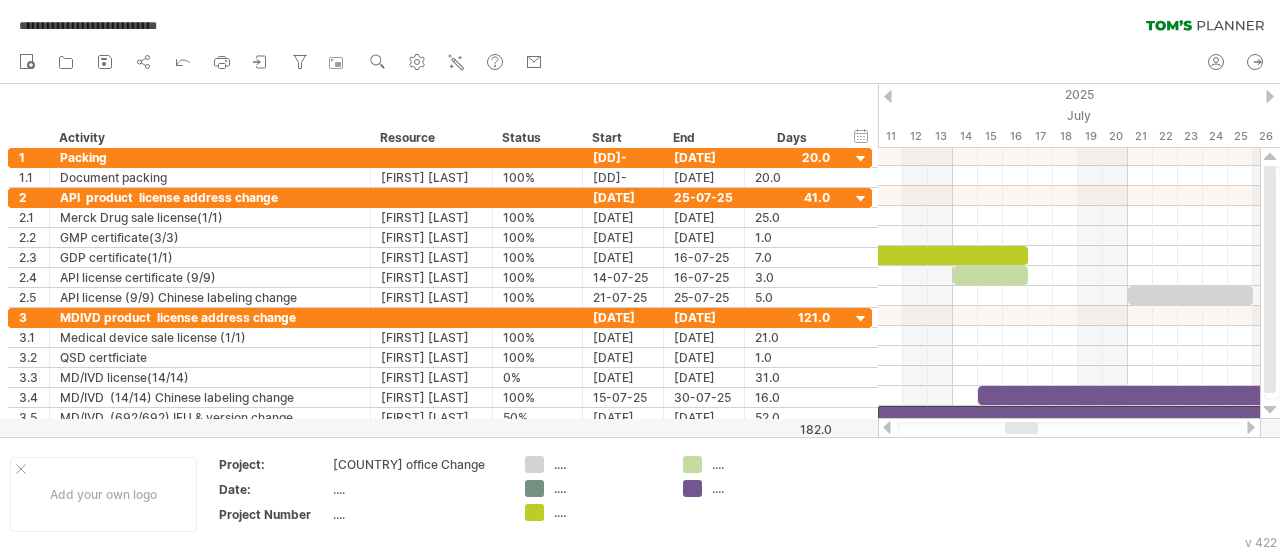 drag, startPoint x: 947, startPoint y: 431, endPoint x: 1030, endPoint y: 427, distance: 83.09633 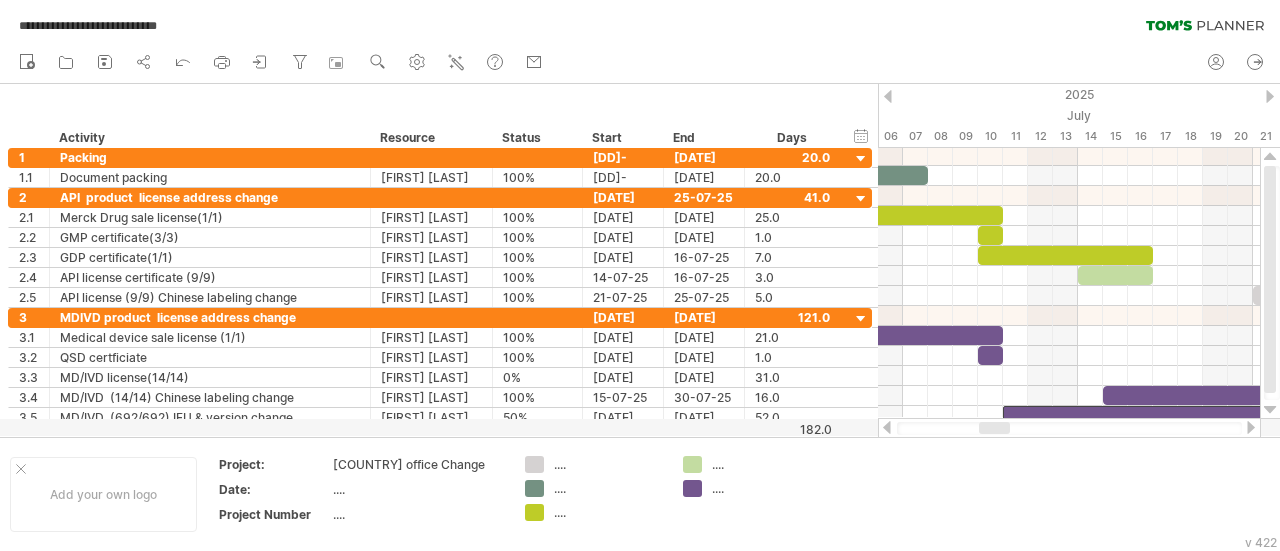 drag, startPoint x: 1006, startPoint y: 433, endPoint x: 989, endPoint y: 428, distance: 17.720045 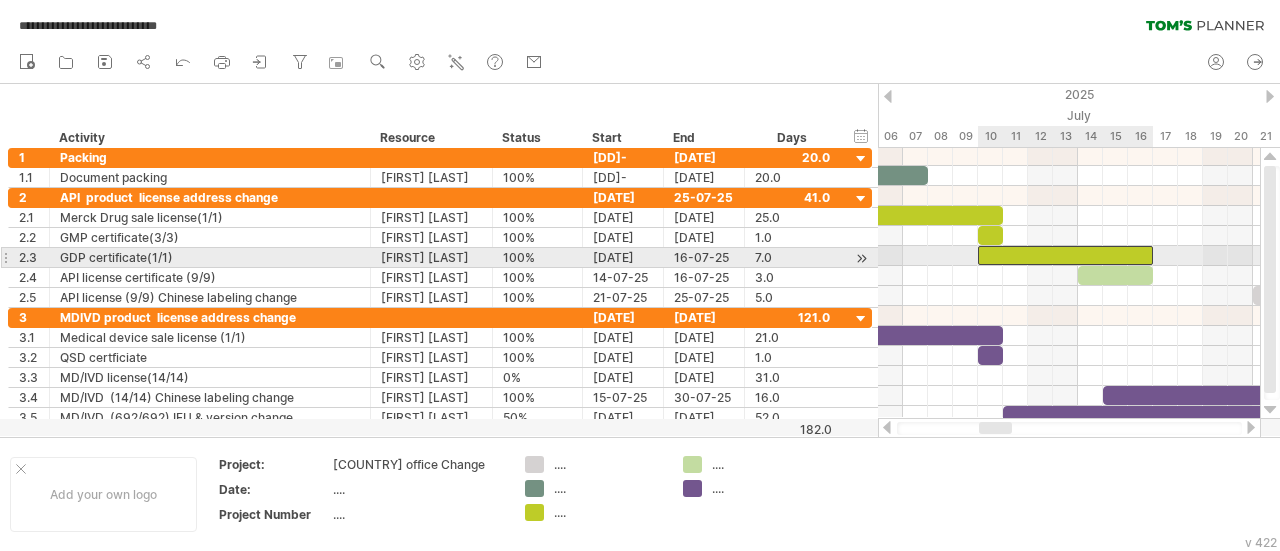 click at bounding box center [1065, 255] 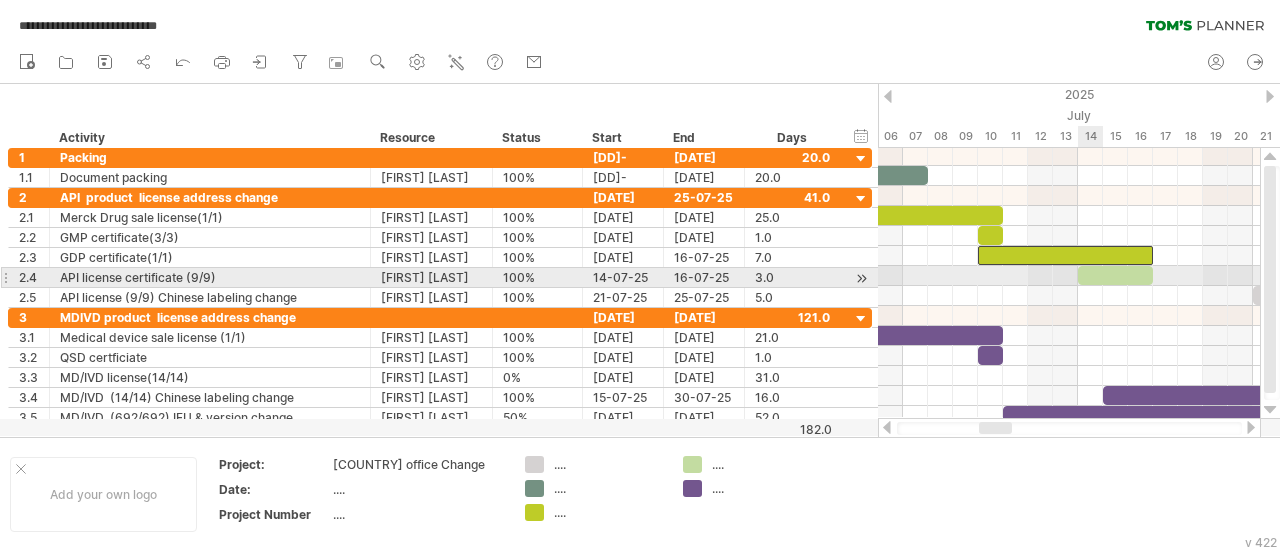 click at bounding box center [1115, 275] 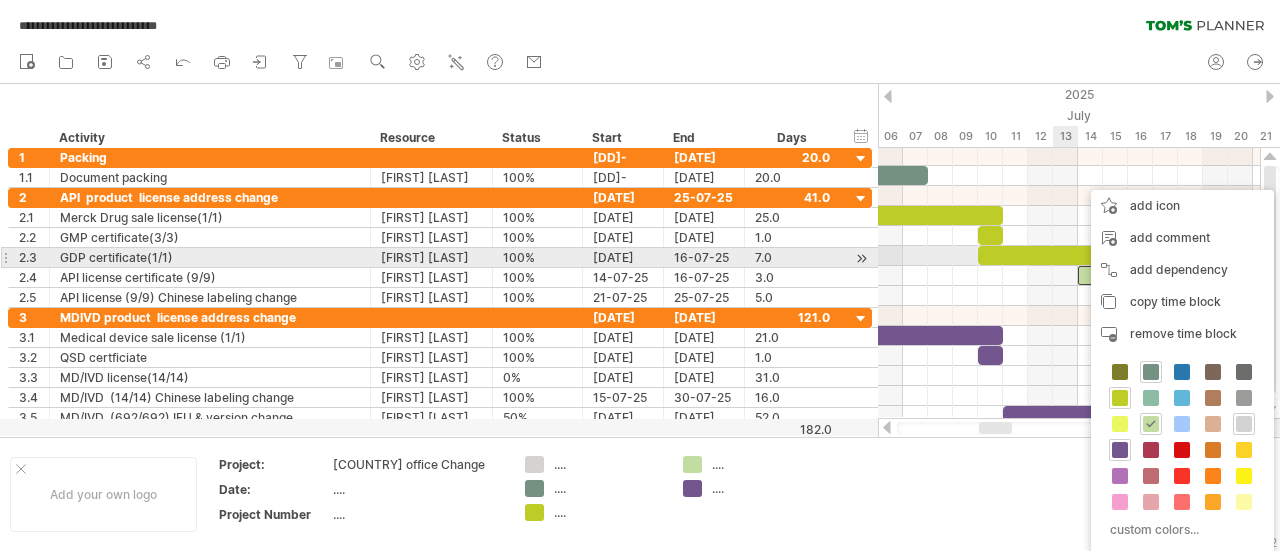 click at bounding box center [1065, 255] 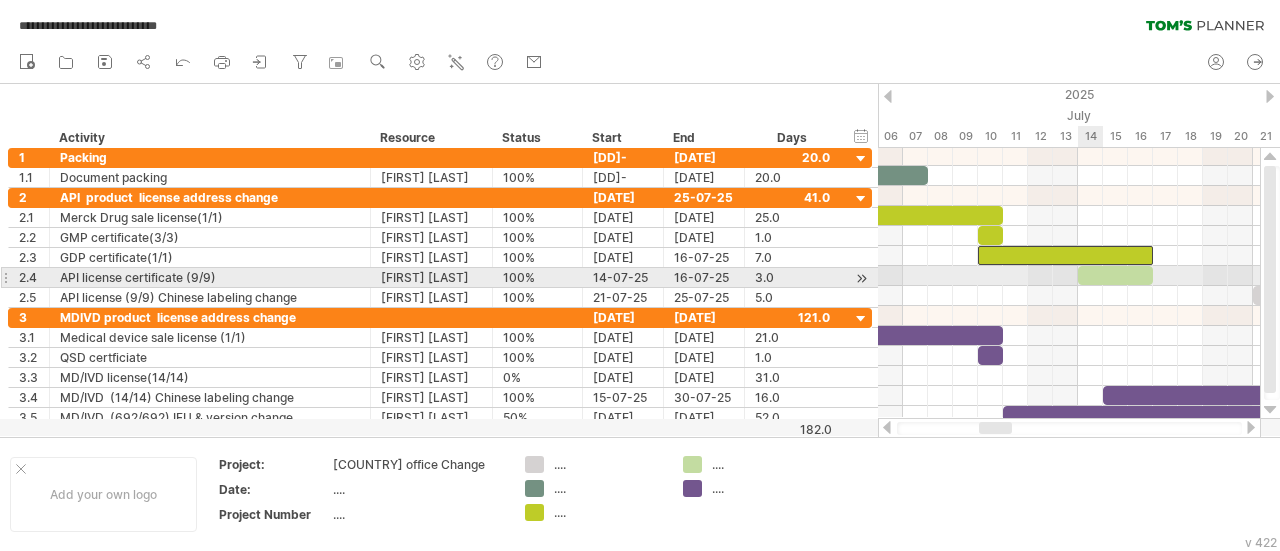click at bounding box center [1115, 275] 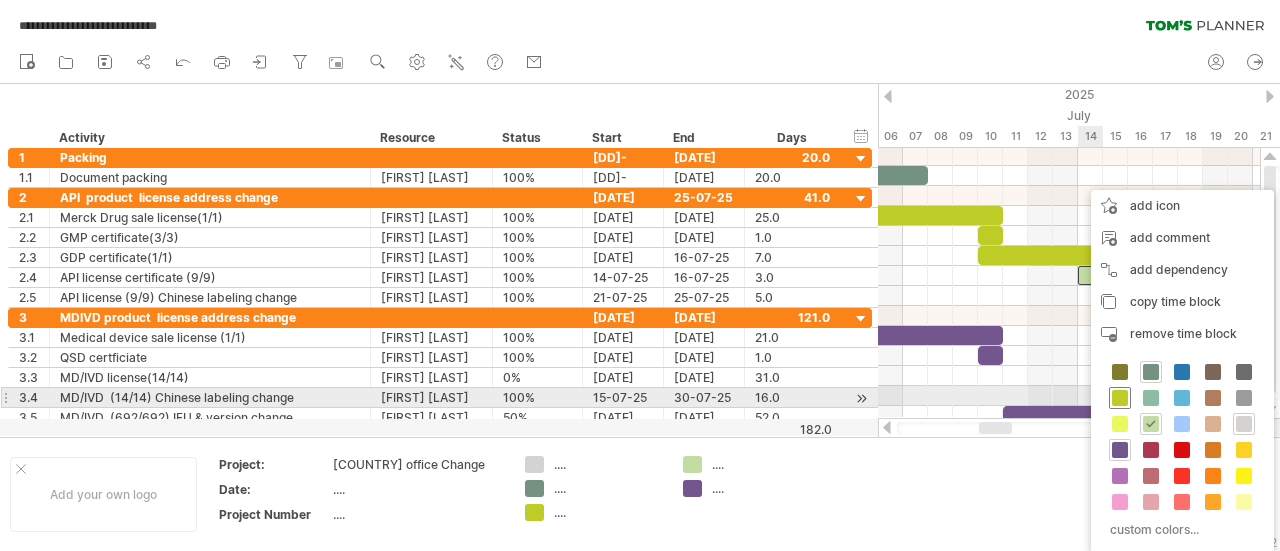 click at bounding box center [1120, 398] 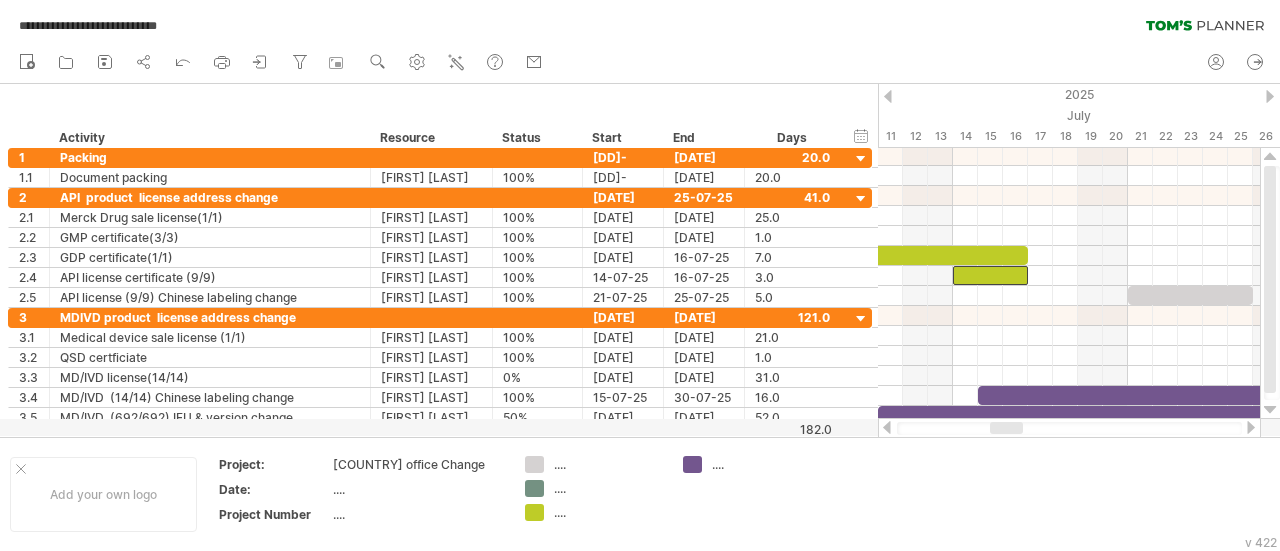 drag, startPoint x: 1007, startPoint y: 431, endPoint x: 1018, endPoint y: 431, distance: 11 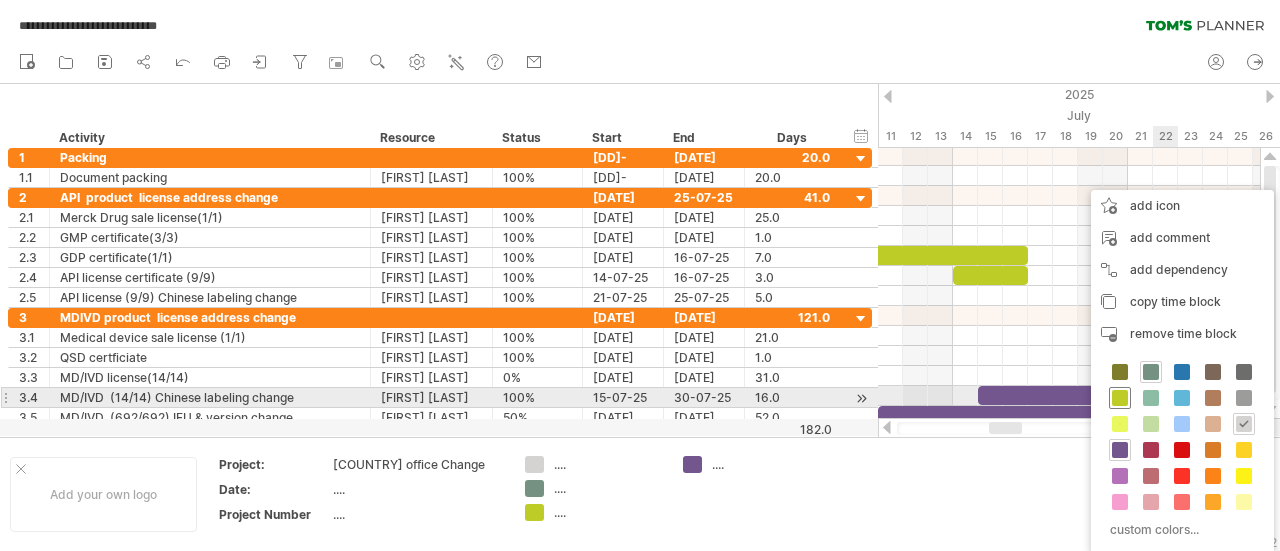 click at bounding box center [1120, 398] 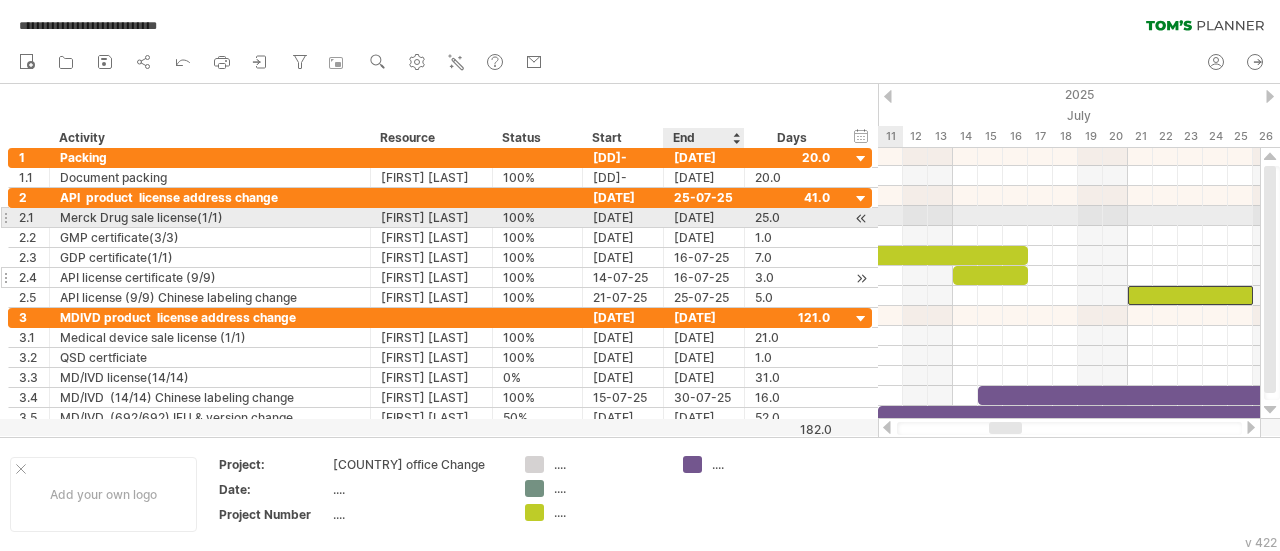 scroll, scrollTop: 0, scrollLeft: 0, axis: both 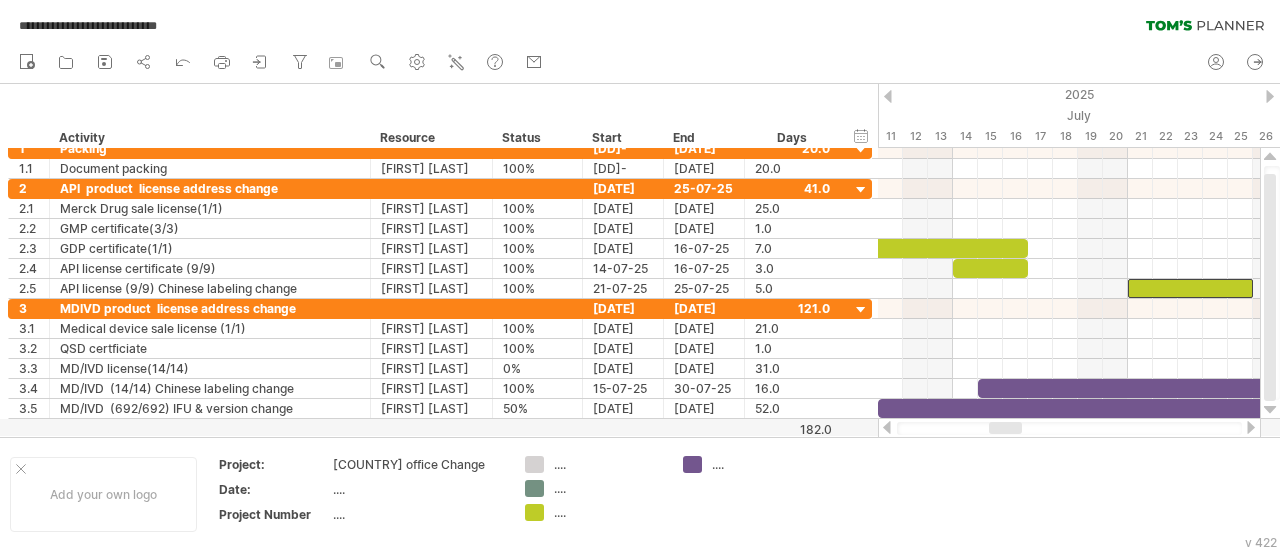 drag, startPoint x: 952, startPoint y: 431, endPoint x: 924, endPoint y: 431, distance: 28 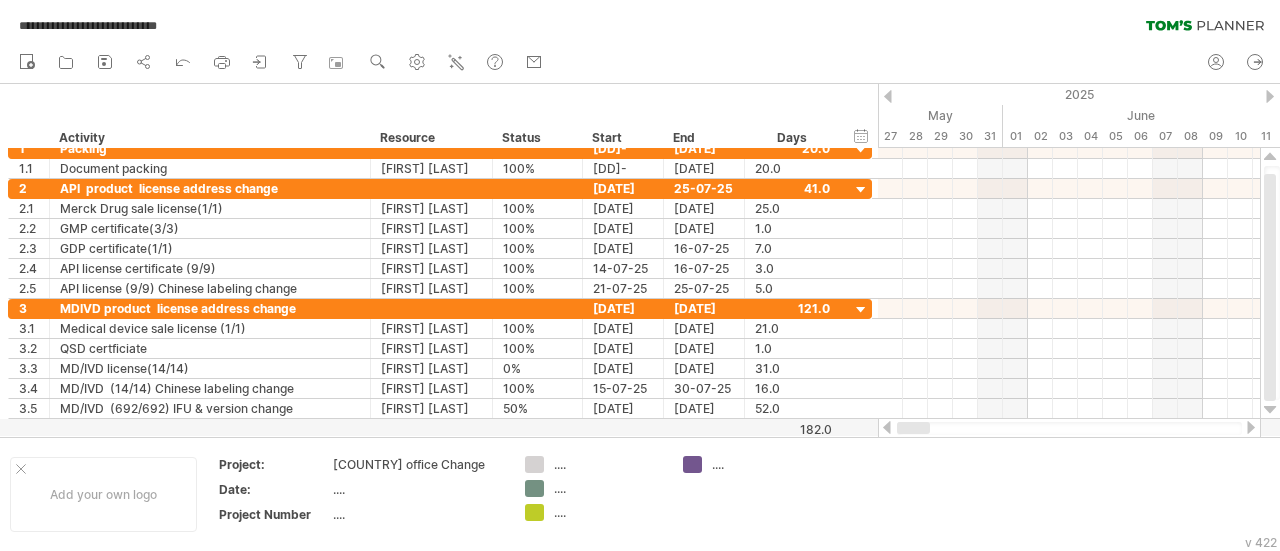 drag, startPoint x: 1003, startPoint y: 431, endPoint x: 882, endPoint y: 429, distance: 121.016525 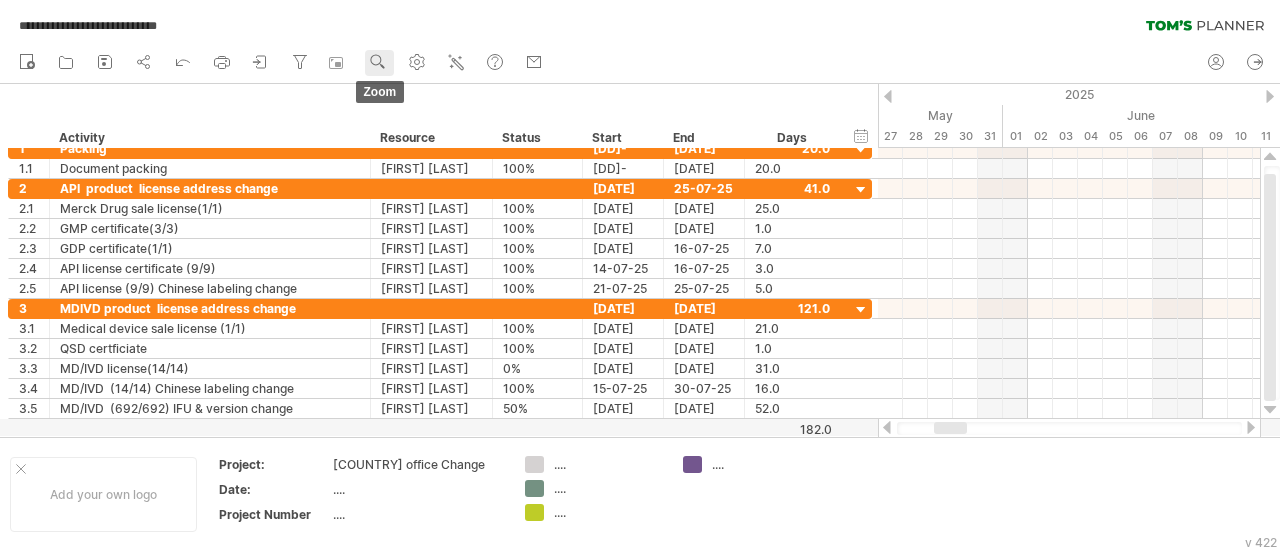 click 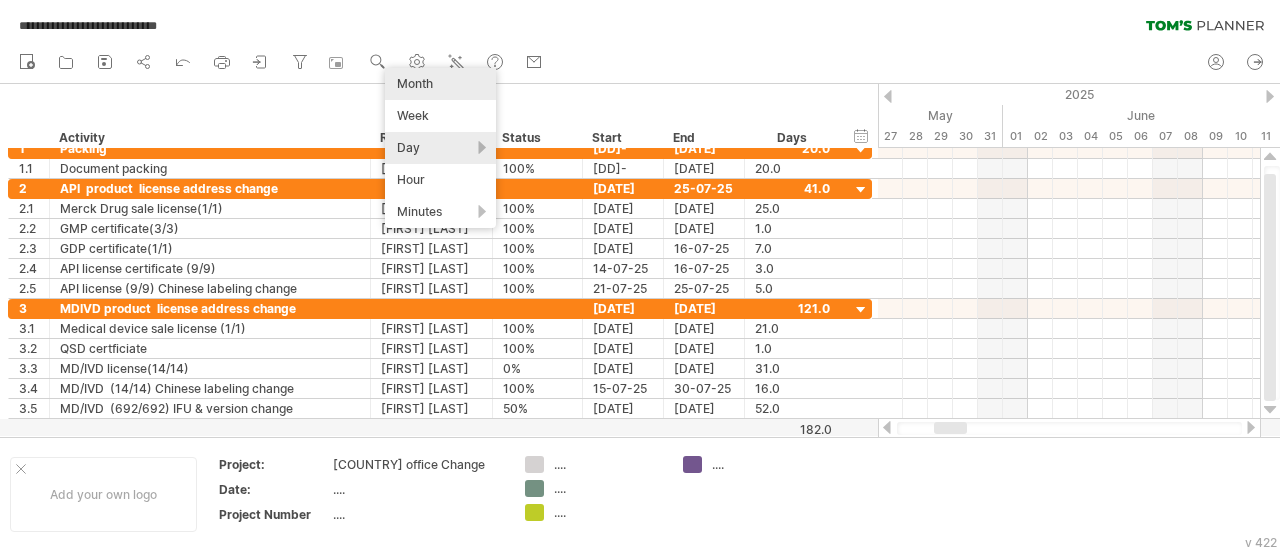 click on "Month" at bounding box center [440, 84] 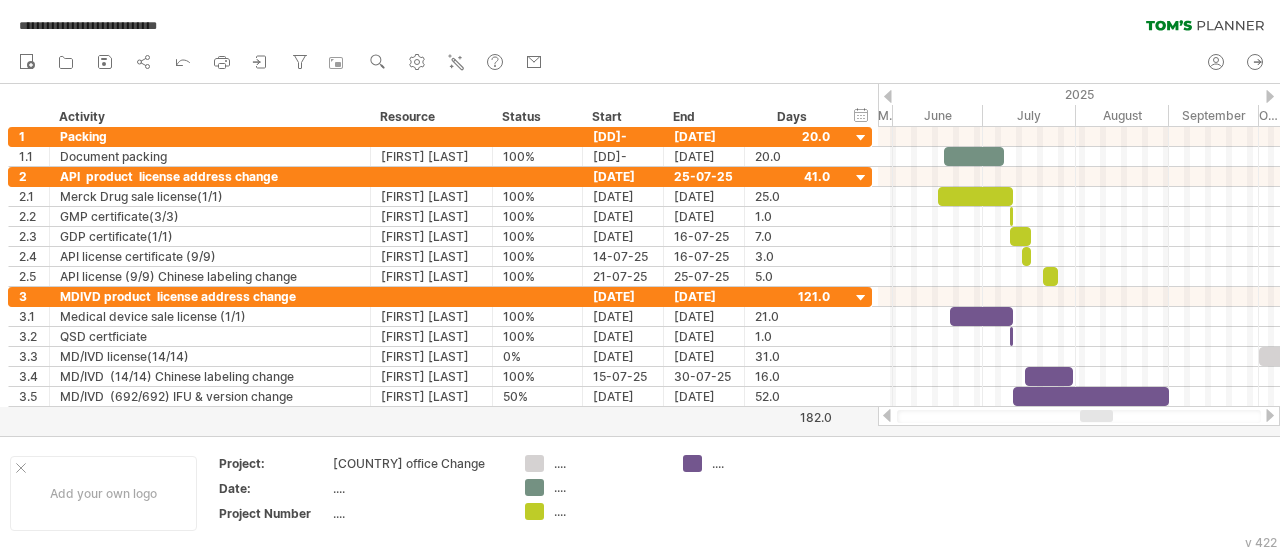 click at bounding box center (1079, 416) 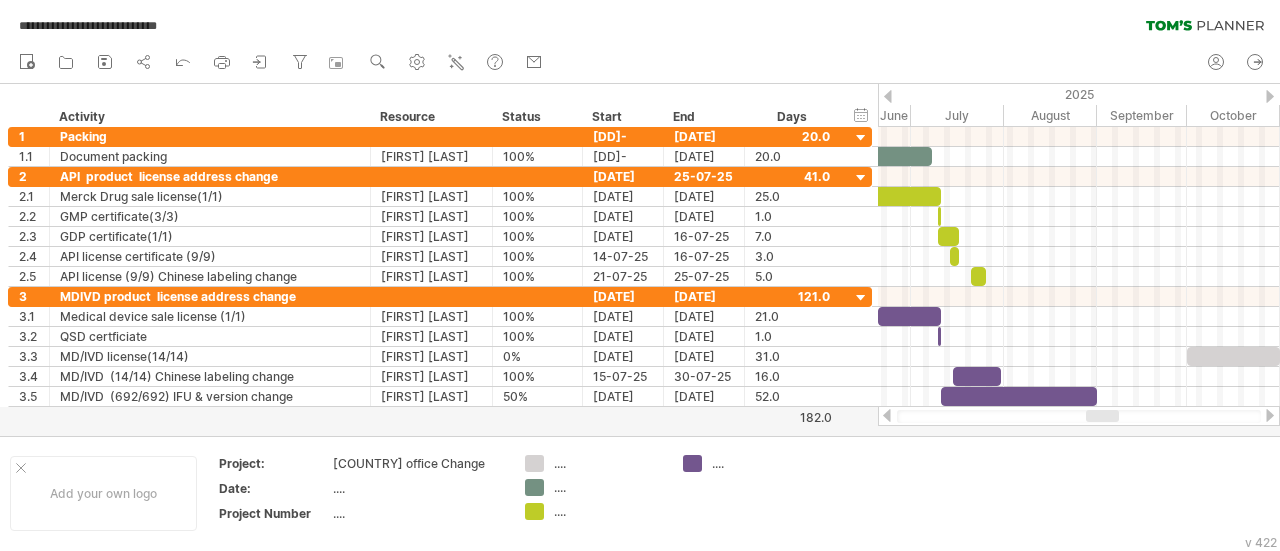 click at bounding box center (1079, 416) 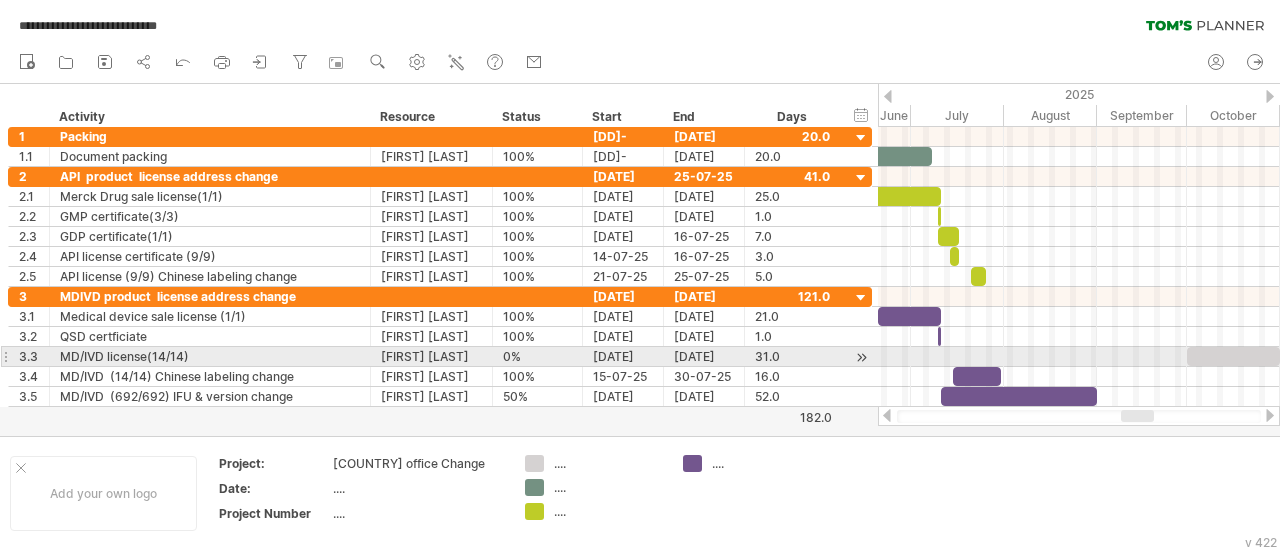 click at bounding box center (1187, 356) 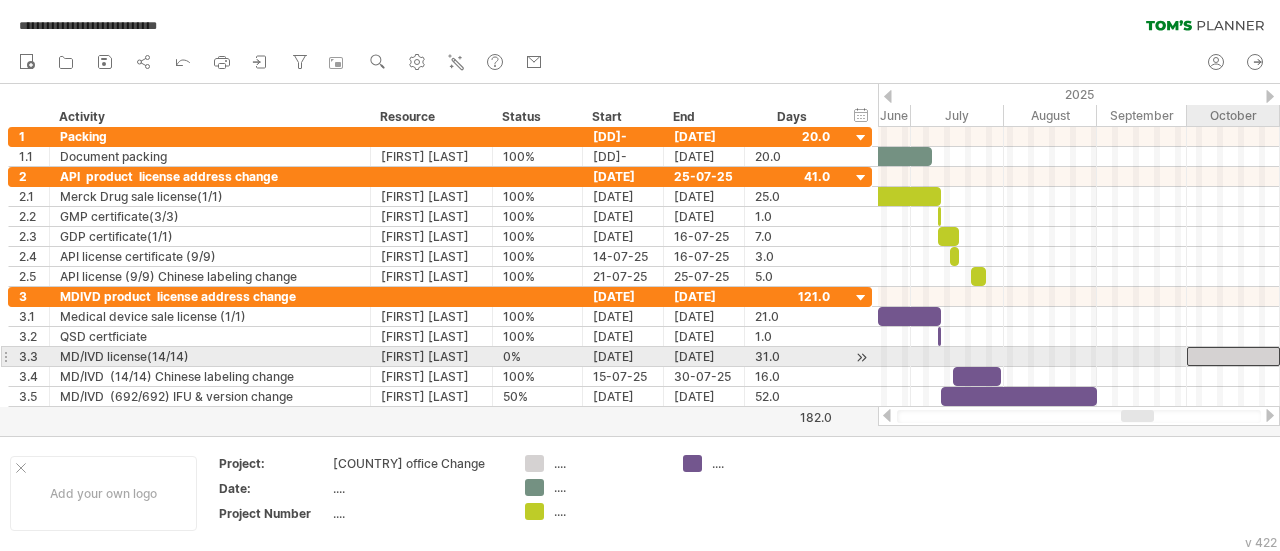 click at bounding box center (1233, 356) 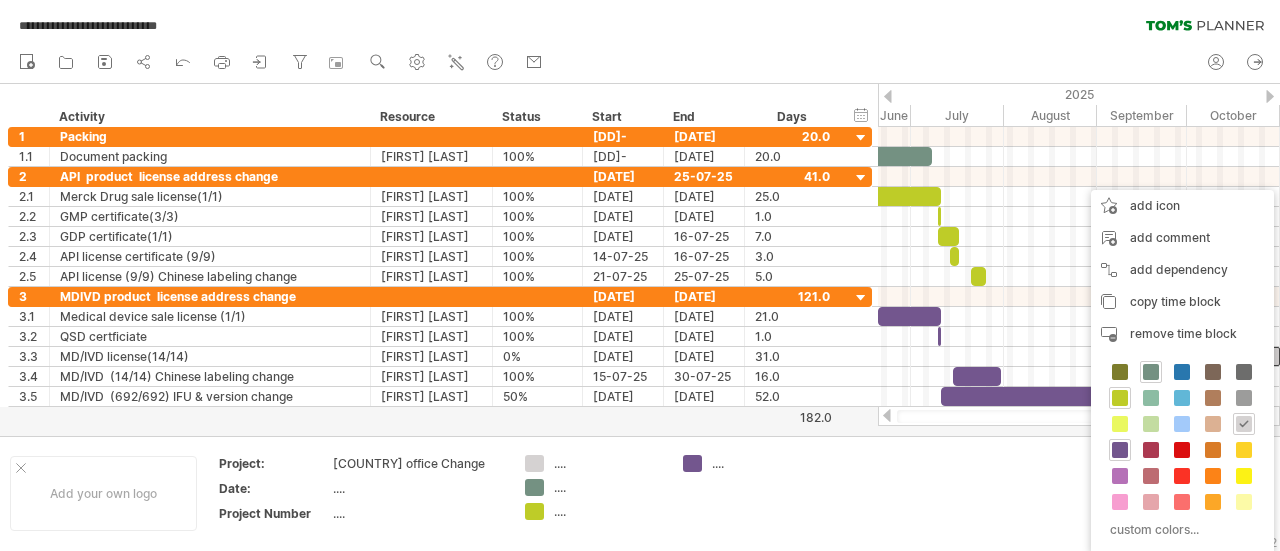 click on "custom colors..." at bounding box center (1182, 452) 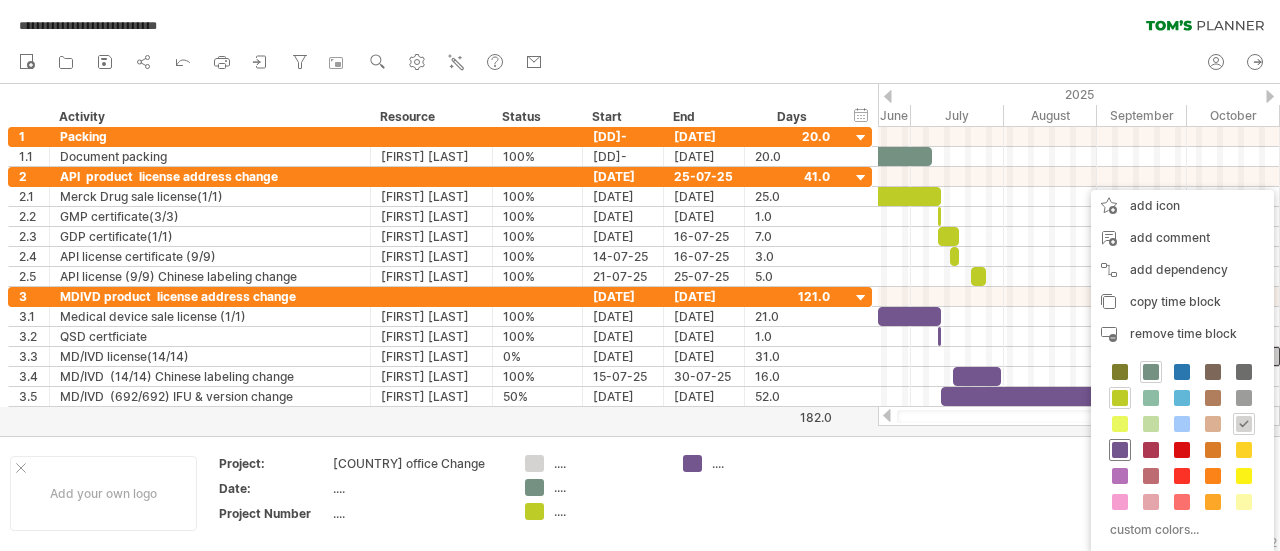 click at bounding box center [1120, 450] 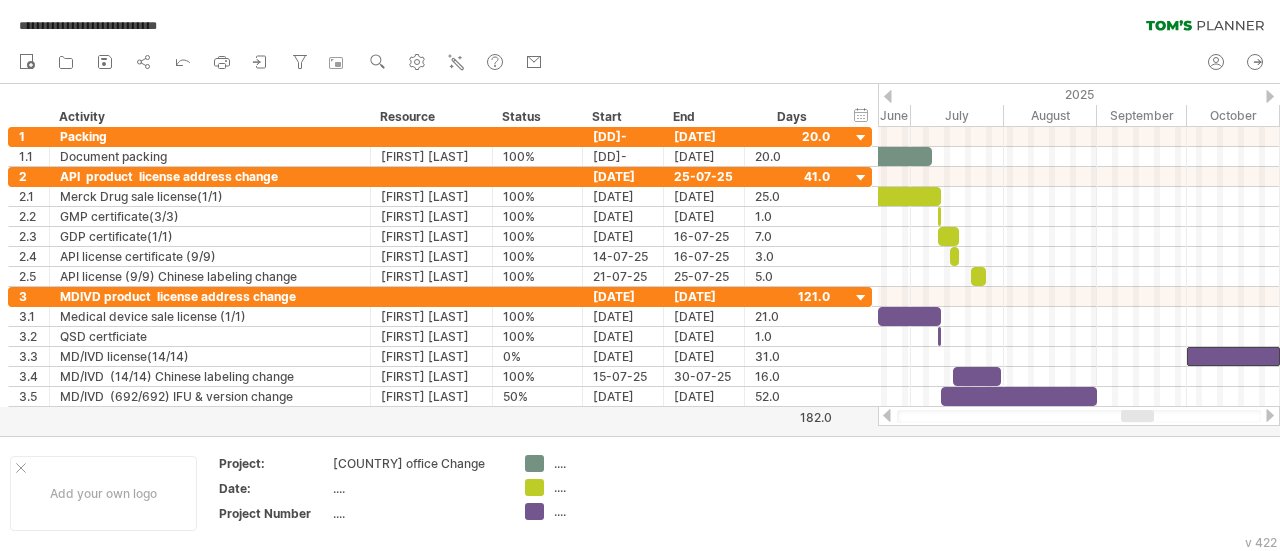 drag, startPoint x: 1124, startPoint y: 425, endPoint x: 1113, endPoint y: 422, distance: 11.401754 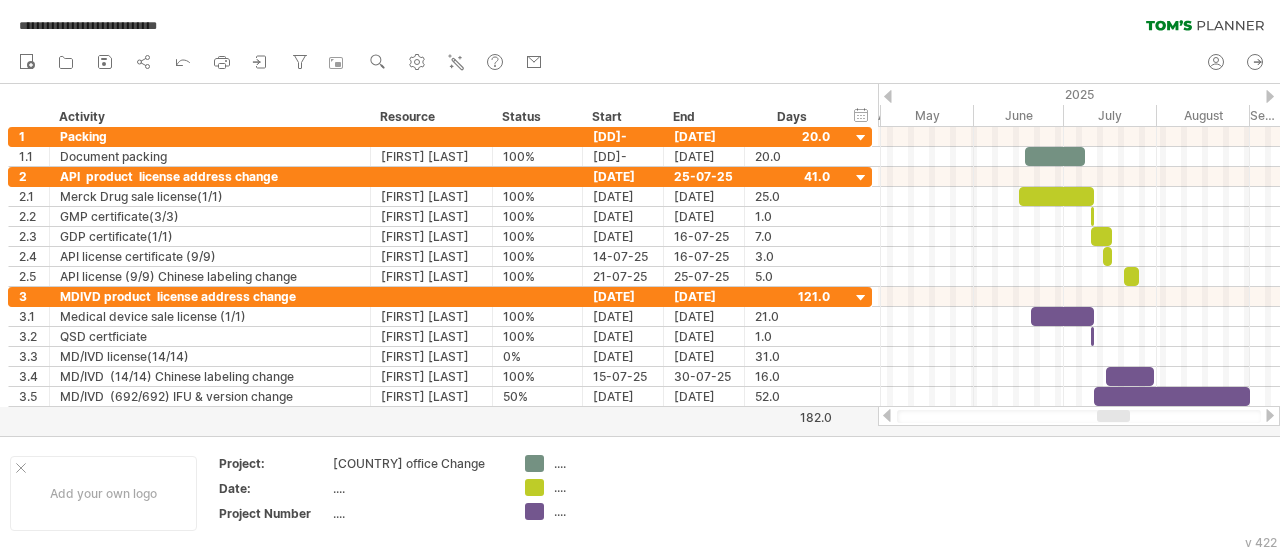 drag, startPoint x: 1136, startPoint y: 419, endPoint x: 1112, endPoint y: 414, distance: 24.5153 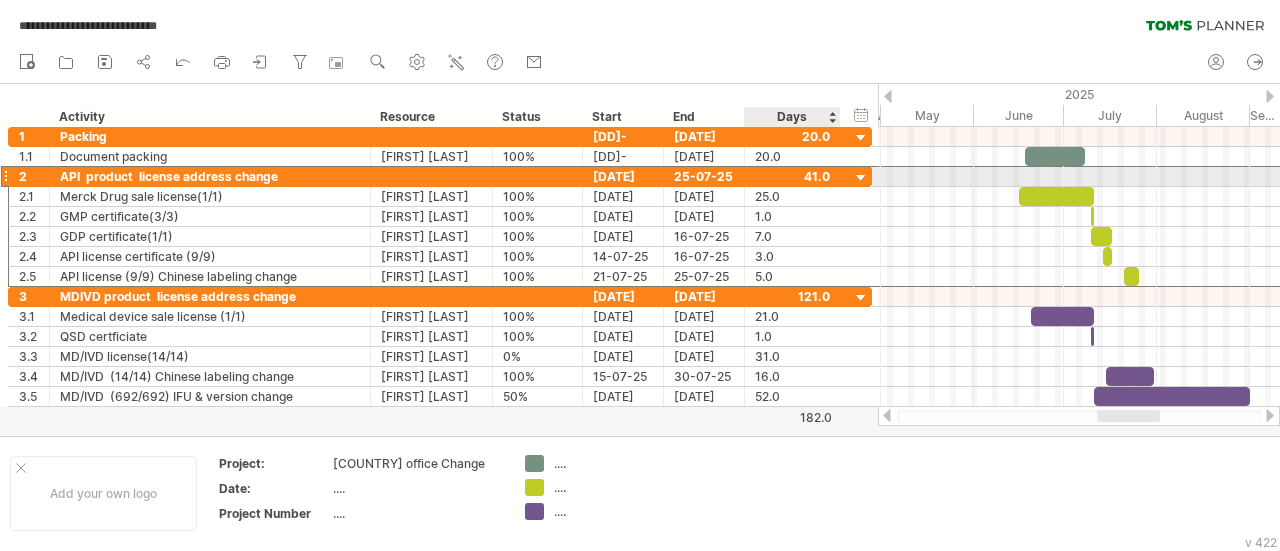 click at bounding box center [792, 176] 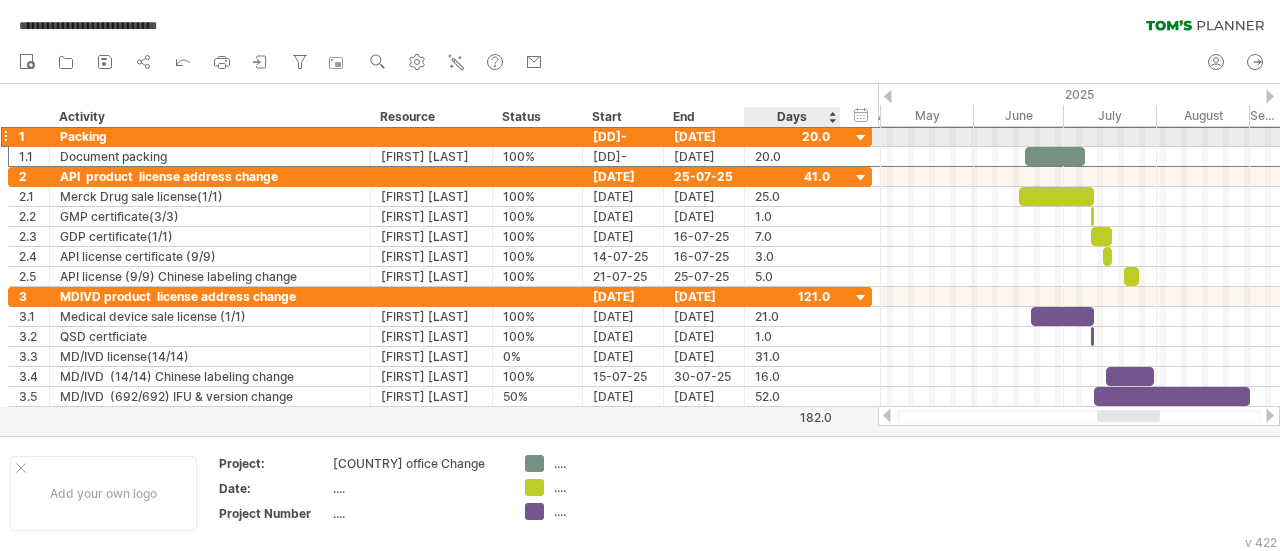 click at bounding box center [792, 136] 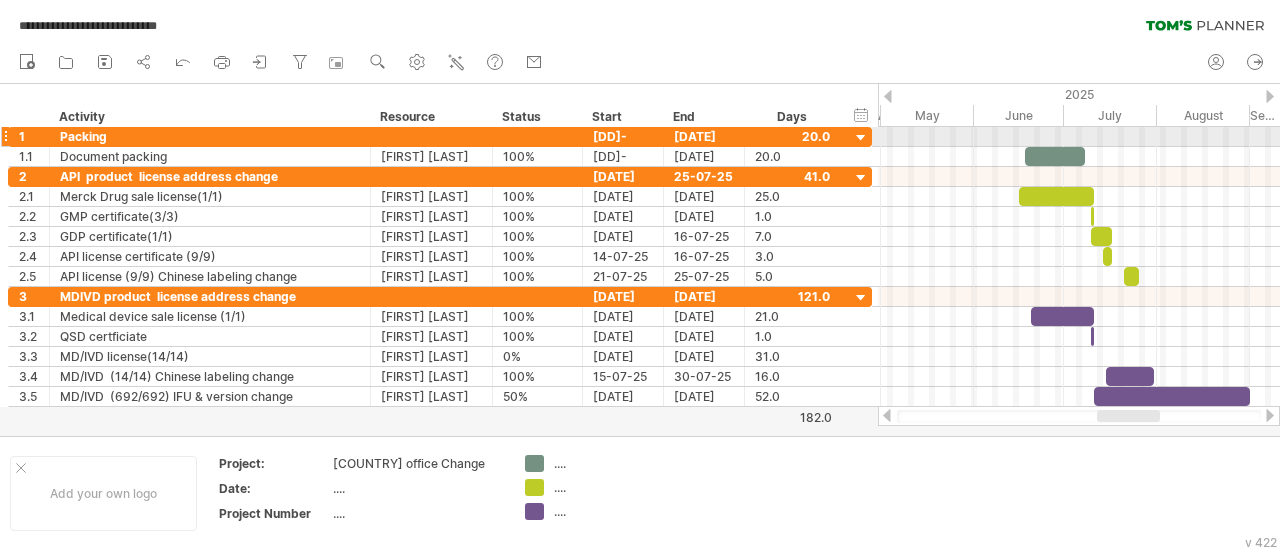 scroll, scrollTop: 0, scrollLeft: 0, axis: both 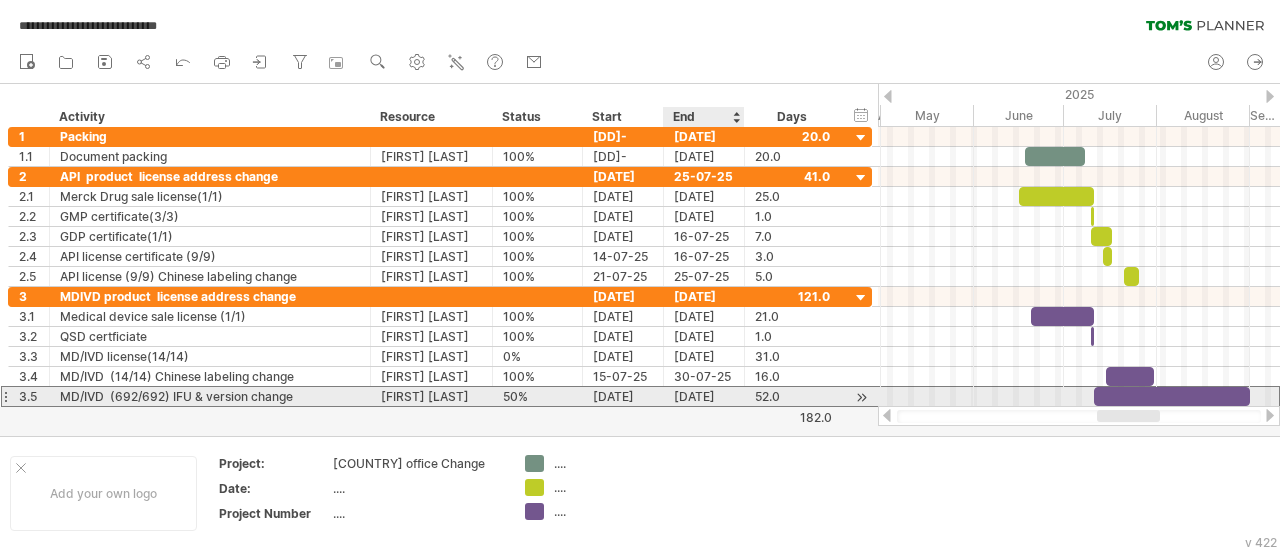 click on "[DATE]" at bounding box center [704, 396] 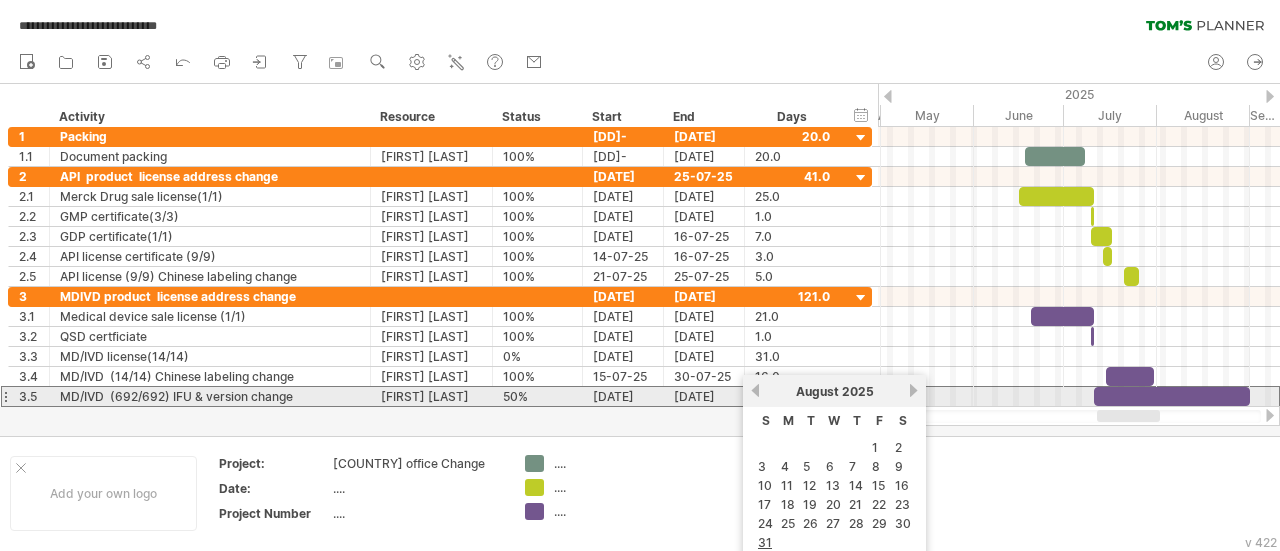 click on "August   2025" at bounding box center (834, 391) 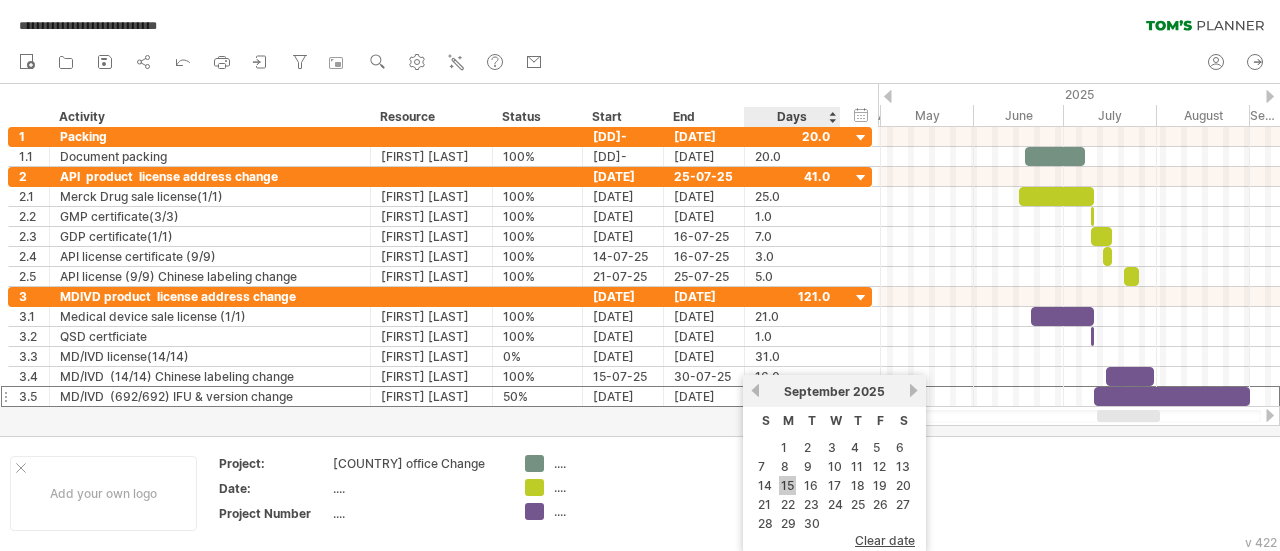 click on "15" at bounding box center [787, 485] 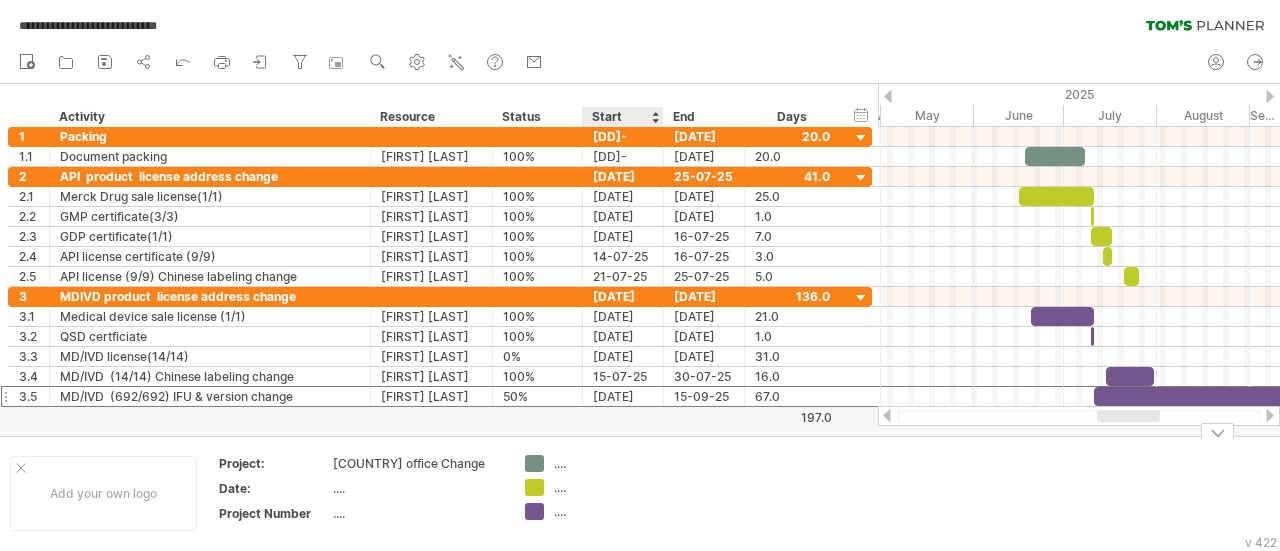 click on "Add your own logo Project: Taiwan office Change  Date: .... Project Number .... .... .... ...." at bounding box center [640, 493] 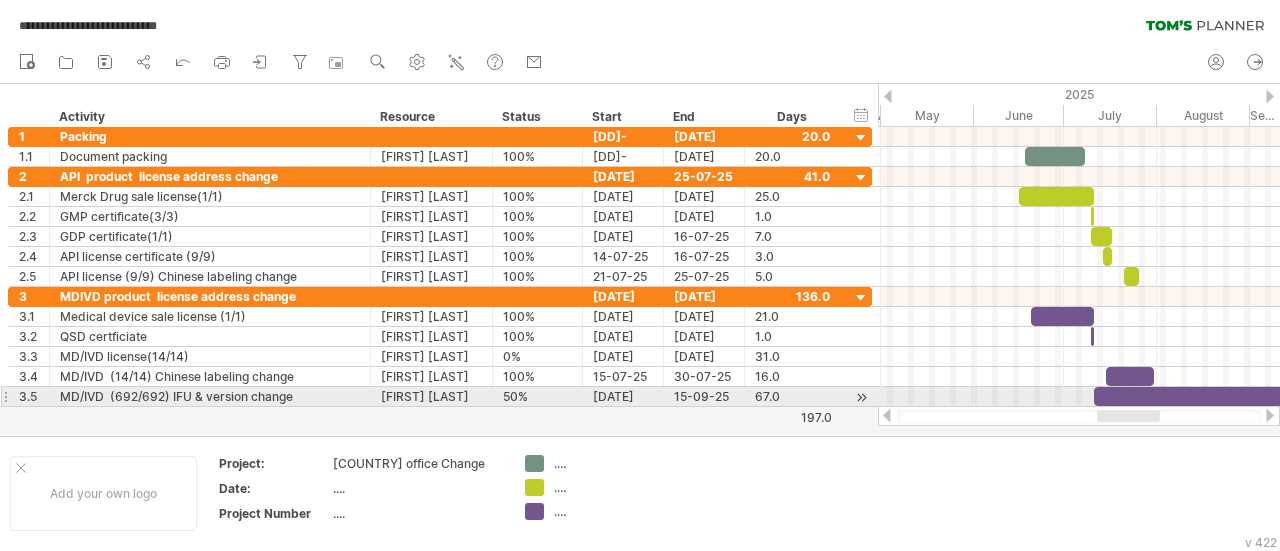 click at bounding box center [1194, 396] 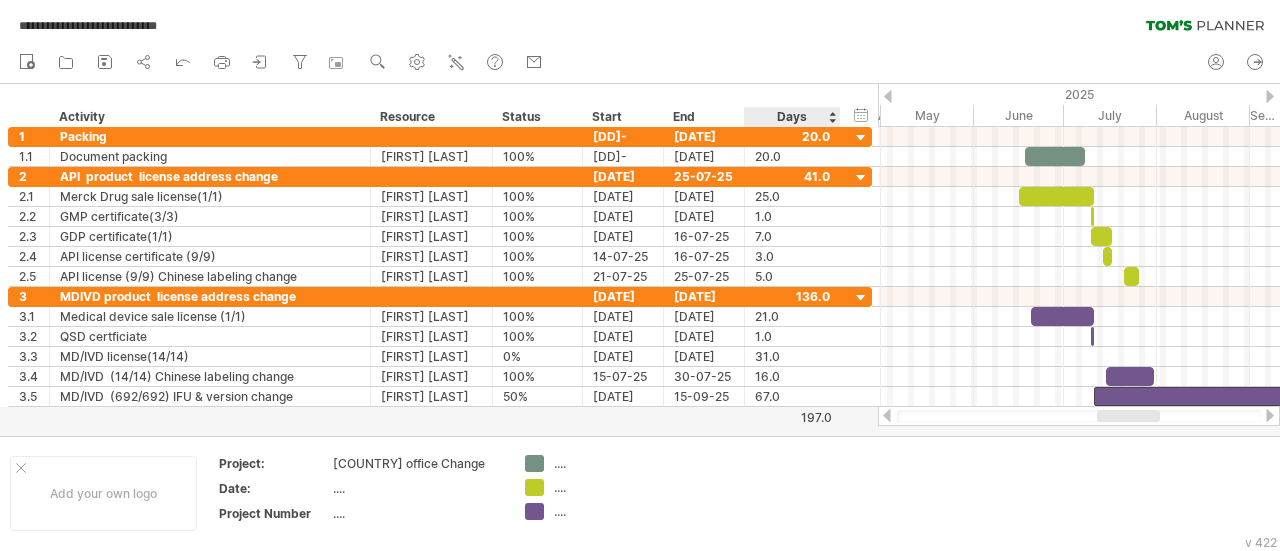 click on "Days" at bounding box center (791, 117) 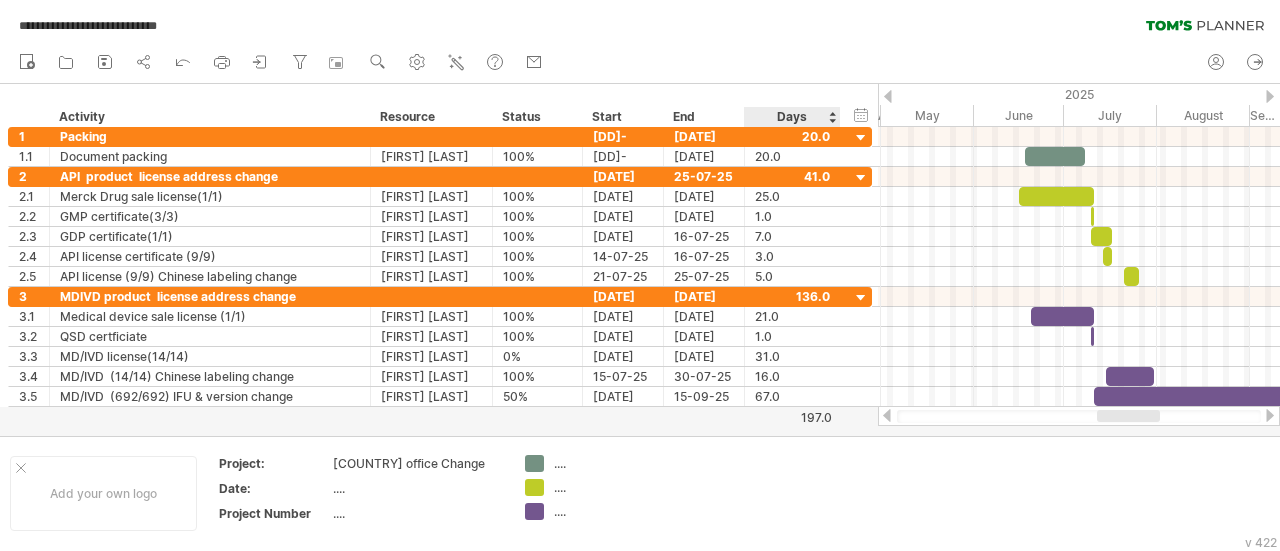 click on "Days" at bounding box center (791, 117) 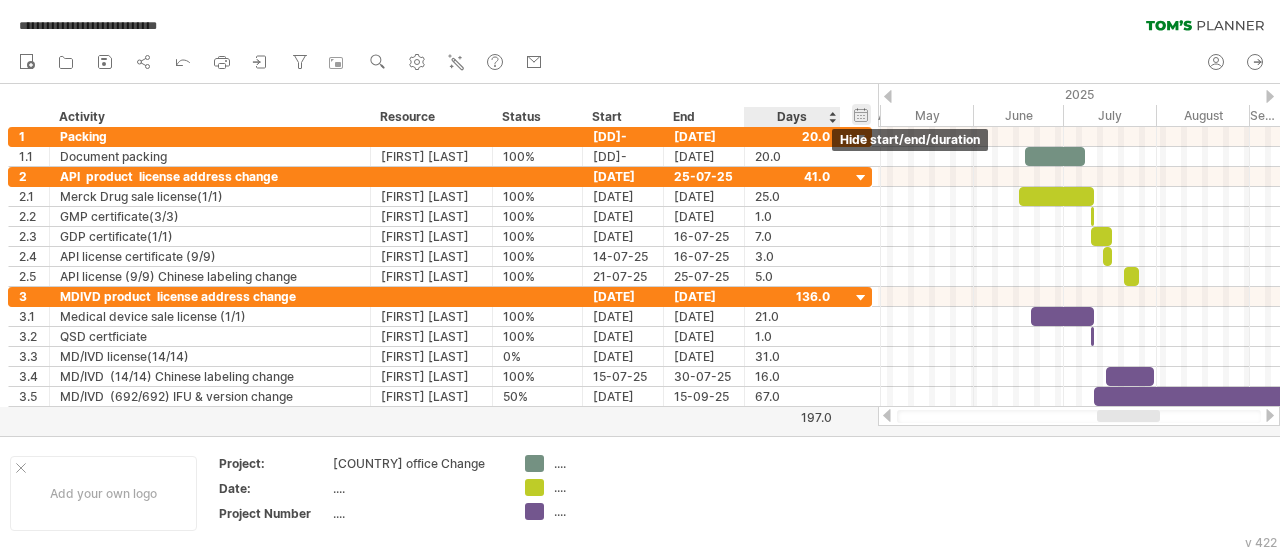 click on "hide start/end/duration show start/end/duration" at bounding box center [861, 114] 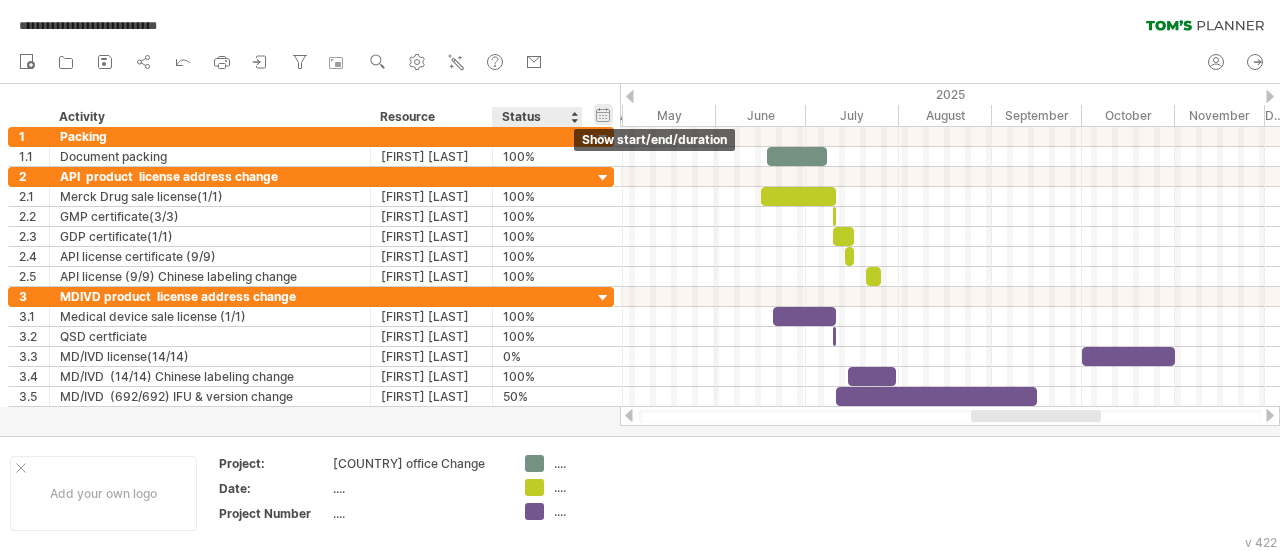 click on "hide start/end/duration show start/end/duration" at bounding box center [603, 114] 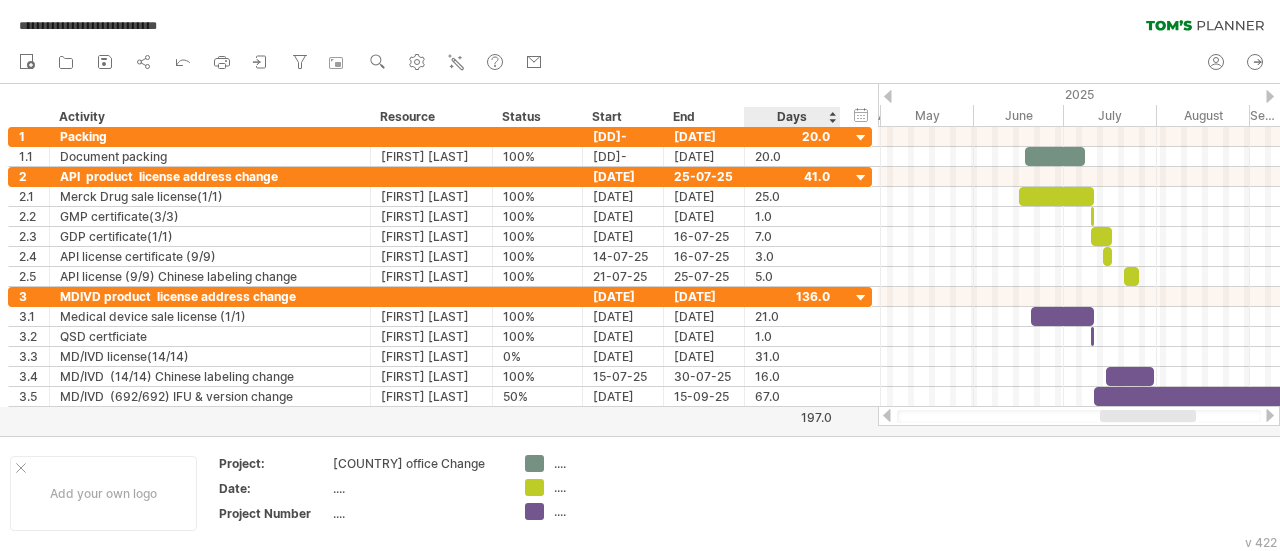 click on "hide start/end/duration show start/end/duration
******** Activity ******** Resource ****** Status Start   End   Days" at bounding box center [439, 105] 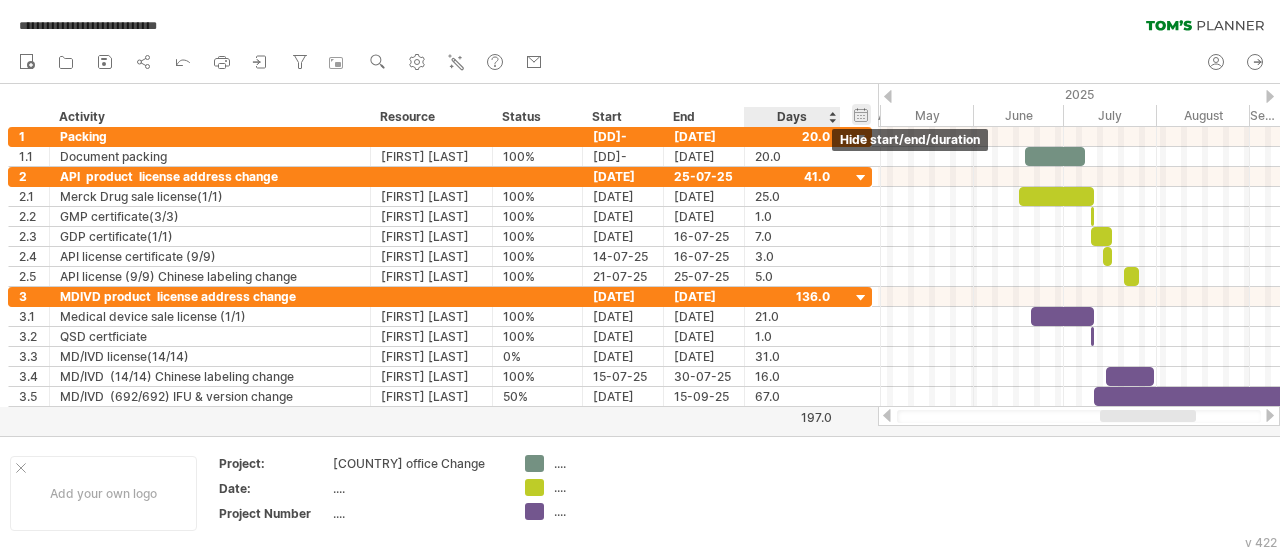 click on "hide start/end/duration show start/end/duration" at bounding box center (861, 114) 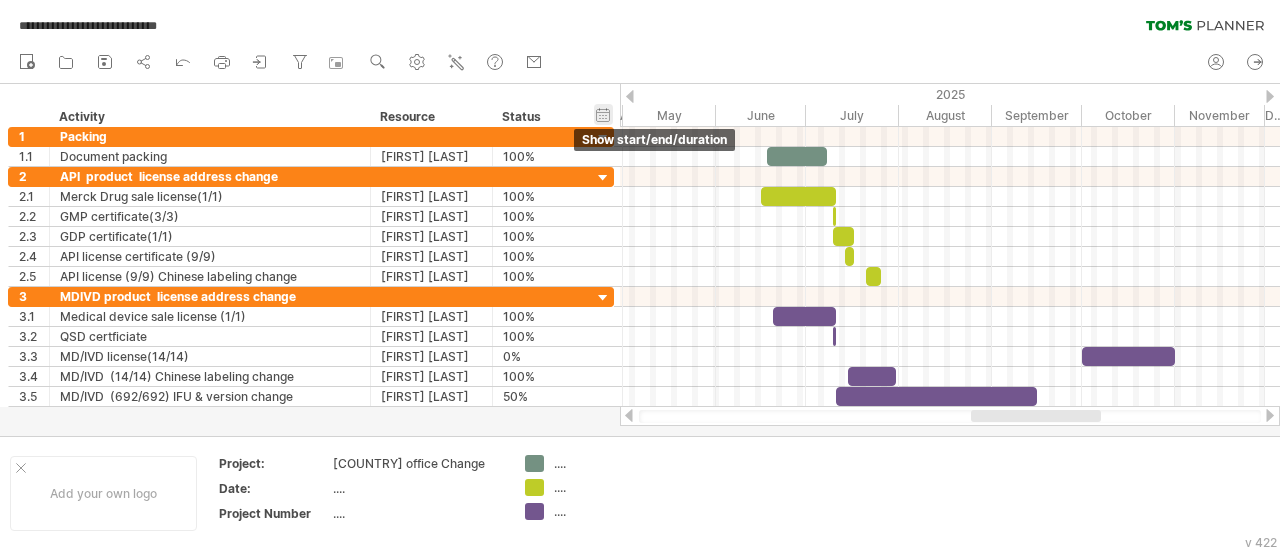 click on "hide start/end/duration show start/end/duration" at bounding box center (603, 114) 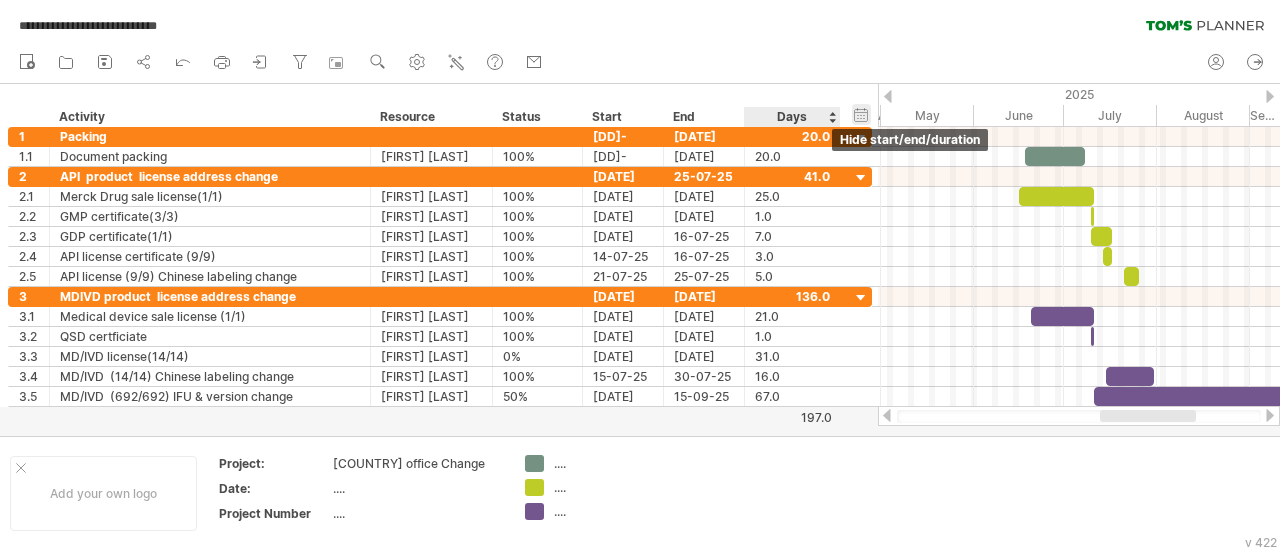 click on "hide start/end/duration show start/end/duration" at bounding box center (861, 114) 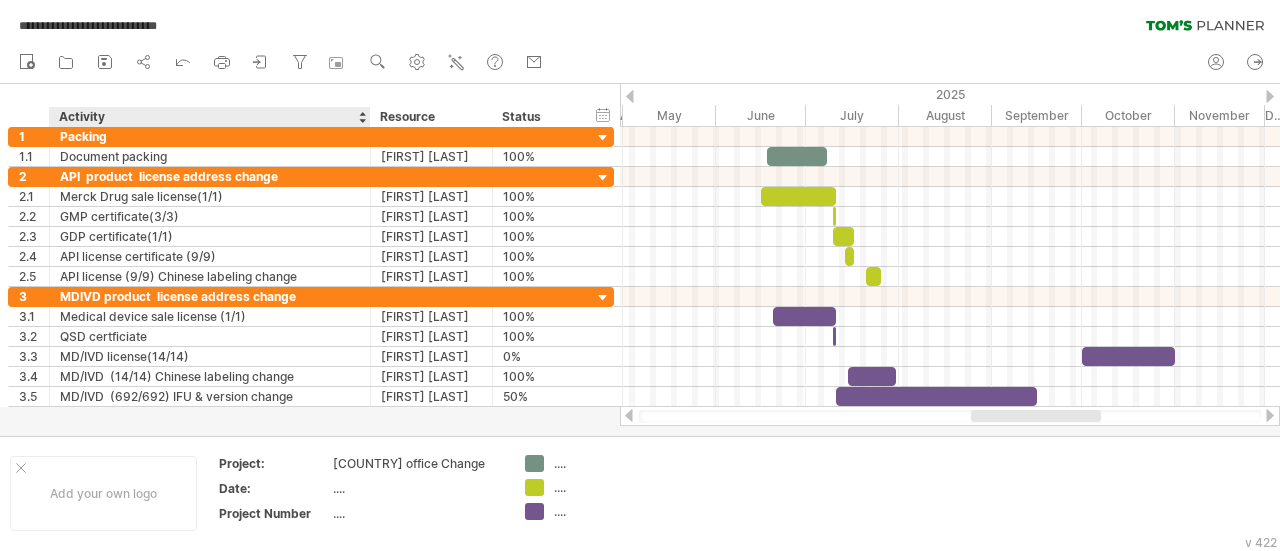 click on "******** Resource" at bounding box center [431, 117] 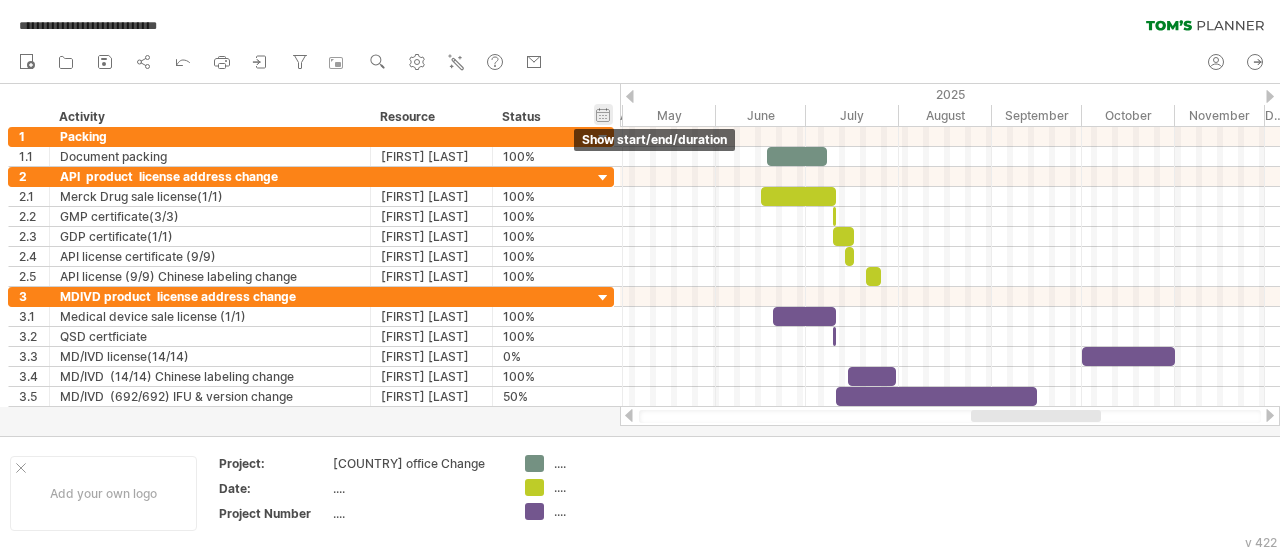click on "hide start/end/duration show start/end/duration" at bounding box center (603, 114) 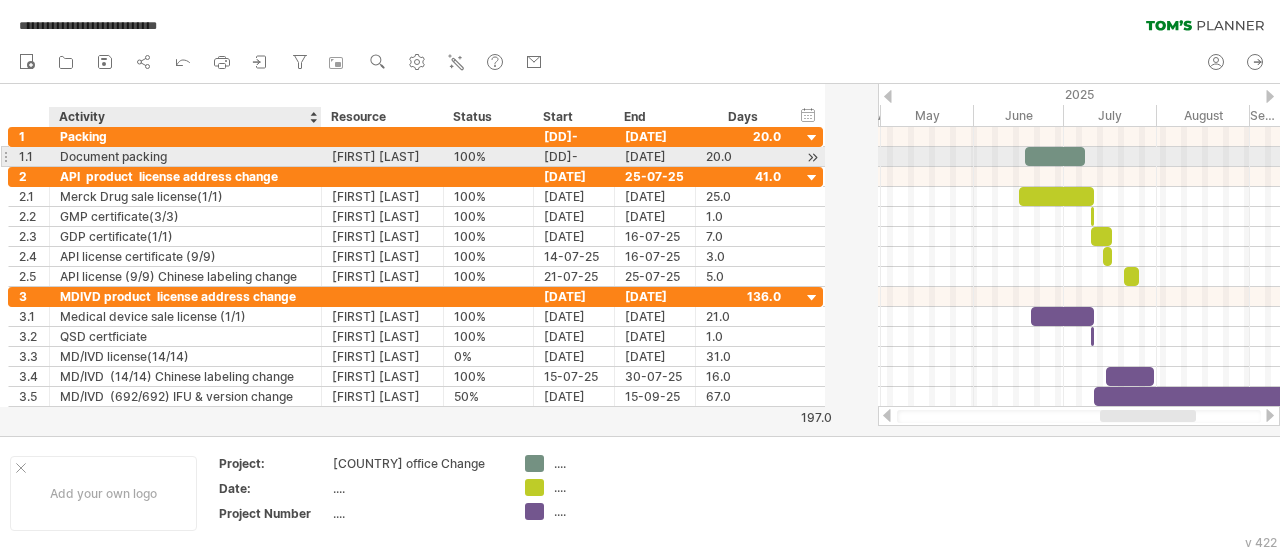drag, startPoint x: 365, startPoint y: 156, endPoint x: 316, endPoint y: 155, distance: 49.010204 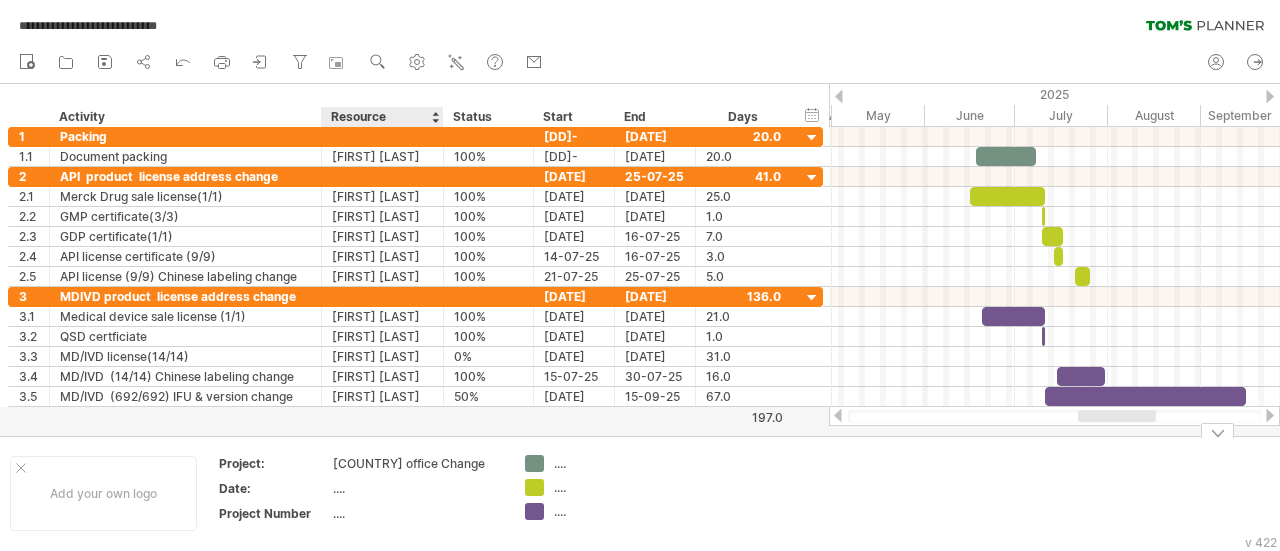 click on "...." at bounding box center (417, 488) 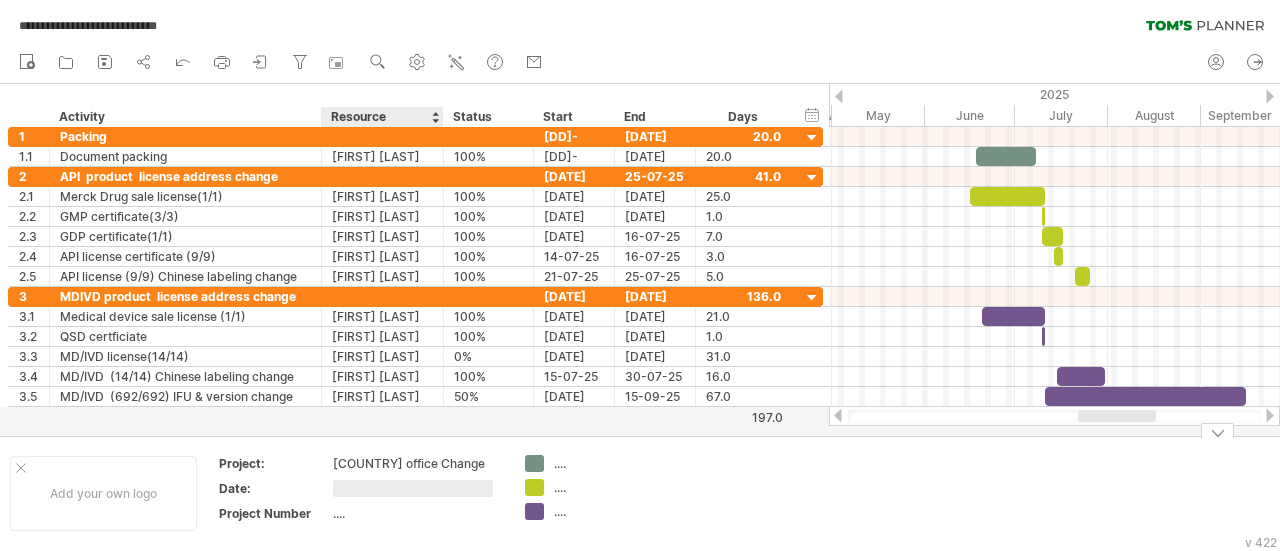 click at bounding box center (413, 488) 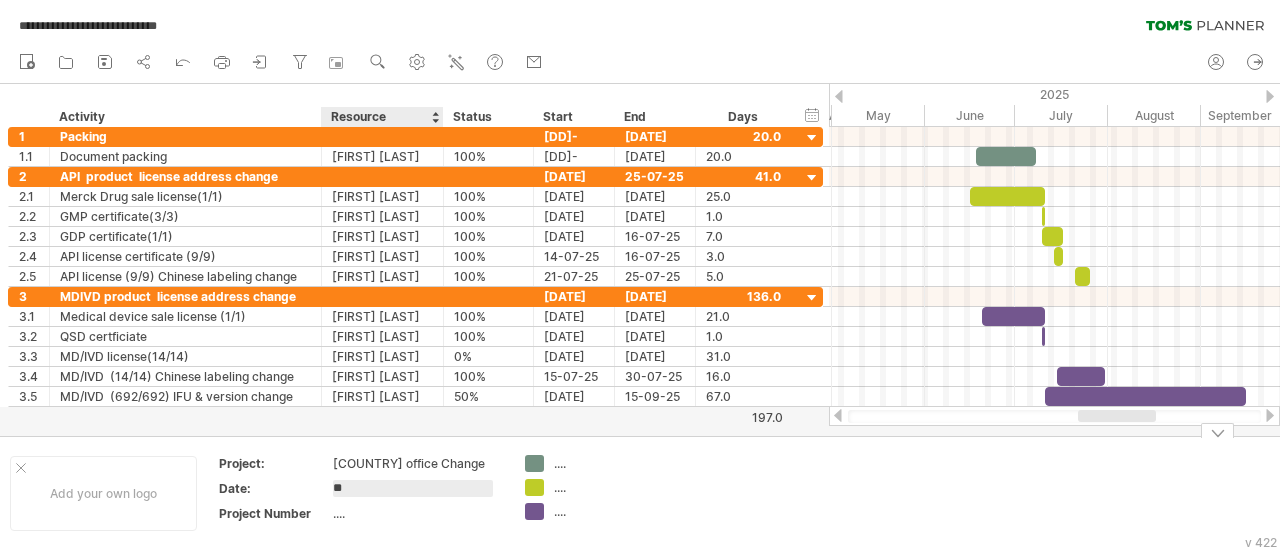 type on "*" 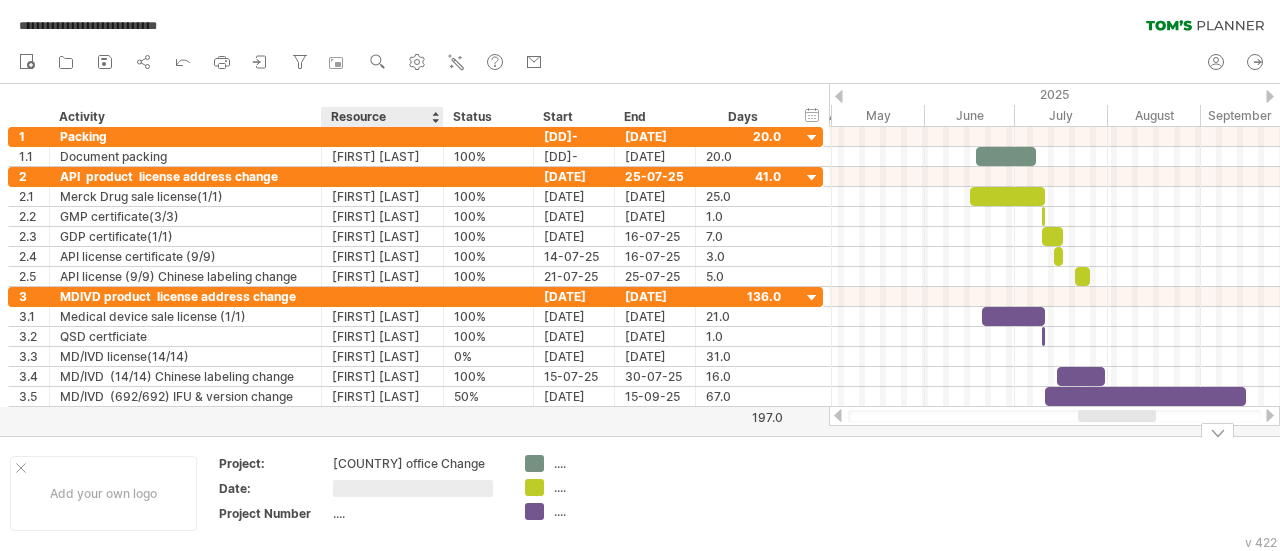 type on "*" 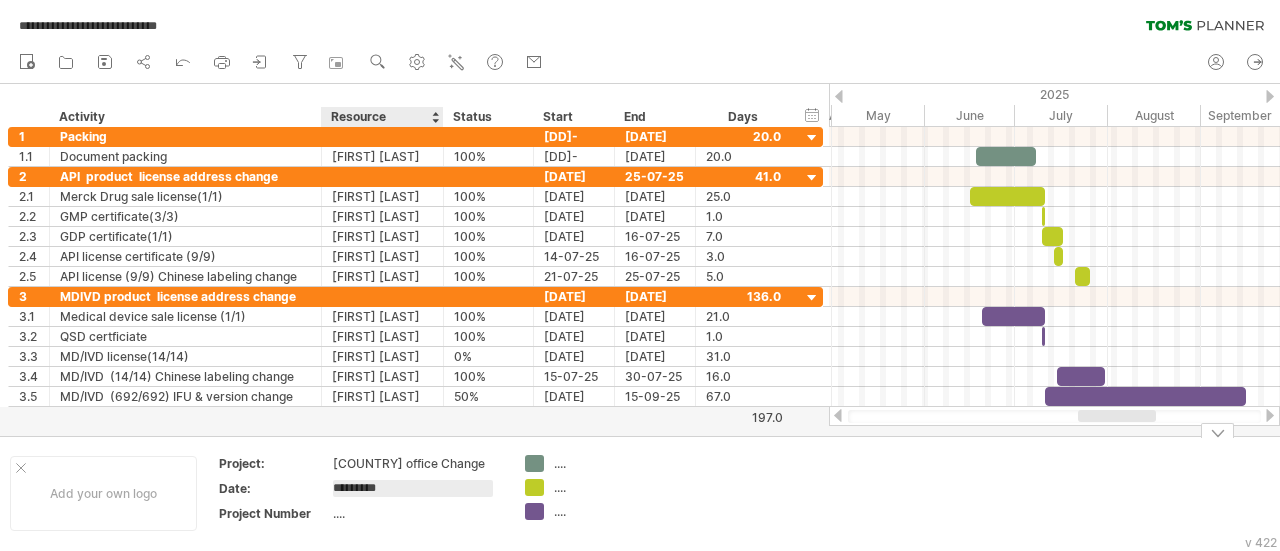 type on "**********" 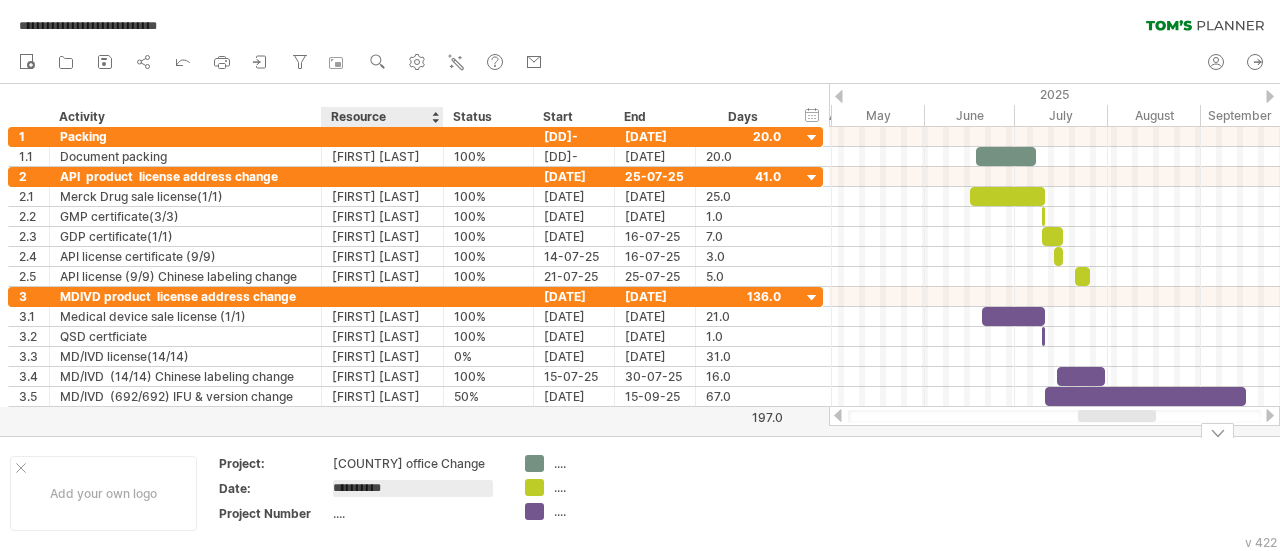 click on "...." at bounding box center (417, 513) 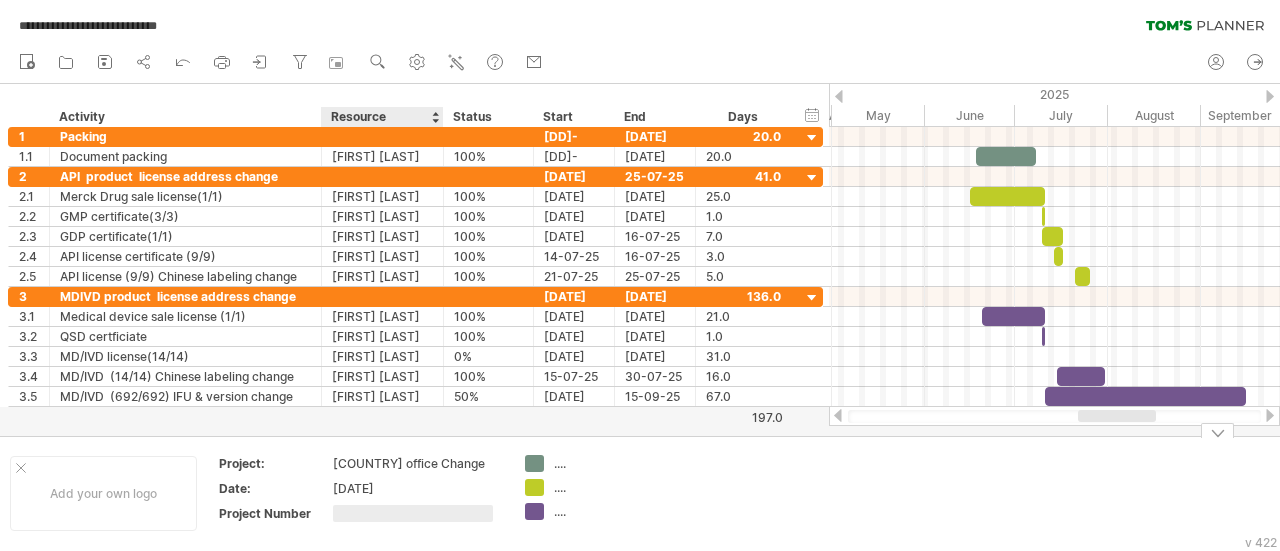 click at bounding box center (413, 513) 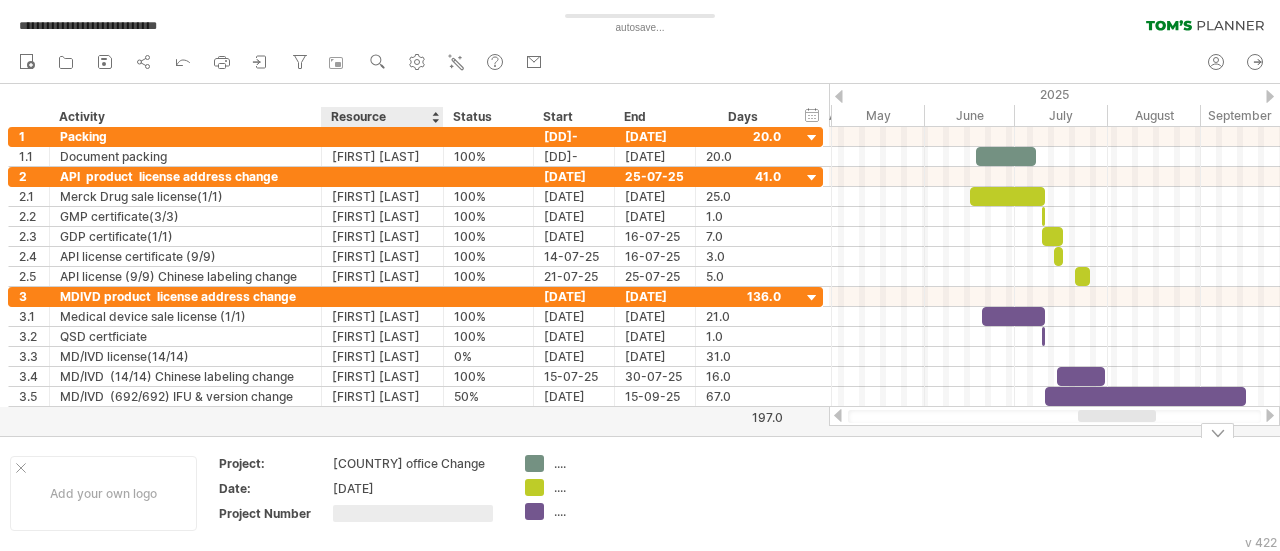 type on "*" 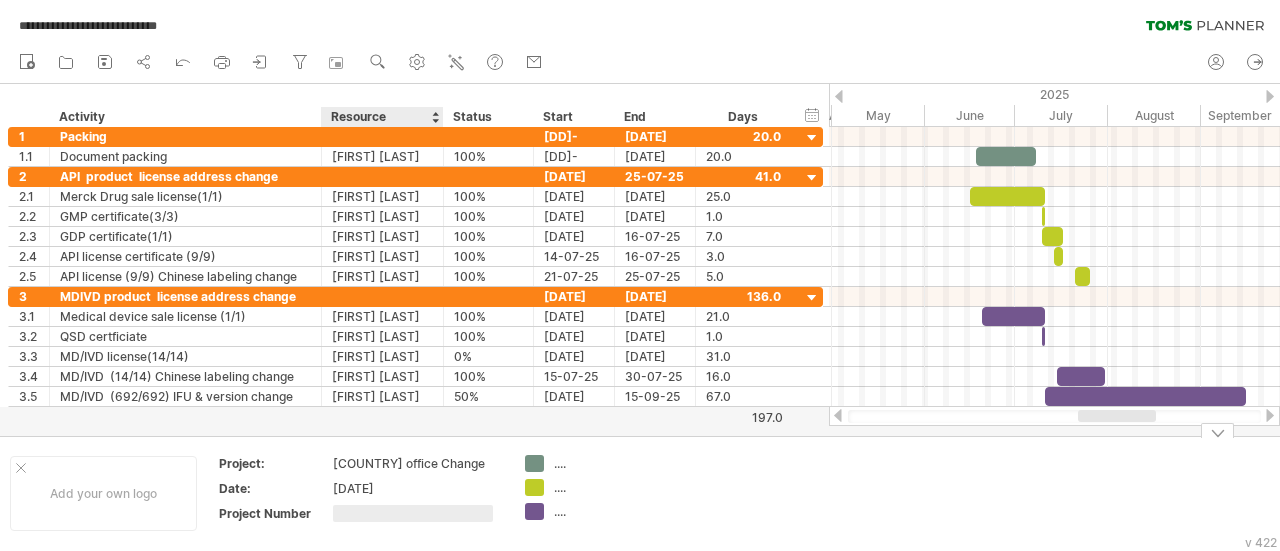 type on "*" 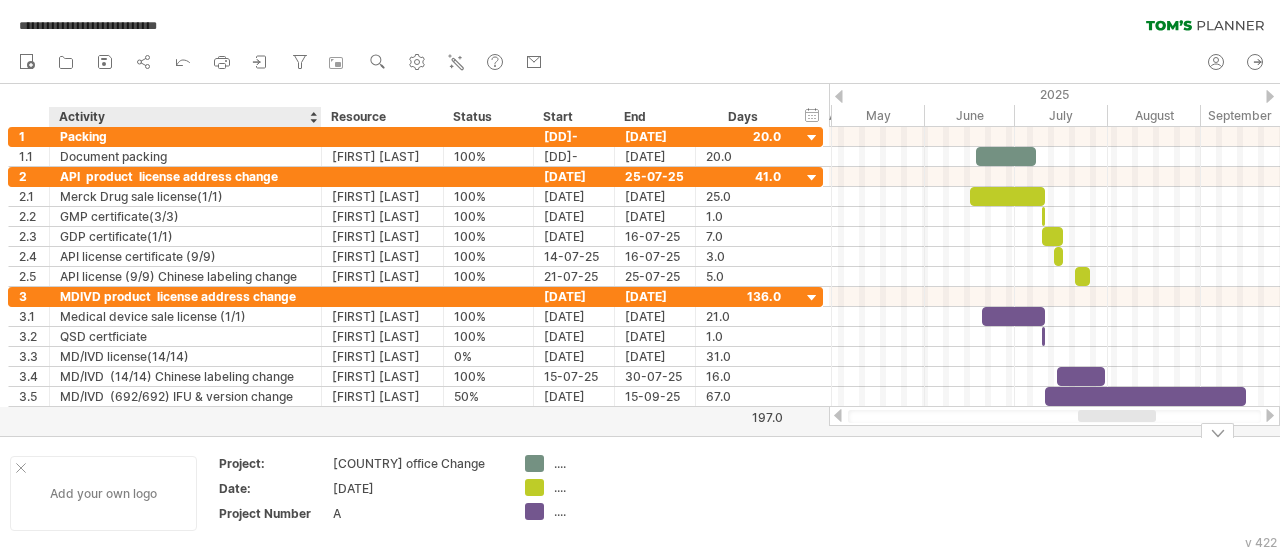 click on "Add your own logo" at bounding box center [103, 493] 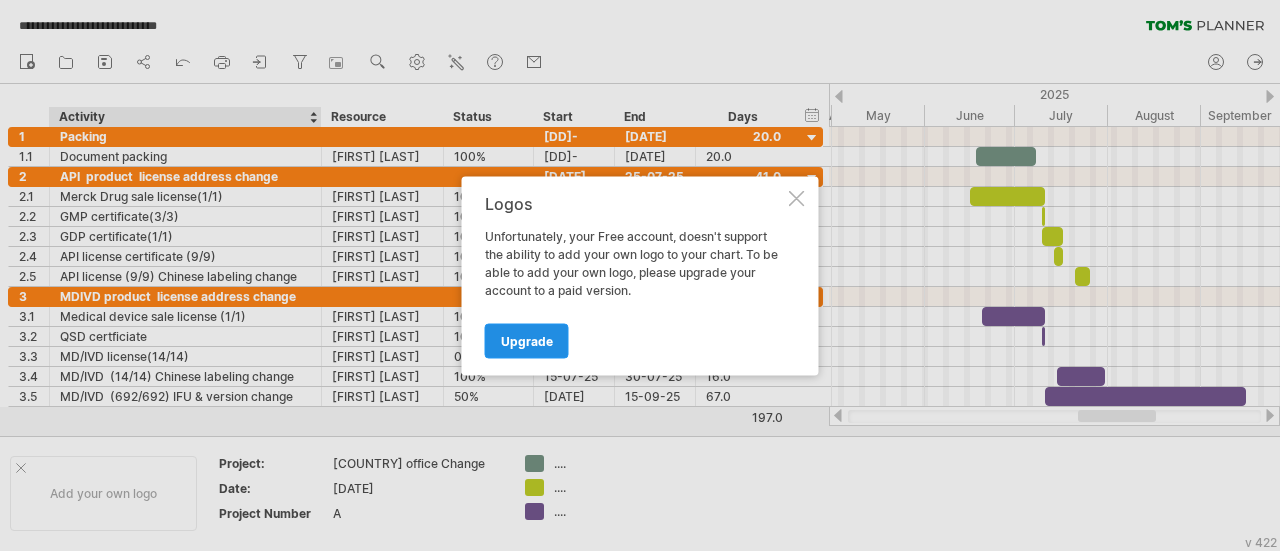 click on "Upgrade" at bounding box center [527, 340] 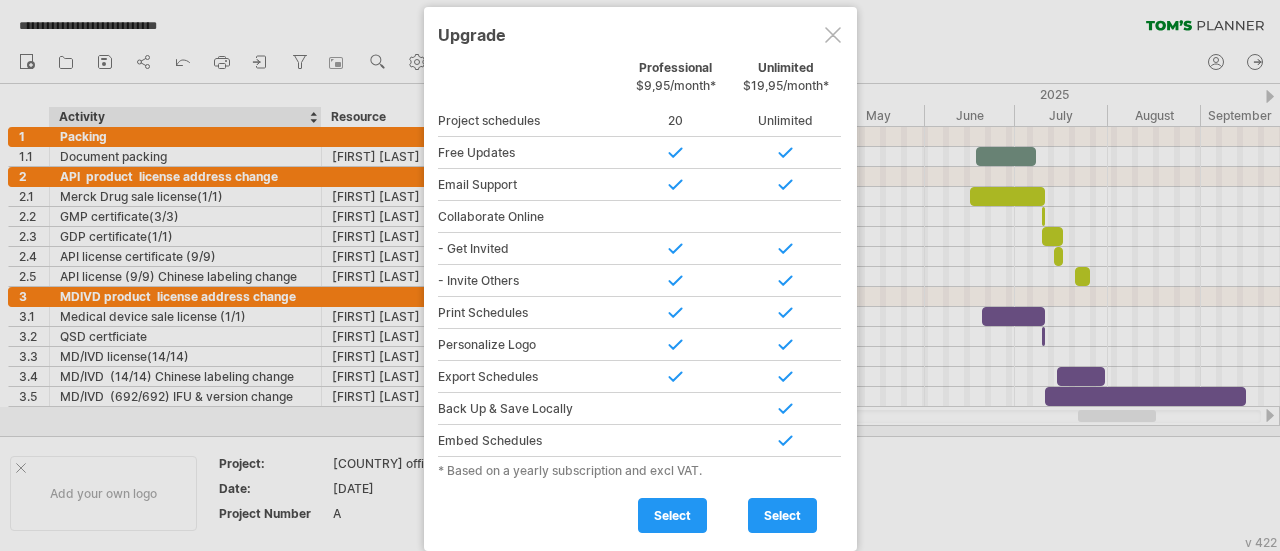 click at bounding box center [833, 35] 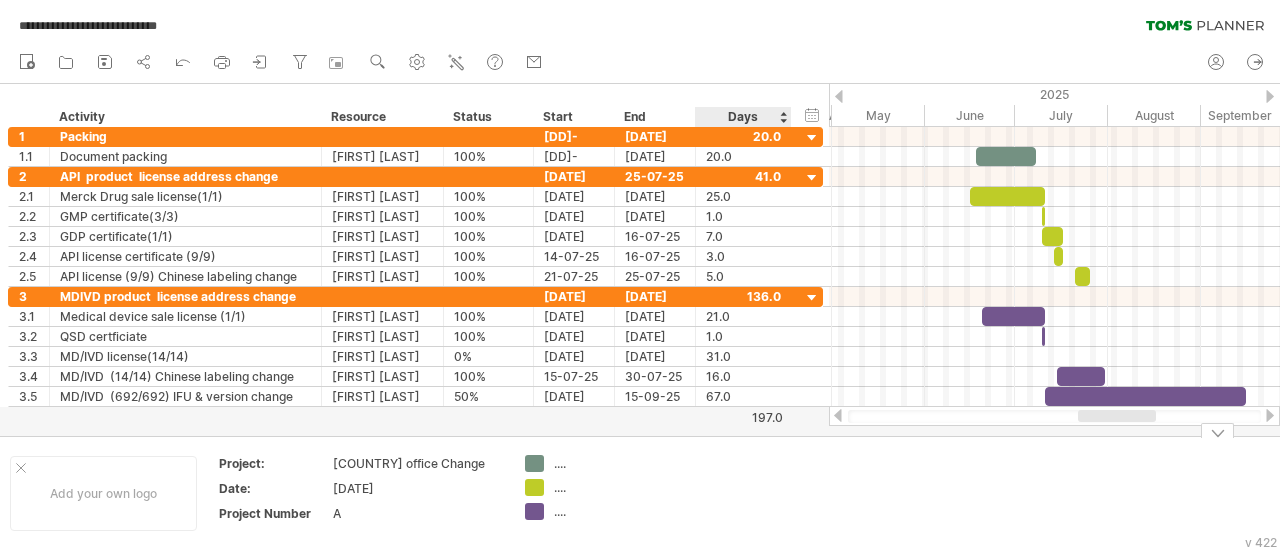 click at bounding box center [752, 493] 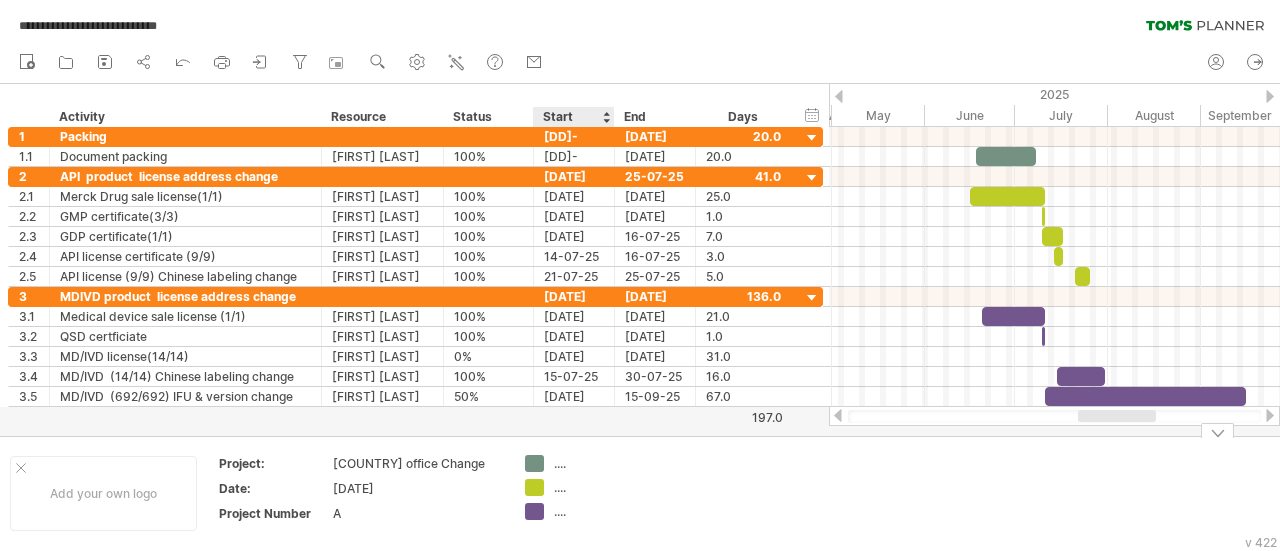 click on "...." at bounding box center (608, 463) 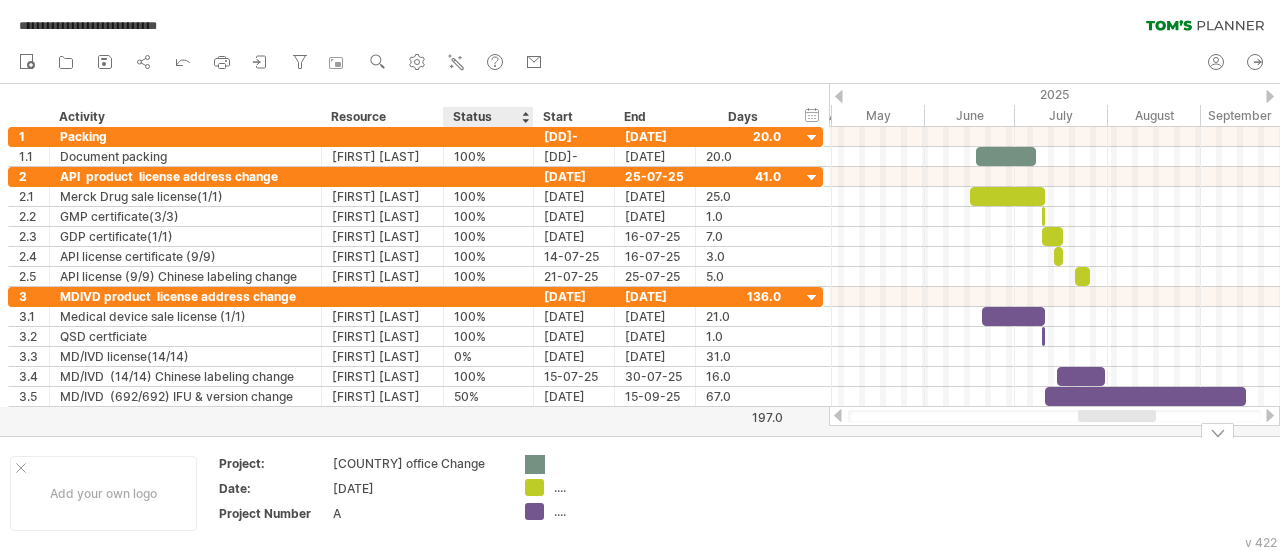 click on "**********" at bounding box center (640, 275) 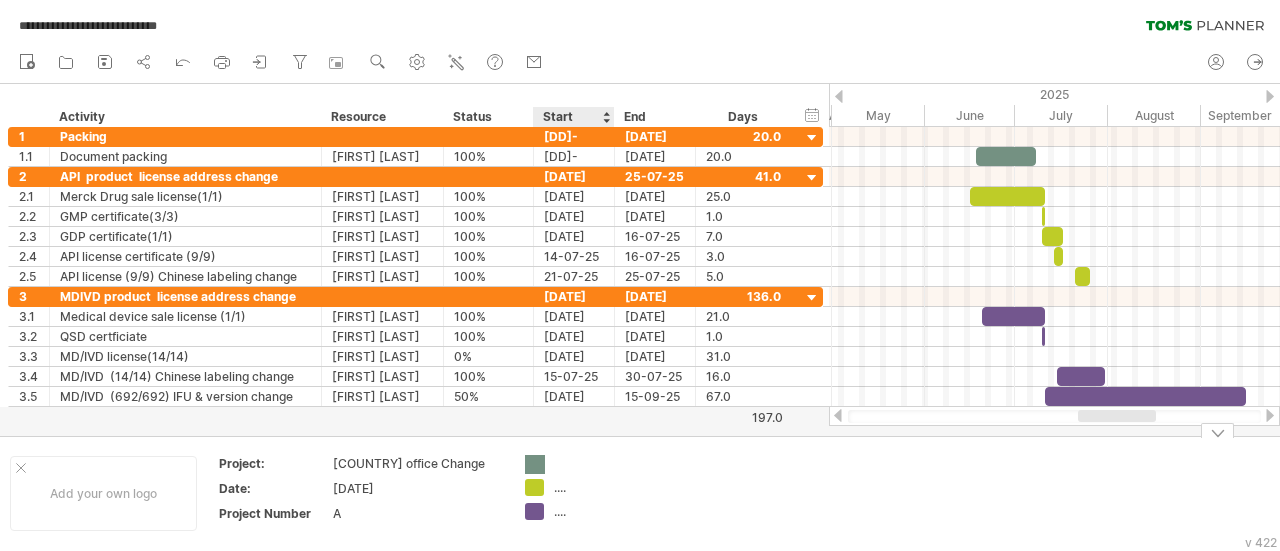 click at bounding box center [608, 463] 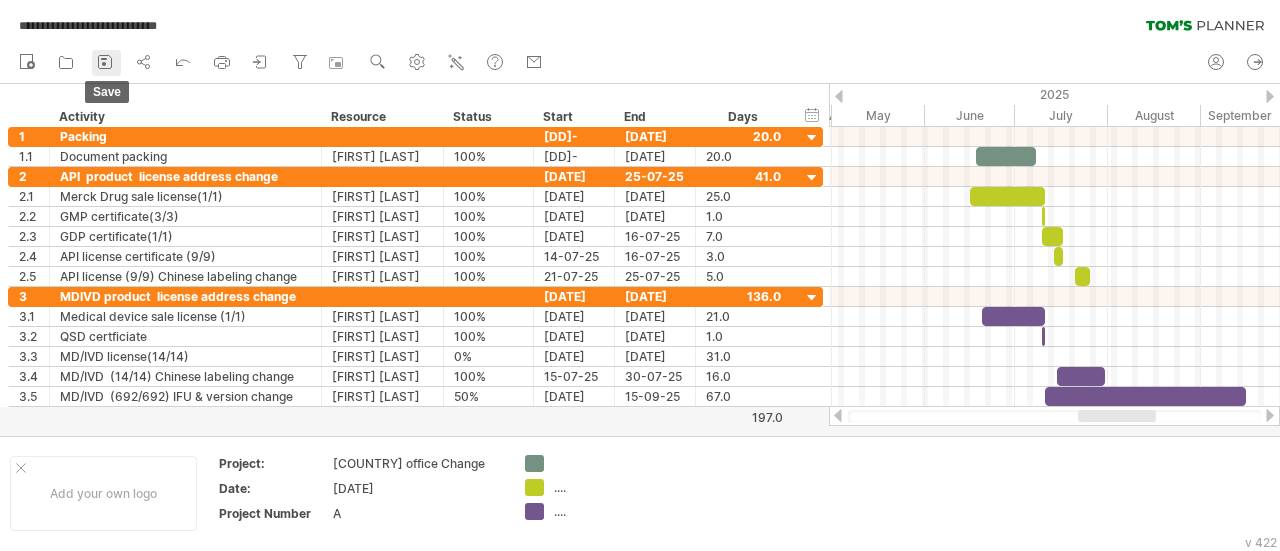 click 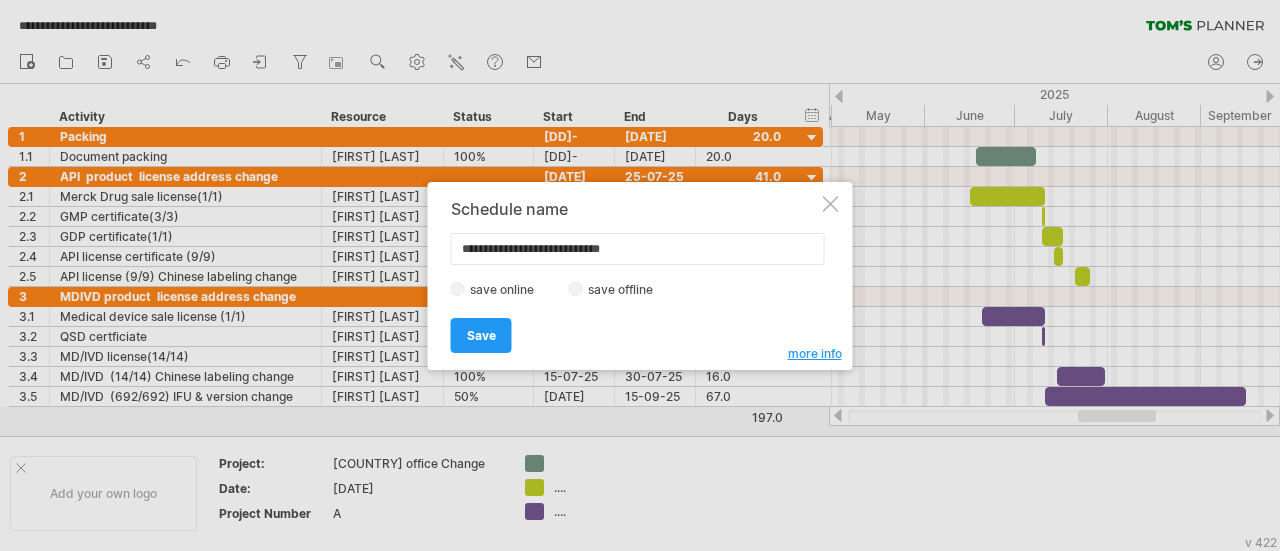 click on "save online save offline" at bounding box center [635, 289] 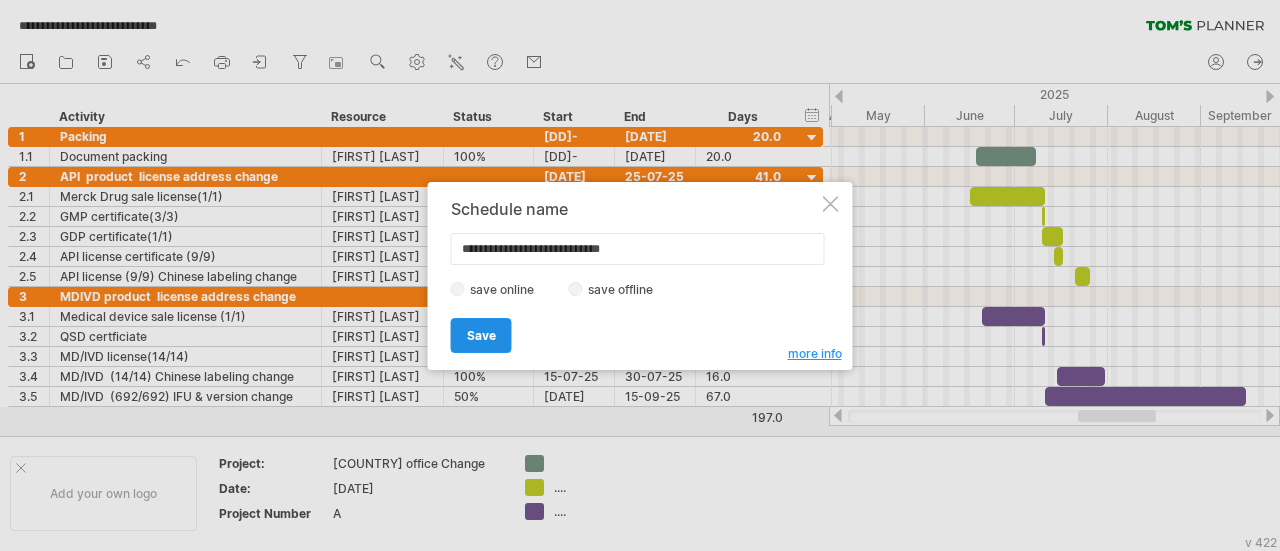 click on "Save" at bounding box center (481, 335) 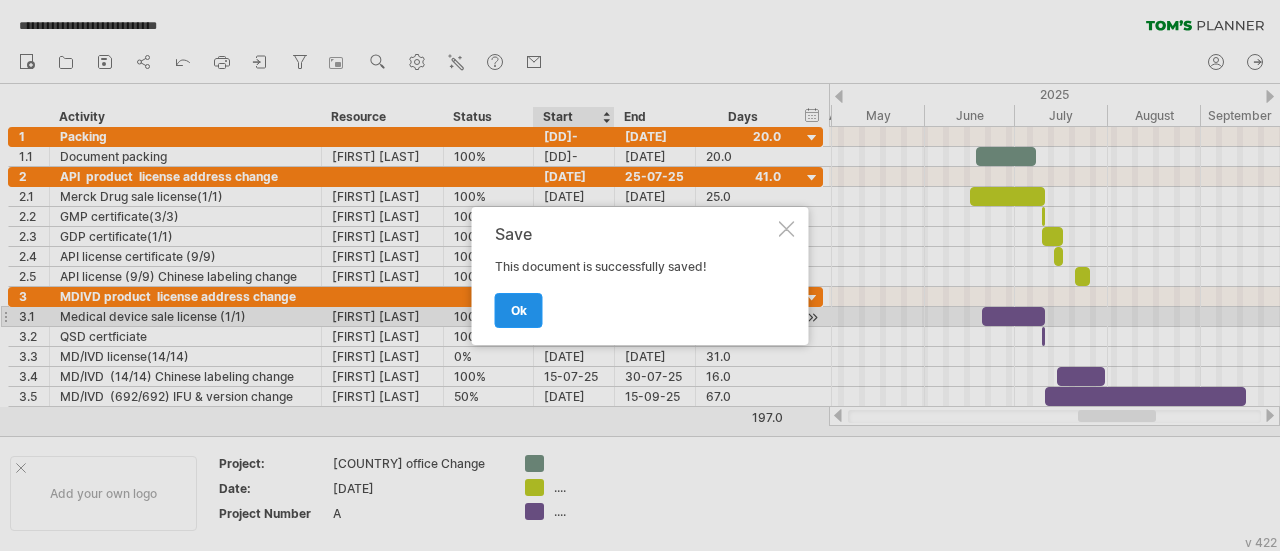 click on "ok" at bounding box center [519, 310] 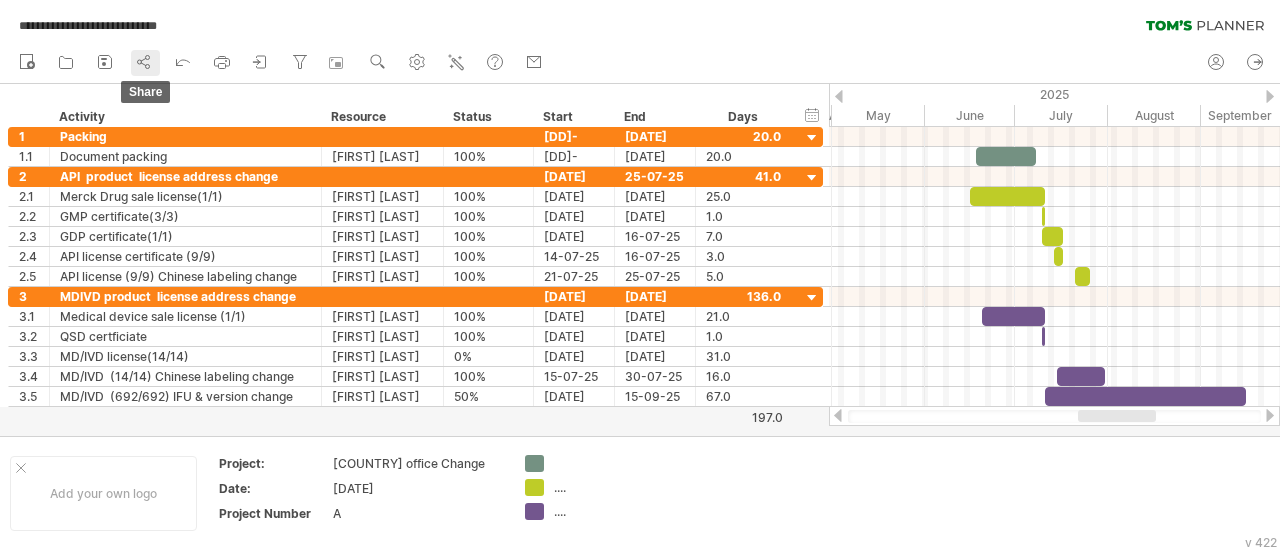 click 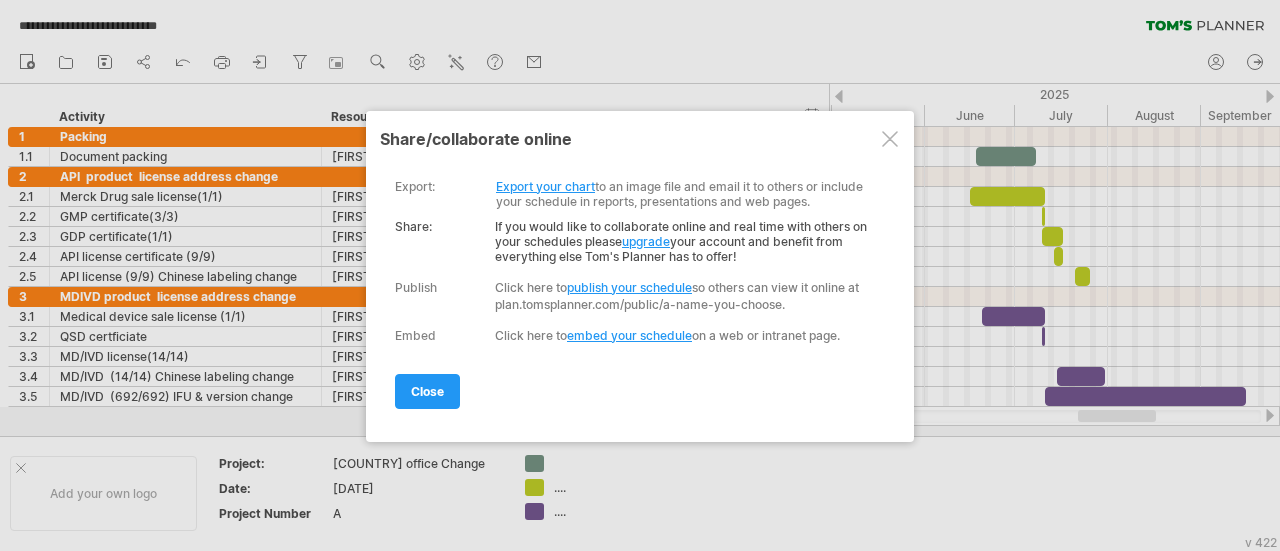 click on "Export your chart" at bounding box center (545, 186) 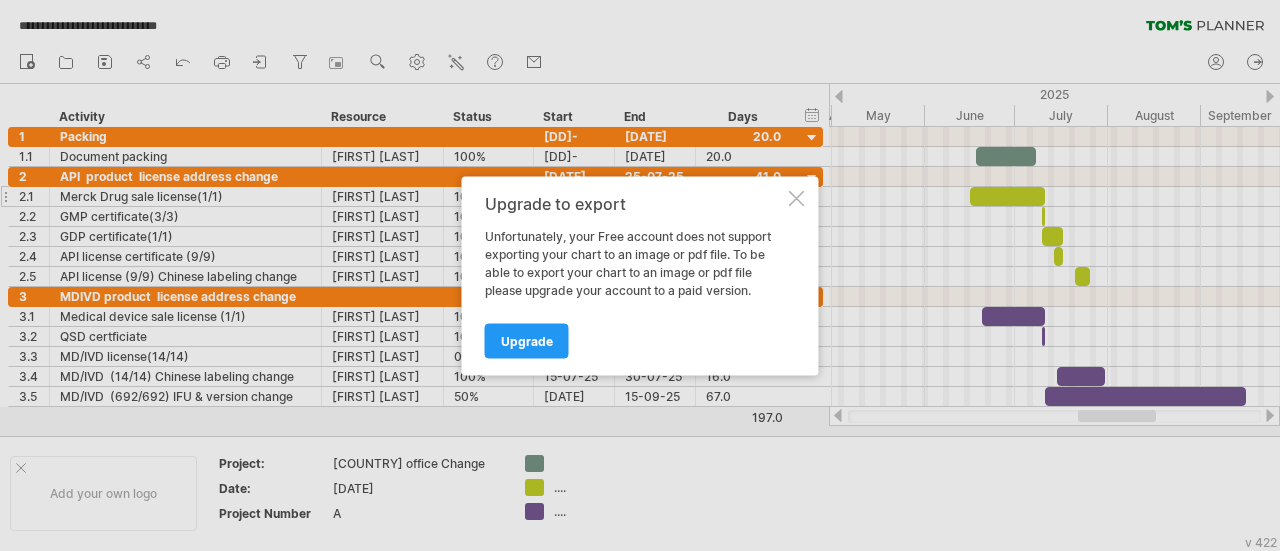 click at bounding box center (797, 198) 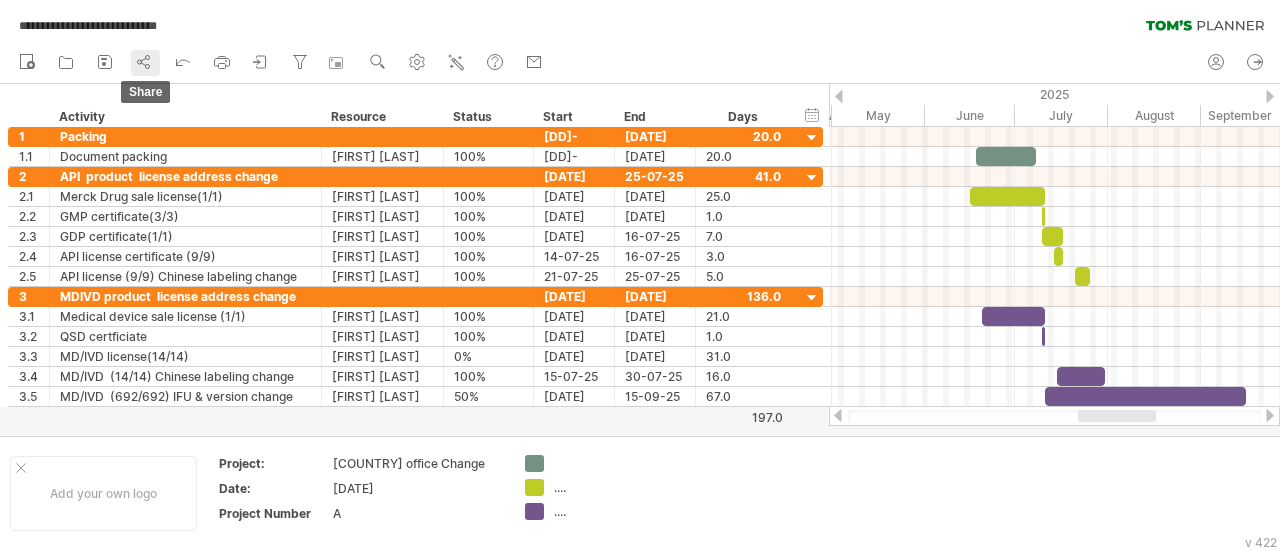 click on "share" at bounding box center (145, 63) 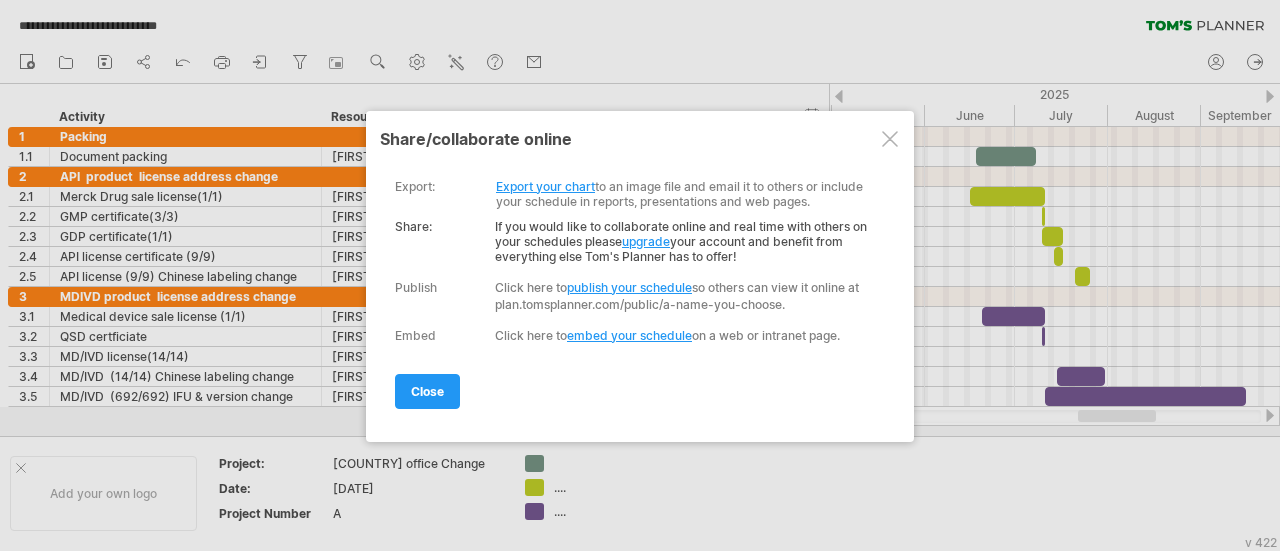 click on "publish your schedule" at bounding box center [629, 287] 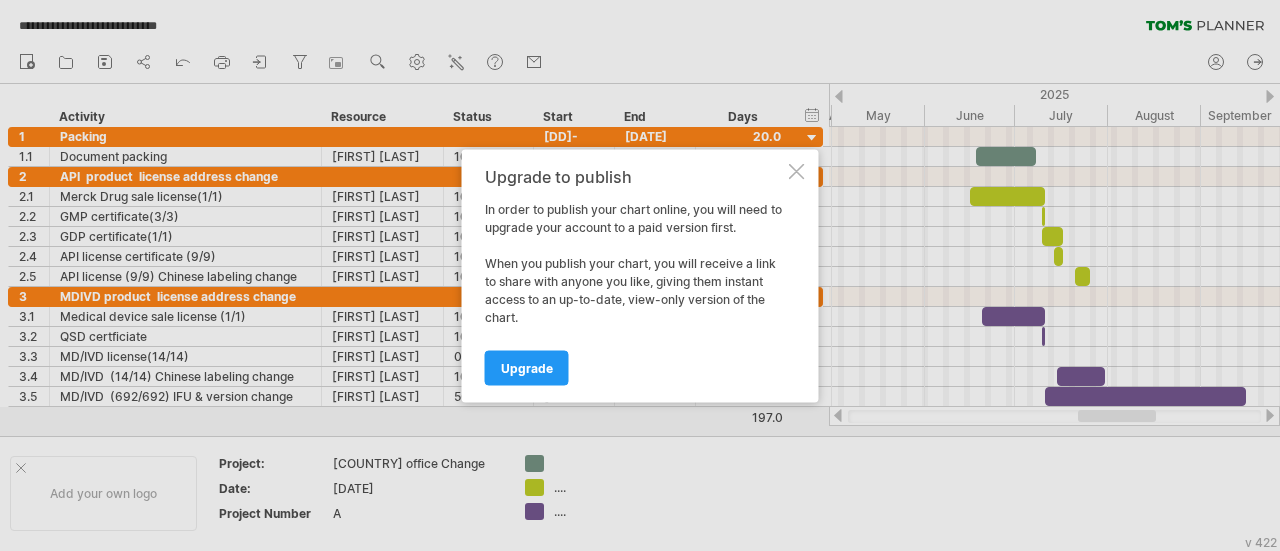 click on "Upgrade to publish  In order to publish your chart online, you will need to upgrade your account to a paid version first. When you publish your chart, you will receive a link to share with anyone you like, giving them instant access to an up-to-date, view-only version of the chart. Upgrade" at bounding box center (640, 275) 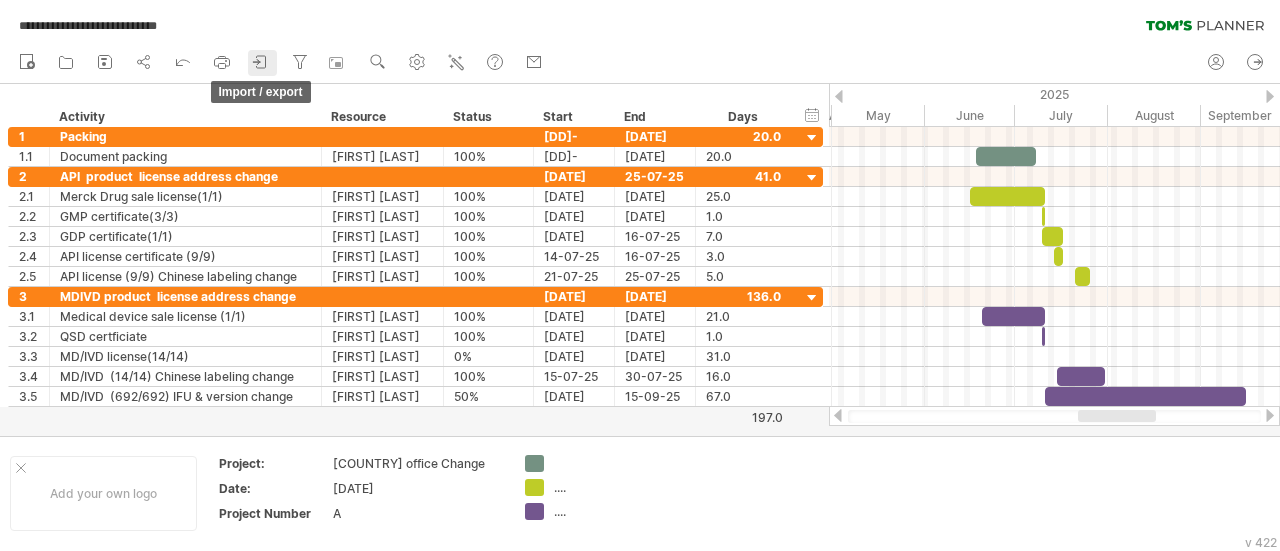 click 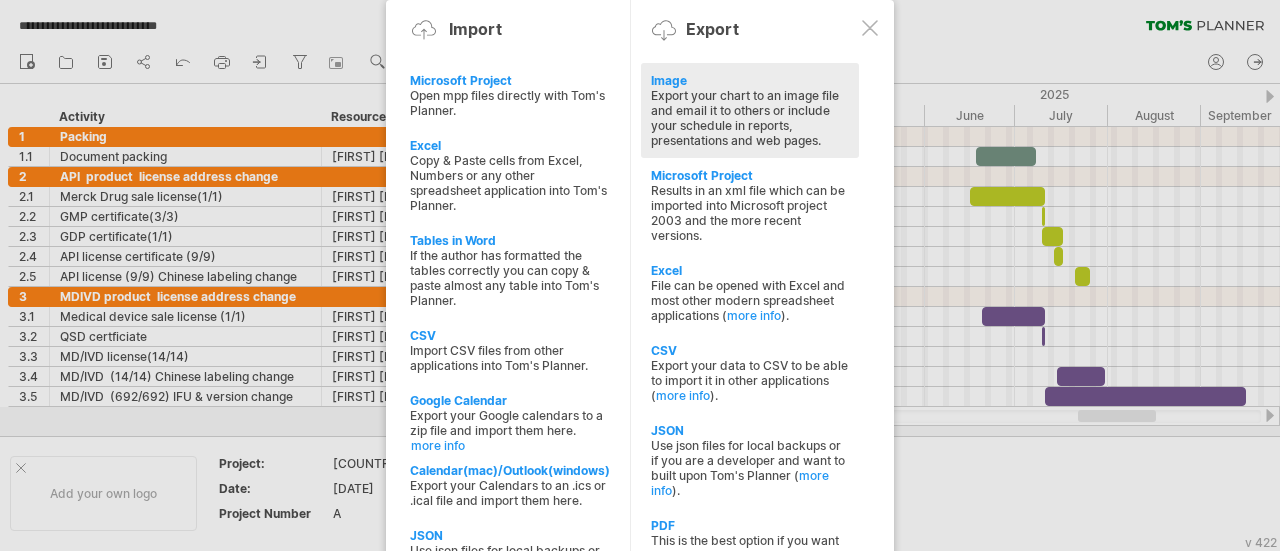 click on "Image" at bounding box center (750, 80) 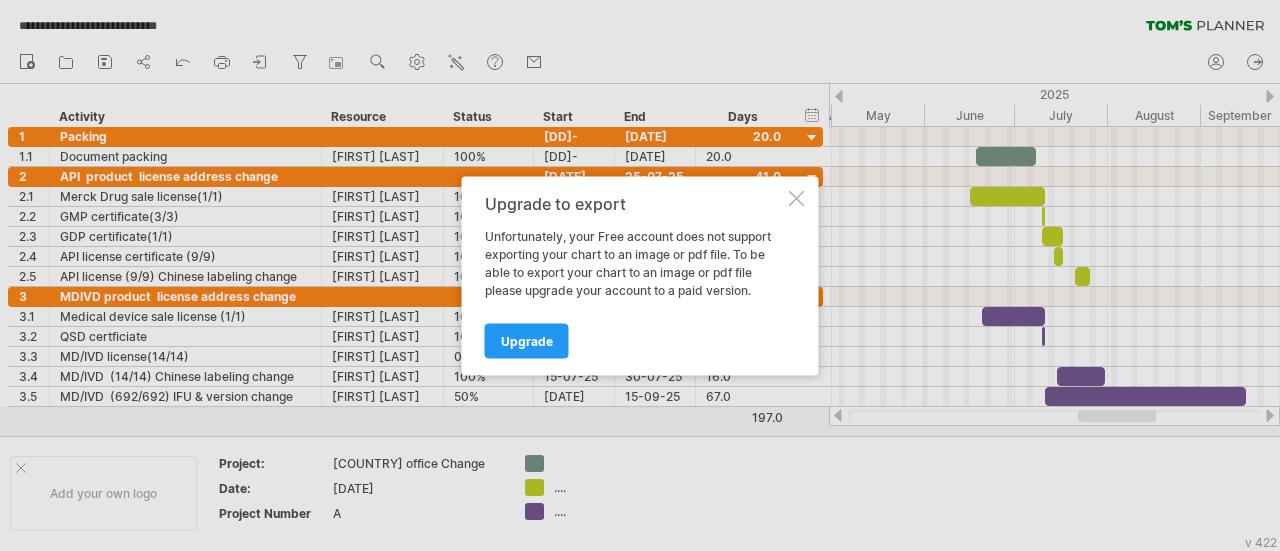 click on "Upgrade to export Unfortunately, your Free account does not support exporting your chart to an image or pdf file. To be able to export your chart to an image or pdf file please upgrade your account to a paid version. Upgrade" at bounding box center [640, 275] 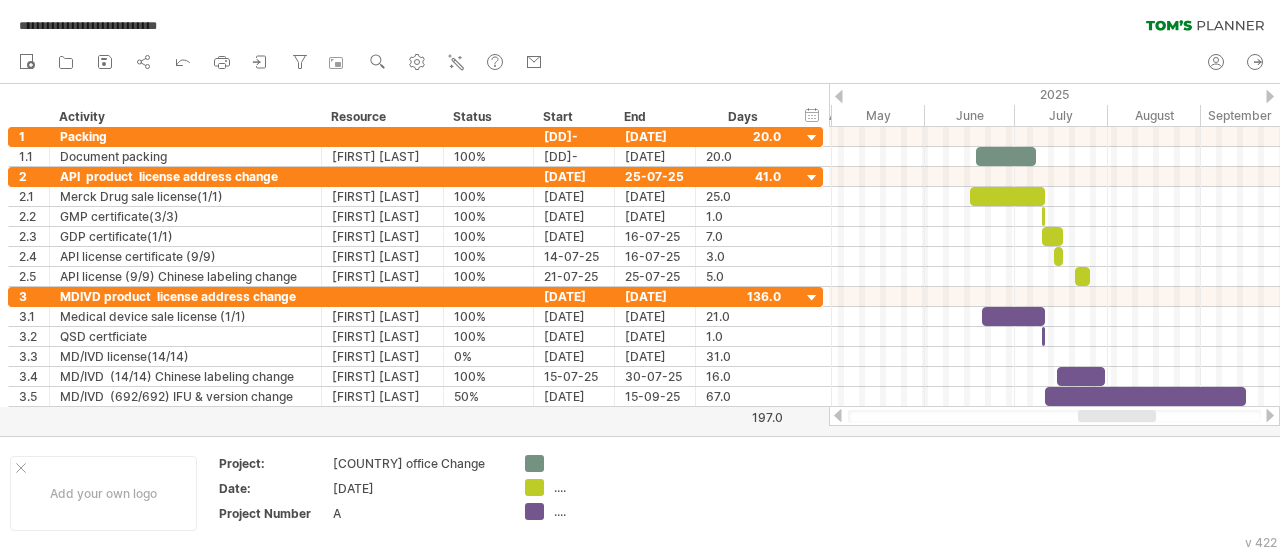 click on "new
open" at bounding box center [280, 63] 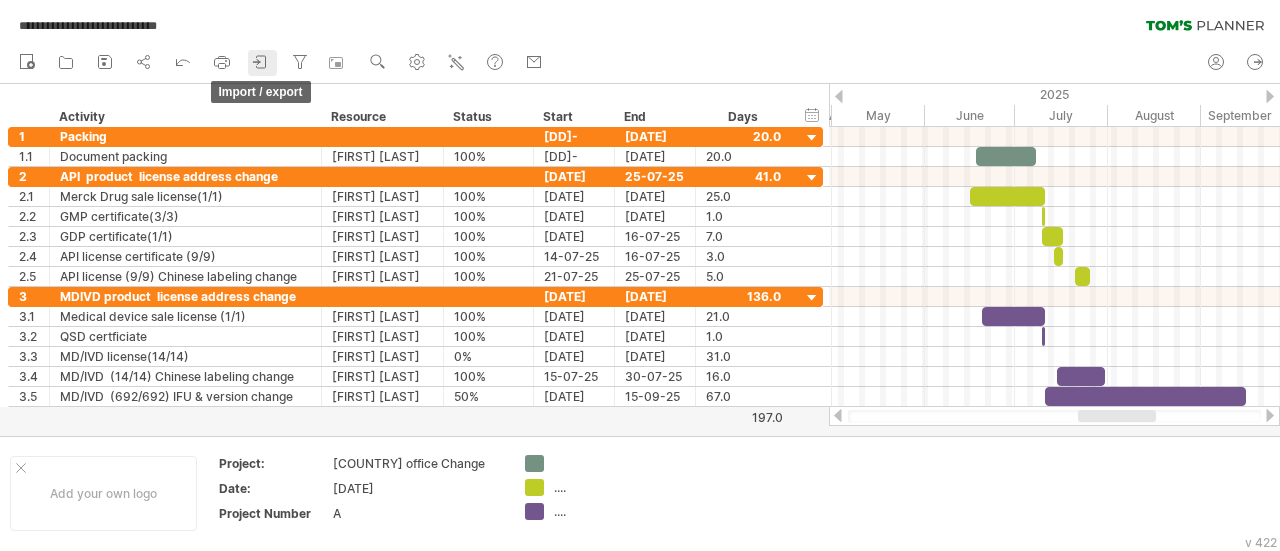 click on "import / export" at bounding box center (262, 63) 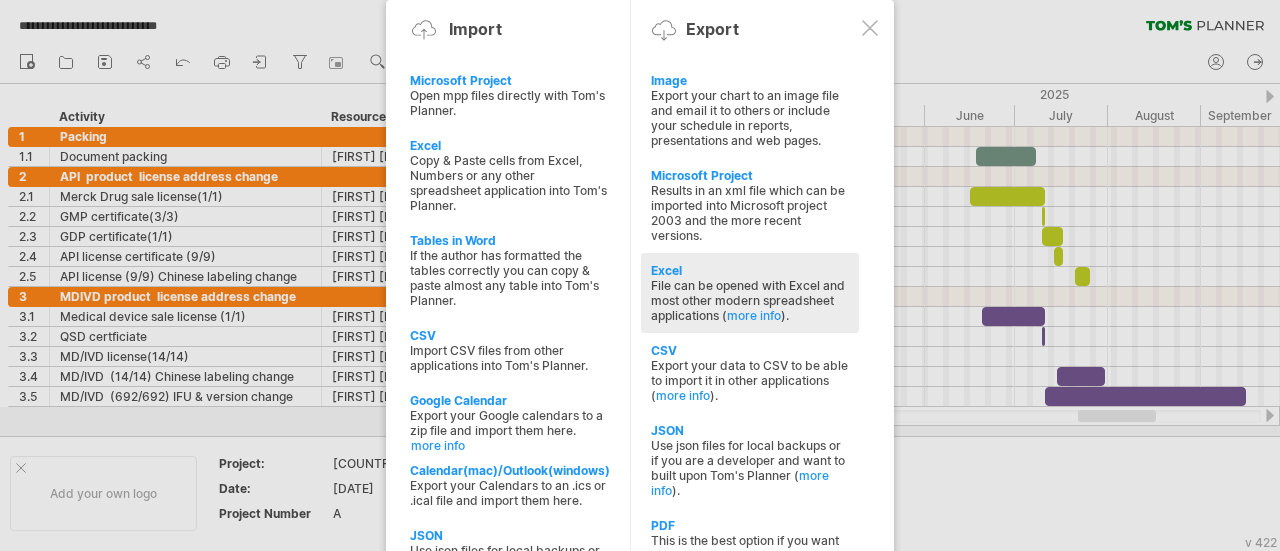 click on "Excel" at bounding box center [750, 270] 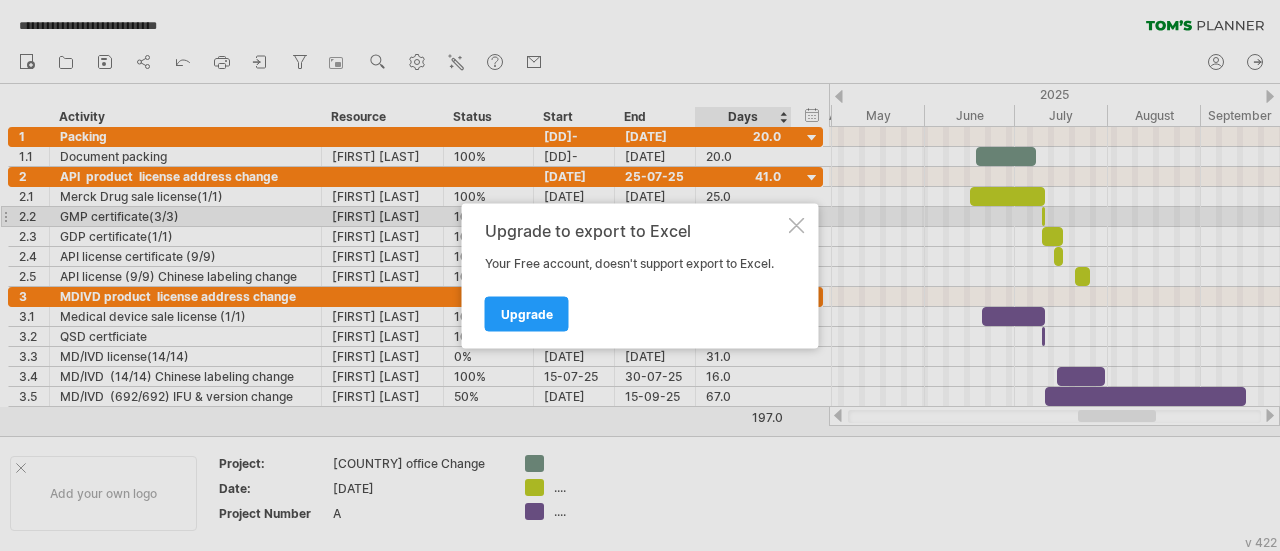 click at bounding box center (797, 225) 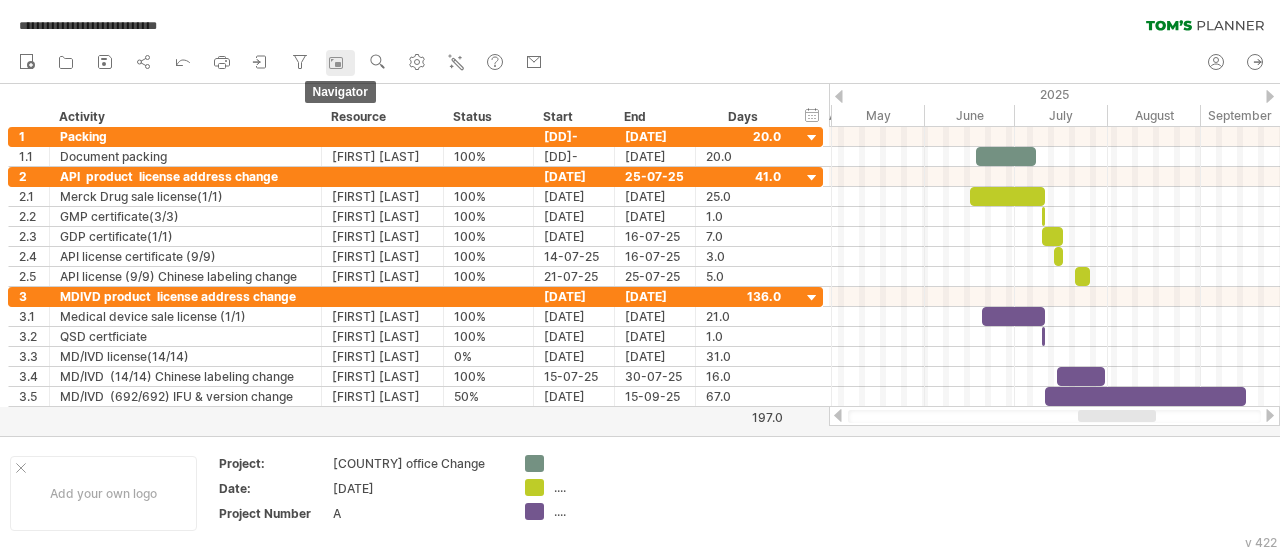 click 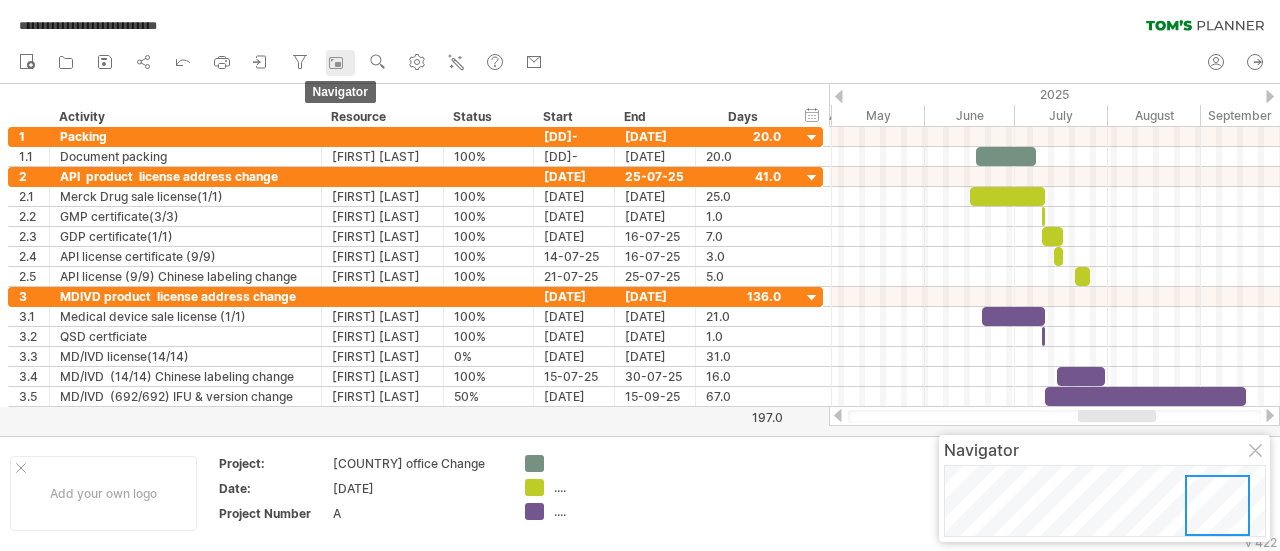 click 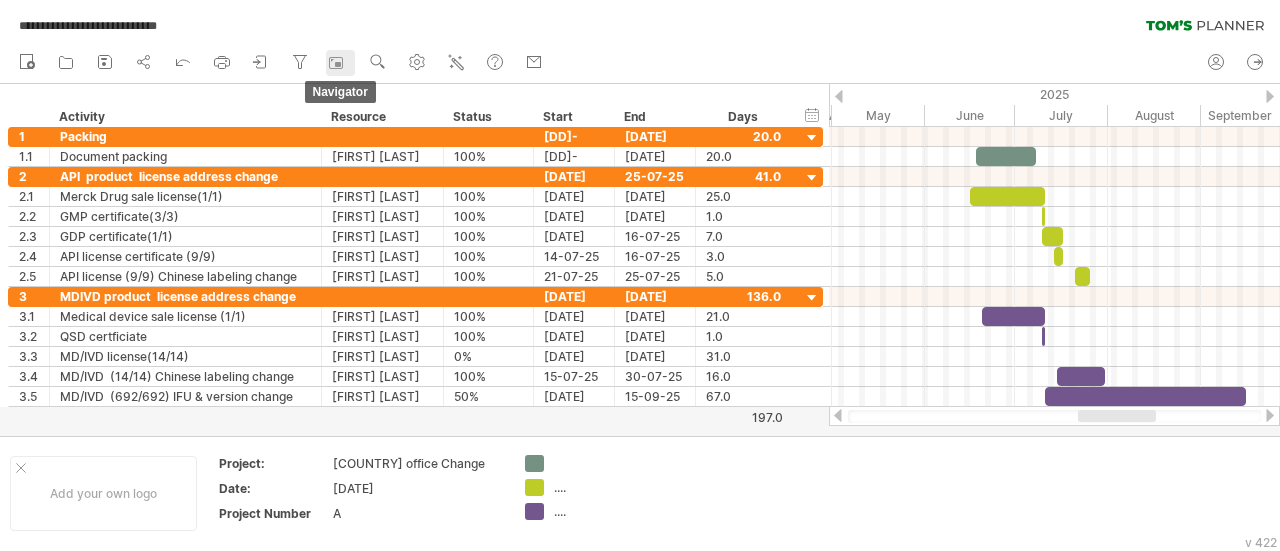 click 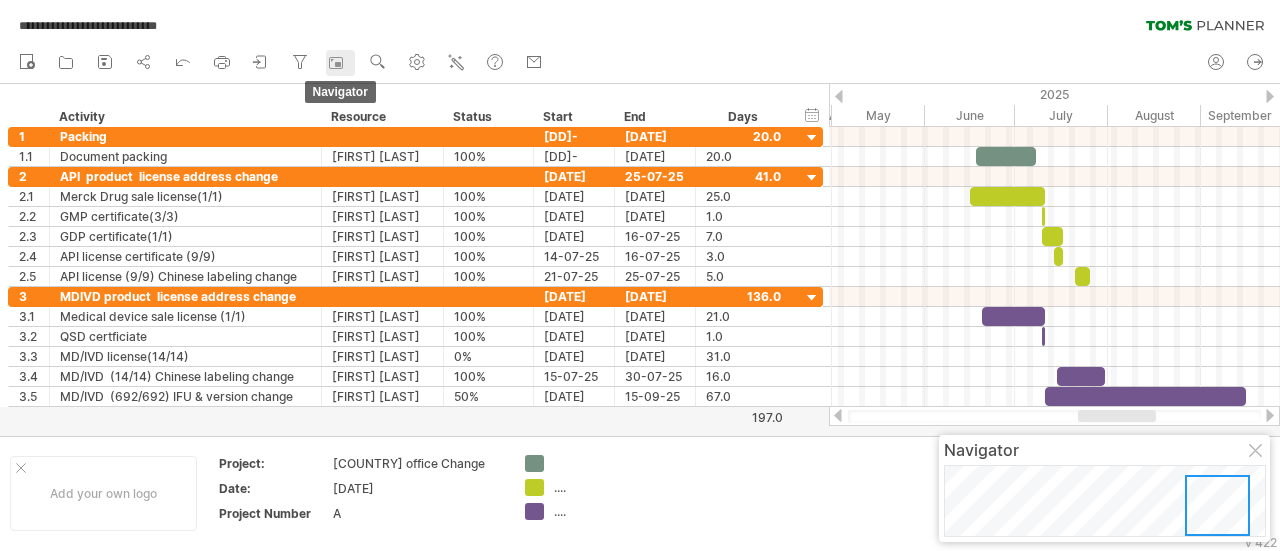 click 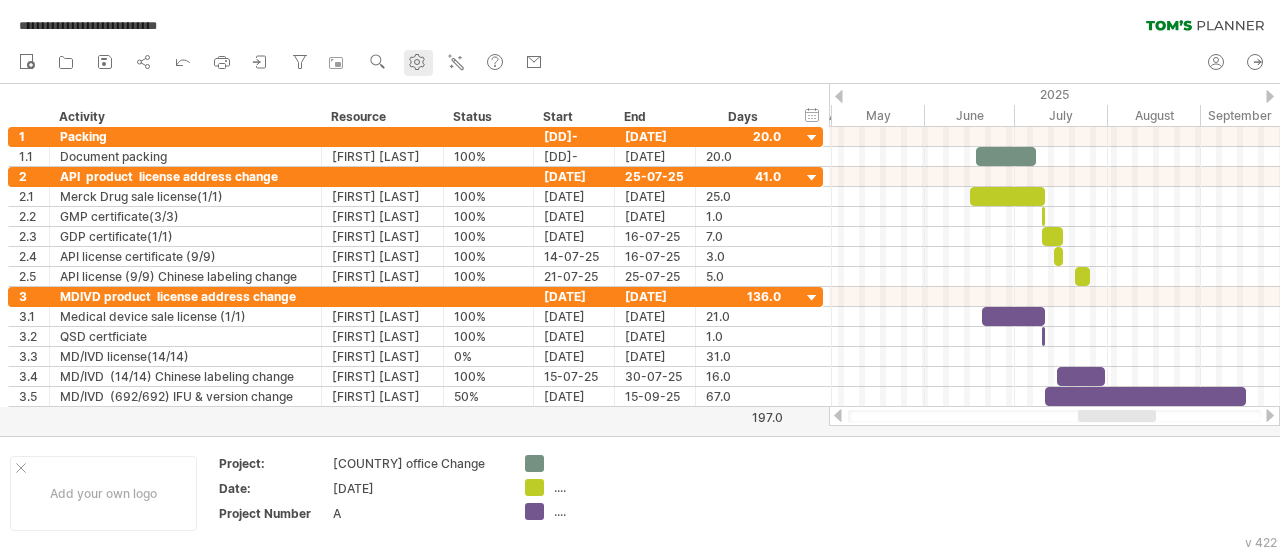 click on "settings" at bounding box center (418, 63) 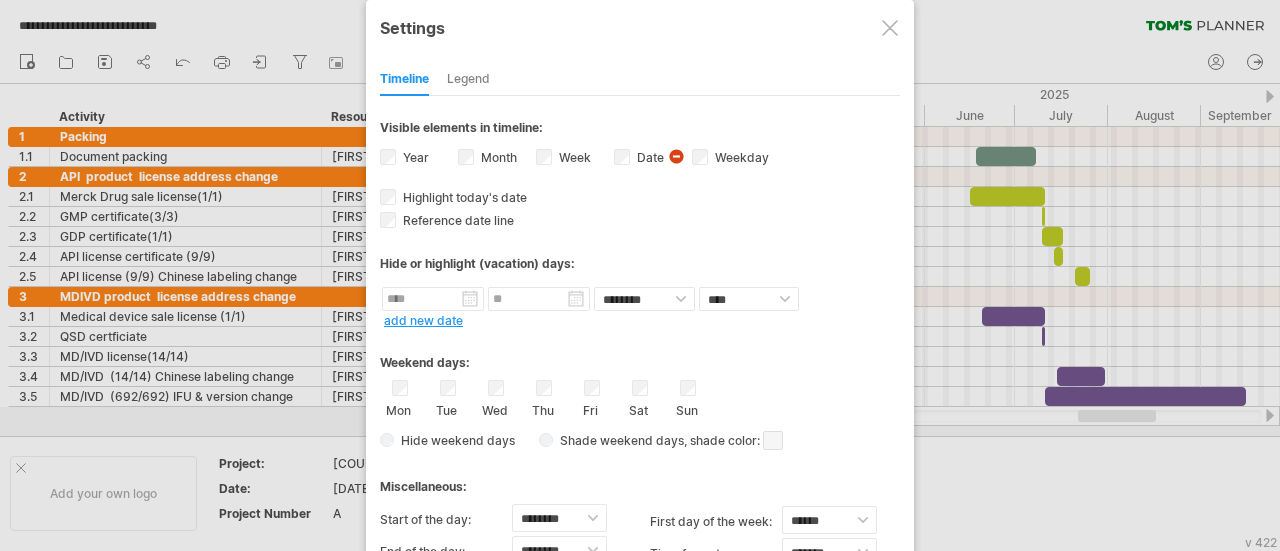 click on "**********" at bounding box center (640, 358) 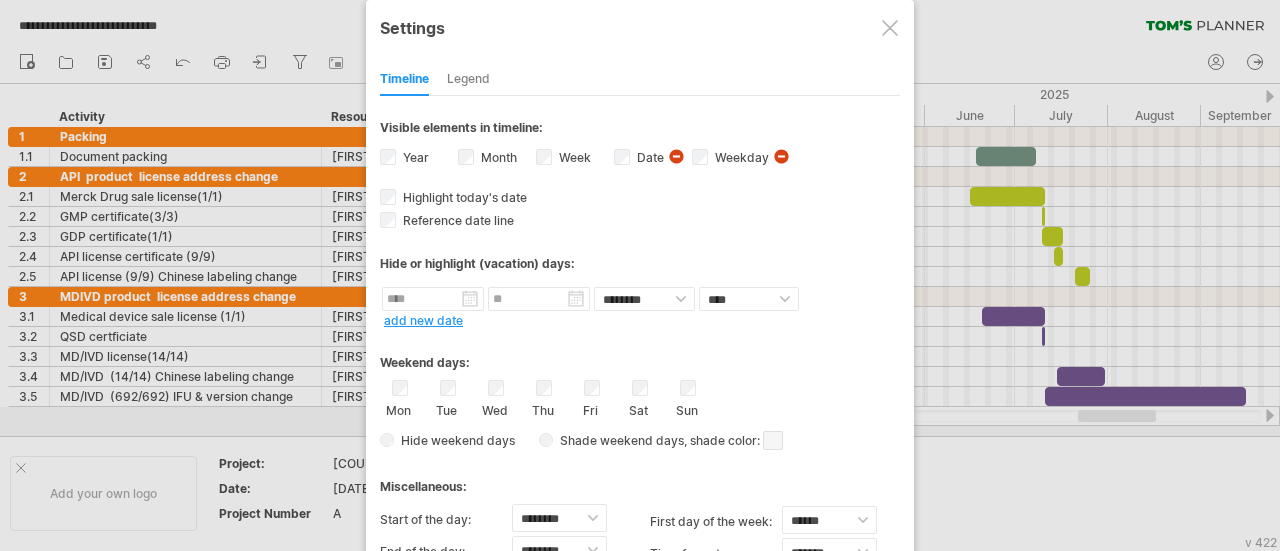 click at bounding box center (890, 28) 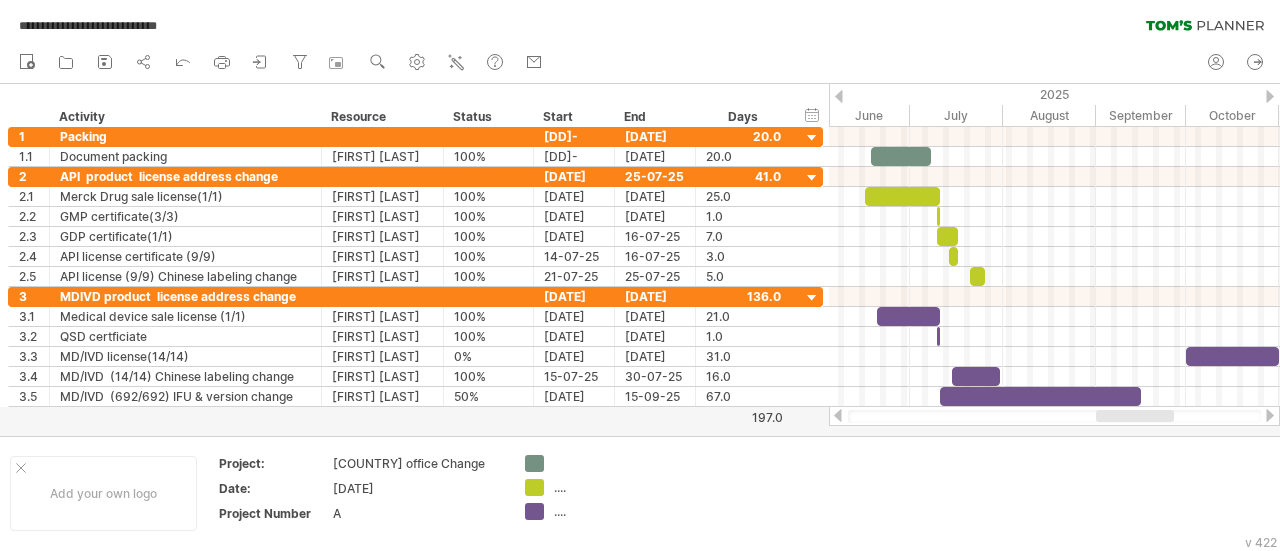 drag, startPoint x: 1091, startPoint y: 411, endPoint x: 1109, endPoint y: 408, distance: 18.248287 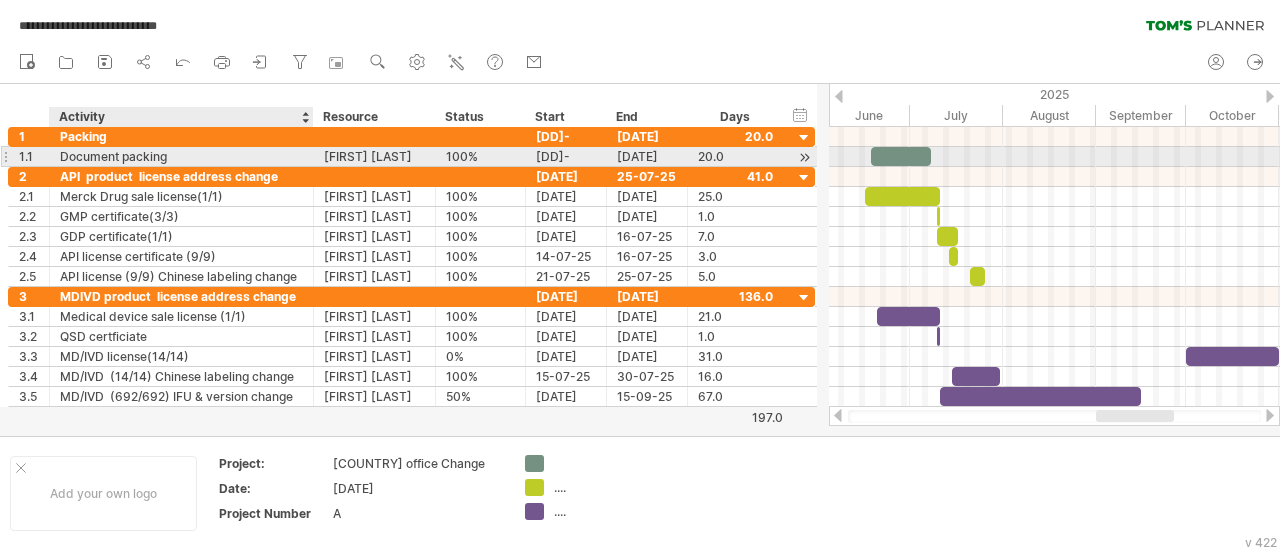 click at bounding box center (311, 157) 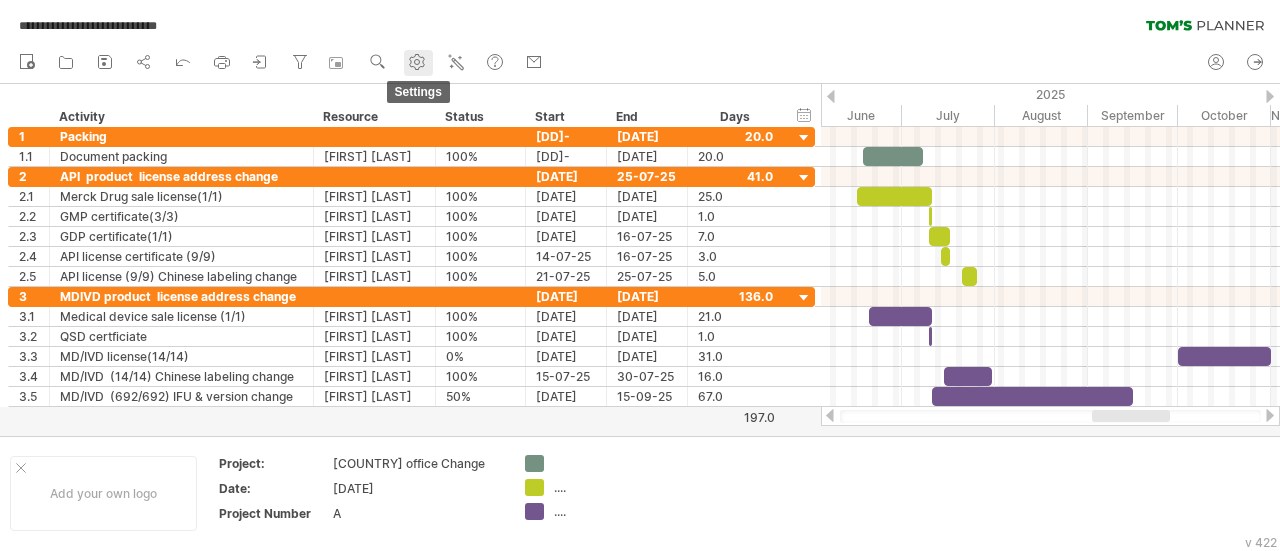 click 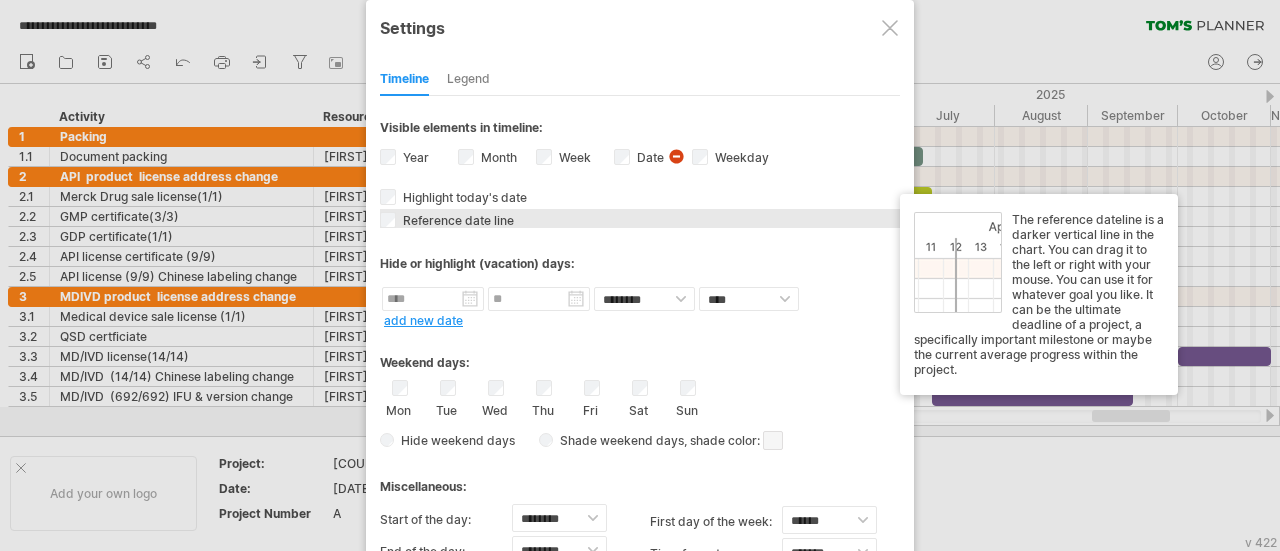 click on "Reference date line" at bounding box center [456, 220] 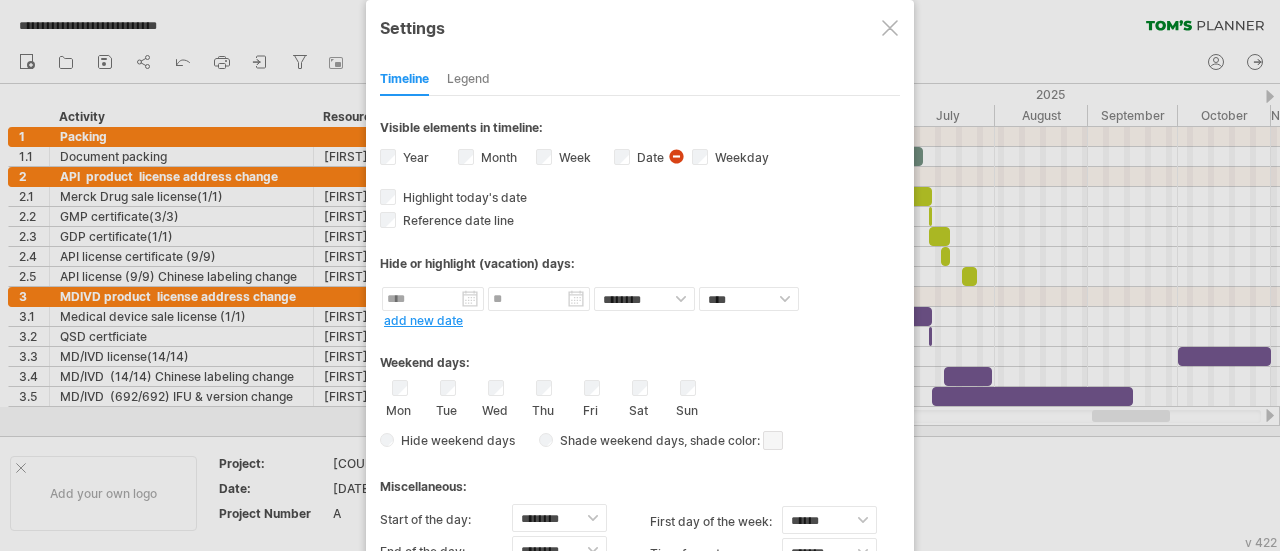 click at bounding box center (890, 28) 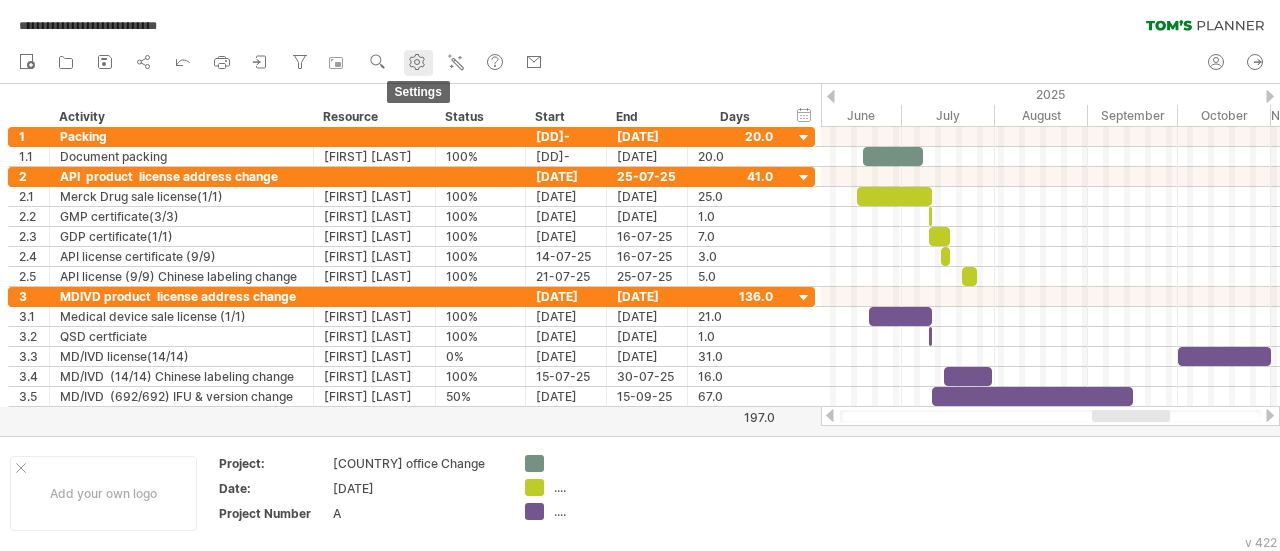 click 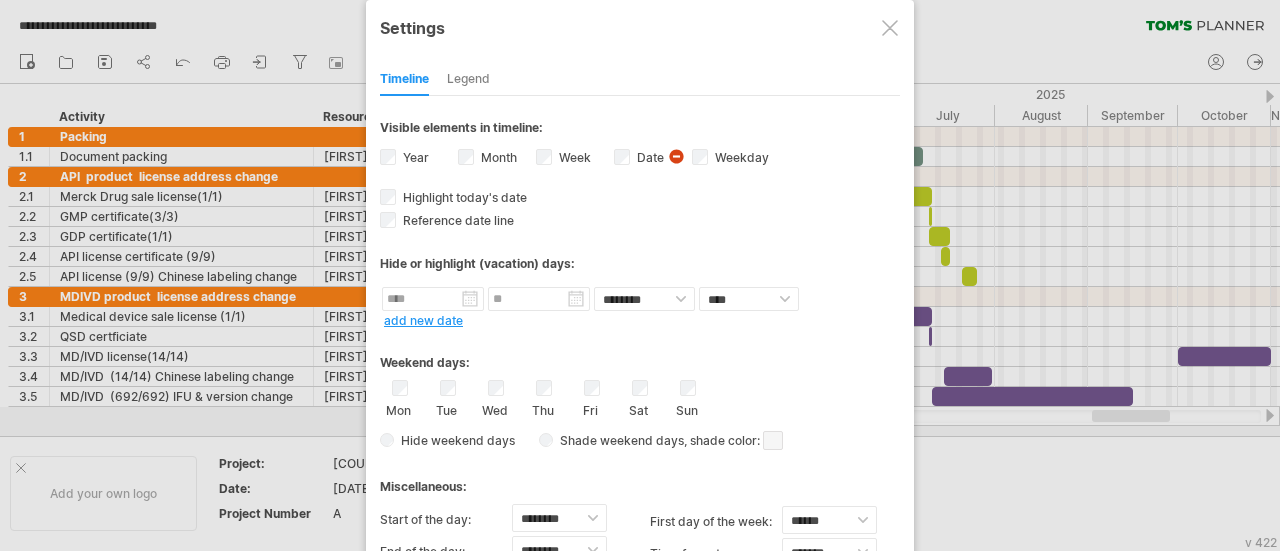 click at bounding box center (890, 28) 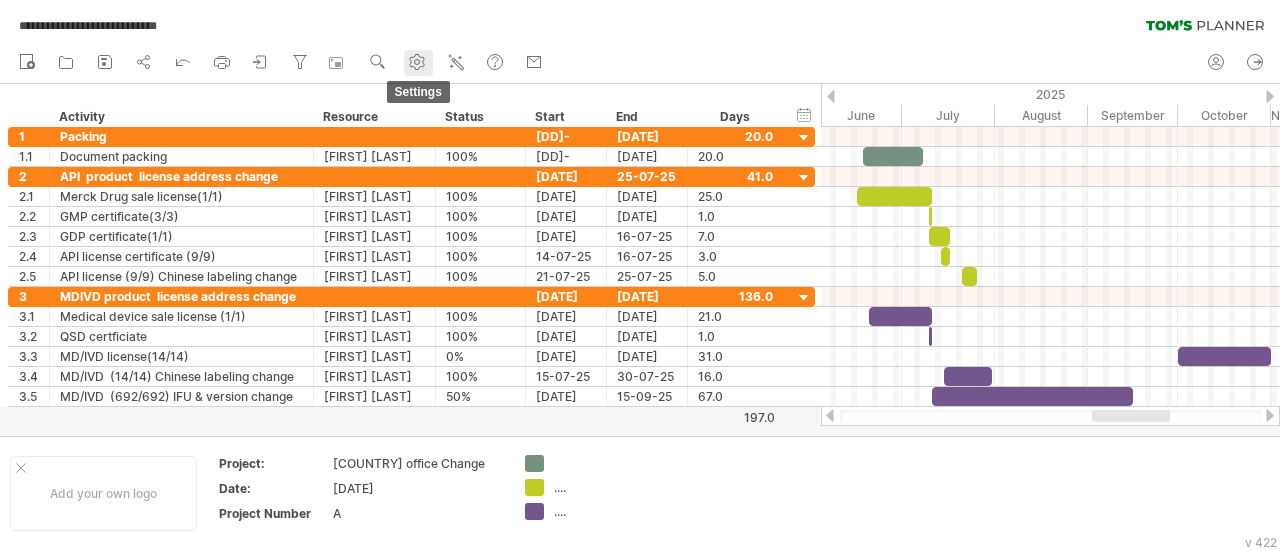 click on "settings" at bounding box center (418, 63) 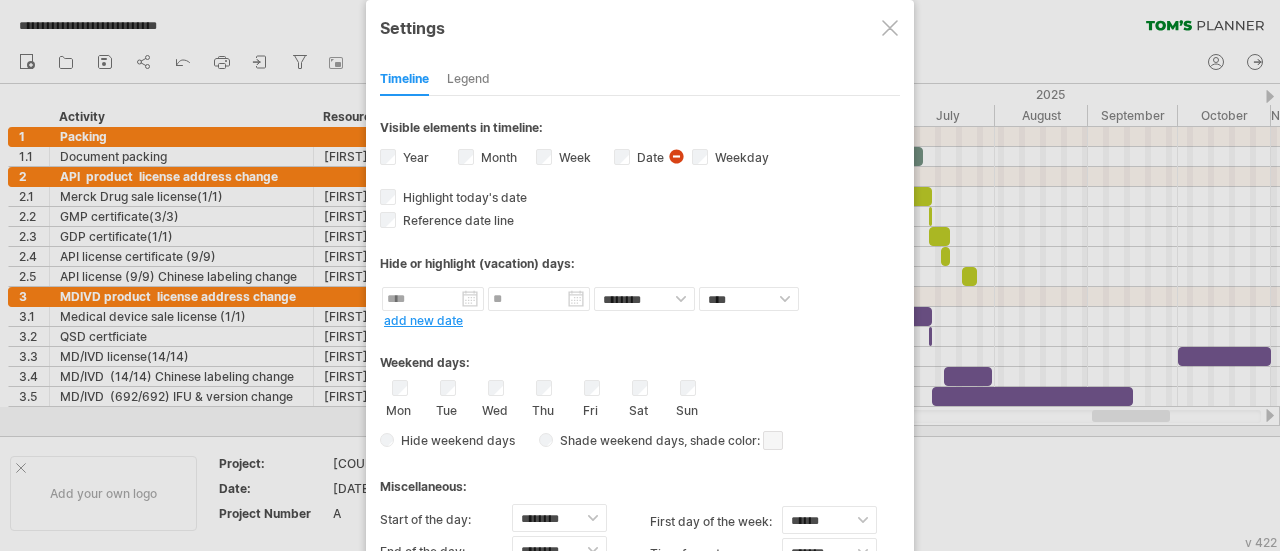 click on "Reference date line
The reference dateline is a darker vertical line in the chart. You can drag it to the left or right with your mouse. You can use it for whatever goal you like. It can be the ultimate deadline of a project, a specifically important milestone or maybe the current average progress within the project." at bounding box center [640, 218] 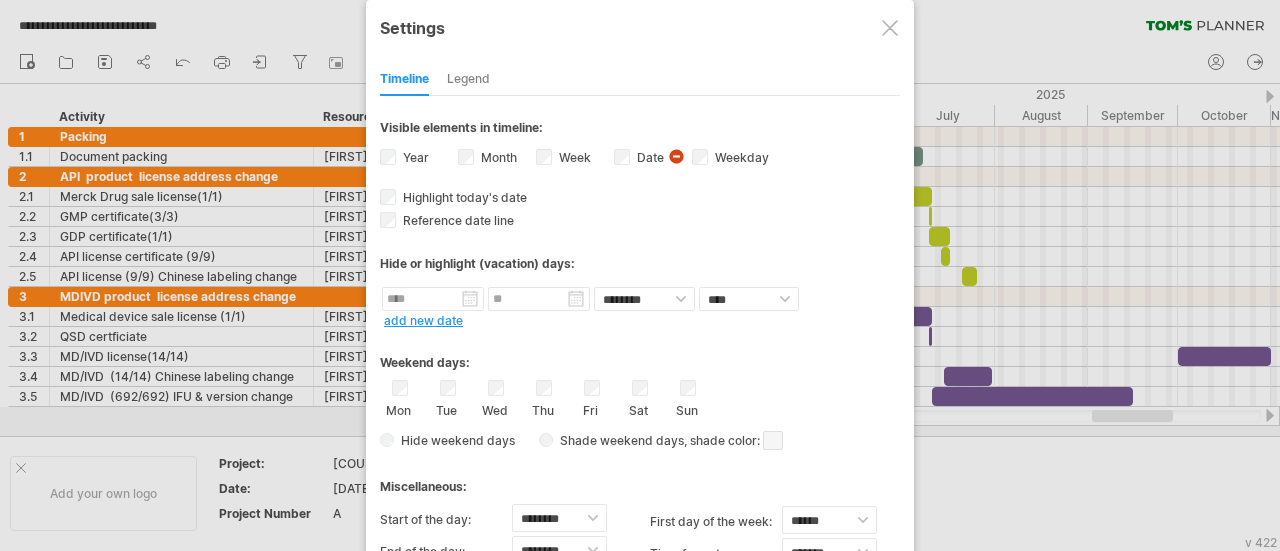 drag, startPoint x: 662, startPoint y: 253, endPoint x: 393, endPoint y: 253, distance: 269 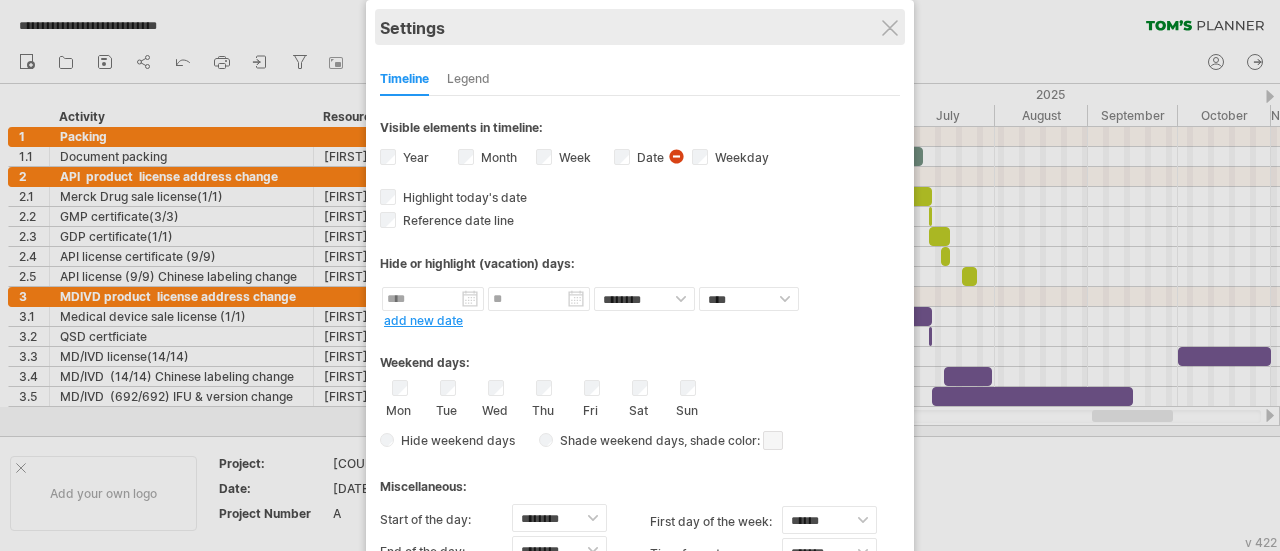 click on "Settings" at bounding box center (640, 27) 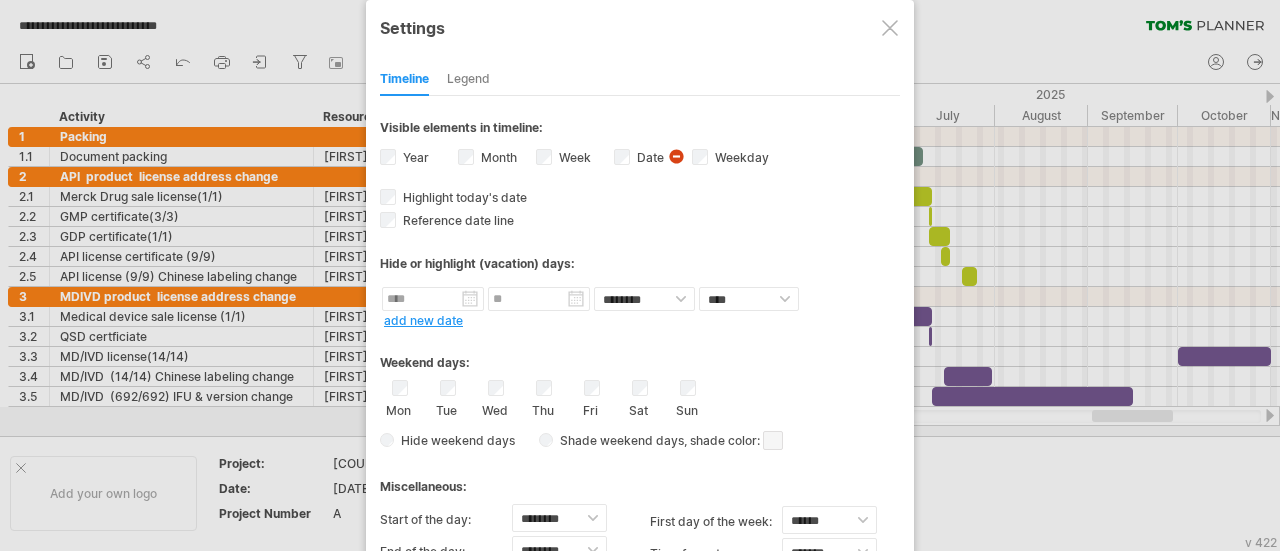 click at bounding box center [890, 28] 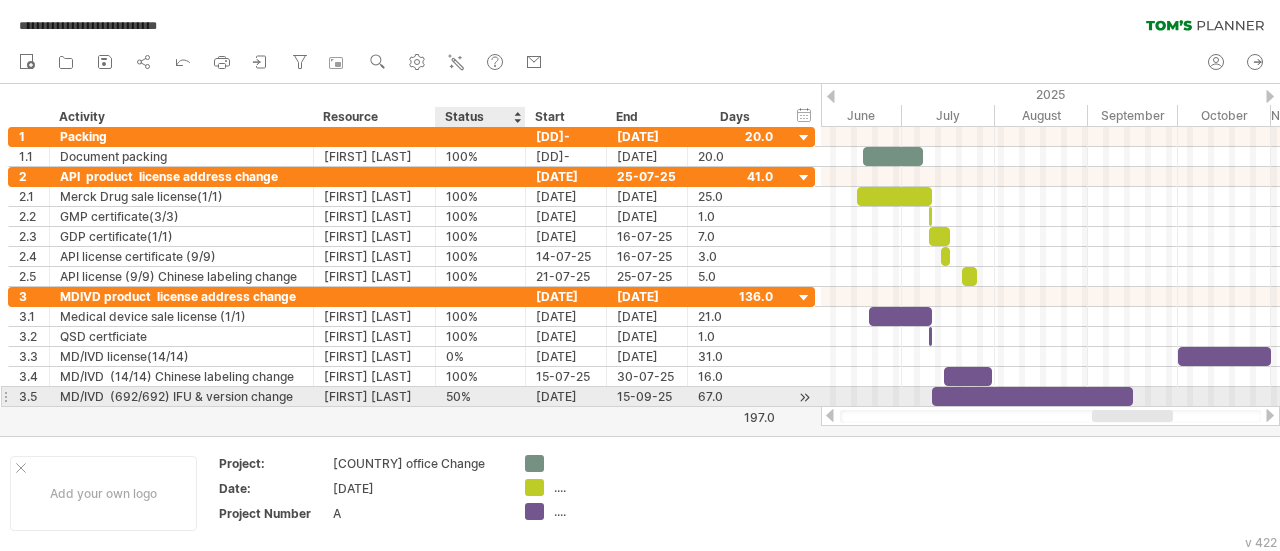 click on "**********" at bounding box center (410, 267) 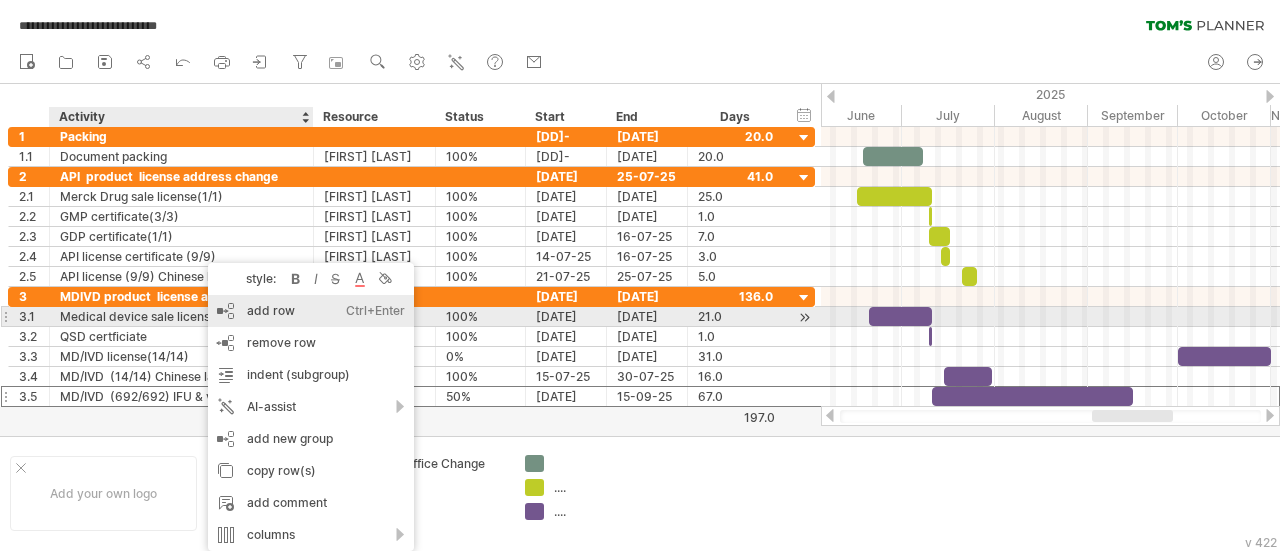 click on "add row Ctrl+Enter Cmd+Enter" at bounding box center [311, 311] 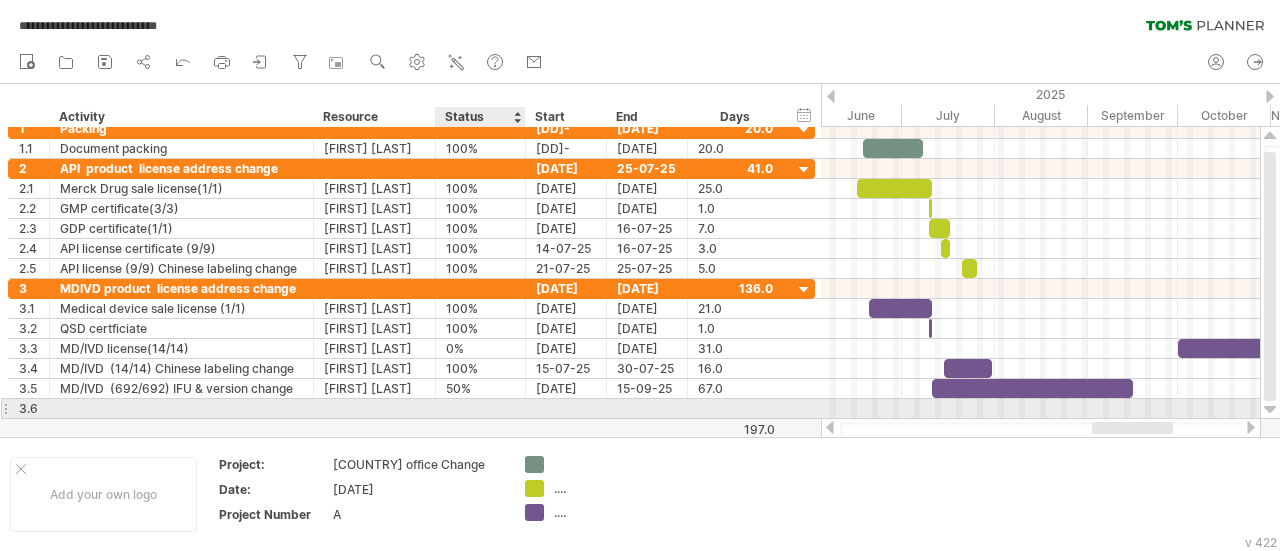 click at bounding box center (480, 408) 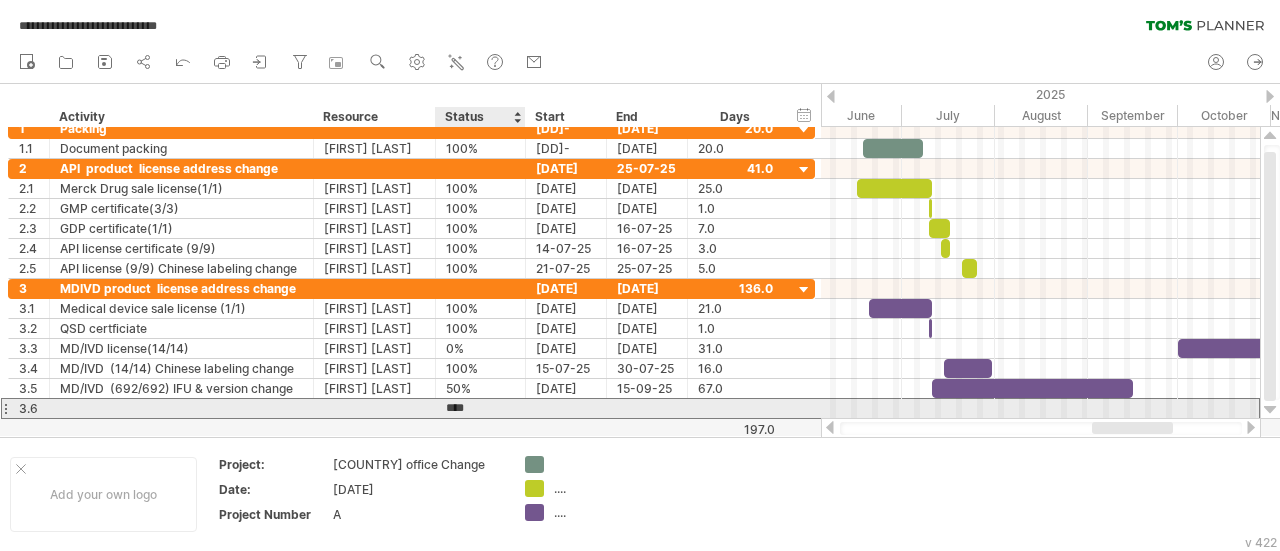 type on "*****" 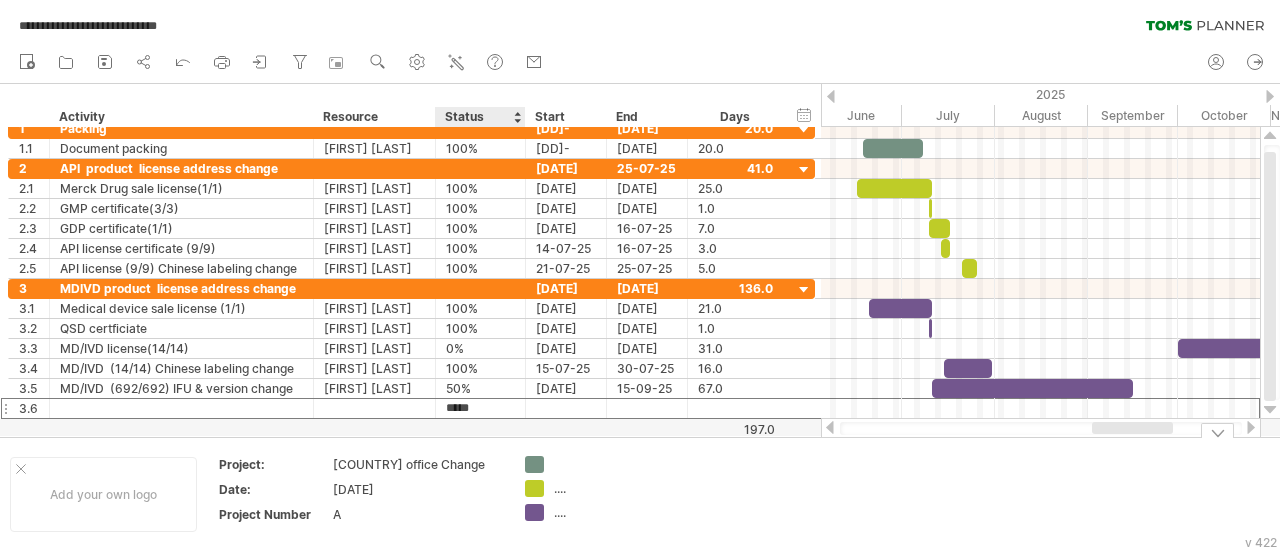 click on "**********" at bounding box center [640, 275] 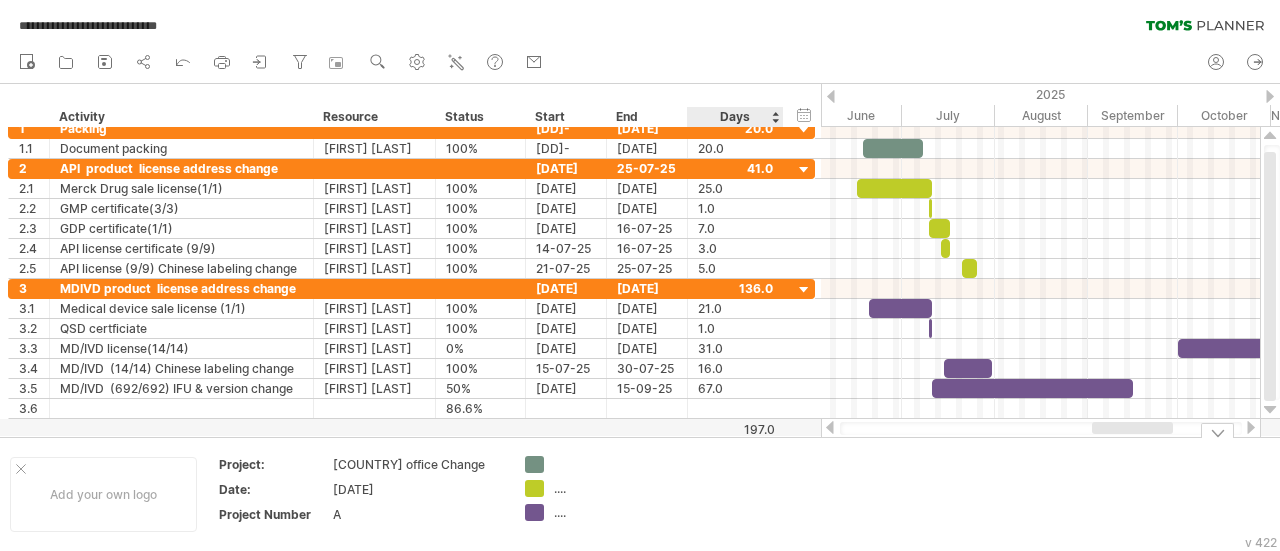 click on "Add your own logo Project: Taiwan office Change  Date: [DATE] Project Number A   .... ...." at bounding box center (50000, 494) 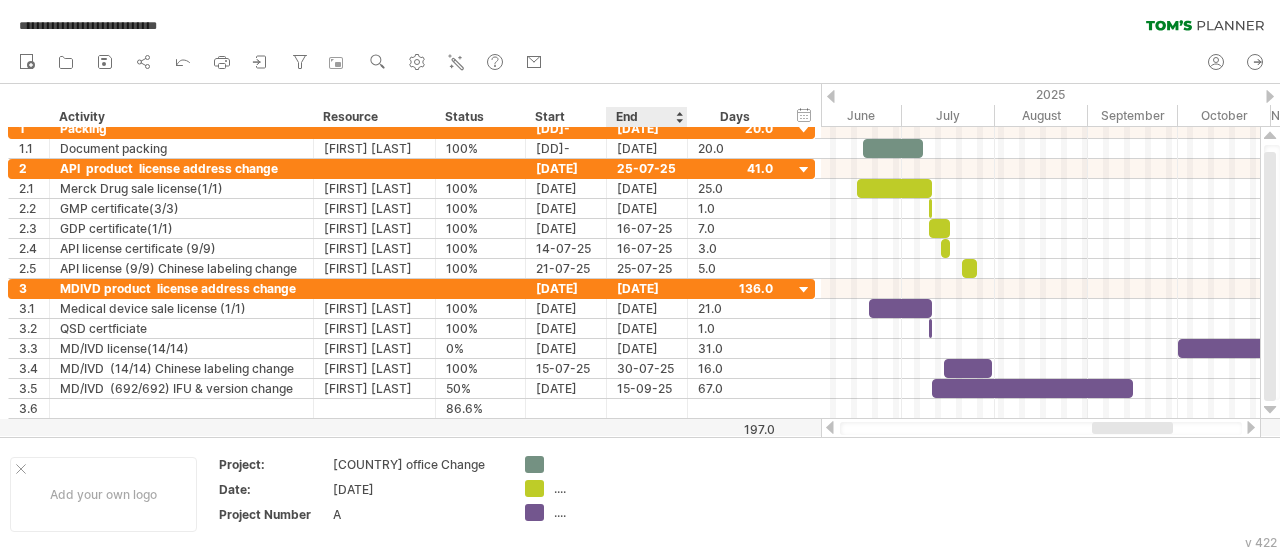 click on "Days" at bounding box center [734, 117] 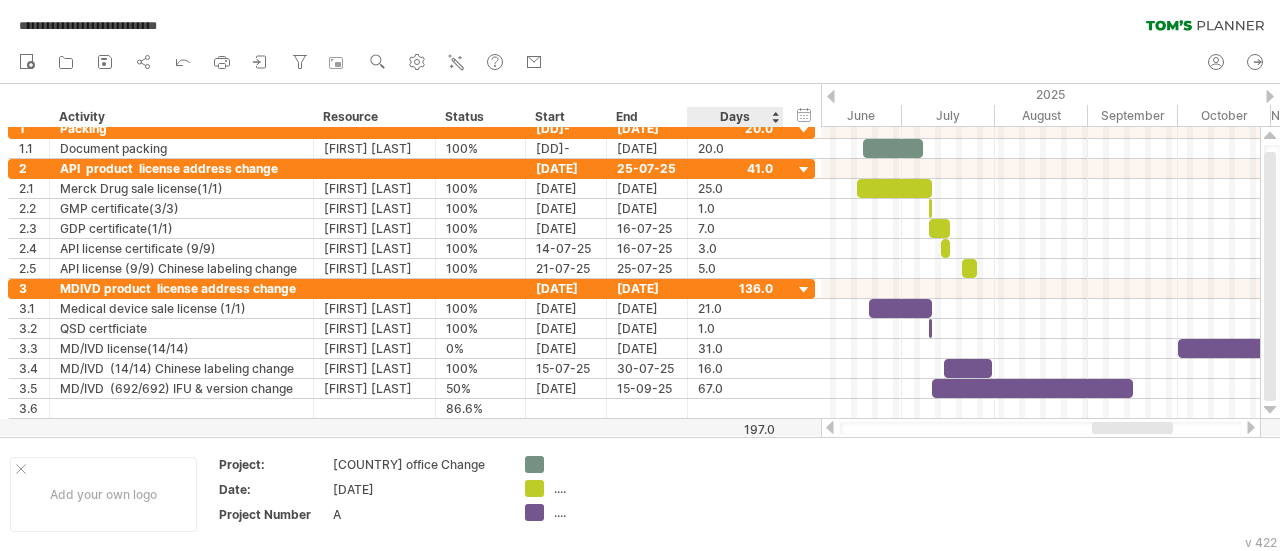 click on "Days" at bounding box center [734, 117] 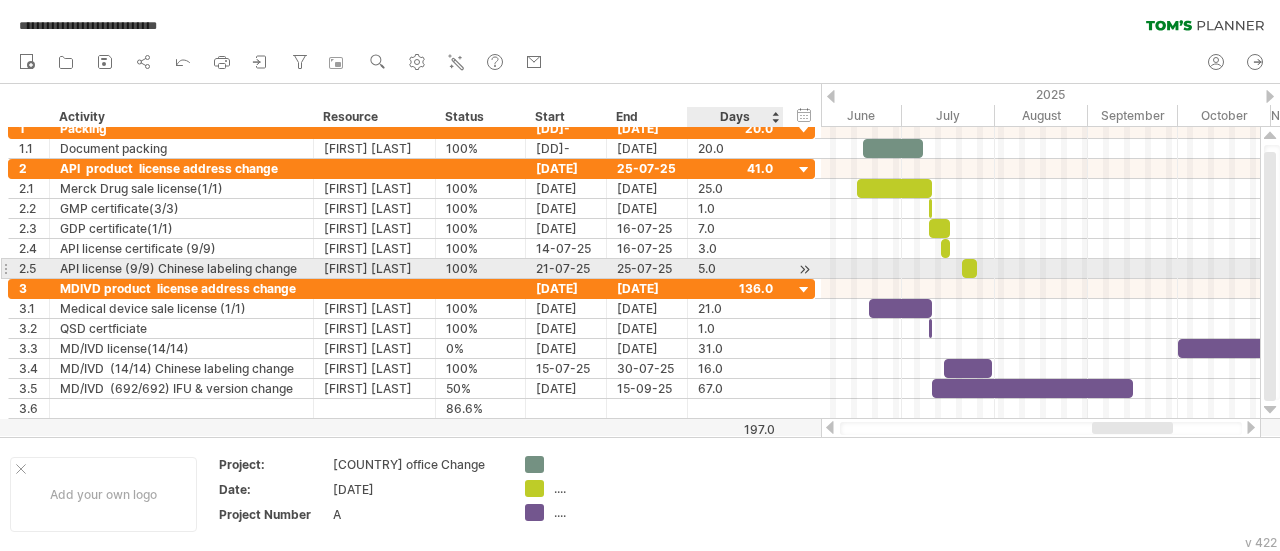 click on "5.0" at bounding box center [735, 268] 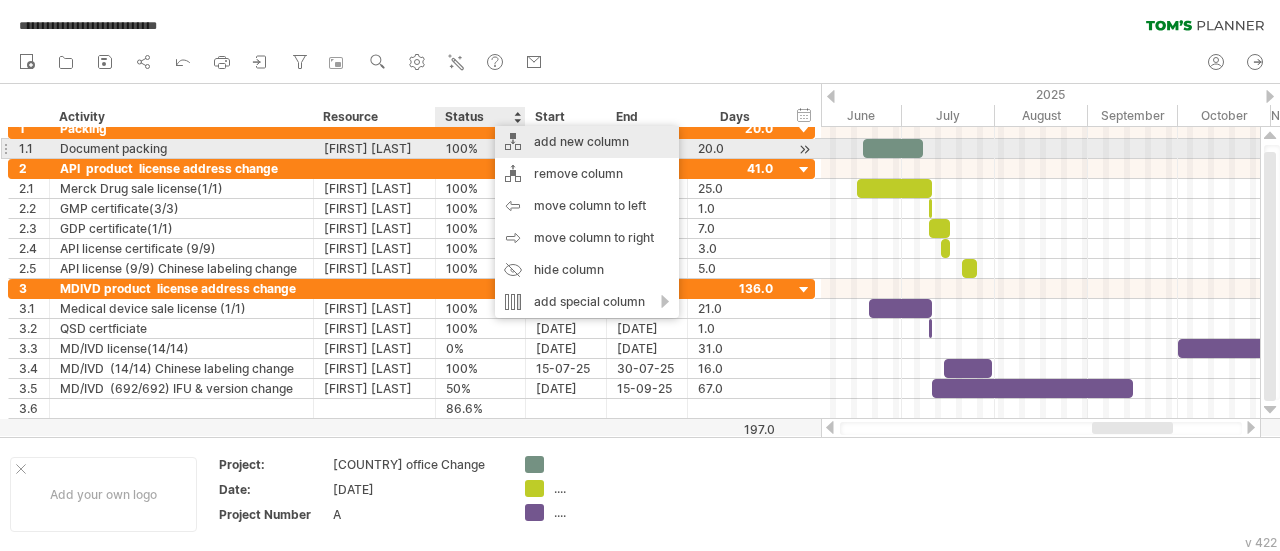 click on "add new column" at bounding box center (587, 142) 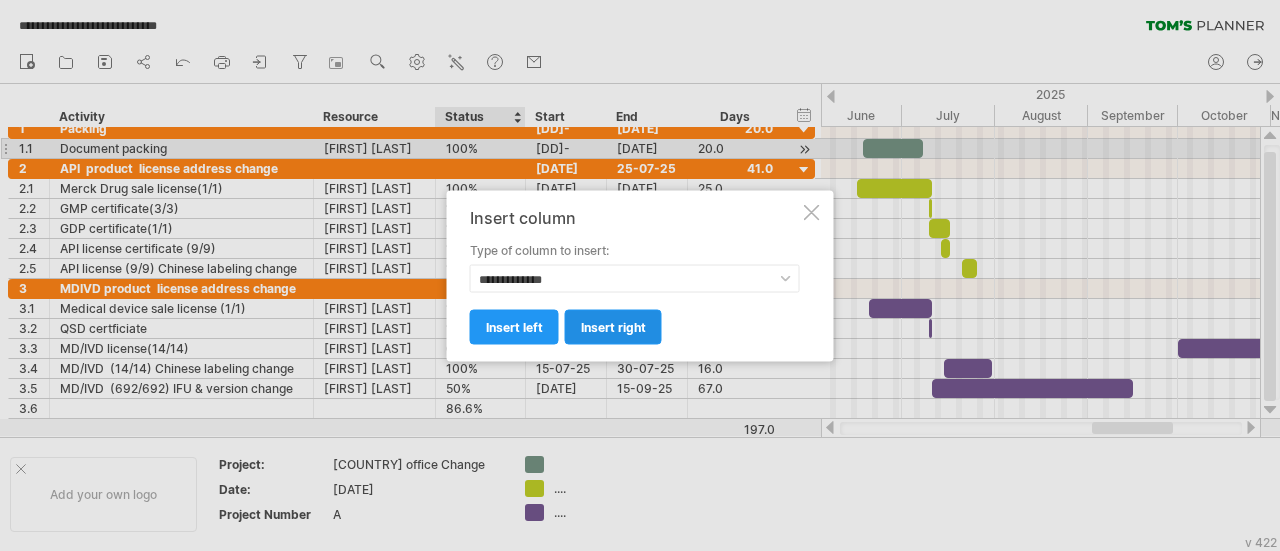 click on "insert right" at bounding box center [613, 326] 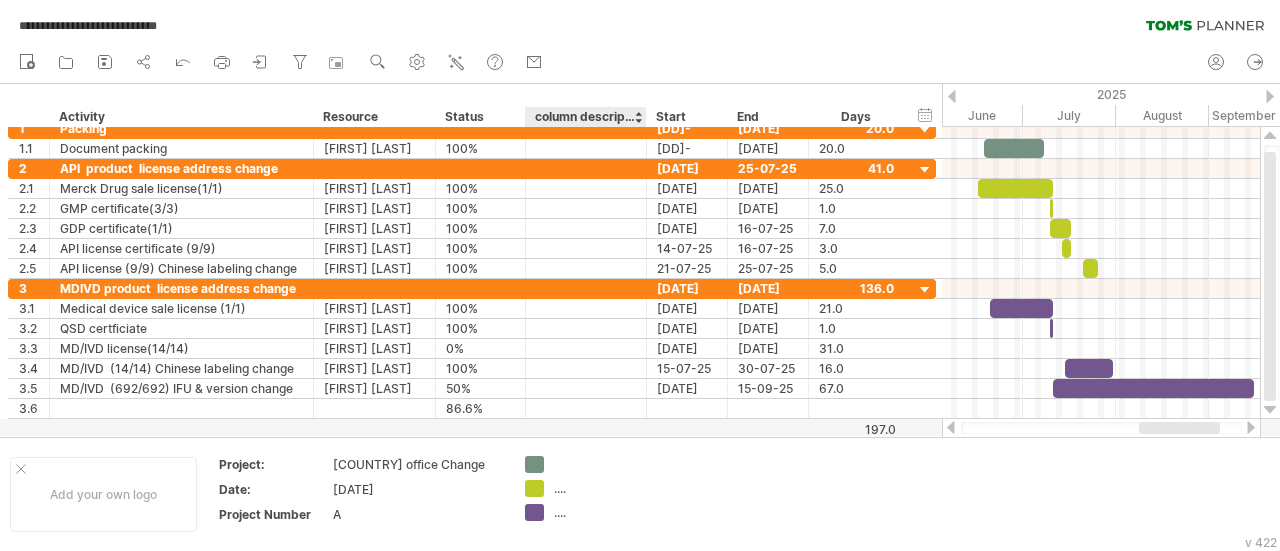 click on "column description" at bounding box center [585, 117] 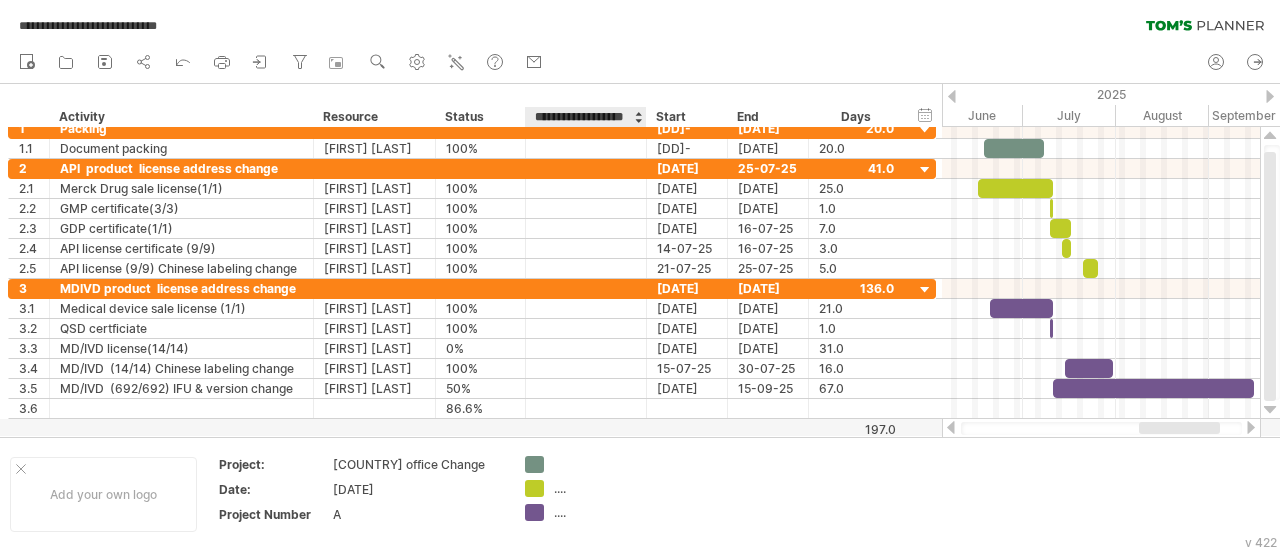 scroll, scrollTop: 0, scrollLeft: 0, axis: both 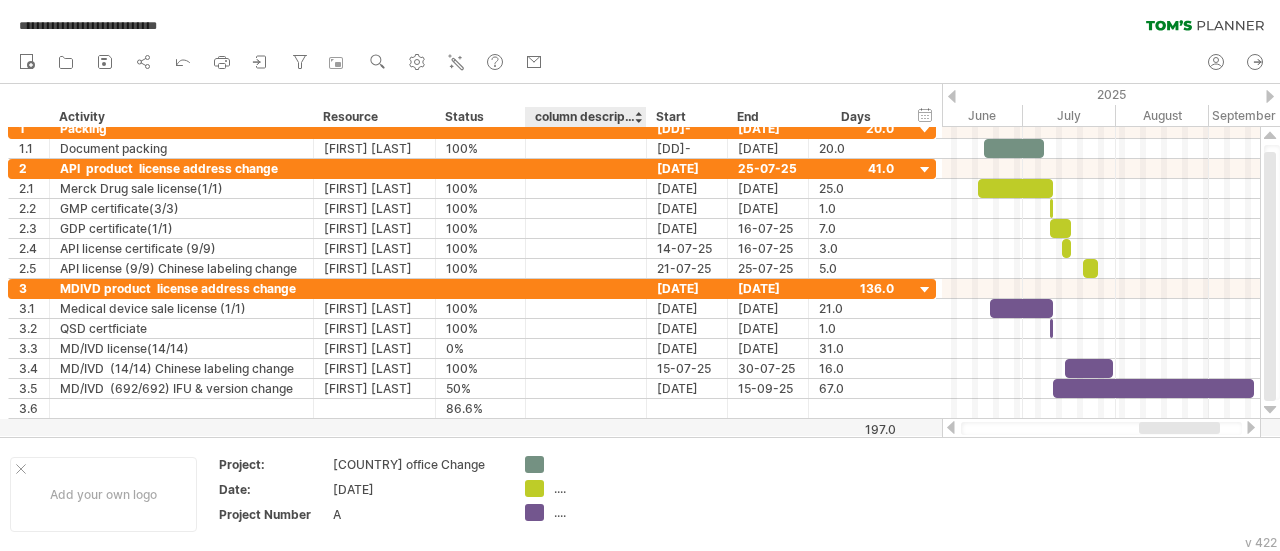 click on "column description" at bounding box center [585, 117] 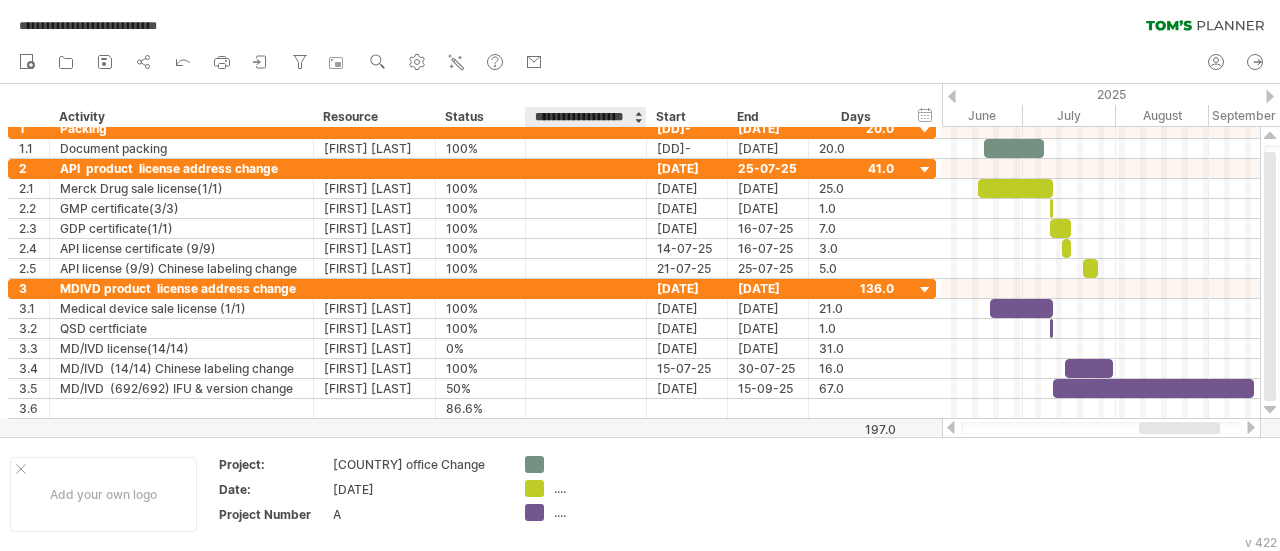 click on "**********" at bounding box center (585, 117) 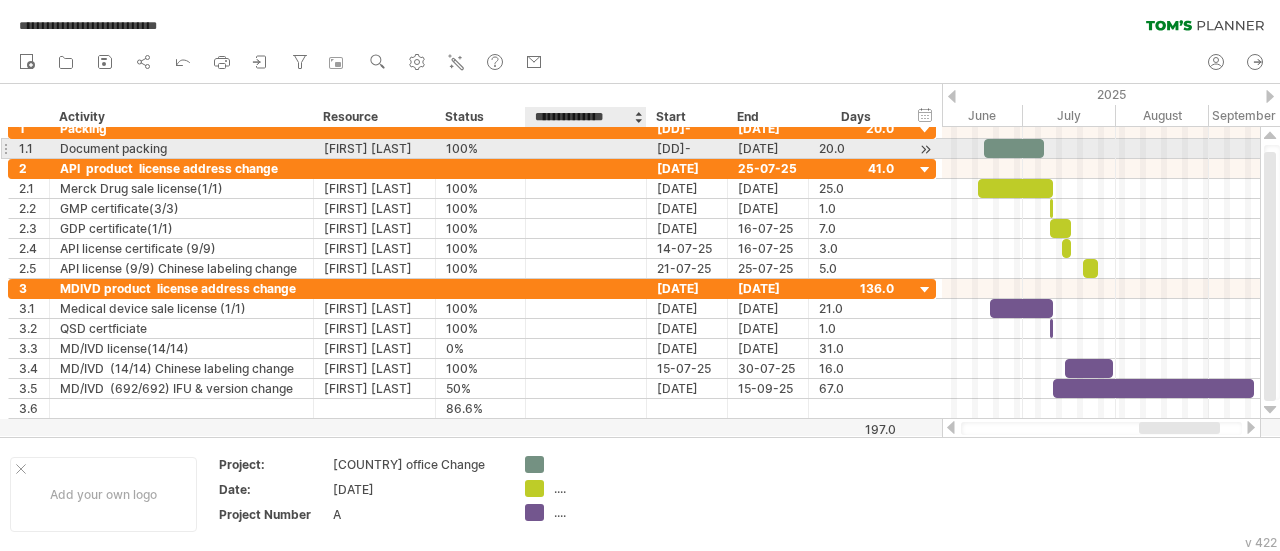 scroll, scrollTop: 0, scrollLeft: 0, axis: both 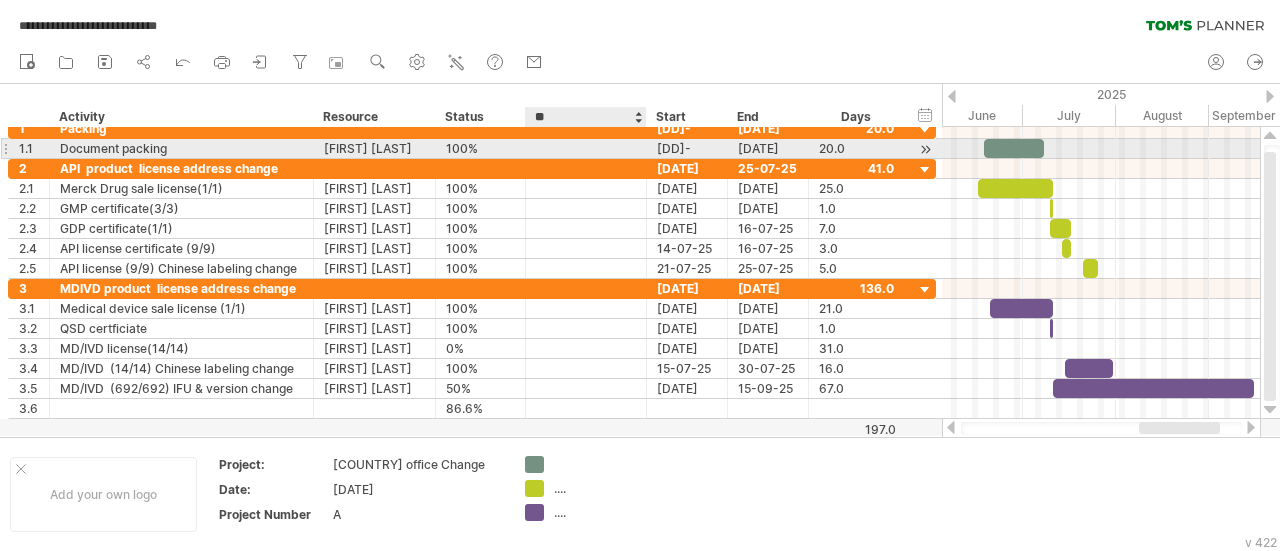 type on "*" 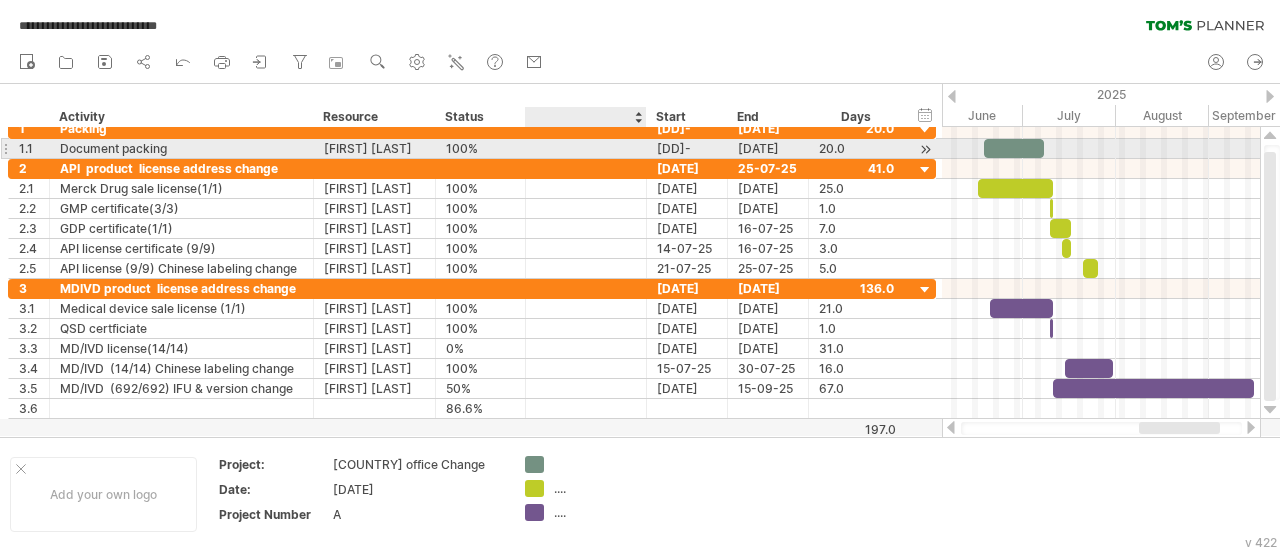 type on "*" 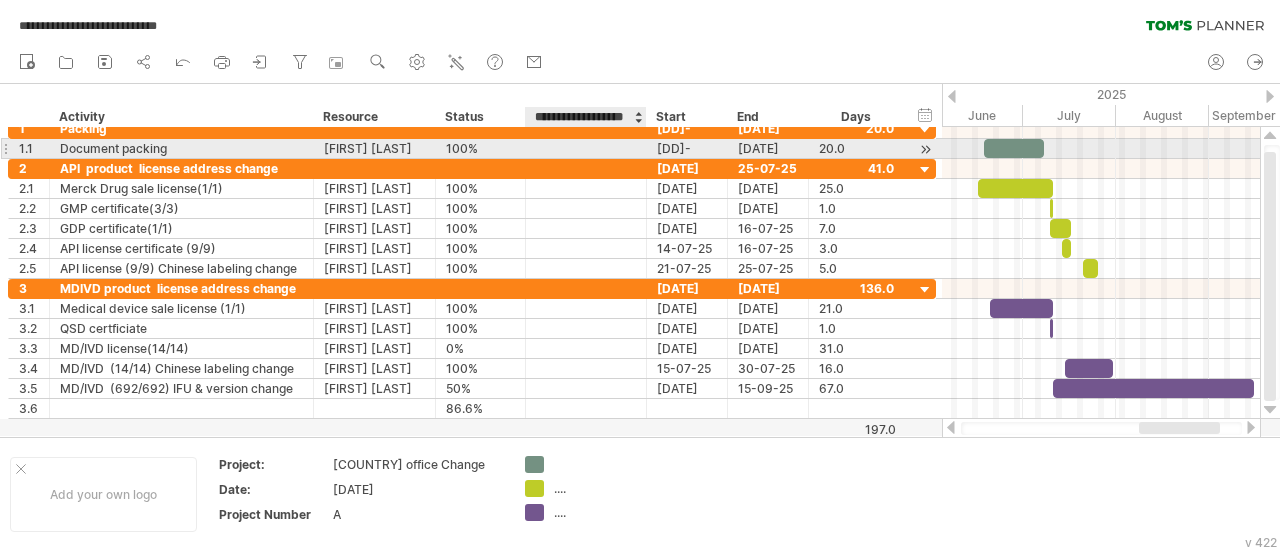 scroll, scrollTop: 0, scrollLeft: 12, axis: horizontal 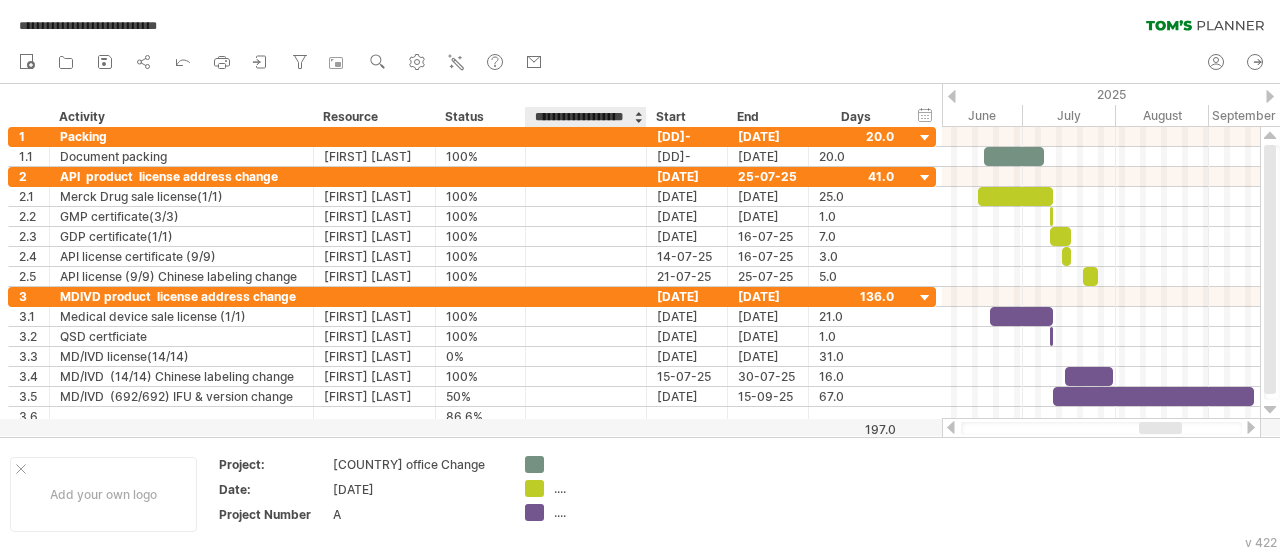 click on "**********" at bounding box center [585, 117] 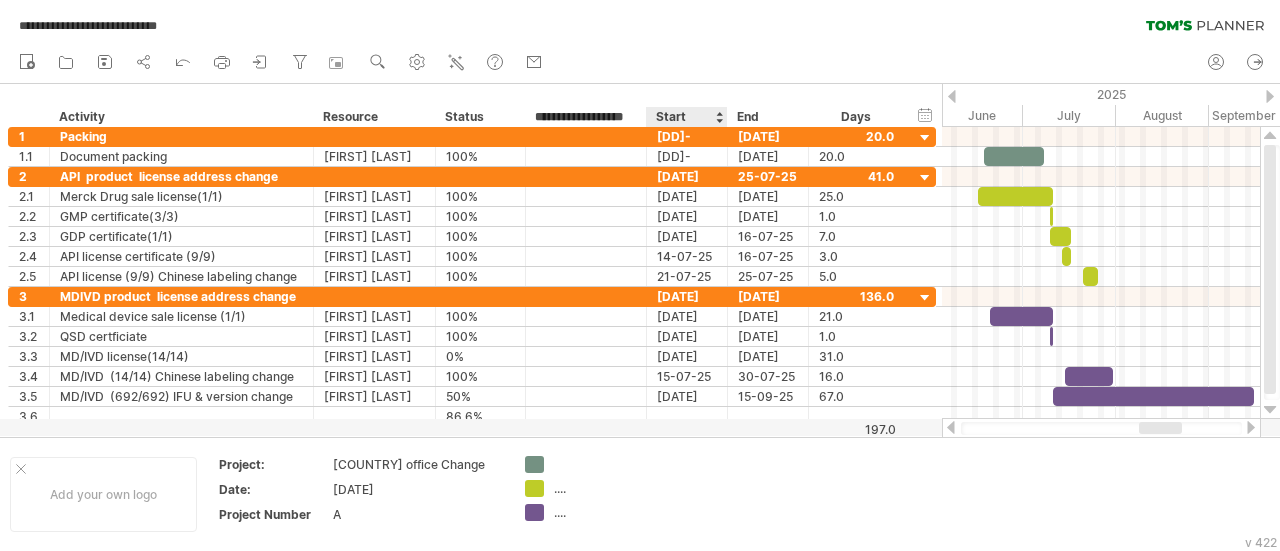 drag, startPoint x: 634, startPoint y: 113, endPoint x: 688, endPoint y: 110, distance: 54.08327 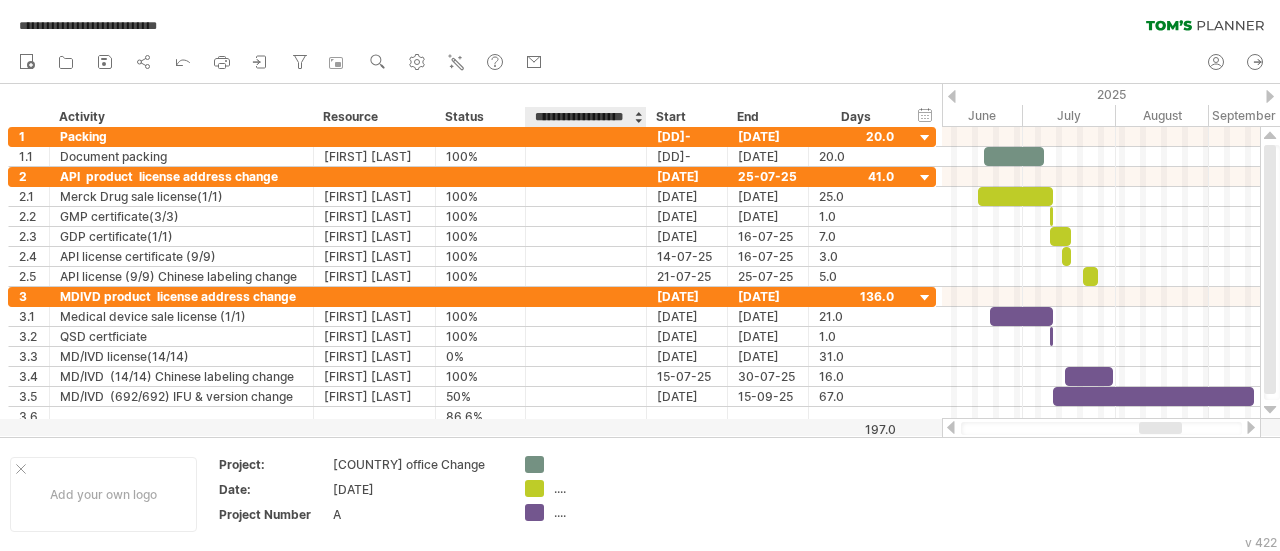 click on "**********" at bounding box center (585, 117) 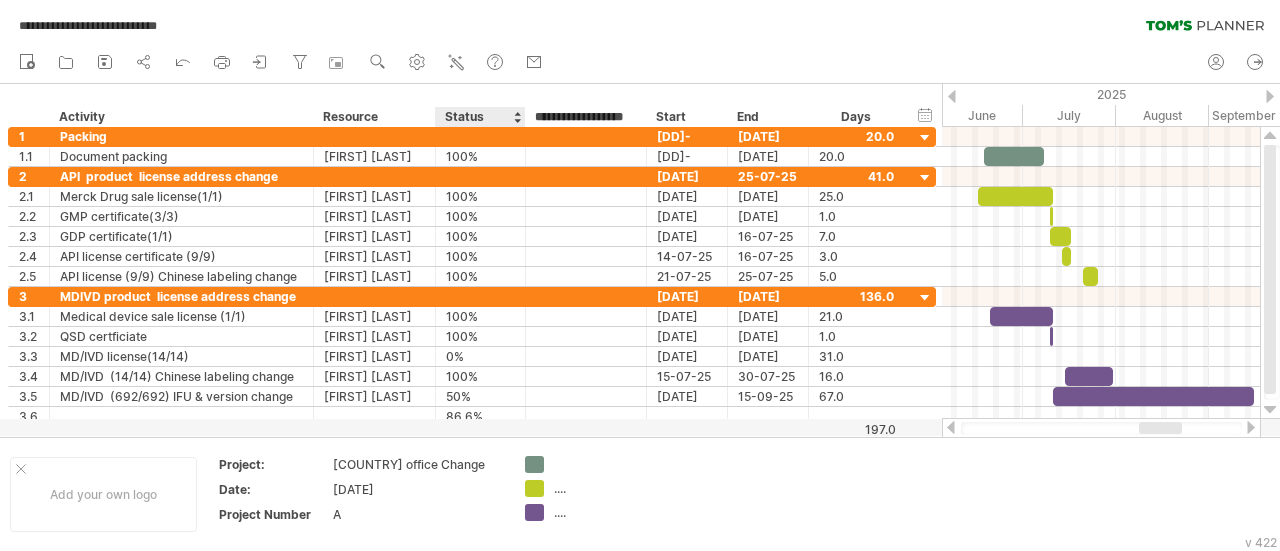 drag, startPoint x: 507, startPoint y: 117, endPoint x: 448, endPoint y: 118, distance: 59.008472 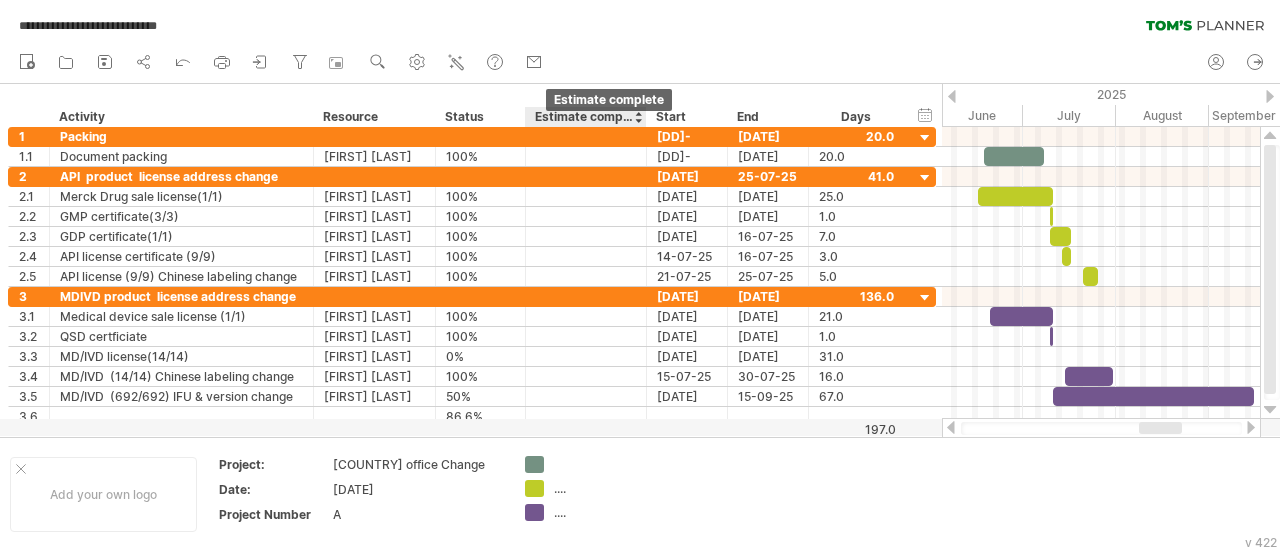 drag, startPoint x: 570, startPoint y: 114, endPoint x: 601, endPoint y: 116, distance: 31.06445 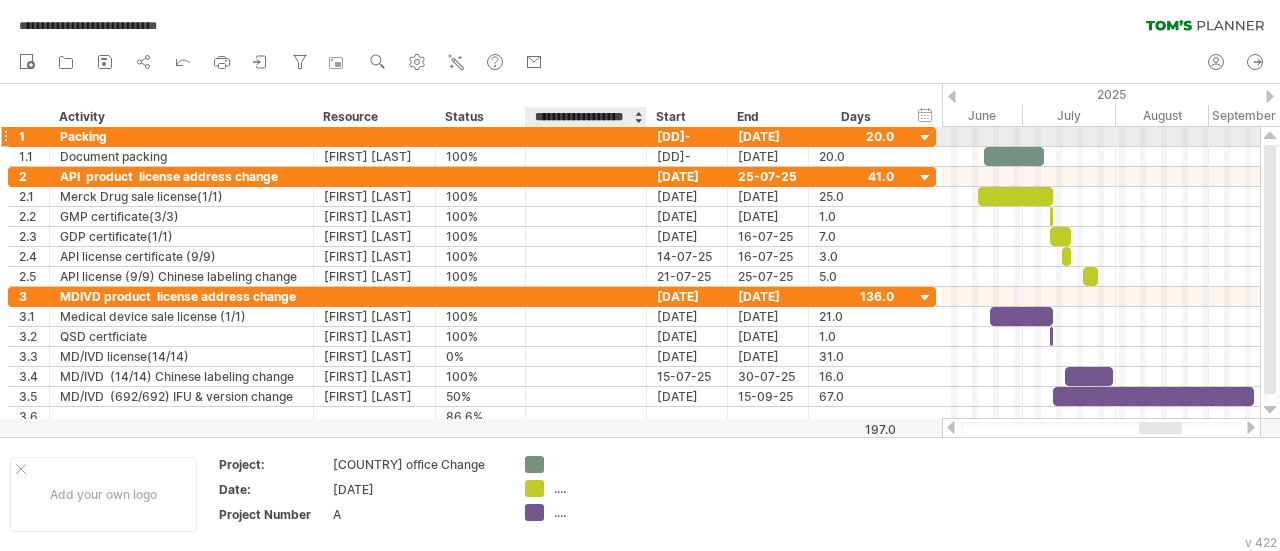 click on "1 ******* Packing  [DATE] [DATE] 20.0" at bounding box center (472, 137) 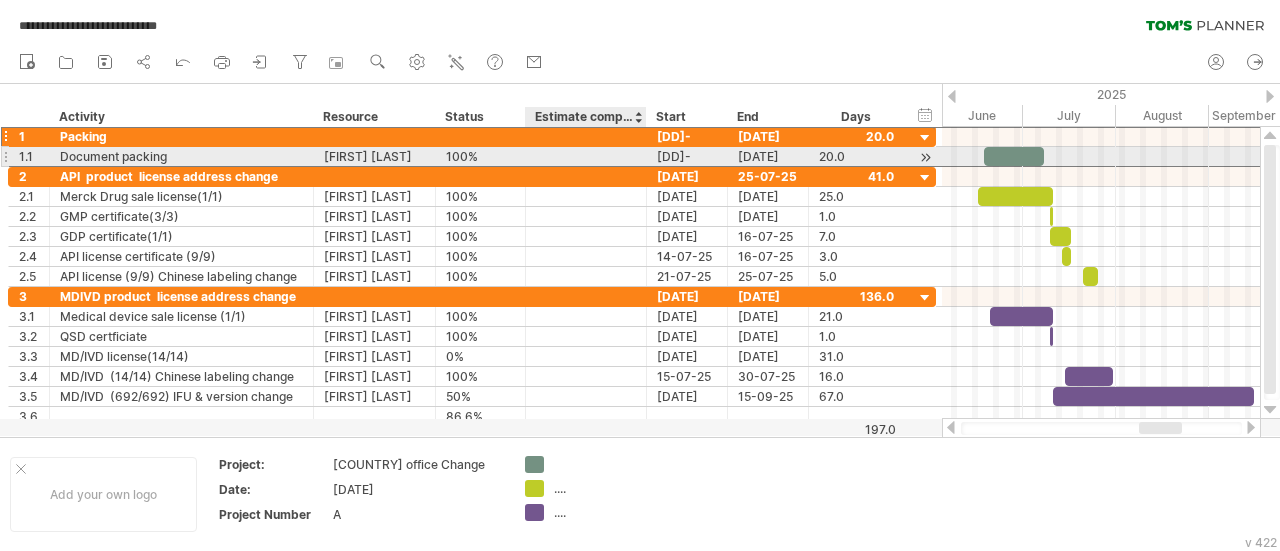 click at bounding box center [586, 156] 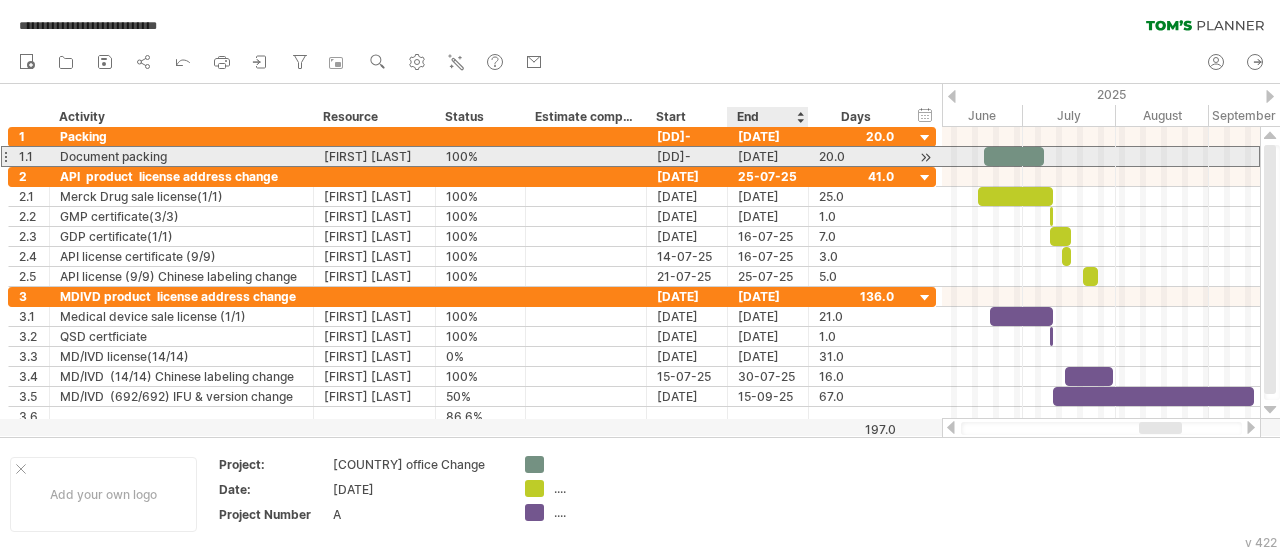 click on "[DATE]" at bounding box center [768, 156] 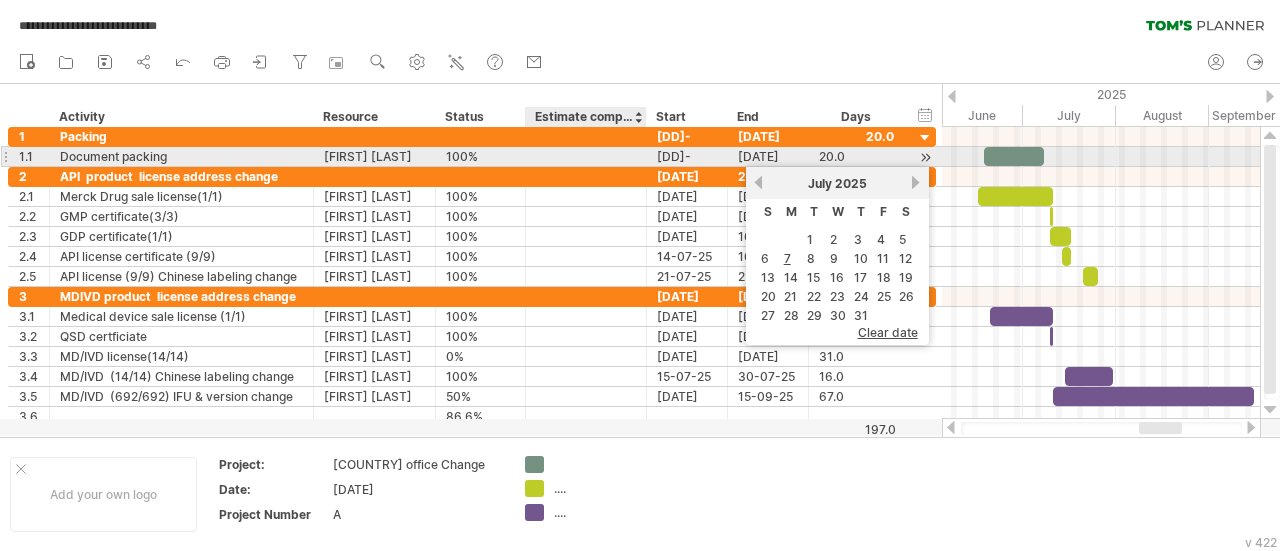drag, startPoint x: 610, startPoint y: 165, endPoint x: 596, endPoint y: 155, distance: 17.20465 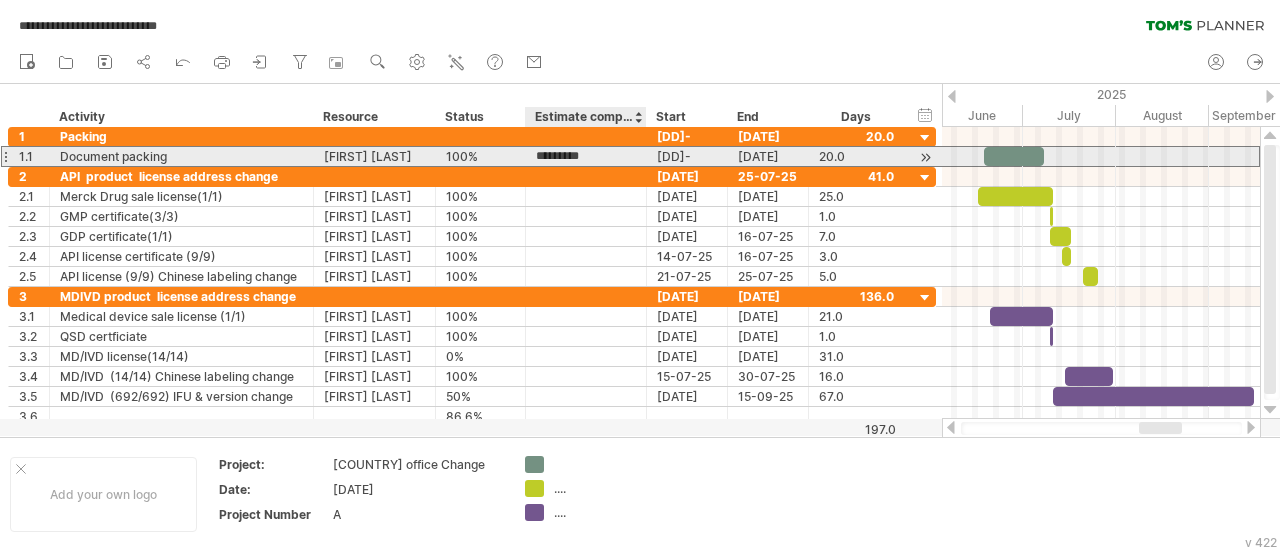 type on "**********" 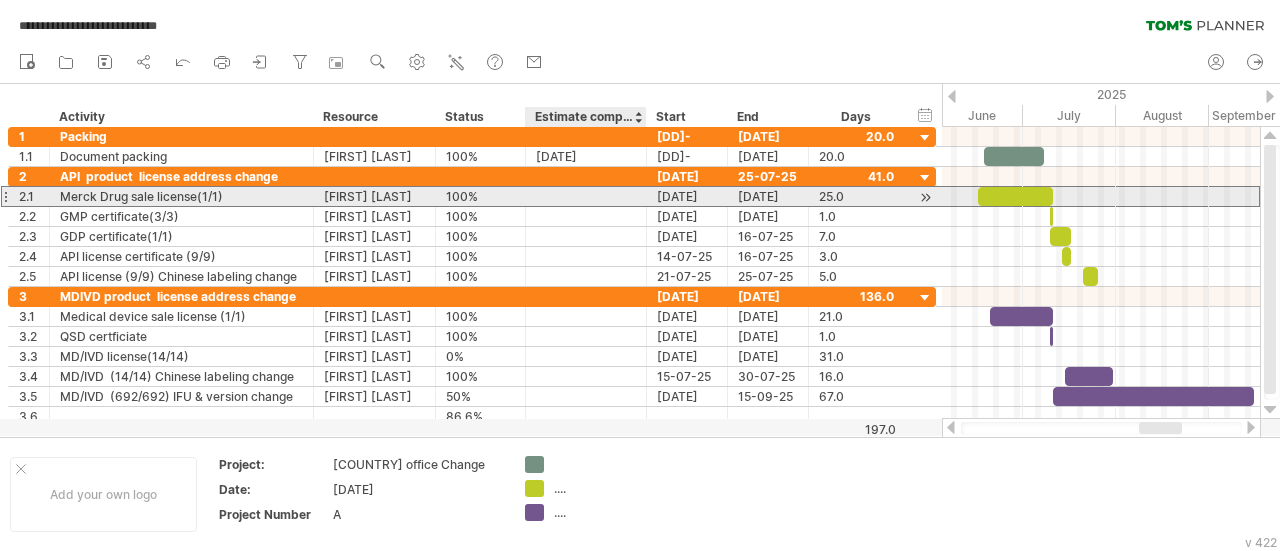 click at bounding box center [586, 196] 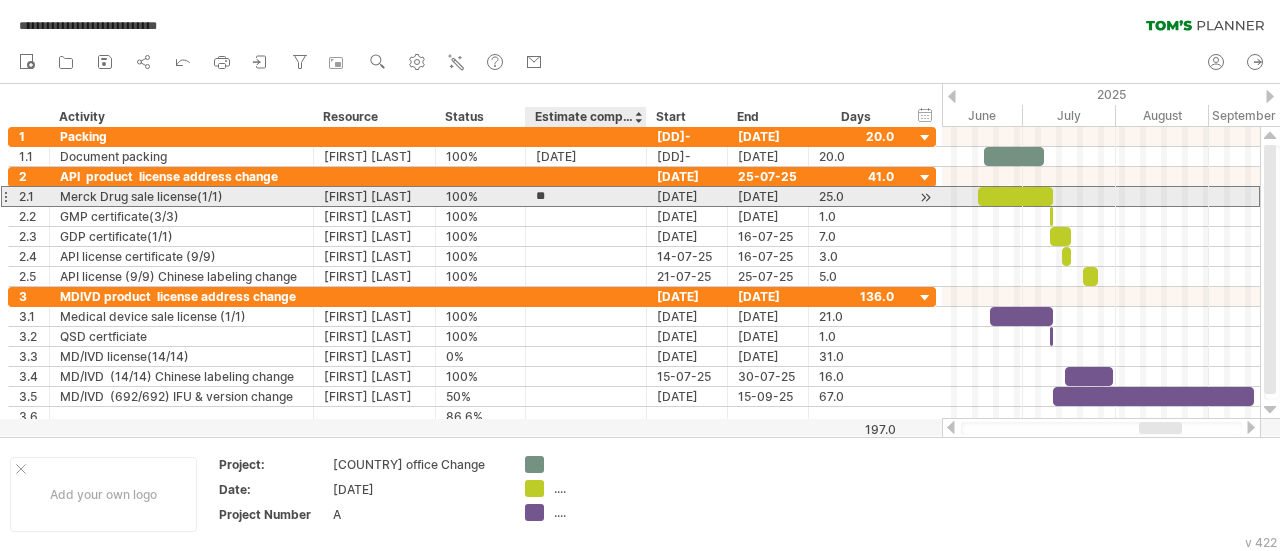type on "*" 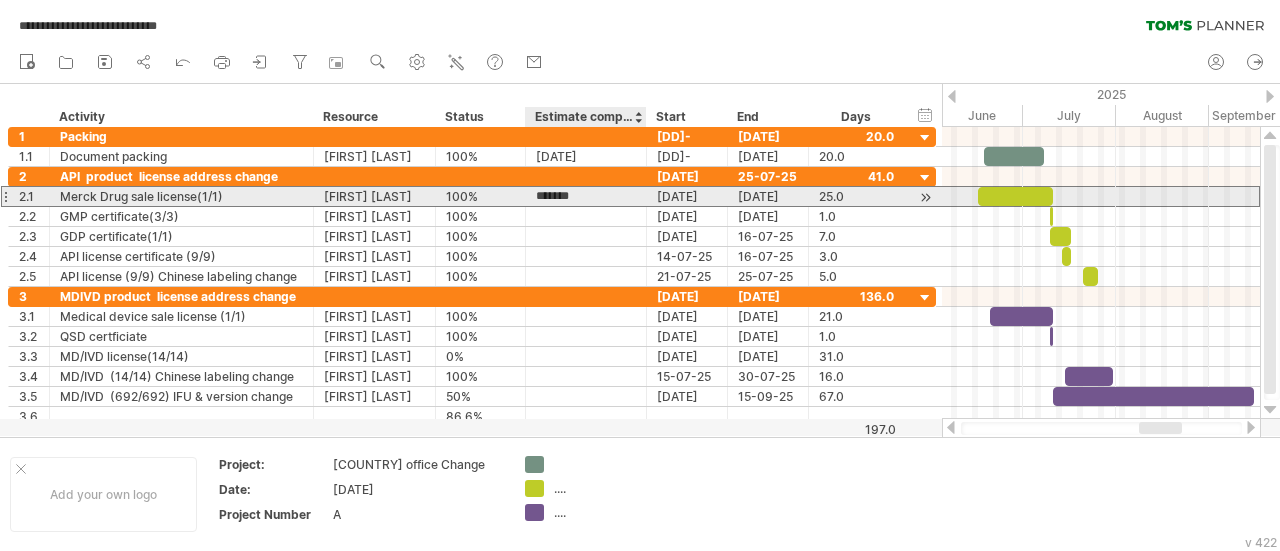 type on "********" 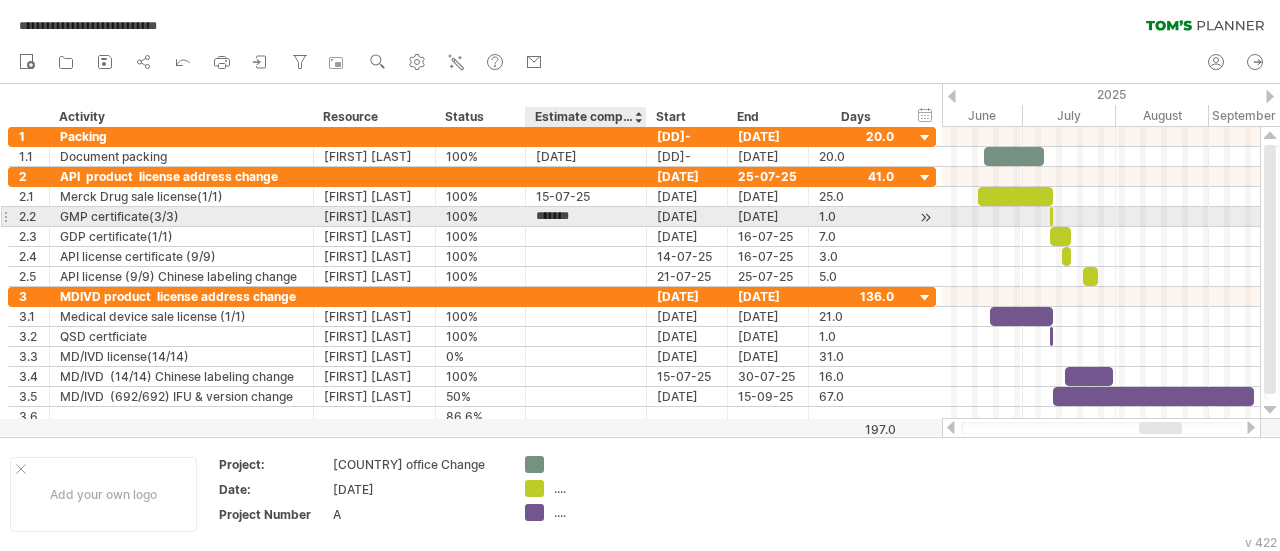 type on "********" 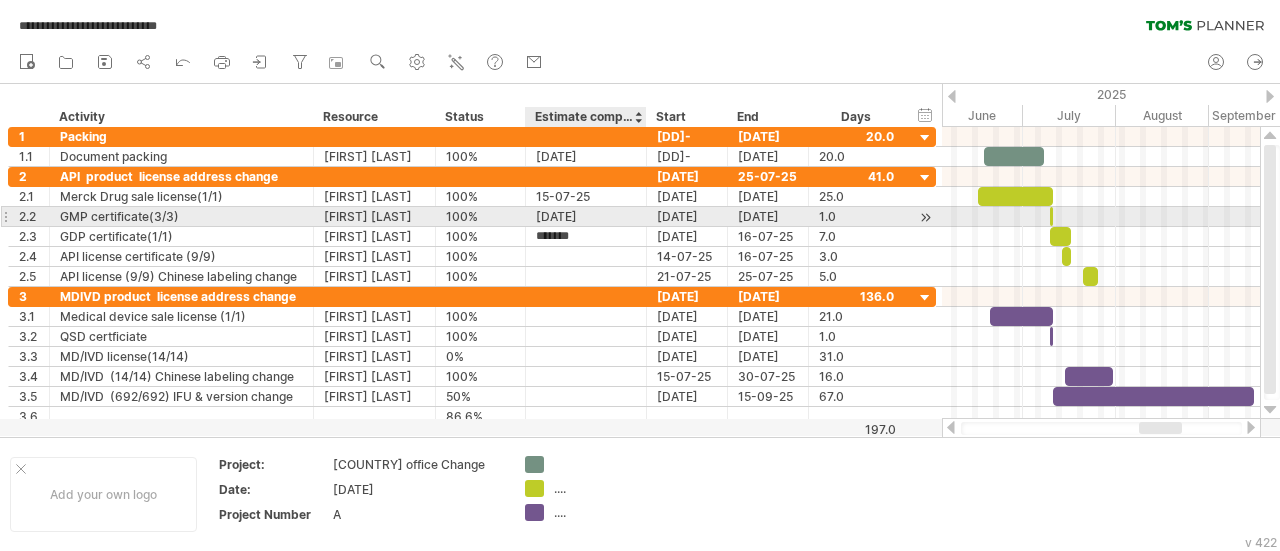 type on "********" 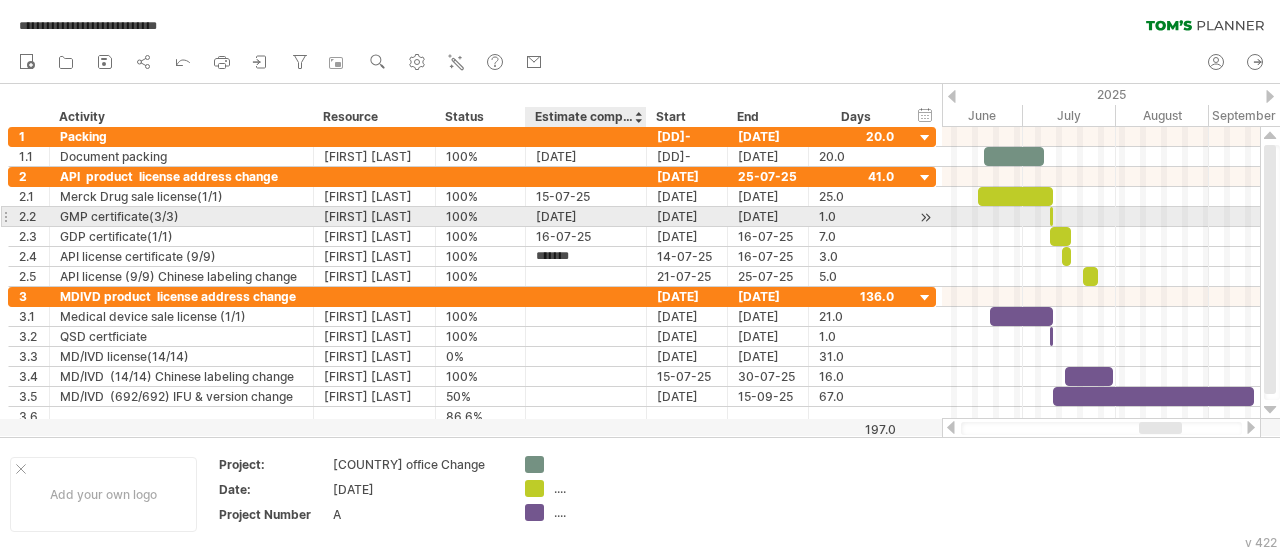 type on "********" 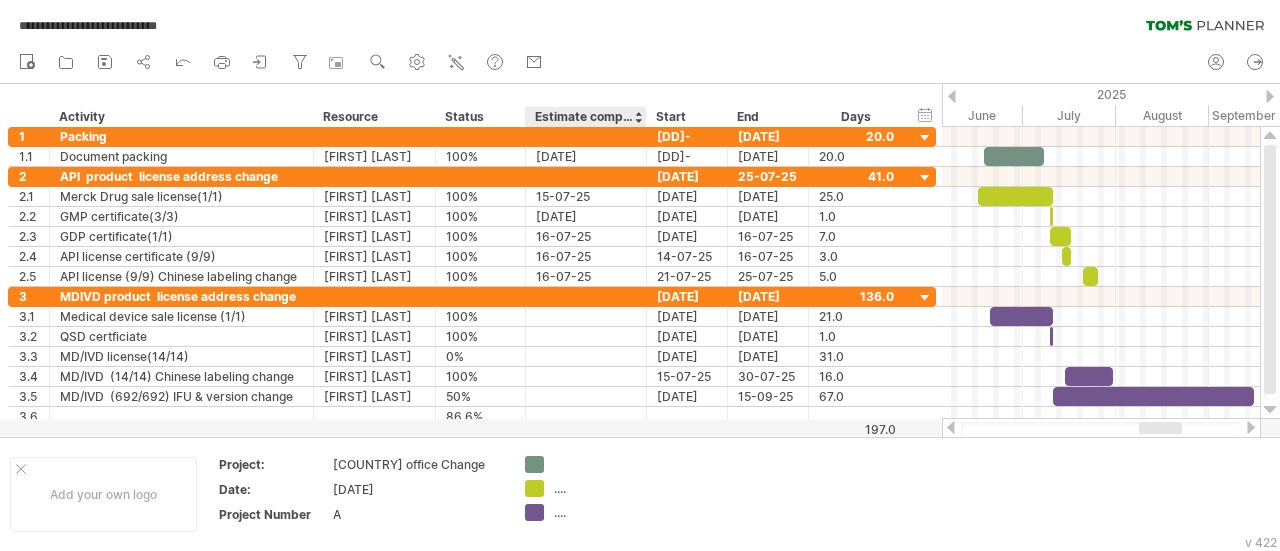 click on "Estimate complete" at bounding box center [585, 117] 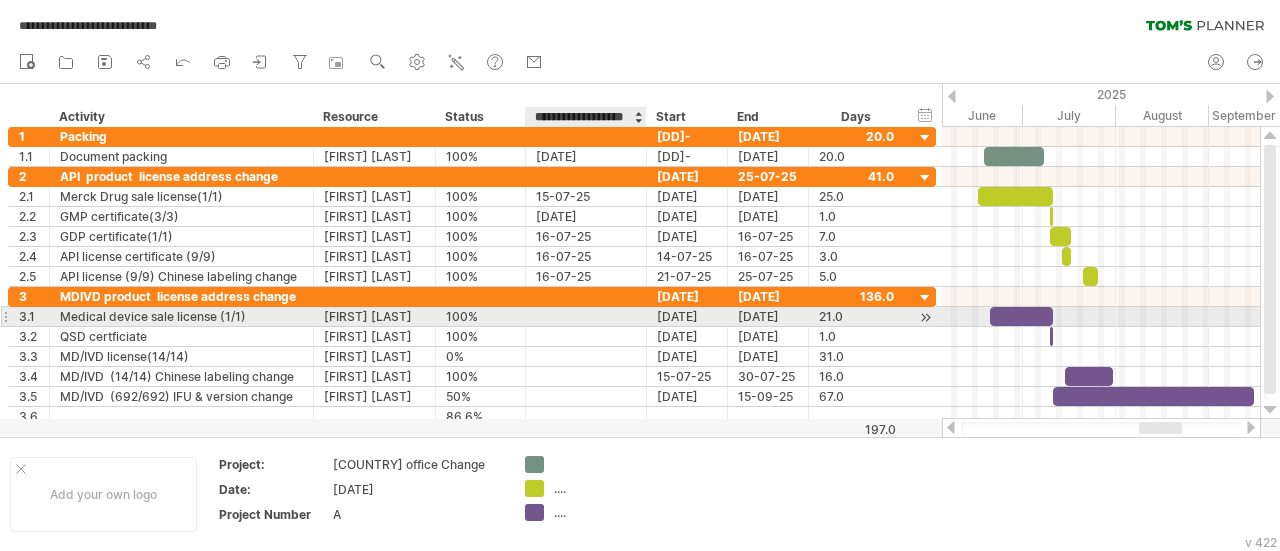 click at bounding box center (586, 316) 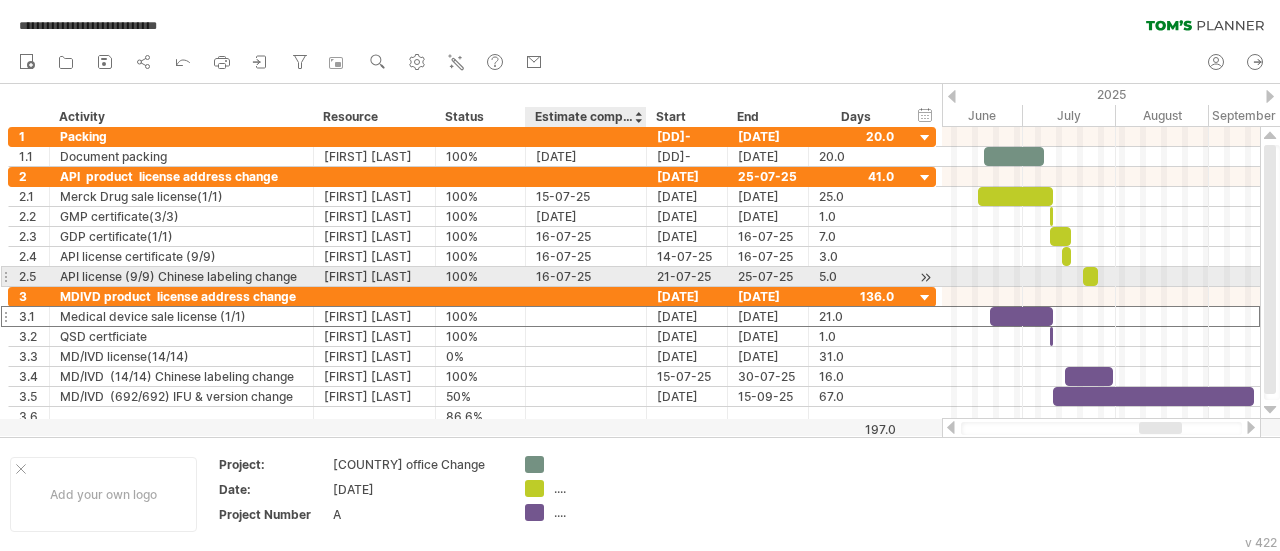 click on "16-07-25" at bounding box center (586, 276) 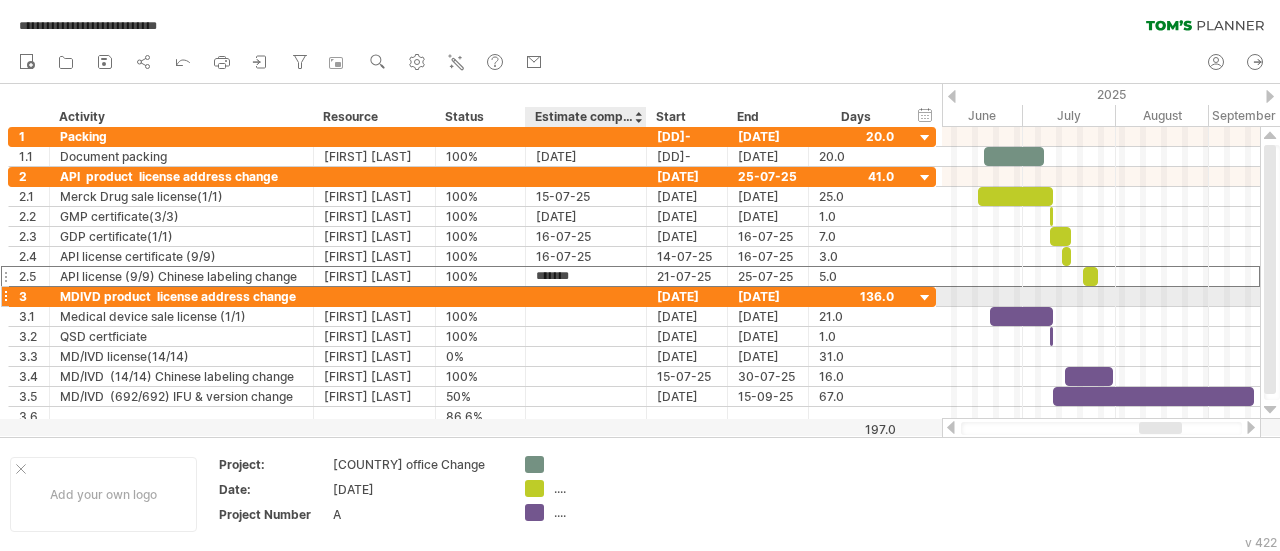 type on "********" 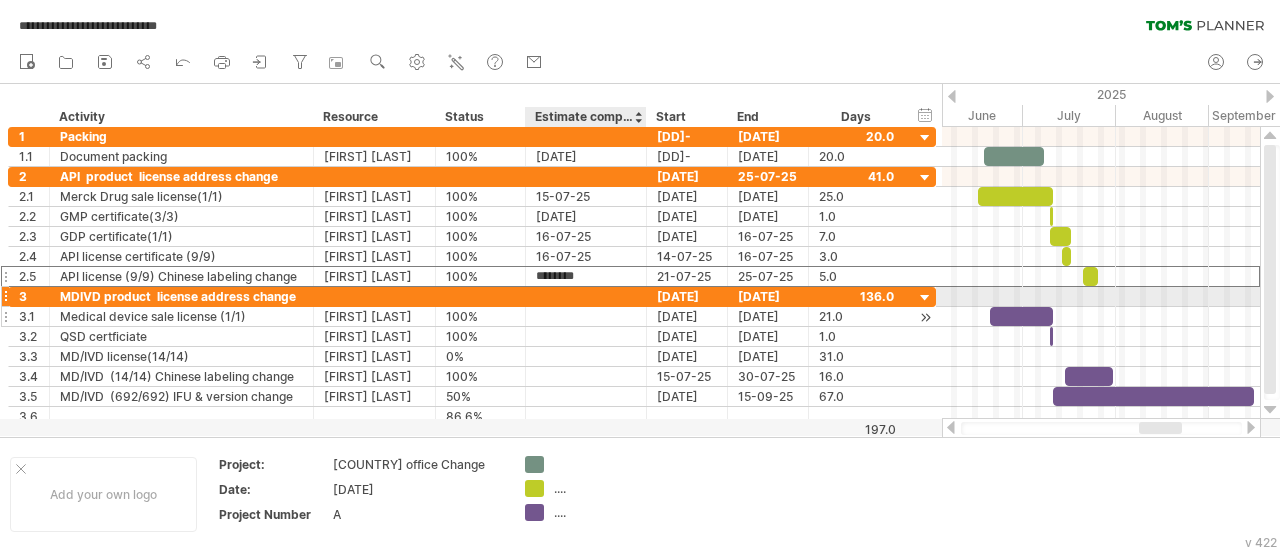 click at bounding box center [586, 316] 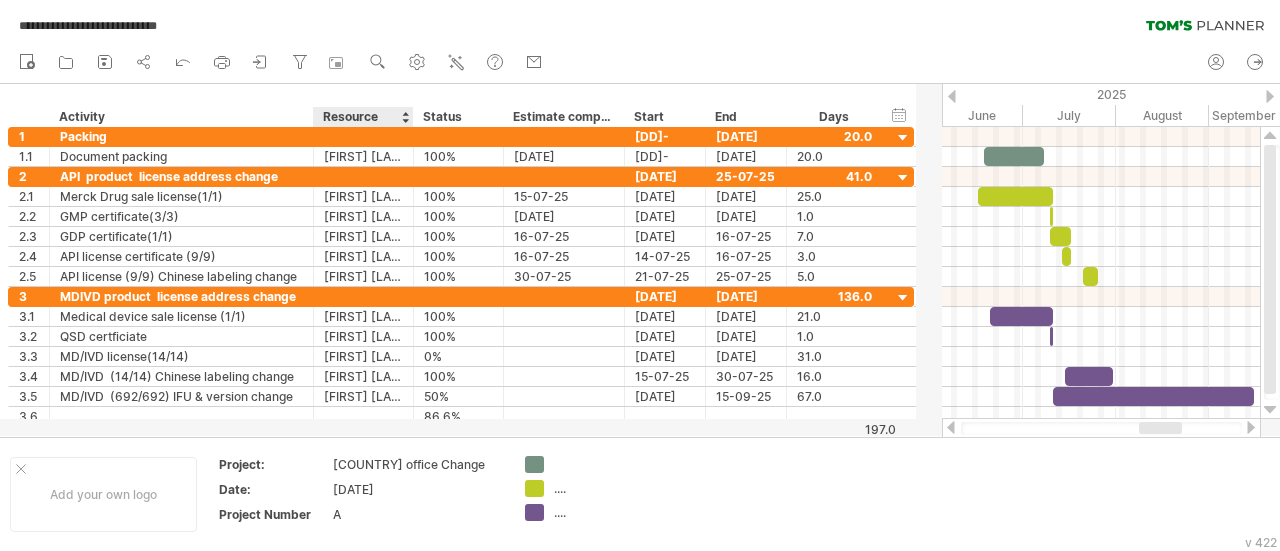 drag, startPoint x: 430, startPoint y: 121, endPoint x: 407, endPoint y: 121, distance: 23 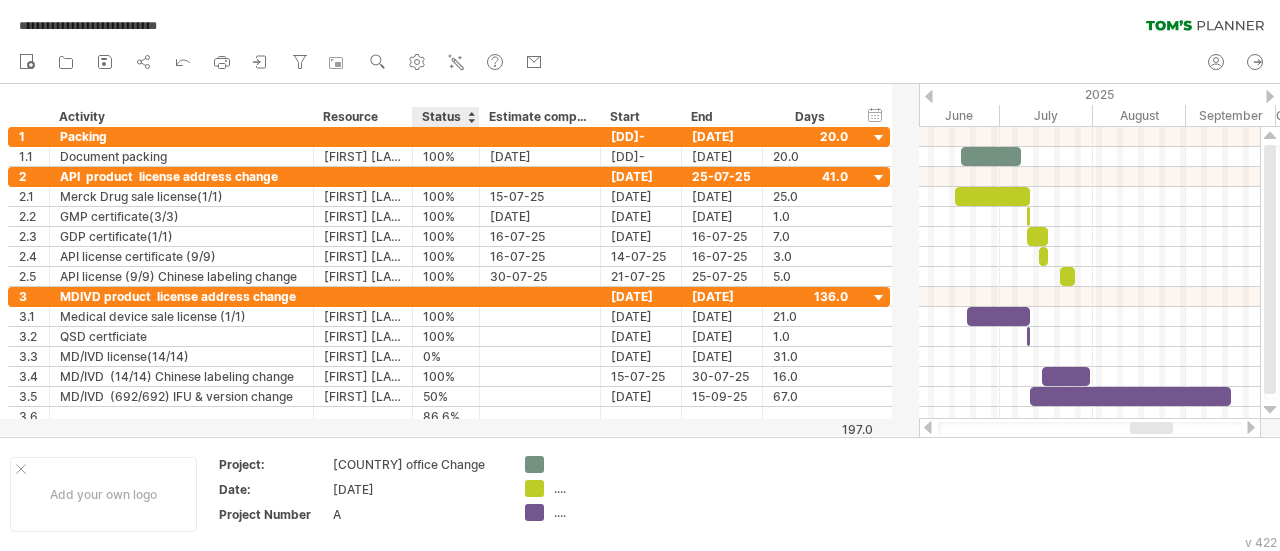 drag, startPoint x: 498, startPoint y: 117, endPoint x: 475, endPoint y: 118, distance: 23.021729 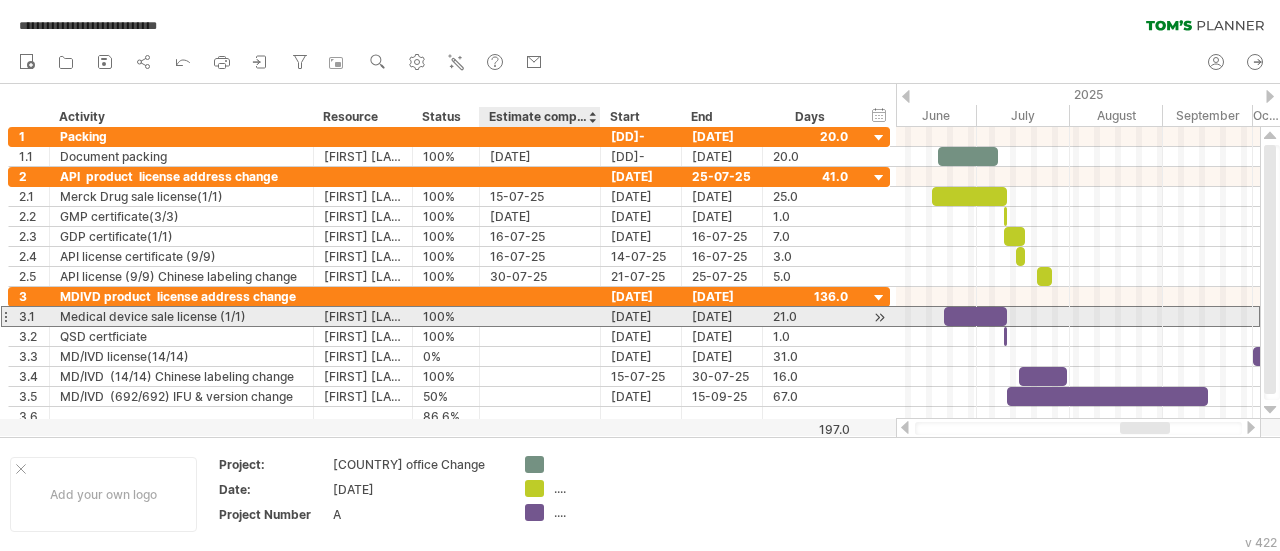 click at bounding box center [540, 316] 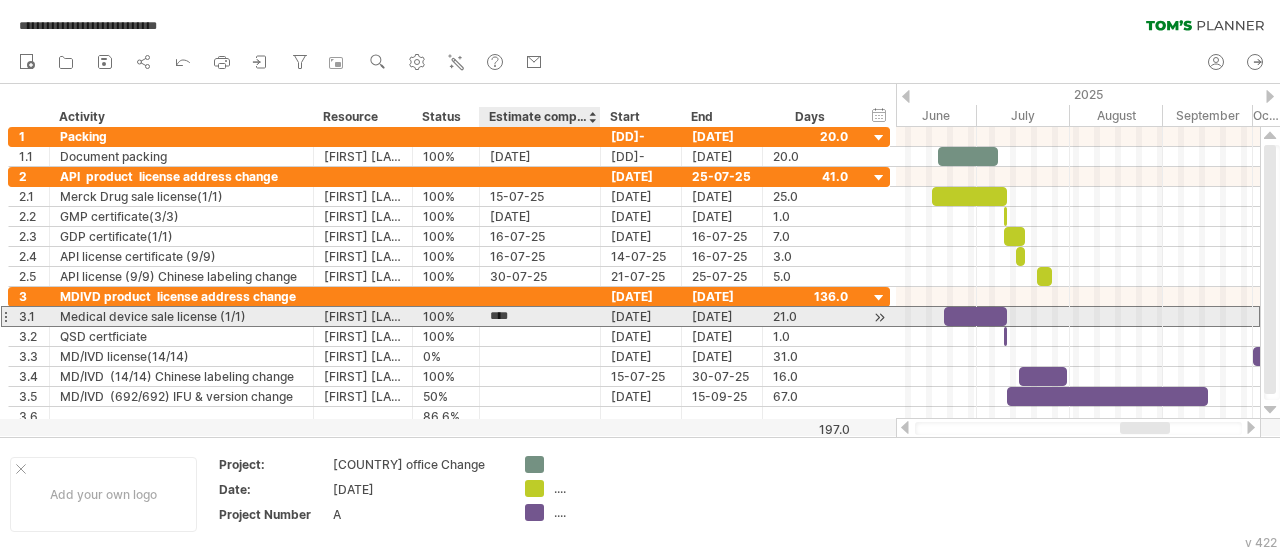 type on "********" 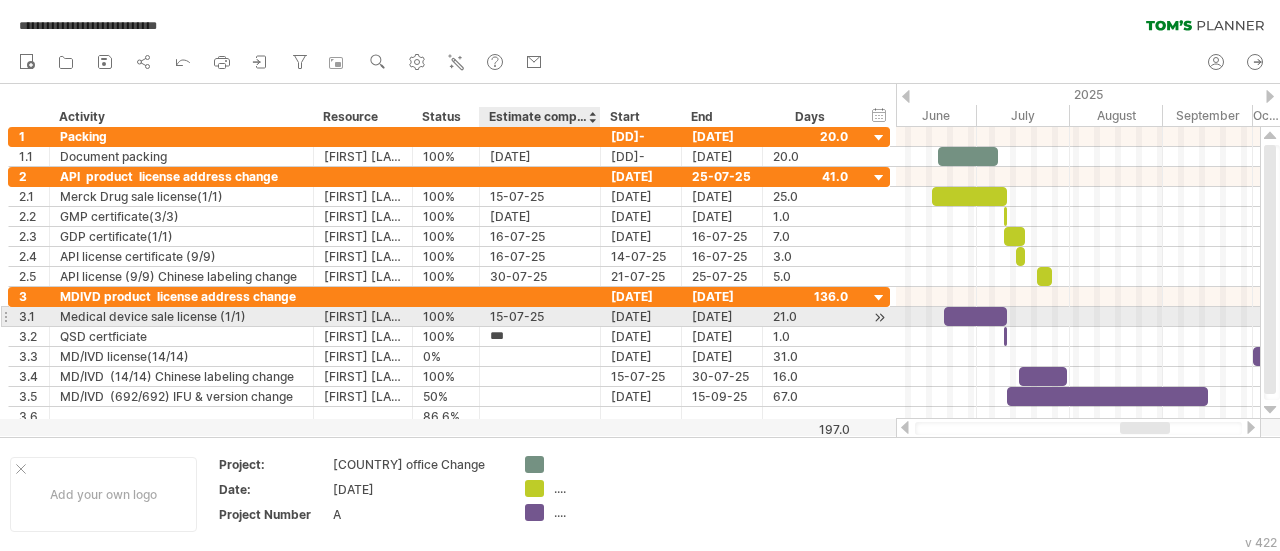 type on "********" 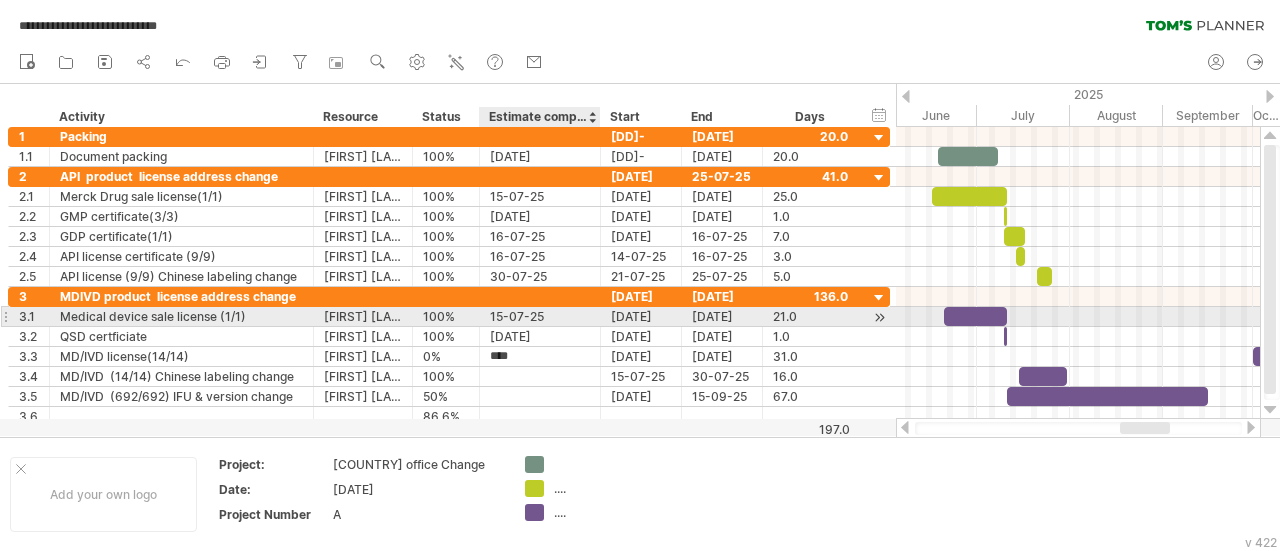 type on "*" 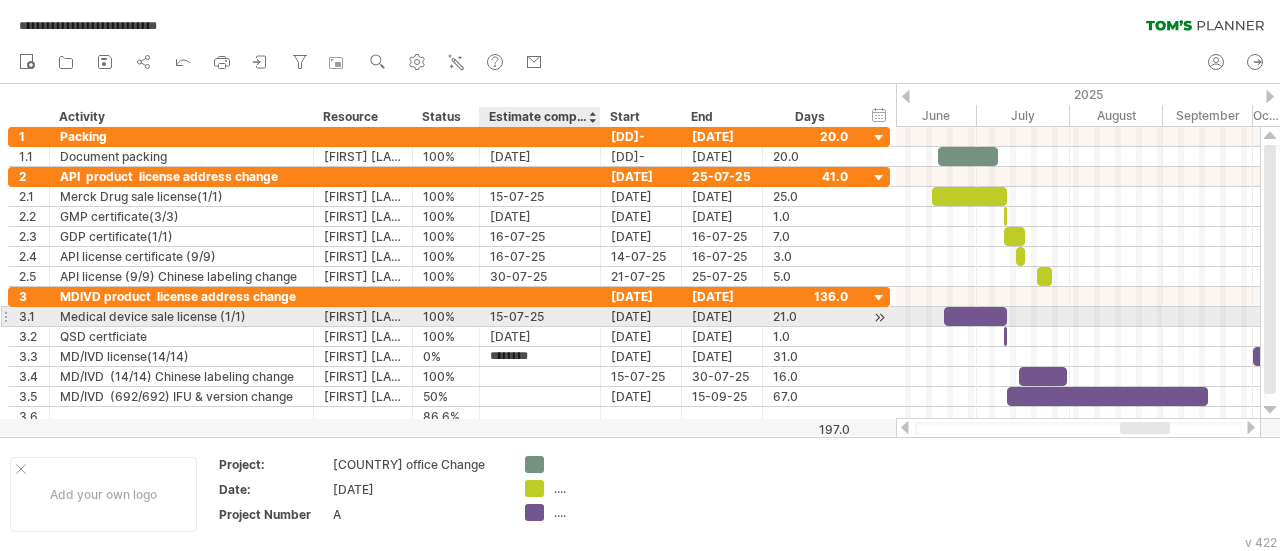 type on "*********" 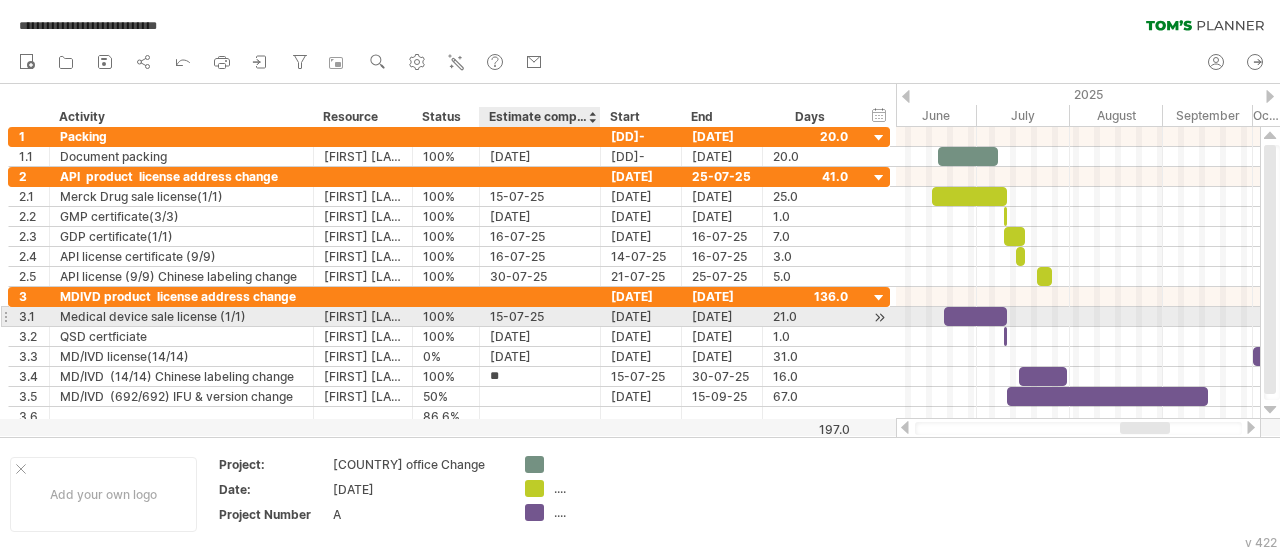 type on "*" 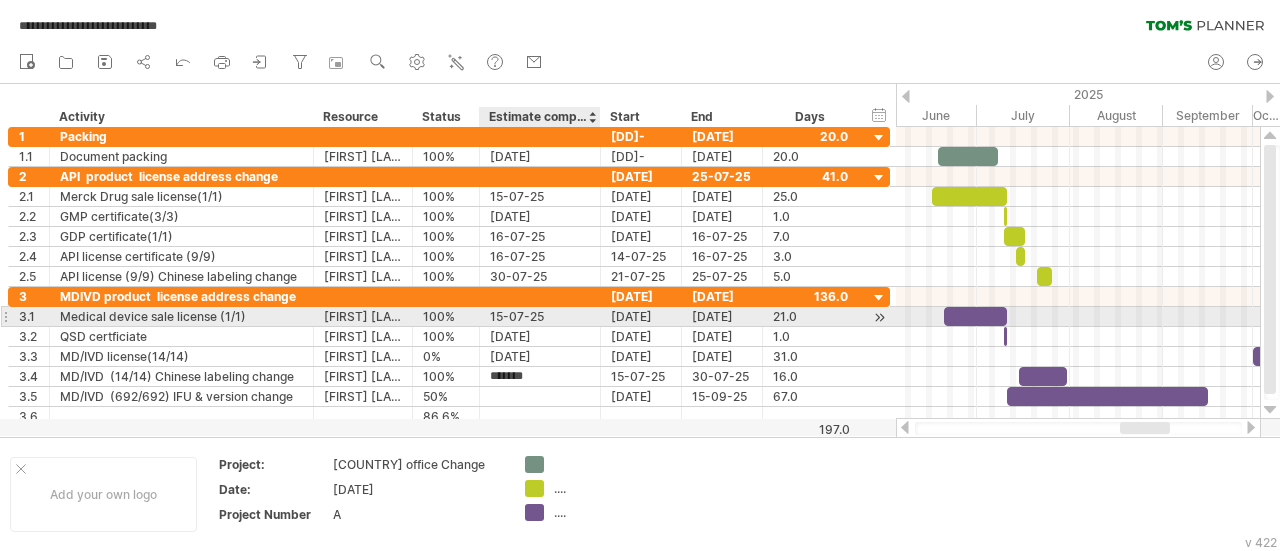 type on "********" 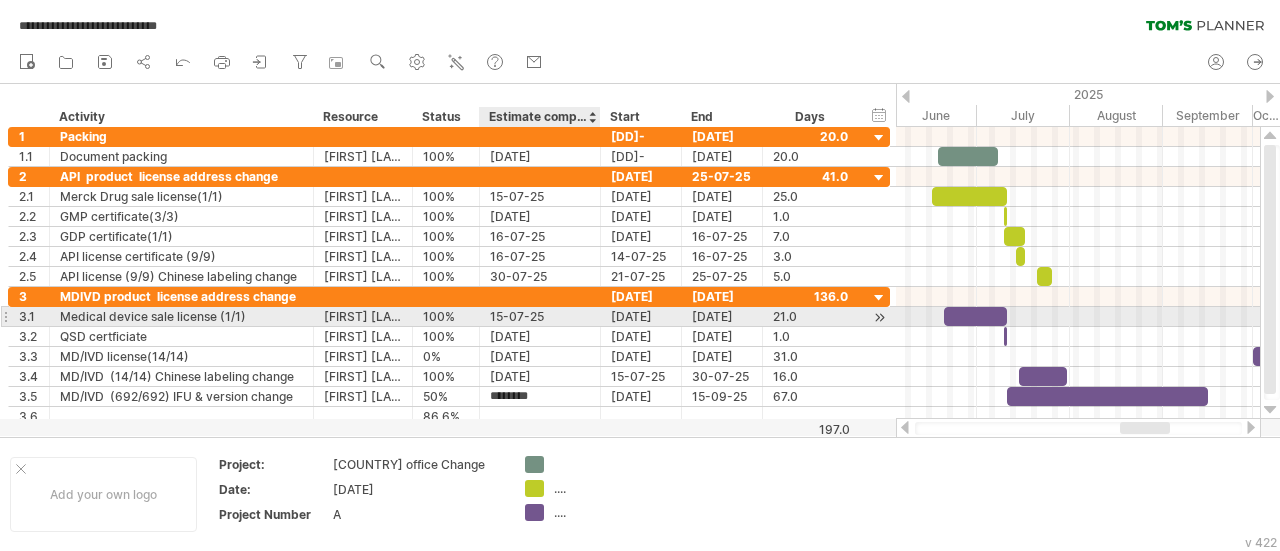 scroll, scrollTop: 0, scrollLeft: 0, axis: both 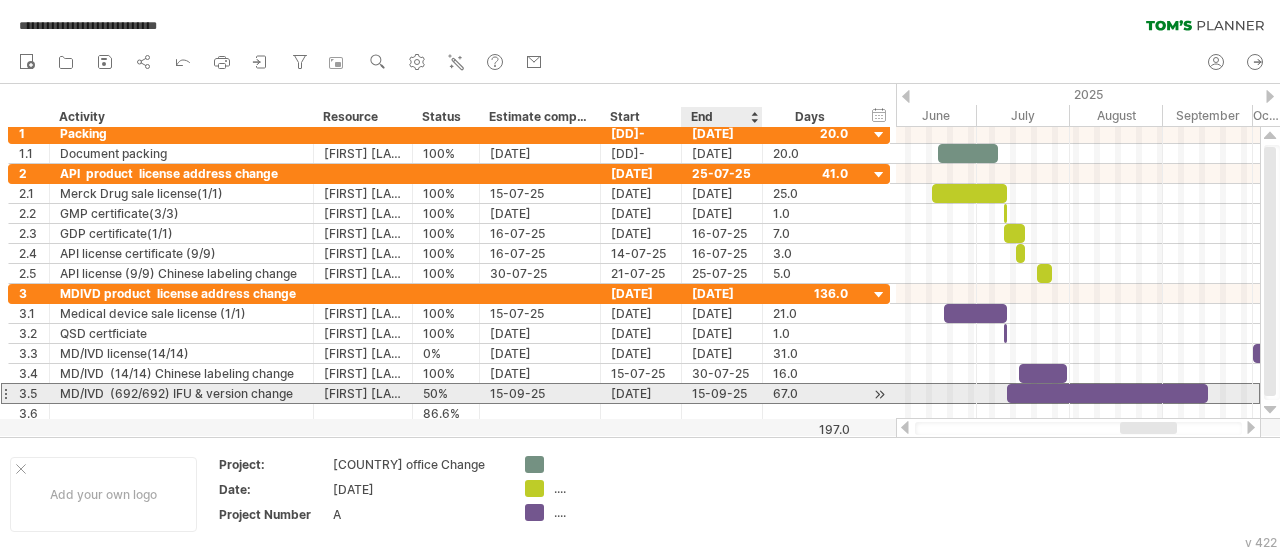 click on "15-09-25" at bounding box center [722, 393] 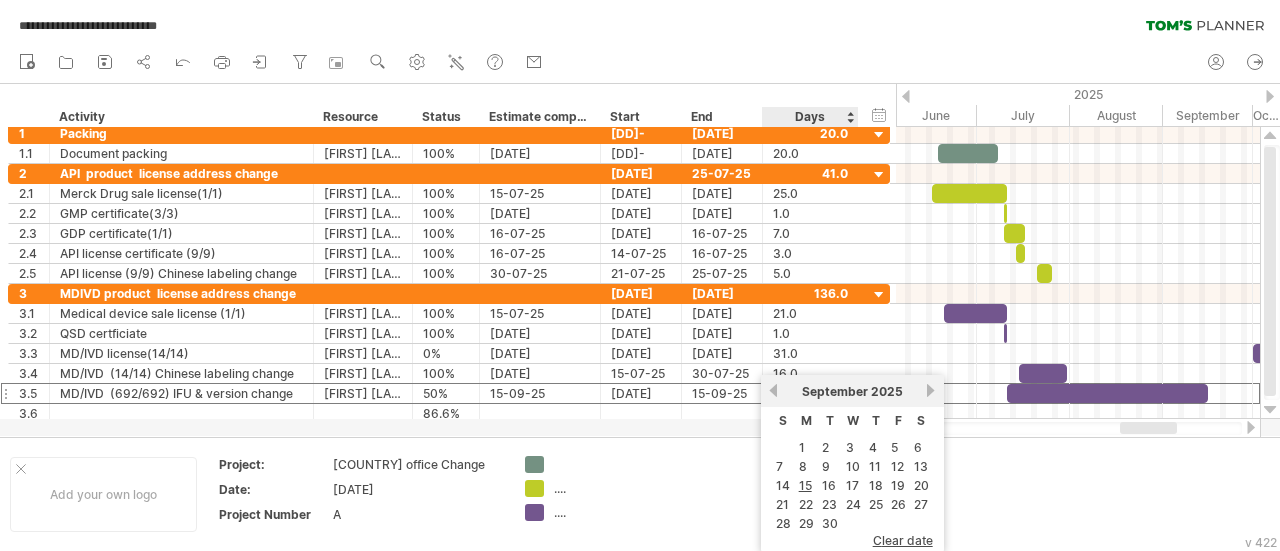 click on "1" at bounding box center (806, 447) 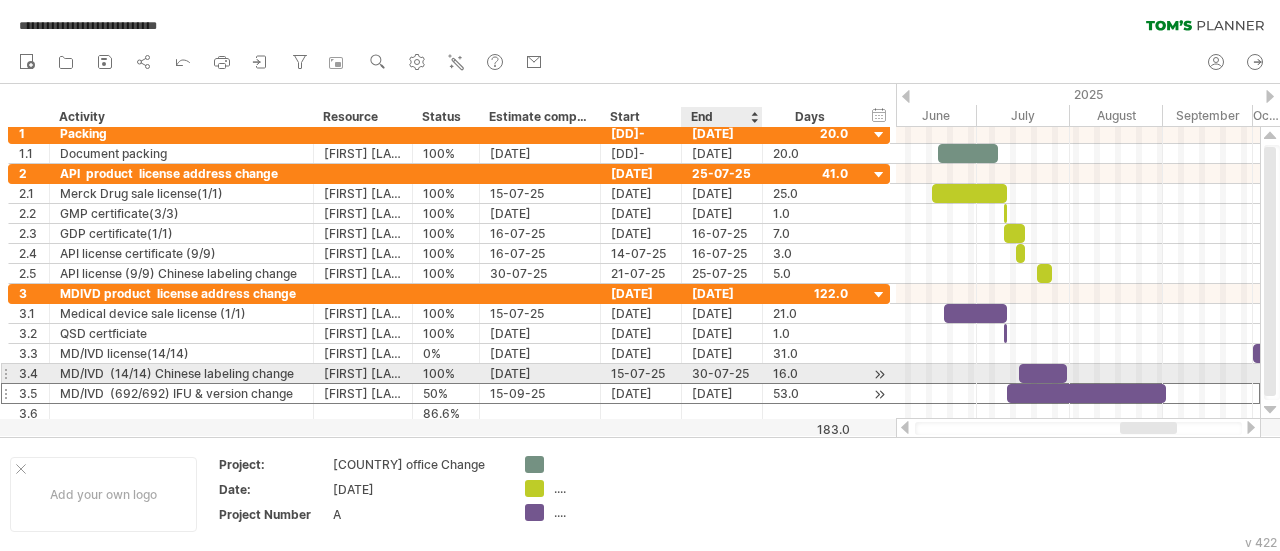 click on "[DATE]" at bounding box center [722, 393] 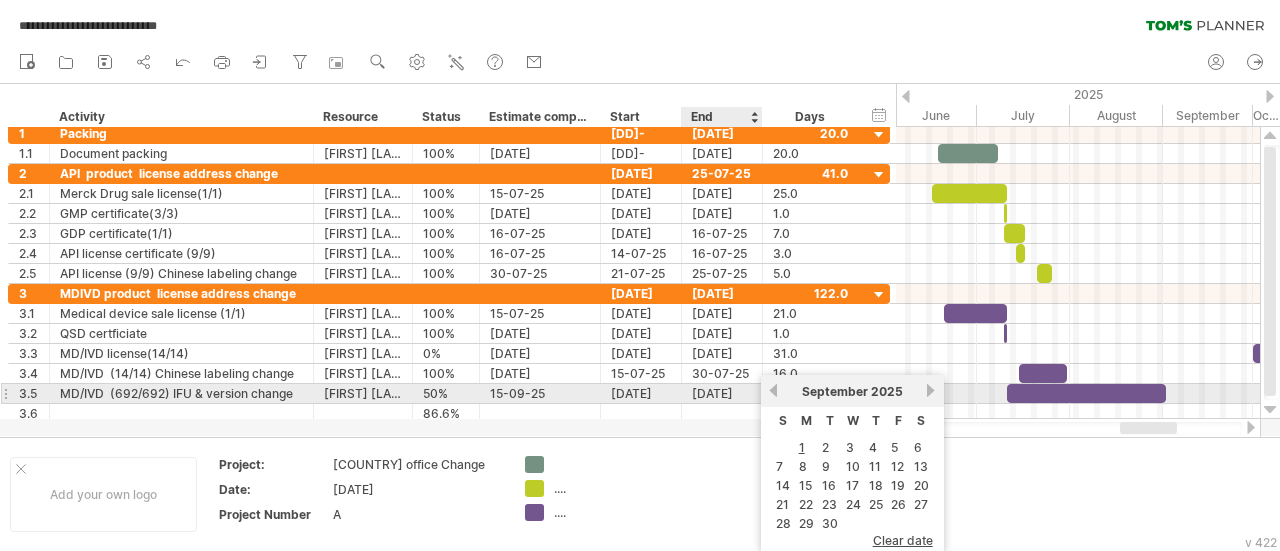 click on "[DATE]" at bounding box center [722, 393] 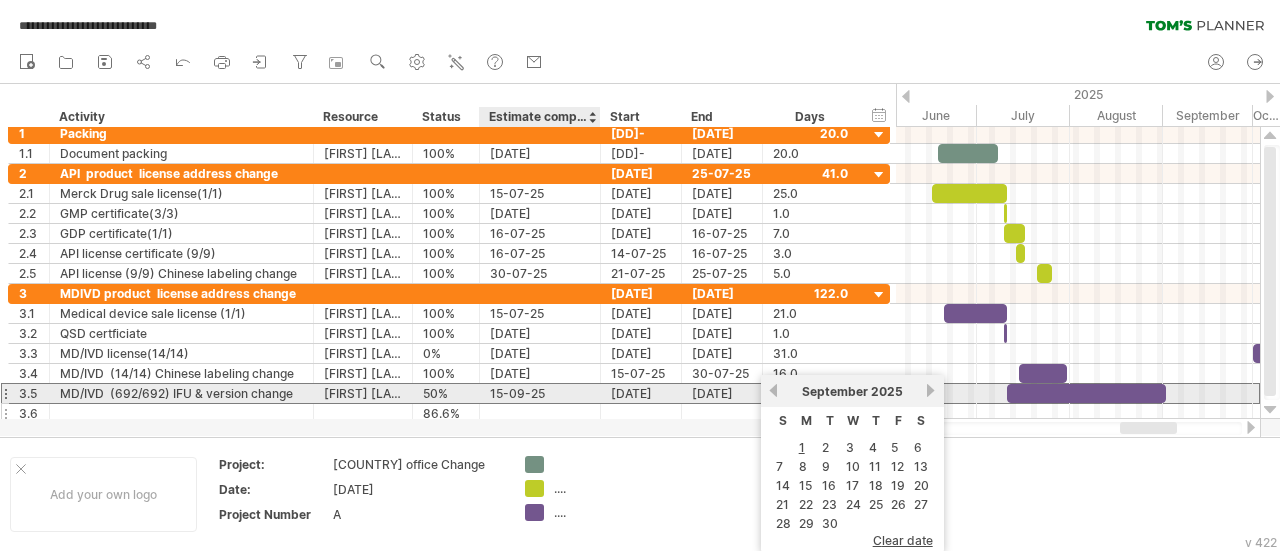 click at bounding box center [540, 413] 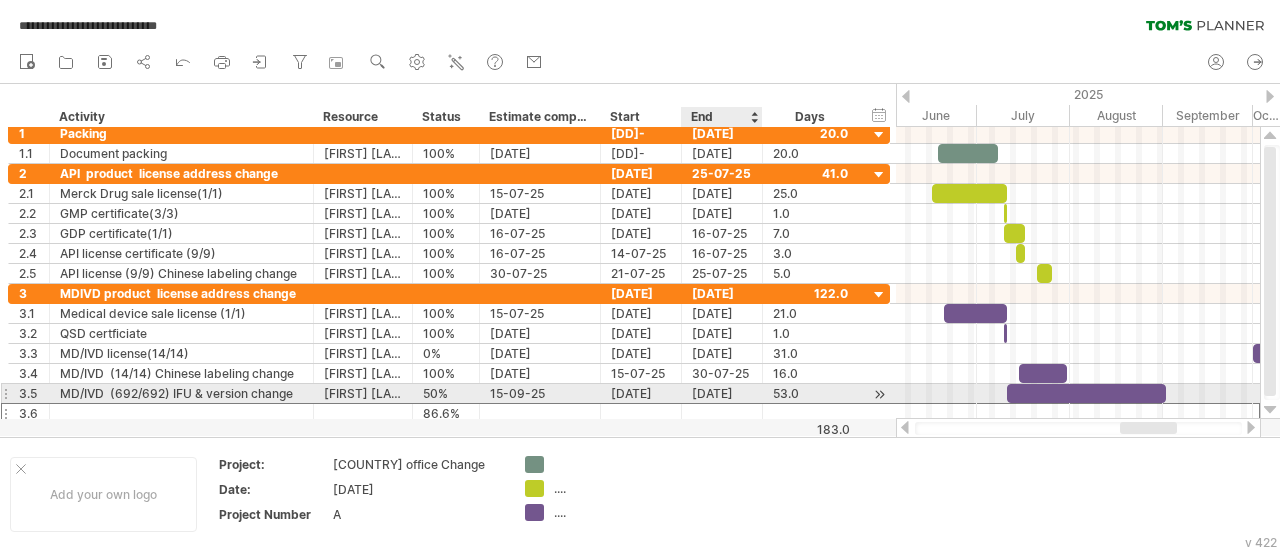 click on "[DATE]" at bounding box center (722, 393) 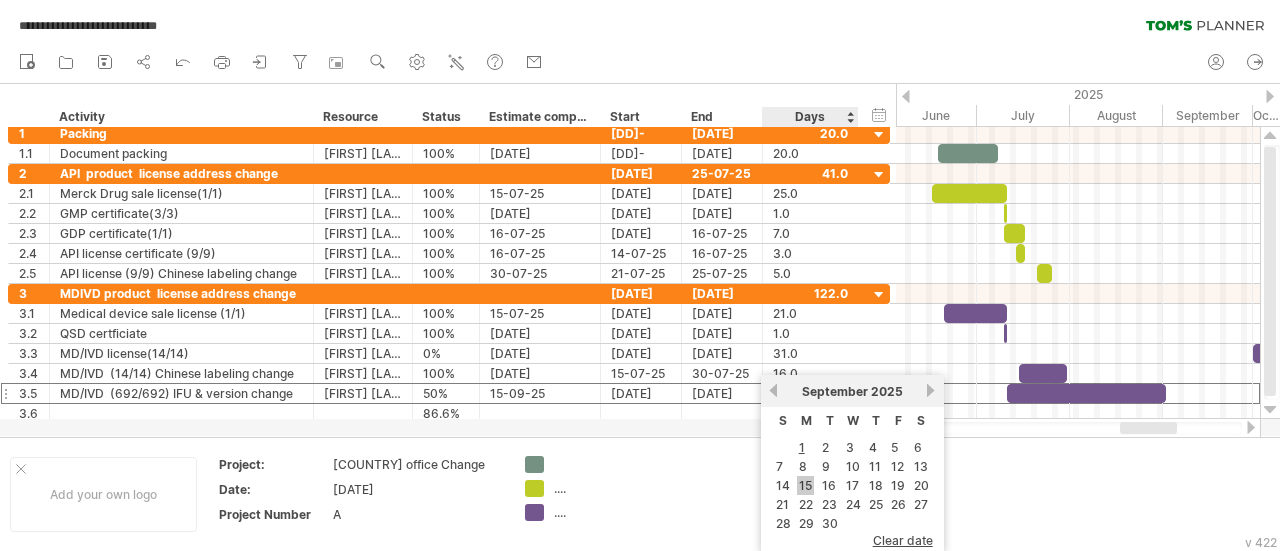click on "15" at bounding box center [805, 485] 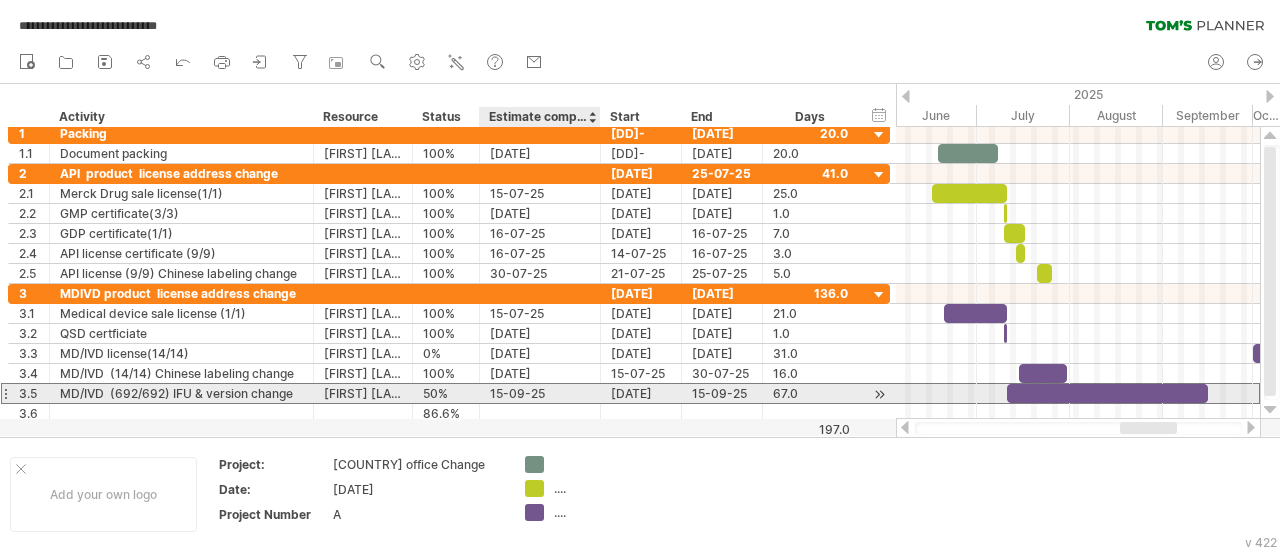 click on "15-09-25" at bounding box center (540, 393) 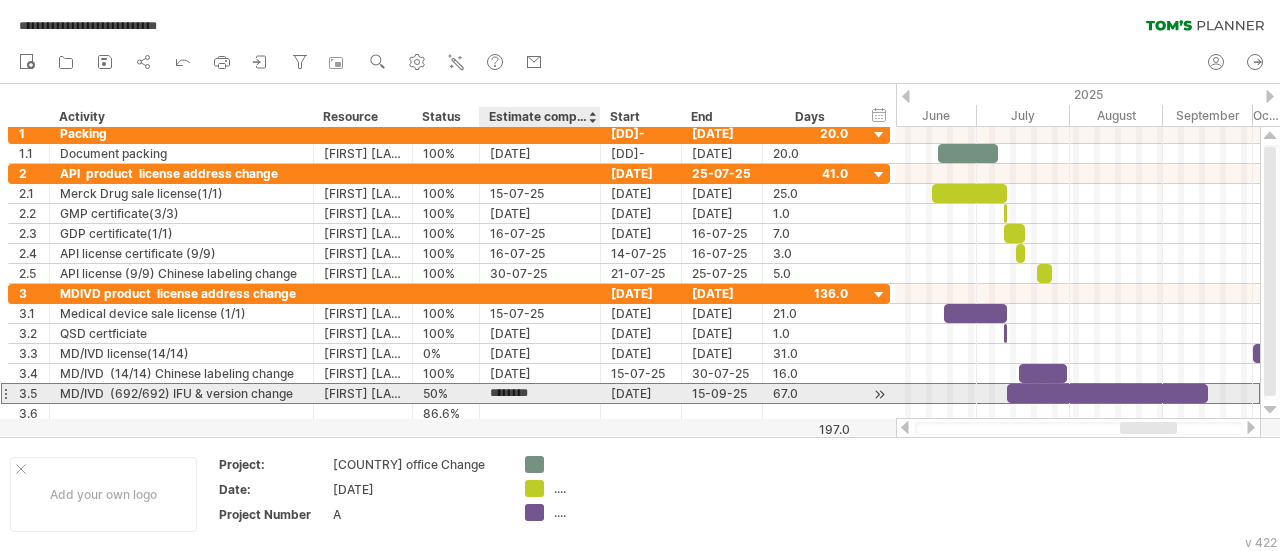 click on "********" at bounding box center (540, 393) 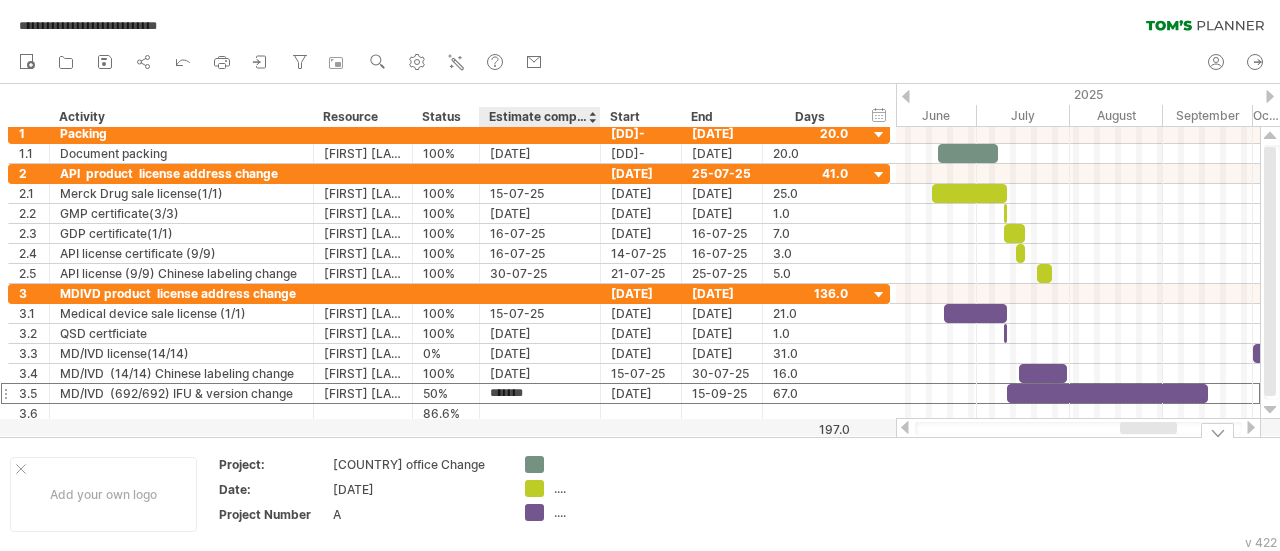 type on "********" 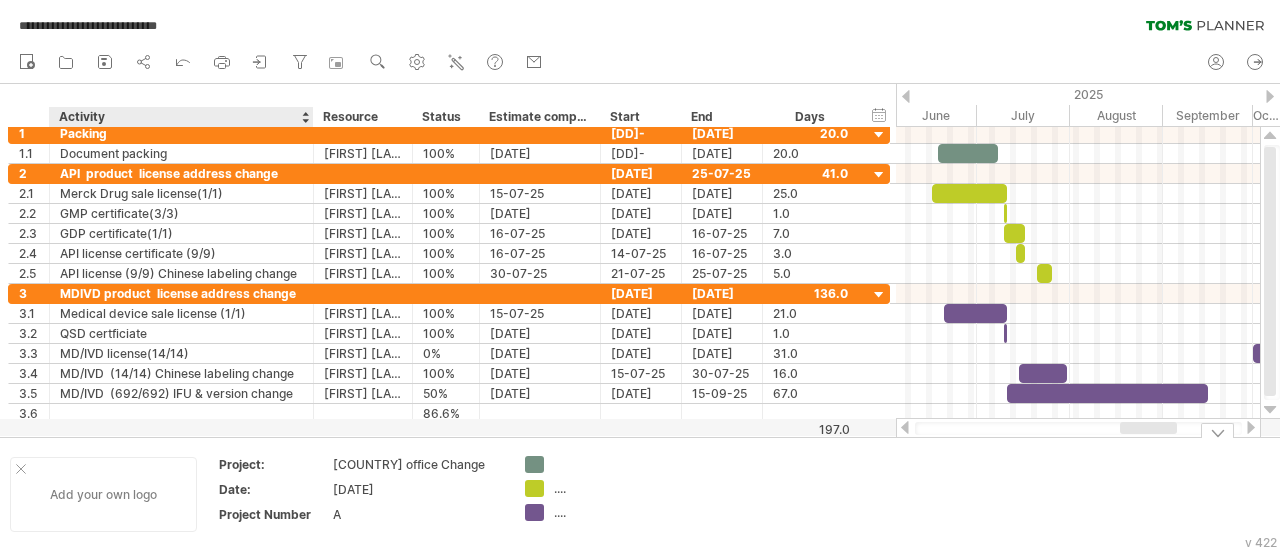 click on "Add your own logo" at bounding box center (103, 494) 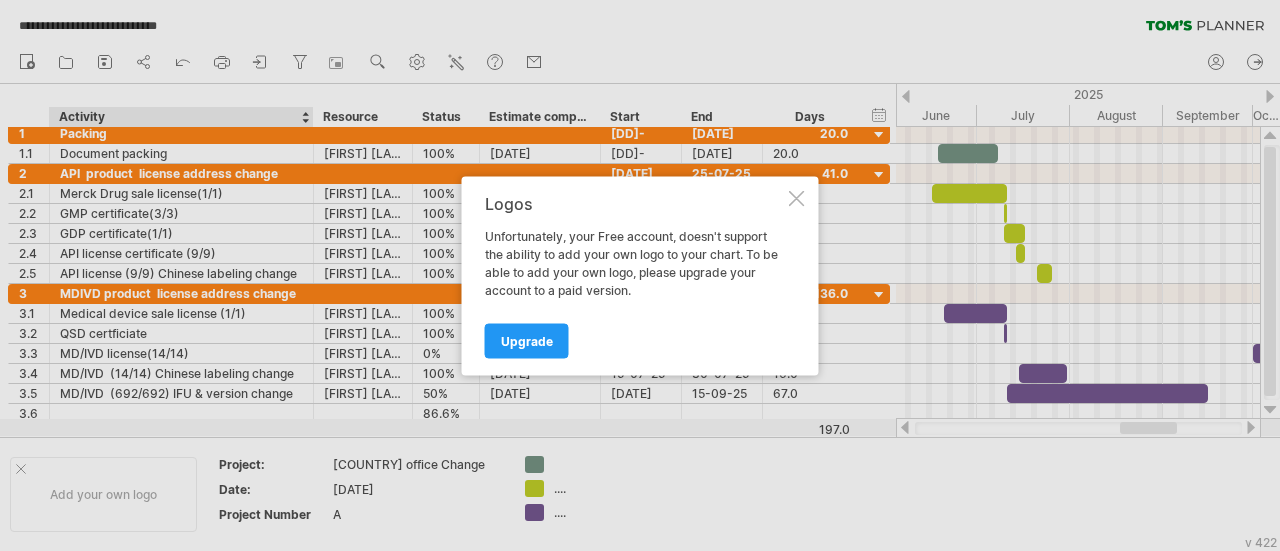 click at bounding box center (797, 198) 